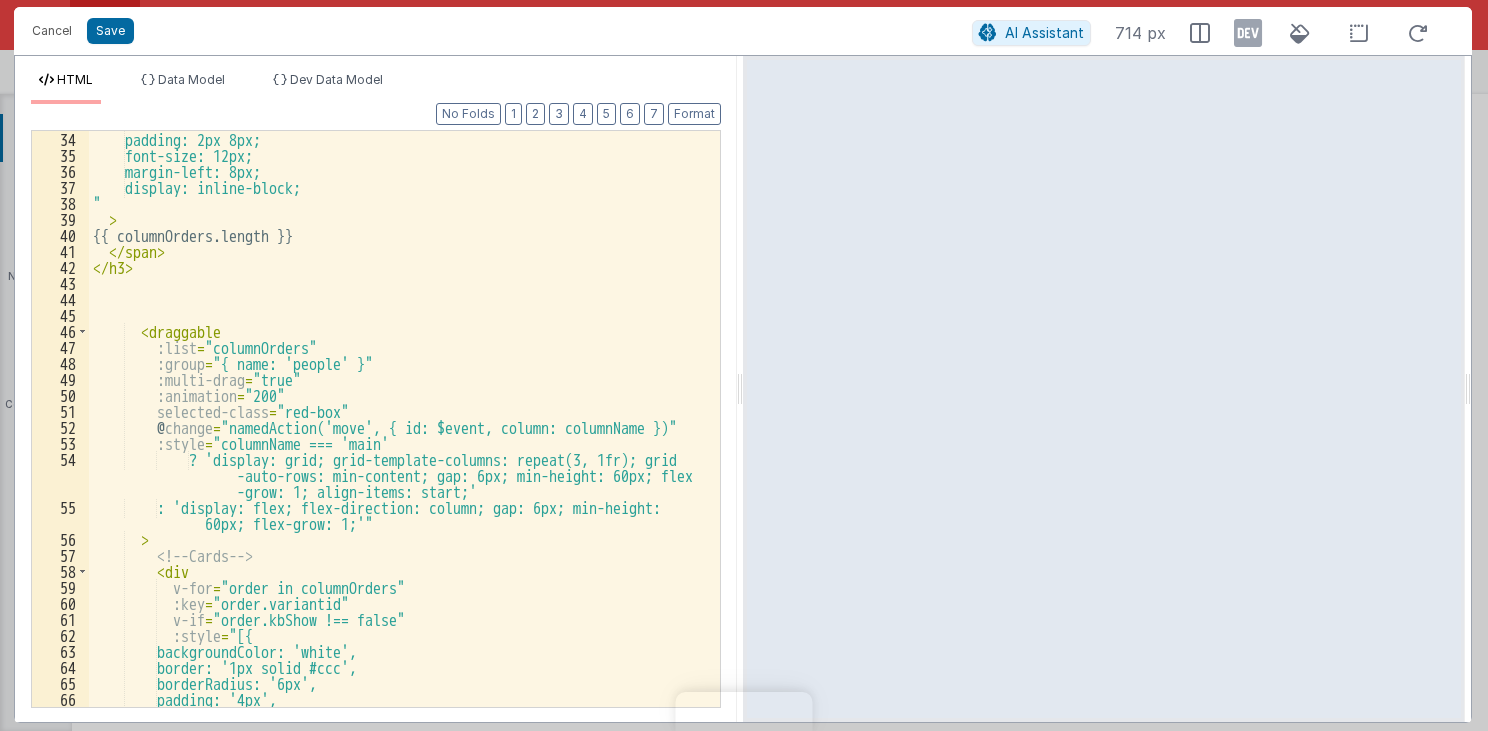 scroll, scrollTop: 0, scrollLeft: 0, axis: both 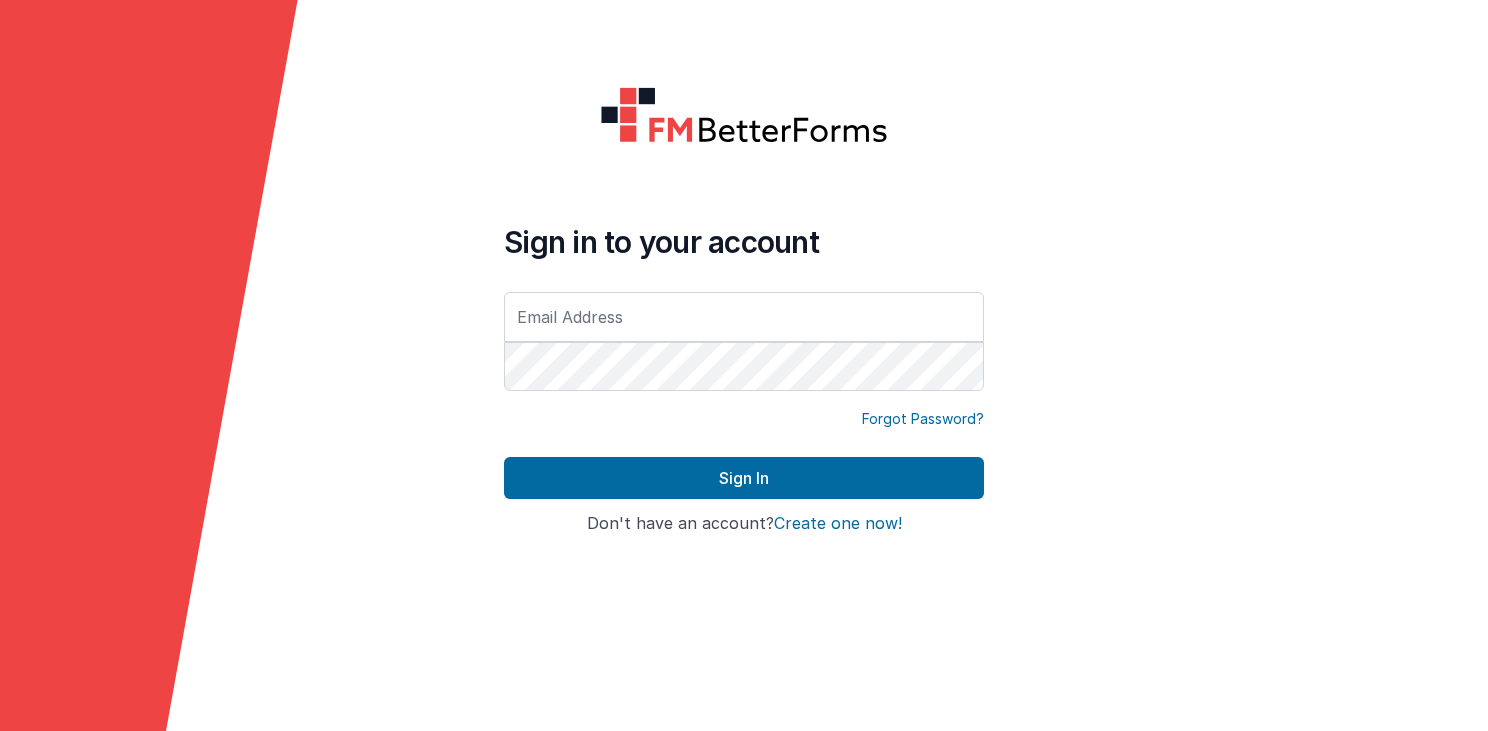 type on "paul@menelaus.co.uk" 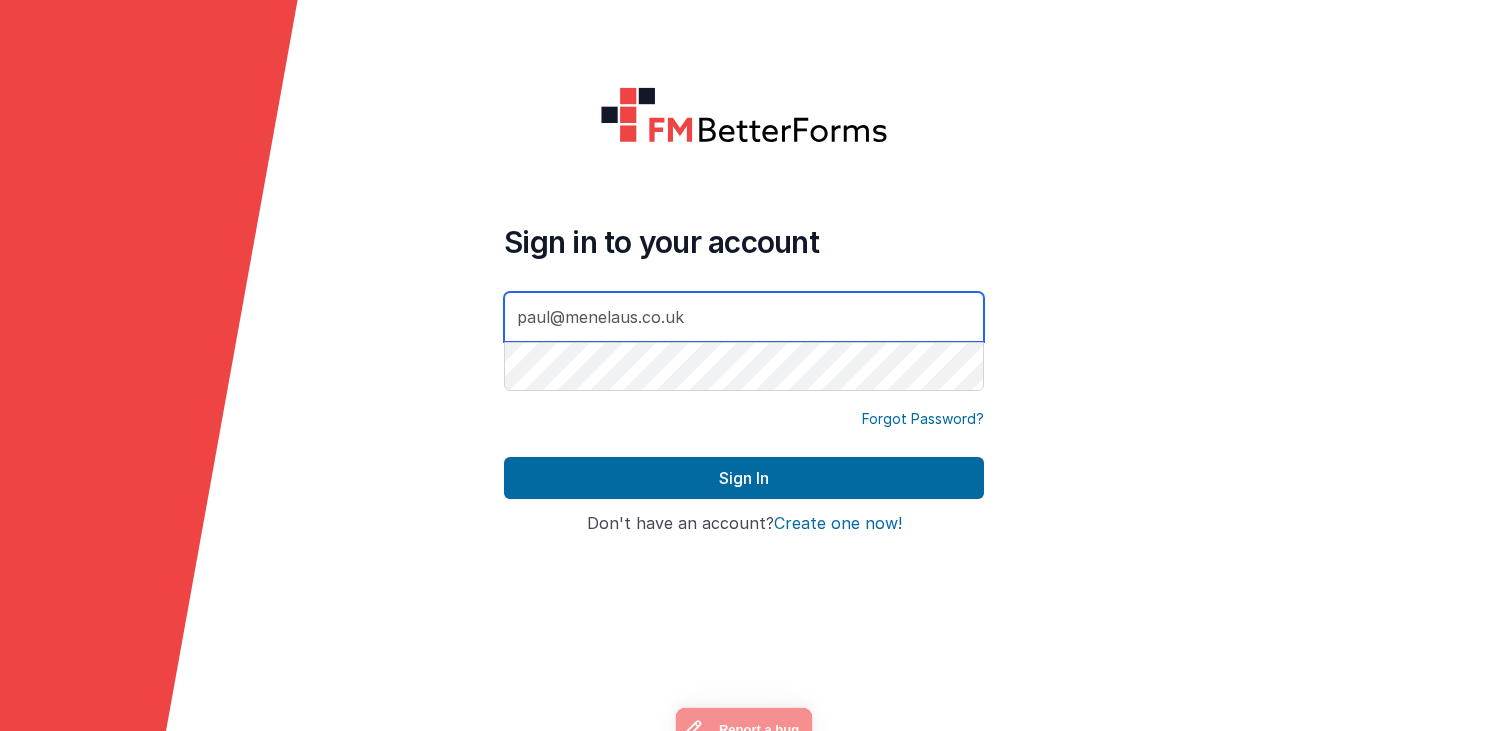 scroll, scrollTop: 0, scrollLeft: 0, axis: both 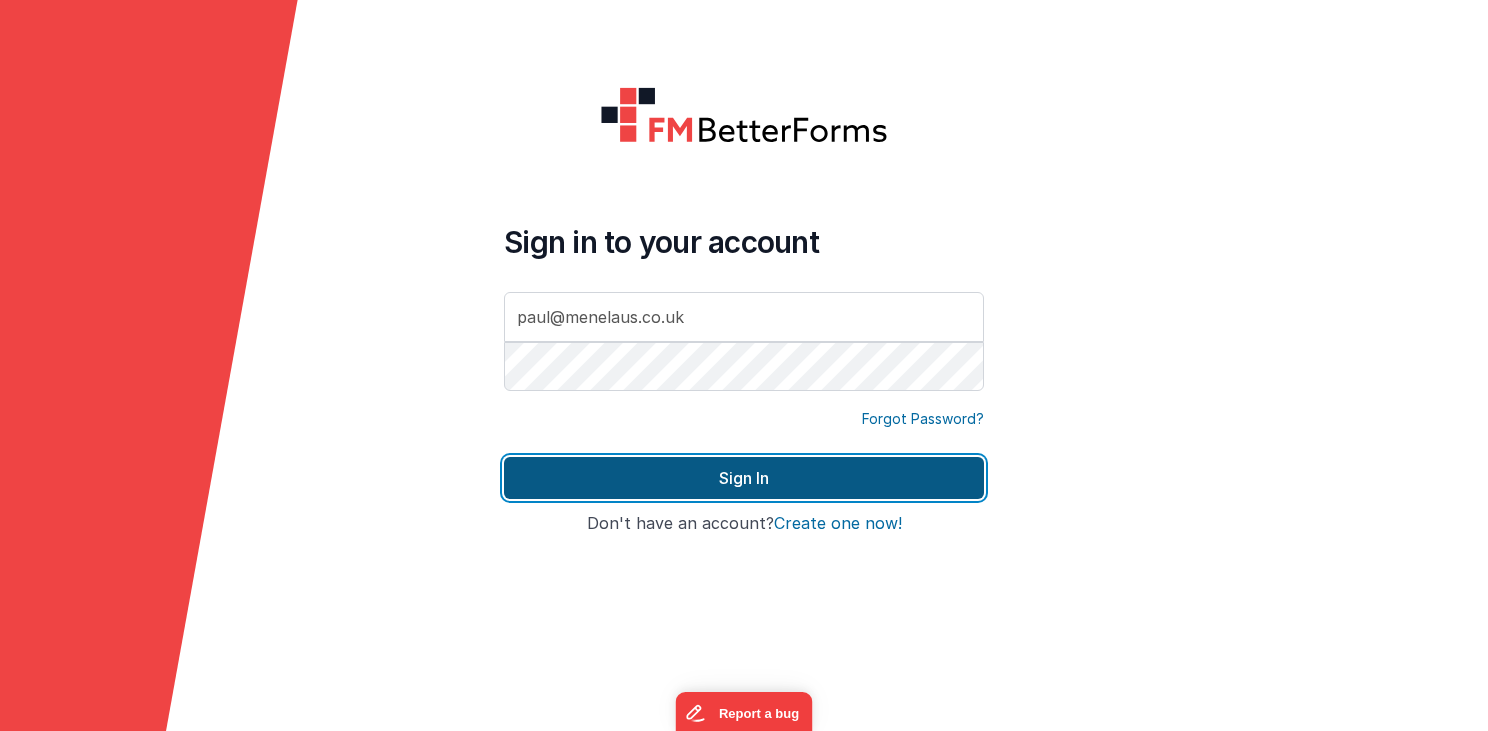 click on "Sign In" at bounding box center [744, 478] 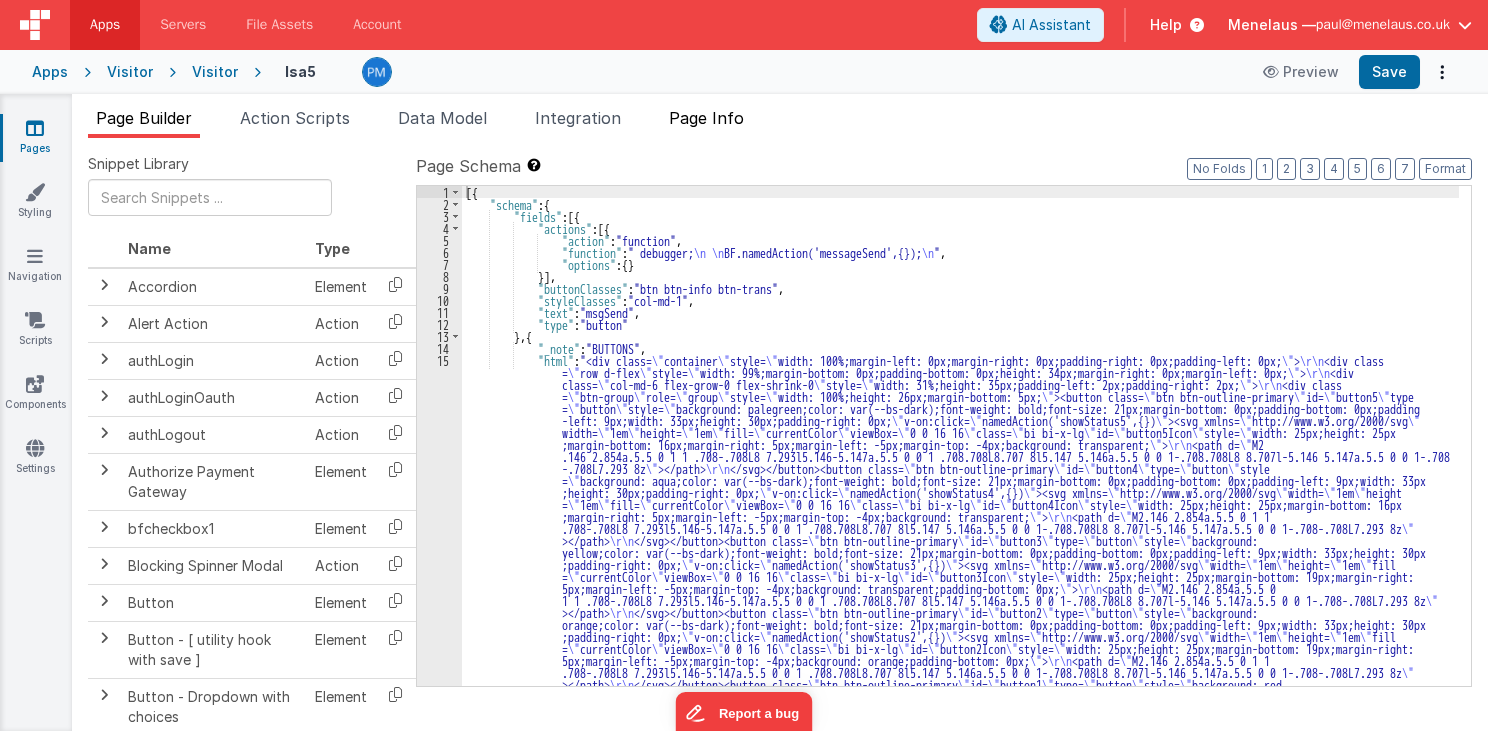 click on "Page Info" at bounding box center (706, 118) 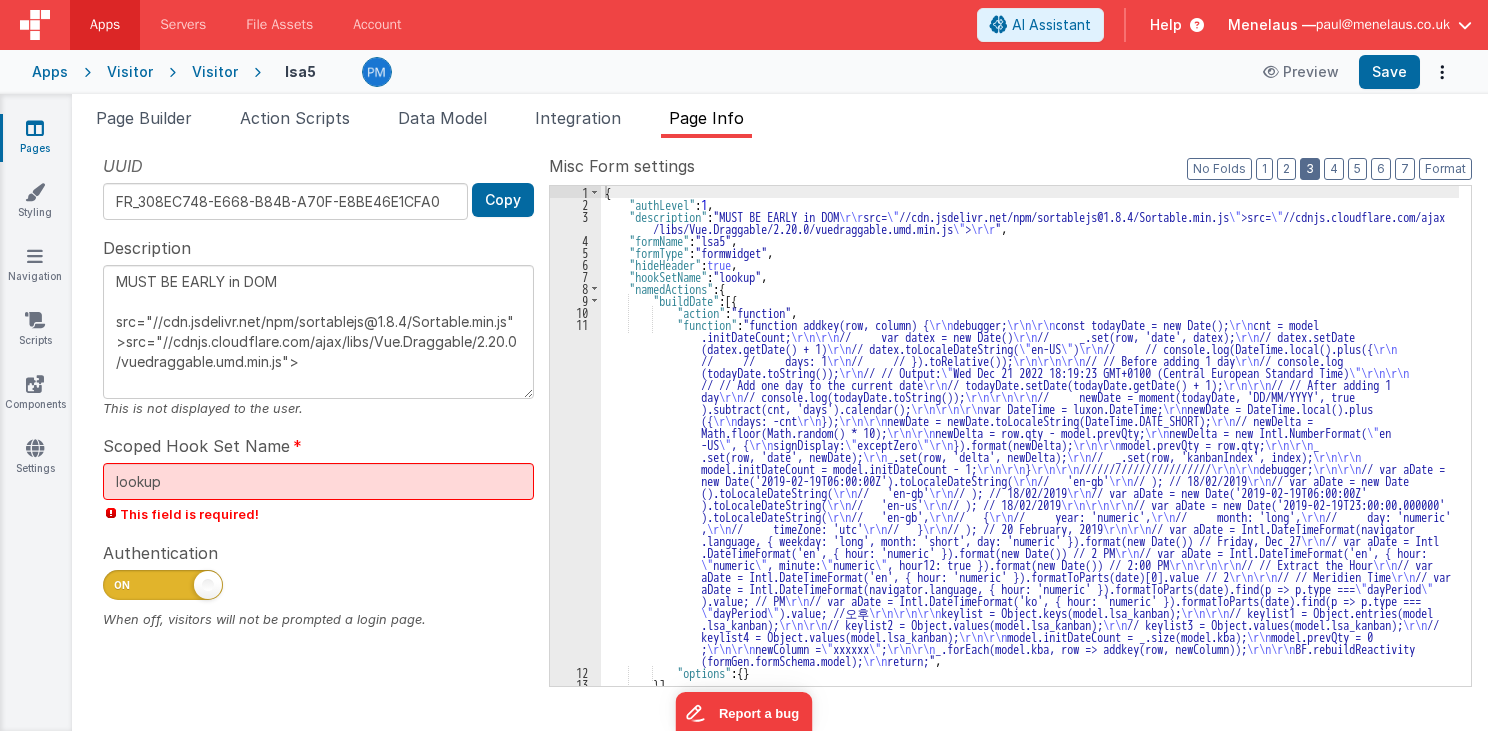 click on "3" at bounding box center [1310, 169] 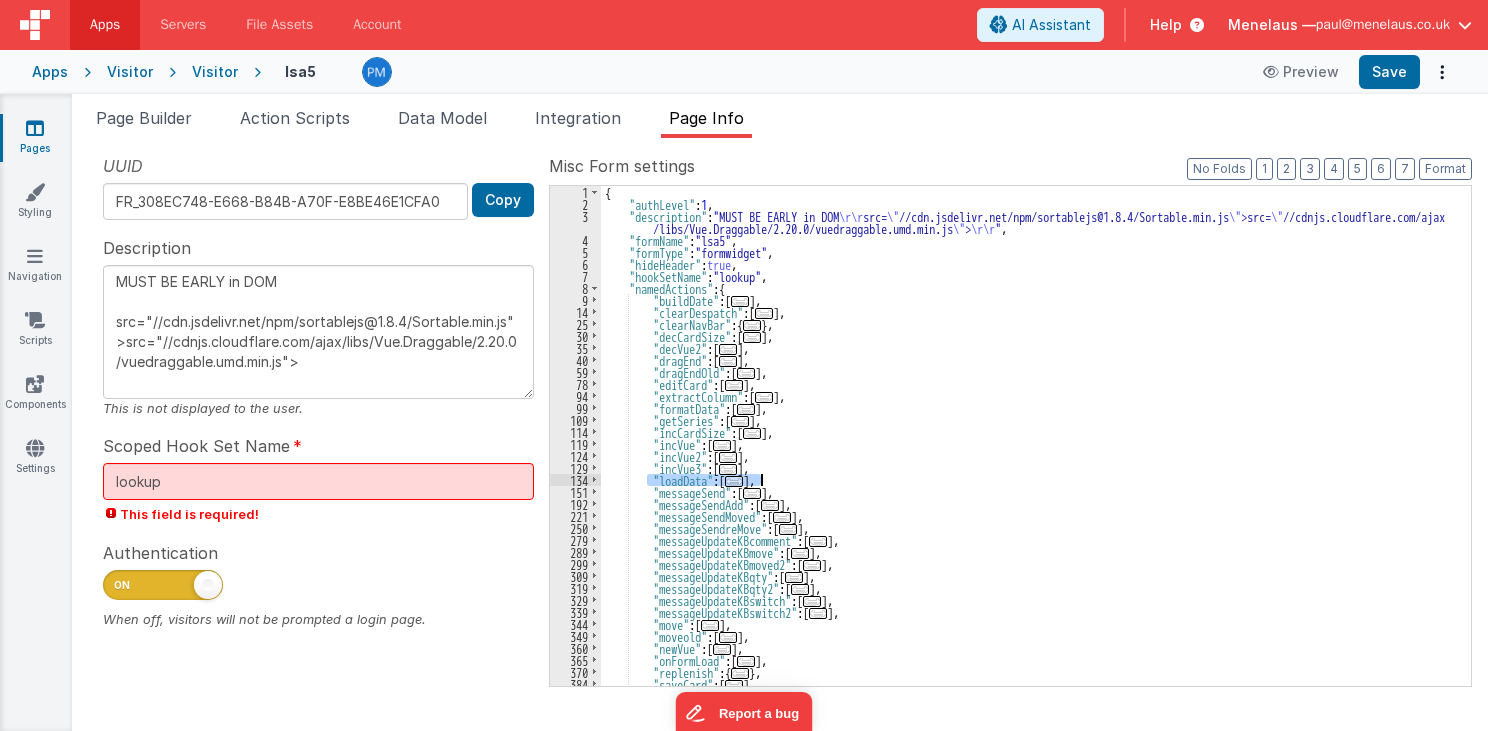 drag, startPoint x: 647, startPoint y: 478, endPoint x: 771, endPoint y: 477, distance: 124.004036 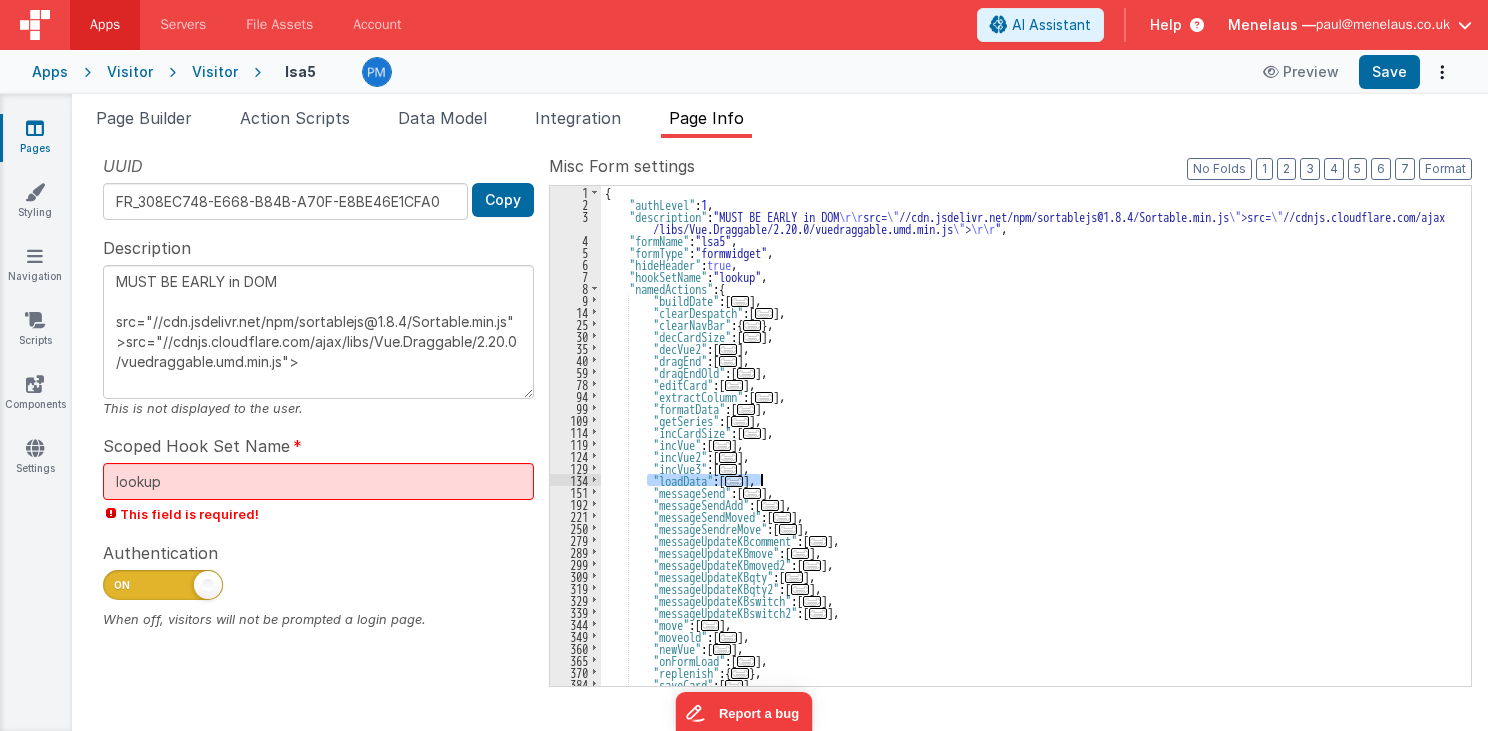 click on "{      "authLevel" :  1 ,      "description" :  "MUST BE EARLY in DOM \r\r src= \" //cdn.jsdelivr.net/npm/sortablejs@1.8.4/Sortable.min.js \" >src= \" //cdnjs.cloudflare.com/ajax          /libs/Vue.Draggable/2.20.0/vuedraggable.umd.min.js \" > \r\r " ,      "formName" :  "lsa5" ,      "formType" :  "formwidget" ,      "hideHeader" :  true ,      "hookSetName" :  "lookup" ,      "namedActions" :  {           "buildDate" :  [ ... ] ,           "clearDespatch" :  [ ... ] ,           "clearNavBar" :  { ... } ,           "decCardSize" :  [ ... ] ,           "decVue2" :  [ ... ] ,           "dragEnd" :  [ ... ] ,           "dragEndOld" :  [ ... ] ,           "editCard" :  [ ... ] ,           "extractColumn" :  [ ... ] ,           "formatData" :  [ ... ] ,           "getSeries" :  [ ... ] ,           "incCardSize" :  [ ... ] ,           "incVue" :  [ ... ] ,           "incVue2" :  [ ... ] ,           "incVue3" :  [ ... ] ,           "loadData" :  [ ... ] ,           "messageSend" :  [ ... ] ,           :  ["}" at bounding box center (1030, 436) 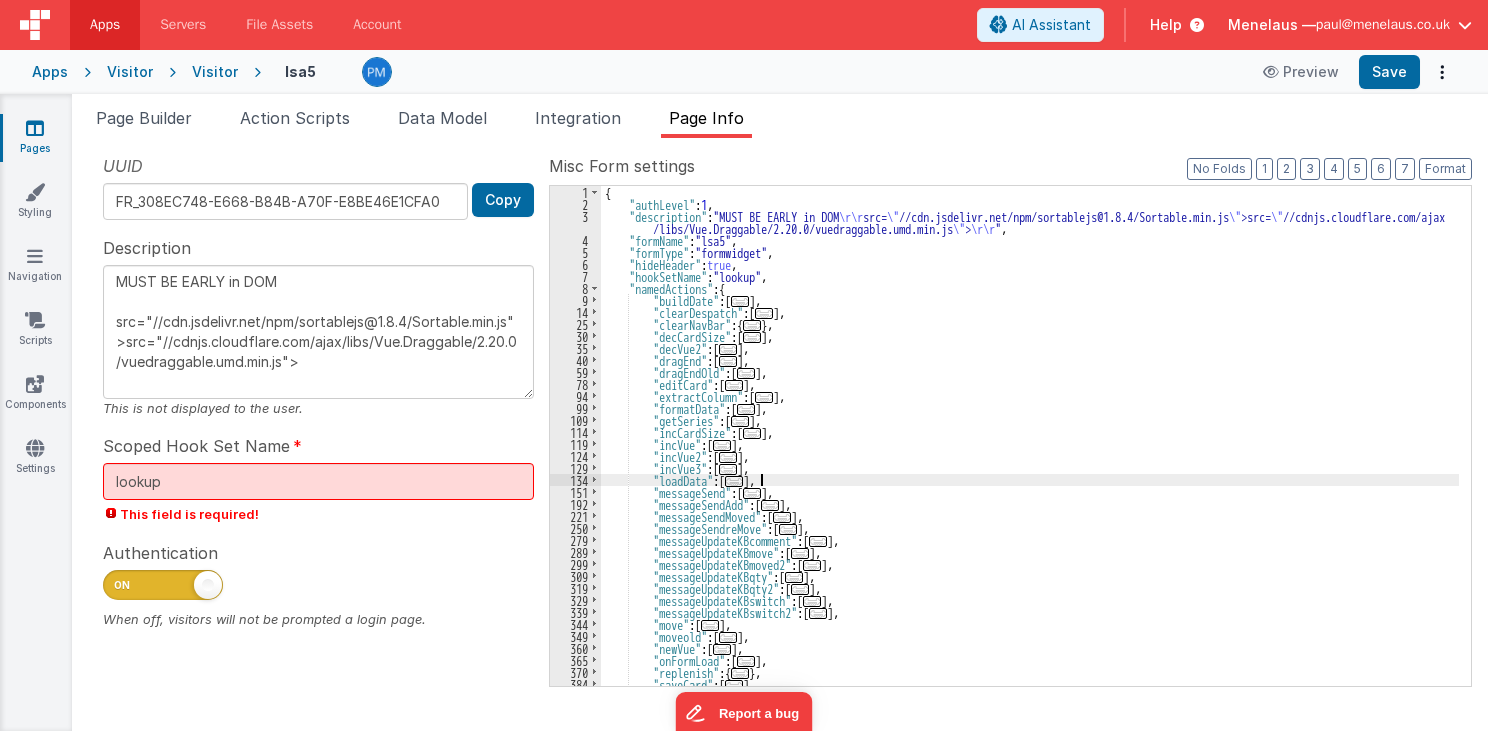 type on "MUST BE EARLY in DOM
src="//cdn.jsdelivr.net/npm/sortablejs@1.8.4/Sortable.min.js">src="//cdnjs.cloudflare.com/ajax/libs/Vue.Draggable/2.20.0/vuedraggable.umd.min.js">" 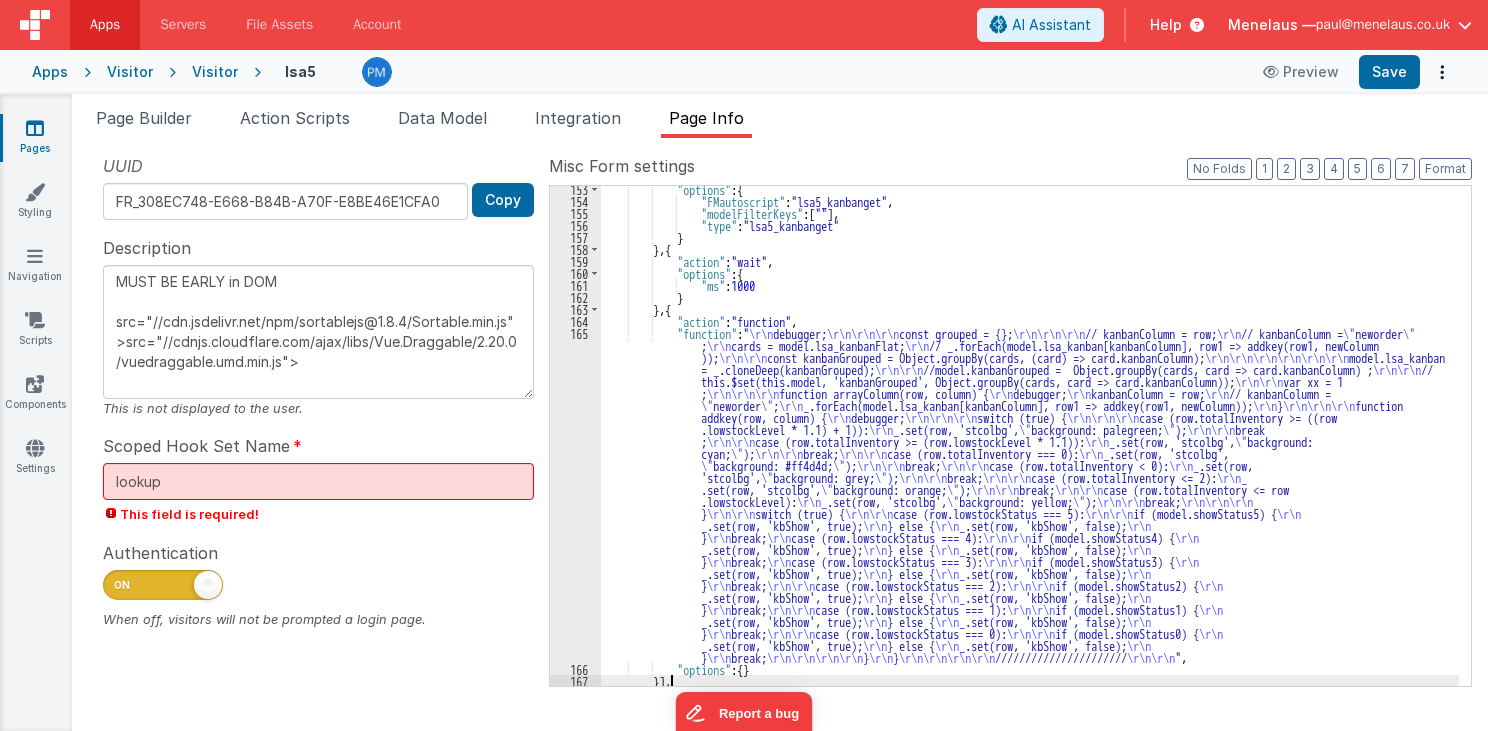 scroll, scrollTop: 327, scrollLeft: 0, axis: vertical 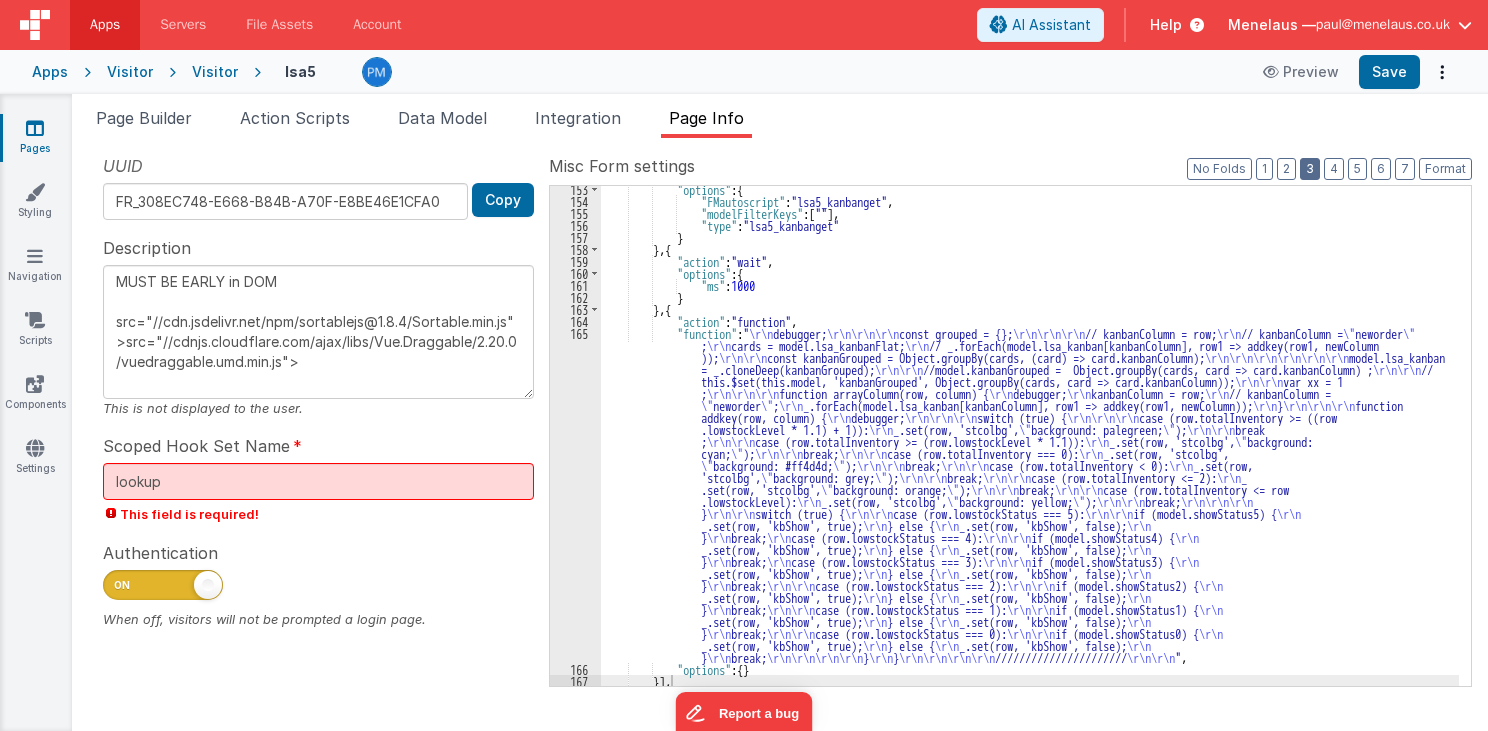 drag, startPoint x: 1320, startPoint y: 164, endPoint x: 906, endPoint y: 320, distance: 442.4161 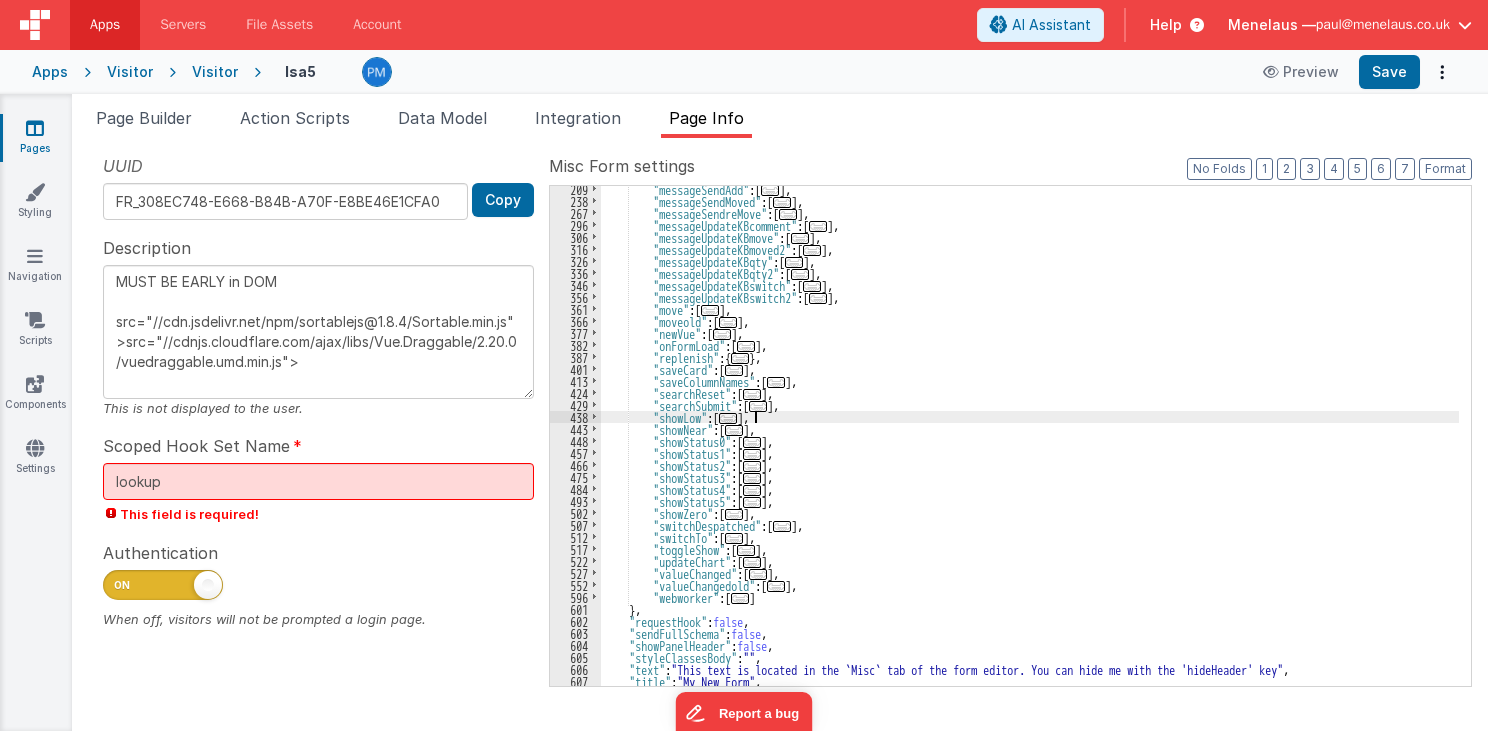 click on ""messageSend" :  [ ... ] ,           "messageSendAdd" :  [ ... ] ,           "messageSendMoved" :  [ ... ] ,           "messageSendreMove" :  [ ... ] ,           "messageUpdateKBcomment" :  [ ... ] ,           "messageUpdateKBmove" :  [ ... ] ,           "messageUpdateKBmoved2" :  [ ... ] ,           "messageUpdateKBqty" :  [ ... ] ,           "messageUpdateKBqty2" :  [ ... ] ,           "messageUpdateKBswitch" :  [ ... ] ,           "messageUpdateKBswitch2" :  [ ... ] ,           "move" :  [ ... ] ,           "moveold" :  [ ... ] ,           "newVue" :  [ ... ] ,           "onFormLoad" :  [ ... ] ,           "replenish" :  { ... } ,           "saveCard" :  [ ... ] ,           "saveColumnNames" :  [ ... ] ,           "searchReset" :  [ ... ] ,           "searchSubmit" :  [ ... ] ,           "showLow" :  [ ... ] ,           "showNear" :  [ ... ] ,           "showStatus0" :  [ ... ] ,           "showStatus1" :  [ ... ] ,           "showStatus2" :  [ ... ] ,           "showStatus3" :  [ ... ] ,           "showStatus4" :  [ ... ] ,      :" at bounding box center (1030, 445) 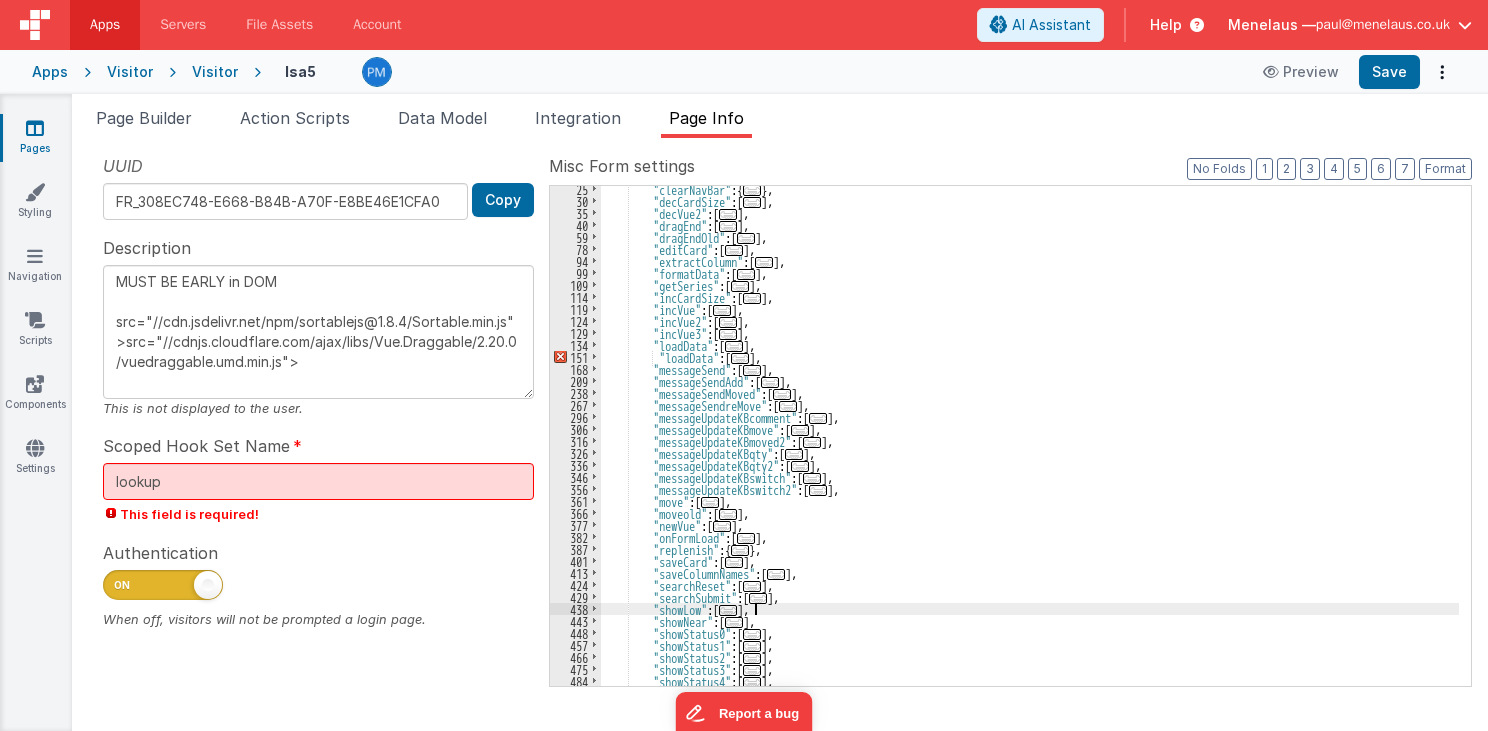 scroll, scrollTop: 87, scrollLeft: 0, axis: vertical 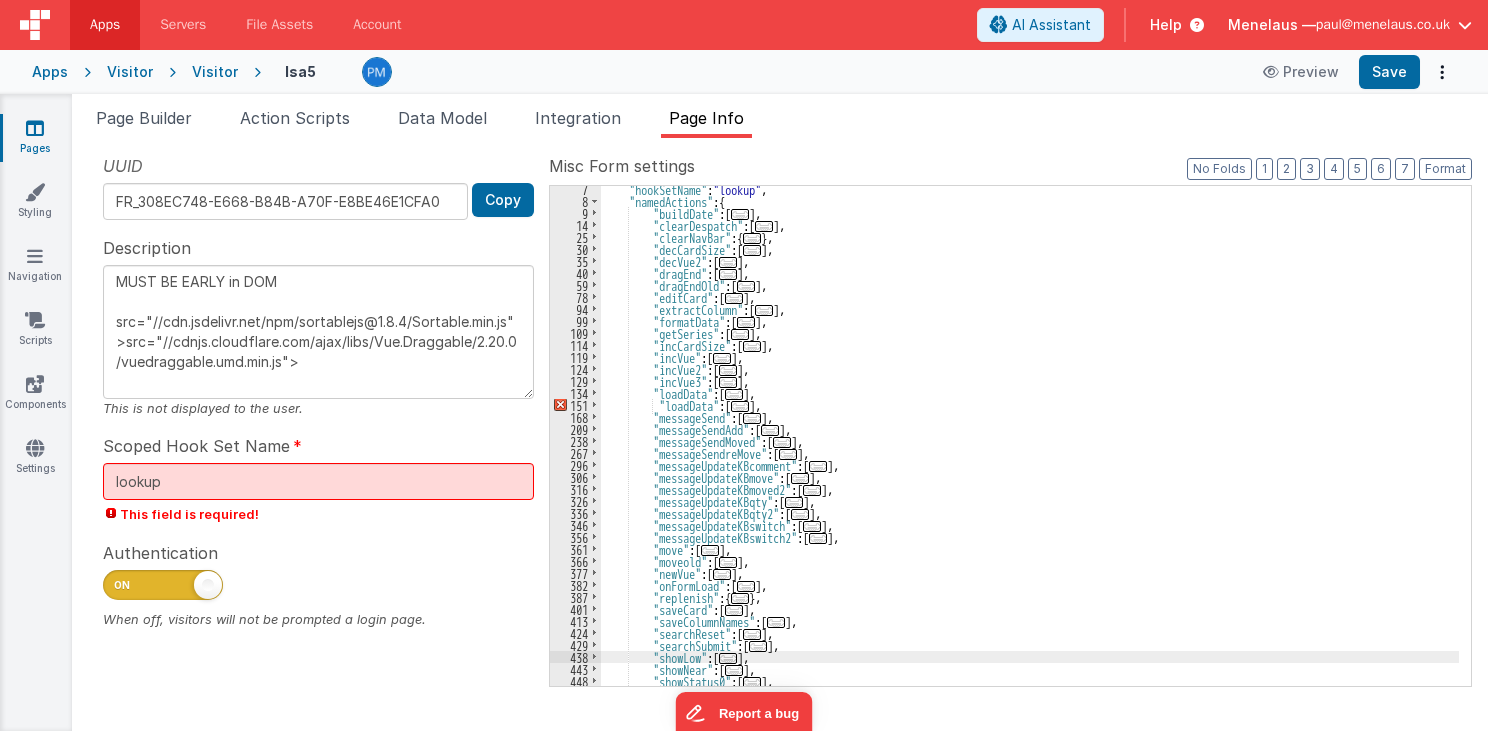 click on ""hookSetName" :  "lookup" ,      "namedActions" :  {           "buildDate" :  [ ... ] ,           "clearDespatch" :  [ ... ] ,           "clearNavBar" :  { ... } ,           "decCardSize" :  [ ... ] ,           "decVue2" :  [ ... ] ,           "dragEnd" :  [ ... ] ,           "dragEndOld" :  [ ... ] ,           "editCard" :  [ ... ] ,           "extractColumn" :  [ ... ] ,           "formatData" :  [ ... ] ,           "getSeries" :  [ ... ] ,           "incCardSize" :  [ ... ] ,           "incVue" :  [ ... ] ,           "incVue2" :  [ ... ] ,           "incVue3" :  [ ... ] ,           "loadData" :  [ ... ] ,             "loadData" :  [ ... ] ,           "messageSend" :  [ ... ] ,           "messageSendAdd" :  [ ... ] ,           "messageSendMoved" :  [ ... ] ,           "messageSendreMove" :  [ ... ] ,           "messageUpdateKBcomment" :  [ ... ] ,           "messageUpdateKBmove" :  [ ... ] ,           "messageUpdateKBmoved2" :  [ ... ] ,           "messageUpdateKBqty" :  [ ... ] ,           :  [ ... ]" at bounding box center [1030, 445] 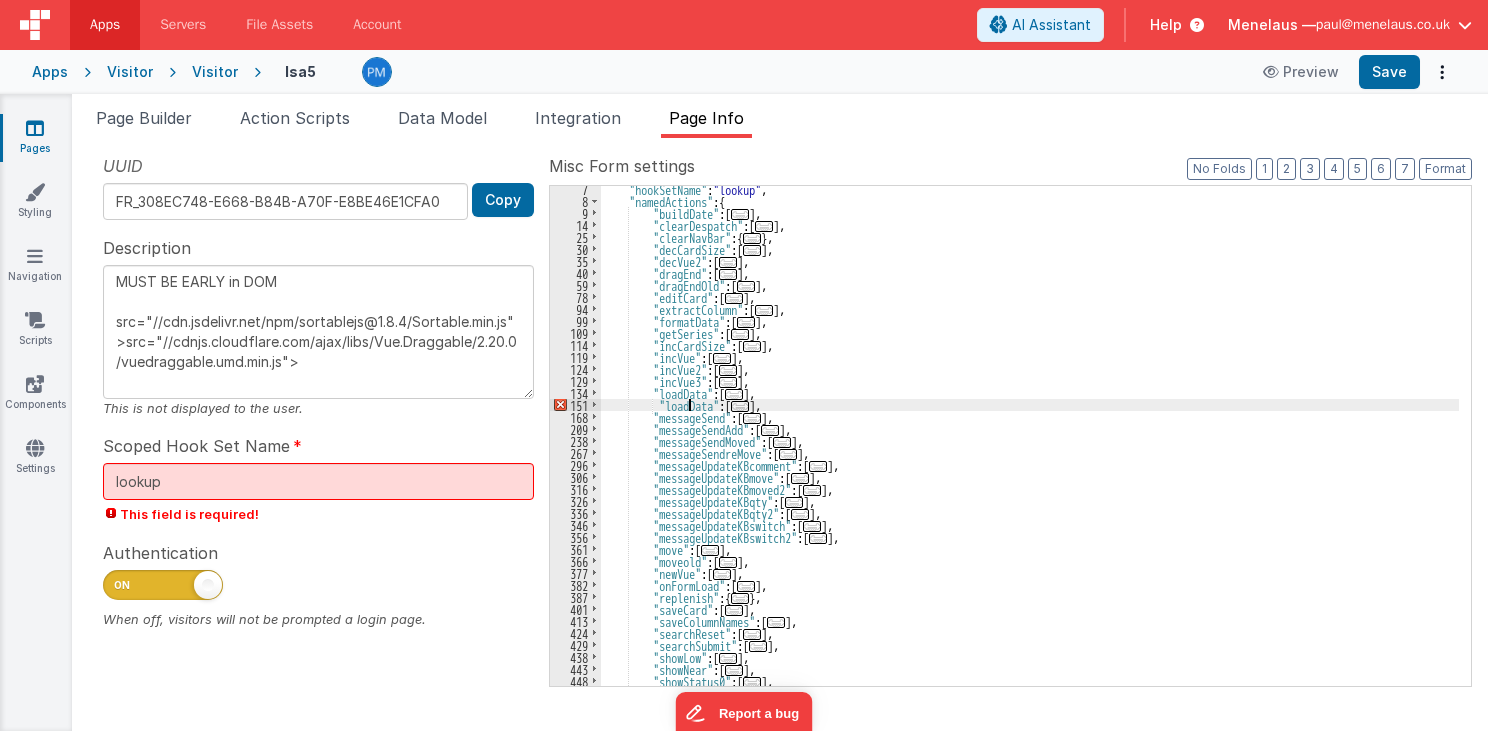 click on ""hookSetName" :  "lookup" ,      "namedActions" :  {           "buildDate" :  [ ... ] ,           "clearDespatch" :  [ ... ] ,           "clearNavBar" :  { ... } ,           "decCardSize" :  [ ... ] ,           "decVue2" :  [ ... ] ,           "dragEnd" :  [ ... ] ,           "dragEndOld" :  [ ... ] ,           "editCard" :  [ ... ] ,           "extractColumn" :  [ ... ] ,           "formatData" :  [ ... ] ,           "getSeries" :  [ ... ] ,           "incCardSize" :  [ ... ] ,           "incVue" :  [ ... ] ,           "incVue2" :  [ ... ] ,           "incVue3" :  [ ... ] ,           "loadData" :  [ ... ] ,             "loadData" :  [ ... ] ,           "messageSend" :  [ ... ] ,           "messageSendAdd" :  [ ... ] ,           "messageSendMoved" :  [ ... ] ,           "messageSendreMove" :  [ ... ] ,           "messageUpdateKBcomment" :  [ ... ] ,           "messageUpdateKBmove" :  [ ... ] ,           "messageUpdateKBmoved2" :  [ ... ] ,           "messageUpdateKBqty" :  [ ... ] ,           :  [ ... ]" at bounding box center [1030, 445] 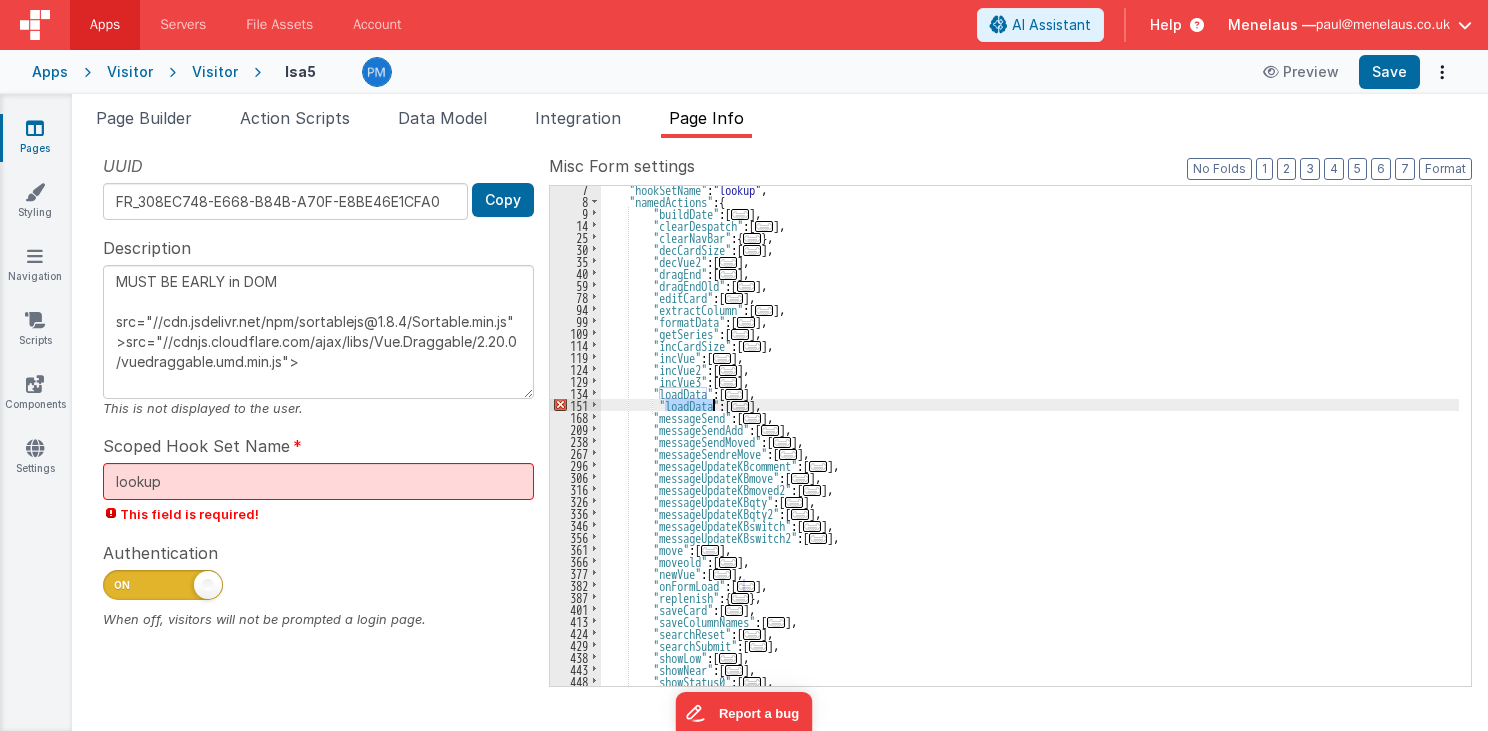 type on "MUST BE EARLY in DOM
src="//cdn.jsdelivr.net/npm/sortablejs@1.8.4/Sortable.min.js">src="//cdnjs.cloudflare.com/ajax/libs/Vue.Draggable/2.20.0/vuedraggable.umd.min.js">" 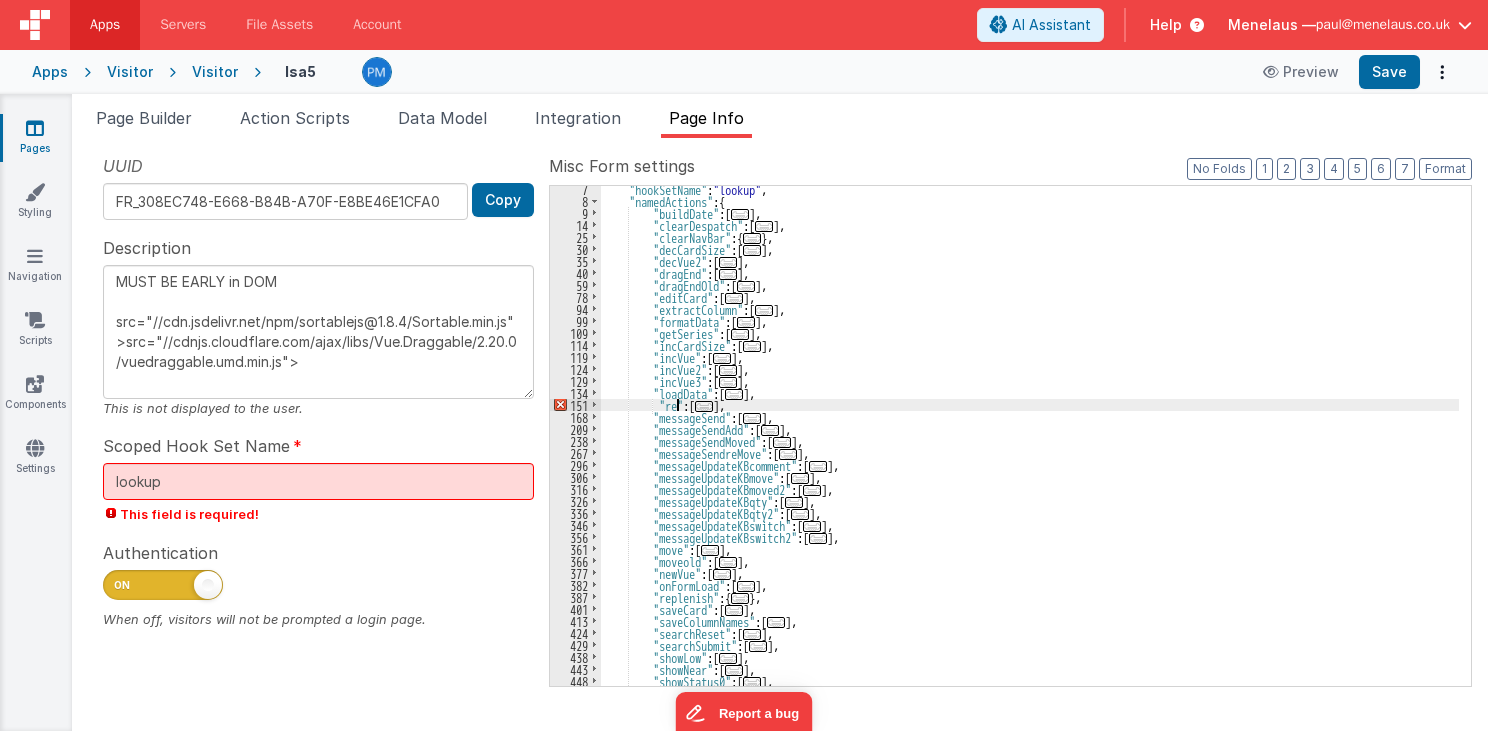 type on "MUST BE EARLY in DOM
src="//cdn.jsdelivr.net/npm/sortablejs@1.8.4/Sortable.min.js">src="//cdnjs.cloudflare.com/ajax/libs/Vue.Draggable/2.20.0/vuedraggable.umd.min.js">" 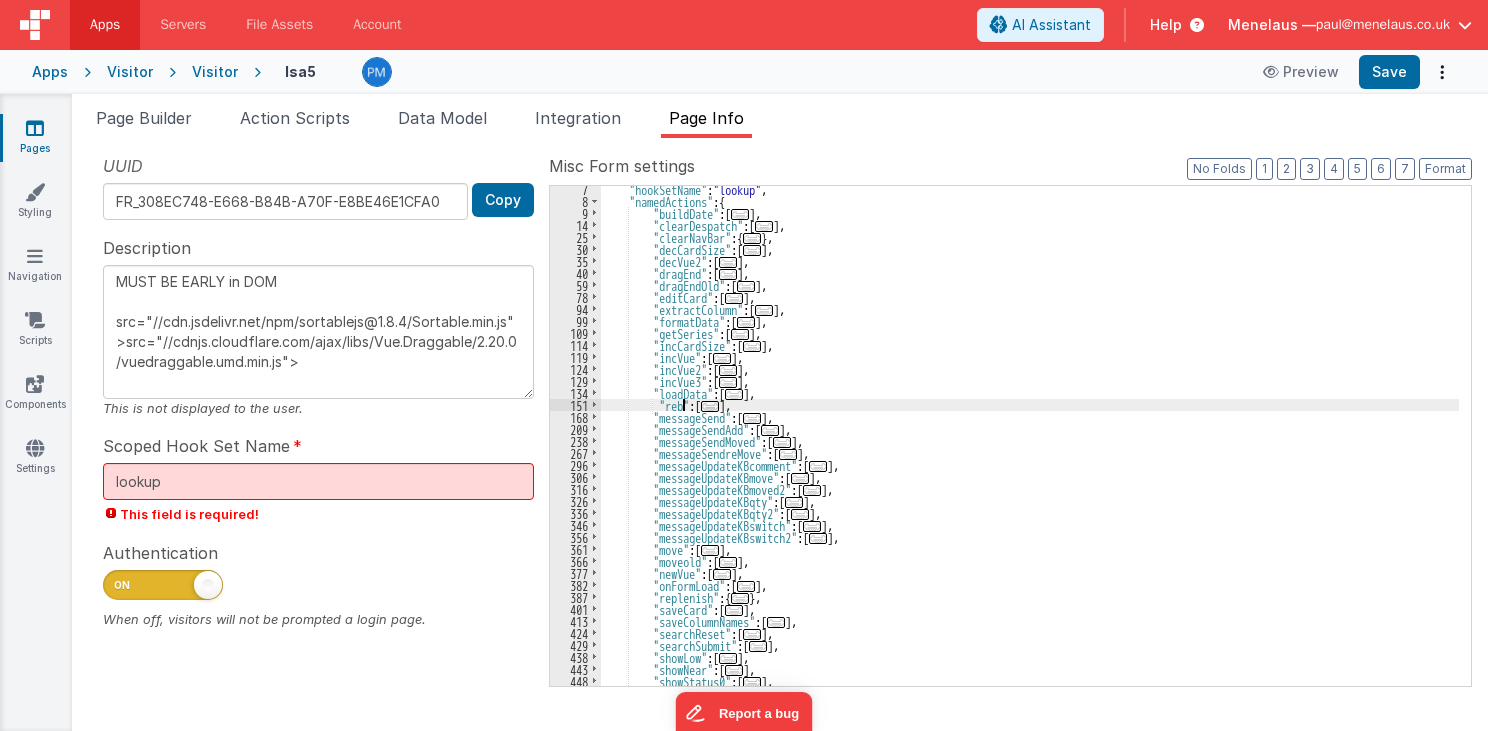 type on "MUST BE EARLY in DOM
src="//cdn.jsdelivr.net/npm/sortablejs@1.8.4/Sortable.min.js">src="//cdnjs.cloudflare.com/ajax/libs/Vue.Draggable/2.20.0/vuedraggable.umd.min.js">" 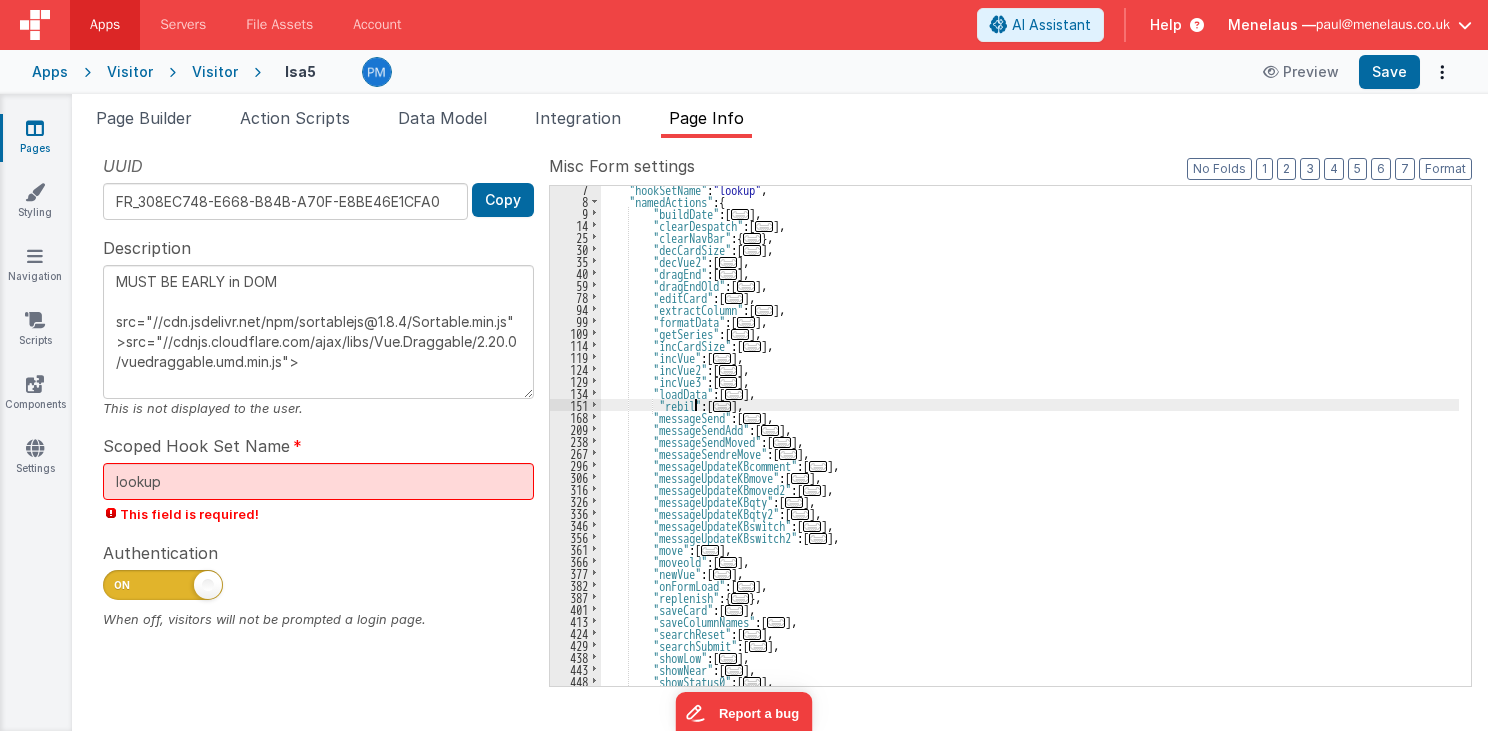 type on "MUST BE EARLY in DOM
src="//cdn.jsdelivr.net/npm/sortablejs@1.8.4/Sortable.min.js">src="//cdnjs.cloudflare.com/ajax/libs/Vue.Draggable/2.20.0/vuedraggable.umd.min.js">" 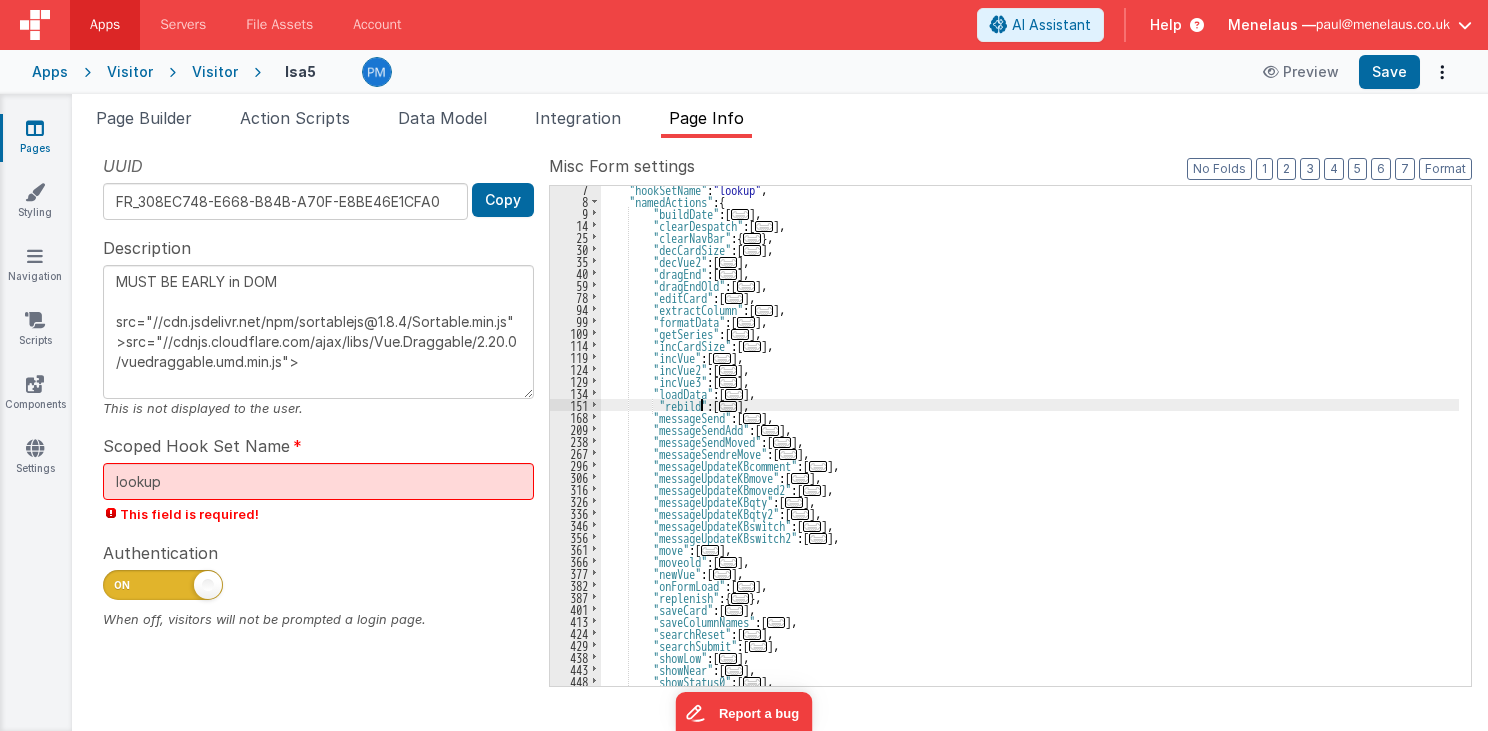 type on "MUST BE EARLY in DOM
src="//cdn.jsdelivr.net/npm/sortablejs@1.8.4/Sortable.min.js">src="//cdnjs.cloudflare.com/ajax/libs/Vue.Draggable/2.20.0/vuedraggable.umd.min.js">" 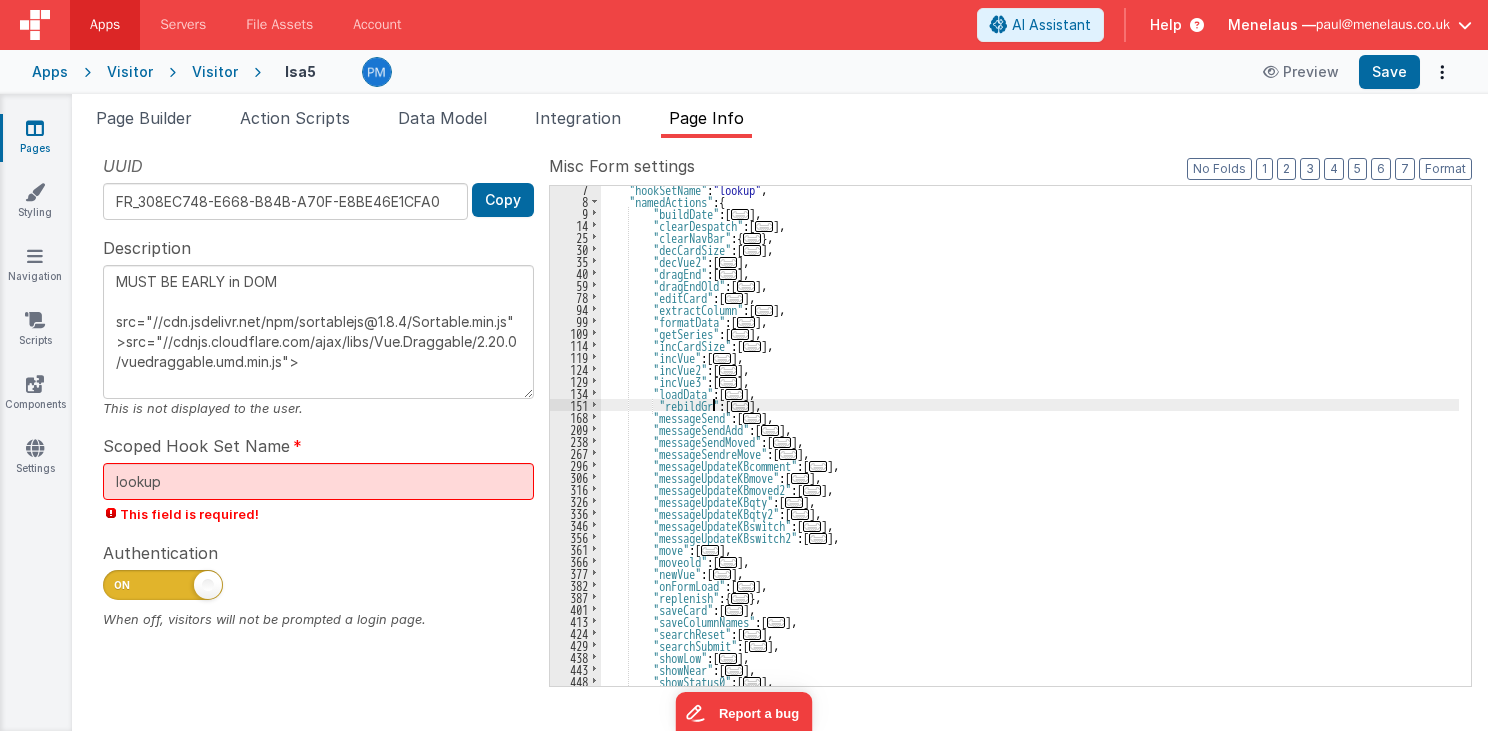 type on "MUST BE EARLY in DOM
src="//cdn.jsdelivr.net/npm/sortablejs@1.8.4/Sortable.min.js">src="//cdnjs.cloudflare.com/ajax/libs/Vue.Draggable/2.20.0/vuedraggable.umd.min.js">" 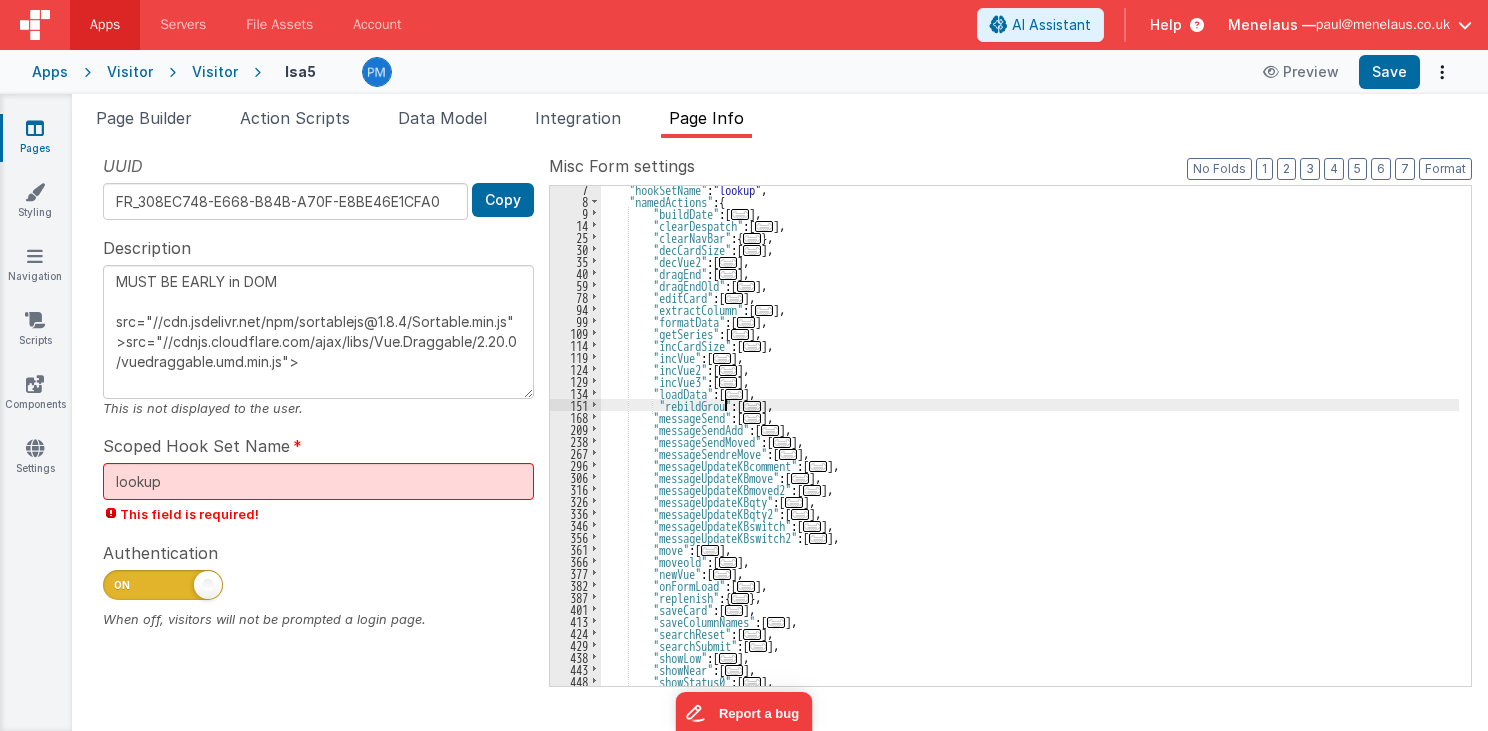 type on "MUST BE EARLY in DOM
src="//cdn.jsdelivr.net/npm/sortablejs@1.8.4/Sortable.min.js">src="//cdnjs.cloudflare.com/ajax/libs/Vue.Draggable/2.20.0/vuedraggable.umd.min.js">" 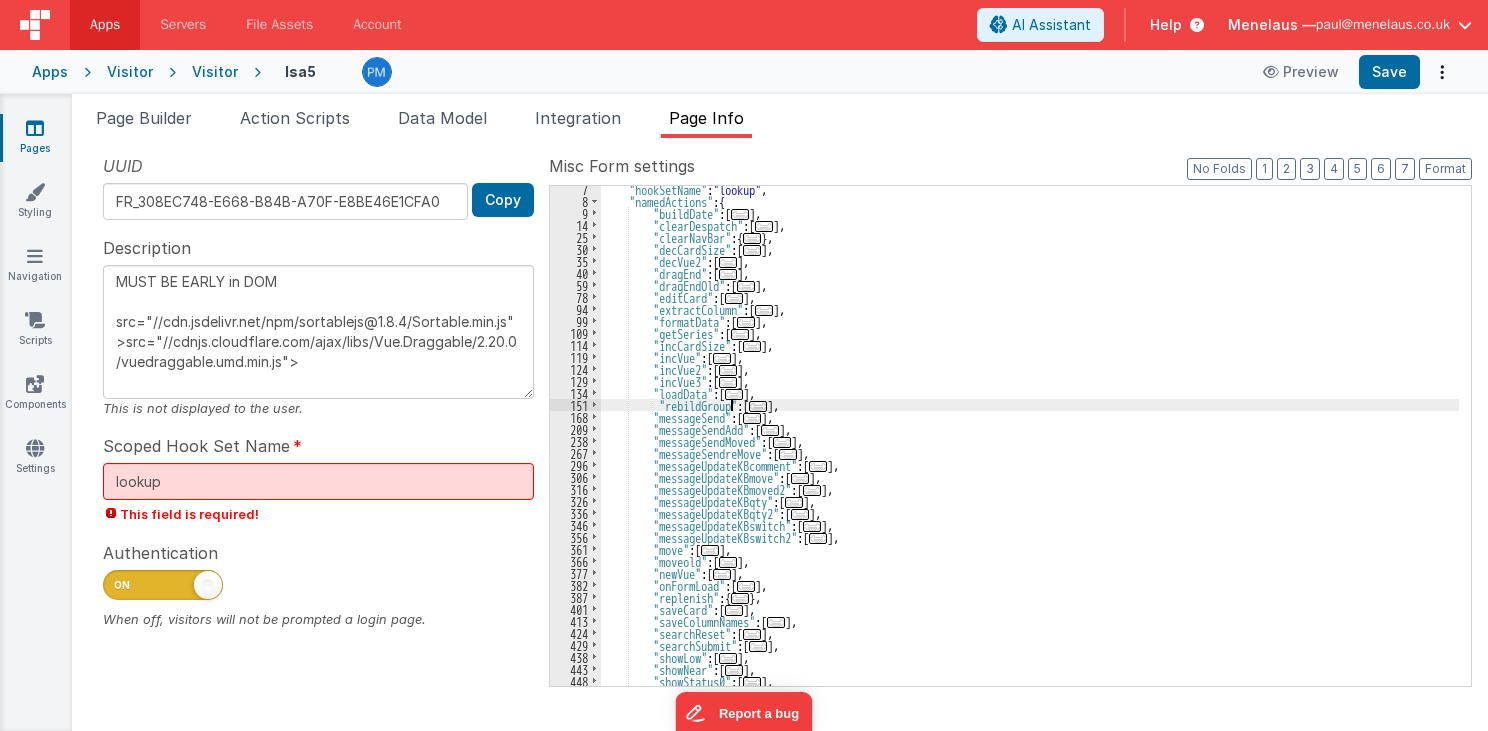 type on "MUST BE EARLY in DOM
src="//cdn.jsdelivr.net/npm/sortablejs@1.8.4/Sortable.min.js">src="//cdnjs.cloudflare.com/ajax/libs/Vue.Draggable/2.20.0/vuedraggable.umd.min.js">" 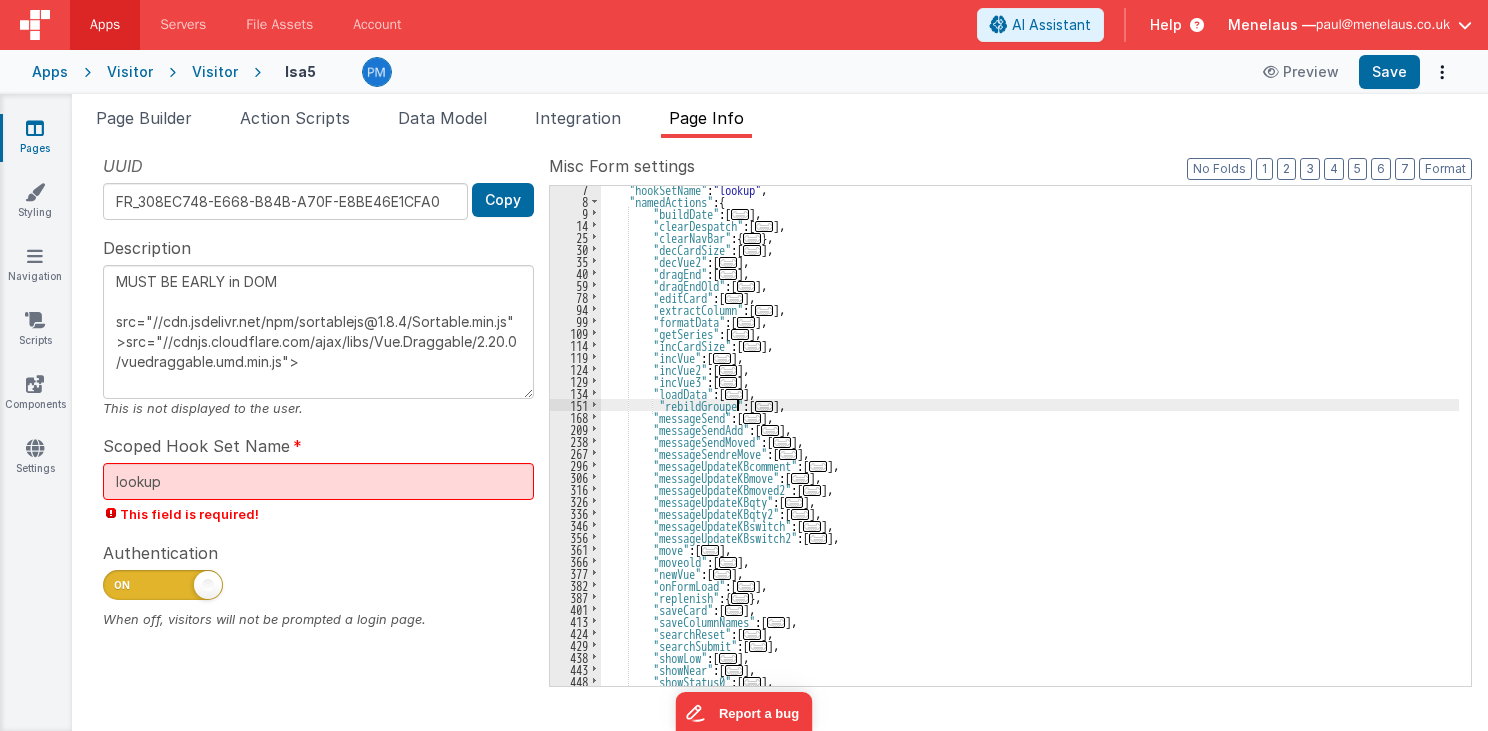 type on "MUST BE EARLY in DOM
src="//cdn.jsdelivr.net/npm/sortablejs@1.8.4/Sortable.min.js">src="//cdnjs.cloudflare.com/ajax/libs/Vue.Draggable/2.20.0/vuedraggable.umd.min.js">" 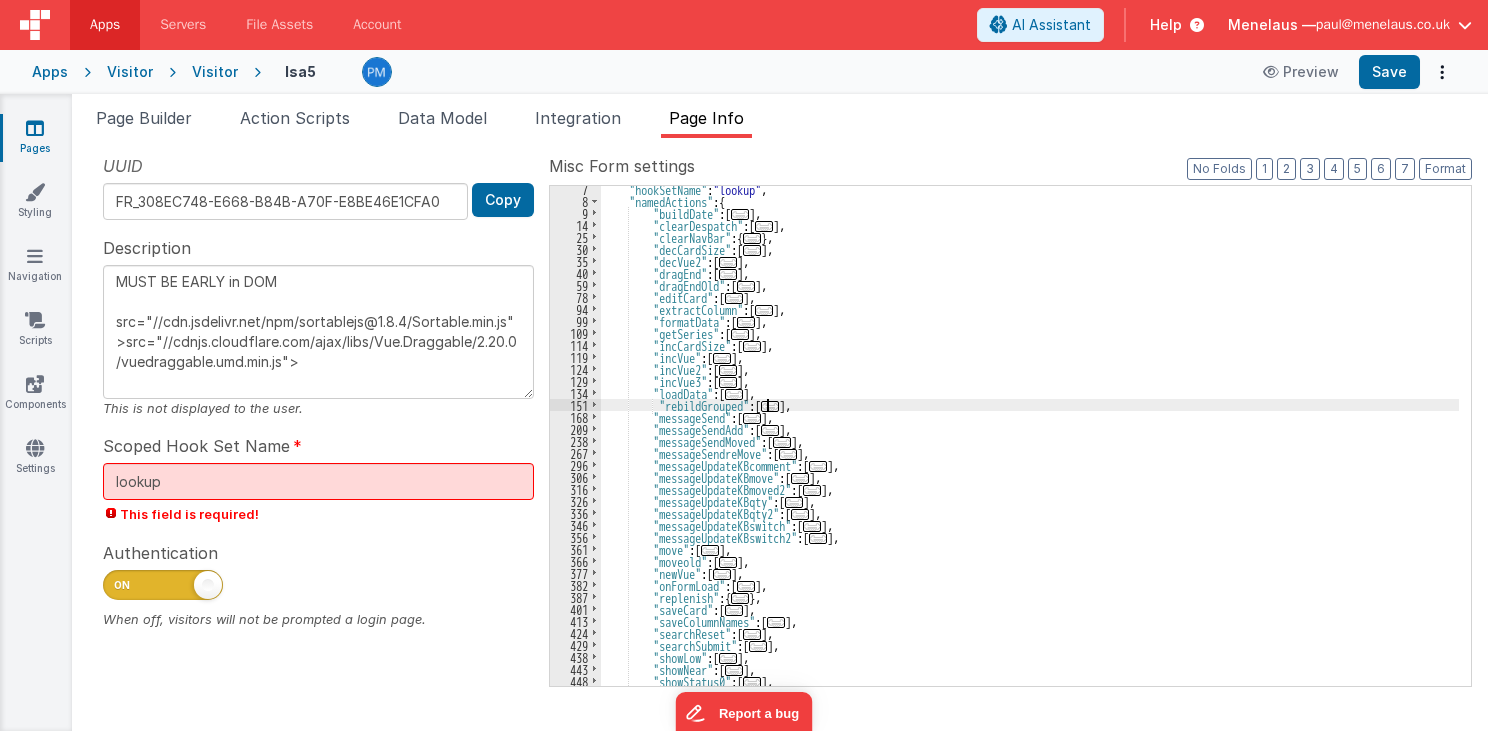 click on "..." at bounding box center [770, 406] 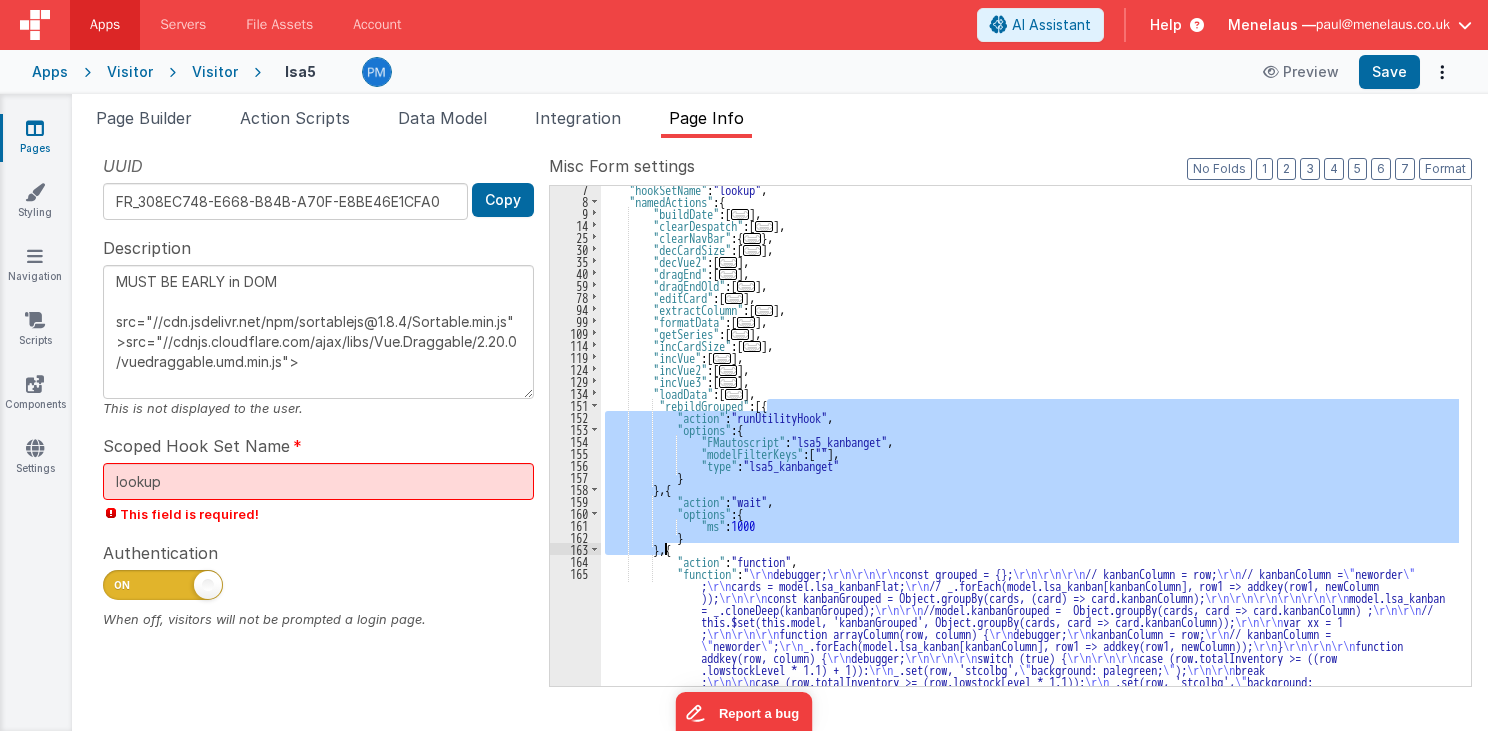 drag, startPoint x: 765, startPoint y: 400, endPoint x: 667, endPoint y: 547, distance: 176.67201 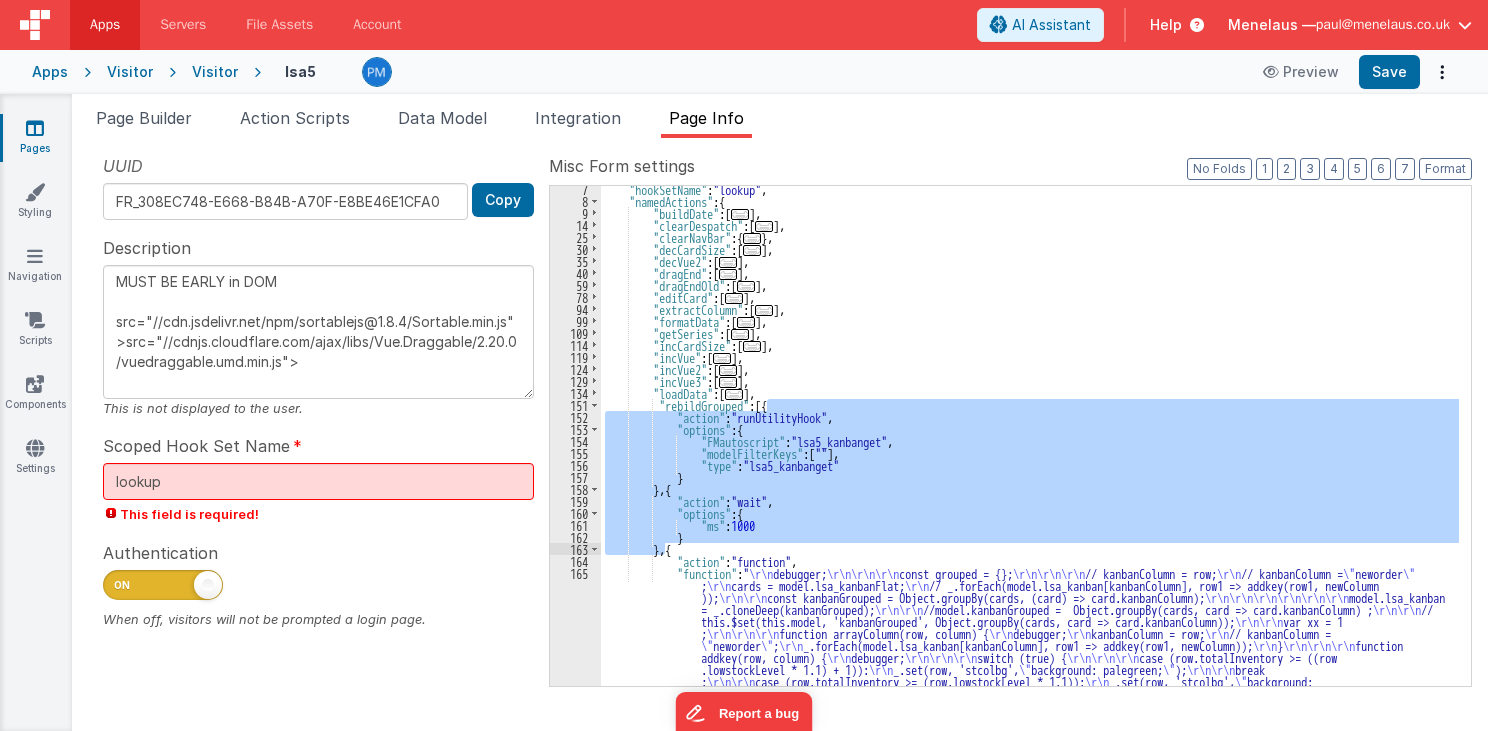 type on "MUST BE EARLY in DOM
src="//cdn.jsdelivr.net/npm/sortablejs@1.8.4/Sortable.min.js">src="//cdnjs.cloudflare.com/ajax/libs/Vue.Draggable/2.20.0/vuedraggable.umd.min.js">" 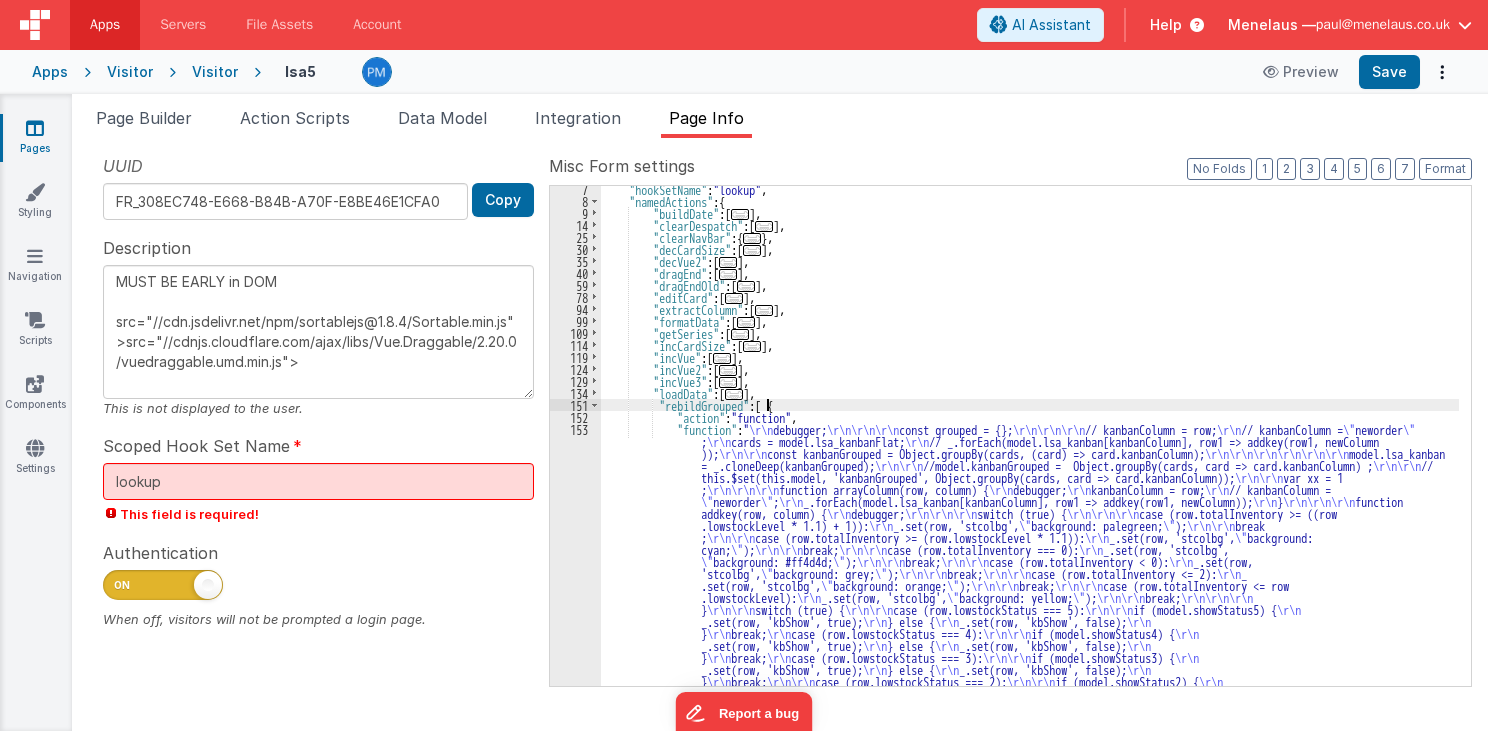 click on ""hookSetName" :  "lookup" ,      "namedActions" :  {           "buildDate" :  [ ... ] ,           "clearDespatch" :  [ ... ] ,           "clearNavBar" :  { ... } ,           "decCardSize" :  [ ... ] ,           "decVue2" :  [ ... ] ,           "dragEnd" :  [ ... ] ,           "dragEndOld" :  [ ... ] ,           "editCard" :  [ ... ] ,           "extractColumn" :  [ ... ] ,           "formatData" :  [ ... ] ,           "getSeries" :  [ ... ] ,           "incCardSize" :  [ ... ] ,           "incVue" :  [ ... ] ,           "incVue2" :  [ ... ] ,           "incVue3" :  [ ... ] ,           "loadData" :  [ ... ] ,             "rebildGrouped" :  [   {                "action" :  "function" ,                "function" :  "
debugger;
const grouped = {};
// kanbanColumn = row;
// kanbanColumn =  " neworder "              ;
cards = model.lsa_kanbanFlat;
// _.forEach(model.lsa_kanban[kanbanColumn], row1 => addkey(row1, newColumn )); //  ;" at bounding box center (1030, 607) 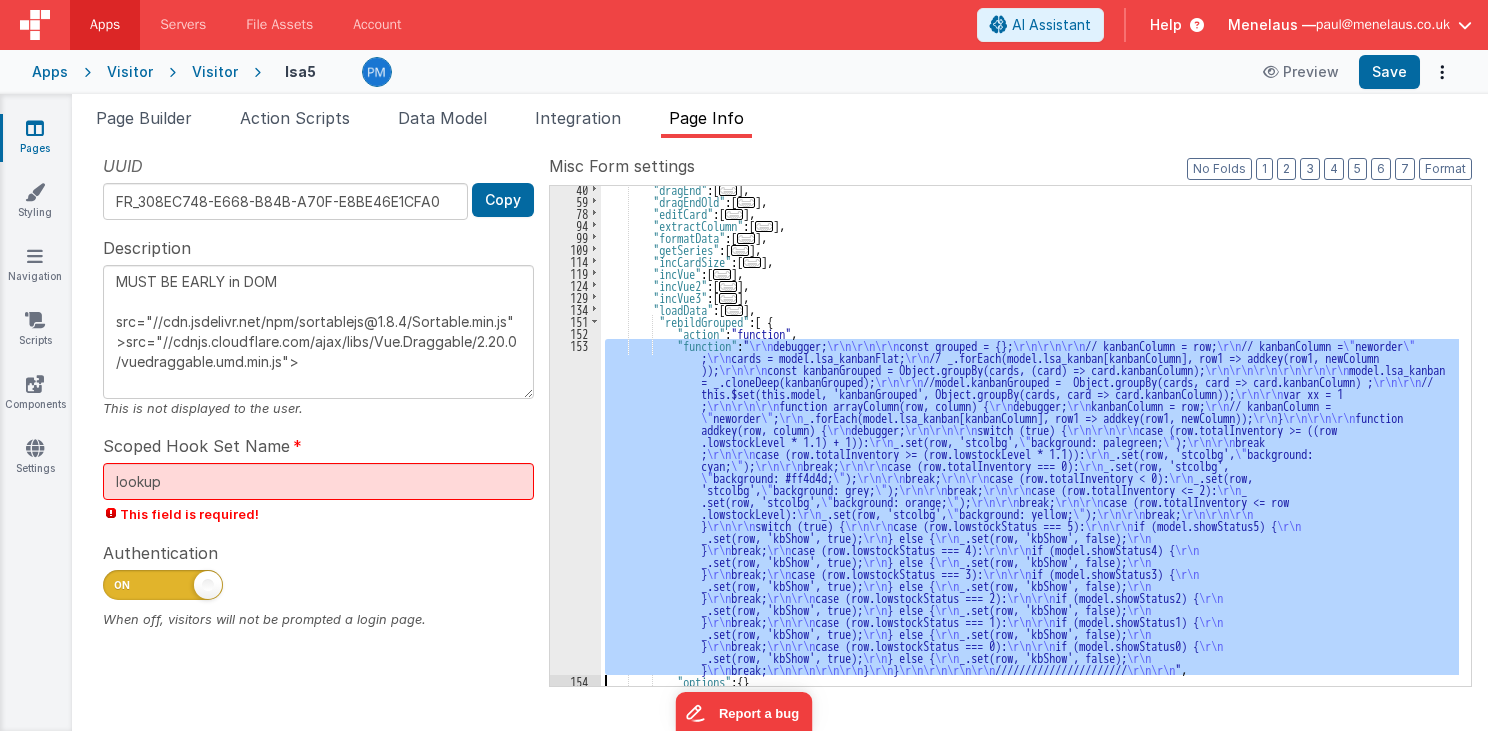 scroll, scrollTop: 171, scrollLeft: 0, axis: vertical 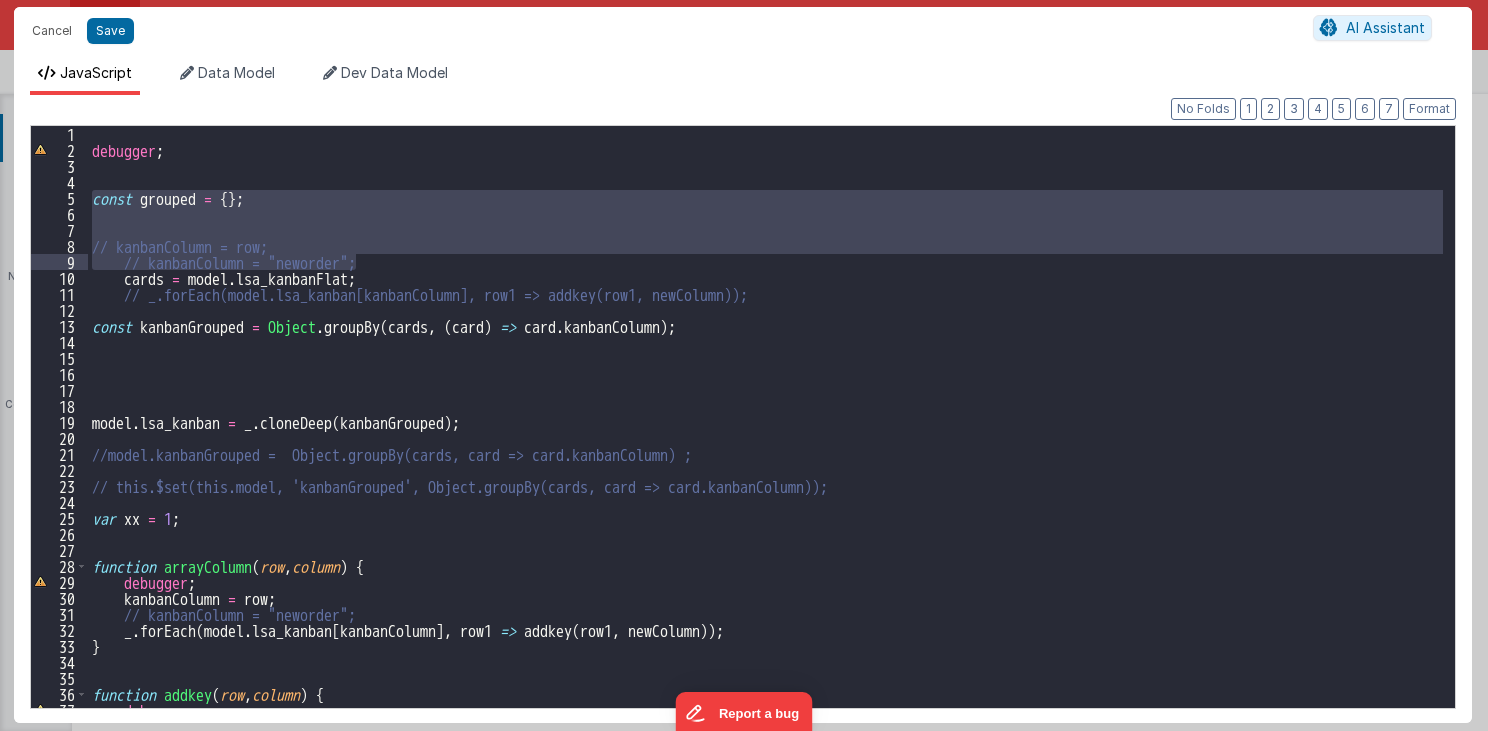 drag, startPoint x: 88, startPoint y: 192, endPoint x: 376, endPoint y: 260, distance: 295.9189 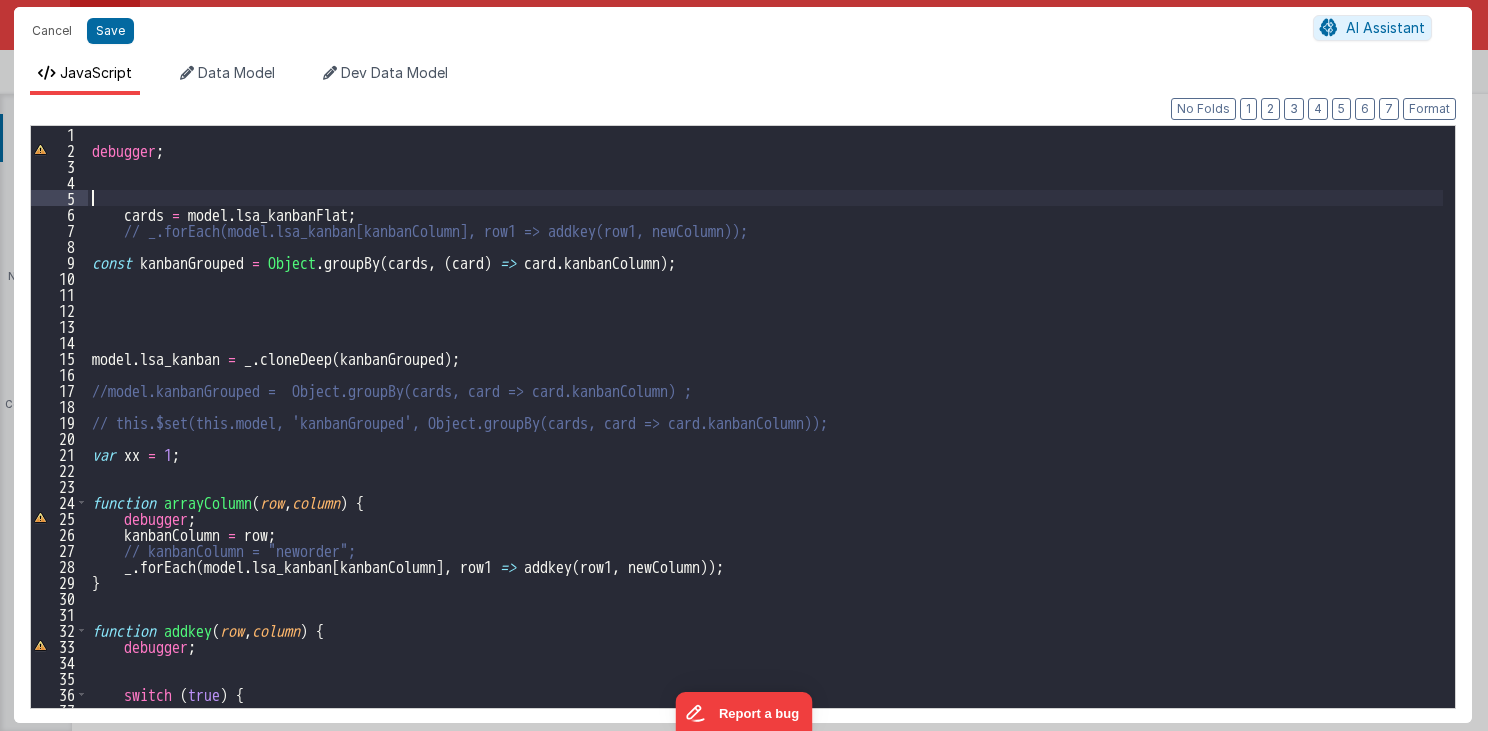 click on "debugger ;      cards   =   model . lsa_kanbanFlat ;      // _.forEach(model.lsa_kanban[kanbanColumn], row1 => addkey(row1, newColumn)); const   kanbanGrouped   =   Object . groupBy ( cards ,   ( card )   =>   card . kanbanColumn ) ; model . lsa_kanban   =   _ . cloneDeep ( kanbanGrouped ) ; //model.kanbanGrouped =  Object.groupBy(cards, card => card.kanbanColumn) ; // this.$set(this.model, 'kanbanGrouped', Object.groupBy(cards, card => card.kanbanColumn)); var   xx   =   1 ; function   arrayColumn ( row ,  column )   {      debugger ;      kanbanColumn   =   row ;      // kanbanColumn = "neworder";      _ . forEach ( model . lsa_kanban [ kanbanColumn ] ,   row1   =>   addkey ( row1 ,   newColumn )) ; } function   addkey ( row ,  column )   {      debugger ;      switch   ( true )   {" at bounding box center [766, 432] 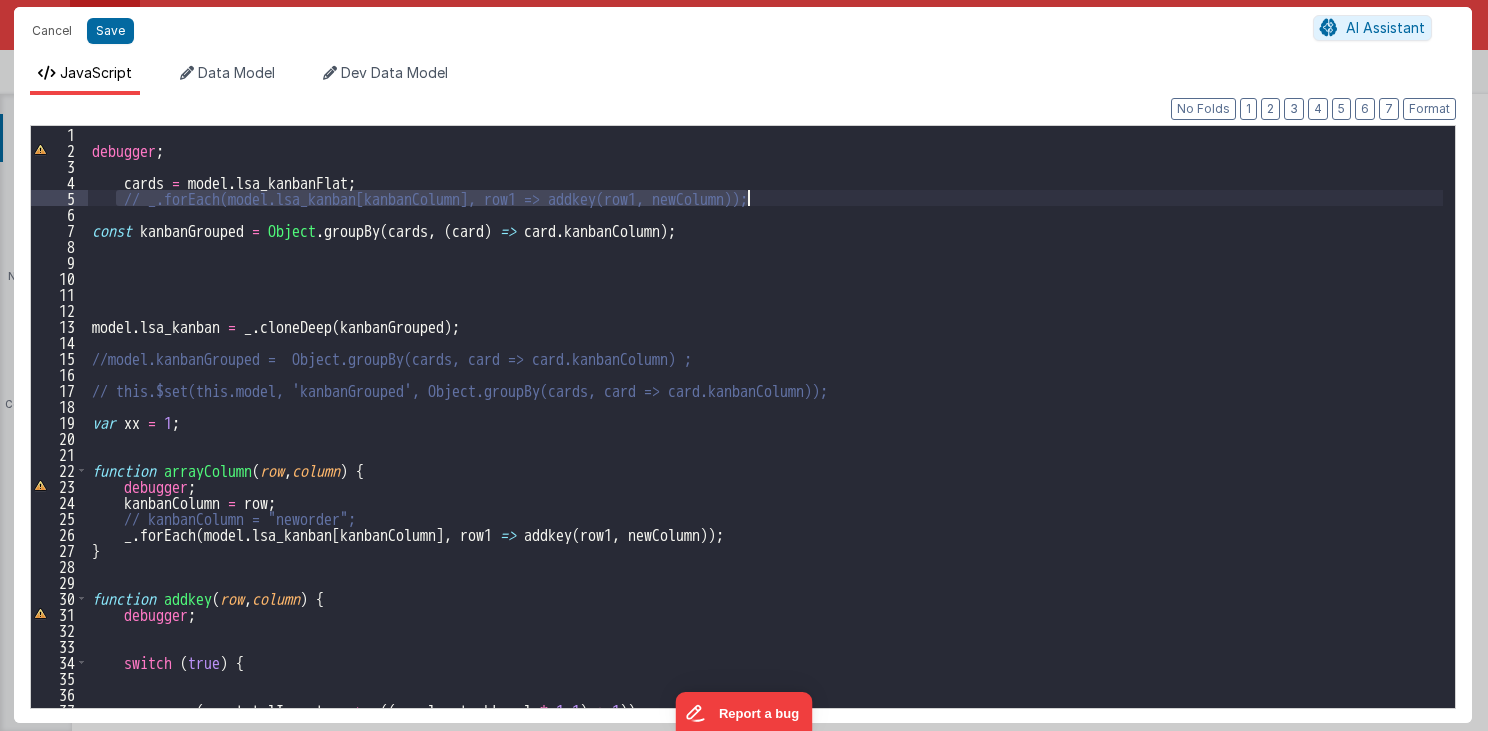 drag, startPoint x: 116, startPoint y: 199, endPoint x: 814, endPoint y: 198, distance: 698.00073 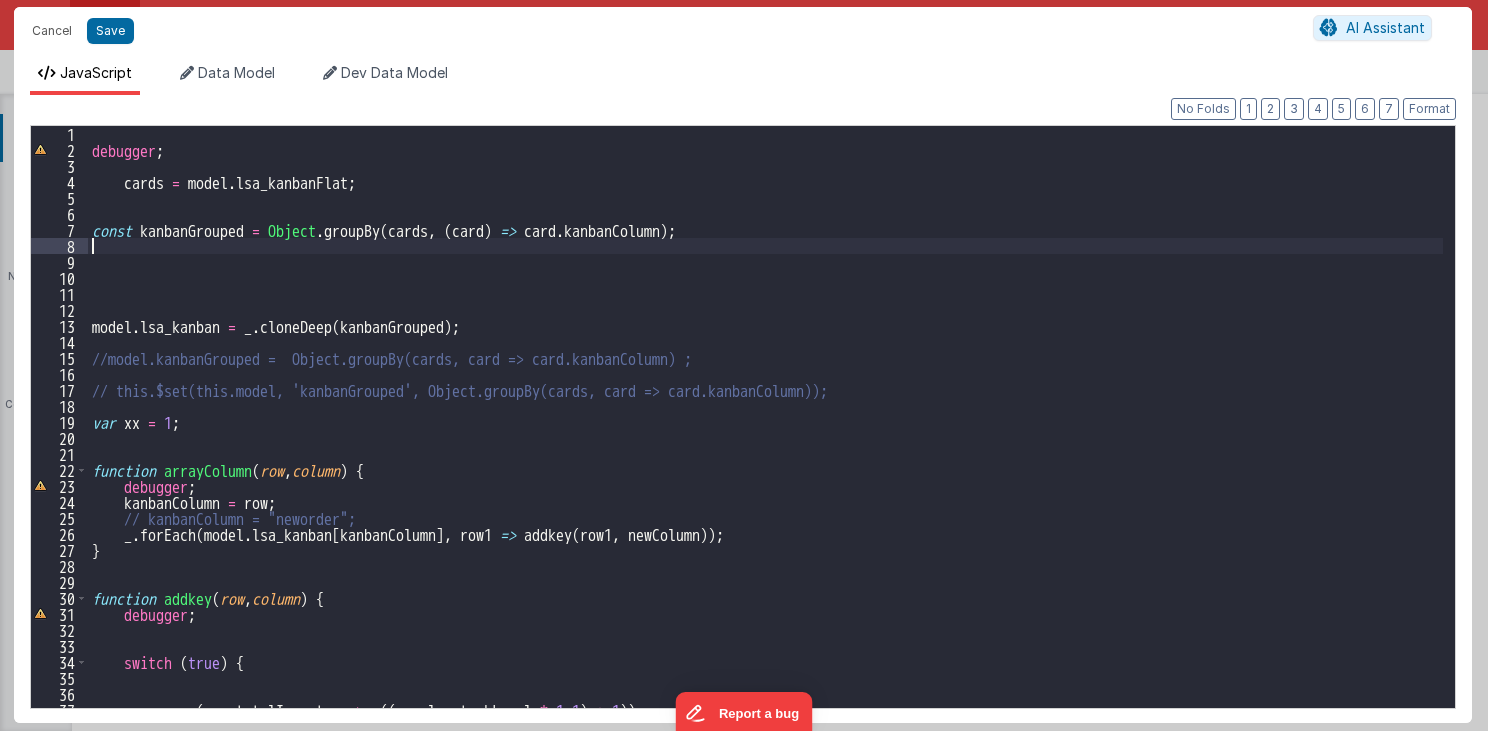 click on "debugger ;      cards   =   model . lsa_kanbanFlat ;     const   kanbanGrouped   =   Object . groupBy ( cards ,   ( card )   =>   card . kanbanColumn ) ; model . lsa_kanban   =   _ . cloneDeep ( kanbanGrouped ) ; //model.kanbanGrouped =  Object.groupBy(cards, card => card.kanbanColumn) ; // this.$set(this.model, 'kanbanGrouped', Object.groupBy(cards, card => card.kanbanColumn)); var   xx   =   1 ; function   arrayColumn ( row ,  column )   {      debugger ;      kanbanColumn   =   row ;      // kanbanColumn = "neworder";      _ . forEach ( model . lsa_kanban [ kanbanColumn ] ,   row1   =>   addkey ( row1 ,   newColumn )) ; } function   addkey ( row ,  column )   {      debugger ;      switch   ( true )   {           case   ( row . totalInventory   >=   (( row . lowstockLevel   *   1.1 )   +   1 )) :                _ . set ( row ,   'stcolbg' ,   "background: palegreen;" ) ;" at bounding box center (766, 432) 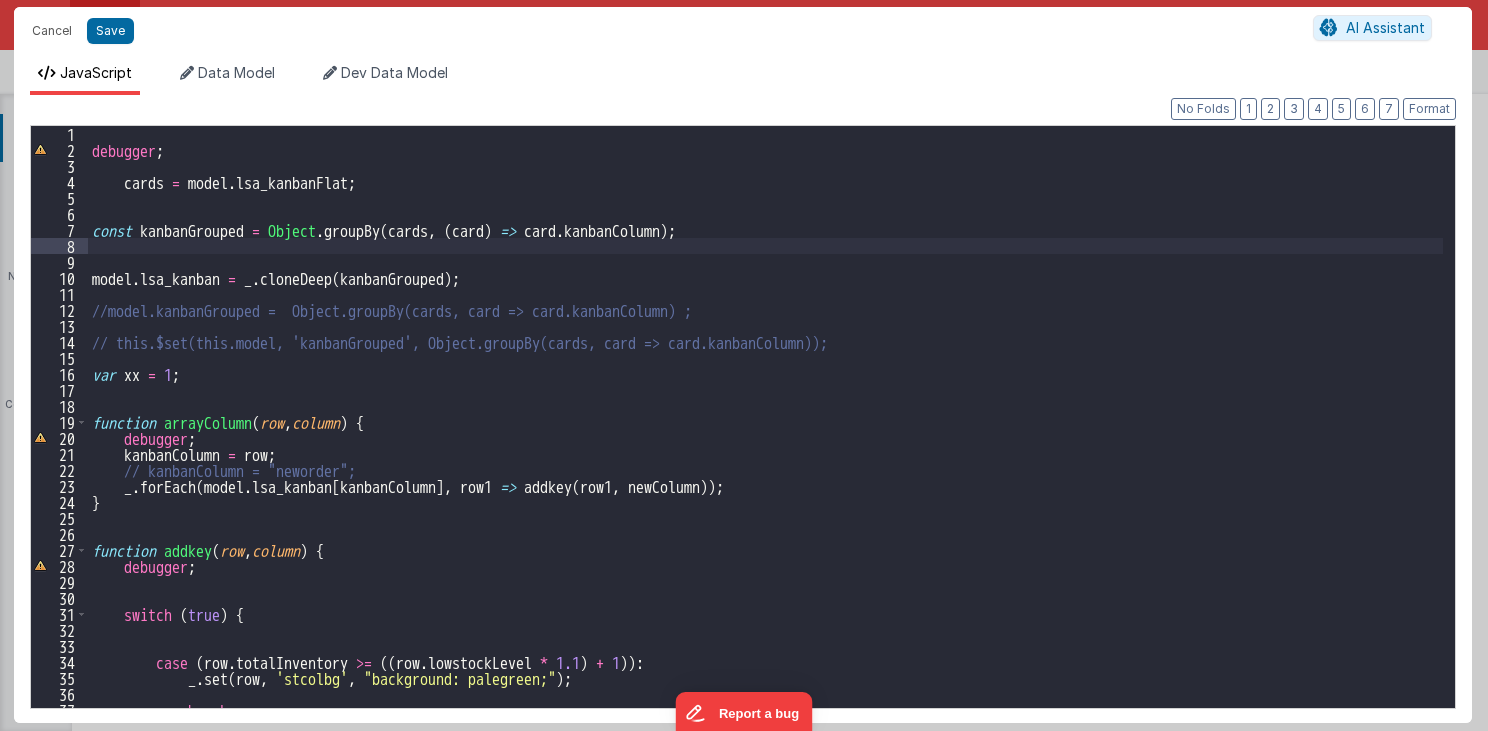 drag, startPoint x: 84, startPoint y: 298, endPoint x: 978, endPoint y: 351, distance: 895.56964 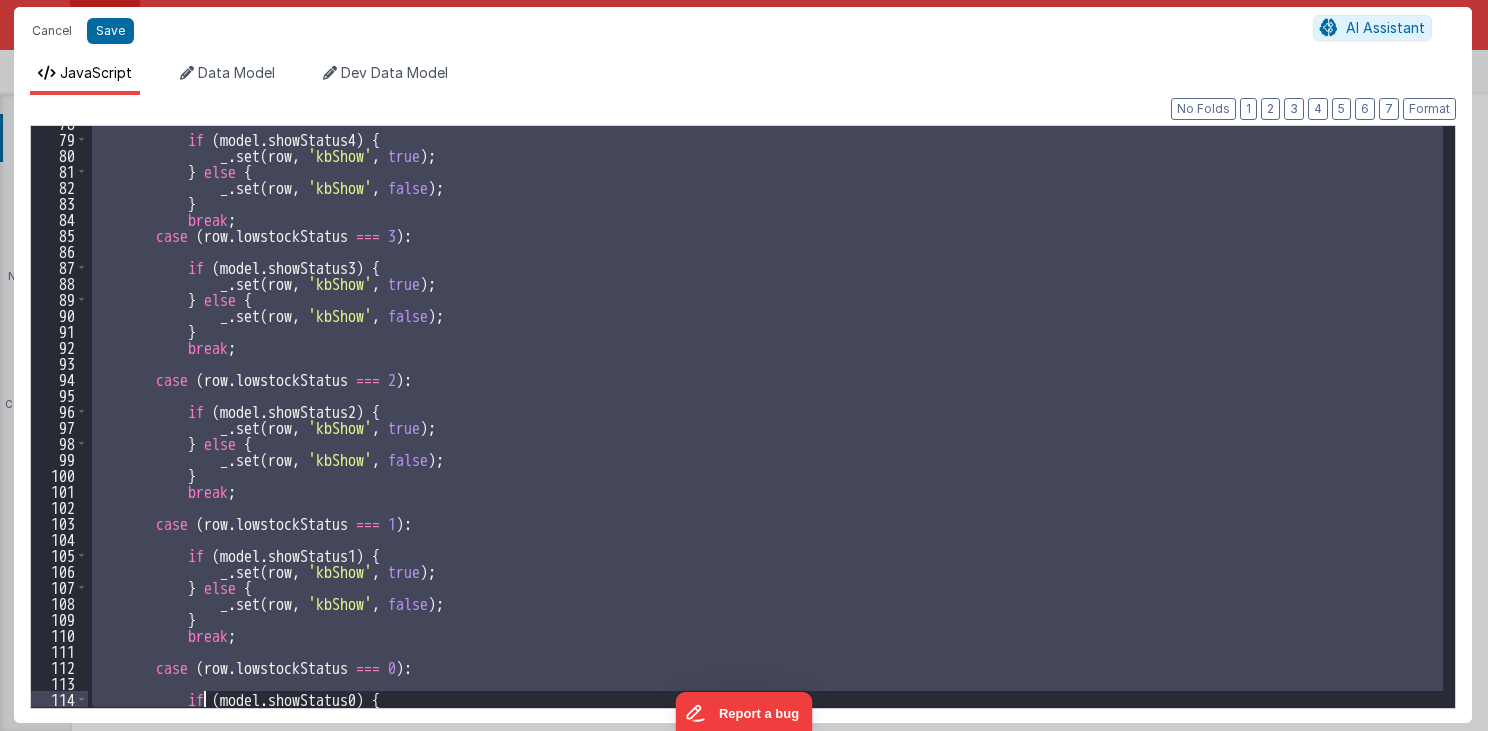 scroll, scrollTop: 1497, scrollLeft: 0, axis: vertical 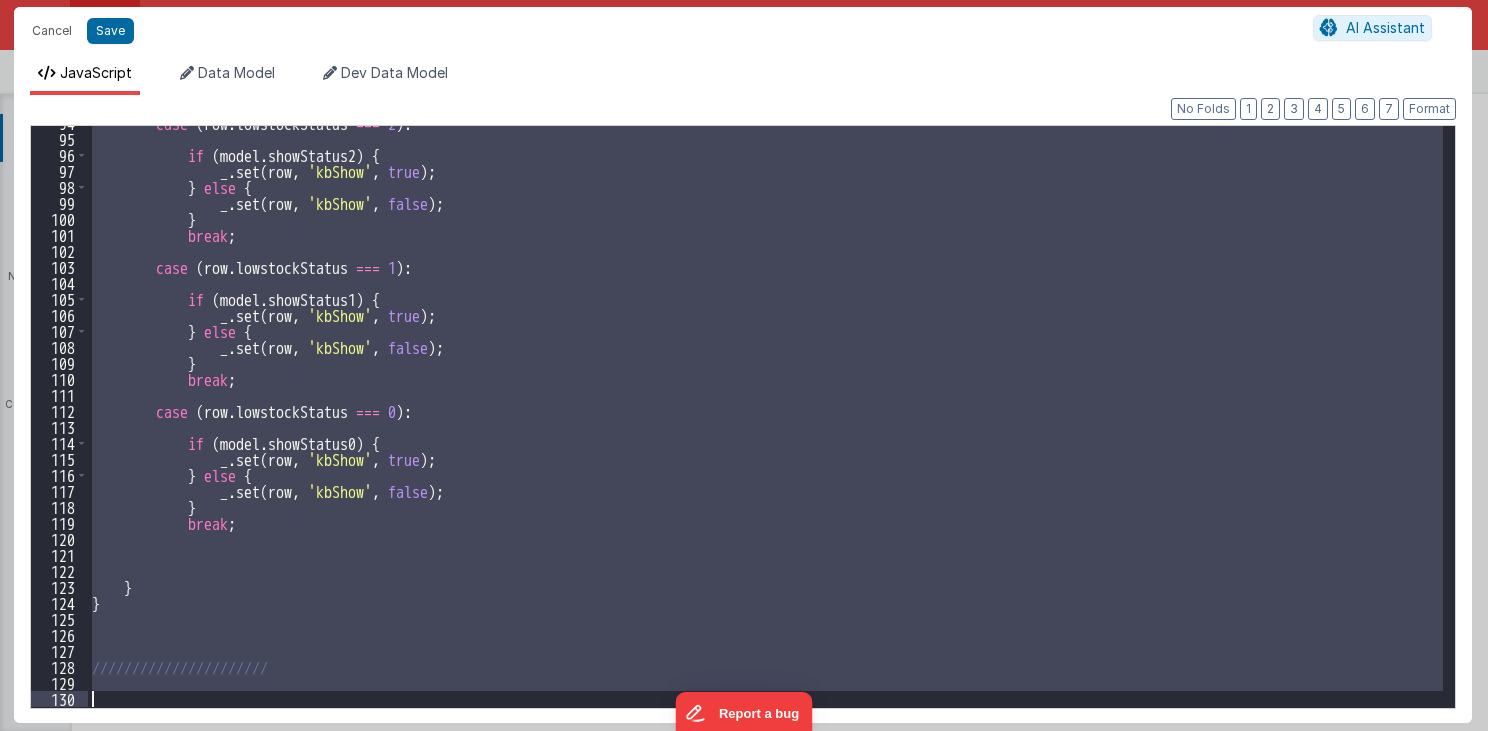 drag, startPoint x: 91, startPoint y: 401, endPoint x: 207, endPoint y: 812, distance: 427.0562 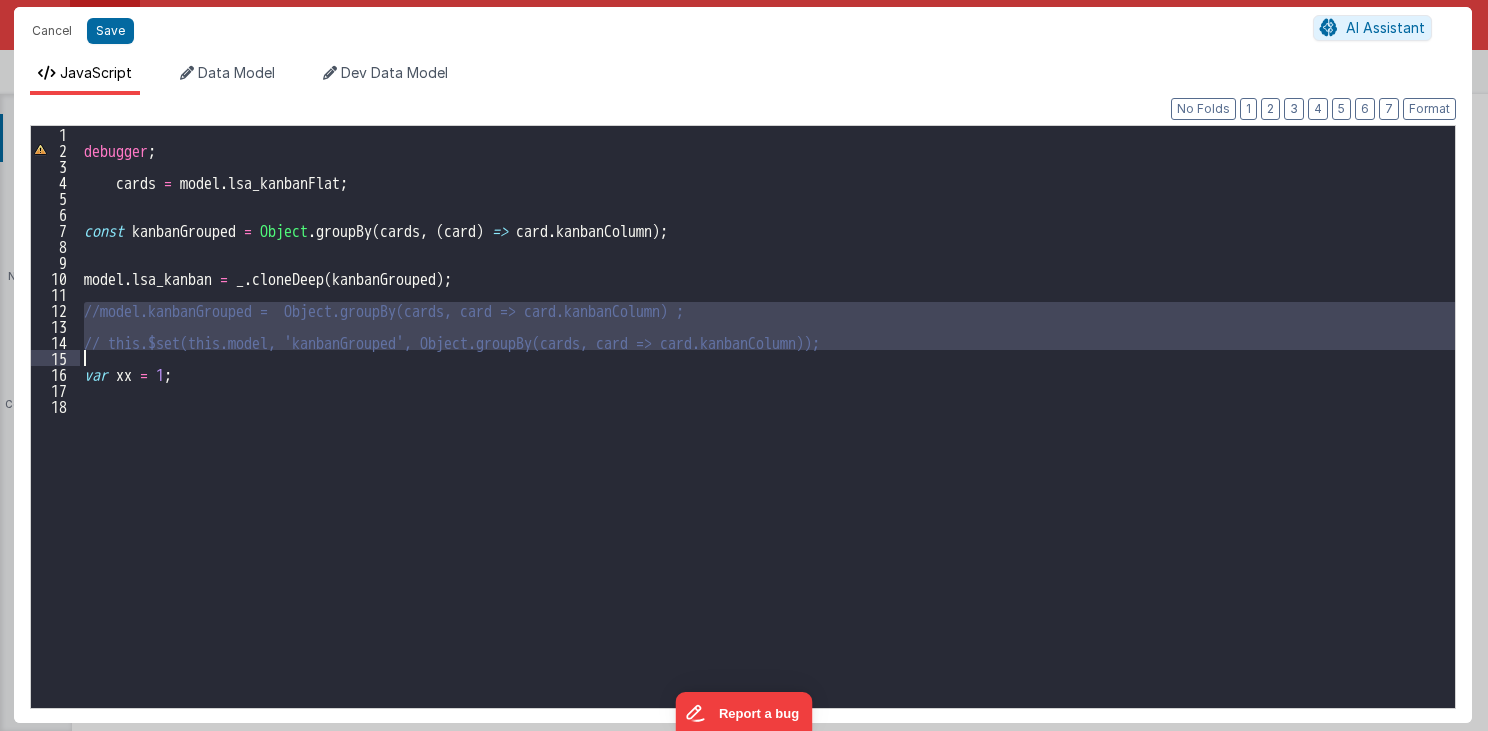 drag, startPoint x: 84, startPoint y: 308, endPoint x: 920, endPoint y: 352, distance: 837.1571 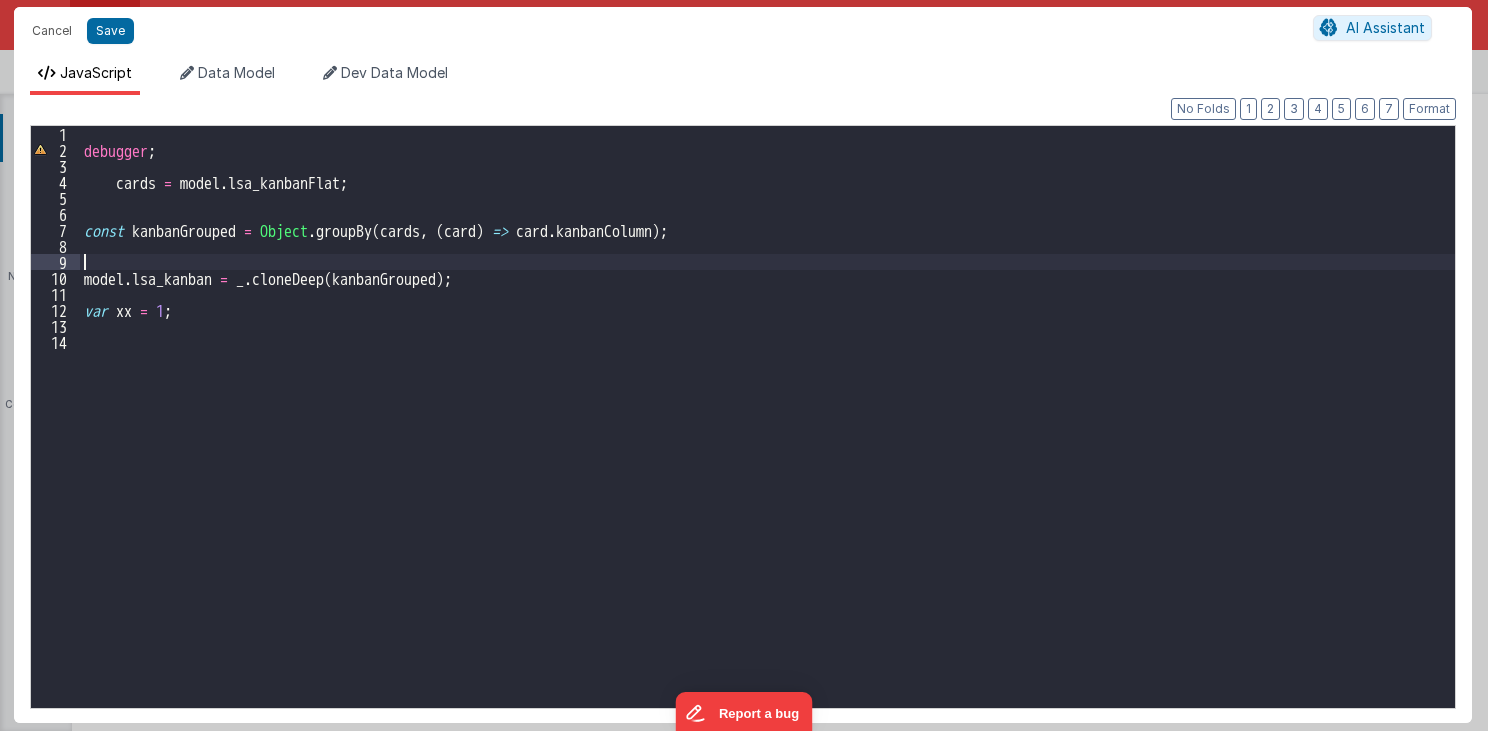 click on "debugger ;      cards   =   model . lsa_kanbanFlat ;     const   kanbanGrouped   =   Object . groupBy ( cards ,   ( card )   =>   card . kanbanColumn ) ; model . lsa_kanban   =   _ . cloneDeep ( kanbanGrouped ) ; var   xx   =   1 ;" at bounding box center [768, 432] 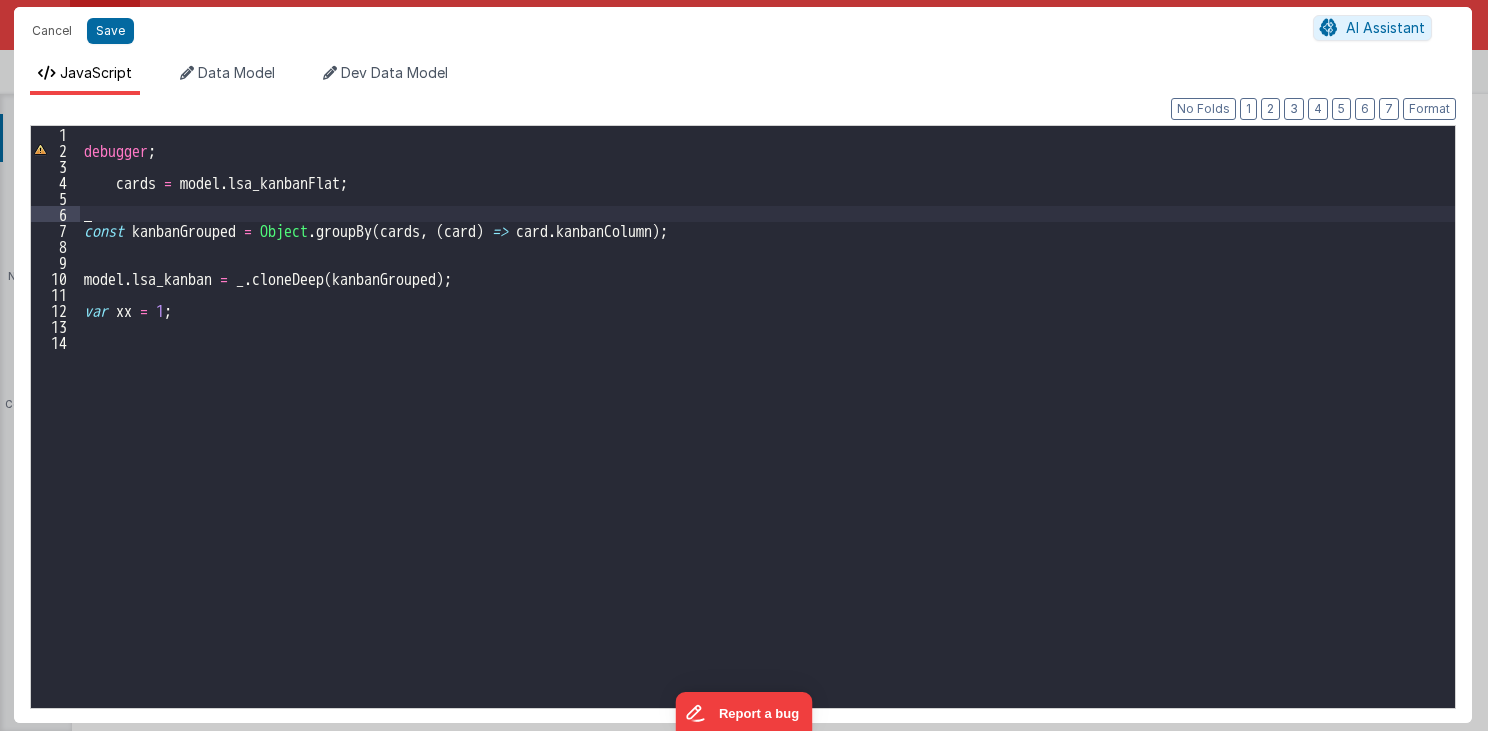 click on "debugger ;      cards   =   model . lsa_kanbanFlat ;     const   kanbanGrouped   =   Object . groupBy ( cards ,   ( card )   =>   card . kanbanColumn ) ; model . lsa_kanban   =   _ . cloneDeep ( kanbanGrouped ) ; var   xx   =   1 ;" at bounding box center [768, 432] 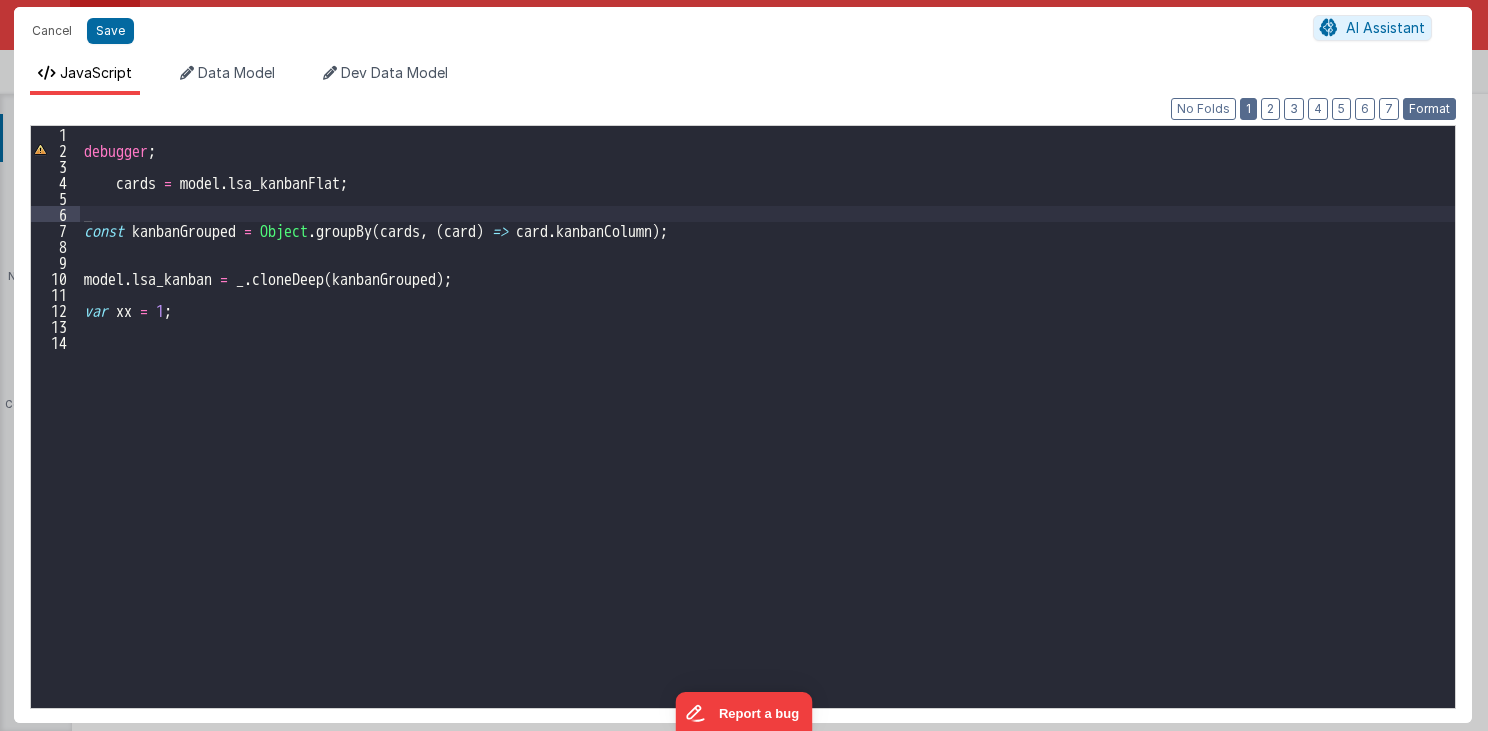 drag, startPoint x: 1448, startPoint y: 108, endPoint x: 1251, endPoint y: 108, distance: 197 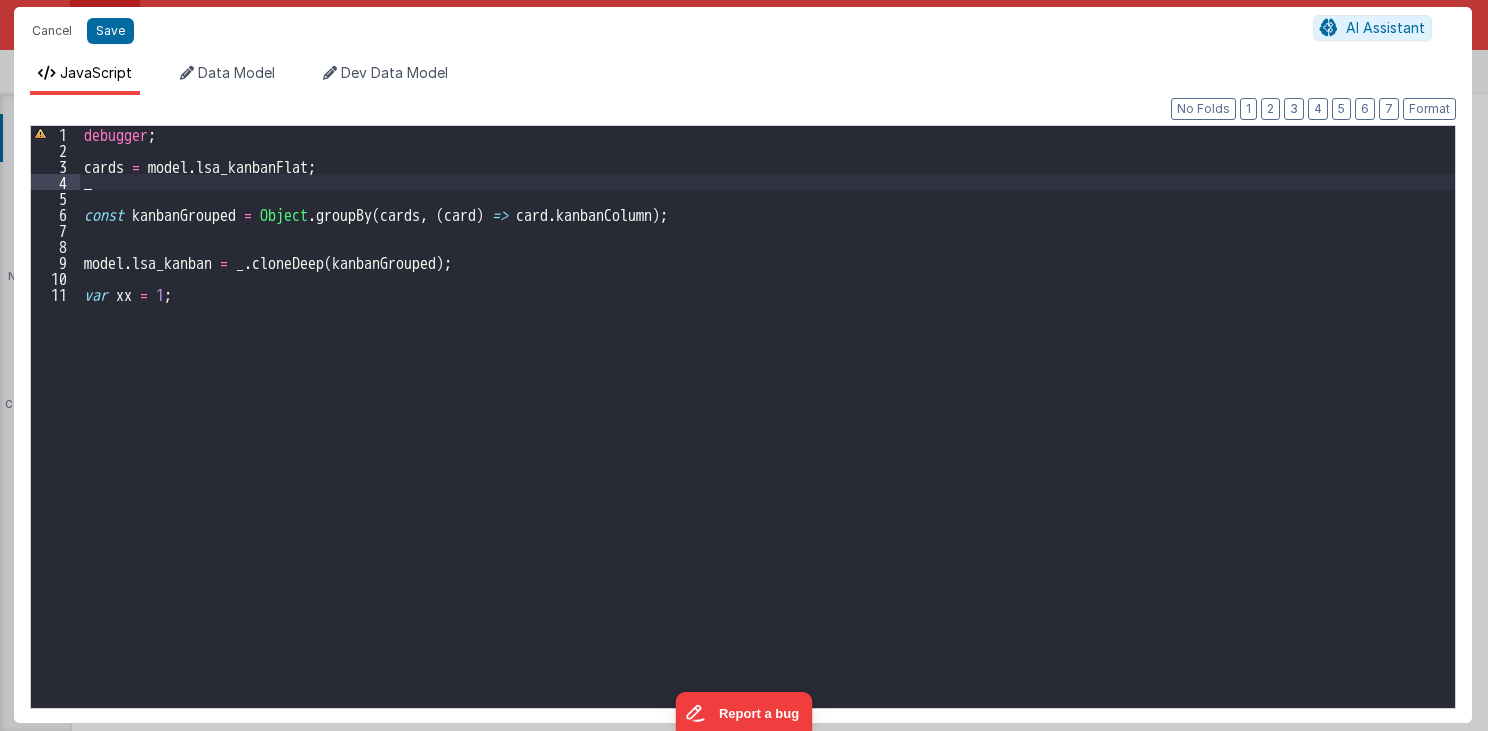 click on "debugger ; cards   =   model . lsa_kanbanFlat ; const   kanbanGrouped   =   Object . groupBy ( cards ,   ( card )   =>   card . kanbanColumn ) ; model . lsa_kanban   =   _ . cloneDeep ( kanbanGrouped ) ; var   xx   =   1 ;" at bounding box center (768, 432) 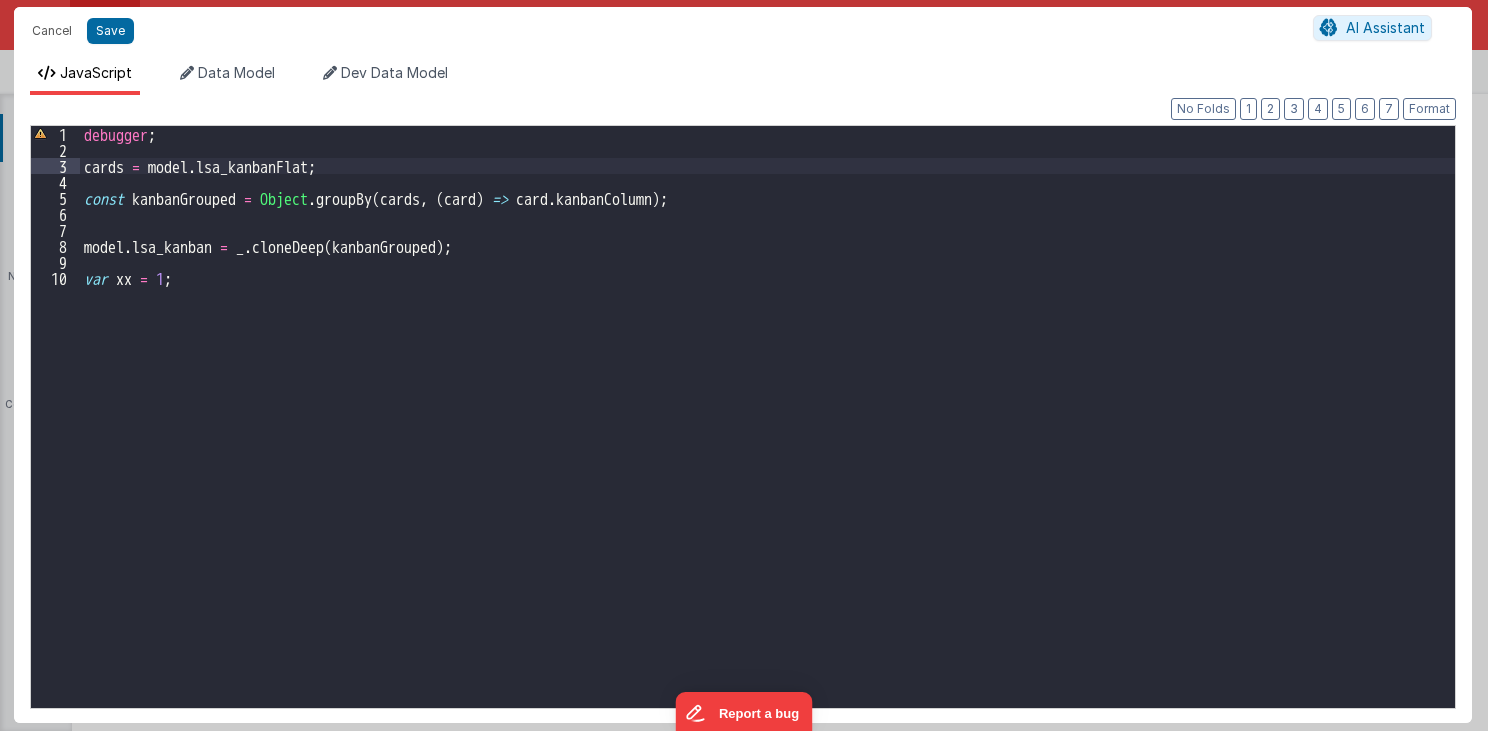 click on "debugger ; cards   =   model . lsa_kanbanFlat ; const   kanbanGrouped   =   Object . groupBy ( cards ,   ( card )   =>   card . kanbanColumn ) ; model . lsa_kanban   =   _ . cloneDeep ( kanbanGrouped ) ; var   xx   =   1 ;" at bounding box center (768, 432) 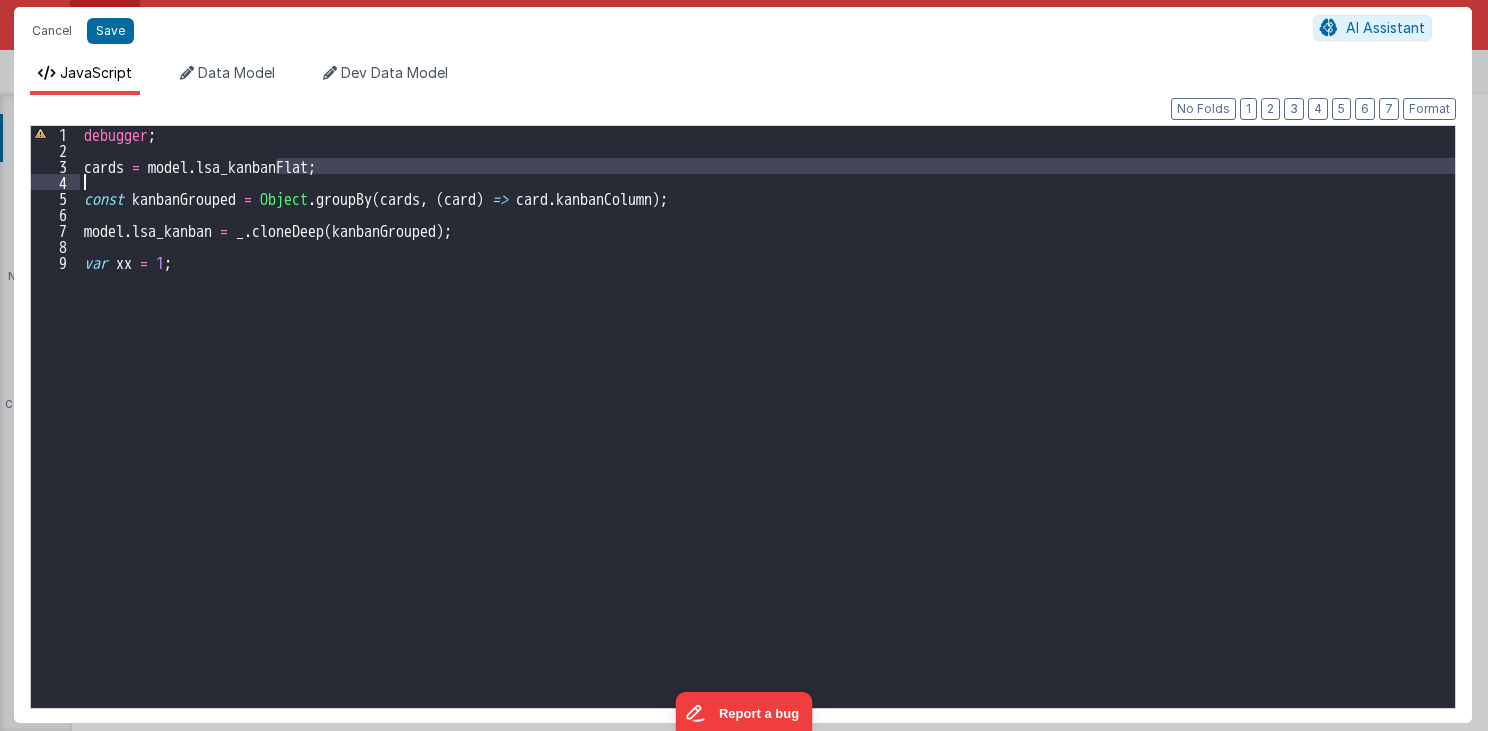 drag, startPoint x: 277, startPoint y: 162, endPoint x: 334, endPoint y: 175, distance: 58.463665 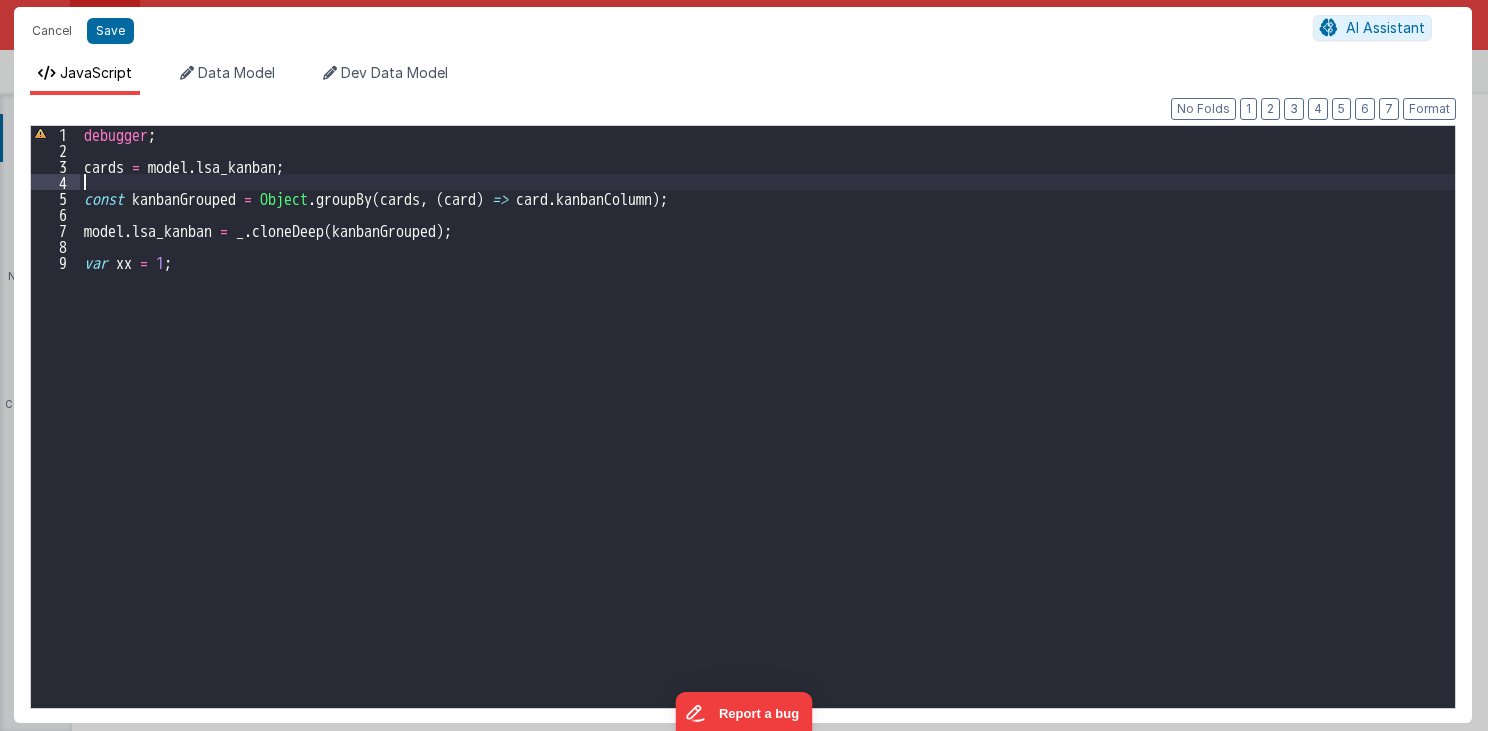 click on "7" at bounding box center [55, 230] 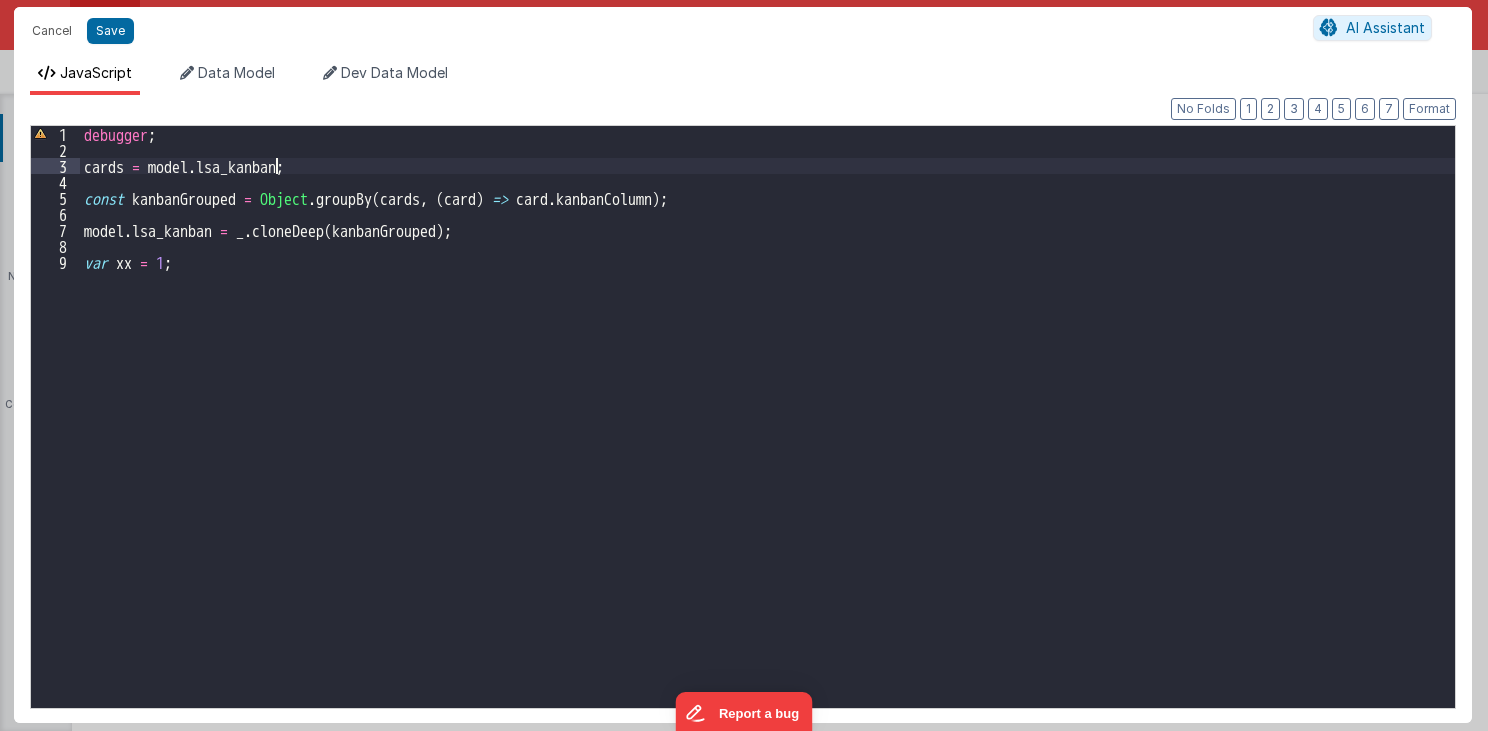 click on "debugger ; cards   =   model . lsa_kanban ; const   kanbanGrouped   =   Object . groupBy ( cards ,   ( card )   =>   card . kanbanColumn ) ; model . lsa_kanban   =   _ . cloneDeep ( kanbanGrouped ) ; var   xx   =   1 ;" at bounding box center [768, 432] 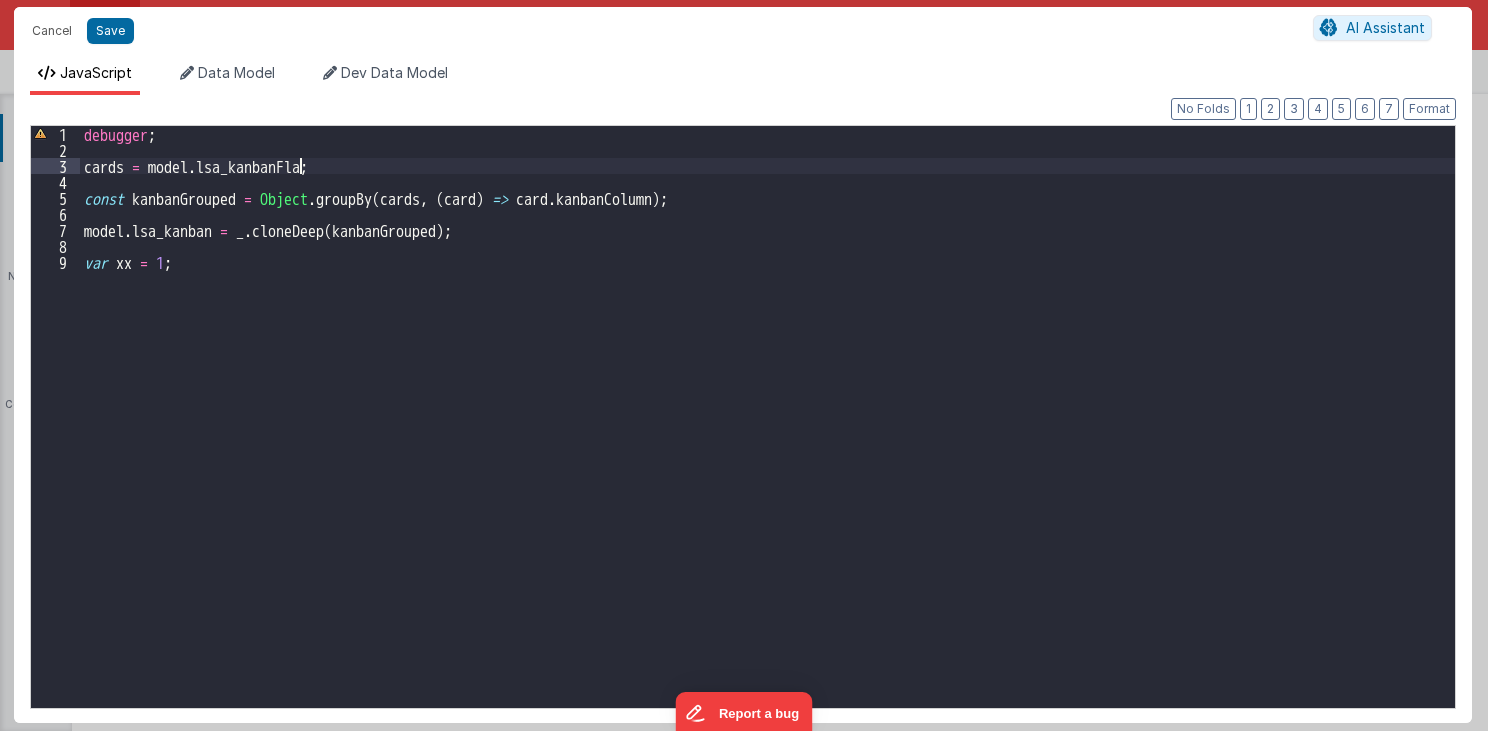 type 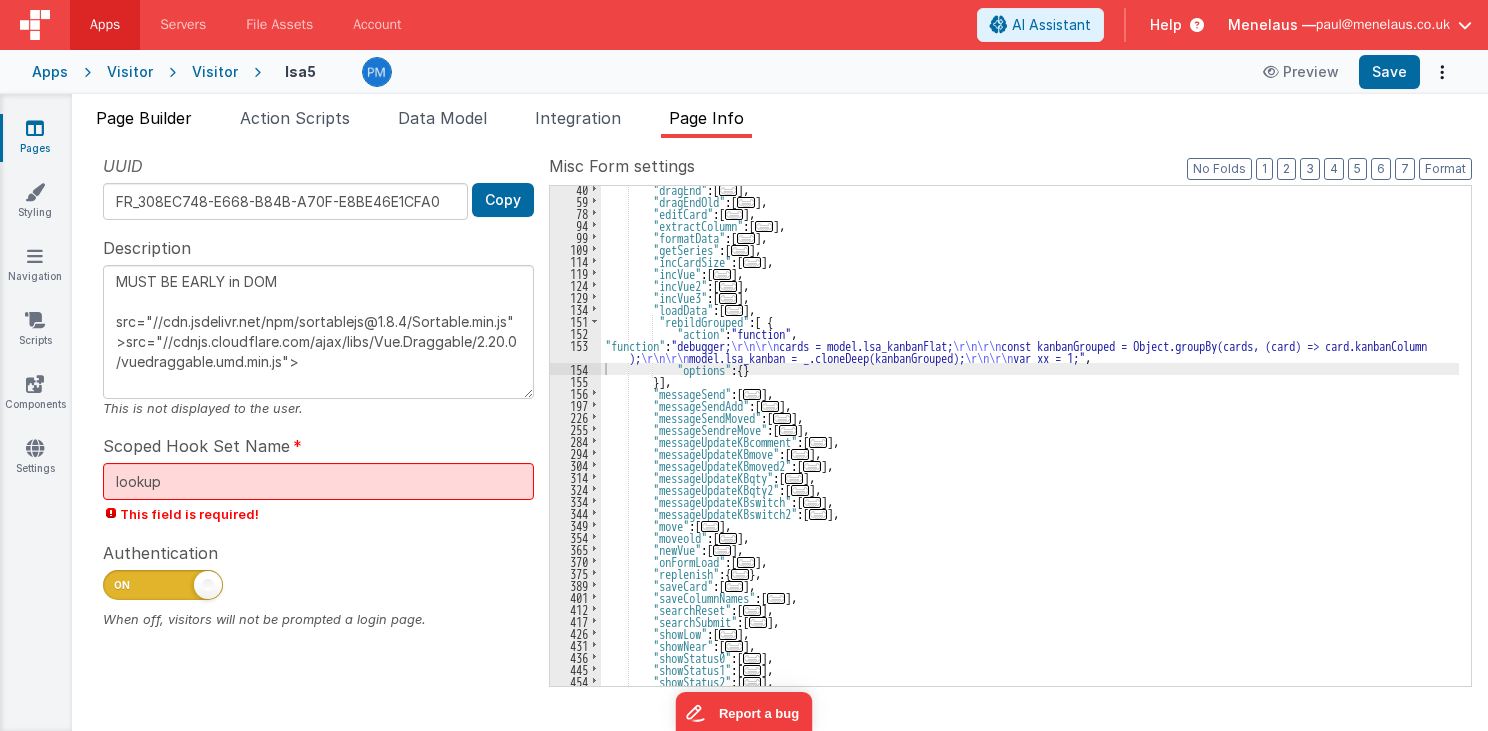 click on "Page Builder" at bounding box center [144, 118] 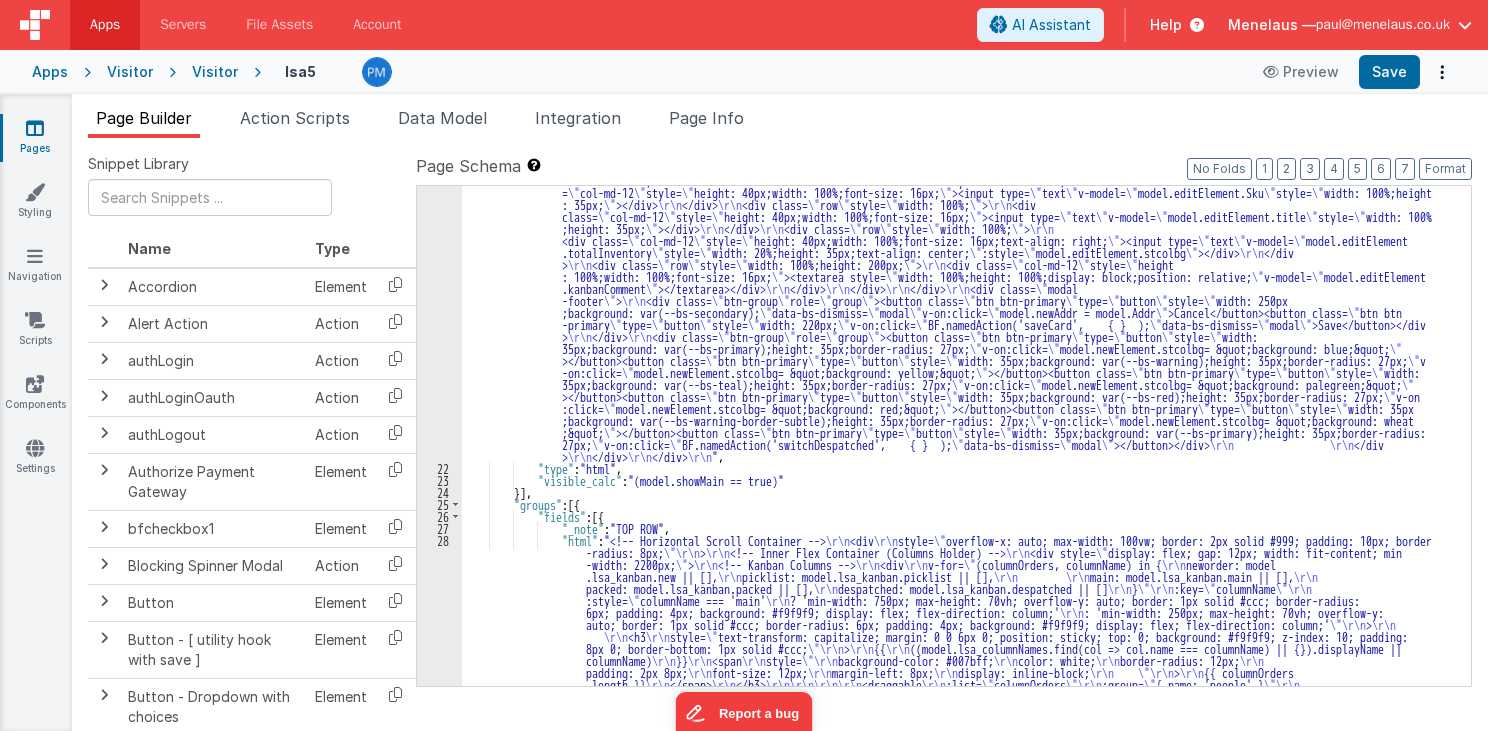 scroll, scrollTop: 1392, scrollLeft: 0, axis: vertical 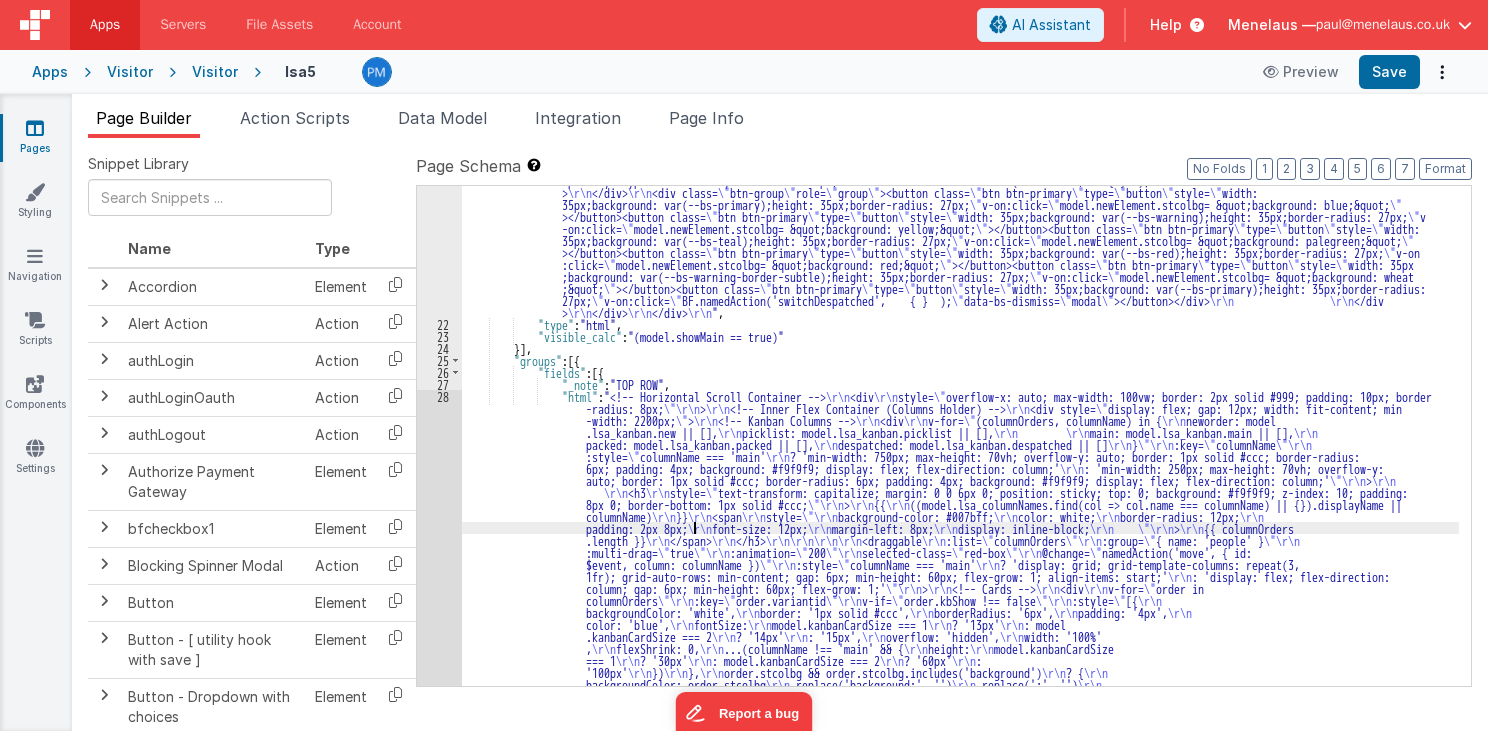 click on ""html" :  "<div class= \" modal \"  role= \" dialog \"  tabindex= \" -1 \"  id= \" addDashModal \"  style= \" width: 795px; \" > \r\n     <div class= \" modal-dialog modal-lg \"                    role= \" document \" > \r\n         <div class= \" modal-content \" > \r\n             <div class= \" modal-header \"  style= \" width: 100%; \" > \r\n                                   <h4 class= \" modal-title \"  style= \" width: 95%; \" >Inventory</h4><button class= \" btn-close \"  type= \" button \"  aria-label= \" Close \"  data-bs-dismiss                  = \" modal \" ></button> \r\n             </div> \r\n             <div class= \" modal-body \"  style= \" width: 100%;border-radius: 10px; \" > \r\n\r\n                                   <div id= \" chartEl2 \" > \r\n                     <apexchart width= \" 500 \"  type= \" bar \"  :key= \" model.data2.chartKey \"  :options= \" model.data2.options \"   :series= \" \" \r\n\r\n \"" at bounding box center [960, 628] 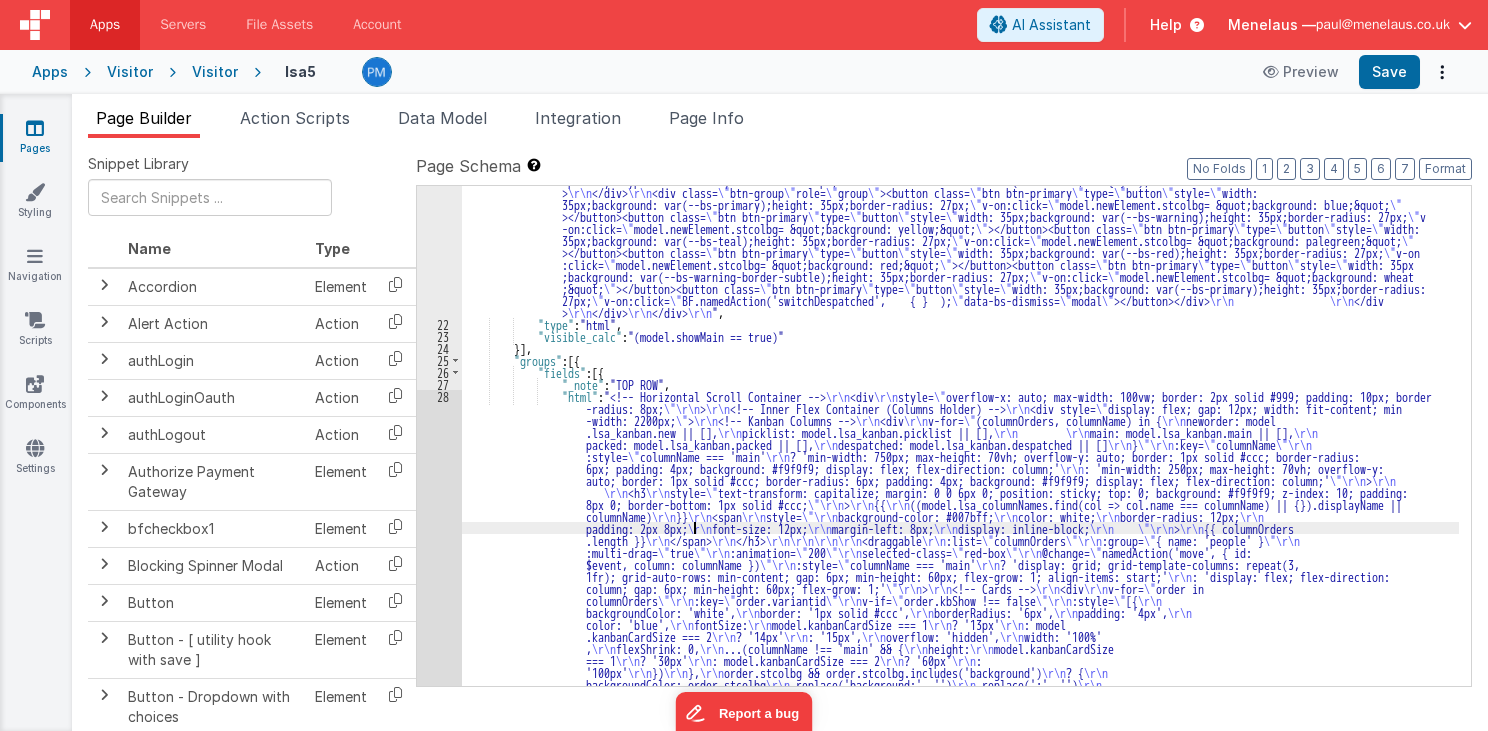 scroll, scrollTop: 1587, scrollLeft: 0, axis: vertical 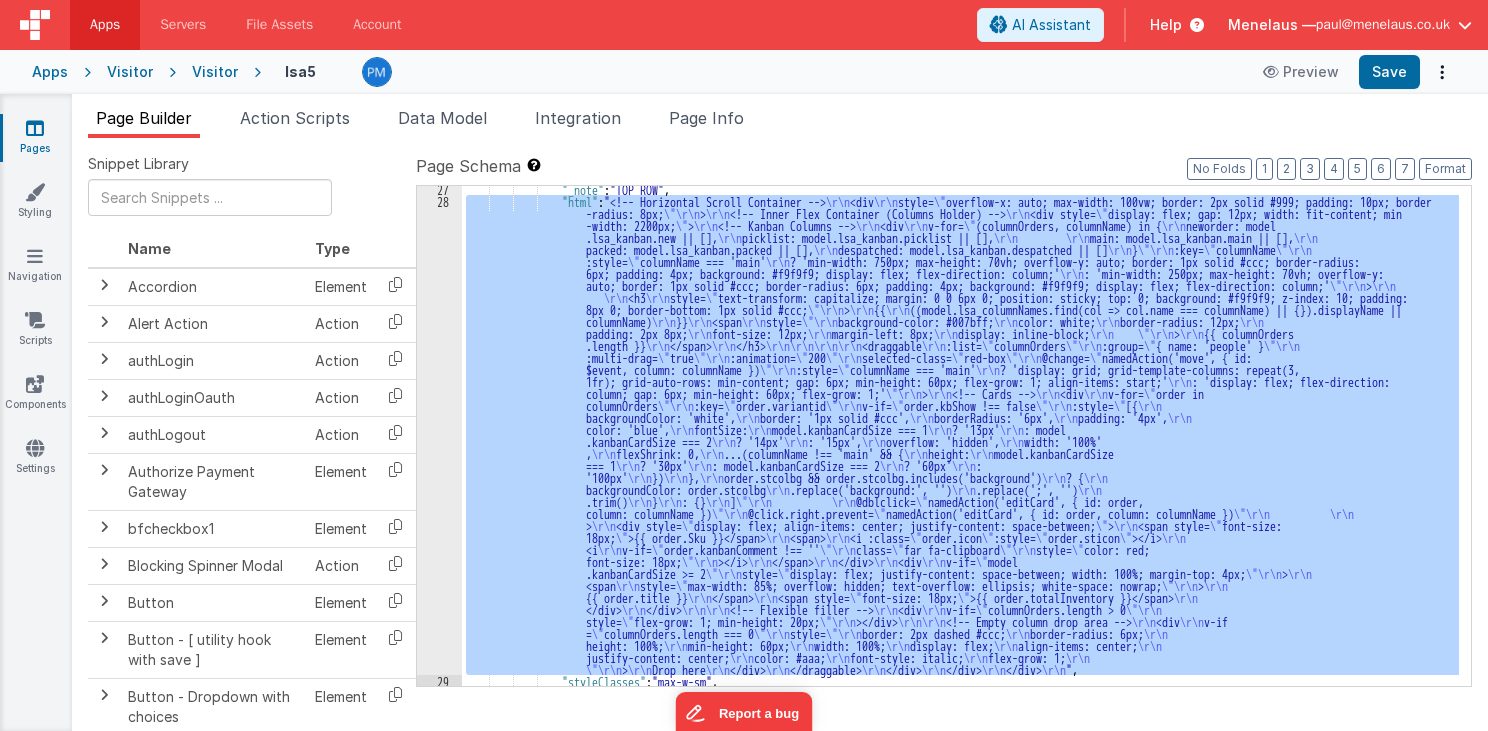 click on "28" at bounding box center (439, 435) 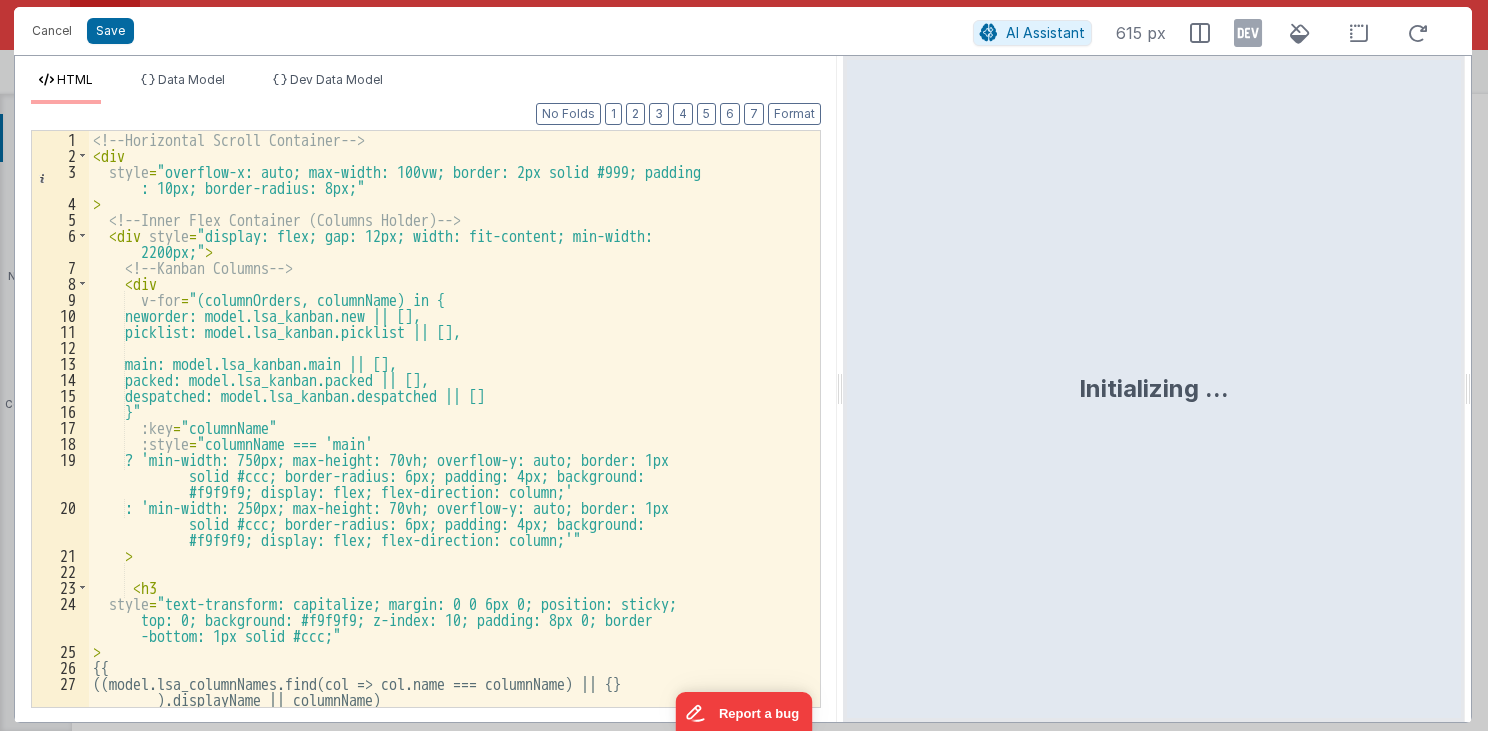 drag, startPoint x: 737, startPoint y: 394, endPoint x: 843, endPoint y: 395, distance: 106.004715 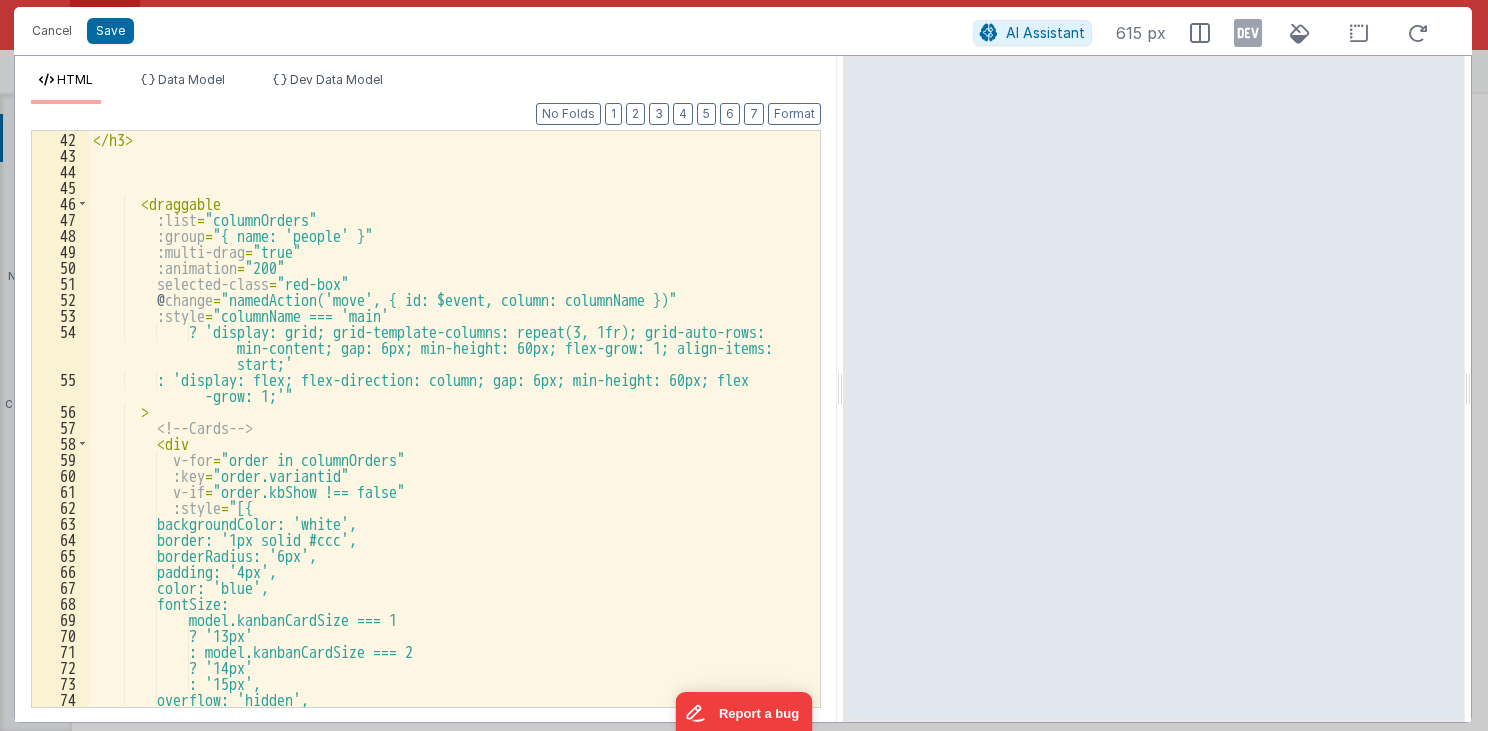 scroll, scrollTop: 816, scrollLeft: 0, axis: vertical 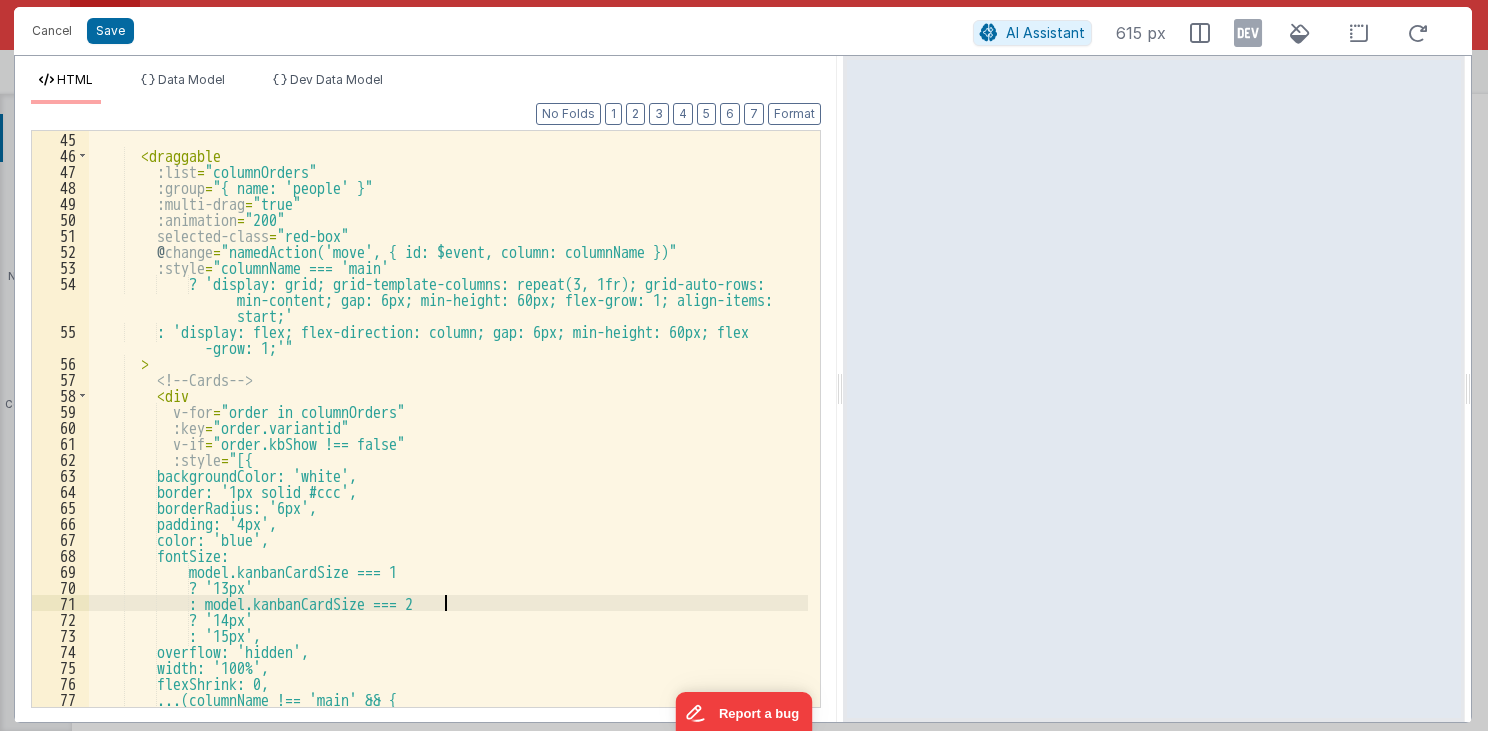 click on "< draggable           :list = "columnOrders"           :group = "{ name: 'people' }"           :multi-drag = "true"           :animation = "200"           selected-class = "red-box"           @ change = "namedAction('move', { id: $event, column: columnName })"           :style = "columnName === 'main'                  ? 'display: grid; grid-template-columns: repeat(3, 1fr); grid-auto-rows:                     min-content; gap: 6px; min-height: 60px; flex-grow: 1; align-items:                     start;'             : 'display: flex; flex-direction: column; gap: 6px; min-height: 60px; flex                -grow: 1;'"         >           <!--  Cards  -->           < div              v-for = "order in columnOrders"              :key = "order.variantid"              v-if = "order.kbShow !== false"              :style = "[{               backgroundColor: 'white',               border: '1px solid #ccc',               borderRadius: '6px'," at bounding box center [448, 435] 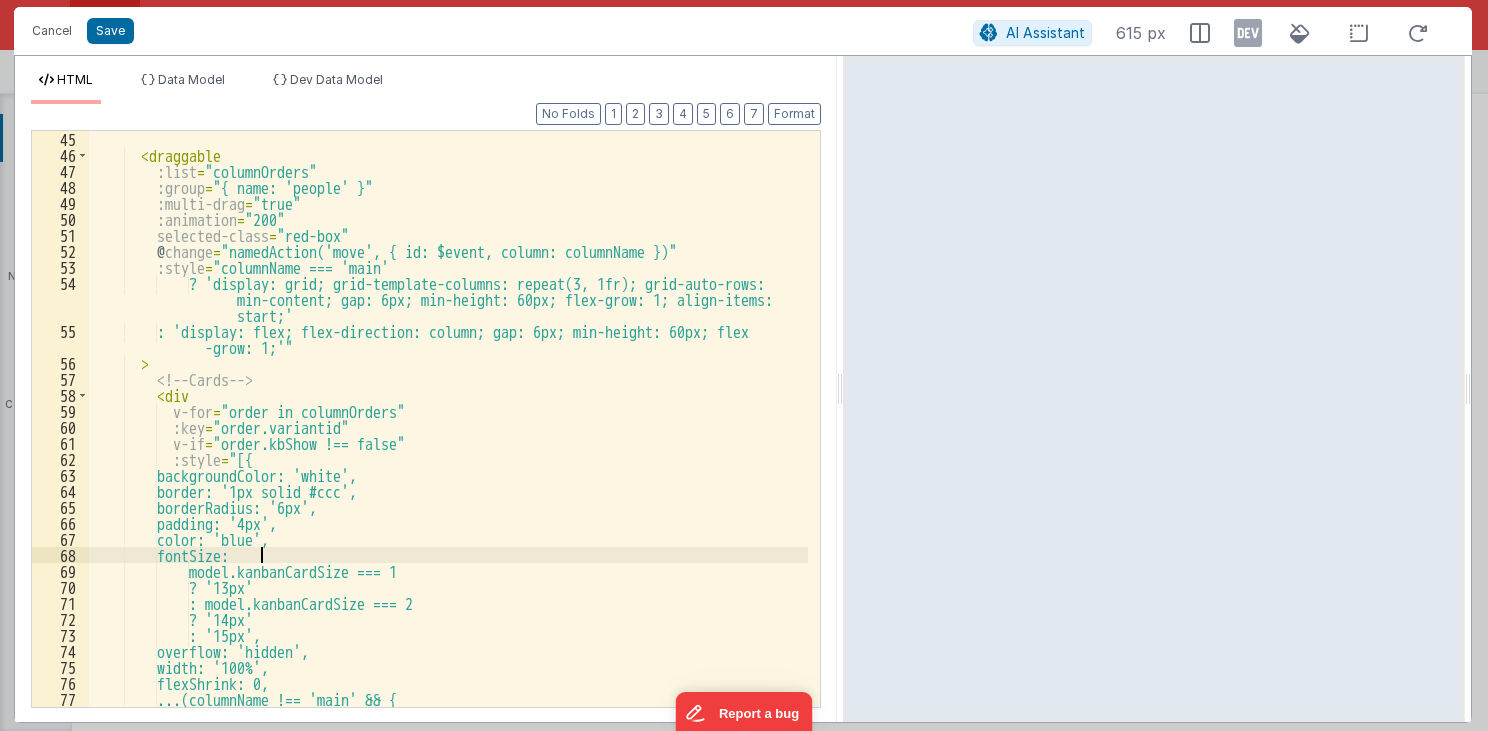 click on "< draggable           :list = "columnOrders"           :group = "{ name: 'people' }"           :multi-drag = "true"           :animation = "200"           selected-class = "red-box"           @ change = "namedAction('move', { id: $event, column: columnName })"           :style = "columnName === 'main'                  ? 'display: grid; grid-template-columns: repeat(3, 1fr); grid-auto-rows:                     min-content; gap: 6px; min-height: 60px; flex-grow: 1; align-items:                     start;'             : 'display: flex; flex-direction: column; gap: 6px; min-height: 60px; flex                -grow: 1;'"         >           <!--  Cards  -->           < div              v-for = "order in columnOrders"              :key = "order.variantid"              v-if = "order.kbShow !== false"              :style = "[{               backgroundColor: 'white',               border: '1px solid #ccc',               borderRadius: '6px'," at bounding box center (448, 435) 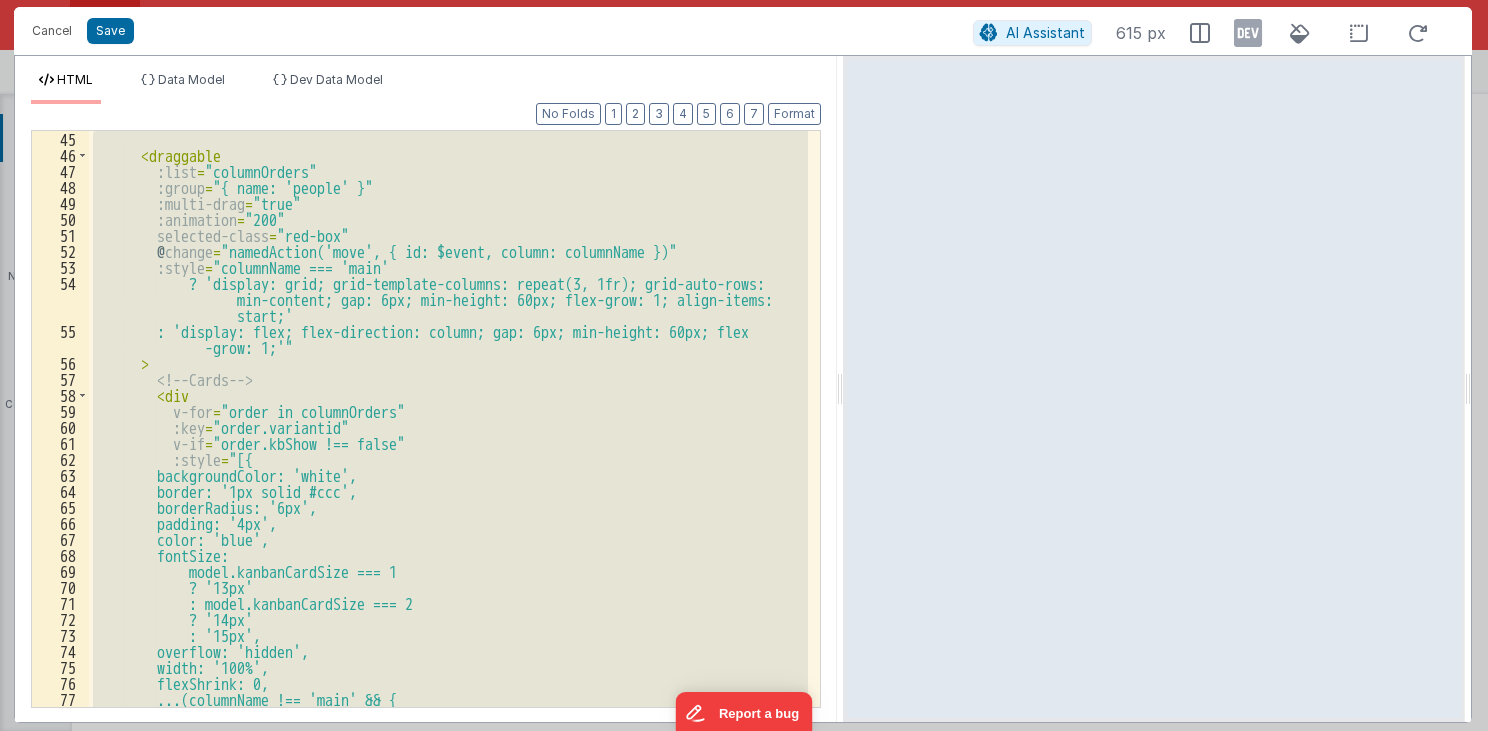 click on "< draggable           :list = "columnOrders"           :group = "{ name: 'people' }"           :multi-drag = "true"           :animation = "200"           selected-class = "red-box"           @ change = "namedAction('move', { id: $event, column: columnName })"           :style = "columnName === 'main'                  ? 'display: grid; grid-template-columns: repeat(3, 1fr); grid-auto-rows:                     min-content; gap: 6px; min-height: 60px; flex-grow: 1; align-items:                     start;'             : 'display: flex; flex-direction: column; gap: 6px; min-height: 60px; flex                -grow: 1;'"         >           <!--  Cards  -->           < div              v-for = "order in columnOrders"              :key = "order.variantid"              v-if = "order.kbShow !== false"              :style = "[{               backgroundColor: 'white',               border: '1px solid #ccc',               borderRadius: '6px'," at bounding box center [448, 419] 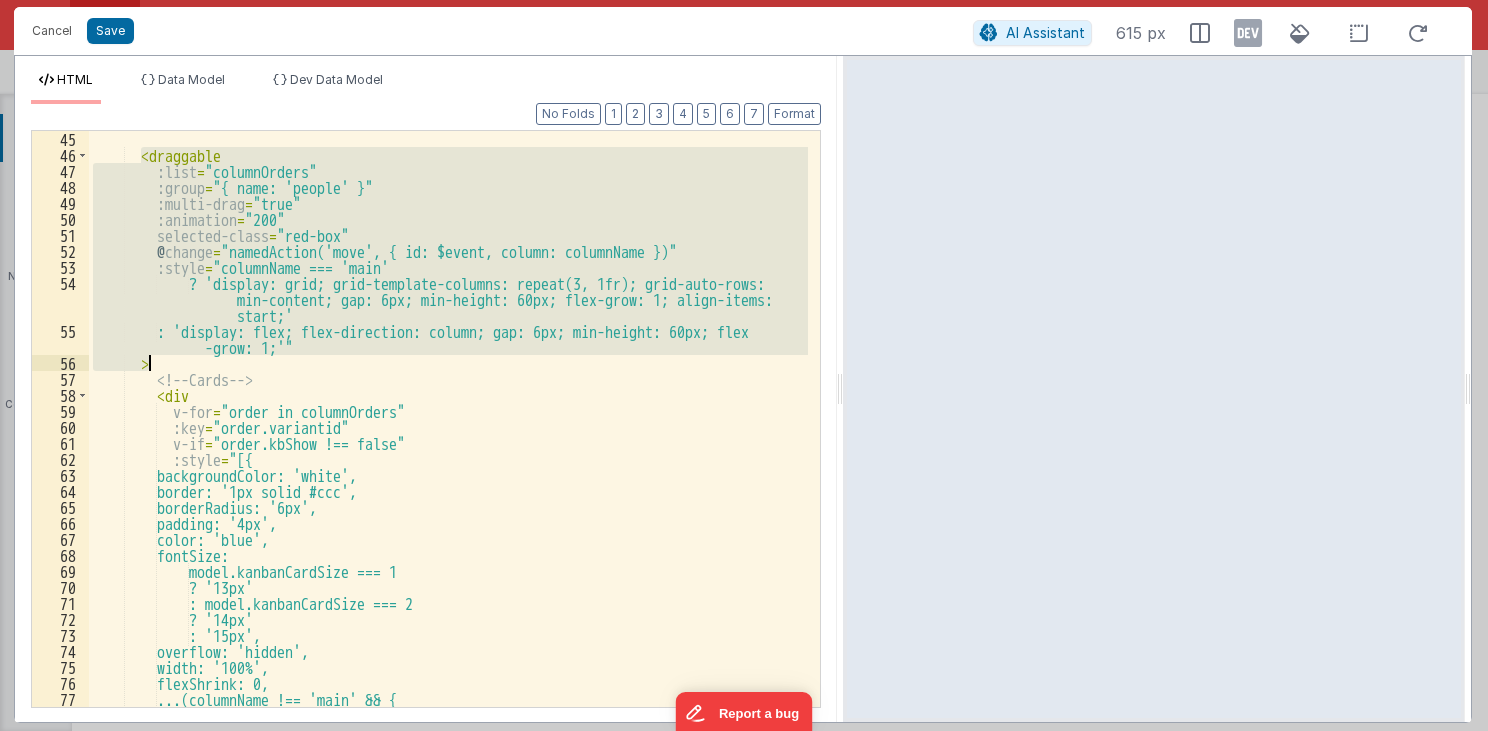 drag, startPoint x: 142, startPoint y: 152, endPoint x: 164, endPoint y: 359, distance: 208.1658 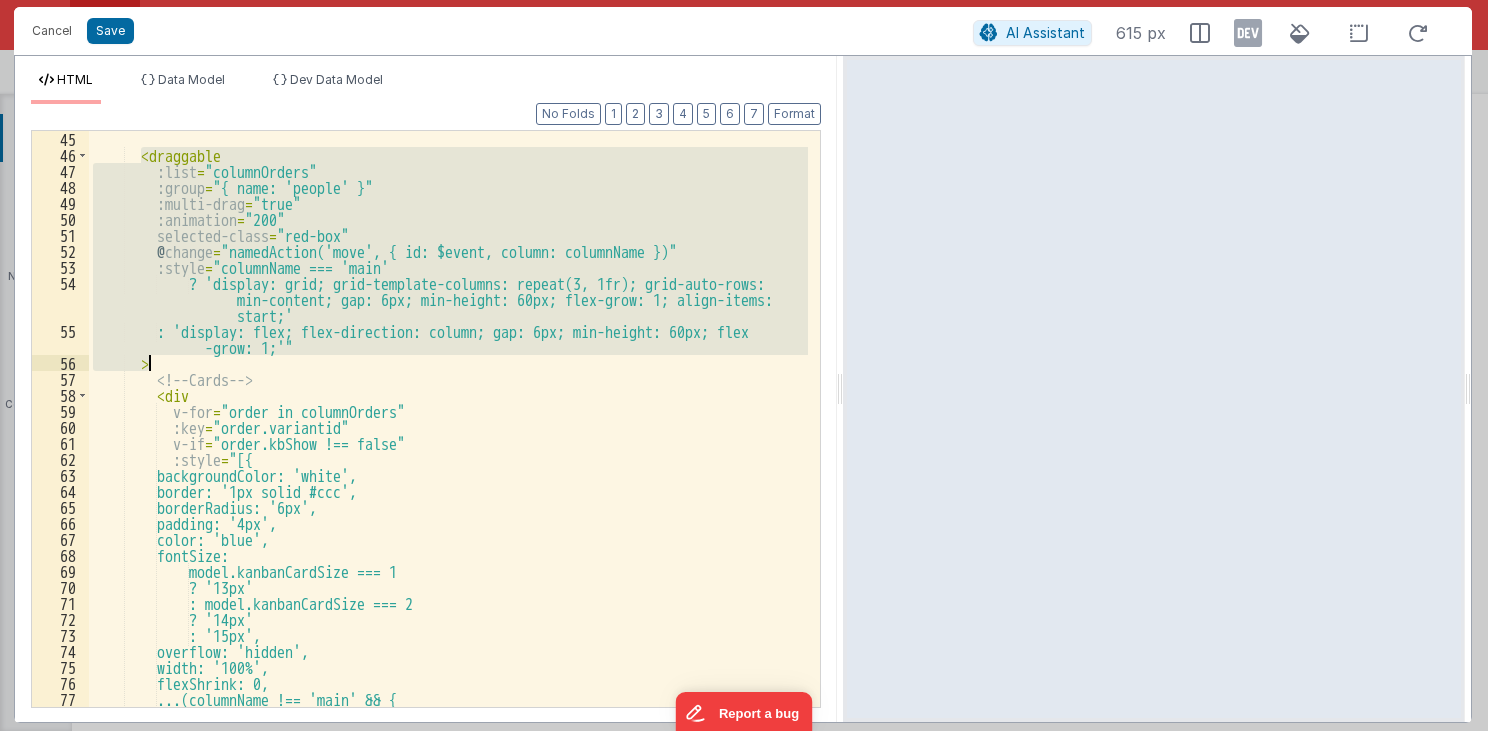click on "< draggable           :list = "columnOrders"           :group = "{ name: 'people' }"           :multi-drag = "true"           :animation = "200"           selected-class = "red-box"           @ change = "namedAction('move', { id: $event, column: columnName })"           :style = "columnName === 'main'                  ? 'display: grid; grid-template-columns: repeat(3, 1fr); grid-auto-rows:                     min-content; gap: 6px; min-height: 60px; flex-grow: 1; align-items:                     start;'             : 'display: flex; flex-direction: column; gap: 6px; min-height: 60px; flex                -grow: 1;'"         >           <!--  Cards  -->           < div              v-for = "order in columnOrders"              :key = "order.variantid"              v-if = "order.kbShow !== false"              :style = "[{               backgroundColor: 'white',               border: '1px solid #ccc',               borderRadius: '6px'," at bounding box center (448, 419) 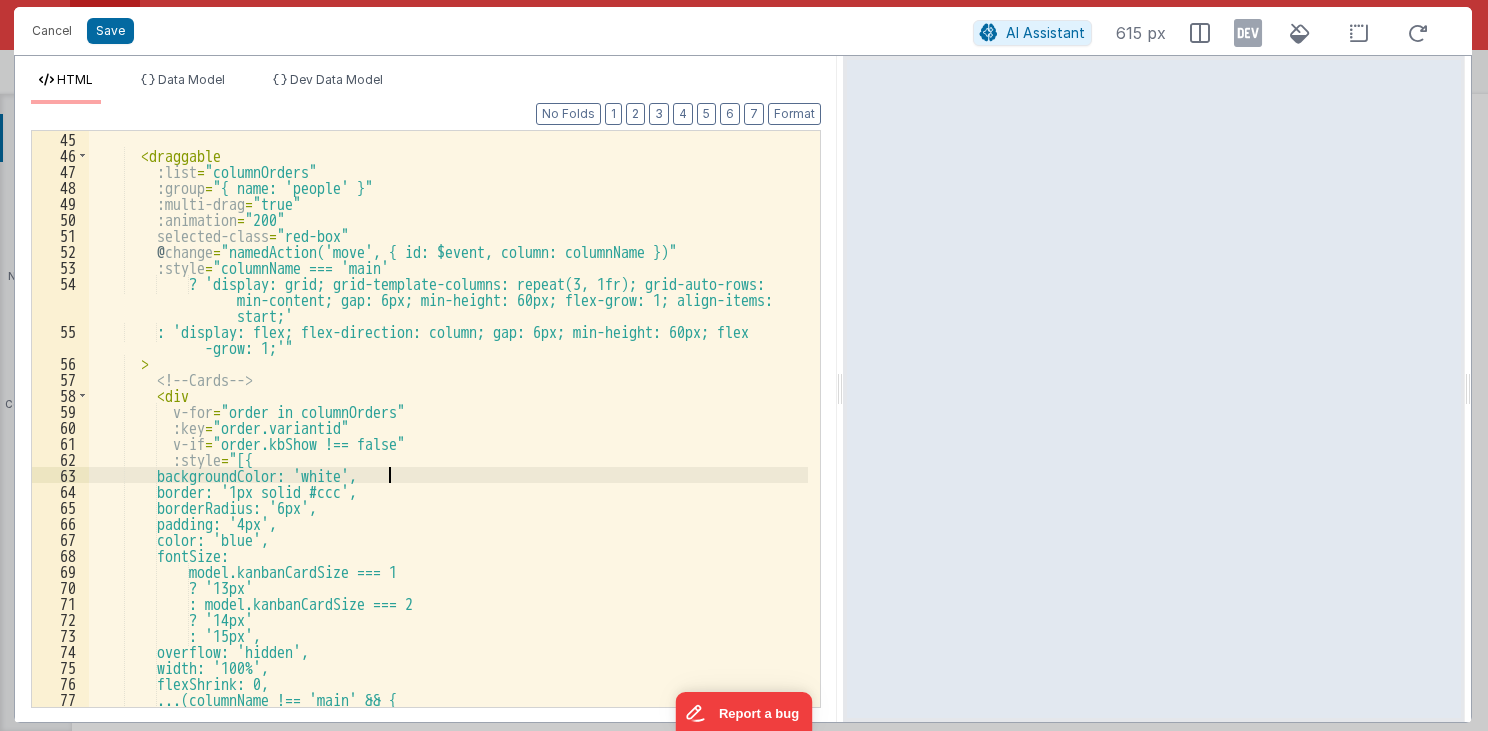 click on "< draggable           :list = "columnOrders"           :group = "{ name: 'people' }"           :multi-drag = "true"           :animation = "200"           selected-class = "red-box"           @ change = "namedAction('move', { id: $event, column: columnName })"           :style = "columnName === 'main'                  ? 'display: grid; grid-template-columns: repeat(3, 1fr); grid-auto-rows:                     min-content; gap: 6px; min-height: 60px; flex-grow: 1; align-items:                     start;'             : 'display: flex; flex-direction: column; gap: 6px; min-height: 60px; flex                -grow: 1;'"         >           <!--  Cards  -->           < div              v-for = "order in columnOrders"              :key = "order.variantid"              v-if = "order.kbShow !== false"              :style = "[{               backgroundColor: 'white',               border: '1px solid #ccc',               borderRadius: '6px'," at bounding box center [448, 435] 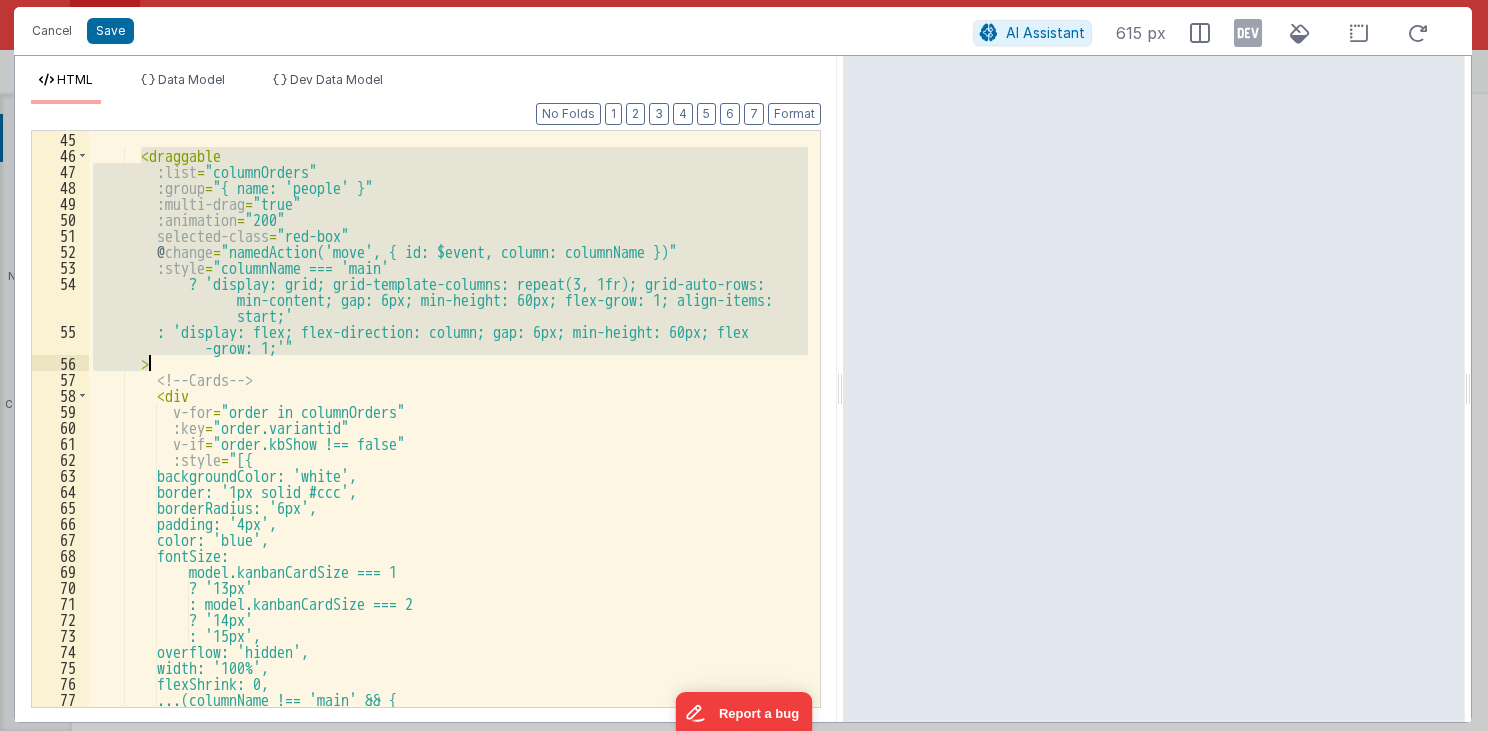 drag, startPoint x: 141, startPoint y: 152, endPoint x: 170, endPoint y: 357, distance: 207.04106 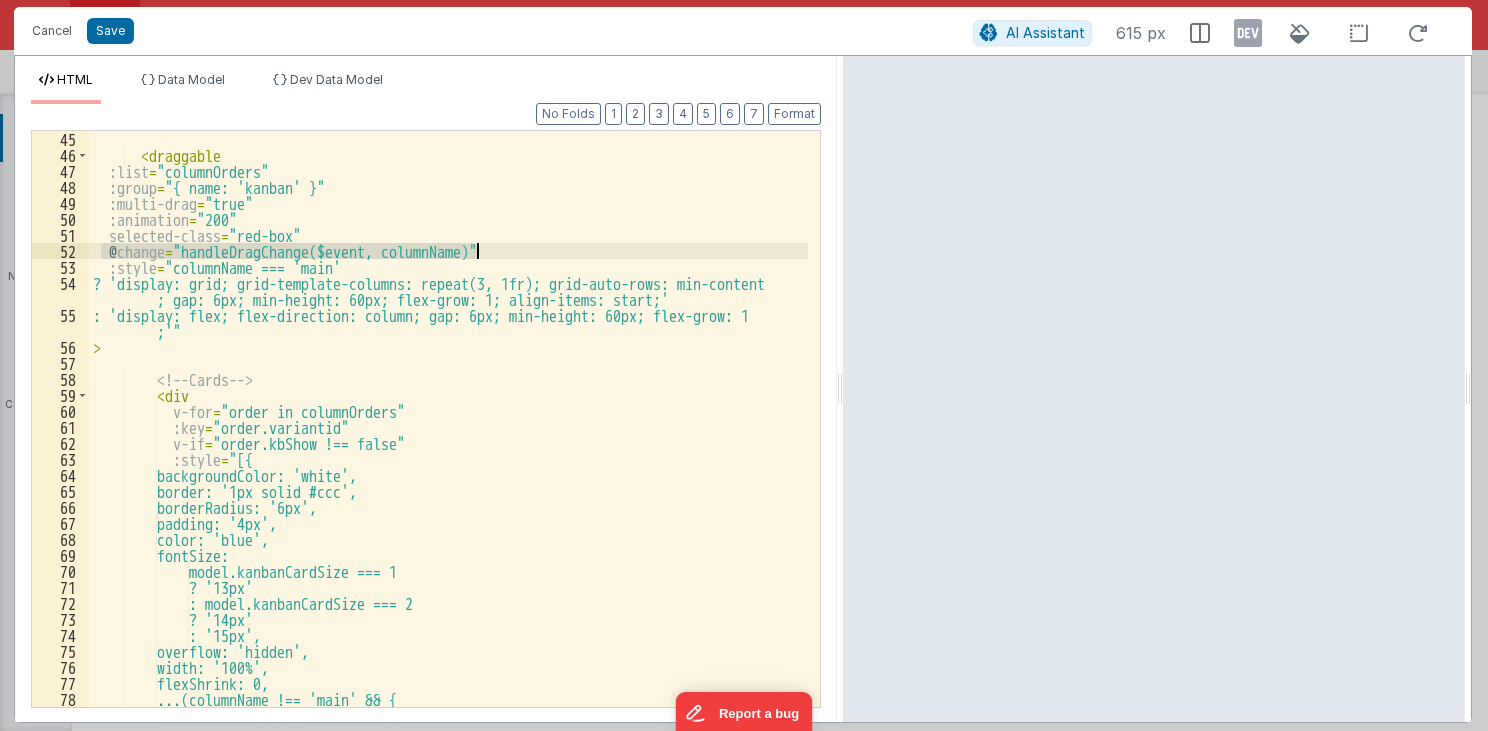 drag, startPoint x: 102, startPoint y: 249, endPoint x: 504, endPoint y: 253, distance: 402.0199 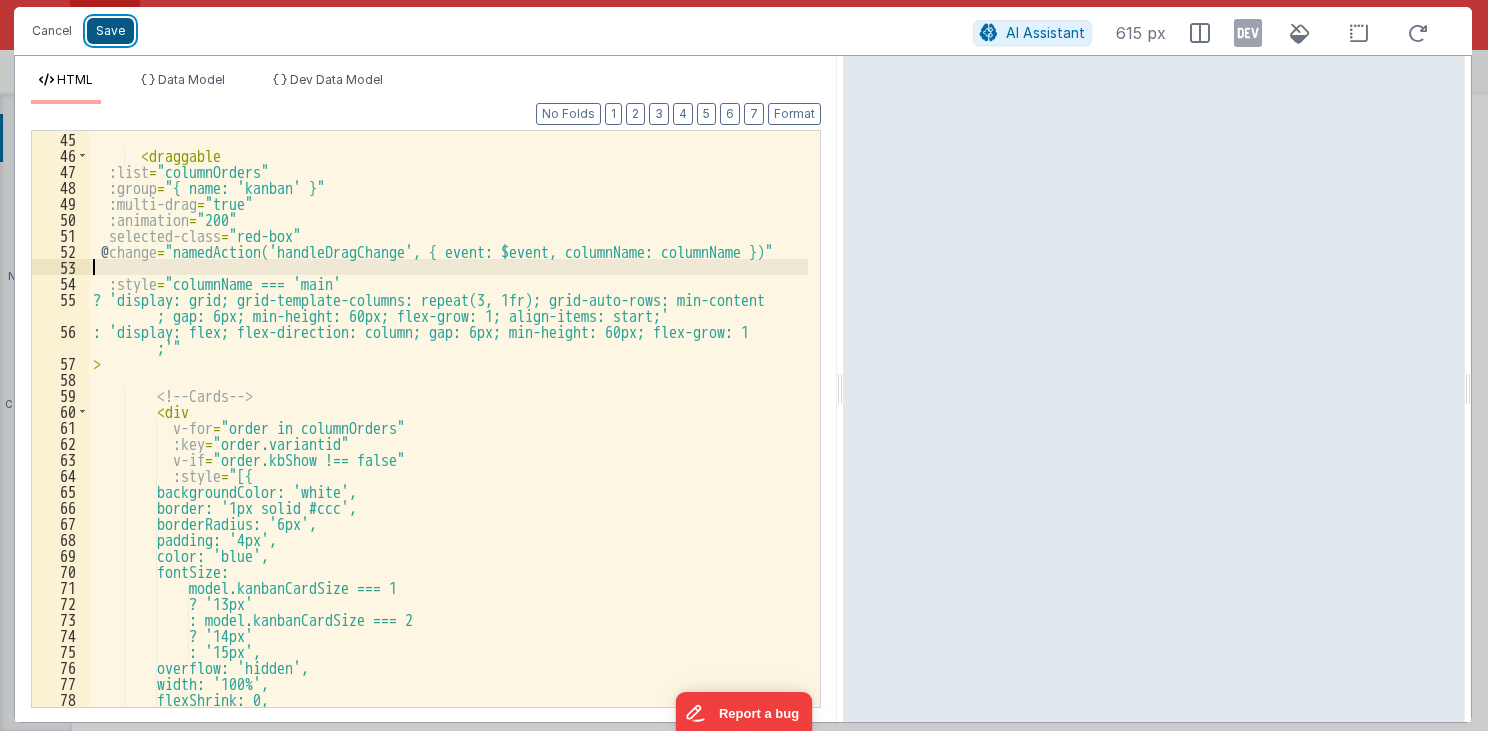 click on "Save" at bounding box center [110, 31] 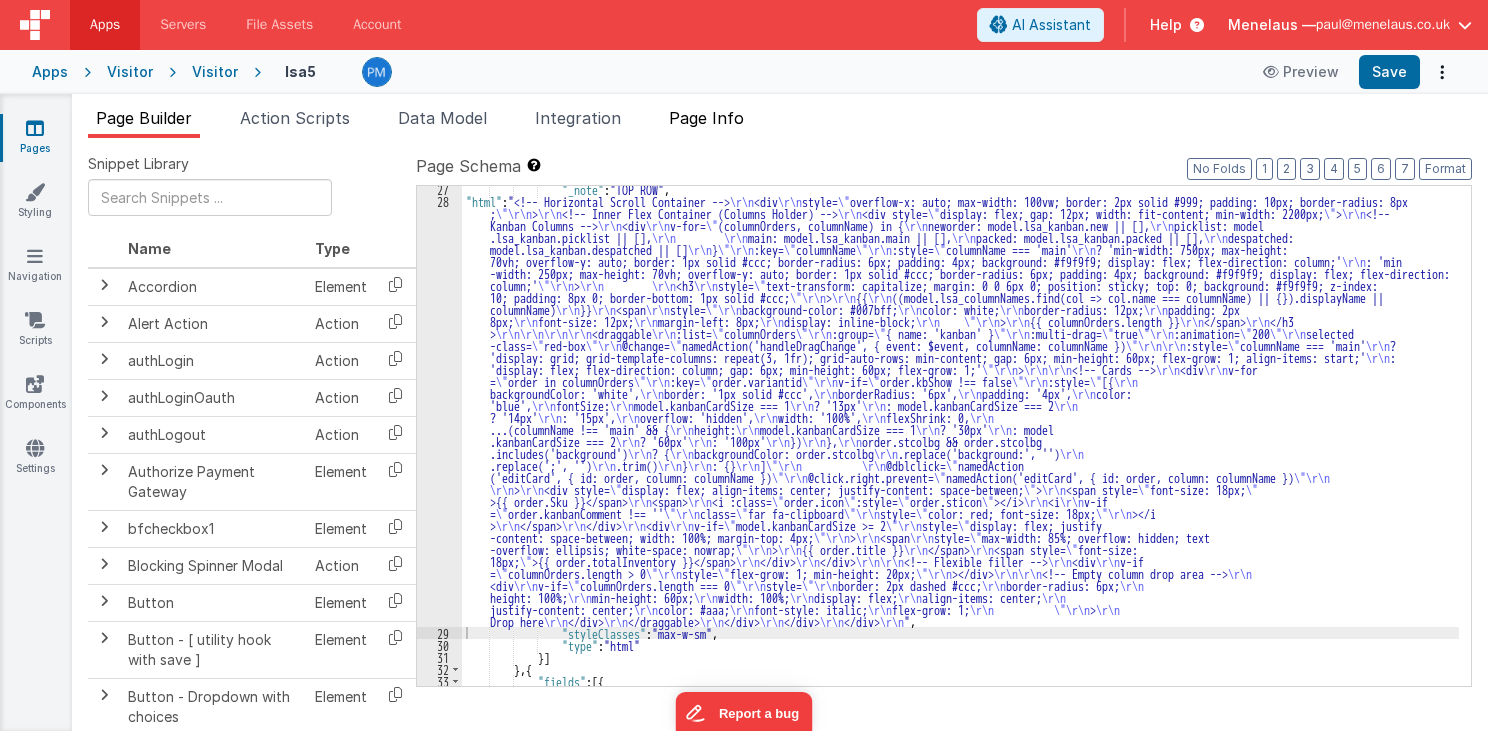 click on "Page Info" at bounding box center [706, 118] 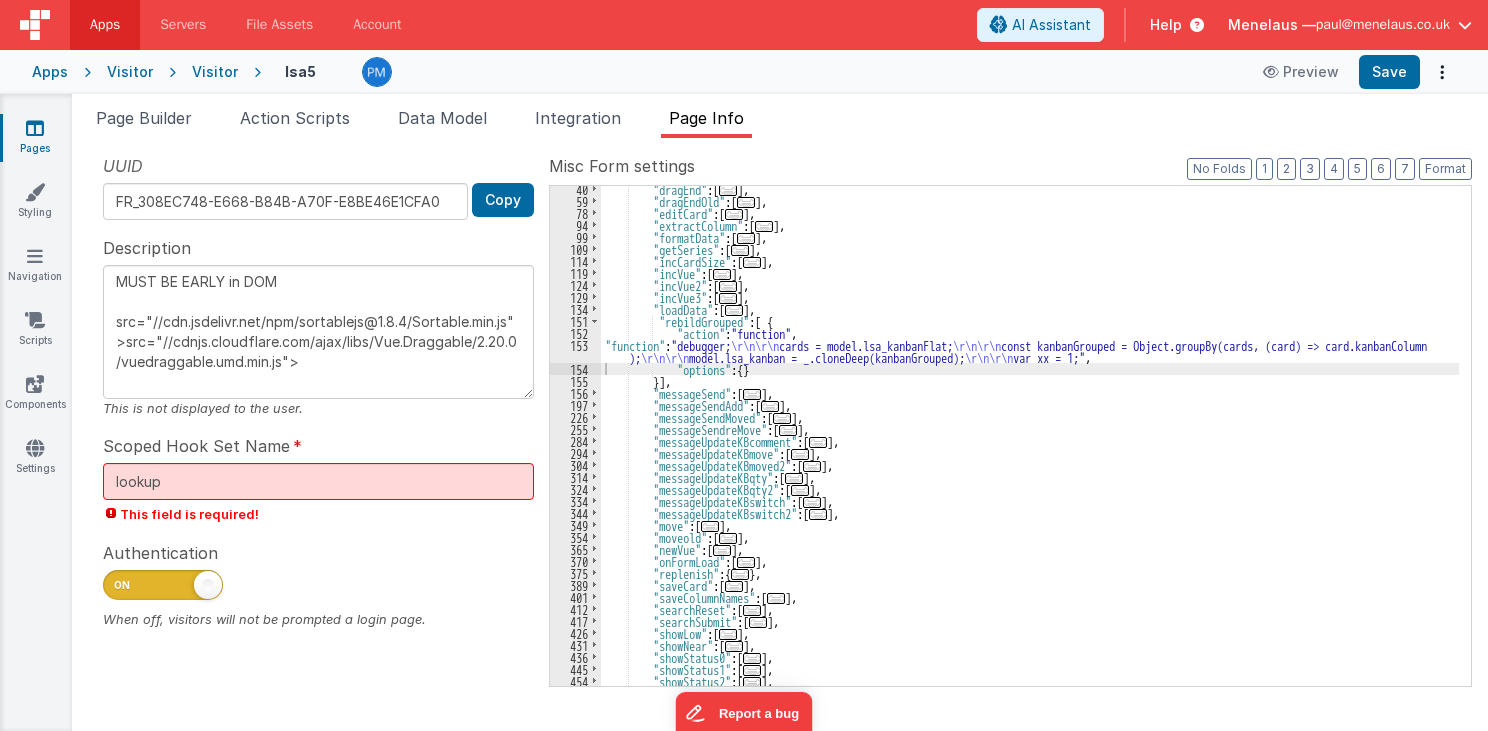 click on ""dragEnd" :  [ ... ] ,           "dragEndOld" :  [ ... ] ,           "editCard" :  [ ... ] ,           "extractColumn" :  [ ... ] ,           "formatData" :  [ ... ] ,           "getSeries" :  [ ... ] ,           "incCardSize" :  [ ... ] ,           "incVue" :  [ ... ] ,           "incVue2" :  [ ... ] ,           "incVue3" :  [ ... ] ,           "loadData" :  [ ... ] ,             "rebildGrouped" :  [   {                "action" :  "function" , "function" :  "debugger; \r\n\r\n cards = model.lsa_kanbanFlat; \r\n\r\n const kanbanGrouped = Object.groupBy(cards, (card) => card.kanbanColumn      ); \r\n\r\n model.lsa_kanban = _.cloneDeep(kanbanGrouped); \r\n\r\n var xx = 1;" ,                "options" :  { }           }] ,           "messageSend" :  [ ... ] ,           "messageSendAdd" :  [ ... ] ,           "messageSendMoved" :  [ ... ] ,           "messageSendreMove" :  [ ... ] ,           "messageUpdateKBcomment" :  [ ... ] ,           "messageUpdateKBmove" :  [ ... ] ,           :  [ ... ] , :"" at bounding box center (1030, 445) 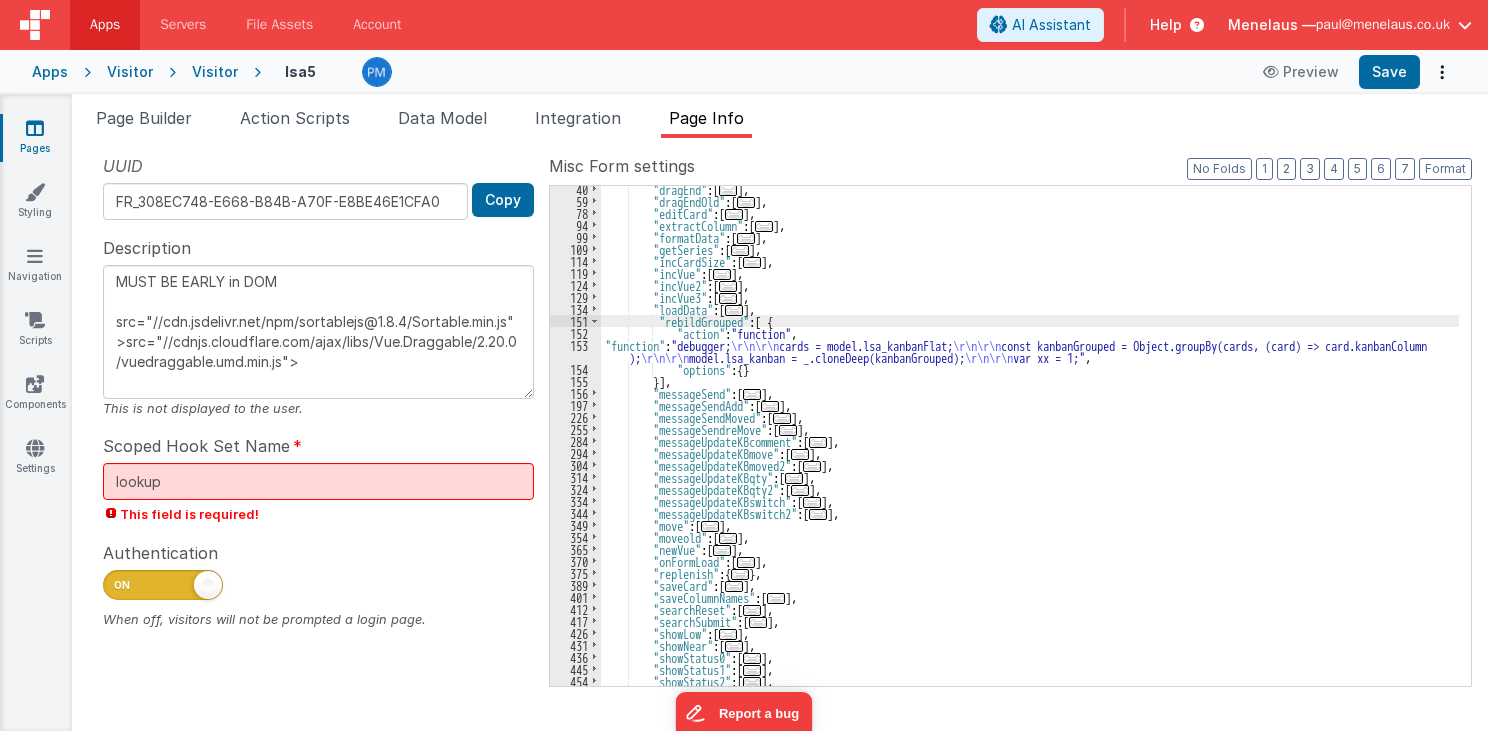 type on "MUST BE EARLY in DOM
src="//cdn.jsdelivr.net/npm/sortablejs@1.8.4/Sortable.min.js">src="//cdnjs.cloudflare.com/ajax/libs/Vue.Draggable/2.20.0/vuedraggable.umd.min.js">" 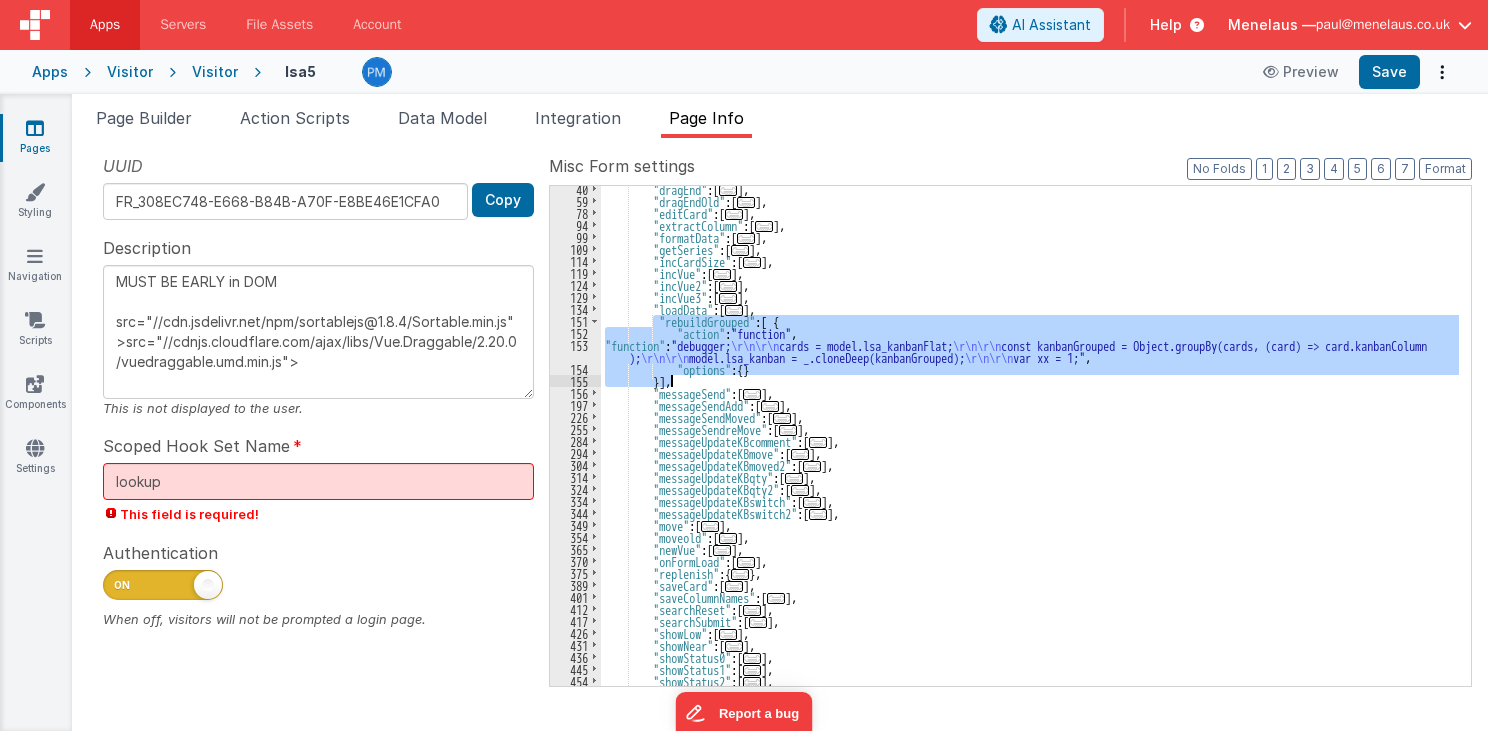 drag, startPoint x: 656, startPoint y: 316, endPoint x: 673, endPoint y: 385, distance: 71.063354 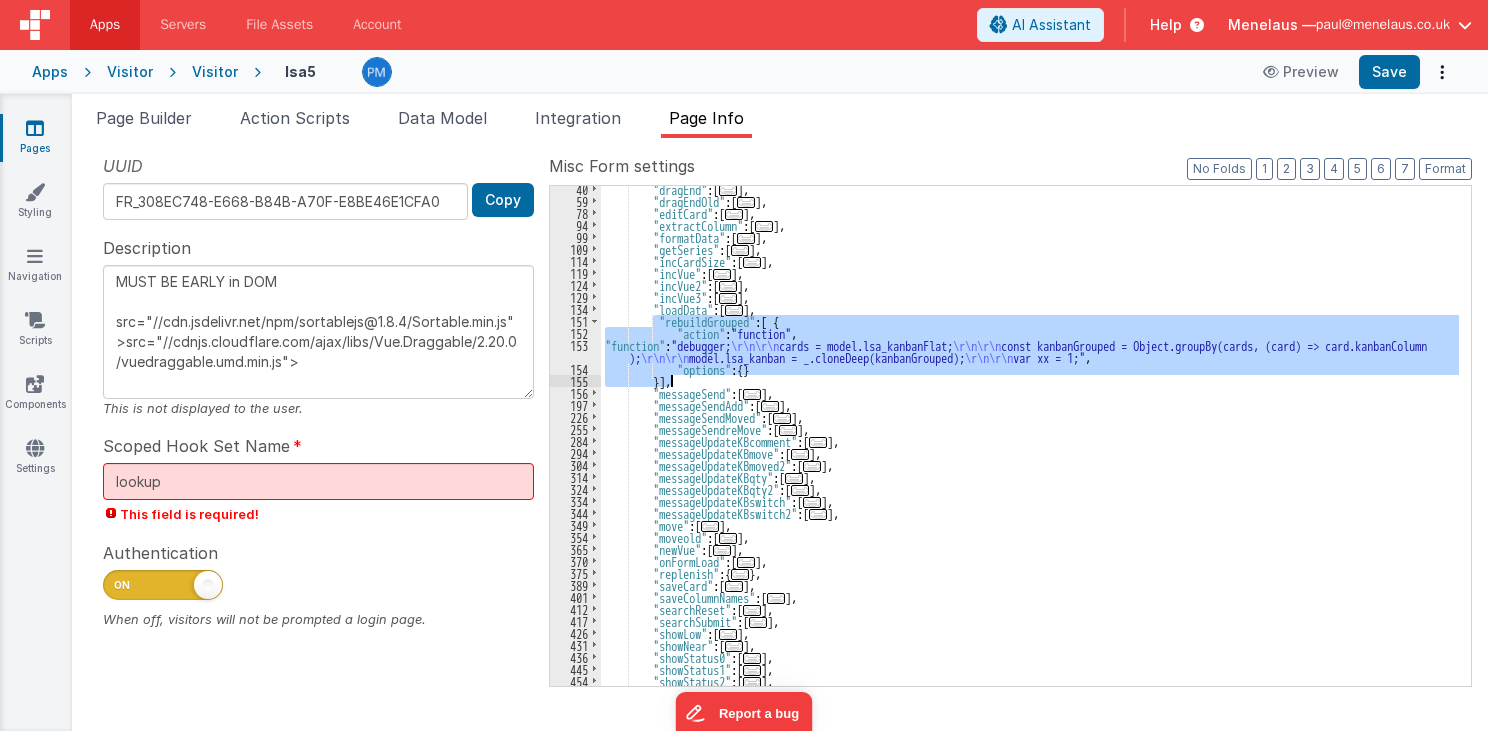 click on ""dragEnd" :  [ ... ] ,           "dragEndOld" :  [ ... ] ,           "editCard" :  [ ... ] ,           "extractColumn" :  [ ... ] ,           "formatData" :  [ ... ] ,           "getSeries" :  [ ... ] ,           "incCardSize" :  [ ... ] ,           "incVue" :  [ ... ] ,           "incVue2" :  [ ... ] ,           "incVue3" :  [ ... ] ,           "loadData" :  [ ... ] ,             "rebuildGrouped" :  [   {                "action" :  "function" , "function" :  "debugger; \r\n\r\n cards = model.lsa_kanbanFlat; \r\n\r\n const kanbanGrouped = Object.groupBy(cards, (card) => card.kanbanColumn
);
model.lsa_kanban = _.cloneDeep(kanbanGrouped);
var xx = 1;" ,                "options" :  { }           }] ,           "messageSend" :  [ ... ] ,           "messageSendAdd" :  [ ... ] ,           "messageSendMoved" :  [ ... ] ,           "messageSendreMove" :  [ ... ] ,           "messageUpdateKBcomment" :  [ ... ] ,           "messageUpdateKBmove" :  [ ... ] ,           :  [ ... ] , :" at bounding box center (1030, 436) 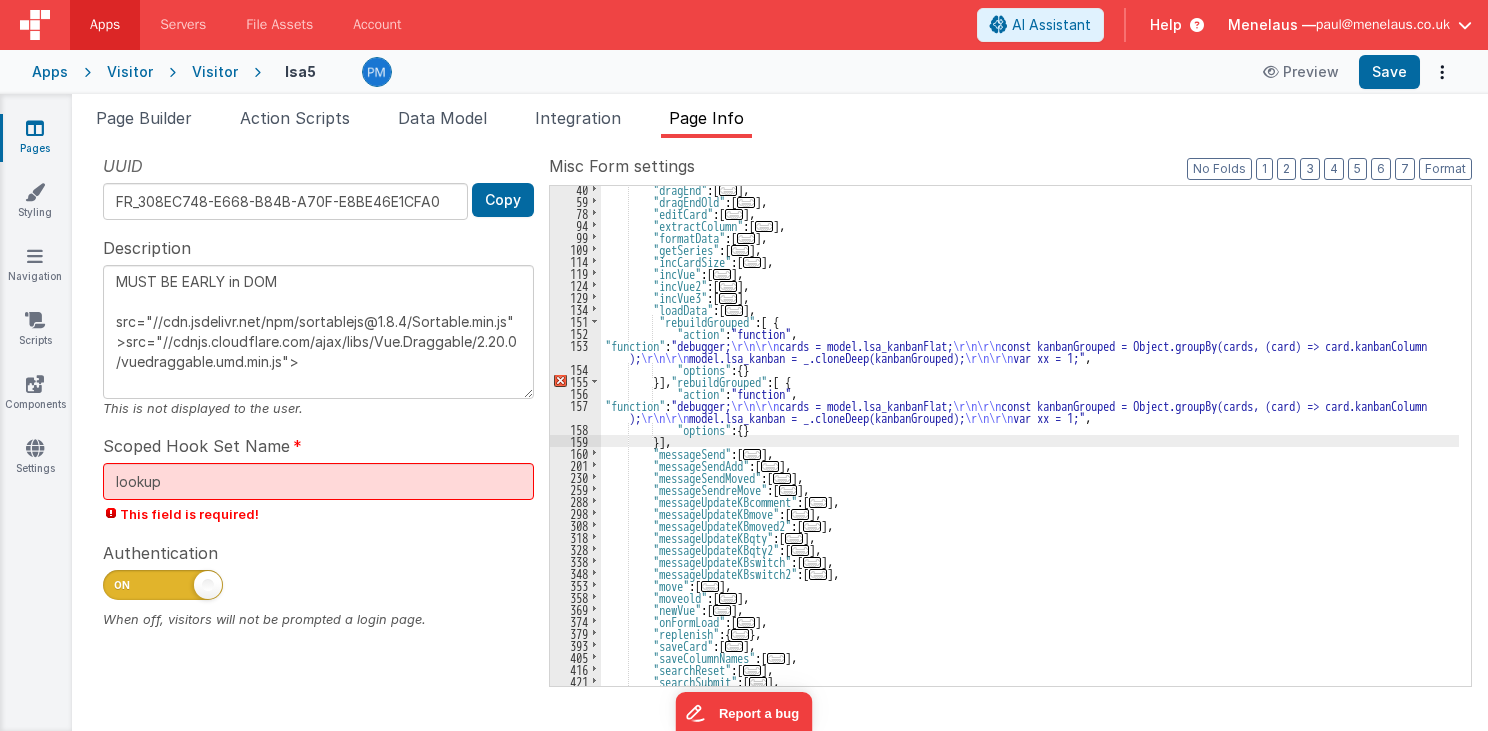 click on ""dragEnd" :  [ ... ] ,           "dragEndOld" :  [ ... ] ,           "editCard" :  [ ... ] ,           "extractColumn" :  [ ... ] ,           "formatData" :  [ ... ] ,           "getSeries" :  [ ... ] ,           "incCardSize" :  [ ... ] ,           "incVue" :  [ ... ] ,           "incVue2" :  [ ... ] ,           "incVue3" :  [ ... ] ,           "loadData" :  [ ... ] ,             "rebuildGrouped" :  [   {                "action" :  "function" , "function" :  "debugger; \r\n\r\n cards = model.lsa_kanbanFlat; \r\n\r\n const kanbanGrouped = Object.groupBy(cards, (card) => card.kanbanColumn      ); \r\n\r\n model.lsa_kanban = _.cloneDeep(kanbanGrouped); \r\n\r\n var xx = 1;" ,                "options" :  { }           }] ,  "rebuildGrouped" :  [   {                "action" :  "function" , "function" :  "debugger; \r\n\r\n cards = model.lsa_kanbanFlat; \r\n\r\n const kanbanGrouped = Object.groupBy(cards, (card) => card.kanbanColumn      ); \r\n\r\n model.lsa_kanban = _.cloneDeep(kanbanGrouped);"" at bounding box center [1030, 445] 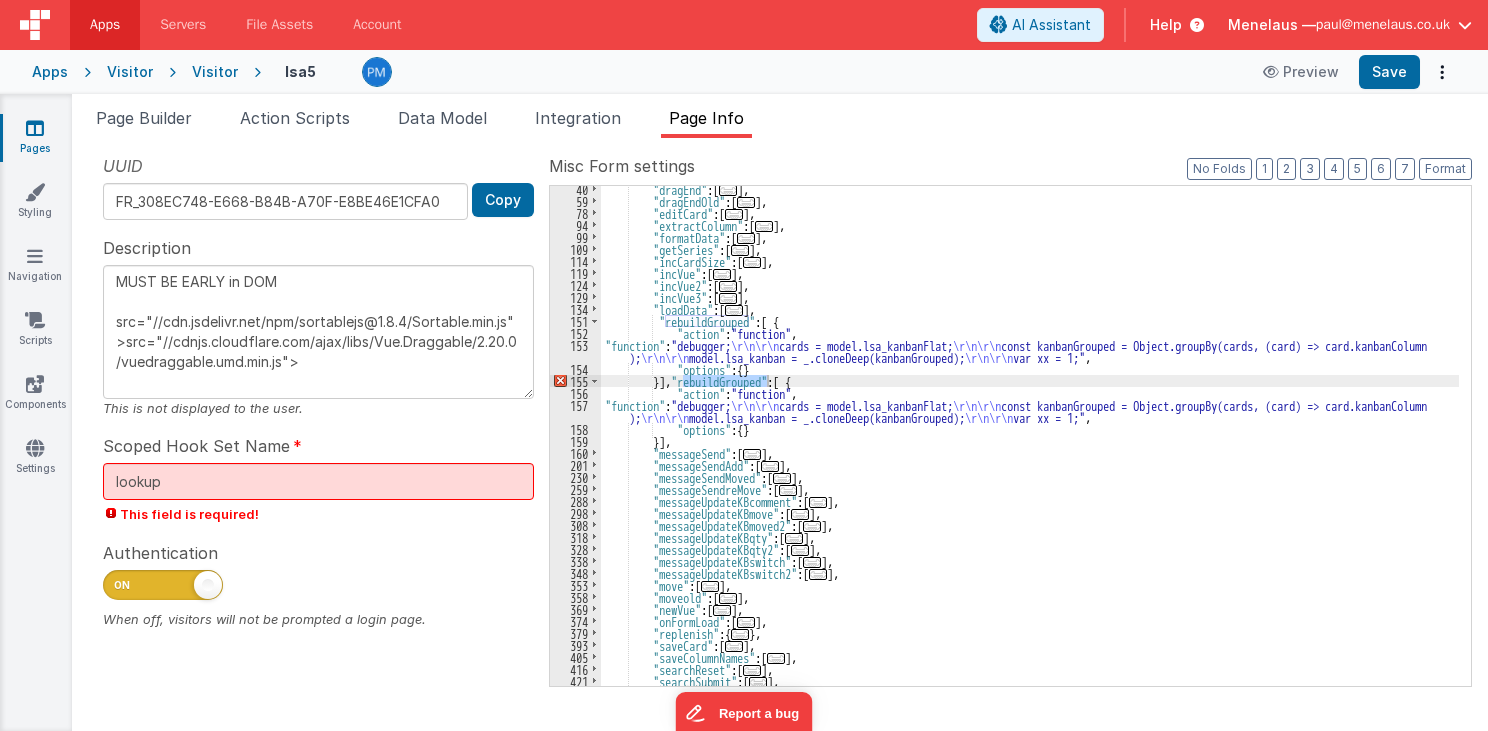 click on ""dragEnd" :  [ ... ] ,           "dragEndOld" :  [ ... ] ,           "editCard" :  [ ... ] ,           "extractColumn" :  [ ... ] ,           "formatData" :  [ ... ] ,           "getSeries" :  [ ... ] ,           "incCardSize" :  [ ... ] ,           "incVue" :  [ ... ] ,           "incVue2" :  [ ... ] ,           "incVue3" :  [ ... ] ,           "loadData" :  [ ... ] ,             "rebuildGrouped" :  [   {                "action" :  "function" , "function" :  "debugger; \r\n\r\n cards = model.lsa_kanbanFlat; \r\n\r\n const kanbanGrouped = Object.groupBy(cards, (card) => card.kanbanColumn      ); \r\n\r\n model.lsa_kanban = _.cloneDeep(kanbanGrouped); \r\n\r\n var xx = 1;" ,                "options" :  { }           }] ,  "rebuildGrouped" :  [   {                "action" :  "function" , "function" :  "debugger; \r\n\r\n cards = model.lsa_kanbanFlat; \r\n\r\n const kanbanGrouped = Object.groupBy(cards, (card) => card.kanbanColumn      ); \r\n\r\n model.lsa_kanban = _.cloneDeep(kanbanGrouped);"" at bounding box center (1030, 436) 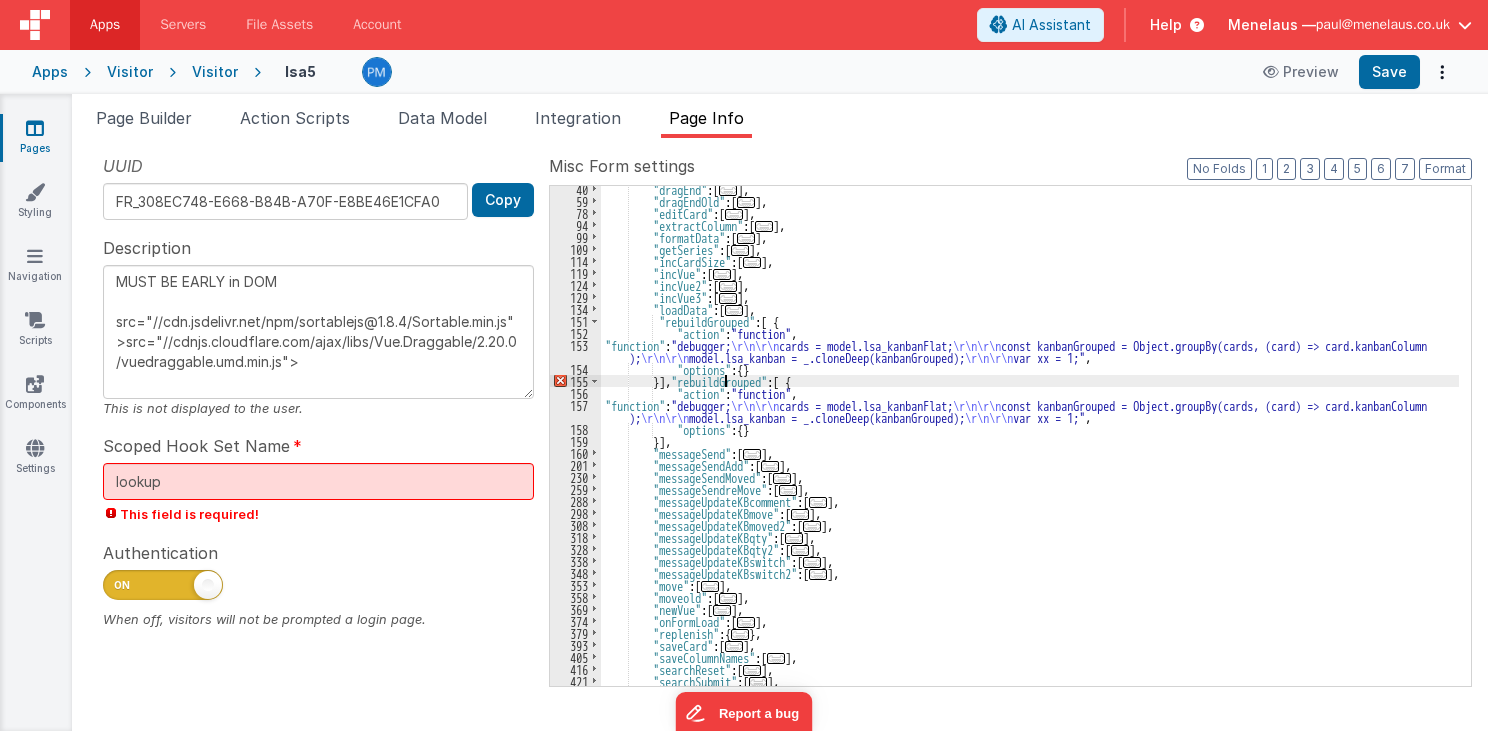 click on ""dragEnd" :  [ ... ] ,           "dragEndOld" :  [ ... ] ,           "editCard" :  [ ... ] ,           "extractColumn" :  [ ... ] ,           "formatData" :  [ ... ] ,           "getSeries" :  [ ... ] ,           "incCardSize" :  [ ... ] ,           "incVue" :  [ ... ] ,           "incVue2" :  [ ... ] ,           "incVue3" :  [ ... ] ,           "loadData" :  [ ... ] ,             "rebuildGrouped" :  [   {                "action" :  "function" , "function" :  "debugger; \r\n\r\n cards = model.lsa_kanbanFlat; \r\n\r\n const kanbanGrouped = Object.groupBy(cards, (card) => card.kanbanColumn      ); \r\n\r\n model.lsa_kanban = _.cloneDeep(kanbanGrouped); \r\n\r\n var xx = 1;" ,                "options" :  { }           }] ,  "rebuildGrouped" :  [   {                "action" :  "function" , "function" :  "debugger; \r\n\r\n cards = model.lsa_kanbanFlat; \r\n\r\n const kanbanGrouped = Object.groupBy(cards, (card) => card.kanbanColumn      ); \r\n\r\n model.lsa_kanban = _.cloneDeep(kanbanGrouped);"" at bounding box center [1030, 445] 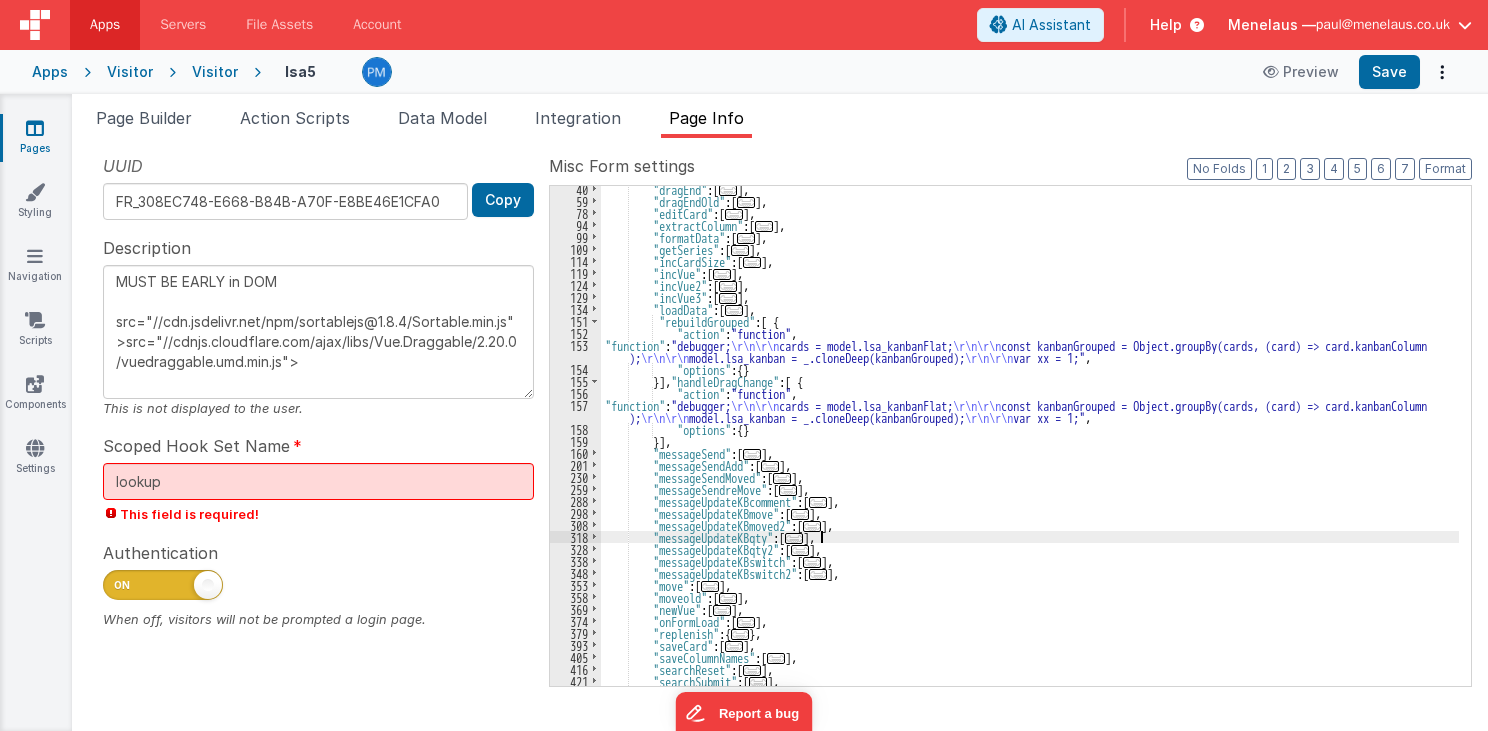 click on ""dragEnd" :  [ ... ] ,           "dragEndOld" :  [ ... ] ,           "editCard" :  [ ... ] ,           "extractColumn" :  [ ... ] ,           "formatData" :  [ ... ] ,           "getSeries" :  [ ... ] ,           "incCardSize" :  [ ... ] ,           "incVue" :  [ ... ] ,           "incVue2" :  [ ... ] ,           "incVue3" :  [ ... ] ,           "loadData" :  [ ... ] ,             "rebuildGrouped" :  [   {                "action" :  "function" , "function" :  "debugger; \r\n\r\n cards = model.lsa_kanbanFlat; \r\n\r\n const kanbanGrouped = Object.groupBy(cards, (card) => card.kanbanColumn      ); \r\n\r\n model.lsa_kanban = _.cloneDeep(kanbanGrouped); \r\n\r\n var xx = 1;" ,                "options" :  { }           }] ,  "handleDragChange" :  [   {                "action" :  "function" , "function" :  "debugger; \r\n\r\n cards = model.lsa_kanbanFlat; \r\n\r\n const kanbanGrouped = Object.groupBy(cards, (card) => card.kanbanColumn      ); \r\n\r\n \r\n\r\n var xx = 1;" ,                :  { }" at bounding box center [1030, 445] 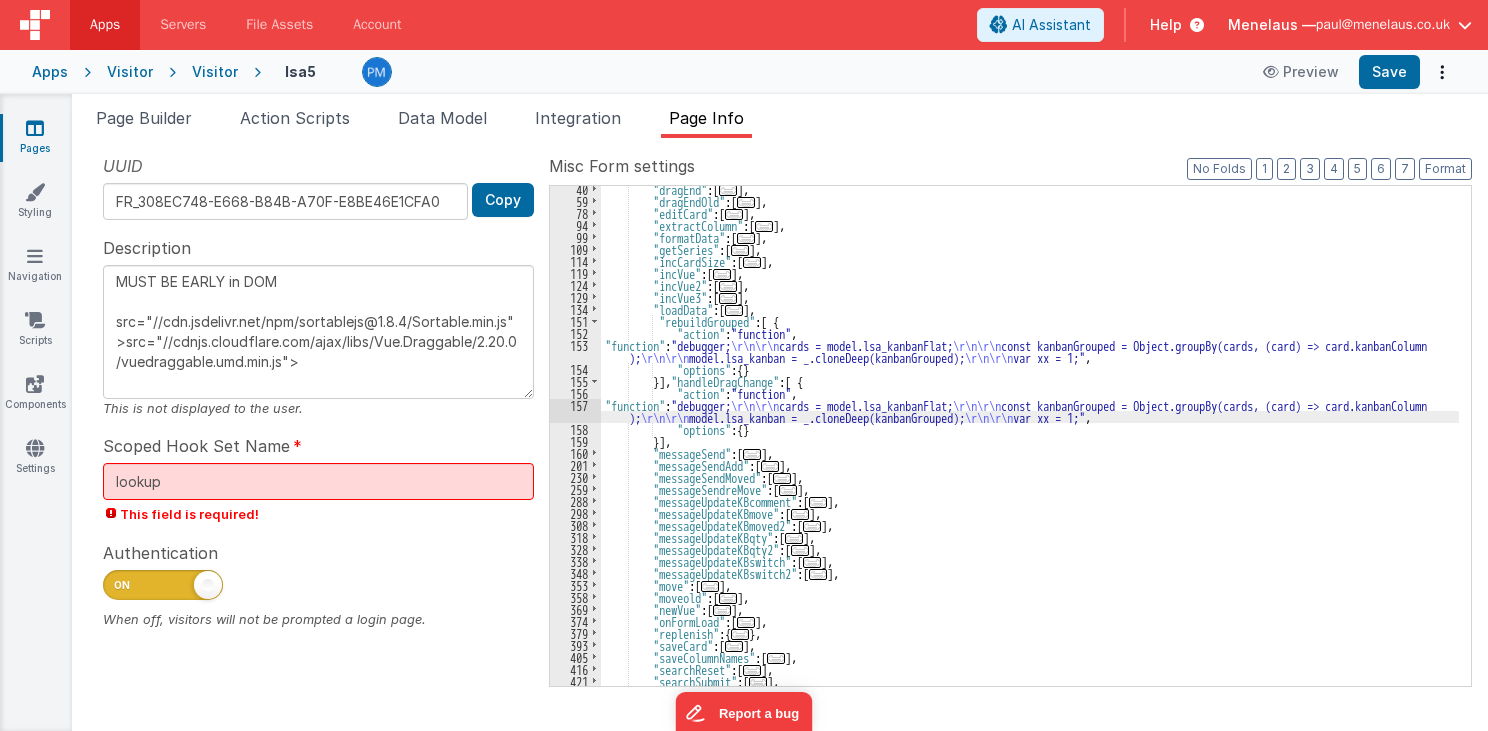 click on "157" at bounding box center [575, 411] 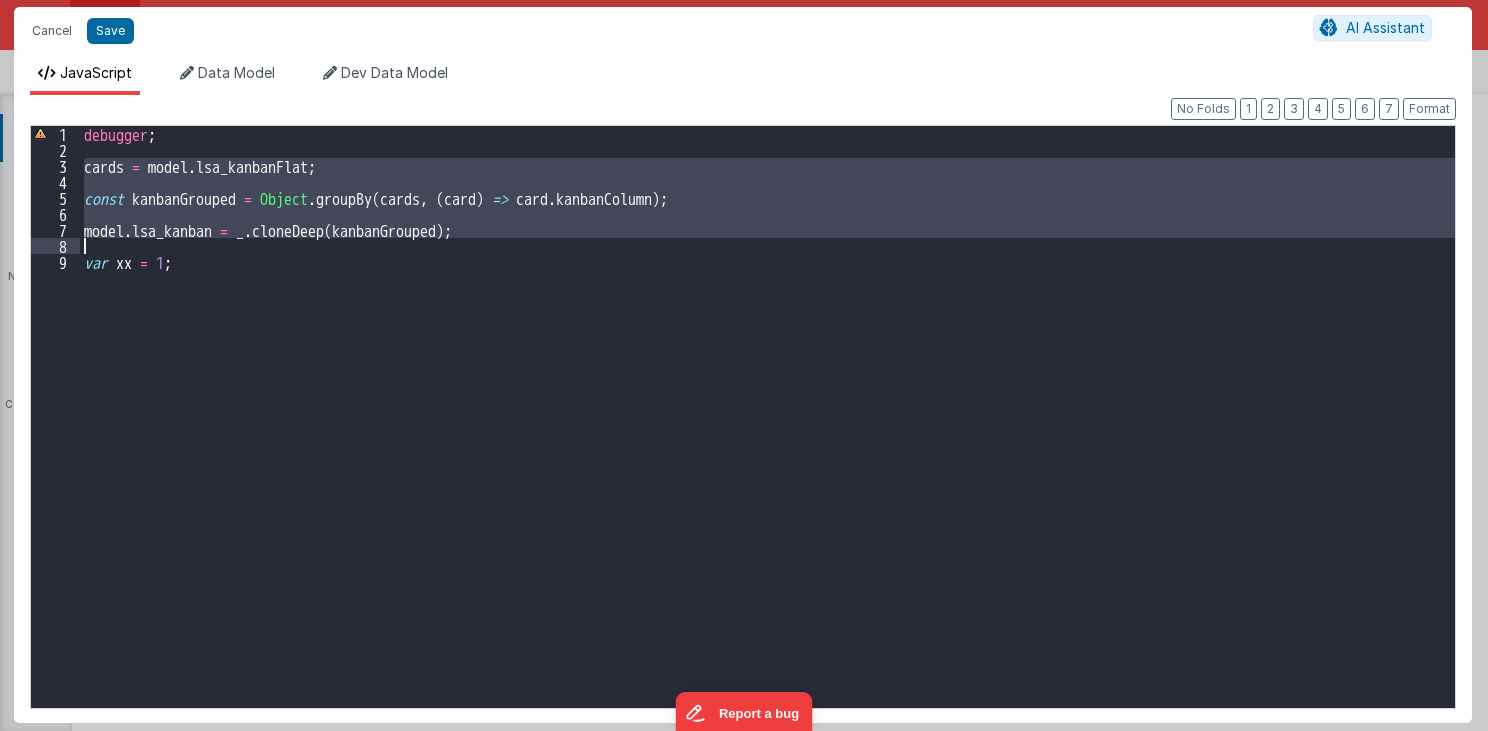 drag, startPoint x: 84, startPoint y: 164, endPoint x: 513, endPoint y: 240, distance: 435.67993 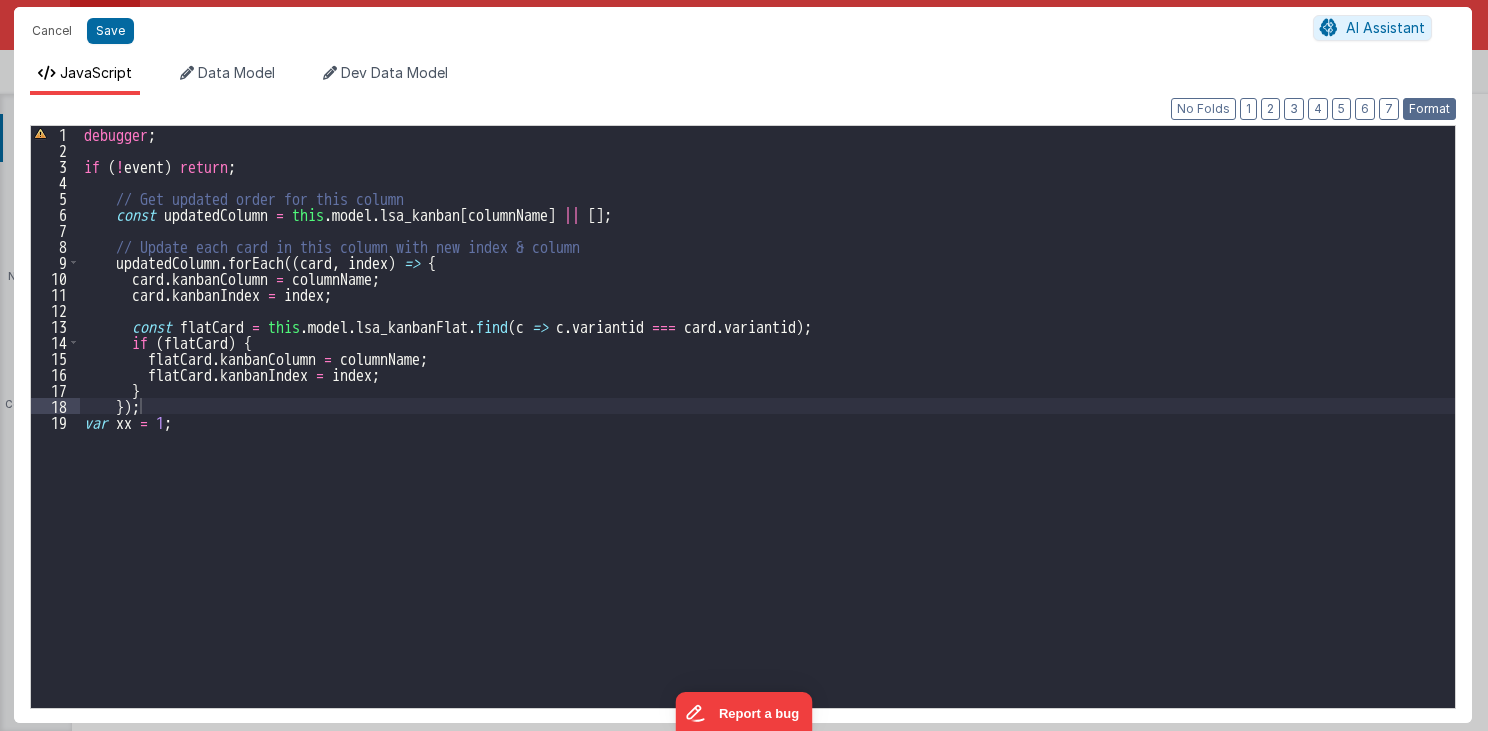 click on "Format" at bounding box center (1429, 109) 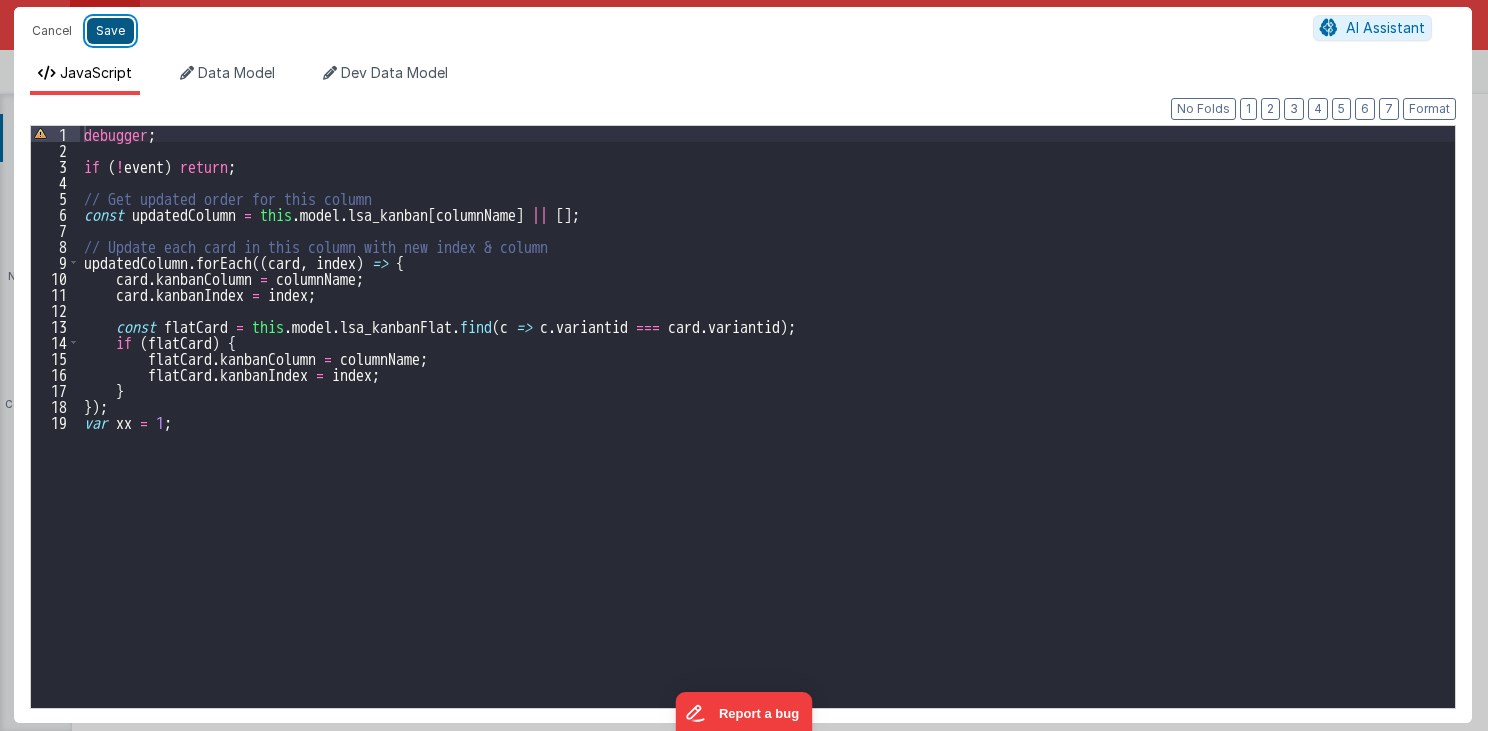 click on "Save" at bounding box center [110, 31] 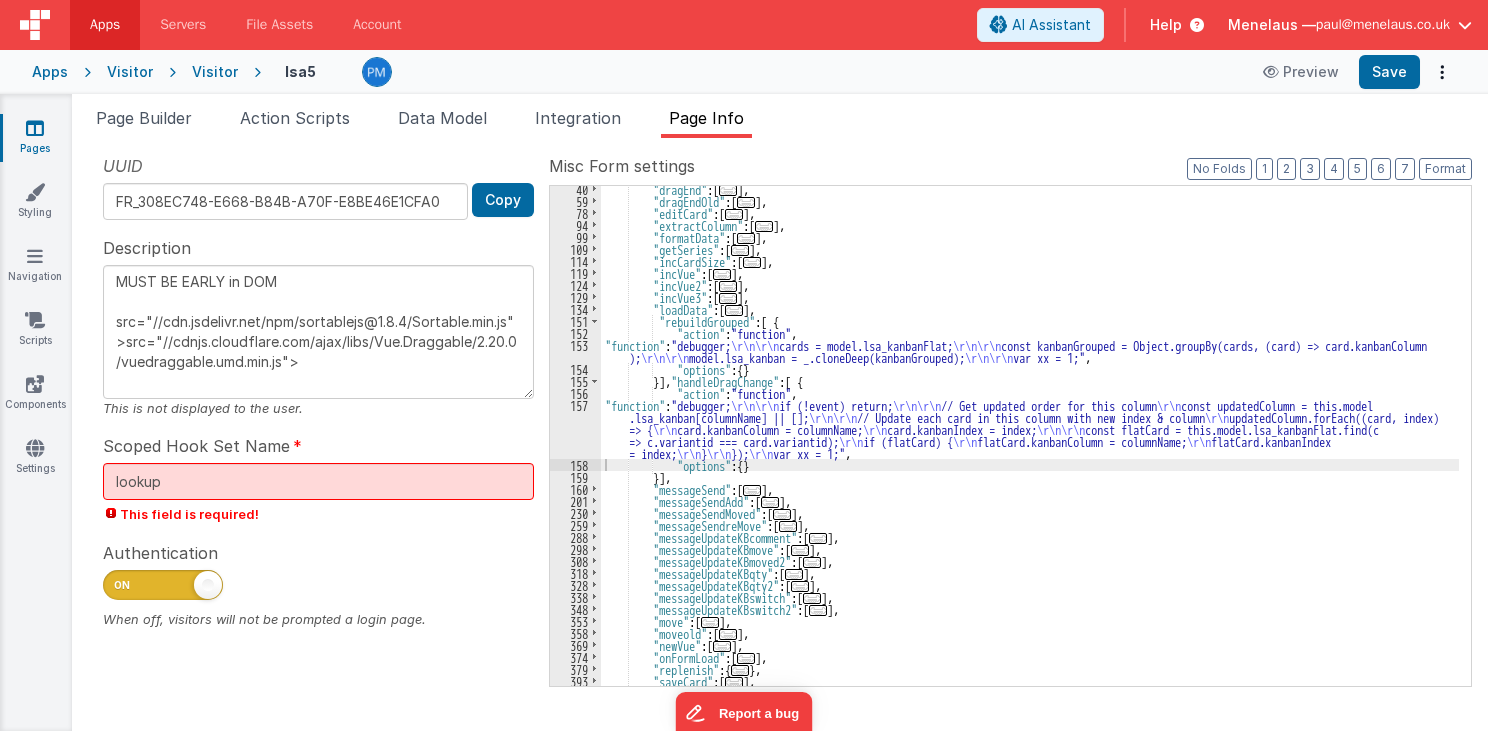 click on ""dragEnd" :  [ ... ] ,           "dragEndOld" :  [ ... ] ,           "editCard" :  [ ... ] ,           "extractColumn" :  [ ... ] ,           "formatData" :  [ ... ] ,           "getSeries" :  [ ... ] ,           "incCardSize" :  [ ... ] ,           "incVue" :  [ ... ] ,           "incVue2" :  [ ... ] ,           "incVue3" :  [ ... ] ,           "loadData" :  [ ... ] ,             "rebuildGrouped" :  [   {                "action" :  "function" , "function" :  "debugger; \r\n\r\n cards = model.lsa_kanbanFlat; \r\n\r\n const kanbanGrouped = Object.groupBy(cards, (card) => card.kanbanColumn      ); \r\n\r\n model.lsa_kanban = _.cloneDeep(kanbanGrouped); \r\n\r\n var xx = 1;" ,                "options" :  { }           }] ,  "handleDragChange" :  [   {                "action" :  "function" , "function" :  "debugger; \r\n\r\n if (!event) return; \r\n\r\n // Get updated order for this column \r\n const updatedColumn = this.model      .lsa_kanban[columnName] || []; \r\n\r\n \r\n      => { \r\n" at bounding box center [1030, 445] 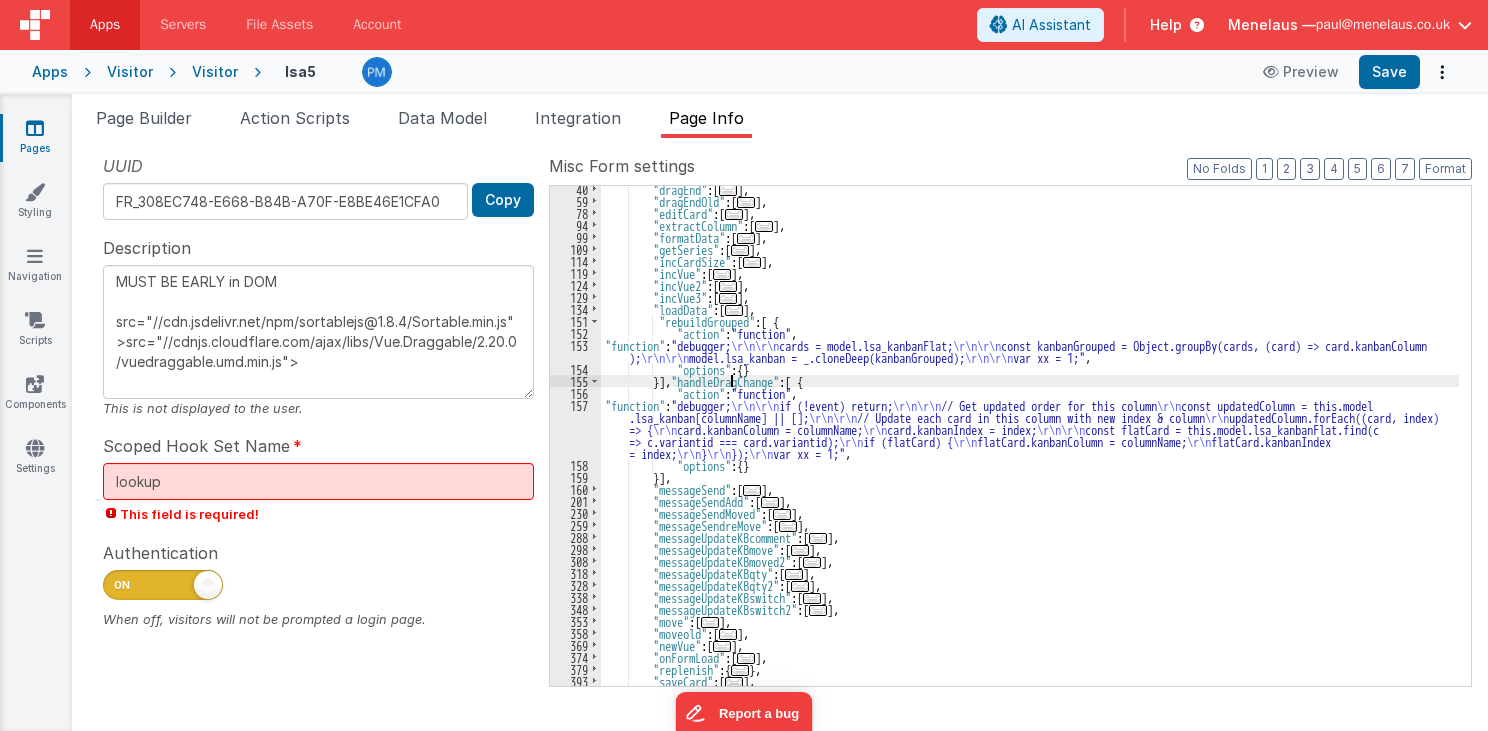 click on ""dragEnd" :  [ ... ] ,           "dragEndOld" :  [ ... ] ,           "editCard" :  [ ... ] ,           "extractColumn" :  [ ... ] ,           "formatData" :  [ ... ] ,           "getSeries" :  [ ... ] ,           "incCardSize" :  [ ... ] ,           "incVue" :  [ ... ] ,           "incVue2" :  [ ... ] ,           "incVue3" :  [ ... ] ,           "loadData" :  [ ... ] ,             "rebuildGrouped" :  [   {                "action" :  "function" , "function" :  "debugger; \r\n\r\n cards = model.lsa_kanbanFlat; \r\n\r\n const kanbanGrouped = Object.groupBy(cards, (card) => card.kanbanColumn      ); \r\n\r\n model.lsa_kanban = _.cloneDeep(kanbanGrouped); \r\n\r\n var xx = 1;" ,                "options" :  { }           }] ,  "handleDragChange" :  [   {                "action" :  "function" , "function" :  "debugger; \r\n\r\n if (!event) return; \r\n\r\n // Get updated order for this column \r\n const updatedColumn = this.model      .lsa_kanban[columnName] || []; \r\n\r\n \r\n      => { \r\n" at bounding box center (1030, 445) 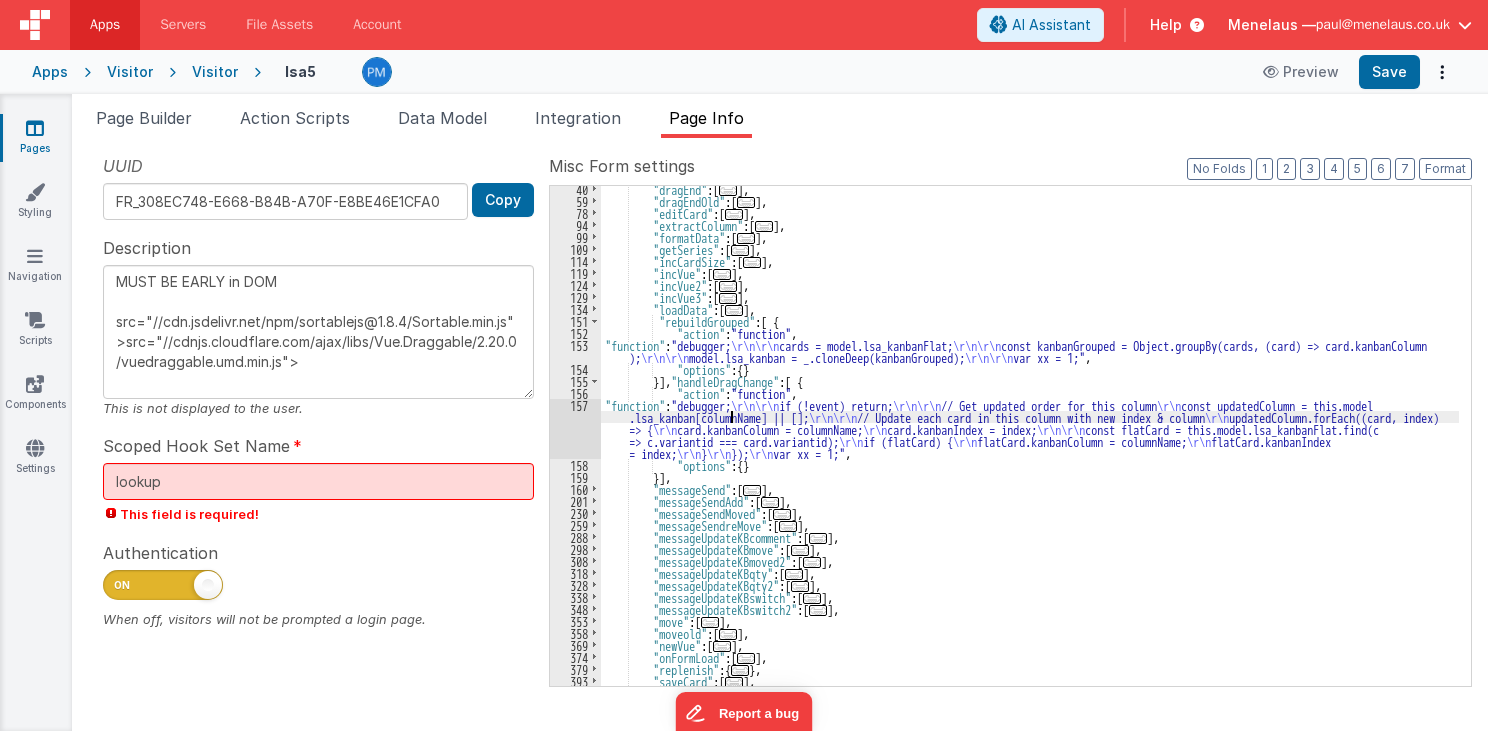 click on "157" at bounding box center (575, 429) 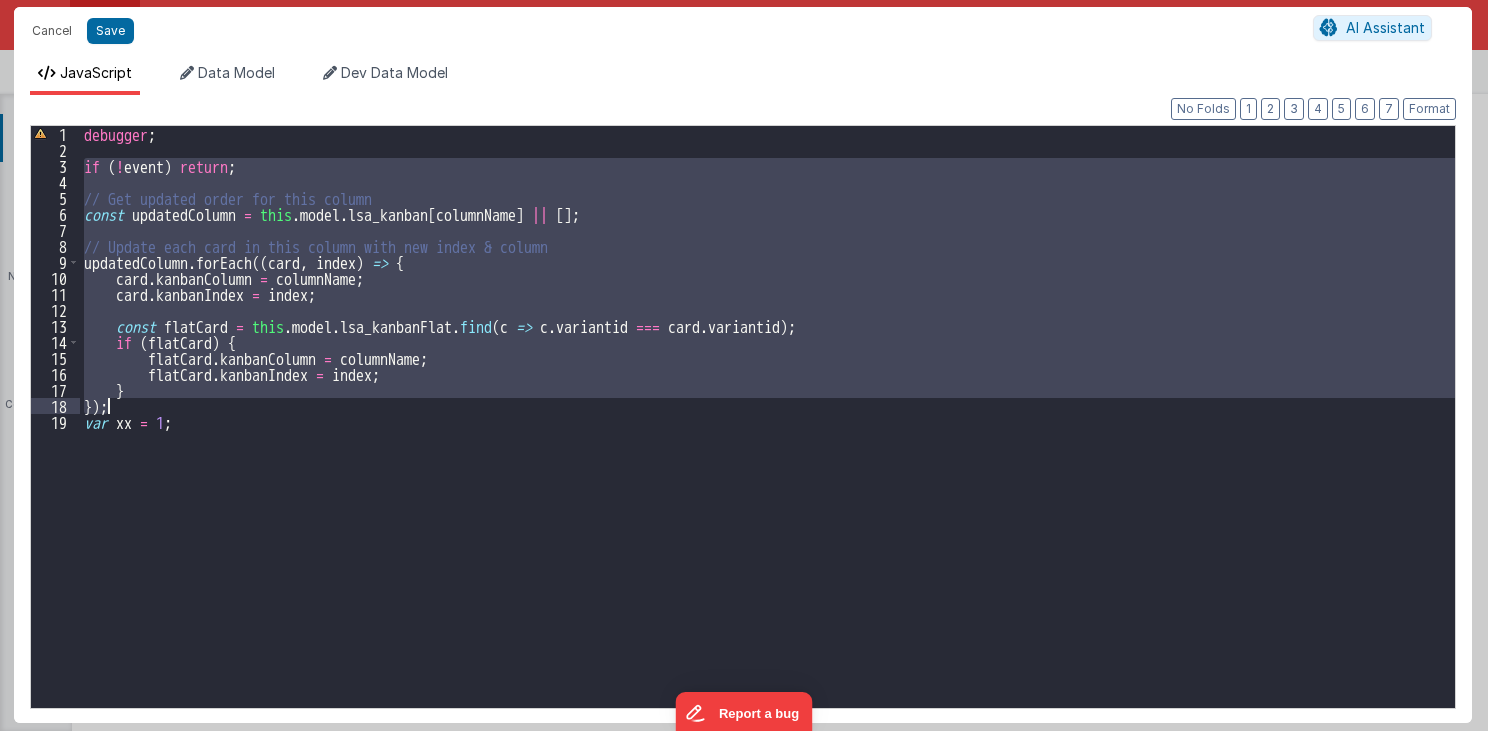 drag, startPoint x: 81, startPoint y: 166, endPoint x: 472, endPoint y: 408, distance: 459.83148 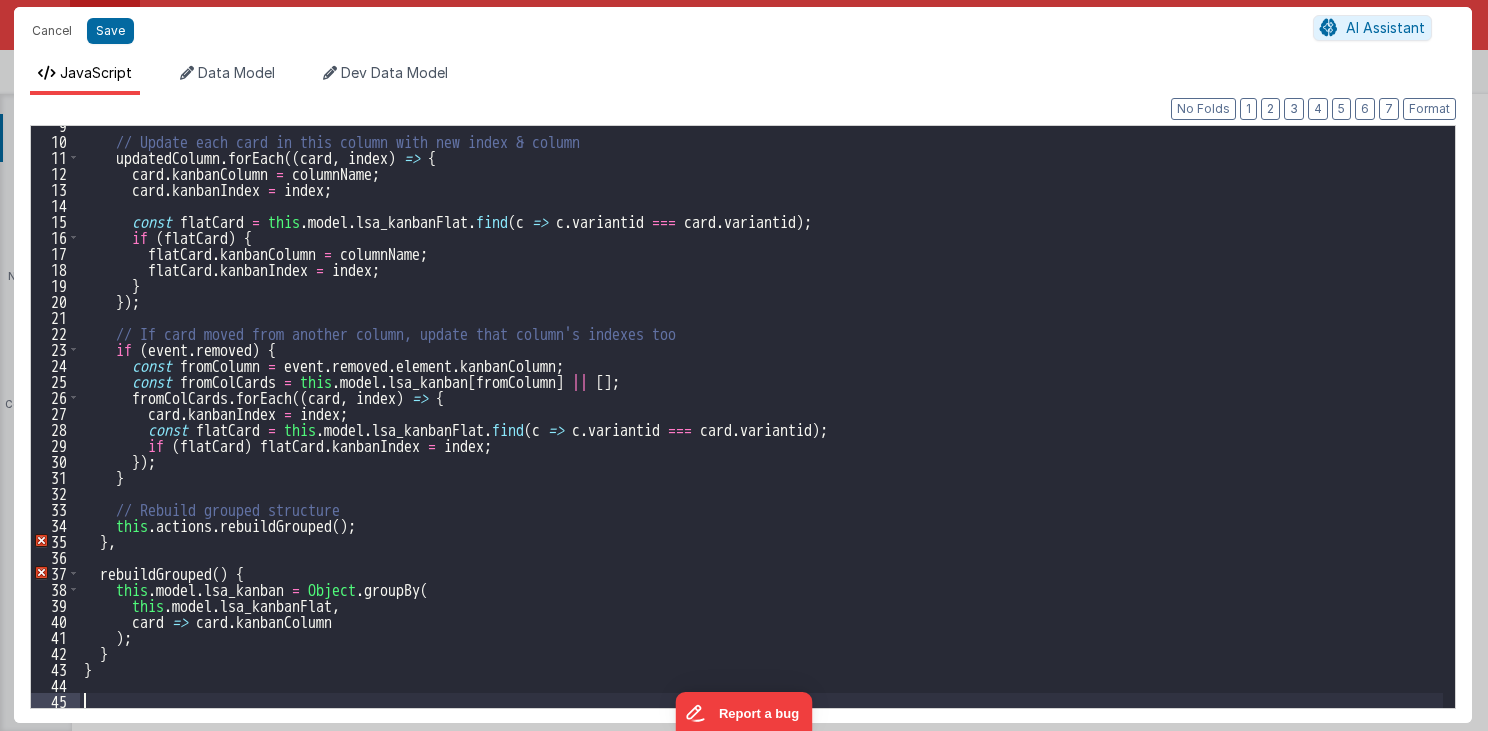 scroll, scrollTop: 136, scrollLeft: 0, axis: vertical 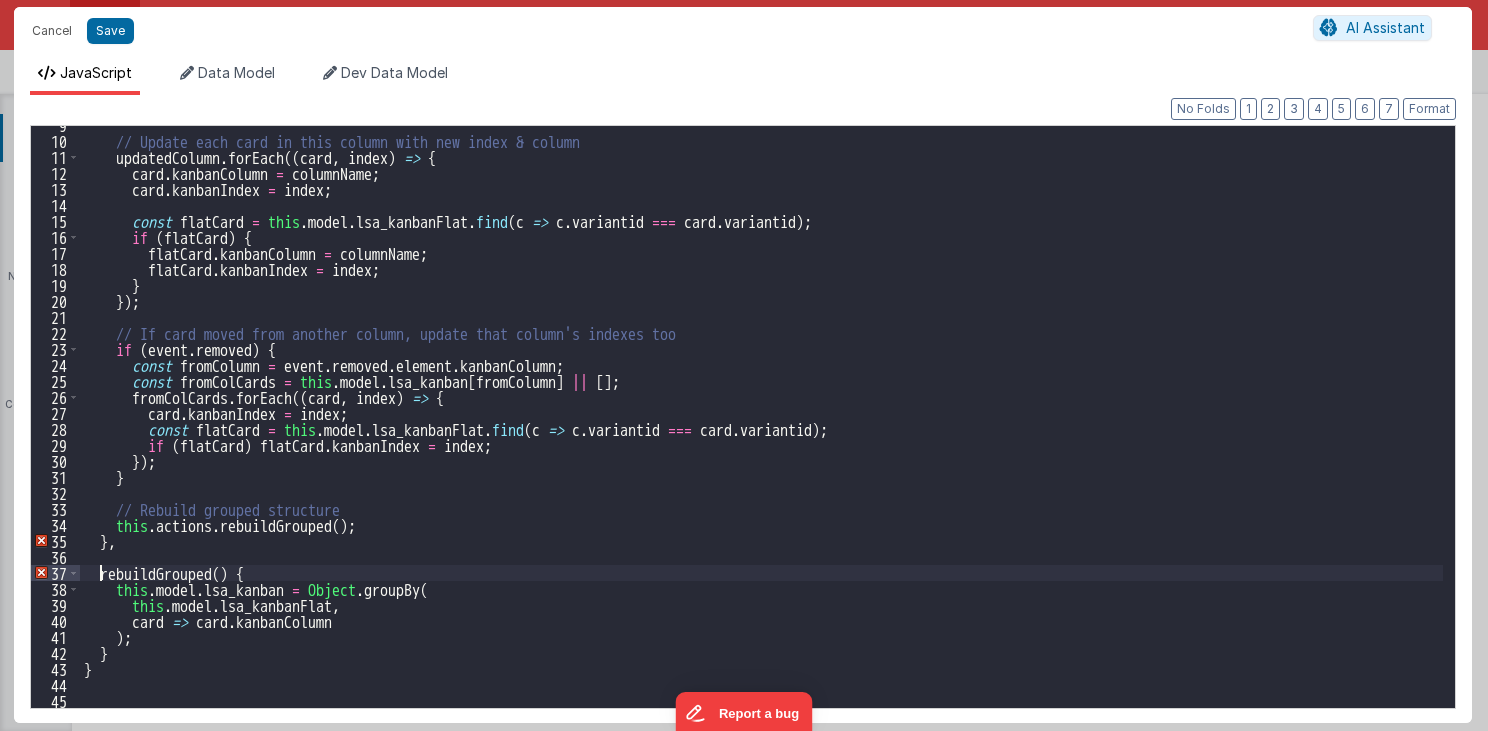 click on "// Update each card in this column with new index & column      updatedColumn . forEach (( card ,   index )   =>   {         card . kanbanColumn   =   columnName ;         card . kanbanIndex   =   index ;         const   flatCard   =   this . model . lsa_kanbanFlat . find ( c   =>   c . variantid   ===   card . variantid ) ;         if   ( flatCard )   {           flatCard . kanbanColumn   =   columnName ;           flatCard . kanbanIndex   =   index ;         }      }) ;      // If card moved from another column, update that column's indexes too      if   ( event . removed )   {         const   fromColumn   =   event . removed . element . kanbanColumn ;         const   fromColCards   =   this . model . lsa_kanban [ fromColumn ]   ||   [ ] ;         fromColCards . forEach (( card ,   index )   =>   {           card . kanbanIndex   =   index ;           const   flatCard   =   this . model . lsa_kanbanFlat . find ( c   =>   c . variantid   ===   card . variantid ) ;           if   ( flatCard )   flatCard ." at bounding box center [762, 424] 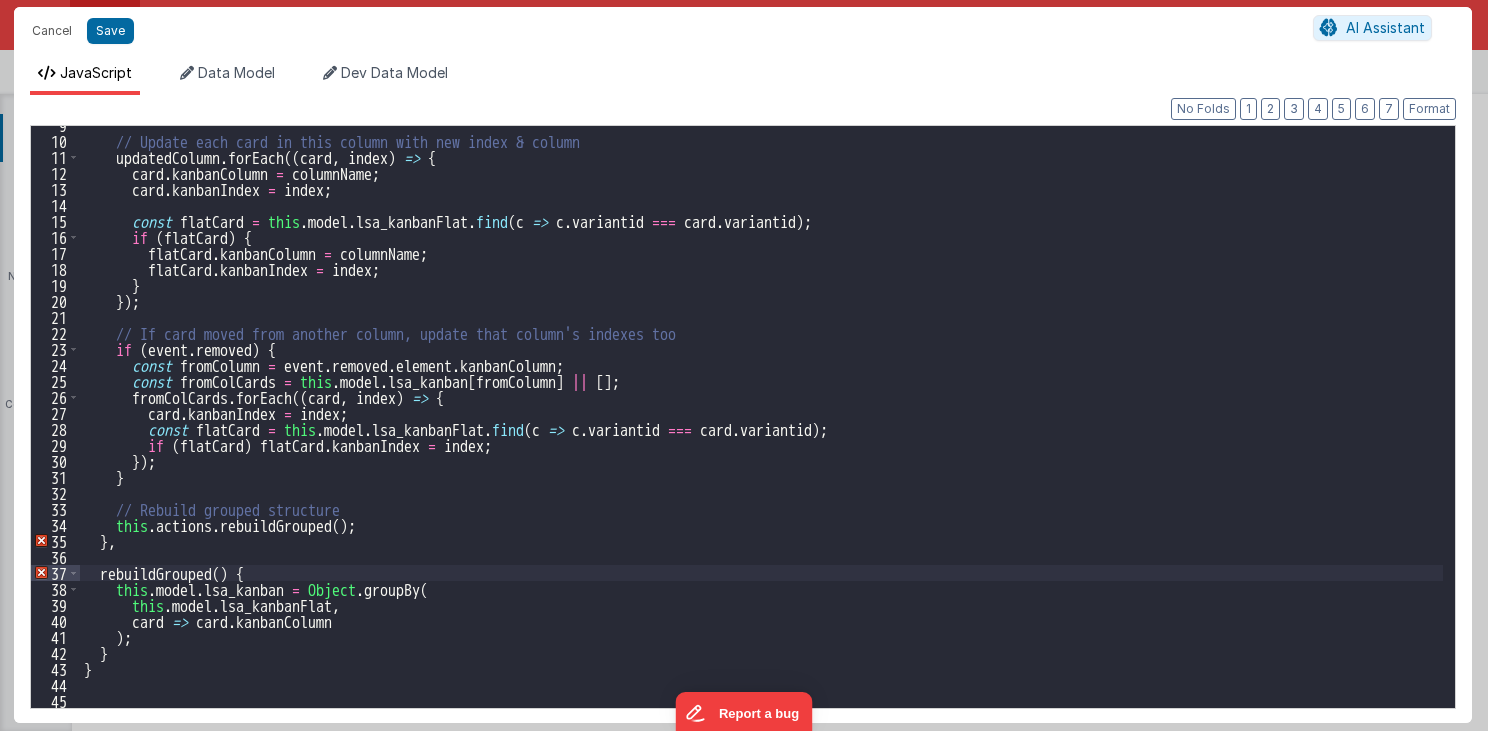 click on "// Update each card in this column with new index & column      updatedColumn . forEach (( card ,   index )   =>   {         card . kanbanColumn   =   columnName ;         card . kanbanIndex   =   index ;         const   flatCard   =   this . model . lsa_kanbanFlat . find ( c   =>   c . variantid   ===   card . variantid ) ;         if   ( flatCard )   {           flatCard . kanbanColumn   =   columnName ;           flatCard . kanbanIndex   =   index ;         }      }) ;      // If card moved from another column, update that column's indexes too      if   ( event . removed )   {         const   fromColumn   =   event . removed . element . kanbanColumn ;         const   fromColCards   =   this . model . lsa_kanban [ fromColumn ]   ||   [ ] ;         fromColCards . forEach (( card ,   index )   =>   {           card . kanbanIndex   =   index ;           const   flatCard   =   this . model . lsa_kanbanFlat . find ( c   =>   c . variantid   ===   card . variantid ) ;           if   ( flatCard )   flatCard ." at bounding box center [762, 424] 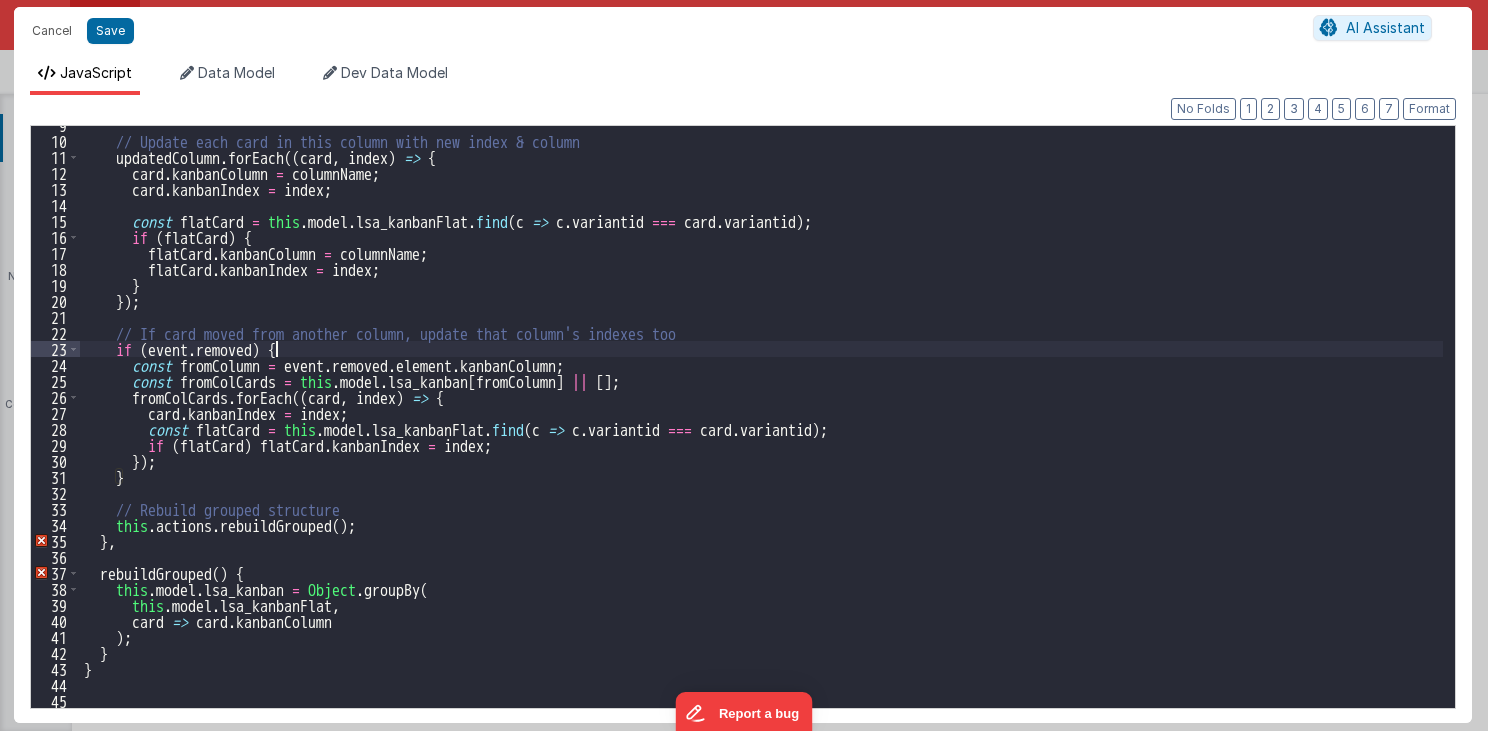 click on "// Update each card in this column with new index & column      updatedColumn . forEach (( card ,   index )   =>   {         card . kanbanColumn   =   columnName ;         card . kanbanIndex   =   index ;         const   flatCard   =   this . model . lsa_kanbanFlat . find ( c   =>   c . variantid   ===   card . variantid ) ;         if   ( flatCard )   {           flatCard . kanbanColumn   =   columnName ;           flatCard . kanbanIndex   =   index ;         }      }) ;      // If card moved from another column, update that column's indexes too      if   ( event . removed )   {         const   fromColumn   =   event . removed . element . kanbanColumn ;         const   fromColCards   =   this . model . lsa_kanban [ fromColumn ]   ||   [ ] ;         fromColCards . forEach (( card ,   index )   =>   {           card . kanbanIndex   =   index ;           const   flatCard   =   this . model . lsa_kanbanFlat . find ( c   =>   c . variantid   ===   card . variantid ) ;           if   ( flatCard )   flatCard ." at bounding box center [762, 424] 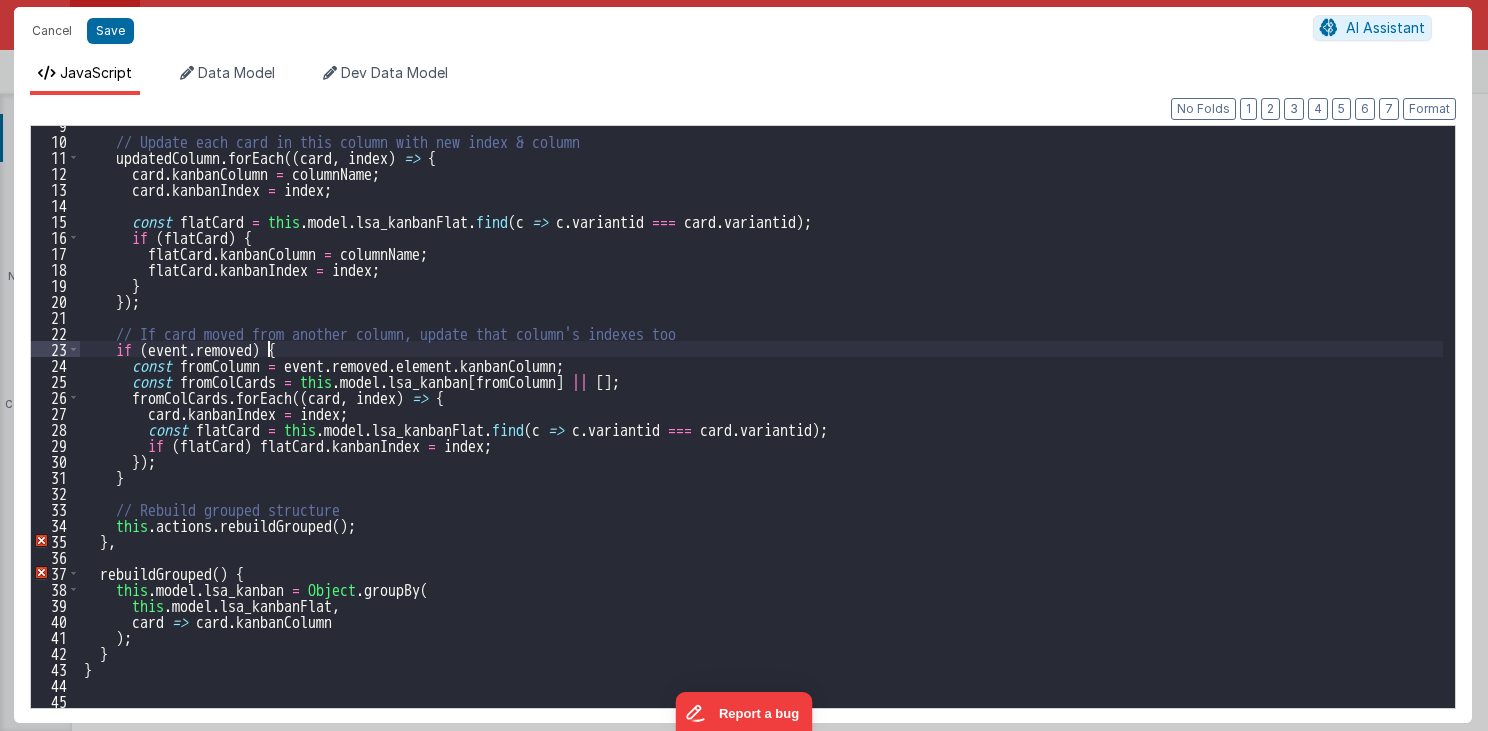 click on "// Update each card in this column with new index & column      updatedColumn . forEach (( card ,   index )   =>   {         card . kanbanColumn   =   columnName ;         card . kanbanIndex   =   index ;         const   flatCard   =   this . model . lsa_kanbanFlat . find ( c   =>   c . variantid   ===   card . variantid ) ;         if   ( flatCard )   {           flatCard . kanbanColumn   =   columnName ;           flatCard . kanbanIndex   =   index ;         }      }) ;      // If card moved from another column, update that column's indexes too      if   ( event . removed )   {         const   fromColumn   =   event . removed . element . kanbanColumn ;         const   fromColCards   =   this . model . lsa_kanban [ fromColumn ]   ||   [ ] ;         fromColCards . forEach (( card ,   index )   =>   {           card . kanbanIndex   =   index ;           const   flatCard   =   this . model . lsa_kanbanFlat . find ( c   =>   c . variantid   ===   card . variantid ) ;           if   ( flatCard )   flatCard ." at bounding box center [762, 424] 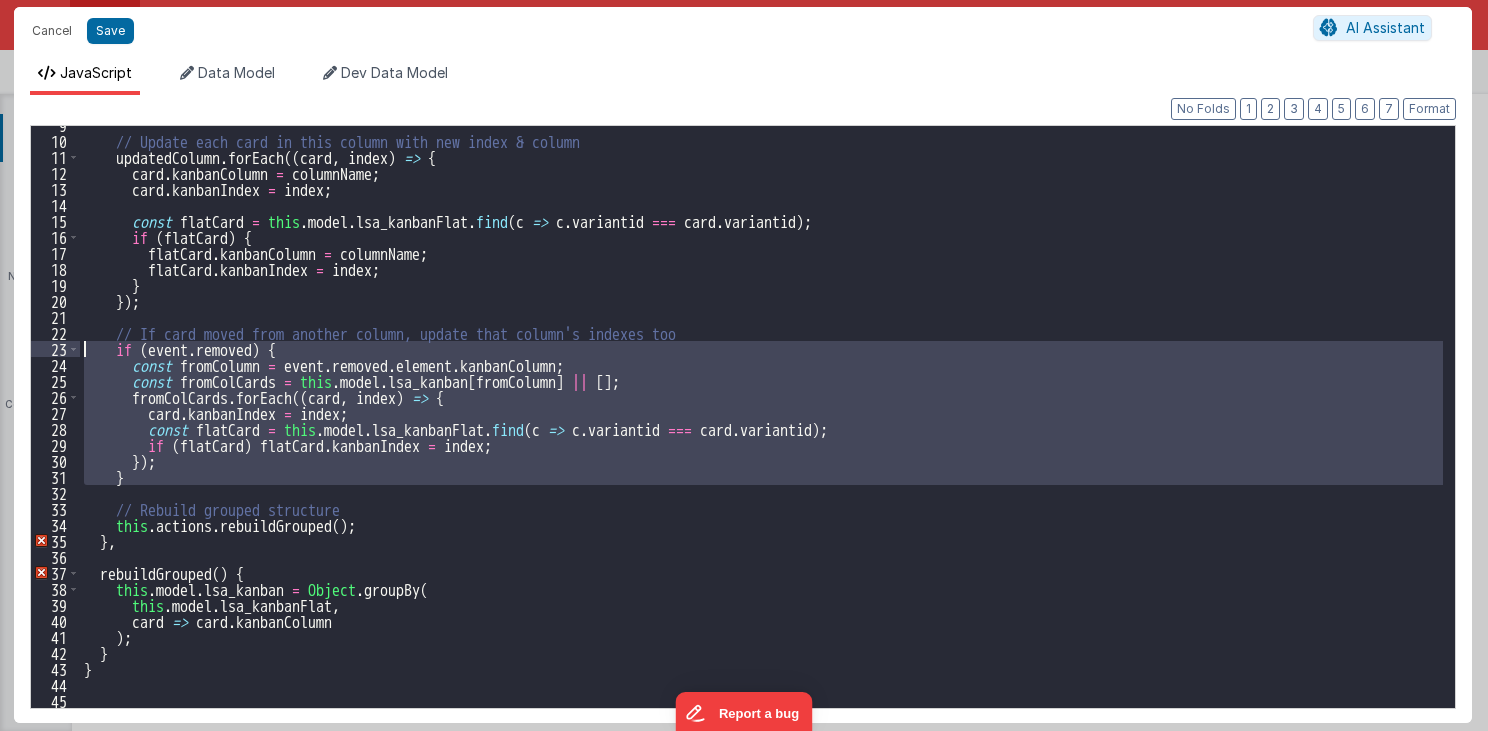 click on "// Update each card in this column with new index & column      updatedColumn . forEach (( card ,   index )   =>   {         card . kanbanColumn   =   columnName ;         card . kanbanIndex   =   index ;         const   flatCard   =   this . model . lsa_kanbanFlat . find ( c   =>   c . variantid   ===   card . variantid ) ;         if   ( flatCard )   {           flatCard . kanbanColumn   =   columnName ;           flatCard . kanbanIndex   =   index ;         }      }) ;      // If card moved from another column, update that column's indexes too      if   ( event . removed )   {         const   fromColumn   =   event . removed . element . kanbanColumn ;         const   fromColCards   =   this . model . lsa_kanban [ fromColumn ]   ||   [ ] ;         fromColCards . forEach (( card ,   index )   =>   {           card . kanbanIndex   =   index ;           const   flatCard   =   this . model . lsa_kanbanFlat . find ( c   =>   c . variantid   ===   card . variantid ) ;           if   ( flatCard )   flatCard ." at bounding box center [762, 424] 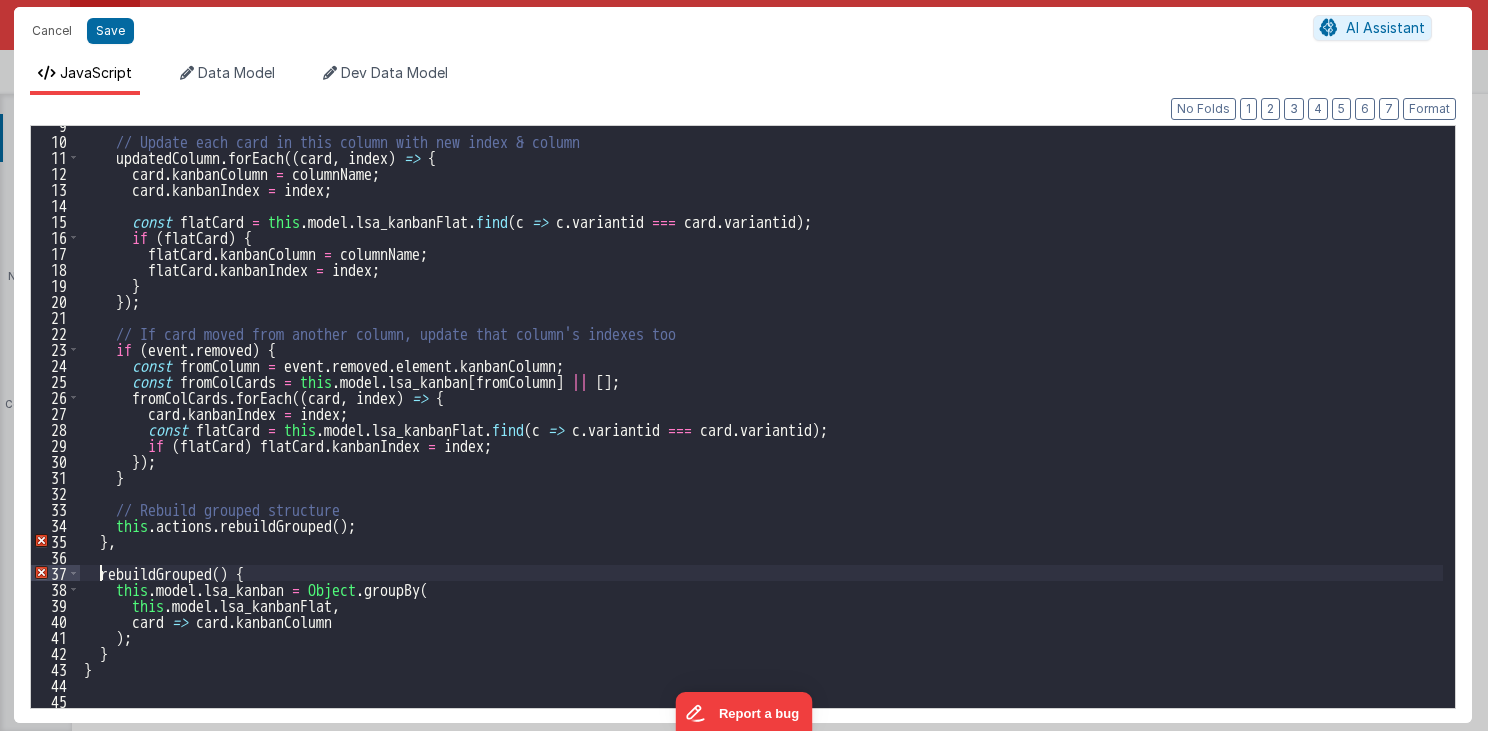 click on "// Update each card in this column with new index & column      updatedColumn . forEach (( card ,   index )   =>   {         card . kanbanColumn   =   columnName ;         card . kanbanIndex   =   index ;         const   flatCard   =   this . model . lsa_kanbanFlat . find ( c   =>   c . variantid   ===   card . variantid ) ;         if   ( flatCard )   {           flatCard . kanbanColumn   =   columnName ;           flatCard . kanbanIndex   =   index ;         }      }) ;      // If card moved from another column, update that column's indexes too      if   ( event . removed )   {         const   fromColumn   =   event . removed . element . kanbanColumn ;         const   fromColCards   =   this . model . lsa_kanban [ fromColumn ]   ||   [ ] ;         fromColCards . forEach (( card ,   index )   =>   {           card . kanbanIndex   =   index ;           const   flatCard   =   this . model . lsa_kanbanFlat . find ( c   =>   c . variantid   ===   card . variantid ) ;           if   ( flatCard )   flatCard ." at bounding box center (762, 424) 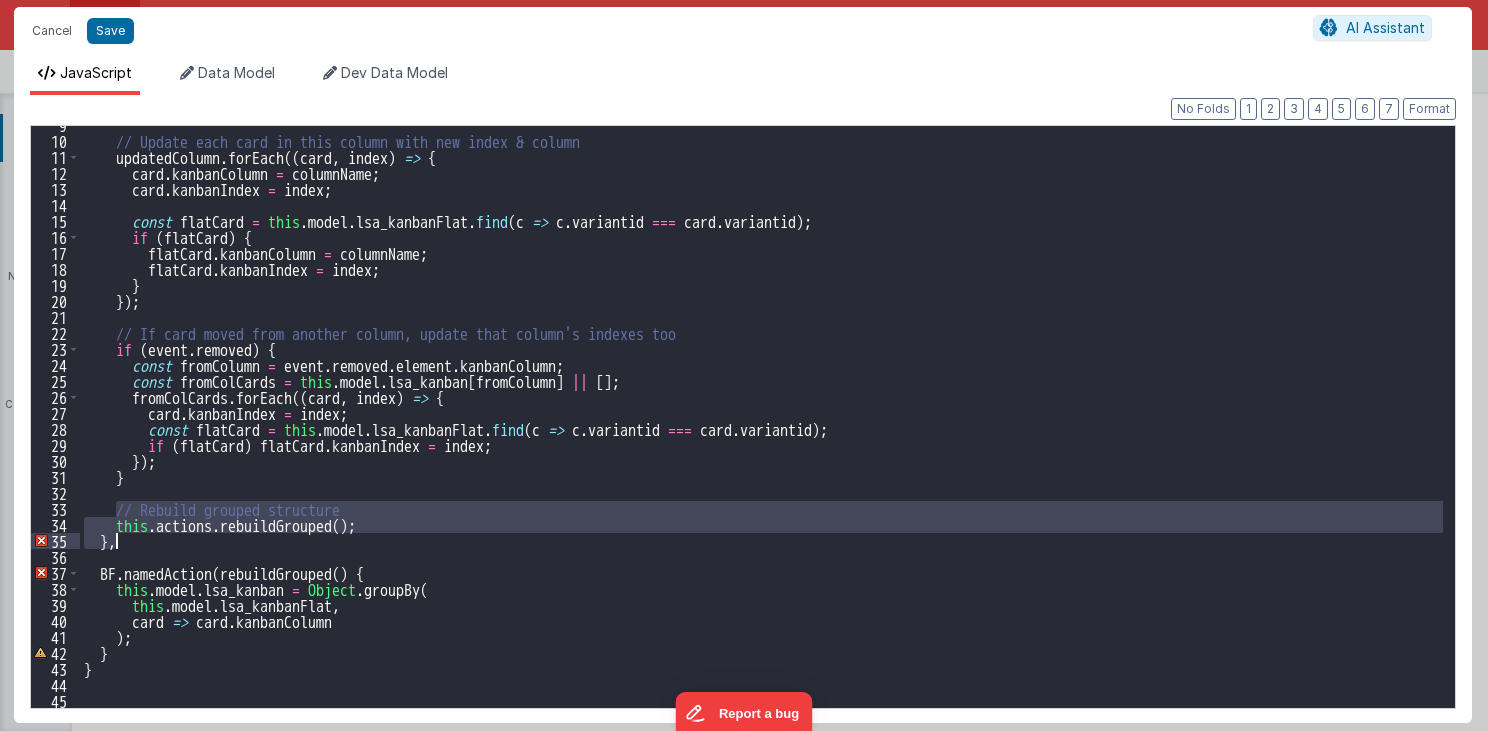 drag, startPoint x: 116, startPoint y: 502, endPoint x: 168, endPoint y: 548, distance: 69.426216 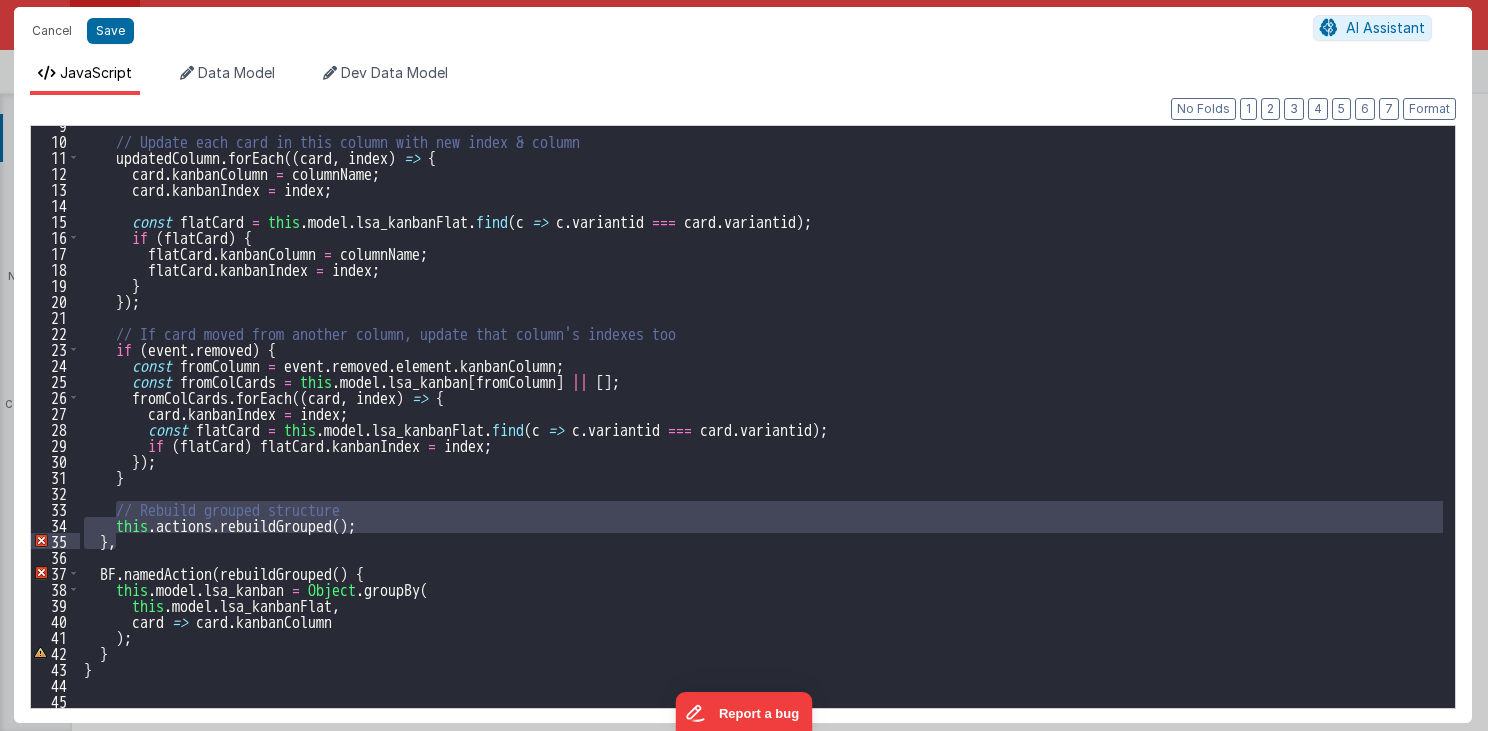 scroll, scrollTop: 120, scrollLeft: 0, axis: vertical 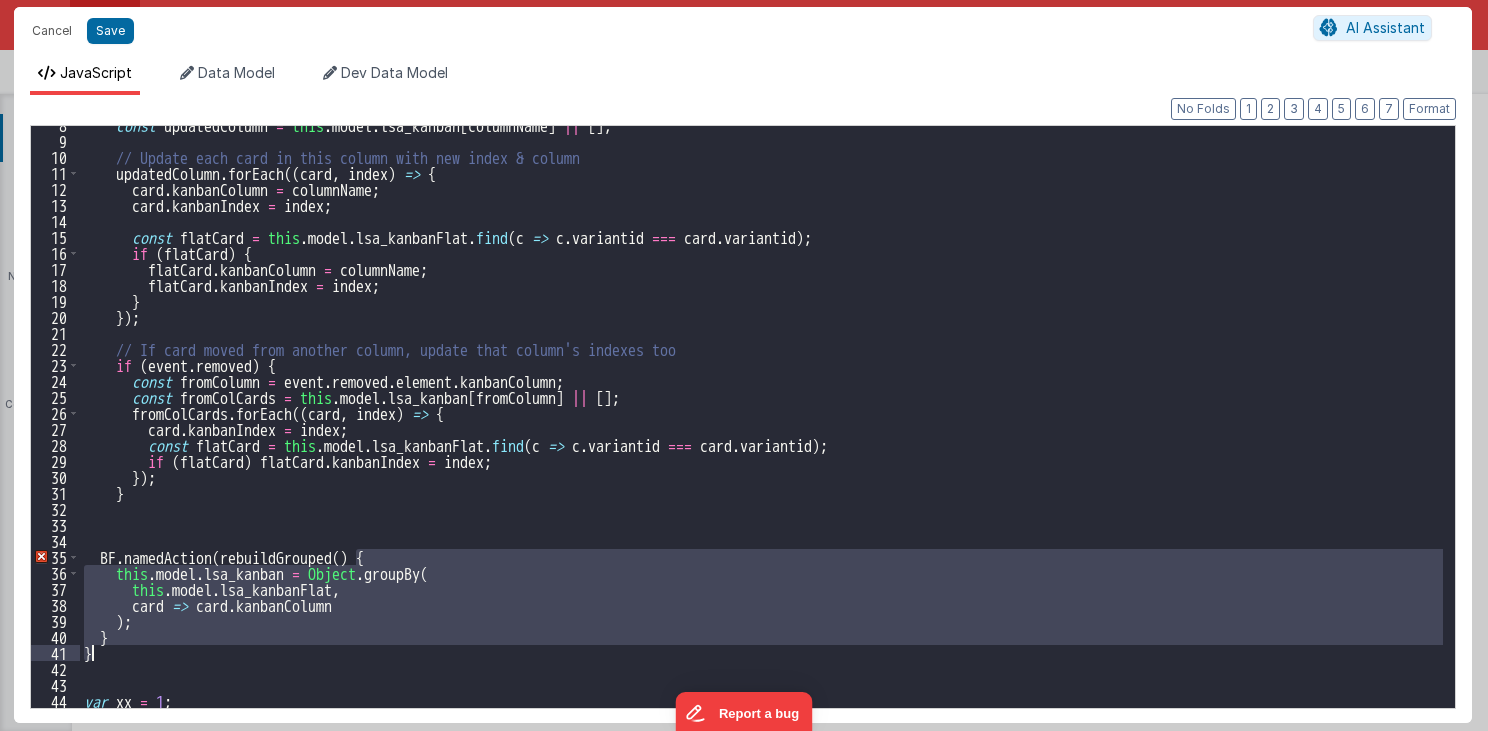 drag, startPoint x: 354, startPoint y: 554, endPoint x: 352, endPoint y: 656, distance: 102.01961 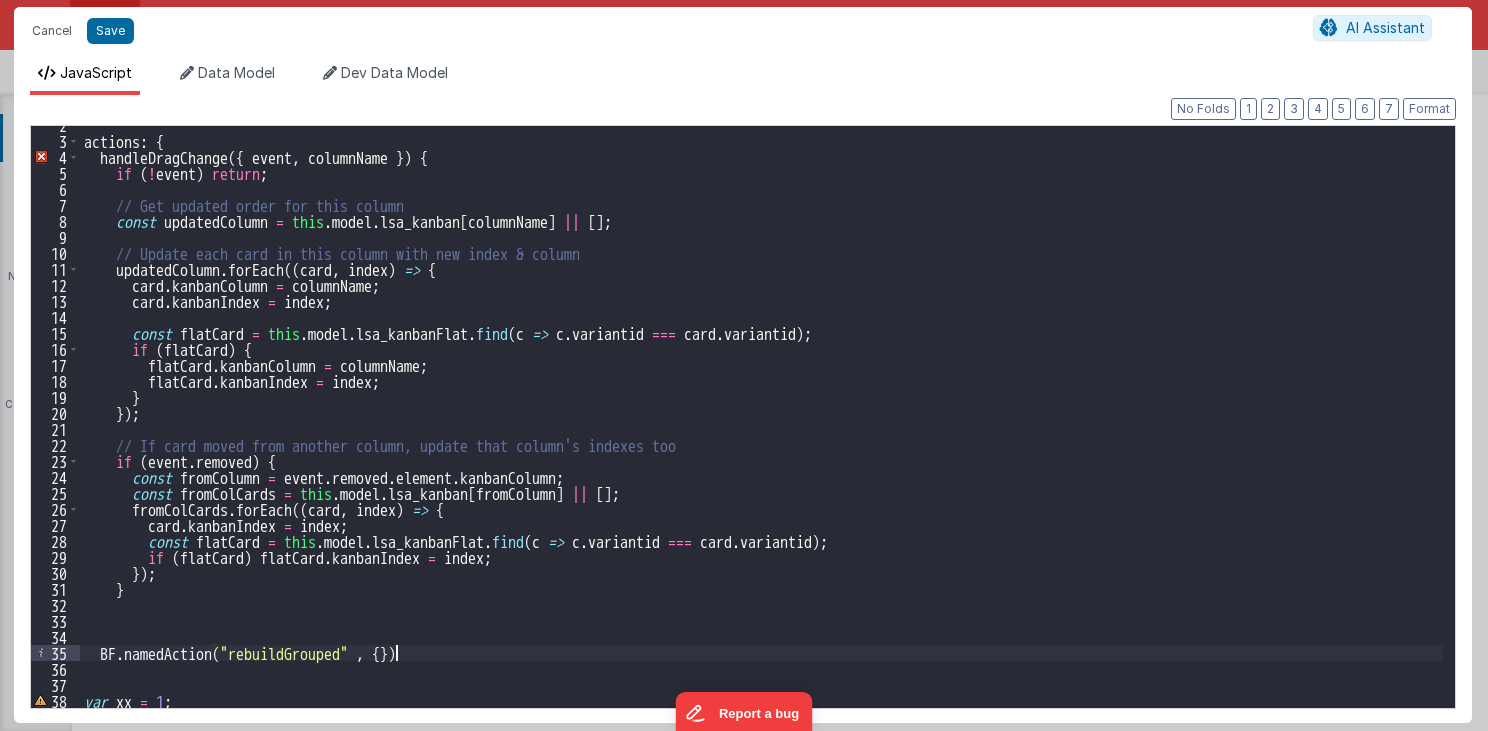 type 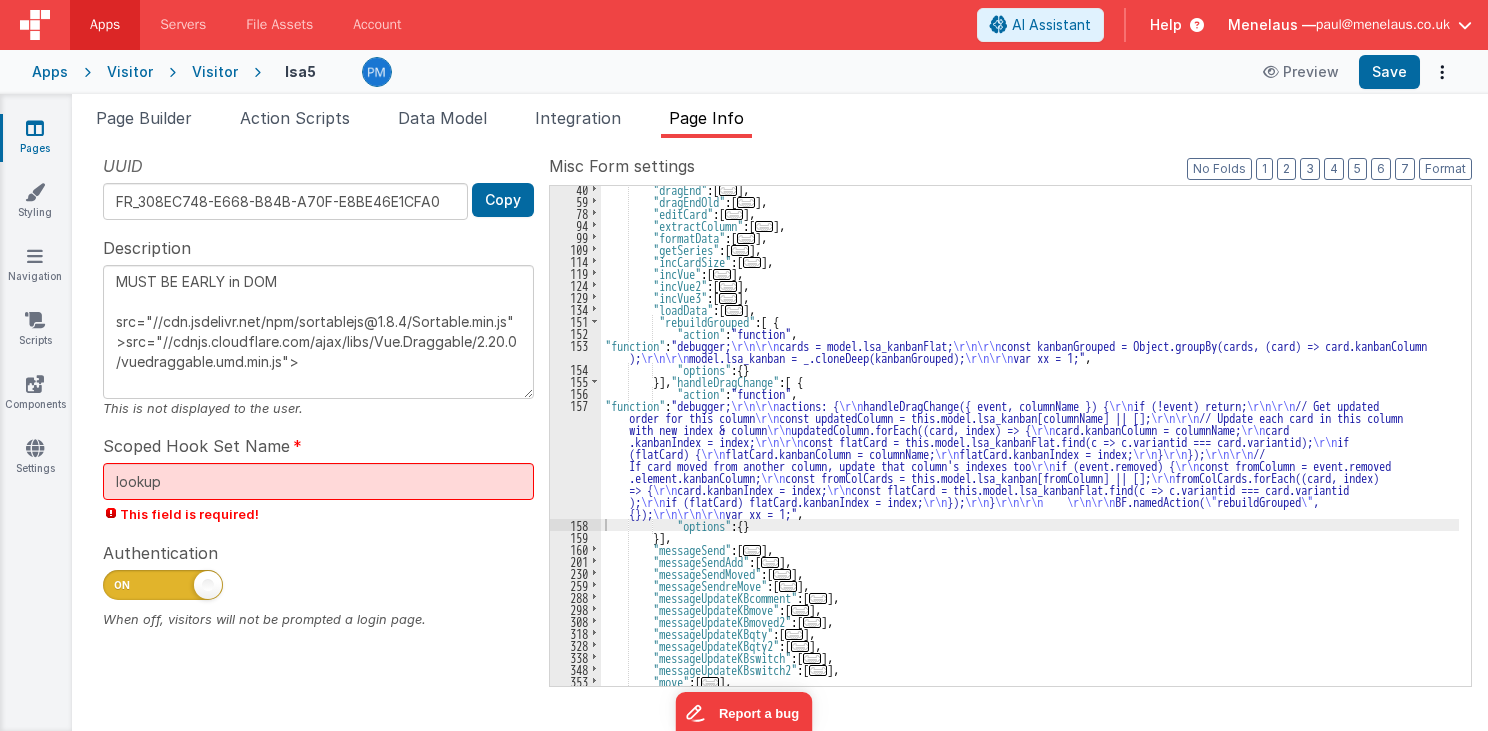 drag, startPoint x: 1214, startPoint y: 234, endPoint x: 1300, endPoint y: 211, distance: 89.02247 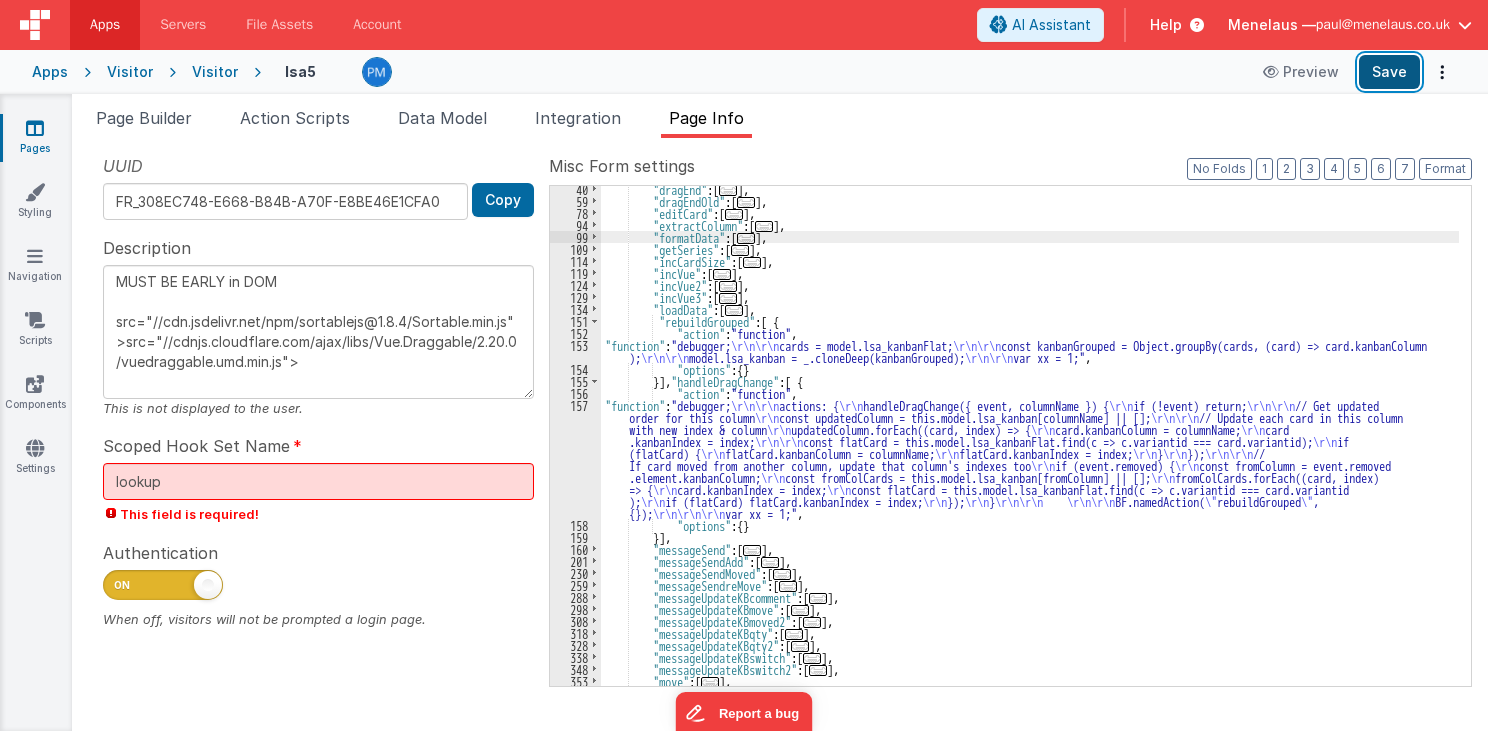 click on "Save" at bounding box center (1389, 72) 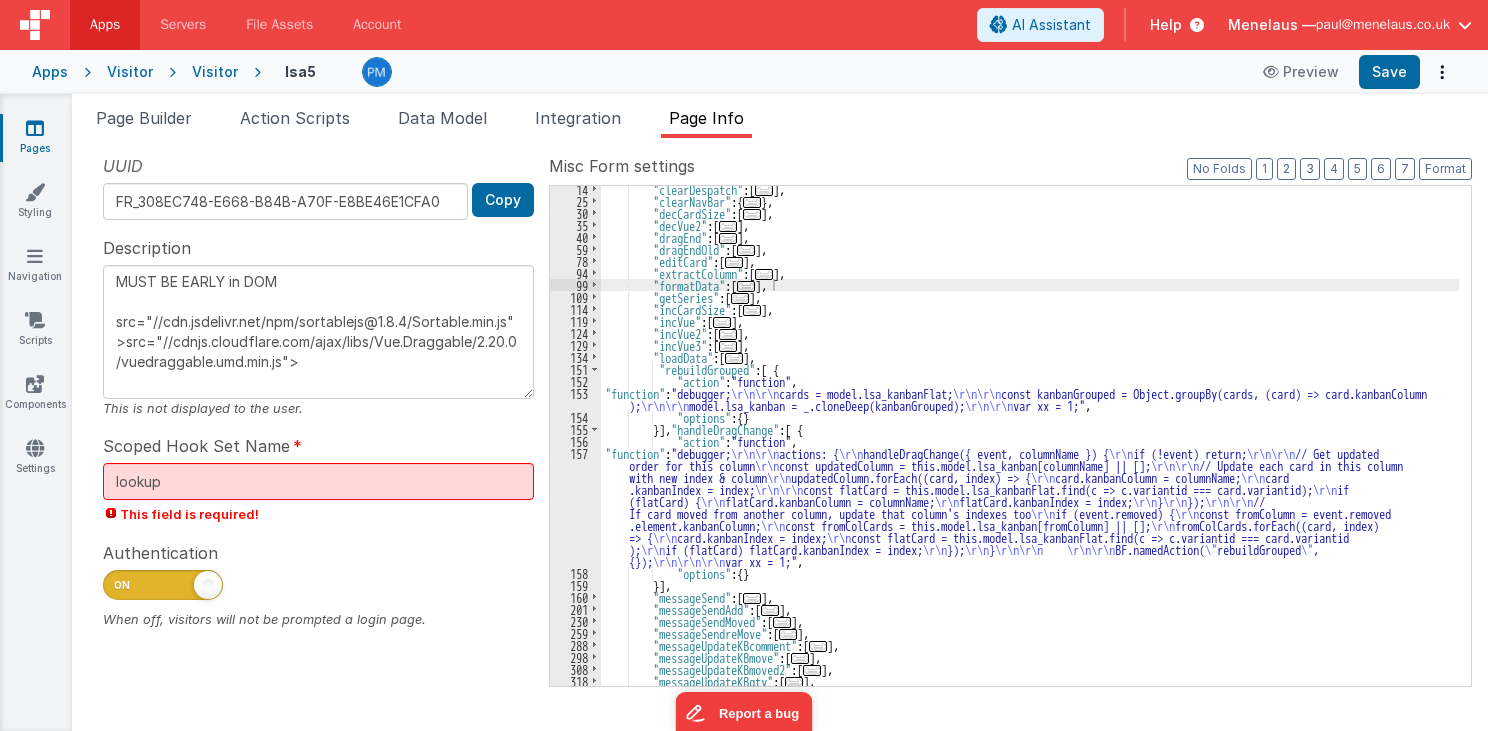 scroll, scrollTop: 75, scrollLeft: 0, axis: vertical 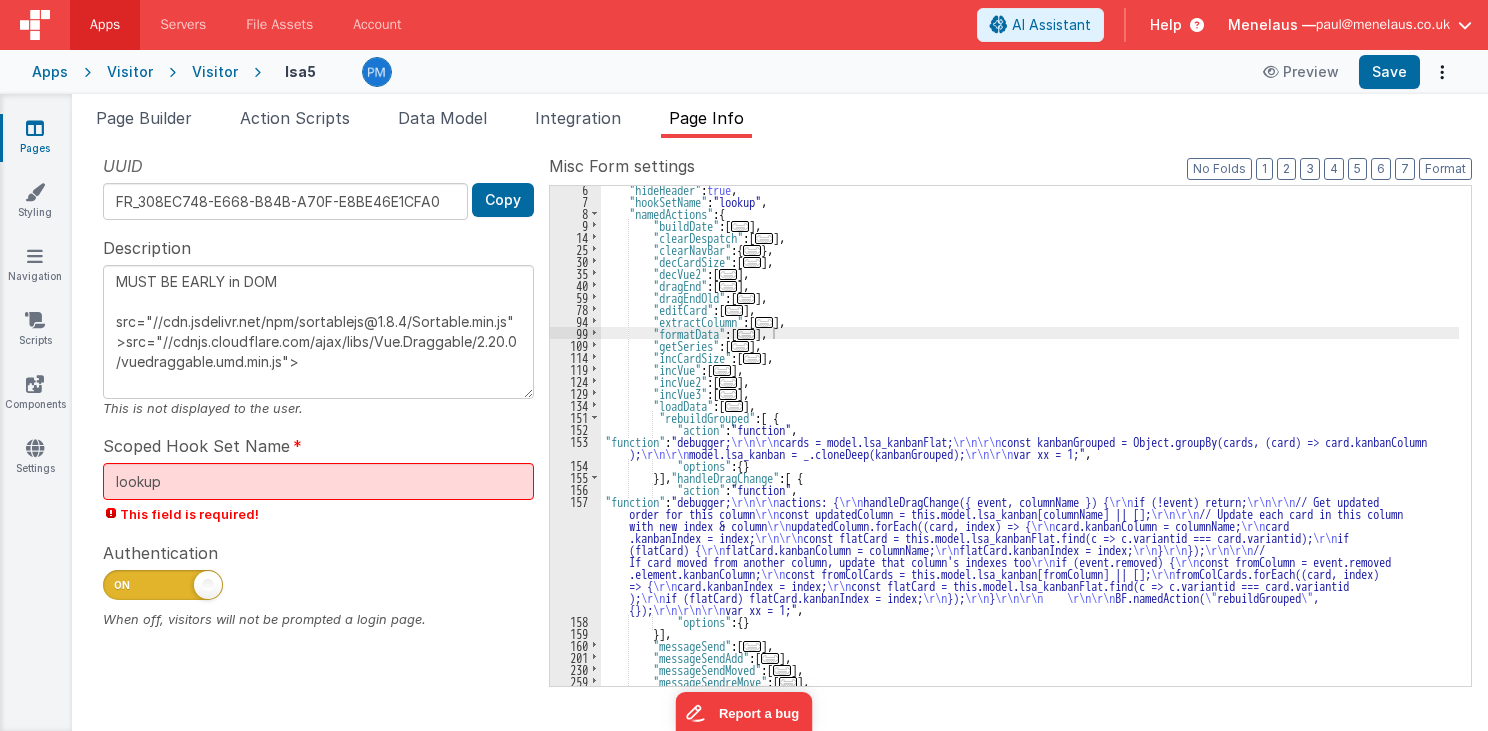 click on "..." at bounding box center (734, 406) 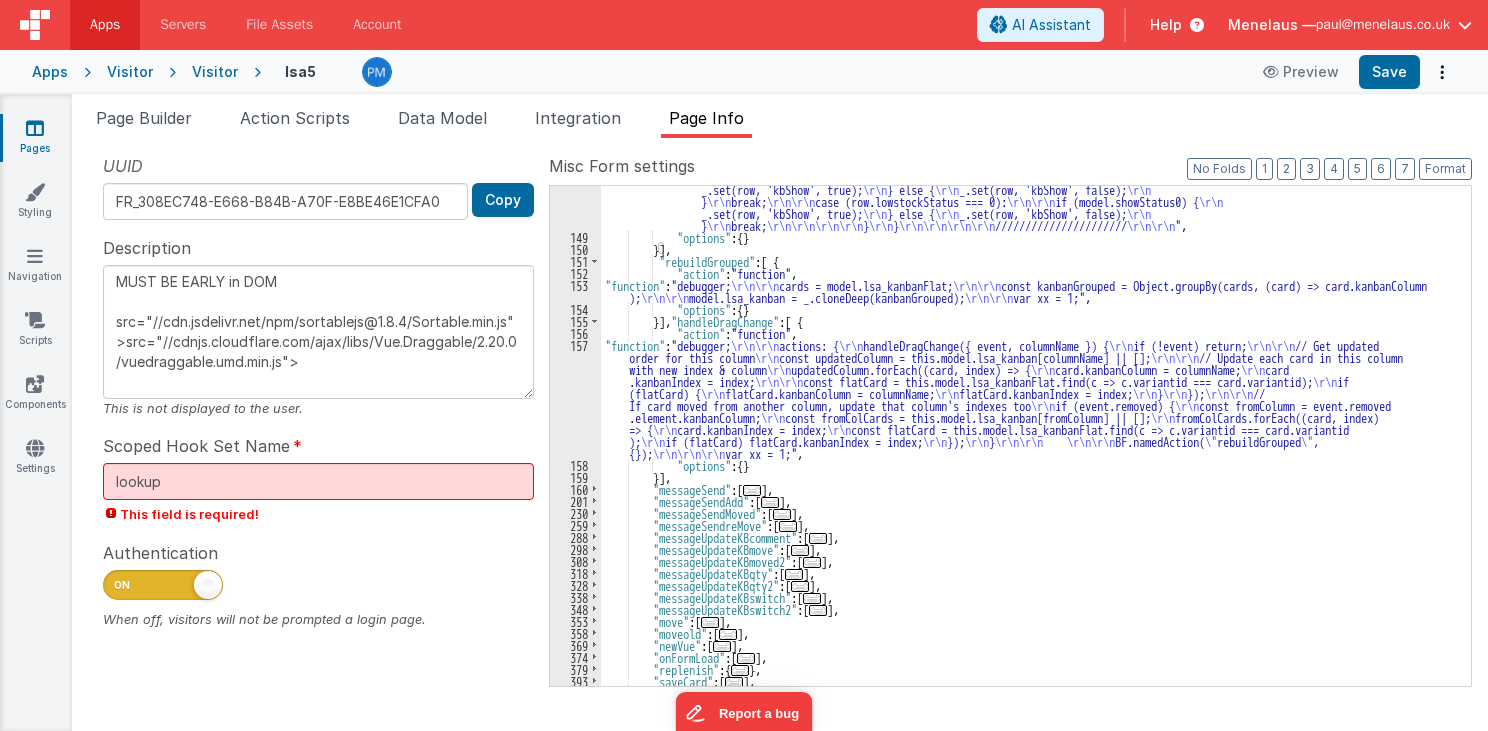 scroll, scrollTop: 795, scrollLeft: 0, axis: vertical 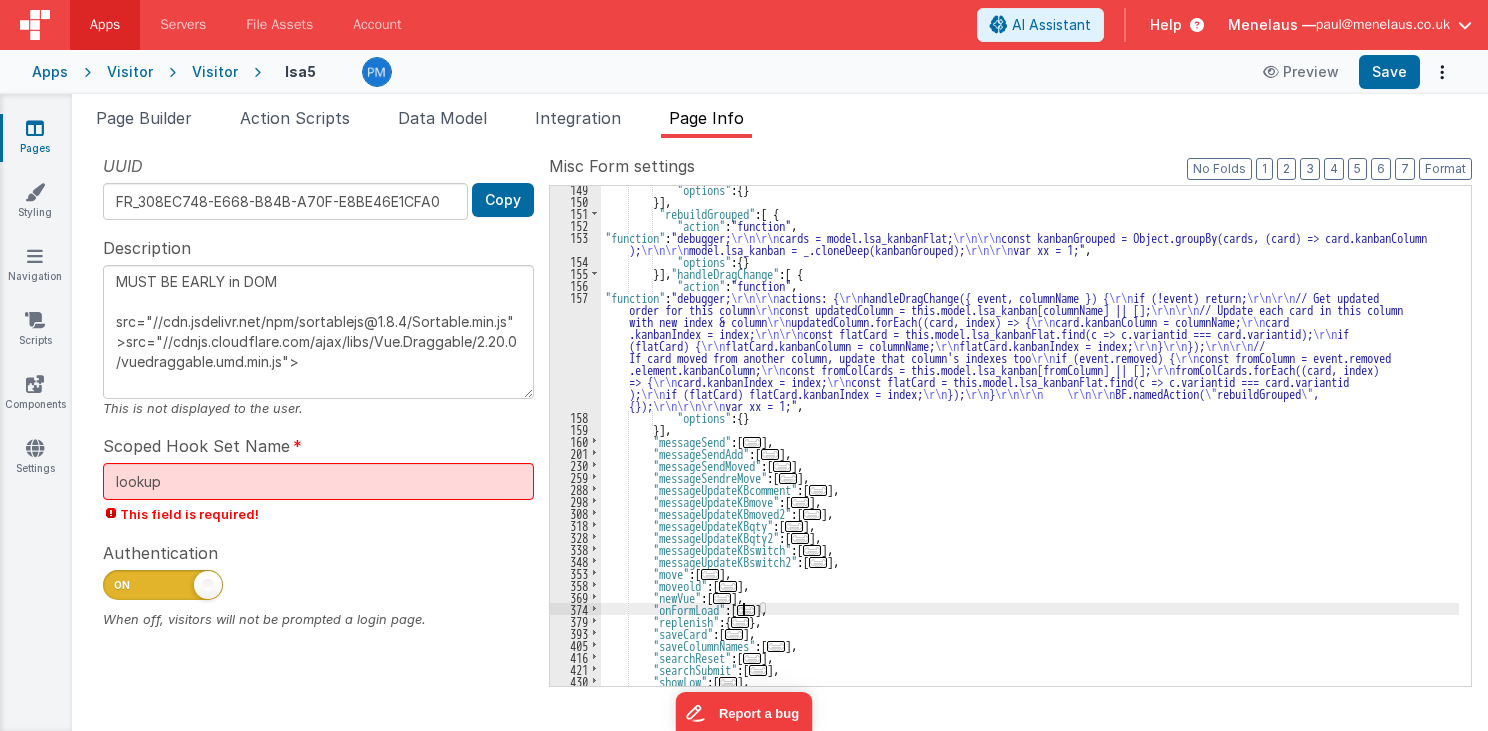 click on "..." at bounding box center [746, 610] 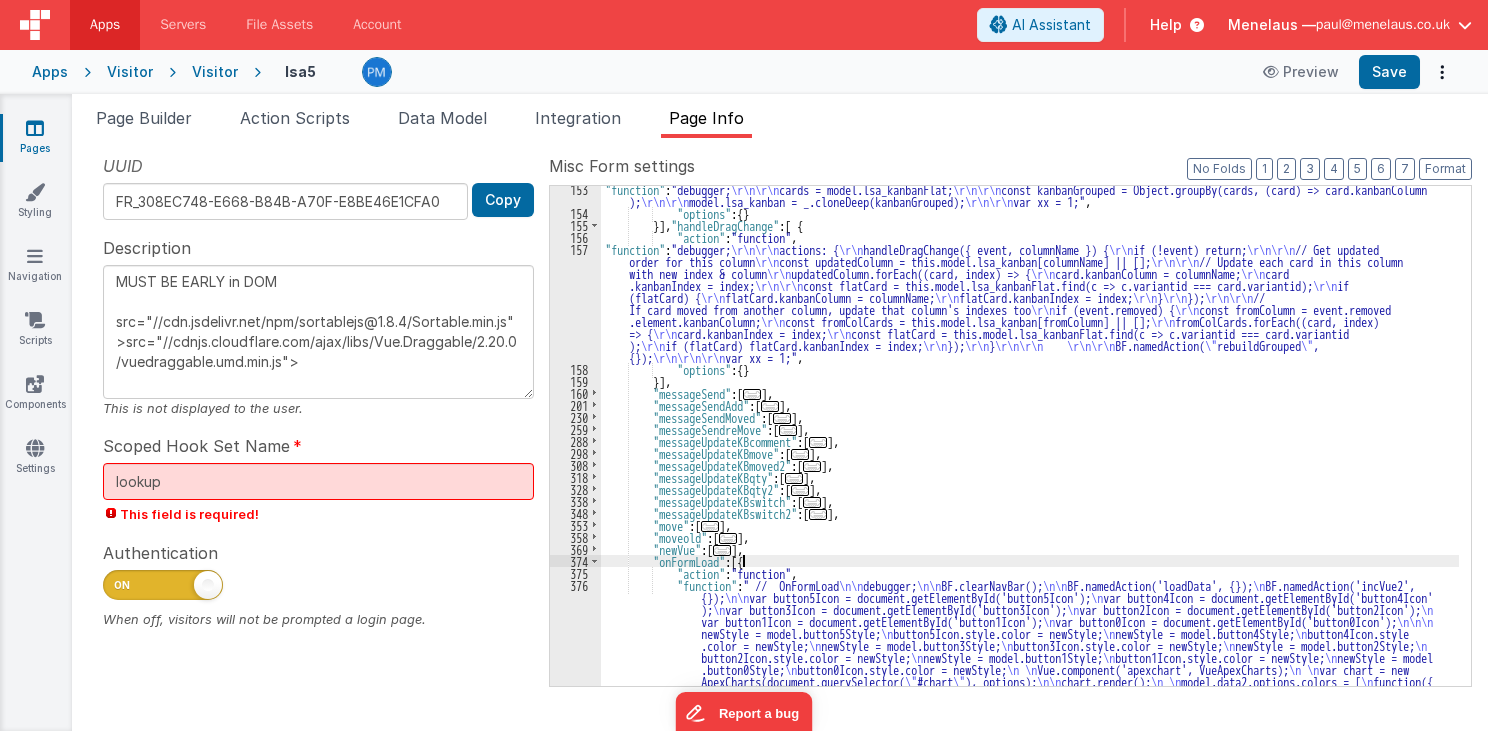 scroll, scrollTop: 843, scrollLeft: 0, axis: vertical 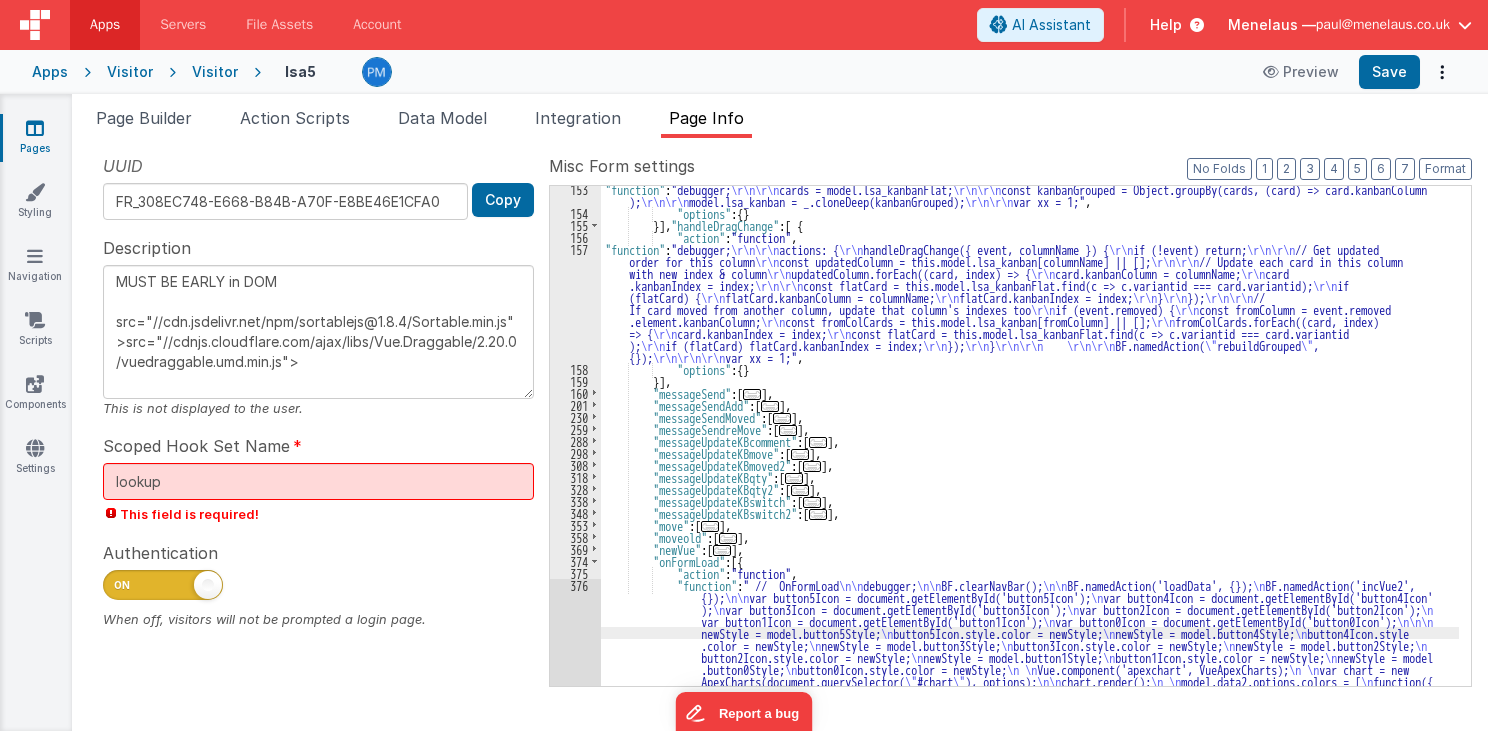 click on "376" at bounding box center [575, 651] 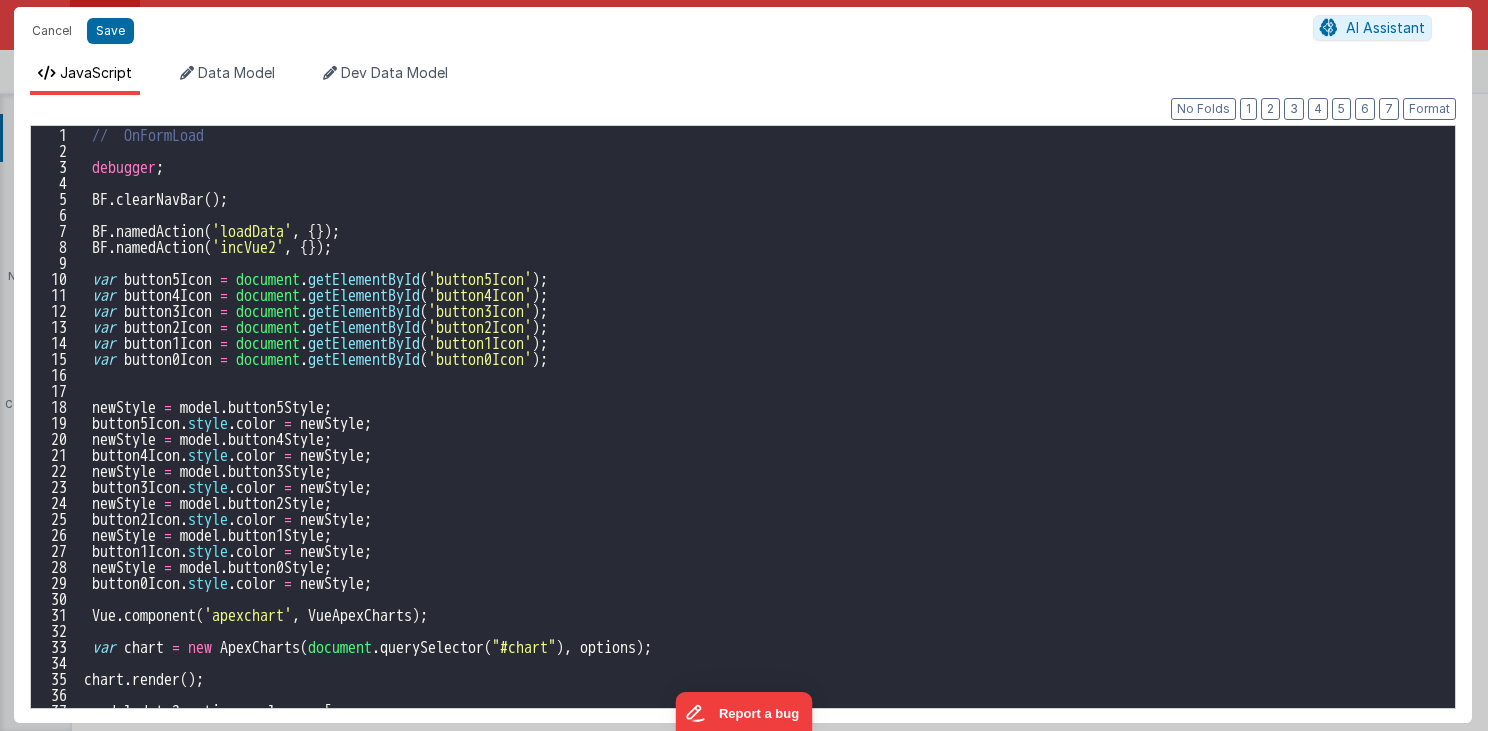 scroll, scrollTop: 891, scrollLeft: 0, axis: vertical 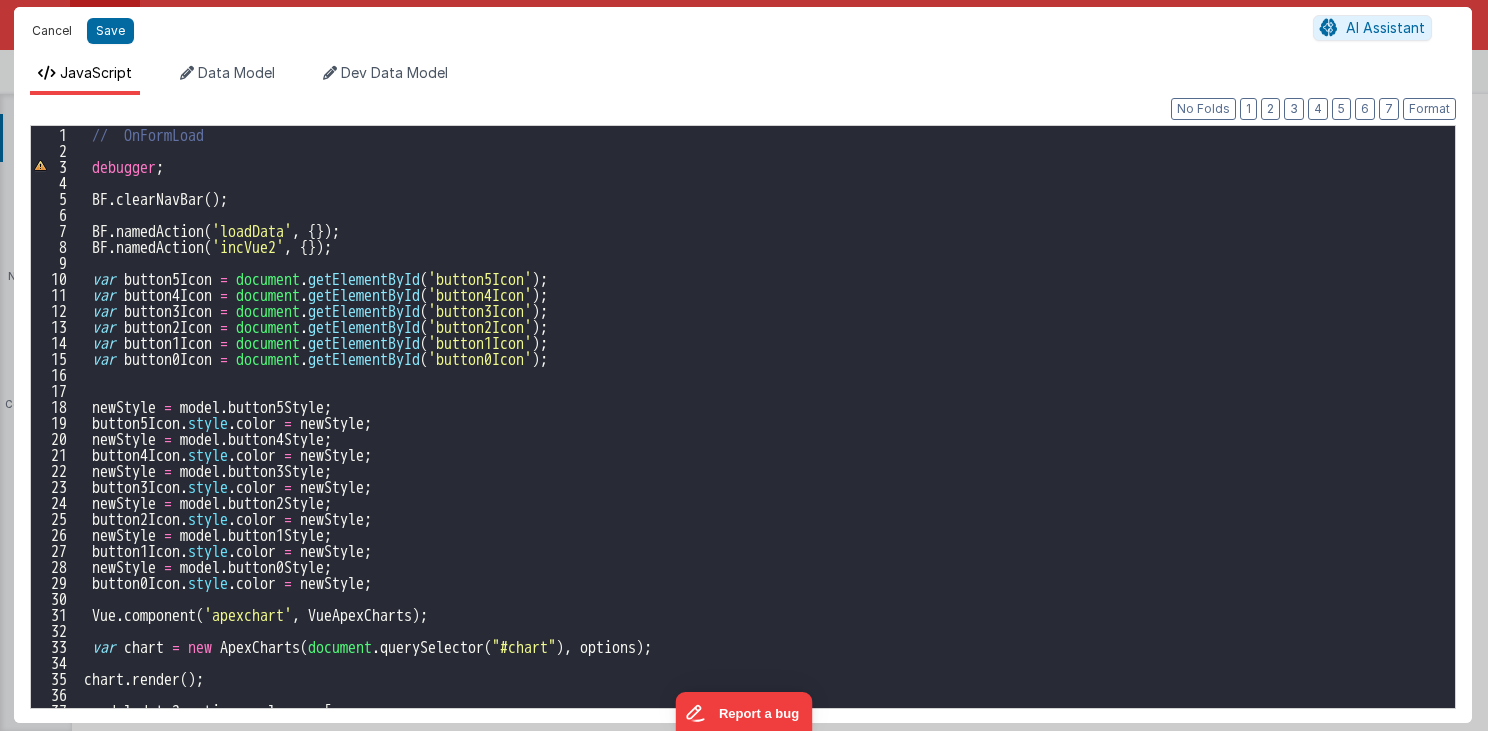 click on "Cancel" at bounding box center [52, 31] 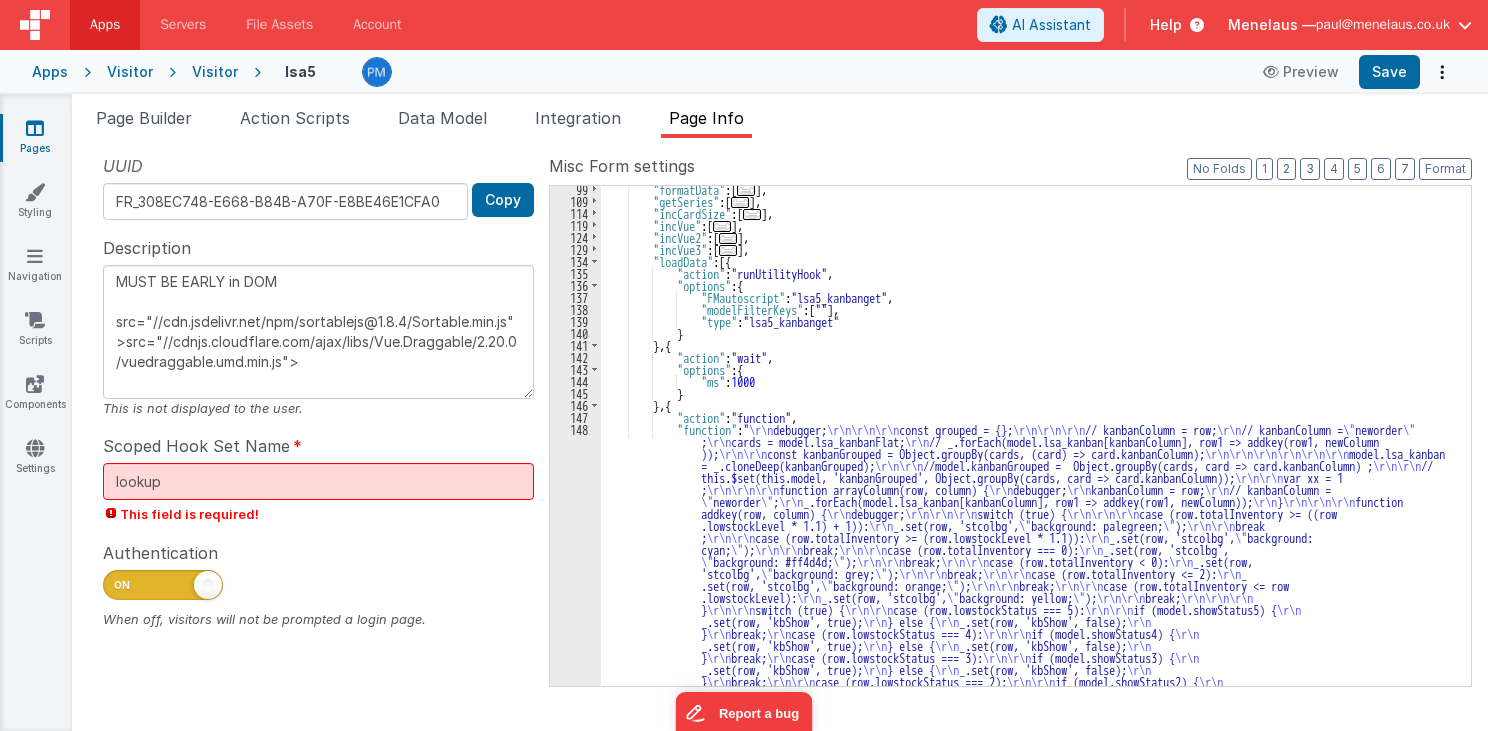 scroll, scrollTop: 363, scrollLeft: 0, axis: vertical 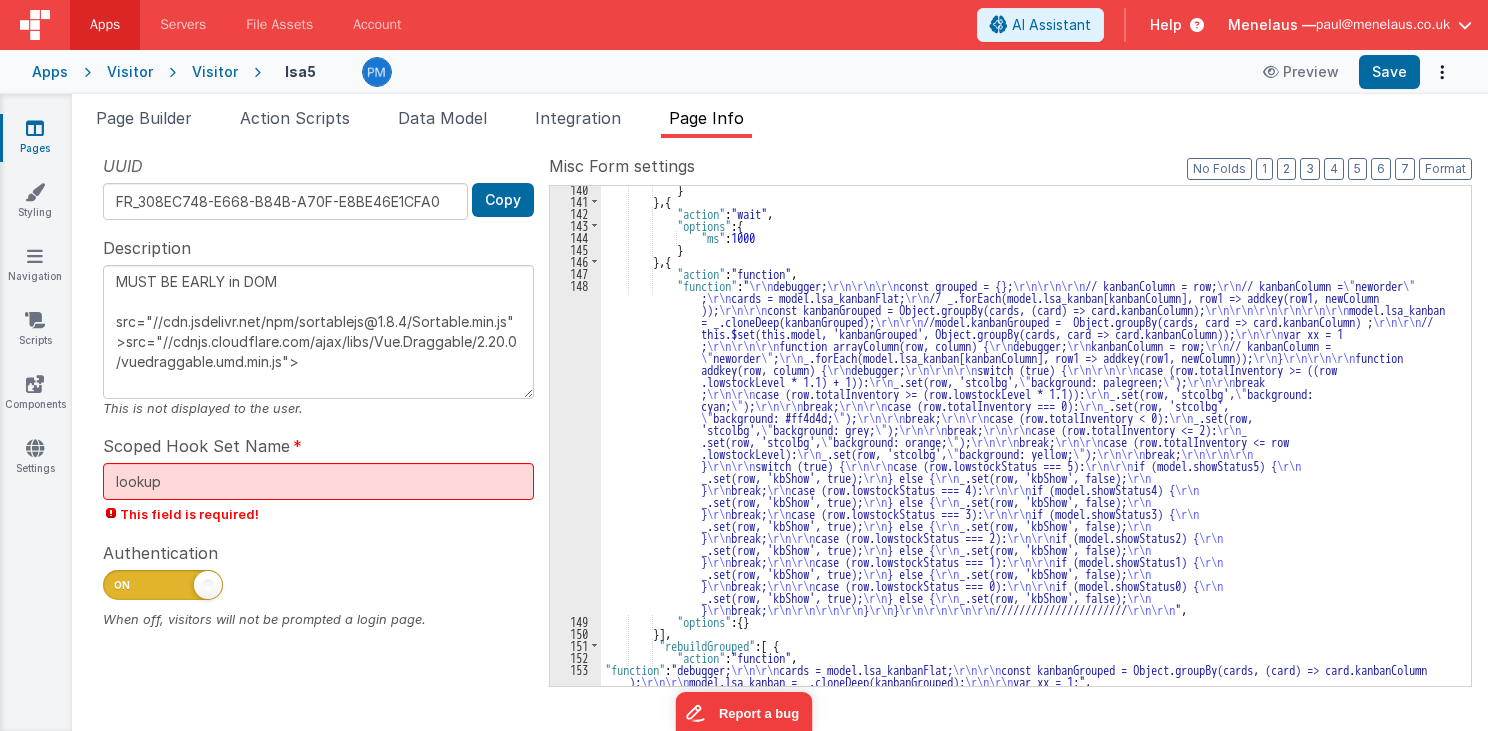 drag, startPoint x: 156, startPoint y: 117, endPoint x: 328, endPoint y: 257, distance: 221.77466 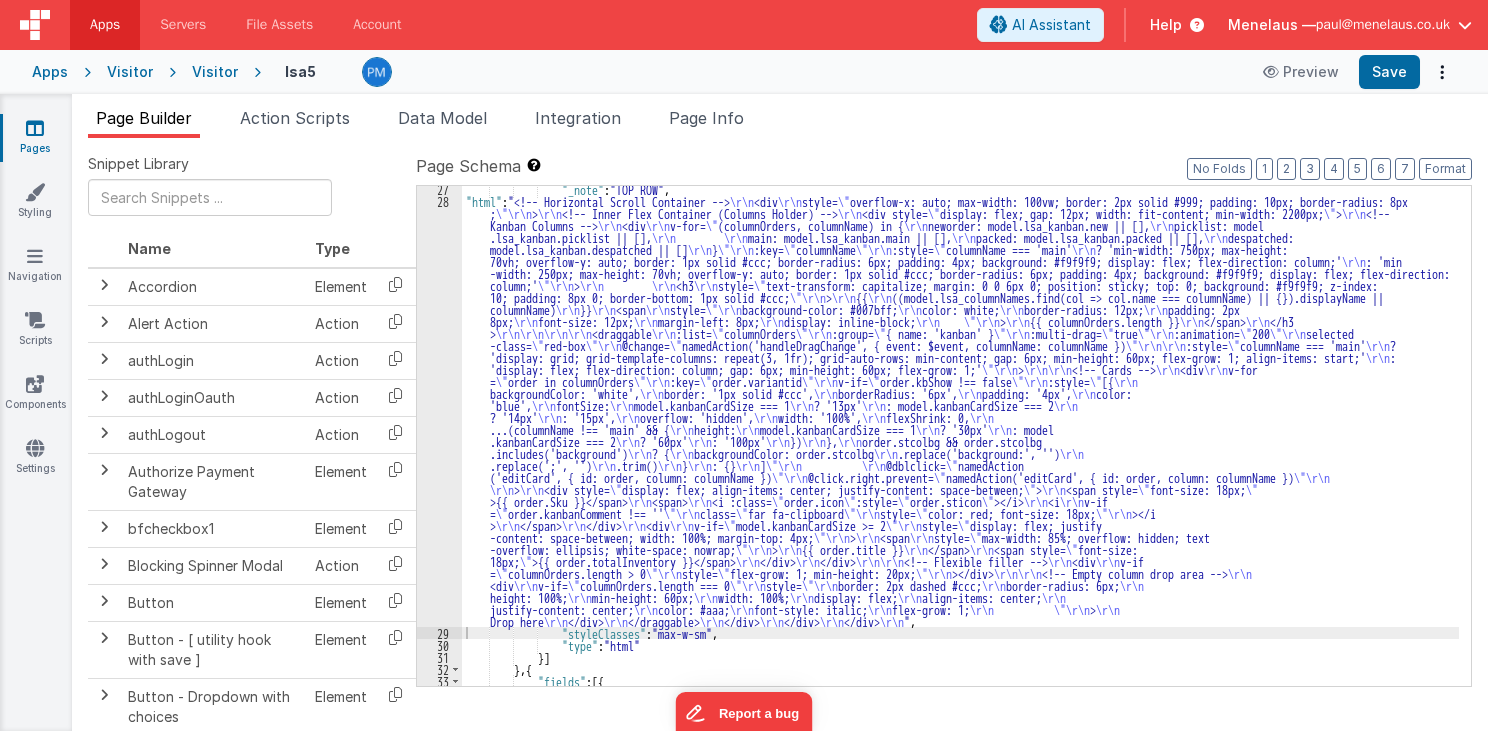 scroll, scrollTop: 1587, scrollLeft: 0, axis: vertical 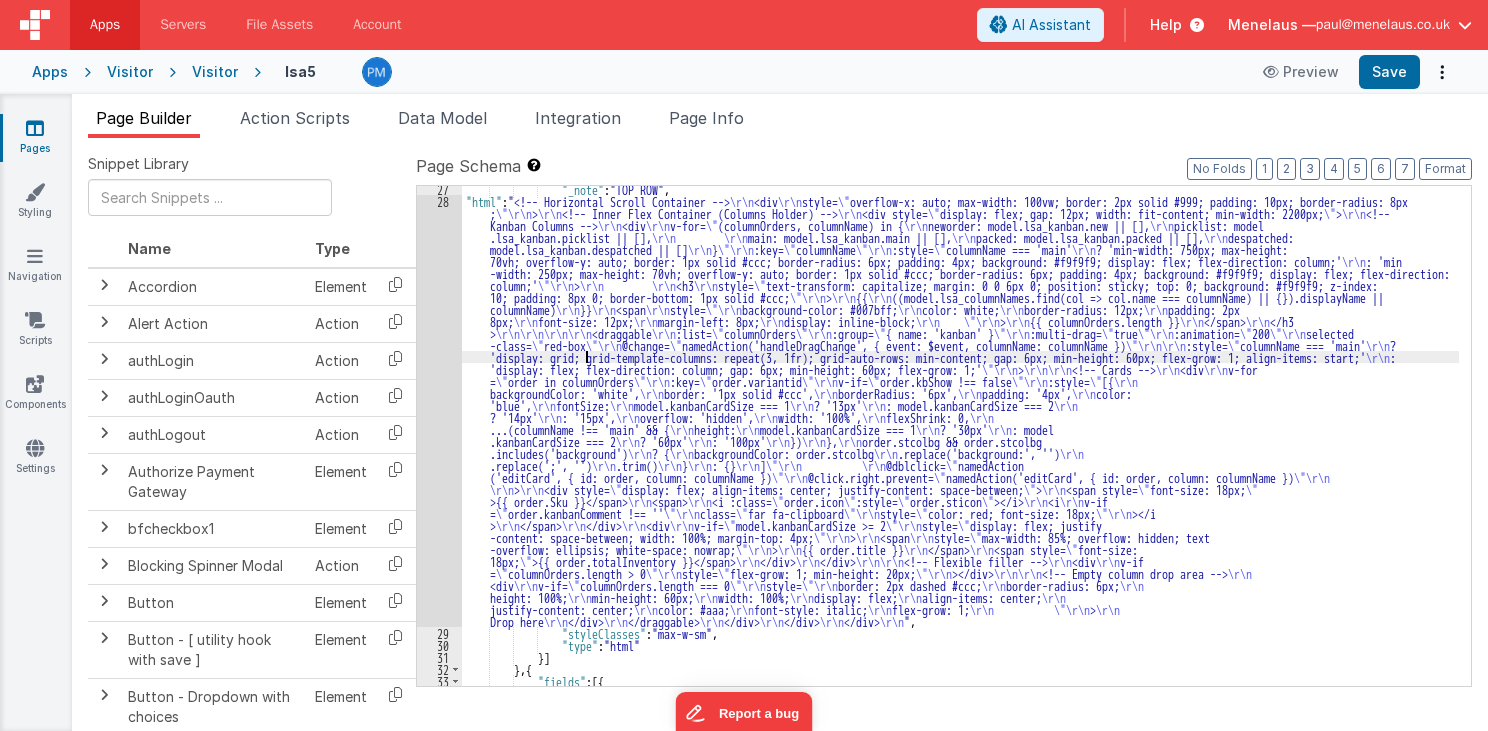click on ""_note" :  "TOP ROW" , "html" :  "<!-- Horizontal Scroll Container -->
<div
style= " overflow-x: auto; max-width: 100vw; border: 2px solid #999; padding: 10px; border-radius: 8px     ; "
>
<!-- Inner Flex Container (Columns Holder) -->
<div style= " display: flex; gap: 12px; width: fit-content; min-width: 2200px; " >
<!--       Kanban Columns -->
<div
v-for= " (columnOrders, columnName) in {
neworder: model.lsa_kanban.new || [],
picklist: model
.lsa_kanban.picklist || [],
main: model.lsa_kanban.main || [],
packed: model.lsa_kanban.packed || [],
despatched:
model.lsa_kanban.despatched || []
} "
:key= " columnName "
:style= " columnName === 'main'
? 'min-width: 750px; max-height:
: 'min               column;' "
>
<h3" at bounding box center [960, 445] 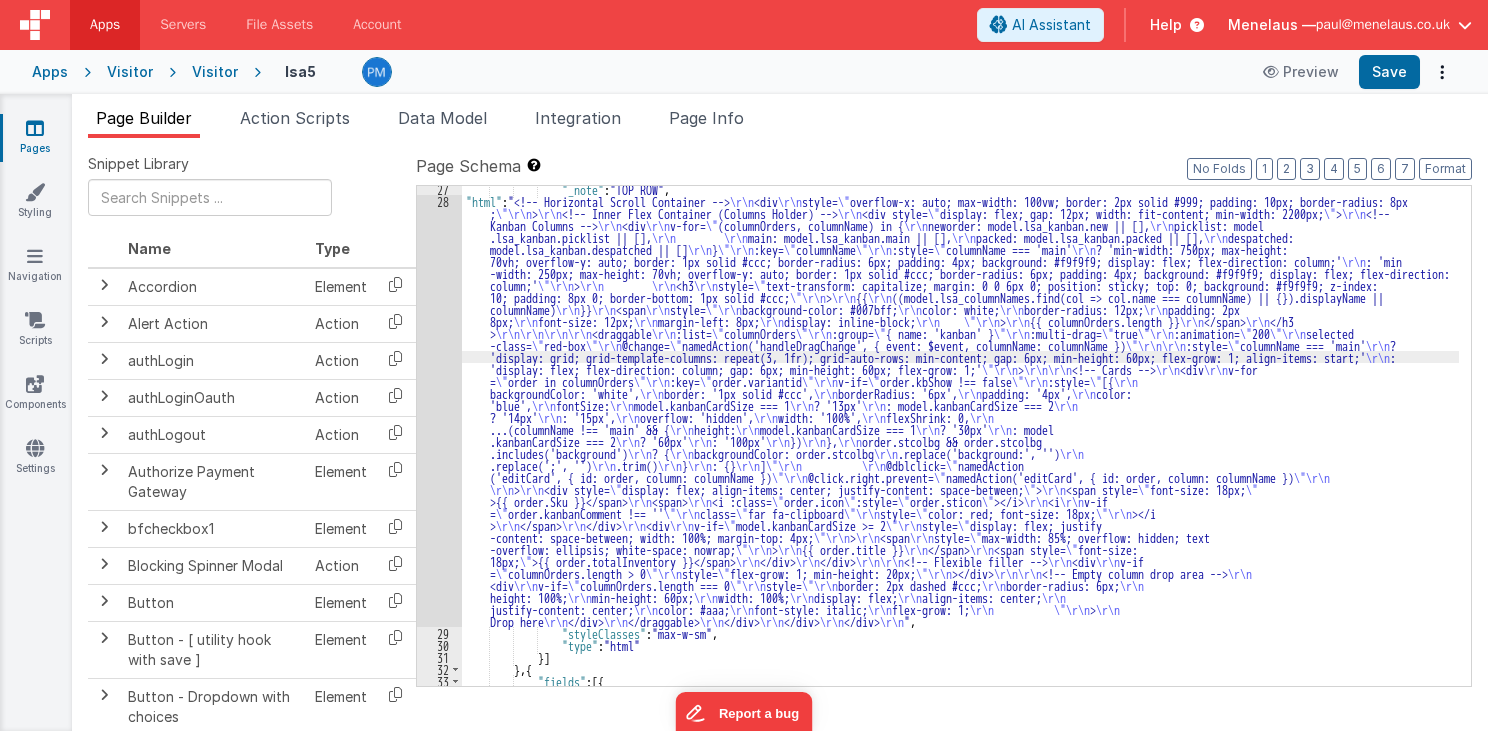 click on "28" at bounding box center [439, 411] 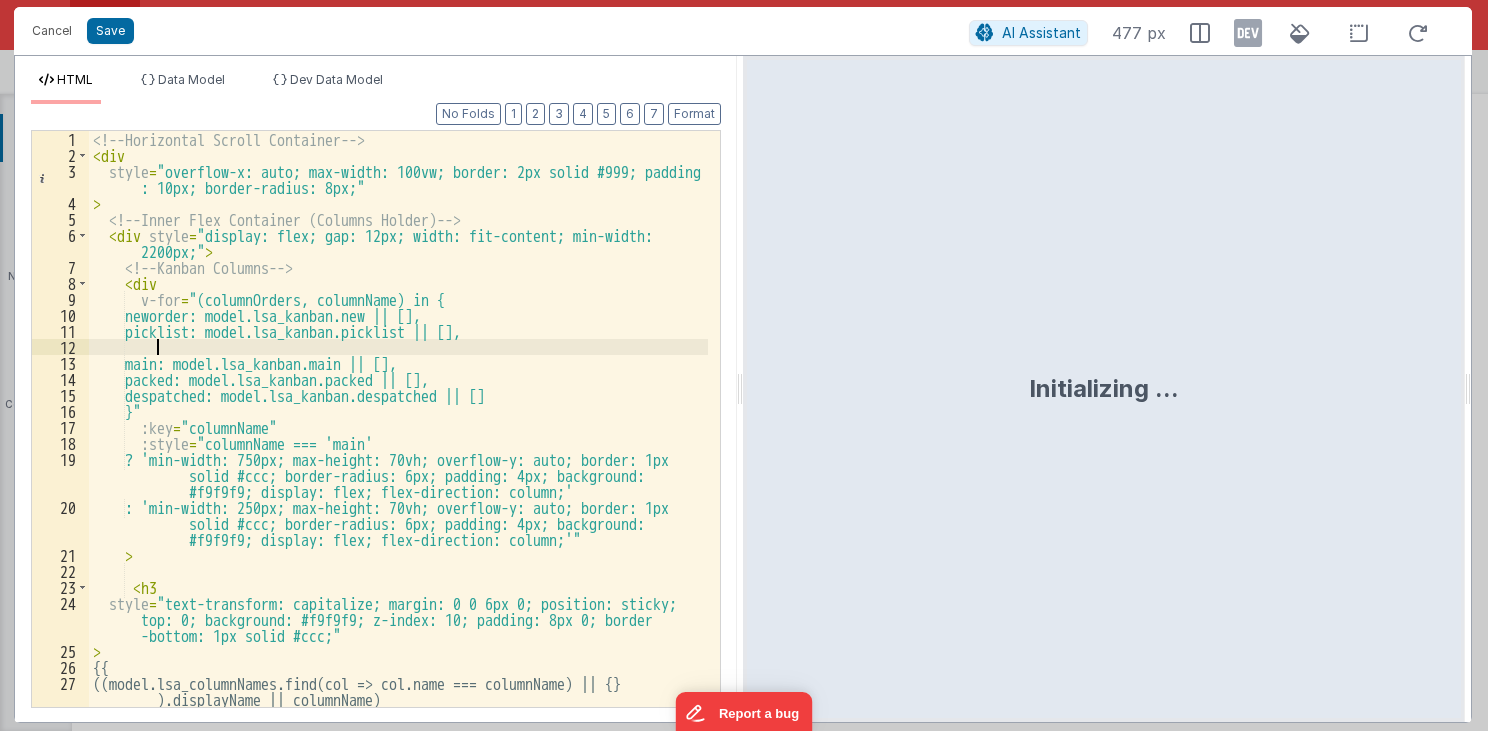 click on "<!--  Horizontal Scroll Container  --> < div    style = "overflow-x: auto; max-width: 100vw; border: 2px solid #999; padding        : 10px; border-radius: 8px;" >    <!--  Inner Flex Container (Columns Holder)  -->    < div   style = "display: flex; gap: 12px; width: fit-content; min-width:         2200px;" >      <!--  Kanban Columns  -->      < div         v-for = "(columnOrders, columnName) in {          neworder: model.lsa_kanban.new || [],          picklist: model.lsa_kanban.picklist || [],                    main: model.lsa_kanban.main || [],          packed: model.lsa_kanban.packed || [],          despatched: model.lsa_kanban.despatched || []        }"         :key = "columnName"         :style = "columnName === 'main'          ? 'min-width: 750px; max-height: 70vh; overflow-y: auto; border: 1px               solid #ccc; border-radius: 6px; padding: 4px; background:               #f9f9f9; display: flex; flex-direction: column;'                        >" at bounding box center (399, 435) 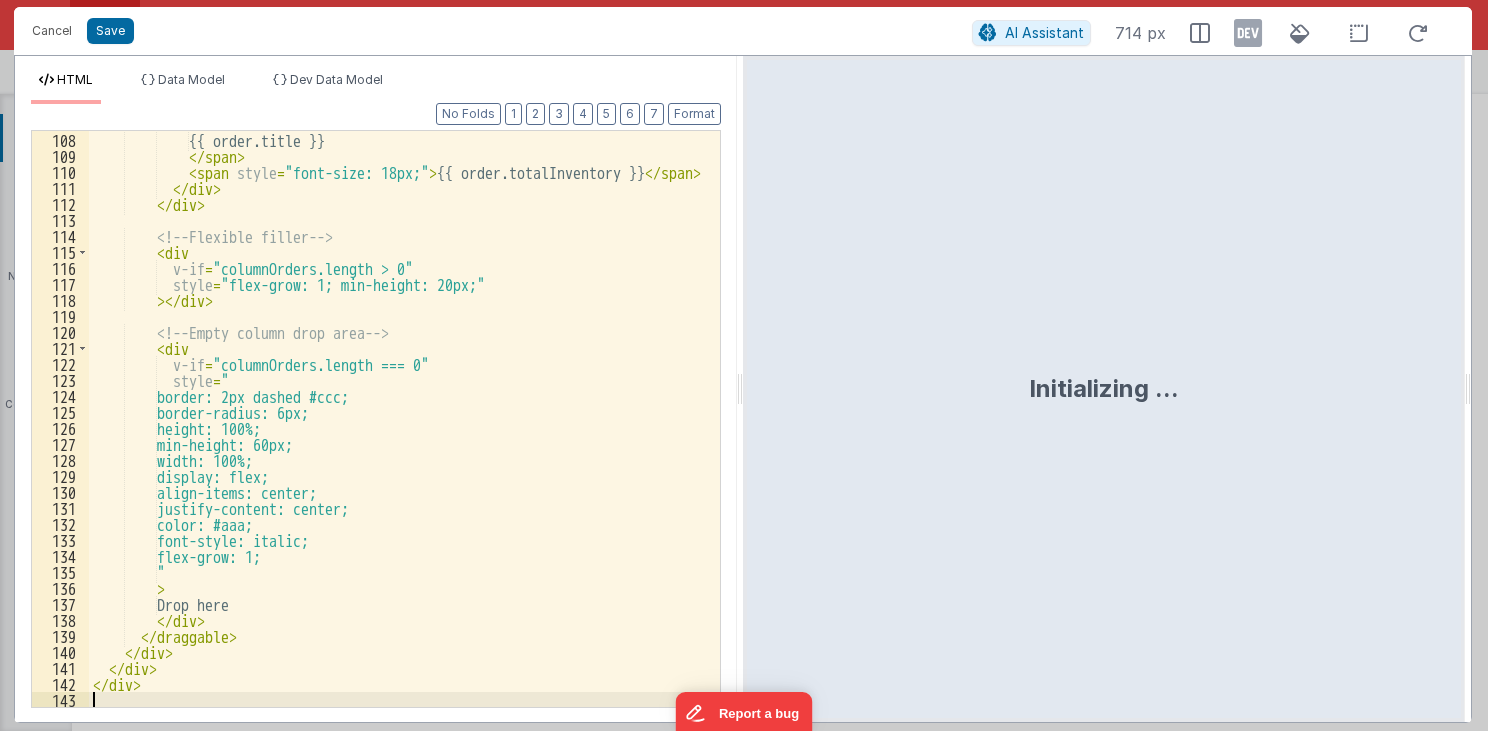 scroll, scrollTop: 1999, scrollLeft: 0, axis: vertical 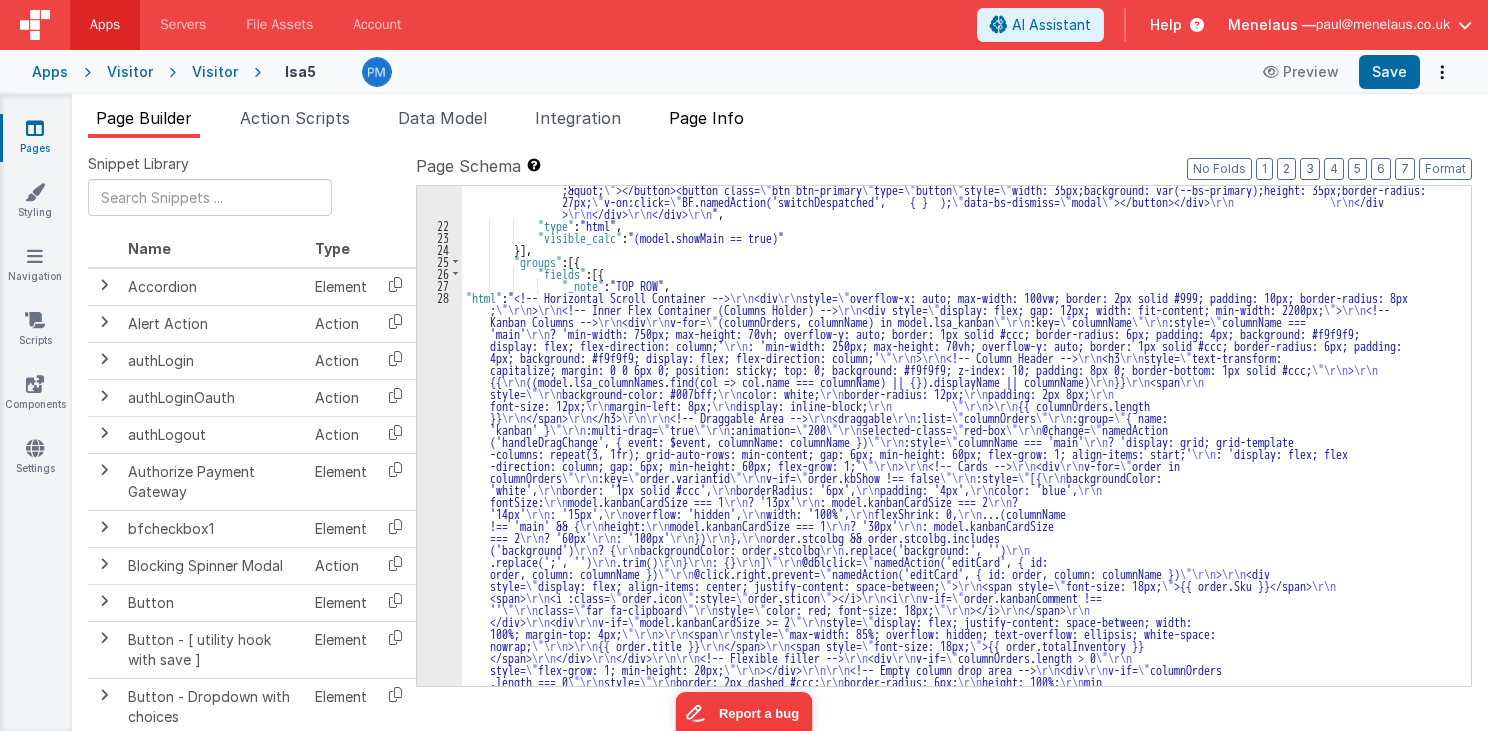 click on "Page Info" at bounding box center [706, 118] 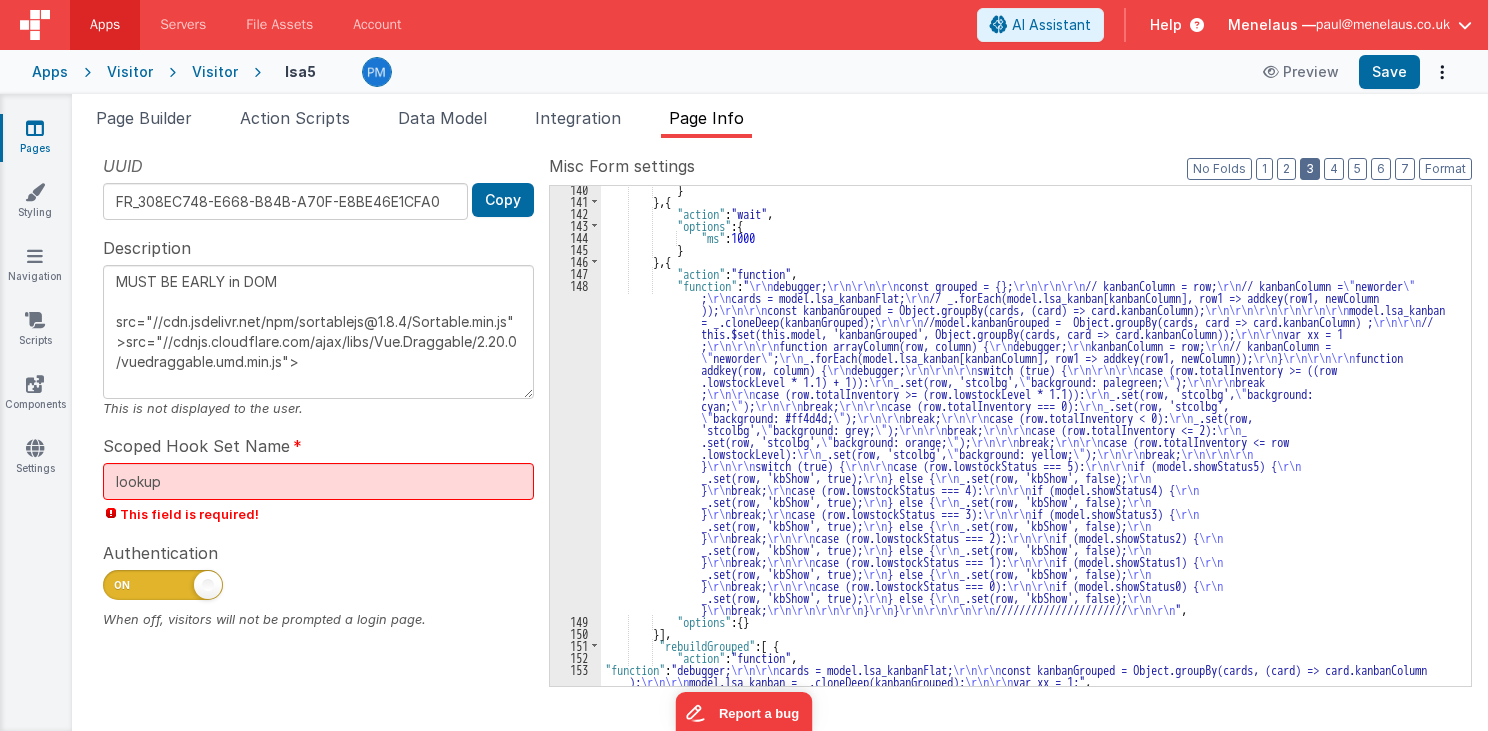 click on "3" at bounding box center [1310, 169] 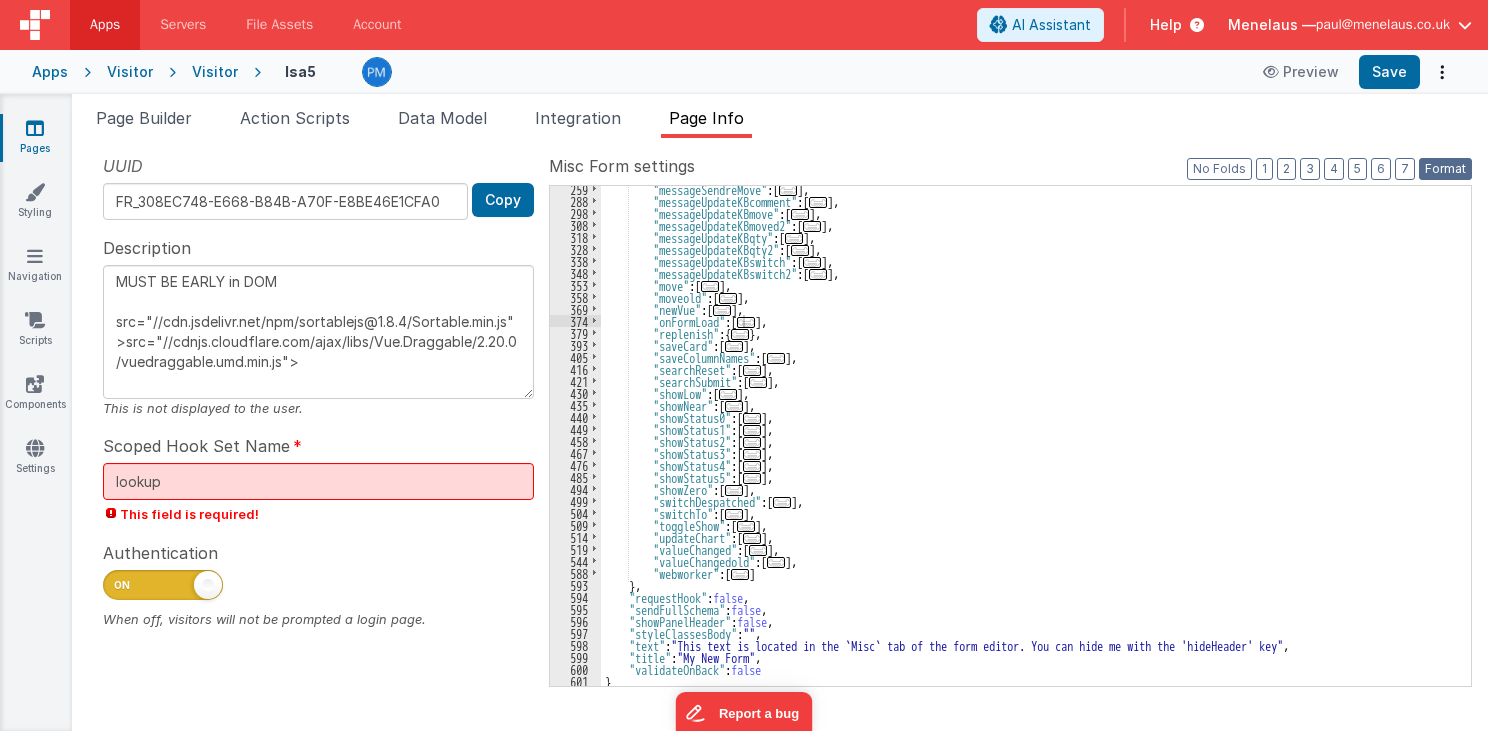 click on "Format" at bounding box center [1445, 169] 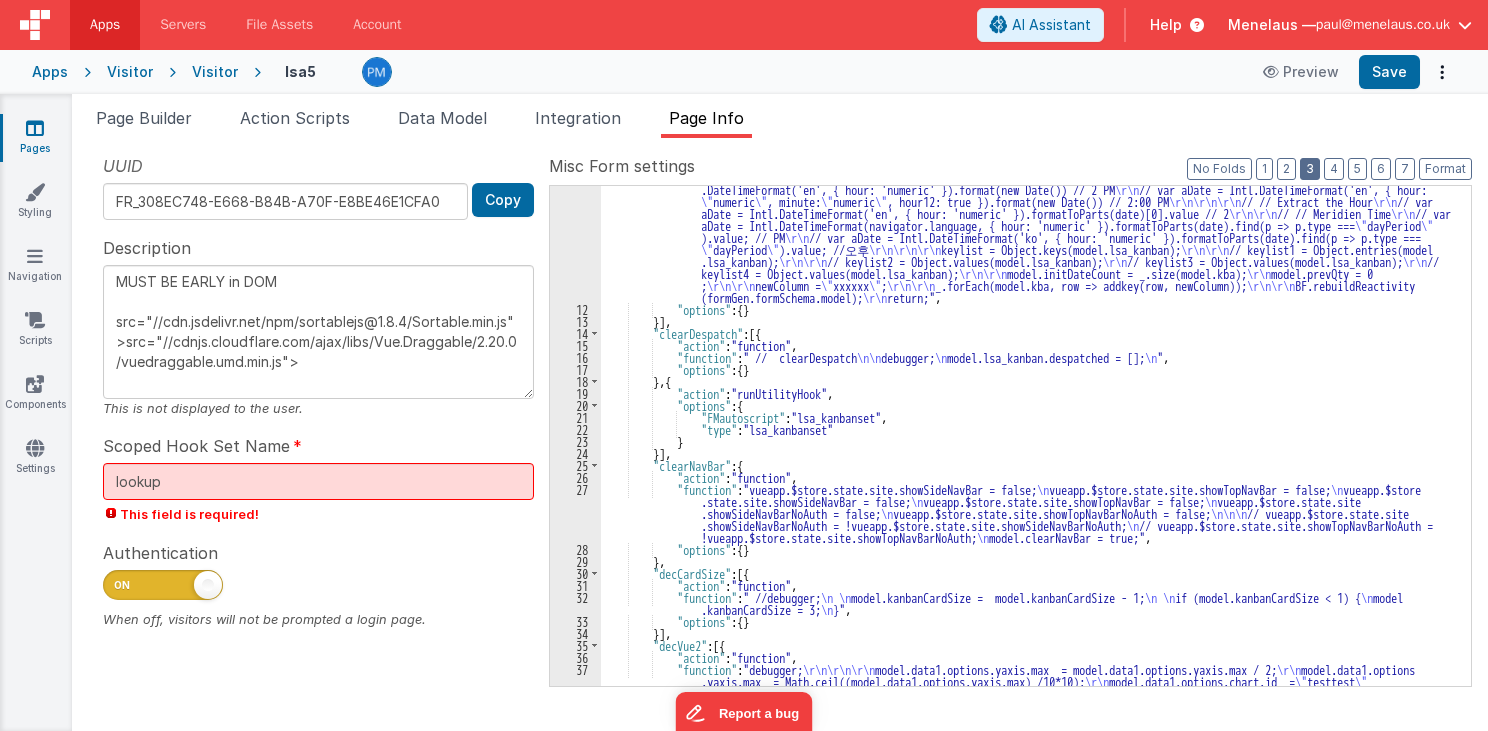 click on "3" at bounding box center [1310, 169] 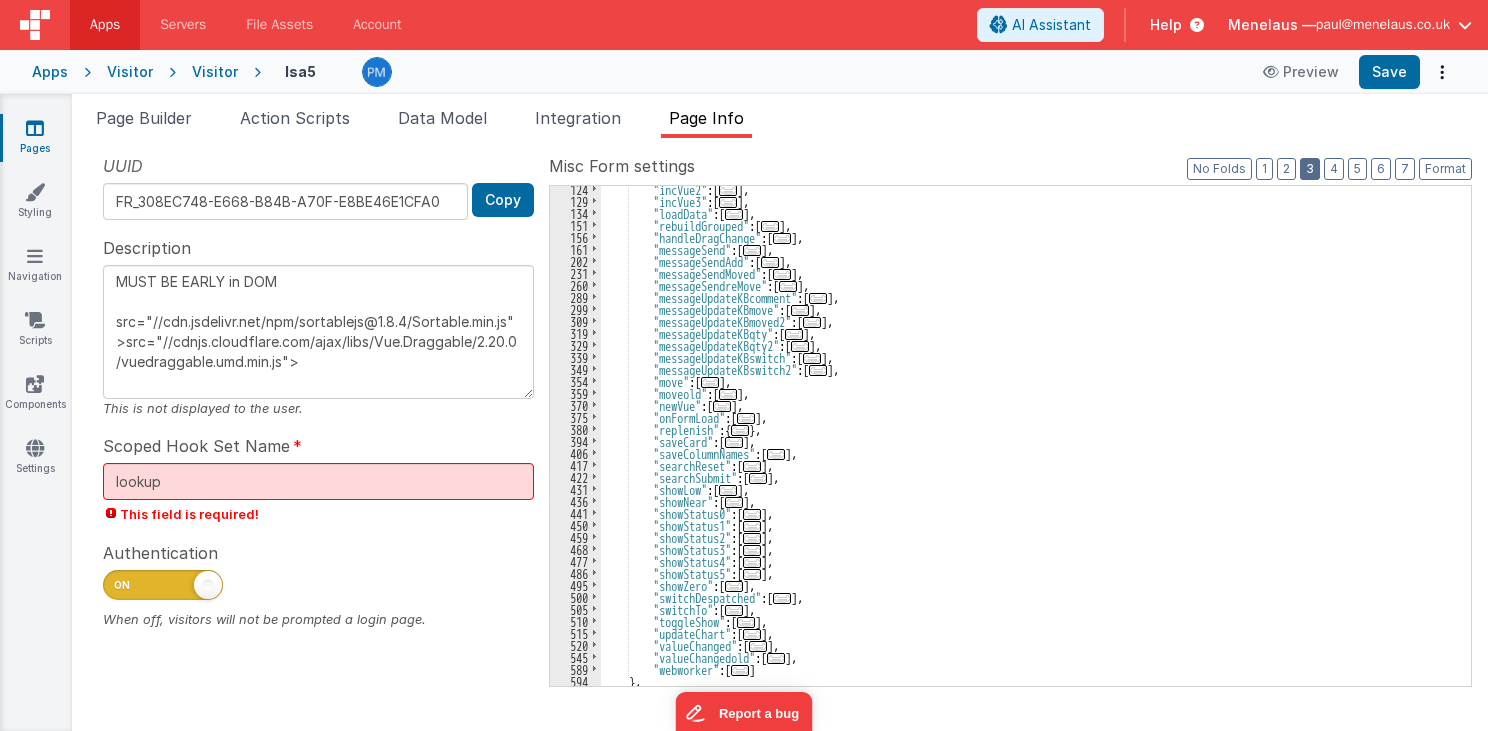 scroll, scrollTop: 219, scrollLeft: 0, axis: vertical 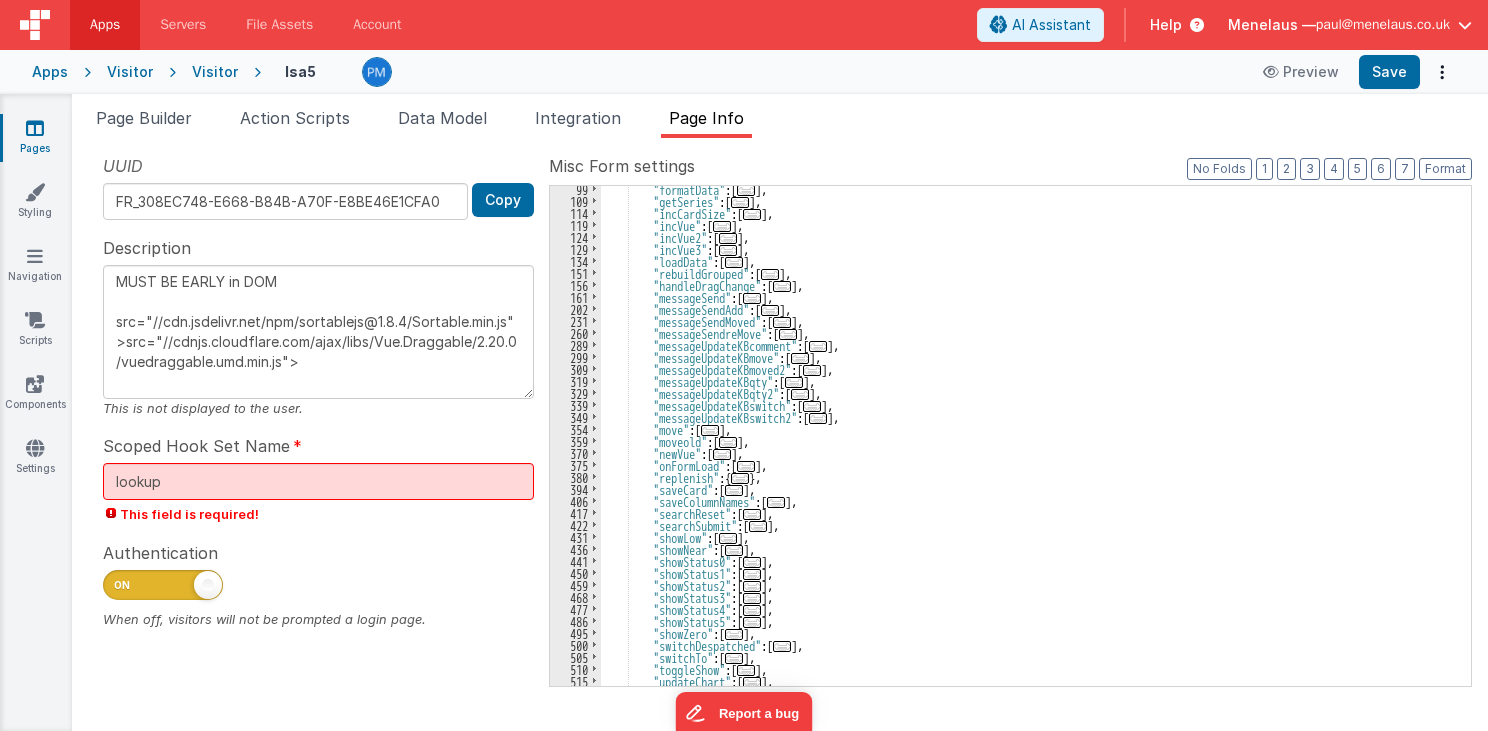 click on "..." at bounding box center (782, 286) 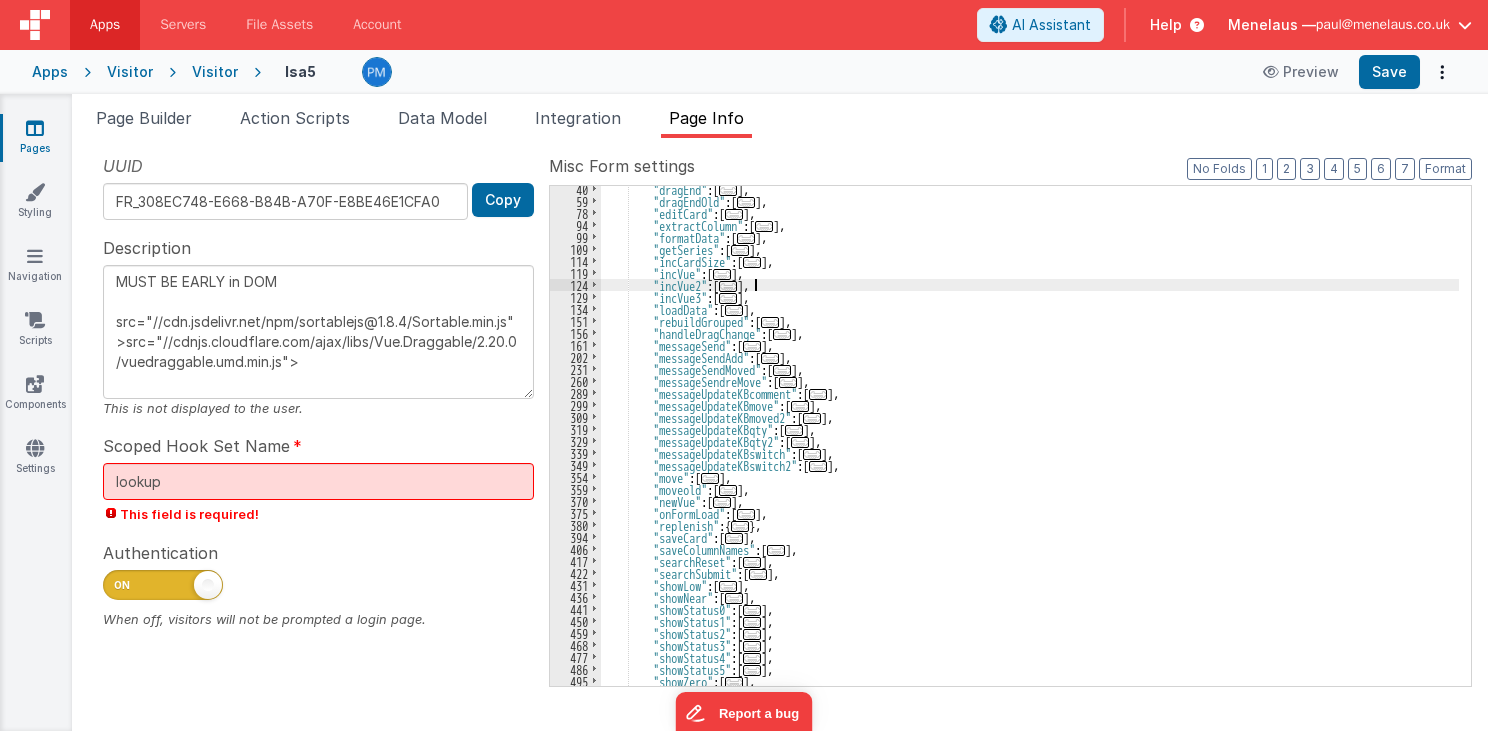 scroll, scrollTop: 171, scrollLeft: 0, axis: vertical 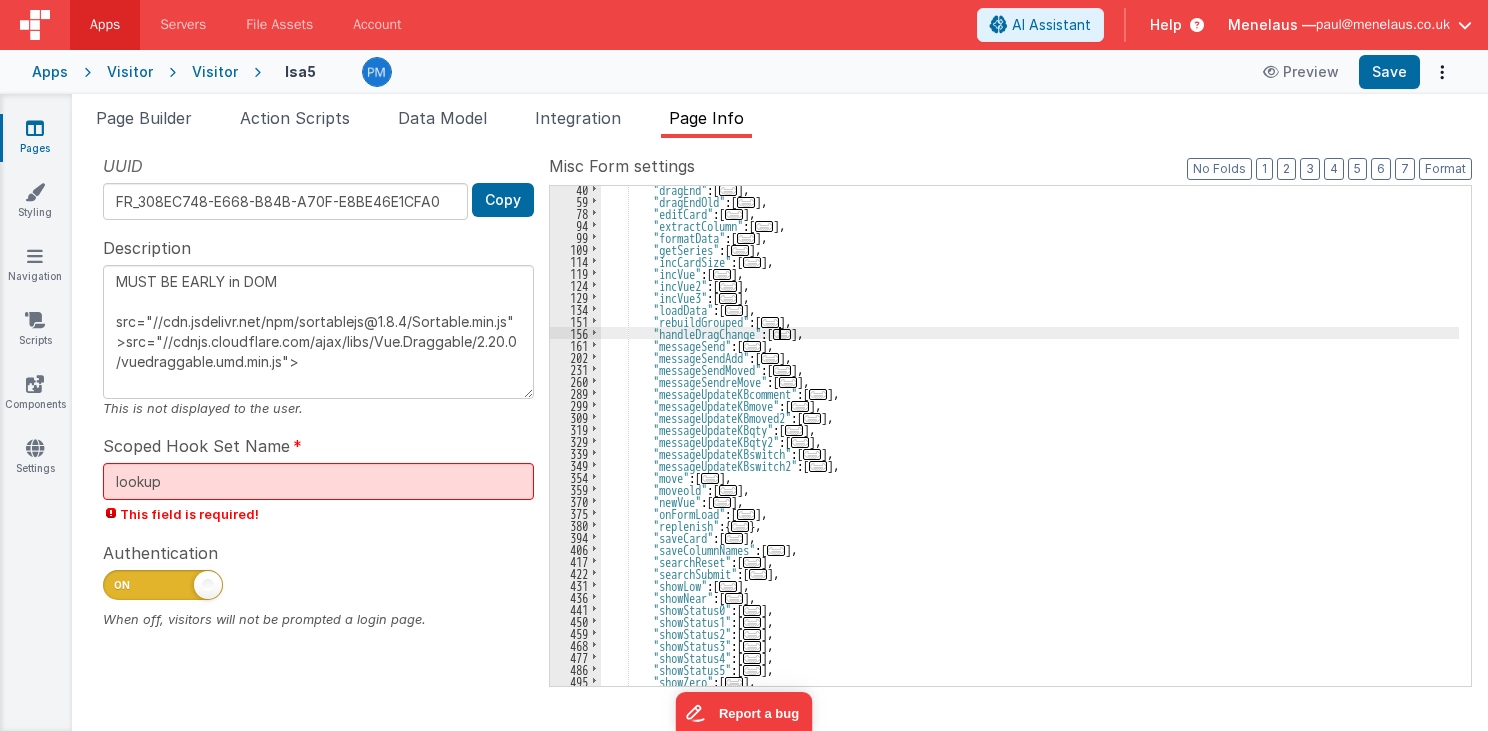 click on "..." at bounding box center [782, 334] 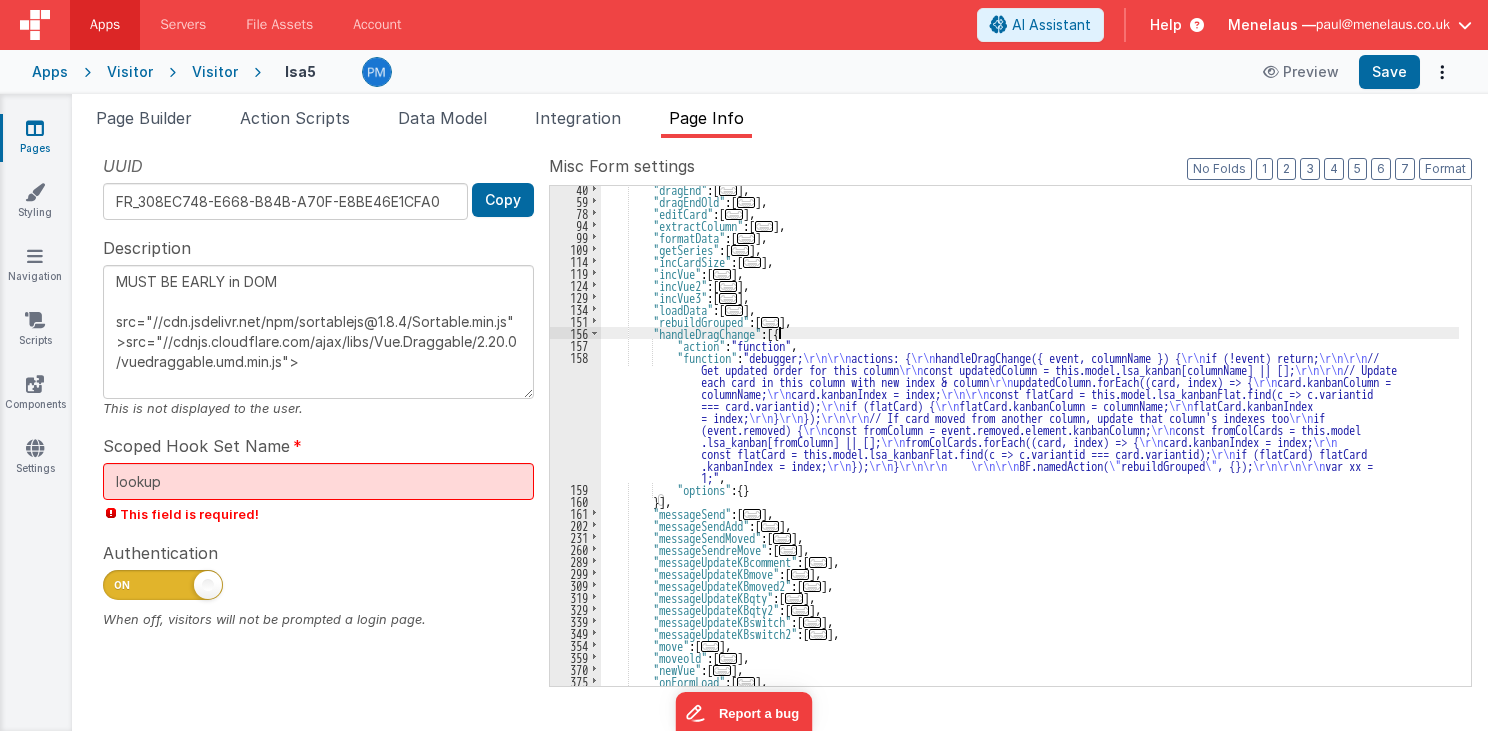 click on ""dragEnd" :  [ ... ] ,           "dragEndOld" :  [ ... ] ,           "editCard" :  [ ... ] ,           "extractColumn" :  [ ... ] ,           "formatData" :  [ ... ] ,           "getSeries" :  [ ... ] ,           "incCardSize" :  [ ... ] ,           "incVue" :  [ ... ] ,           "incVue2" :  [ ... ] ,           "incVue3" :  [ ... ] ,           "loadData" :  [ ... ] ,           "rebuildGrouped" :  [ ... ] ,           "handleDragChange" :  [{                "action" :  "function" ,                "function" :  "debugger; \r\n\r\n actions: { \r\n   handleDragChange({ event, columnName }) { \r\n     if (!event) return; \r\n\r\n     //                   Get updated order for this column \r\n     const updatedColumn = this.model.lsa_kanban[columnName] || []; \r\n\r\n     // Update                   each card in this column with new index & column \r\n     updatedColumn.forEach((card, index) => { \r\n       card.kanbanColumn =                   columnName;" at bounding box center (1030, 445) 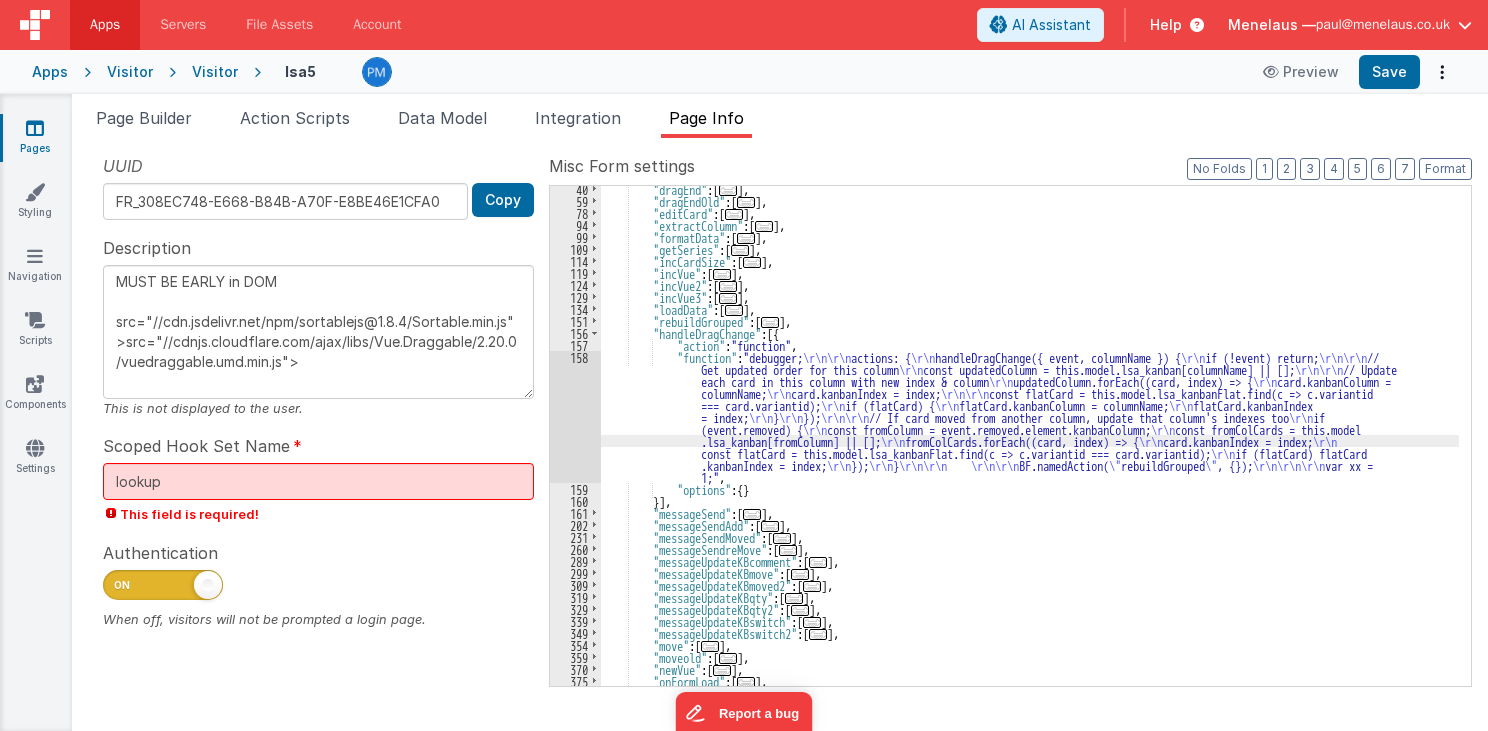 click on "158" at bounding box center [575, 417] 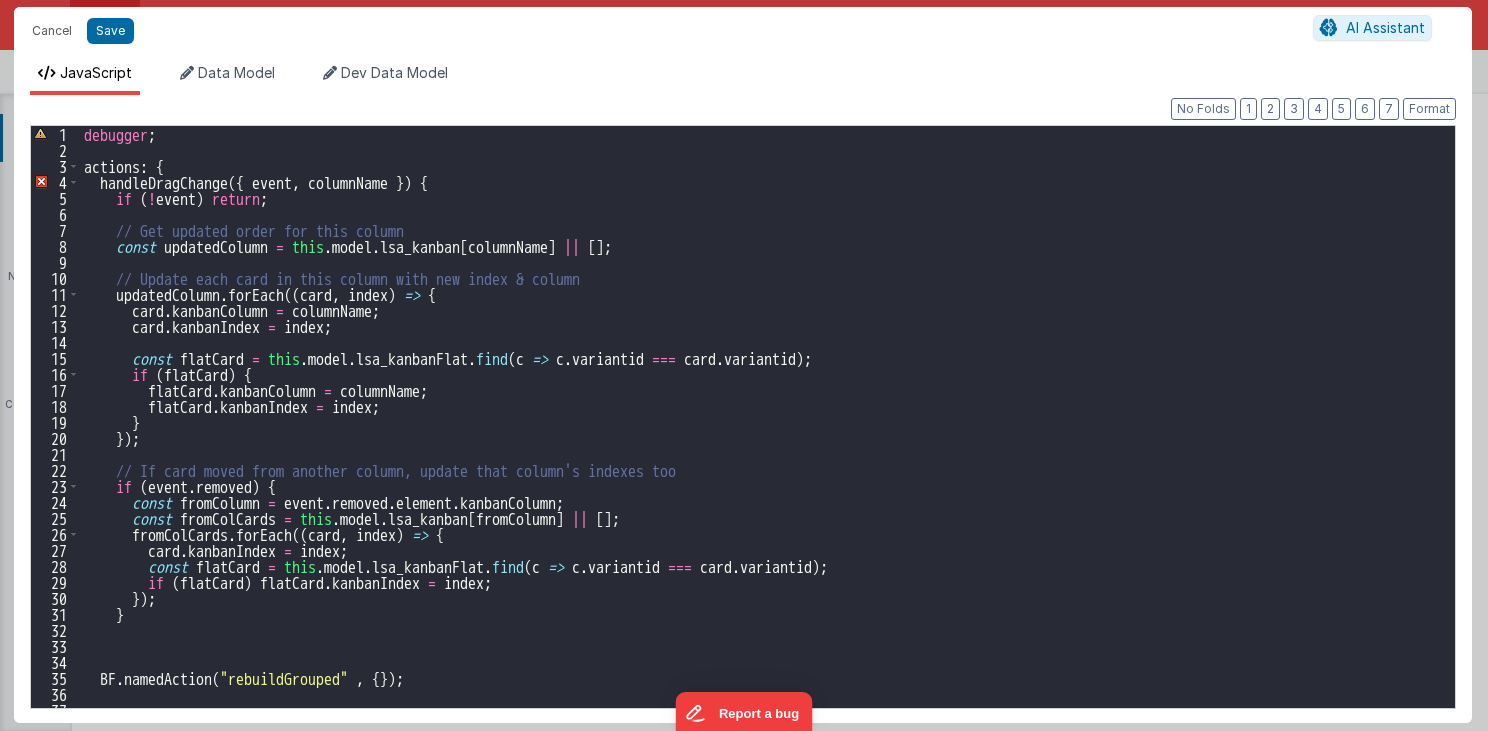 click on "debugger ; actions :   {    handleDragChange ({   event ,   columnName   })   {      if   ( ! event )   return ;      // Get updated order for this column      const   updatedColumn   =   this . model . lsa_kanban [ columnName ]   ||   [ ] ;      // Update each card in this column with new index & column      updatedColumn . forEach (( card ,   index )   =>   {         card . kanbanColumn   =   columnName ;         card . kanbanIndex   =   index ;         const   flatCard   =   this . model . lsa_kanbanFlat . find ( c   =>   c . variantid   ===   card . variantid ) ;         if   ( flatCard )   {           flatCard . kanbanColumn   =   columnName ;           flatCard . kanbanIndex   =   index ;         }      }) ;      // If card moved from another column, update that column's indexes too      if   ( event . removed )   {         const   fromColumn   =   event . removed . element . kanbanColumn ;         const   fromColCards   =   this . model . lsa_kanban [ fromColumn ]   ||   [ ] ;         fromColCards . forEach (( card ,   index )   =>   {           card . kanbanIndex   =   index ;           const   flatCard   =   this . model . lsa_kanbanFlat . find ( c   =>   c . variantid   ===   card . variantid ) ;           if   ( flatCard )   flatCard . kanbanIndex   =   index ;      }) ; } BF . rebuildReactivity ( formGen . formSchema . model ) ; const   sorter   =   ( a ,   b )   =>   {      const   indexA   =   Number ( a . kanbanIndex )   ||   0 ;      const   indexB   =   Number ( b . kanbanIndex )   ||   0 ;      return   indexA   -   indexB ; } ; cards   =   _ . cloneDeep ( model . lsa_kanbanFlat ) ; const   kanbanGrouped   =   Object . groupBy ( cards ,   ( card )   =>   card . kanbanColumn ) ; Object . keys ( grouped ) ." at bounding box center [762, 433] 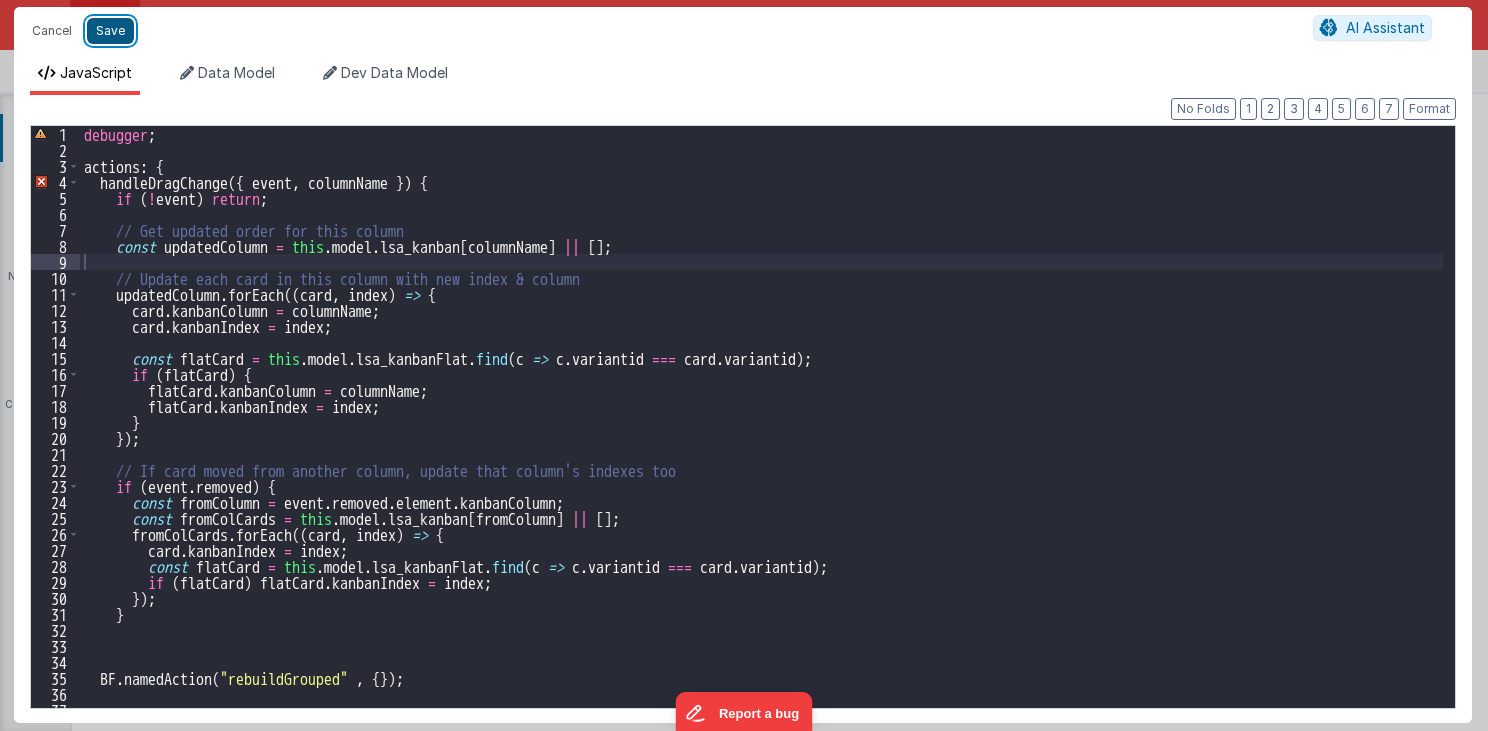 click on "Save" at bounding box center (110, 31) 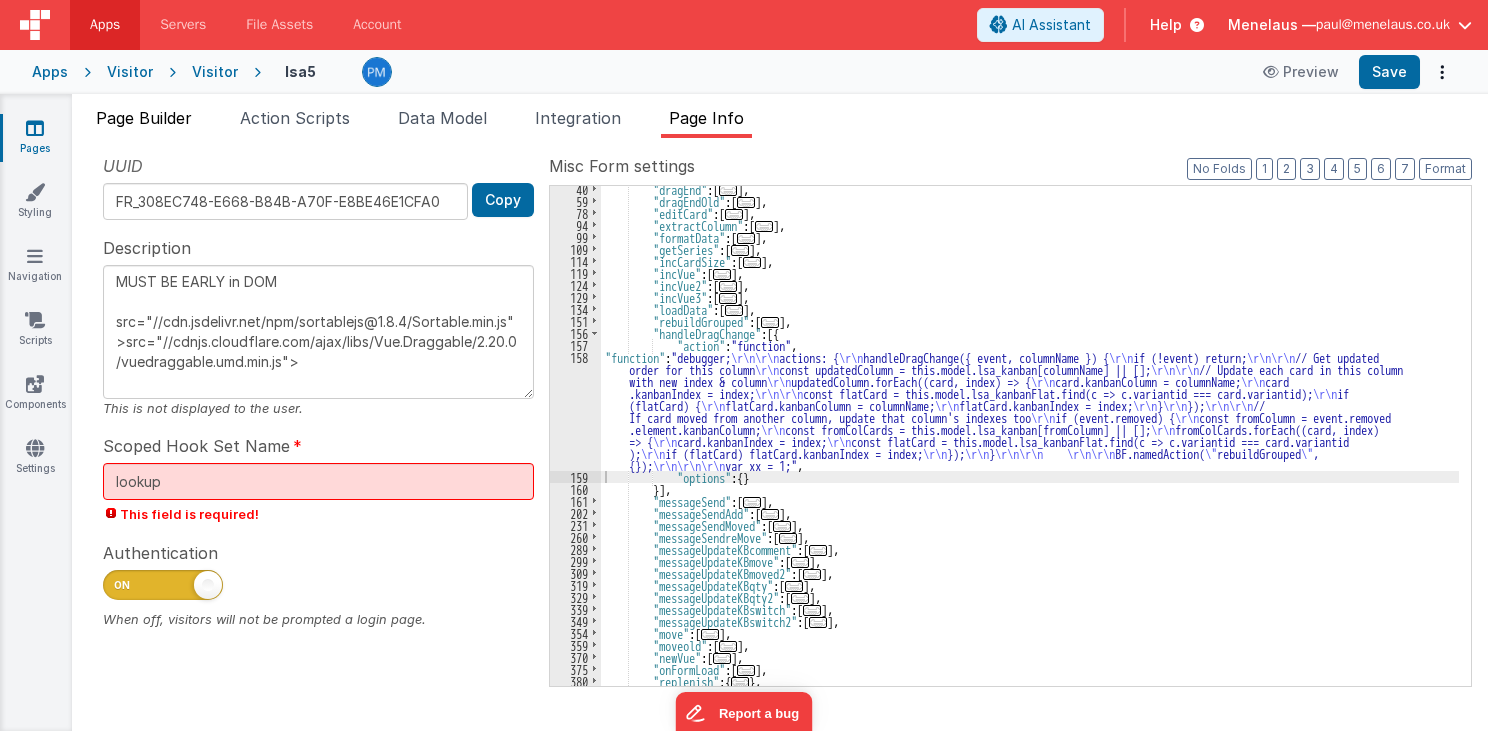 click on "Page Builder" at bounding box center [144, 118] 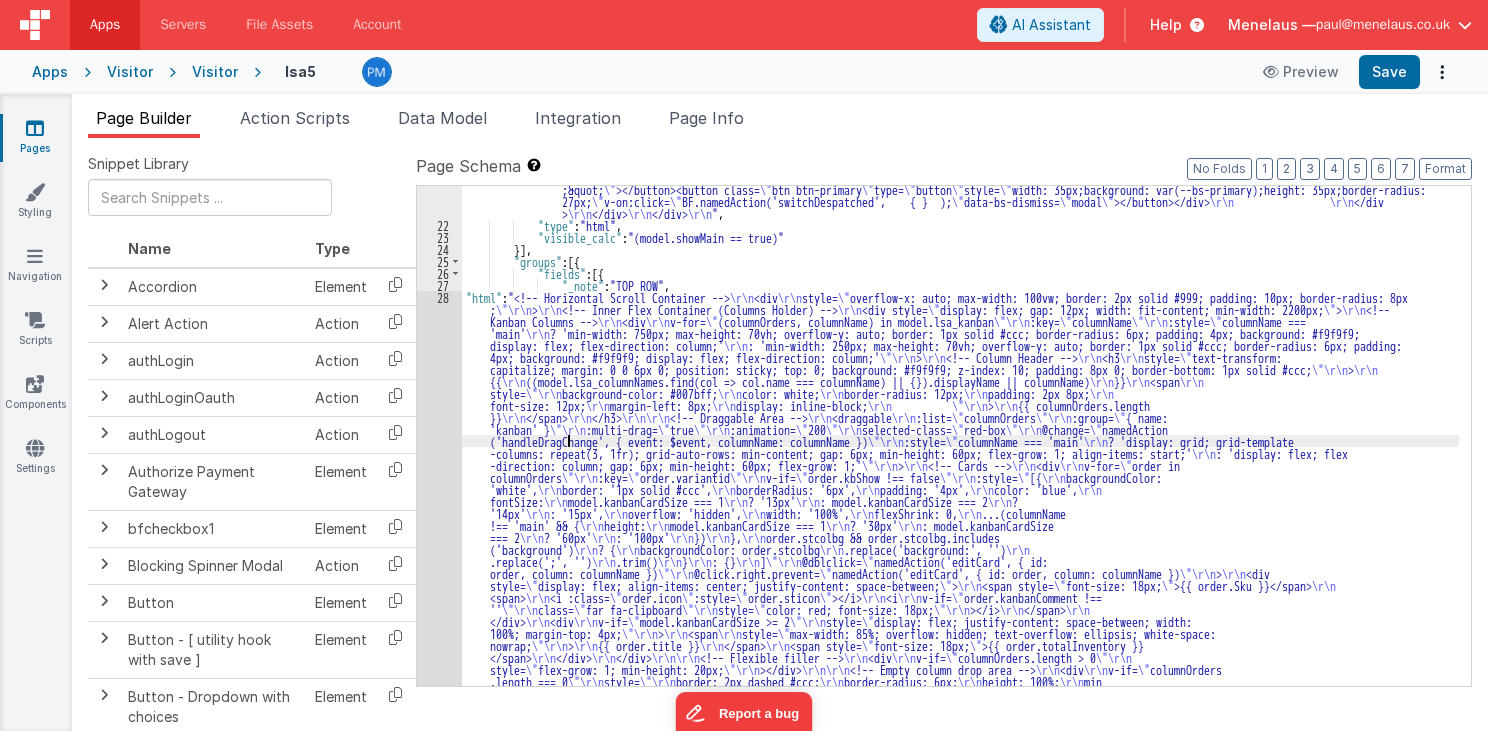 click on ""html" :  "<div class= \" modal \"  role= \" dialog \"  tabindex= \" -1 \"  id= \" addDashModal \"  style= \" width: 795px; \" > \r\n     <div class= \" modal-dialog modal-lg \"                    role= \" document \" > \r\n         <div class= \" modal-content \" > \r\n             <div class= \" modal-header \"  style= \" width: 100%; \" > \r\n                                   <h4 class= \" modal-title \"  style= \" width: 95%; \" >Inventory</h4><button class= \" btn-close \"  type= \" button \"  aria-label= \" Close \"  data-bs-dismiss                  = \" modal \" ></button> \r\n             </div> \r\n             <div class= \" modal-body \"  style= \" width: 100%;border-radius: 10px; \" > \r\n\r\n                                   <div id= \" chartEl2 \" > \r\n                     <apexchart width= \" 500 \"  type= \" bar \"  :key= \" model.data2.chartKey \"  :options= \" model.data2.options \"   :series= \" \" \r\n\r\n \"" at bounding box center [960, 505] 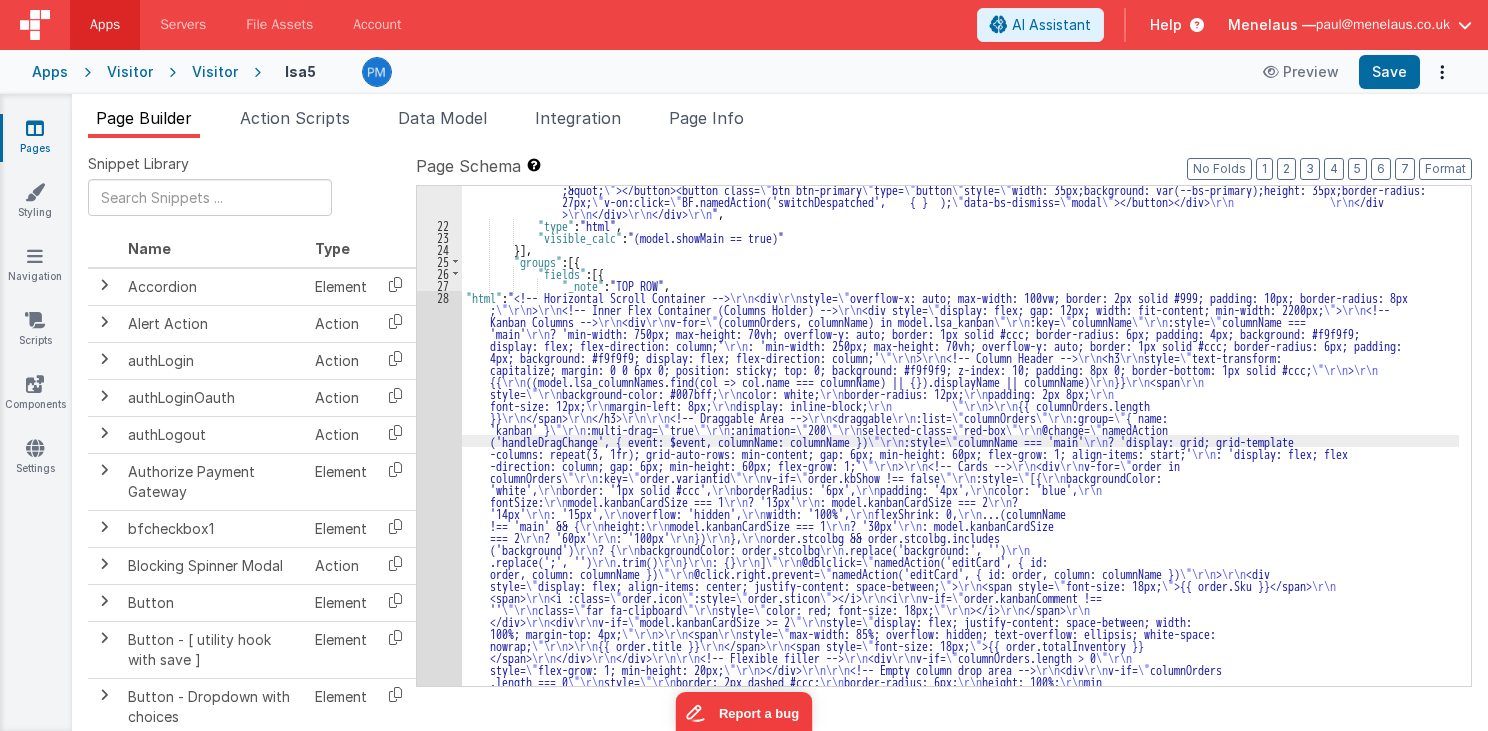 click on "21 22 23 24 25 26 27 28 29 30 31 32 33 34 35 36 37 38 39 40 41" at bounding box center (439, 505) 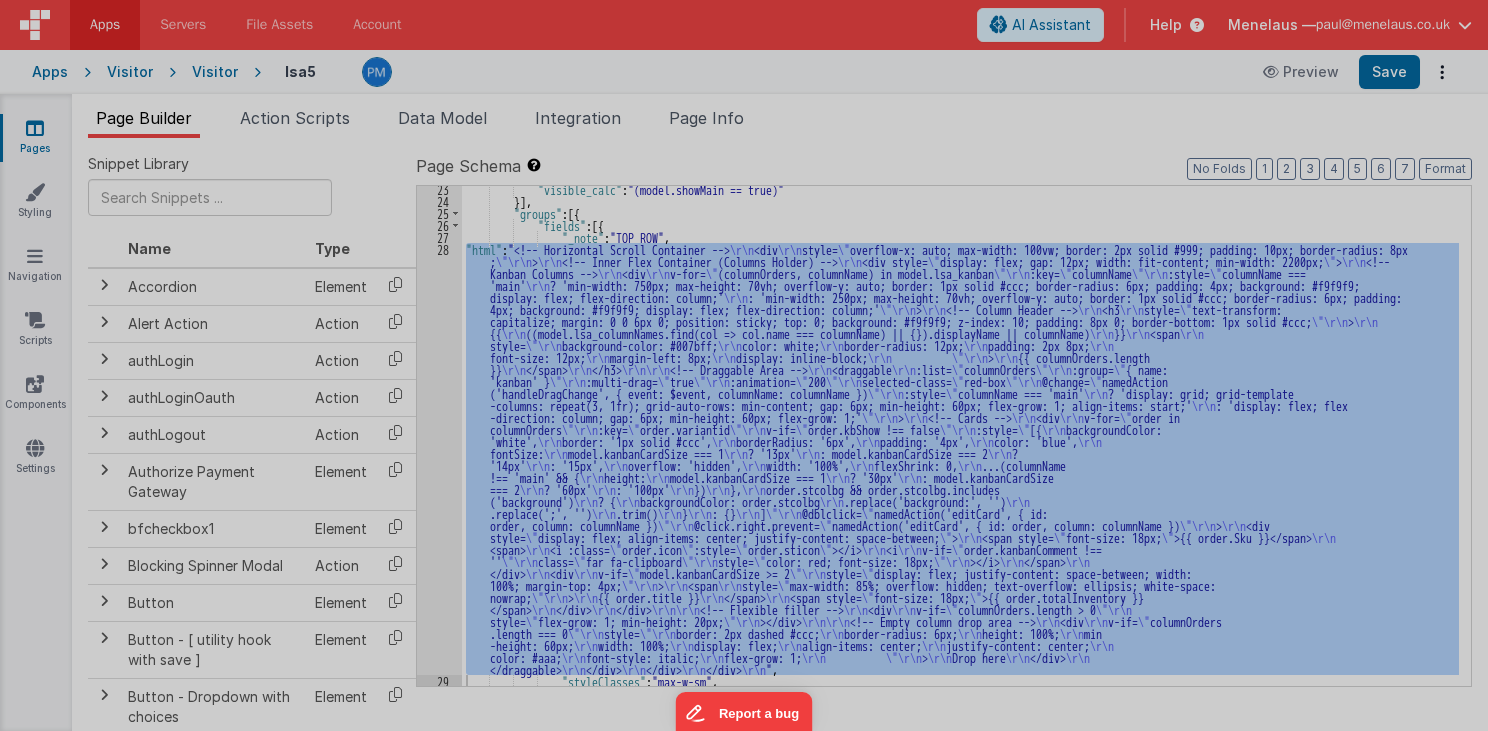scroll, scrollTop: 1539, scrollLeft: 0, axis: vertical 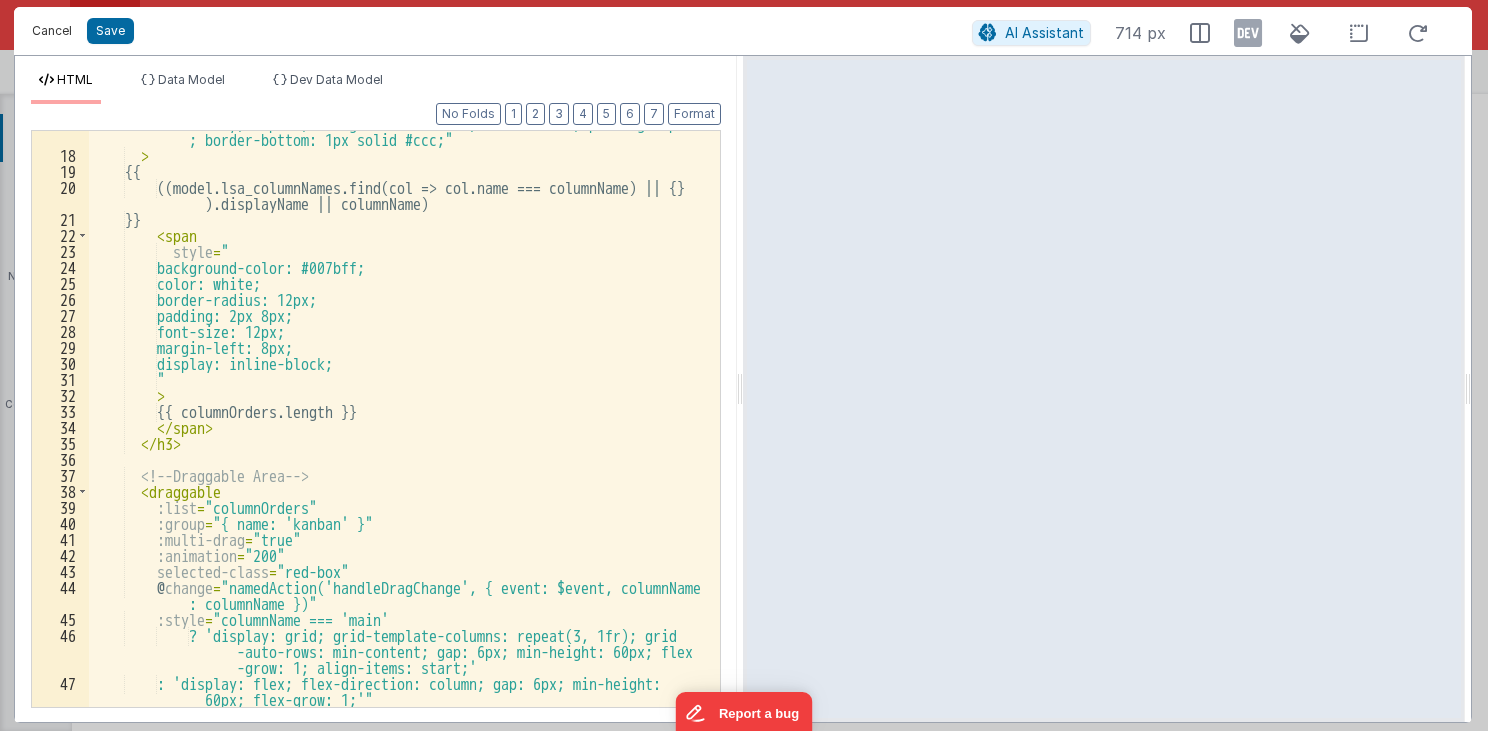 click on "Cancel" at bounding box center [52, 31] 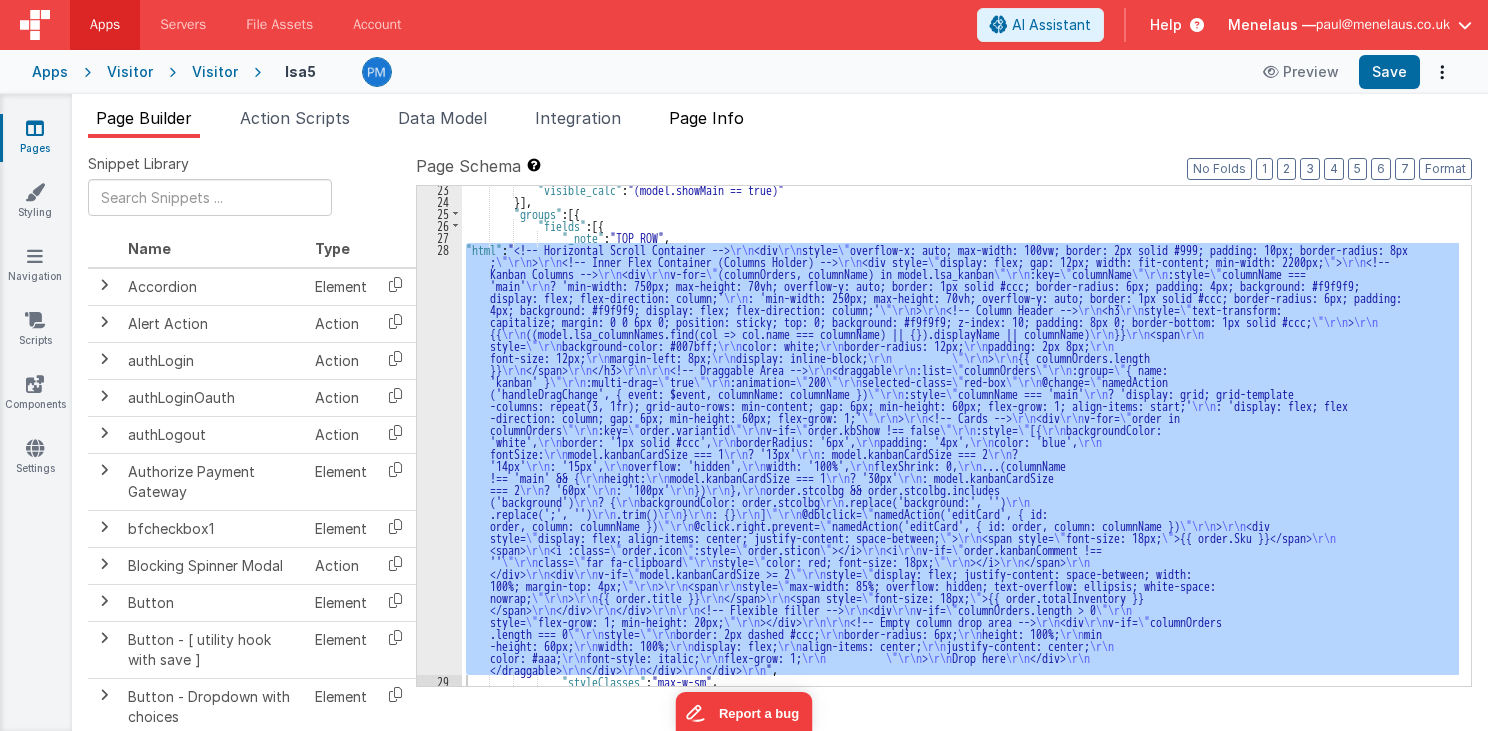 click on "Page Info" at bounding box center [706, 118] 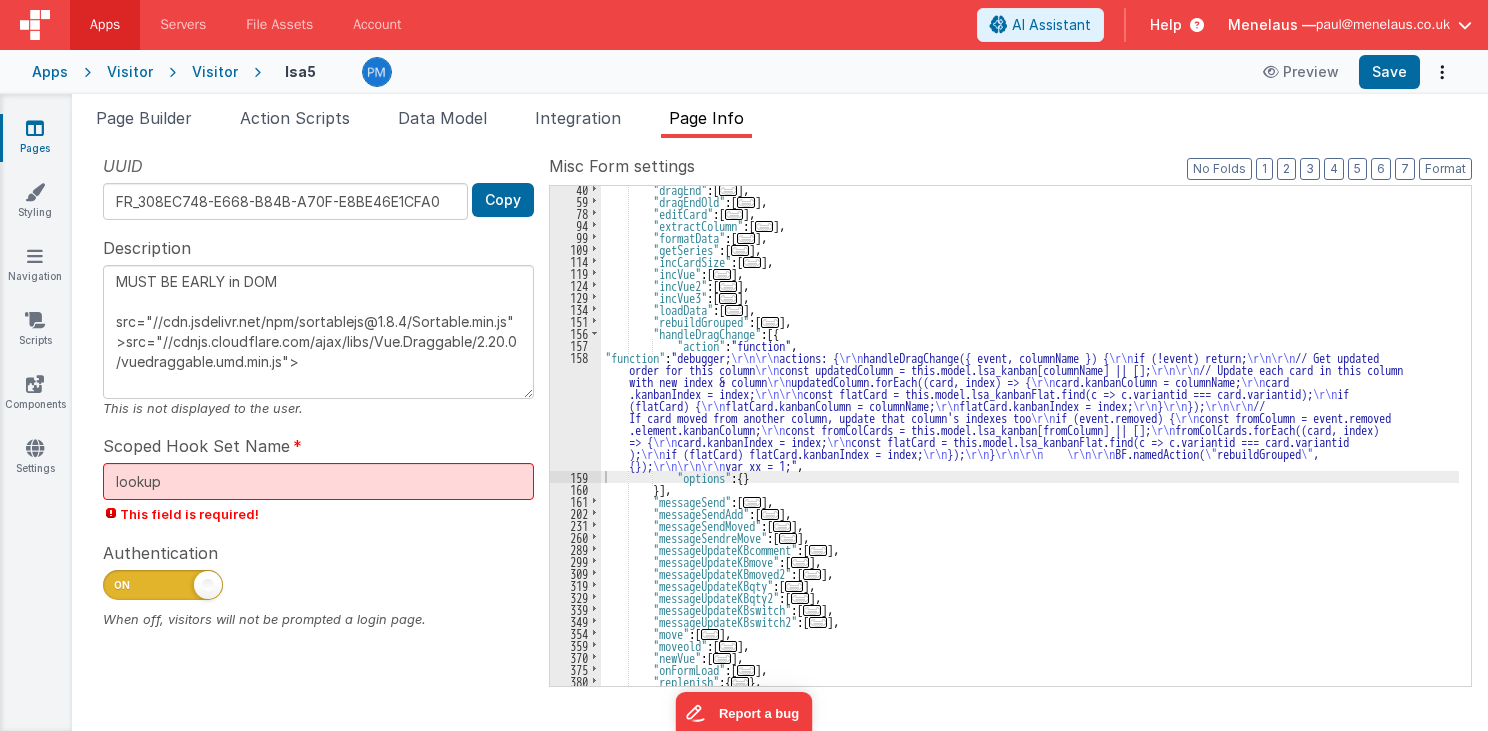 click on ""dragEnd" :  [ ... ] ,           "dragEndOld" :  [ ... ] ,           "editCard" :  [ ... ] ,           "extractColumn" :  [ ... ] ,           "formatData" :  [ ... ] ,           "getSeries" :  [ ... ] ,           "incCardSize" :  [ ... ] ,           "incVue" :  [ ... ] ,           "incVue2" :  [ ... ] ,           "incVue3" :  [ ... ] ,           "loadData" :  [ ... ] ,           "rebuildGrouped" :  [ ... ] ,           "handleDragChange" :  [{                "action" :  "function" , "function" :  "debugger; \r\n\r\n actions: {
handleDragChange({ event, columnName }) {
if (!event) return;
// Get updated          order for this column
const updatedColumn = this.model.lsa_kanban[columnName] || [];
// Update each card in this column       with new index       and column
updatedColumn.forEach((card, index) => {
card.kanbanColumn = columnName;
card      .kanbanIndex = index;
if       (flatCard) {" at bounding box center [1030, 445] 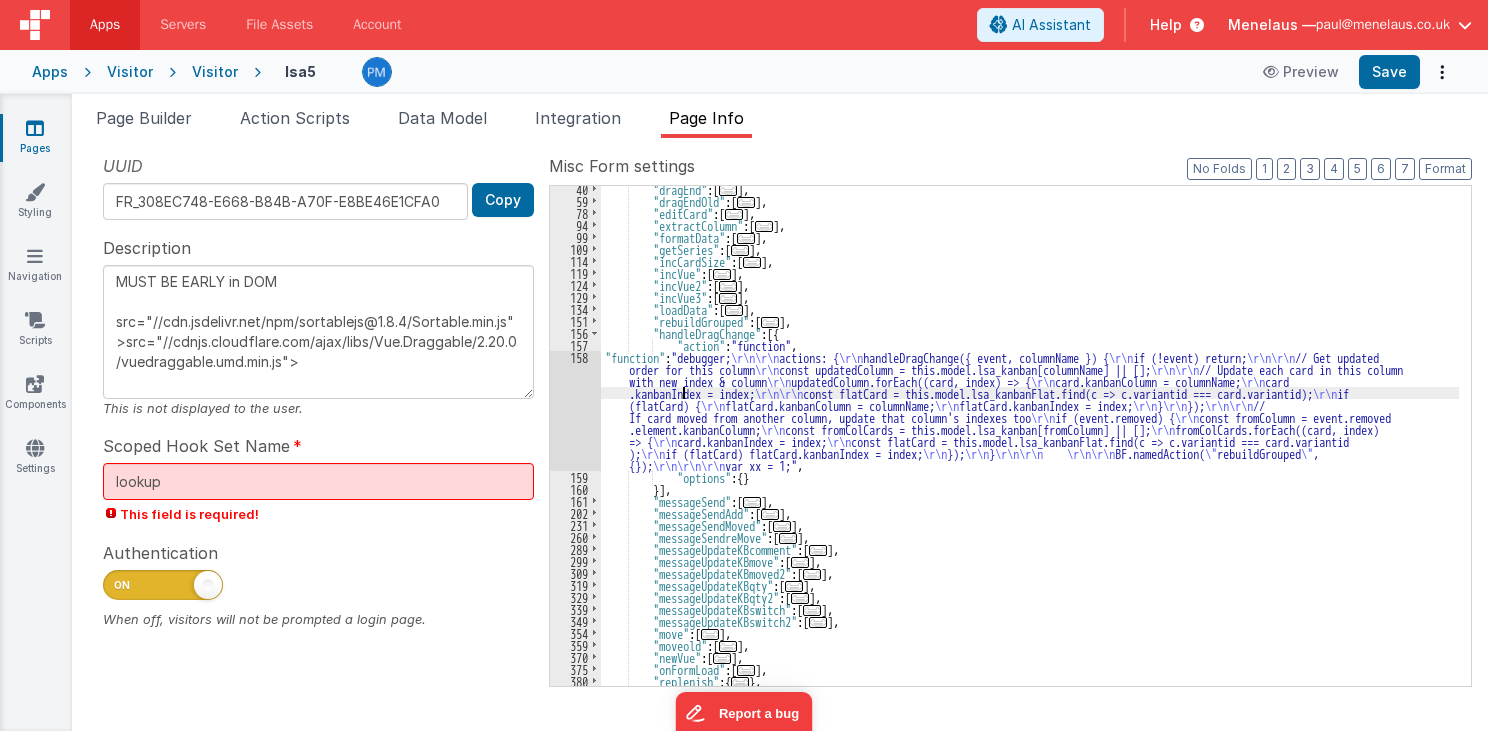 click on ""dragEnd" :  [ ... ] ,           "dragEndOld" :  [ ... ] ,           "editCard" :  [ ... ] ,           "extractColumn" :  [ ... ] ,           "formatData" :  [ ... ] ,           "getSeries" :  [ ... ] ,           "incCardSize" :  [ ... ] ,           "incVue" :  [ ... ] ,           "incVue2" :  [ ... ] ,           "incVue3" :  [ ... ] ,           "loadData" :  [ ... ] ,           "rebuildGrouped" :  [ ... ] ,           "handleDragChange" :  [{                "action" :  "function" , "function" :  "debugger; \r\n\r\n actions: {
handleDragChange({ event, columnName }) {
if (!event) return;
// Get updated          order for this column
const updatedColumn = this.model.lsa_kanban[columnName] || [];
// Update each card in this column       with new index       and column
updatedColumn.forEach((card, index) => {
card.kanbanColumn = columnName;
card      .kanbanIndex = index;
if       (flatCard) {" at bounding box center (1030, 445) 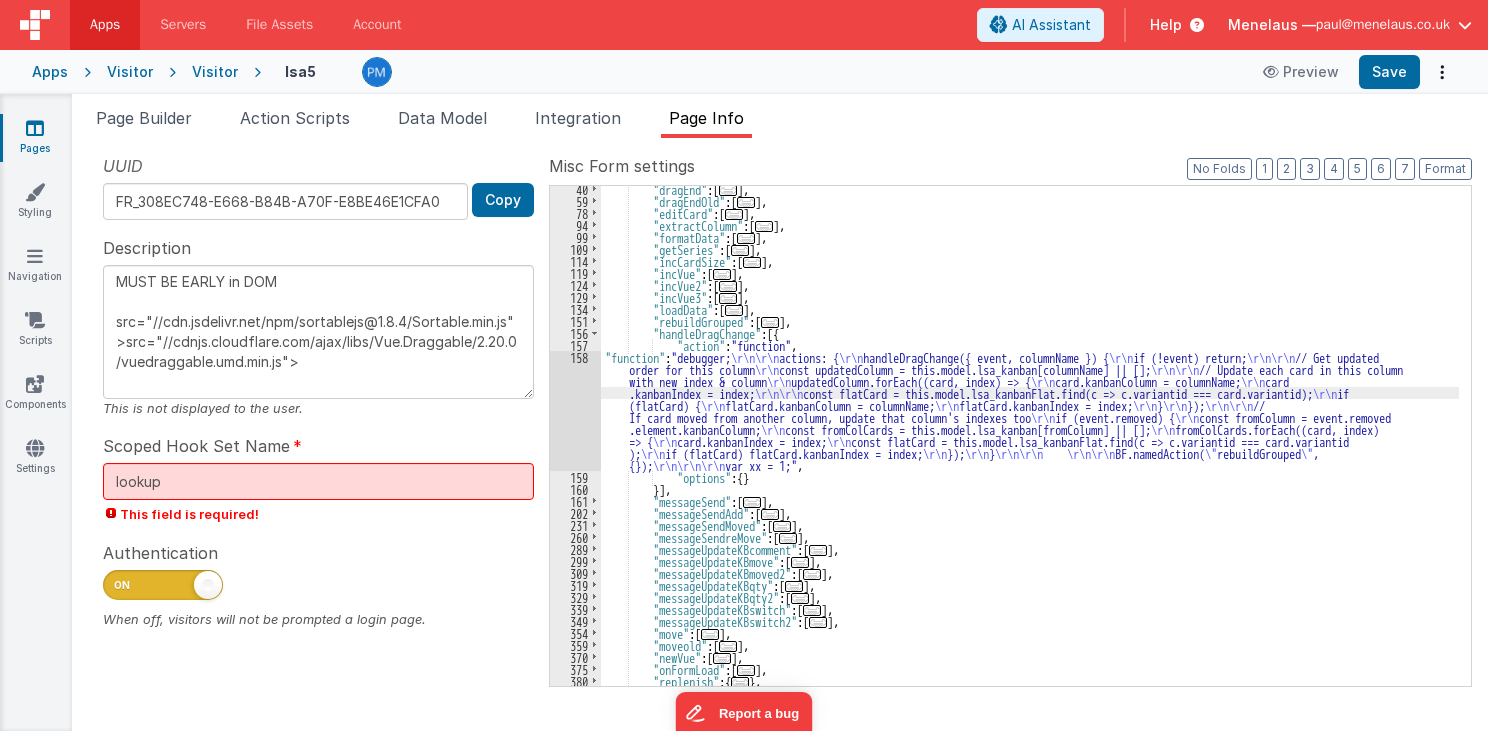 click on "158" at bounding box center (575, 411) 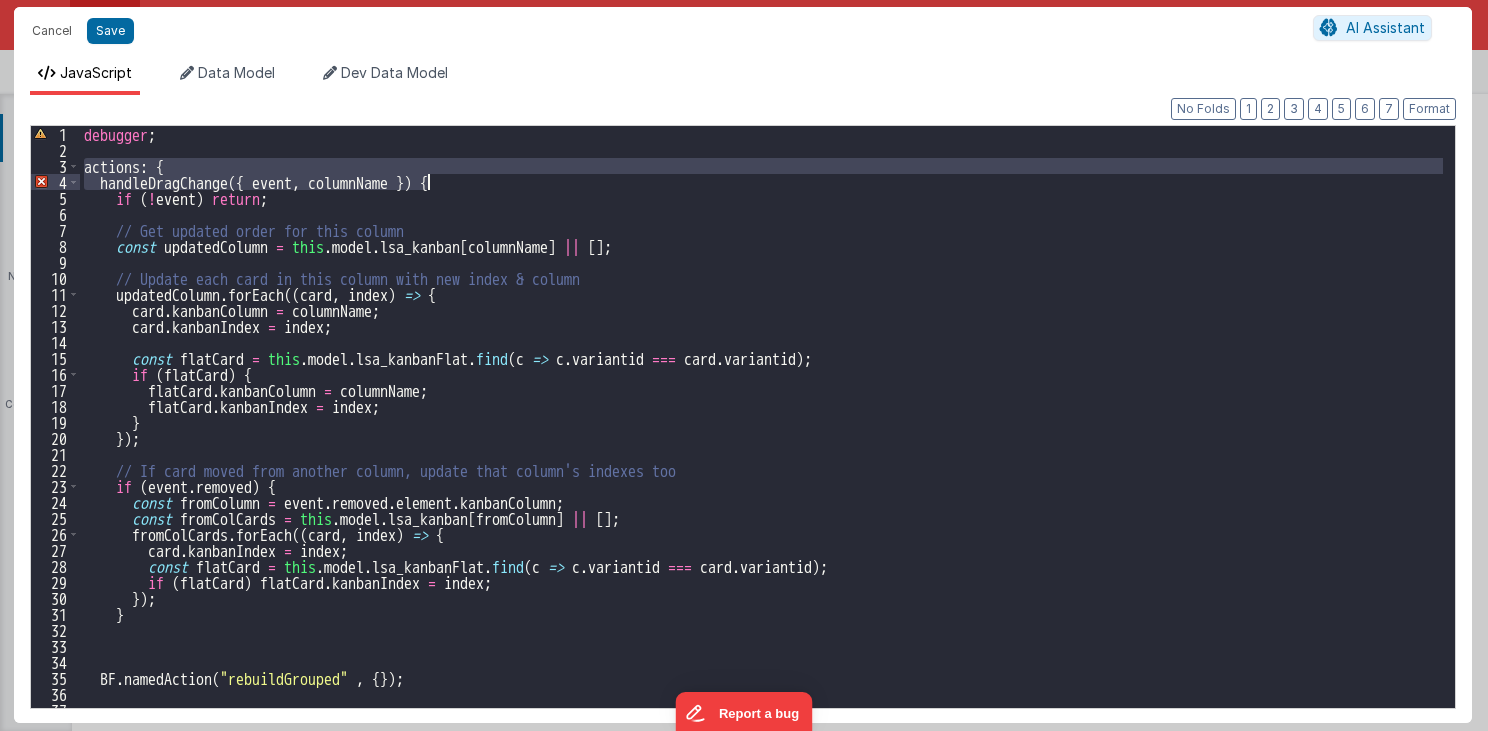drag, startPoint x: 84, startPoint y: 166, endPoint x: 466, endPoint y: 187, distance: 382.57678 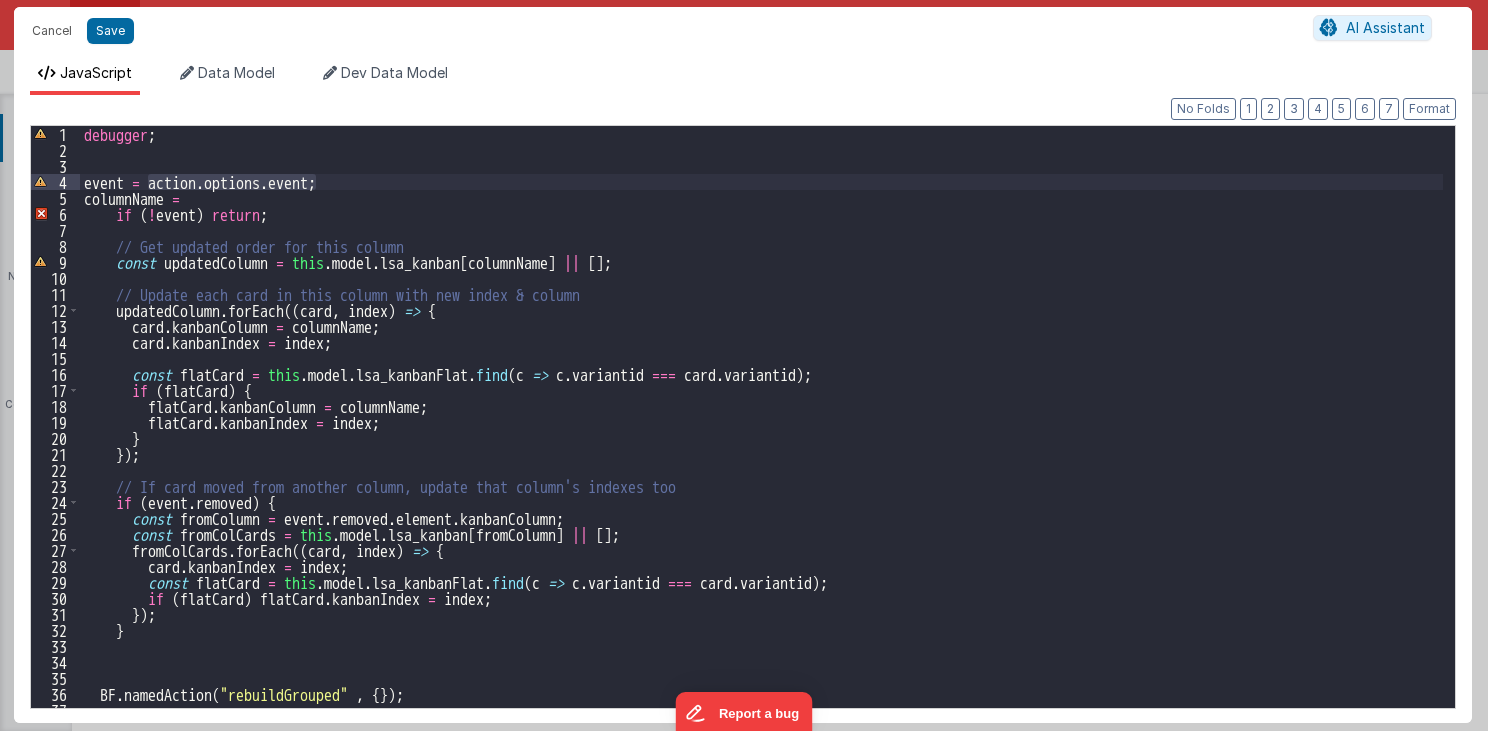 drag, startPoint x: 148, startPoint y: 180, endPoint x: 324, endPoint y: 182, distance: 176.01137 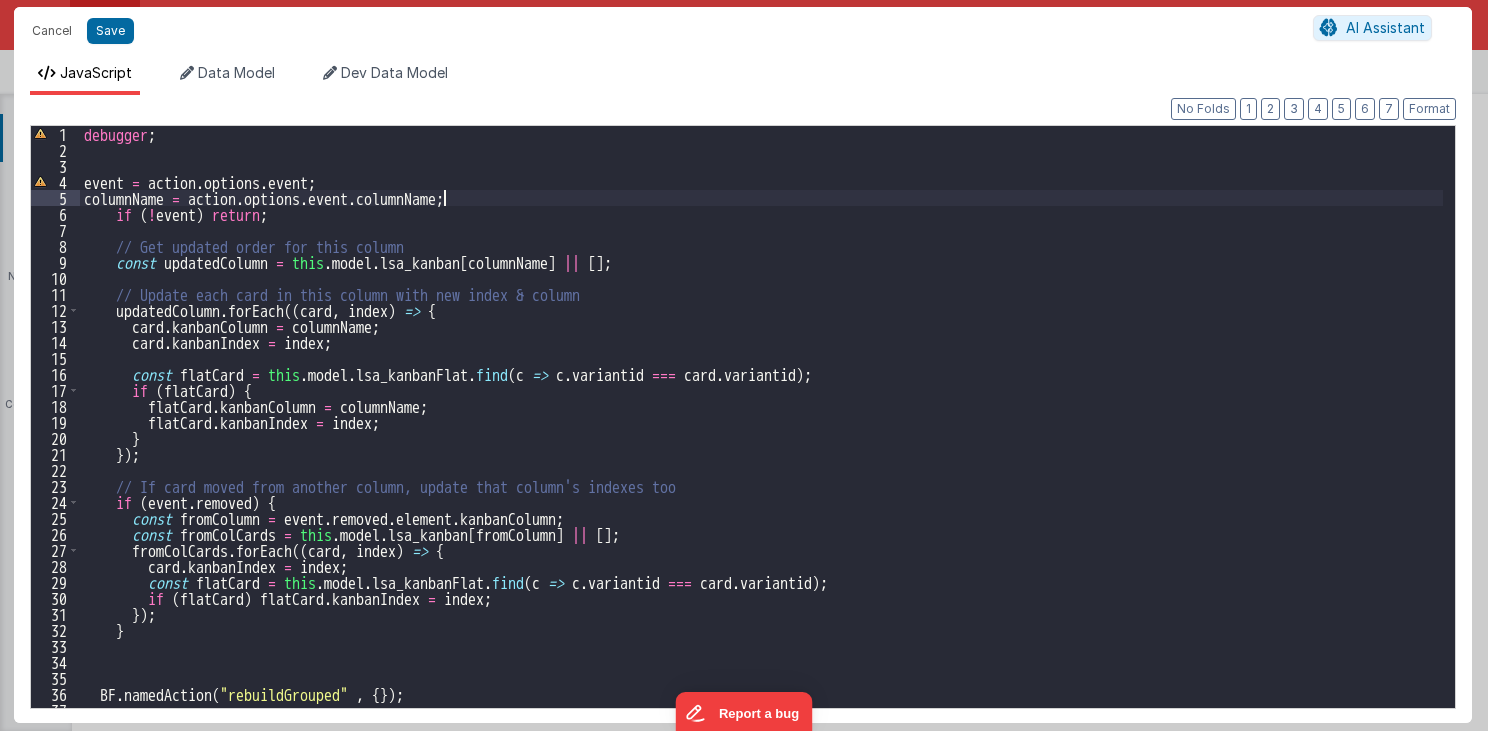 type 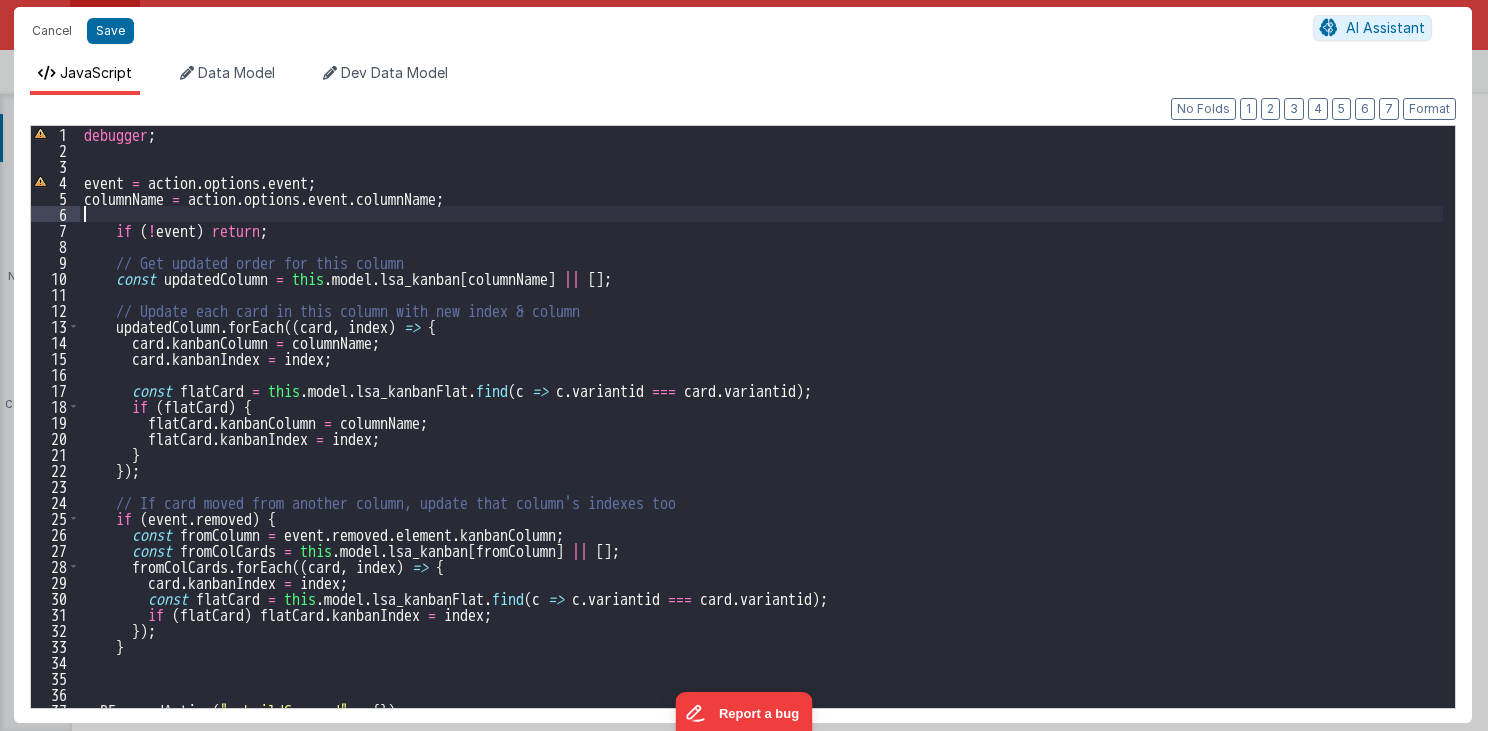 scroll, scrollTop: 56, scrollLeft: 0, axis: vertical 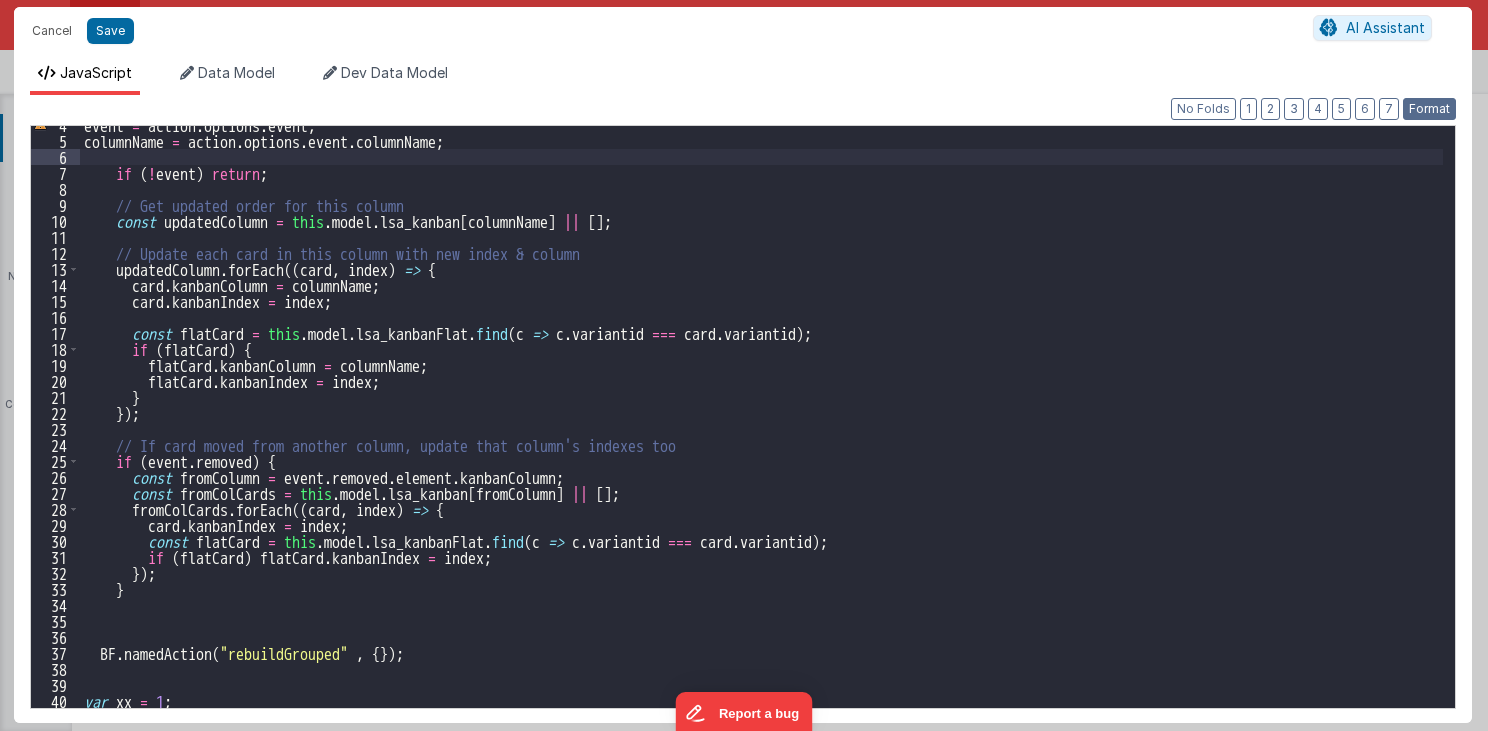 click on "Format" at bounding box center (1429, 109) 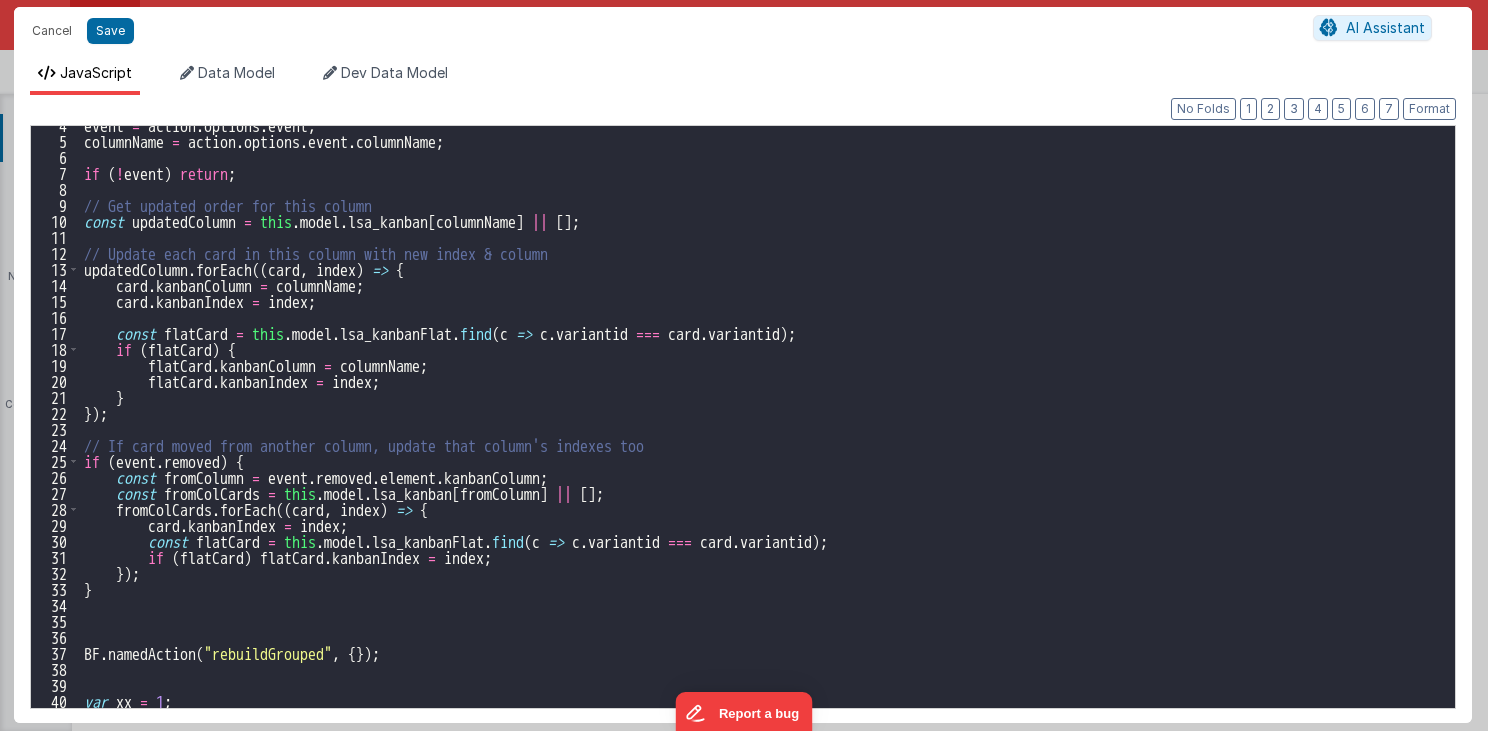 click on "event   =   action . options . event ; columnName   =   action . options . event . columnName ; if   ( ! event )   return ; // Get updated order for this column const   updatedColumn   =   this . model . lsa_kanban [ columnName ]   ||   [ ] ; // Update each card in this column with new index & column updatedColumn . forEach (( card ,   index )   =>   {      card . kanbanColumn   =   columnName ;      card . kanbanIndex   =   index ;      const   flatCard   =   this . model . lsa_kanbanFlat . find ( c   =>   c . variantid   ===   card . variantid ) ;      if   ( flatCard )   {           flatCard . kanbanColumn   =   columnName ;           flatCard . kanbanIndex   =   index ;      } }) ; // If card moved from another column, update that column's indexes too if   ( event . removed )   {      const   fromColumn   =   event . removed . element . kanbanColumn ;      const   fromColCards   =   this . model . lsa_kanban [ fromColumn ]   ||   [ ] ;      fromColCards . forEach (( card ,   index )   =>   {           ." at bounding box center [762, 424] 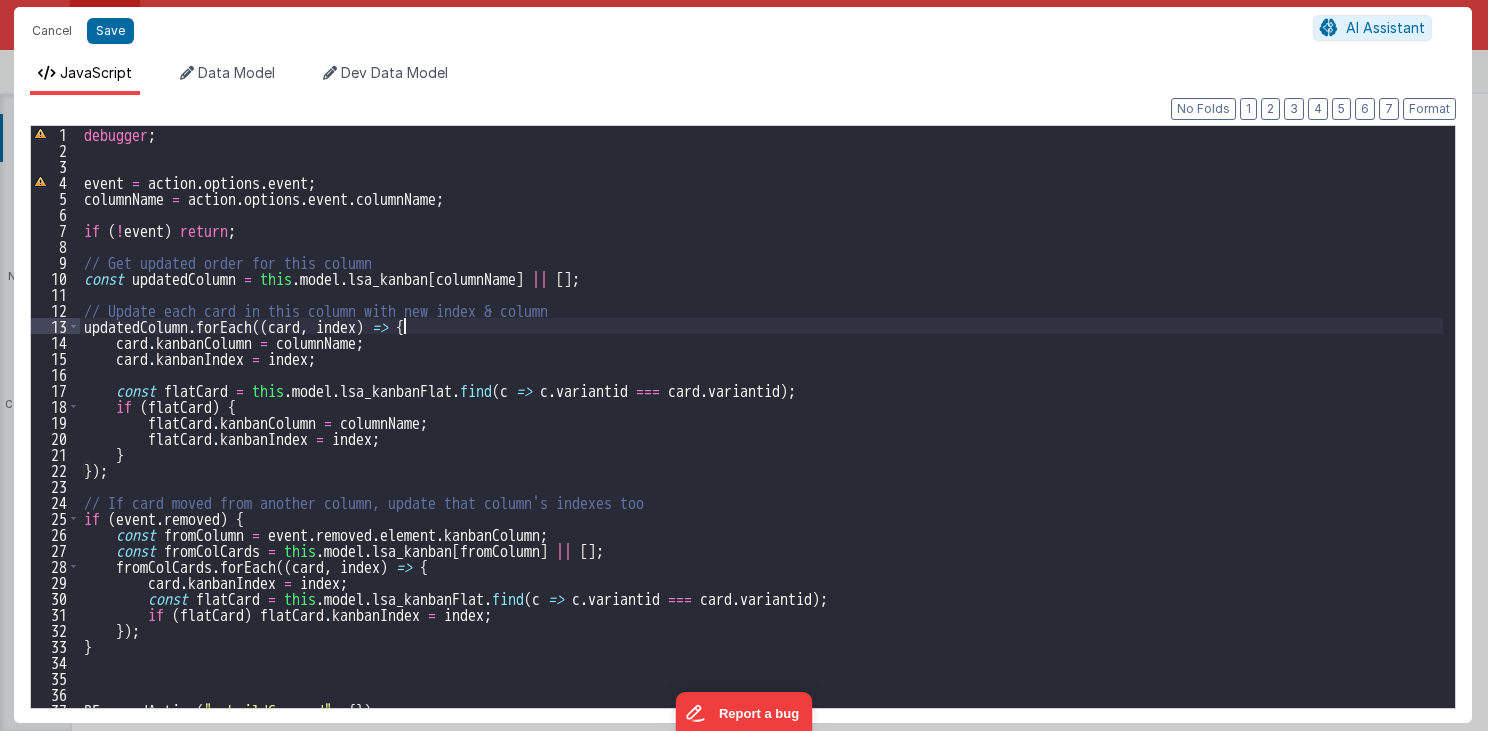 scroll, scrollTop: 0, scrollLeft: 0, axis: both 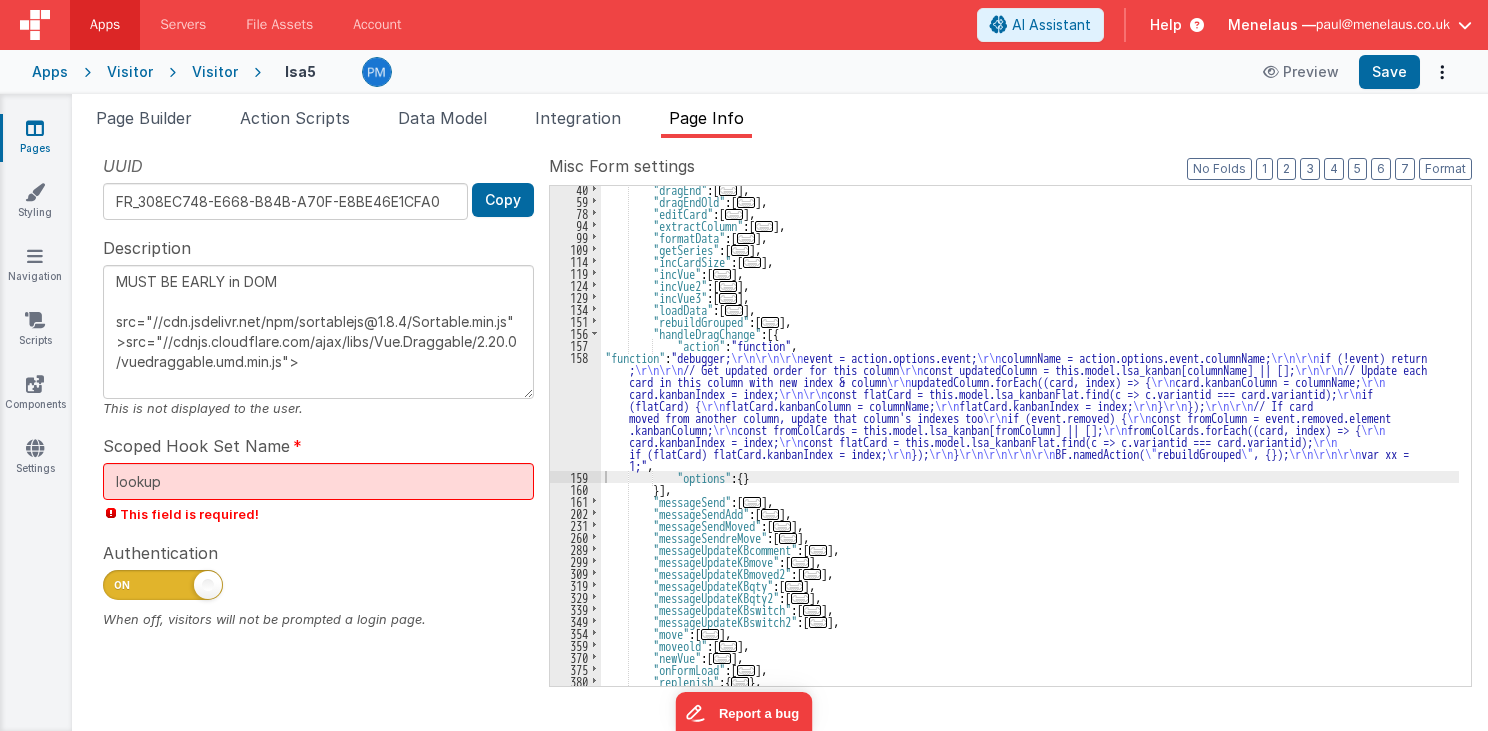 drag, startPoint x: 800, startPoint y: 422, endPoint x: 600, endPoint y: 416, distance: 200.08998 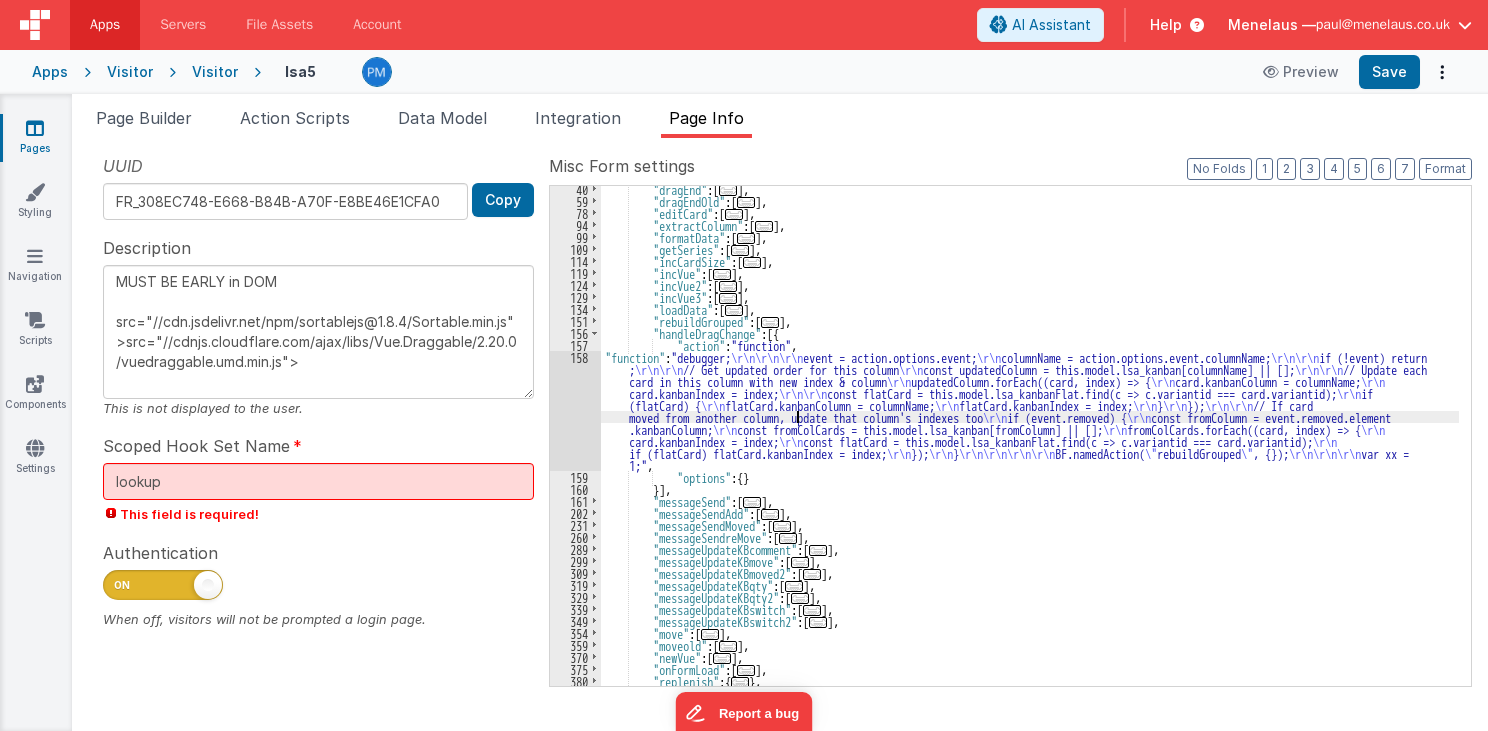 click on "158" at bounding box center [575, 411] 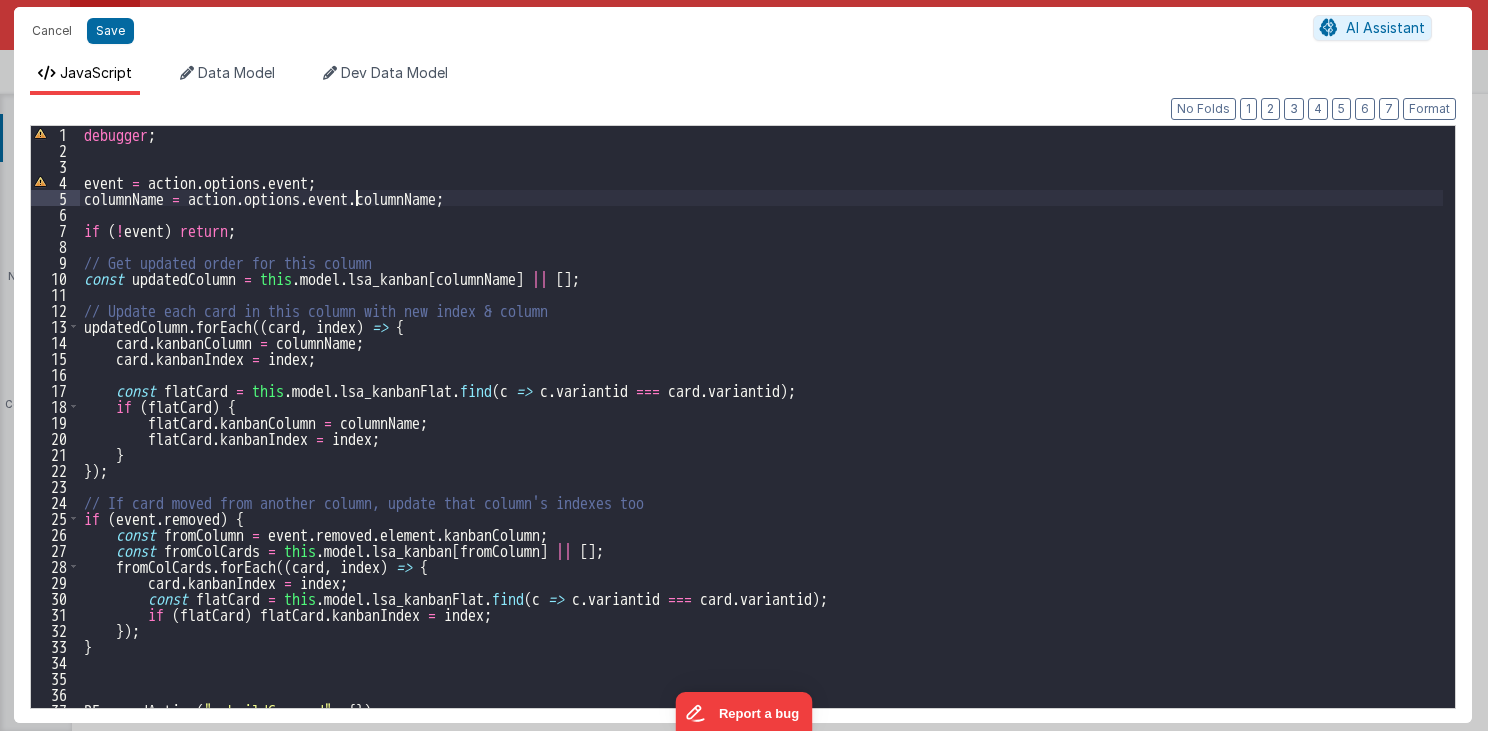 click on "debugger ; event   =   action . options . event ; columnName   =   action . options . event . columnName ; if   ( ! event )   return ; // Get updated order for this column const   updatedColumn   =   this . model . lsa_kanban [ columnName ]   ||   [ ] ; // Update each card in this column with new index & column updatedColumn . forEach (( card ,   index )   =>   {      card . kanbanColumn   =   columnName ;      card . kanbanIndex   =   index ;      const   flatCard   =   this . model . lsa_kanbanFlat . find ( c   =>   c . variantid   ===   card . variantid ) ;      if   ( flatCard )   {           flatCard . kanbanColumn   =   columnName ;           flatCard . kanbanIndex   =   index ;      } }) ; // If card moved from another column, update that column's indexes too if   ( event . removed )   {      const   fromColumn   =   event . removed . element . kanbanColumn ;      const   fromColCards   =   this . model . lsa_kanban [ fromColumn ]   ||   [ ] ;      fromColCards . forEach (( card ,   index )   =>   { ." at bounding box center [762, 433] 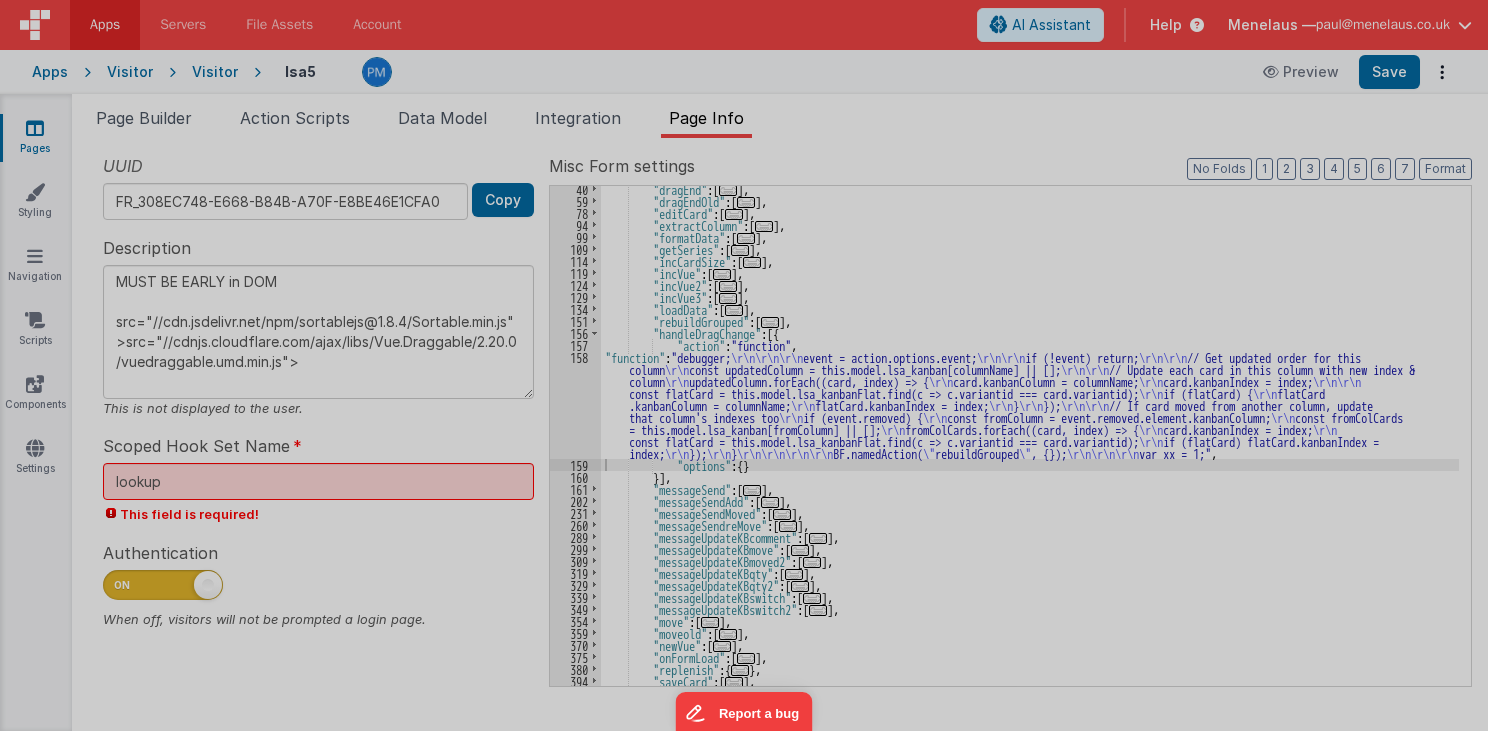 type on "MUST BE EARLY in DOM
src="//cdn.jsdelivr.net/npm/sortablejs@1.8.4/Sortable.min.js">src="//cdnjs.cloudflare.com/ajax/libs/Vue.Draggable/2.20.0/vuedraggable.umd.min.js">" 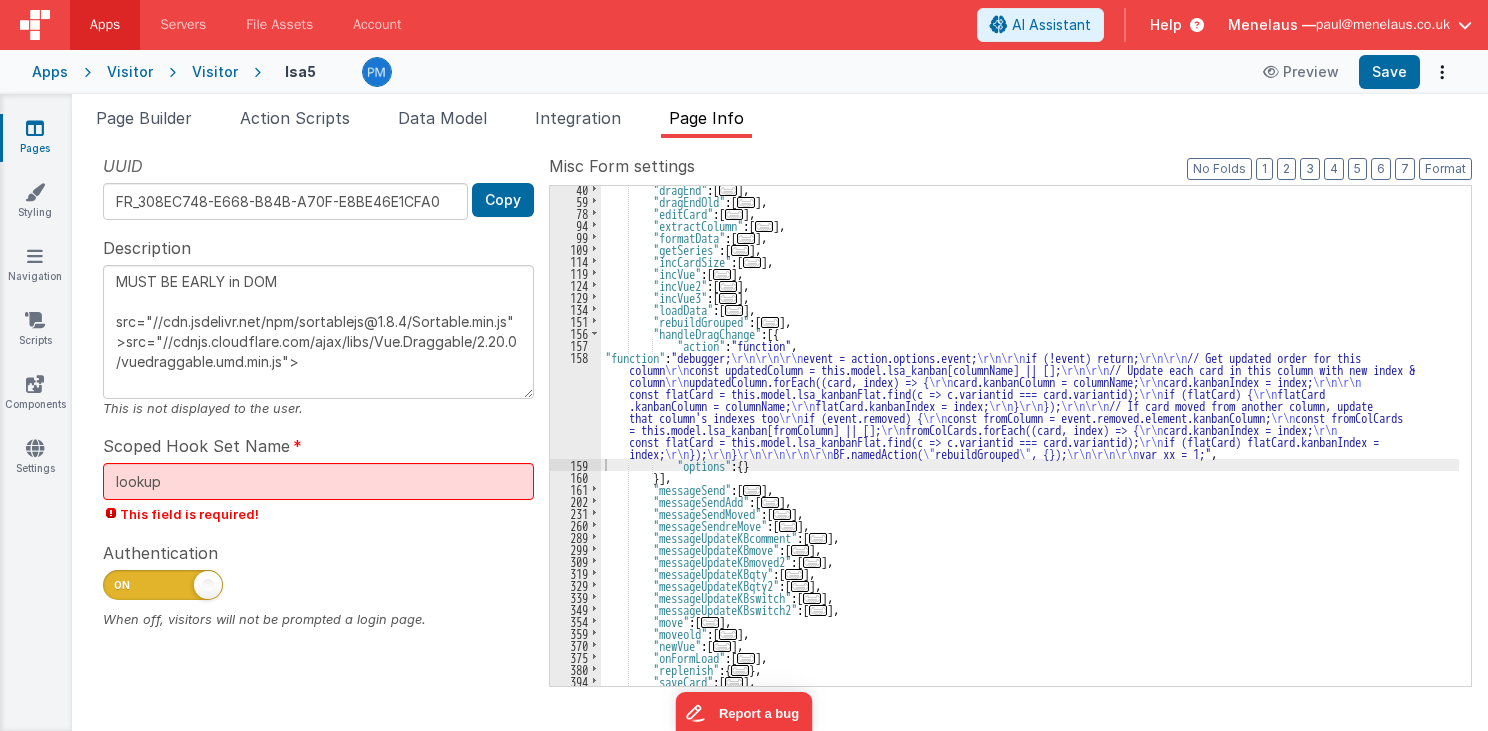 click on ""dragEnd" :  [ ... ] ,           "dragEndOld" :  [ ... ] ,           "editCard" :  [ ... ] ,           "extractColumn" :  [ ... ] ,           "formatData" :  [ ... ] ,           "getSeries" :  [ ... ] ,           "incCardSize" :  [ ... ] ,           "incVue" :  [ ... ] ,           "incVue2" :  [ ... ] ,           "incVue3" :  [ ... ] ,           "loadData" :  [ ... ] ,           "rebuildGrouped" :  [ ... ] ,           "handleDragChange" :  [{                "action" :  "function" , "function" :  "debugger; \r\n\r\r\n event = action.options.event; \r\n\r\n if (!event) return; \r\n\r\n // Get updated order for this       column \r\n const updatedColumn = this.model.lsa_kanban[columnName] || []; \r\n\r\n // Update each card in this column with new index &       column \r\n updatedColumn.forEach((card, index) => { \r\n     card.kanbanColumn = columnName; \r\n     card.kanbanIndex = index; \r\n\r\n           \r\n     if (flatCard) { \r\n         flatCard      .kanbanColumn = columnName;"" at bounding box center (1030, 445) 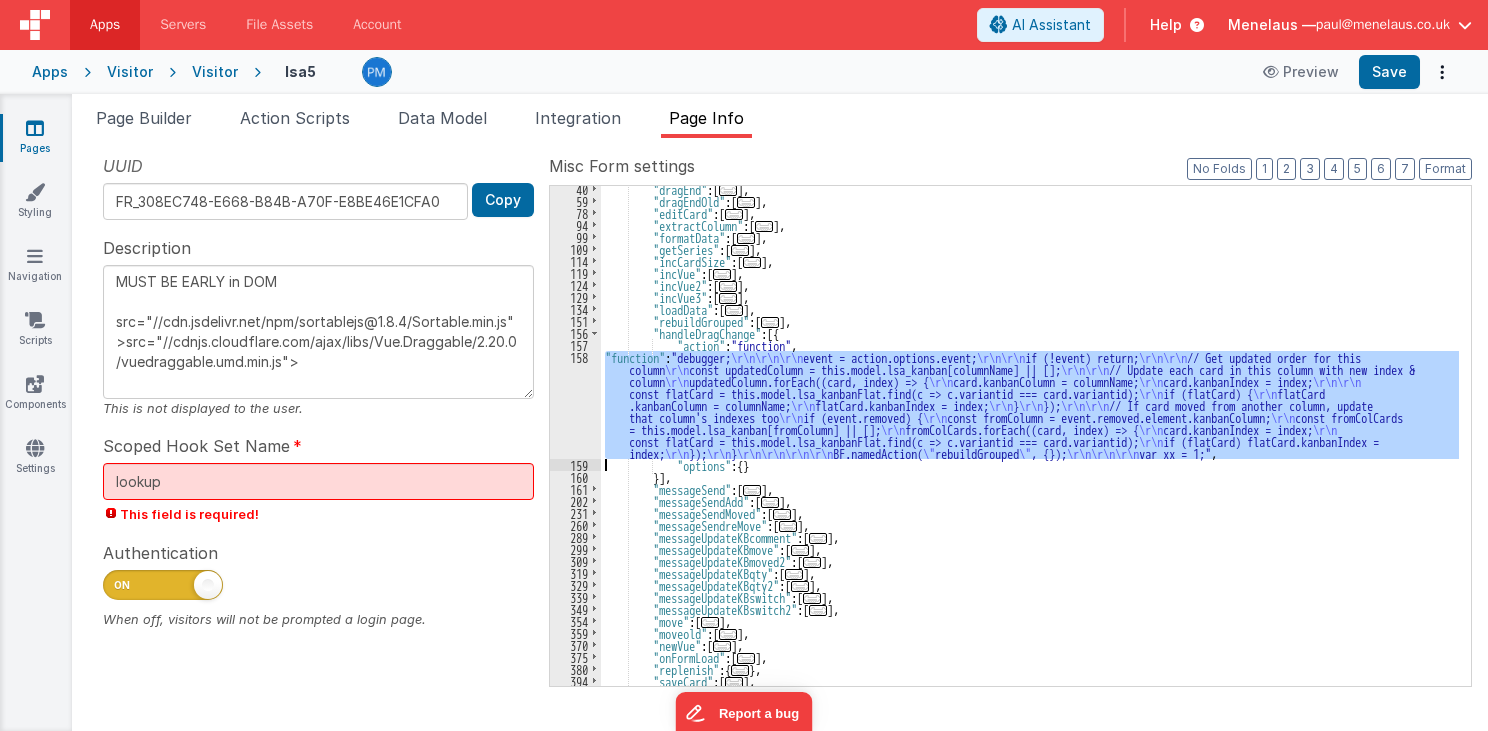 click on "158" at bounding box center [575, 405] 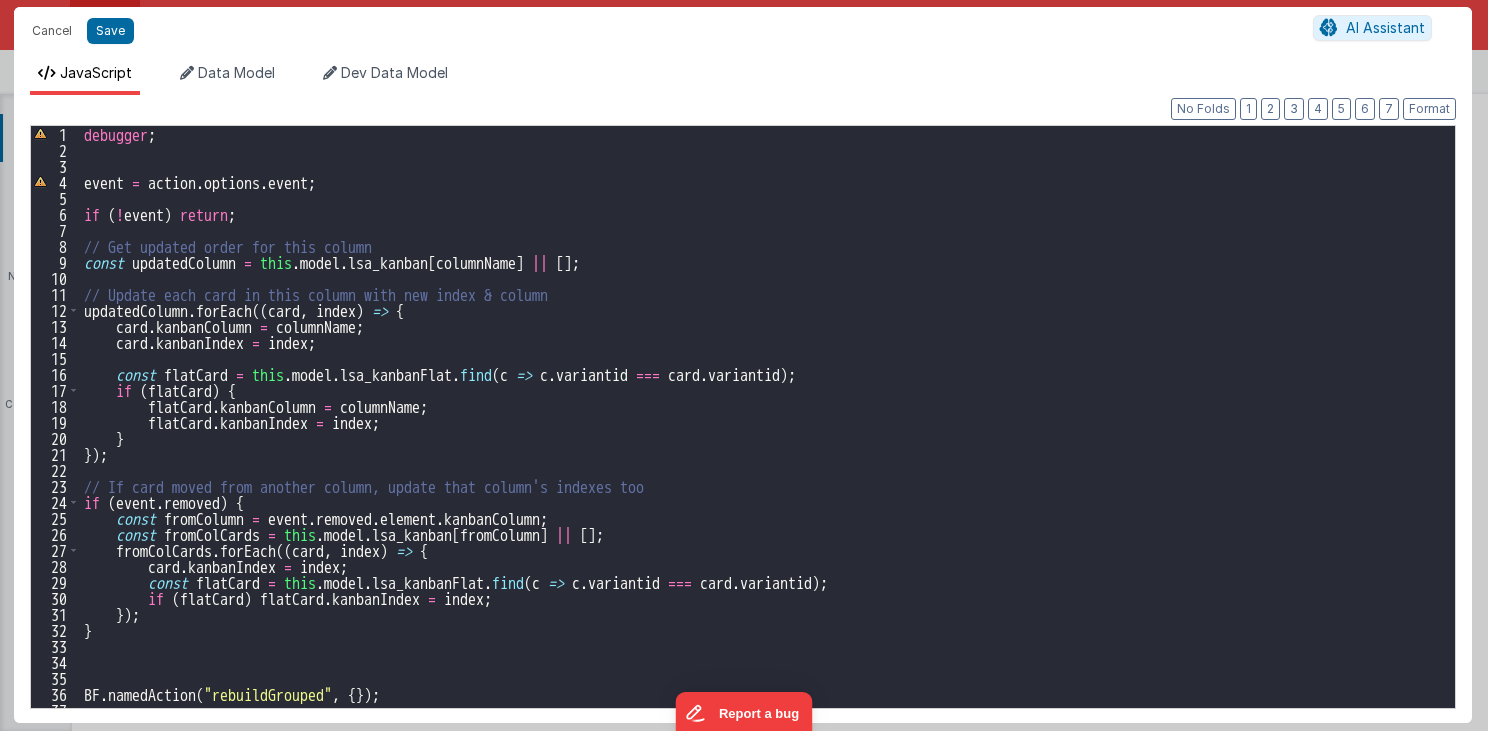 click on "debugger ; event   =   action . options . event ; if   ( ! event )   return ; // Get updated order for this column const   updatedColumn   =   this . model . lsa_kanban [ columnName ]   ||   [ ] ; // Update each card in this column with new index & column updatedColumn . forEach (( card ,   index )   =>   {      card . kanbanColumn   =   columnName ;      card . kanbanIndex   =   index ;      const   flatCard   =   this . model . lsa_kanbanFlat . find ( c   =>   c . variantid   ===   card . variantid ) ;      if   ( flatCard )   {           flatCard . kanbanColumn   =   columnName ;           flatCard . kanbanIndex   =   index ;      } }) ; // If card moved from another column, update that column's indexes too if   ( event . removed )   {      const   fromColumn   =   event . removed . element . kanbanColumn ;      const   fromColCards   =   this . model . lsa_kanban [ fromColumn ]   ||   [ ] ;      fromColCards . forEach (( card ,   index )   =>   {           card . kanbanIndex   =   index ;           const" at bounding box center [762, 433] 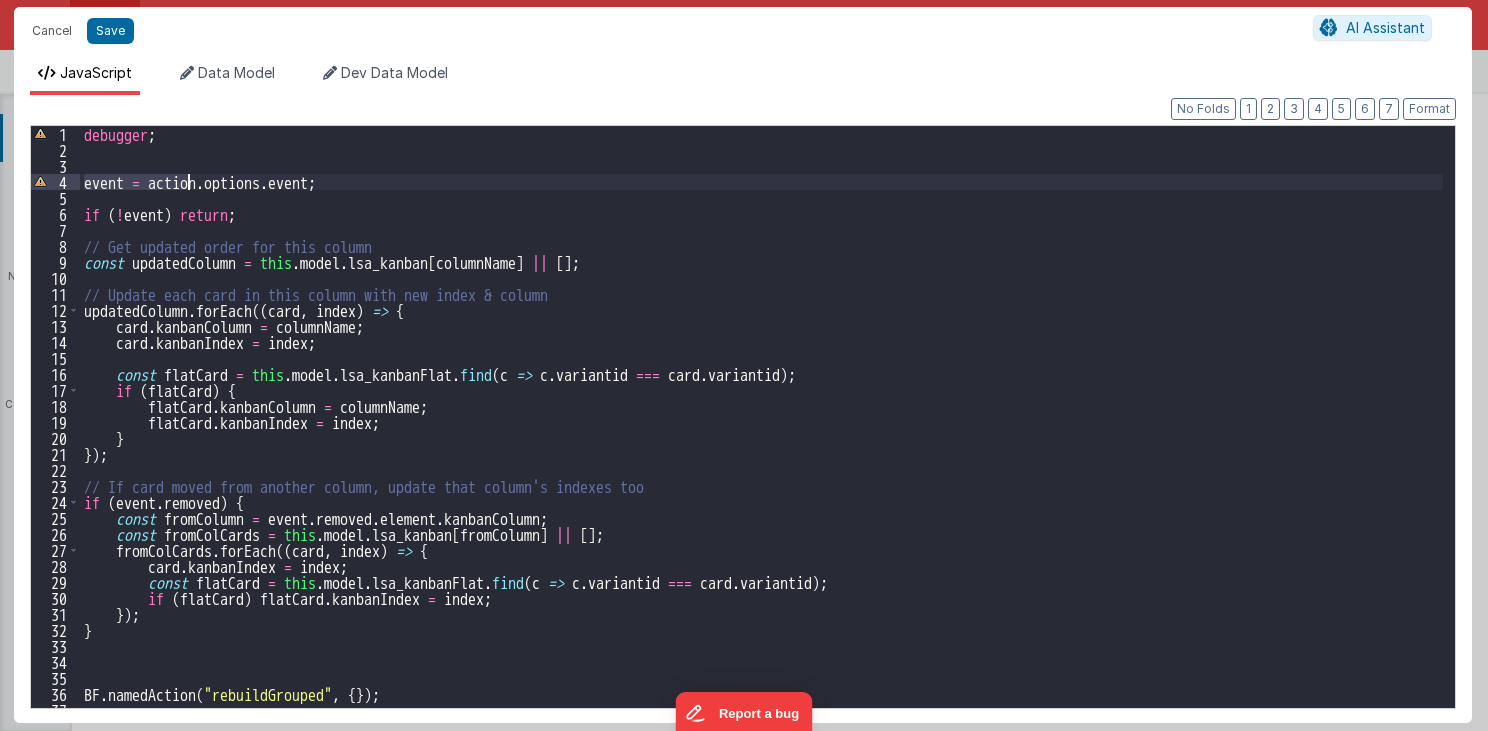drag, startPoint x: 81, startPoint y: 180, endPoint x: 188, endPoint y: 182, distance: 107.01869 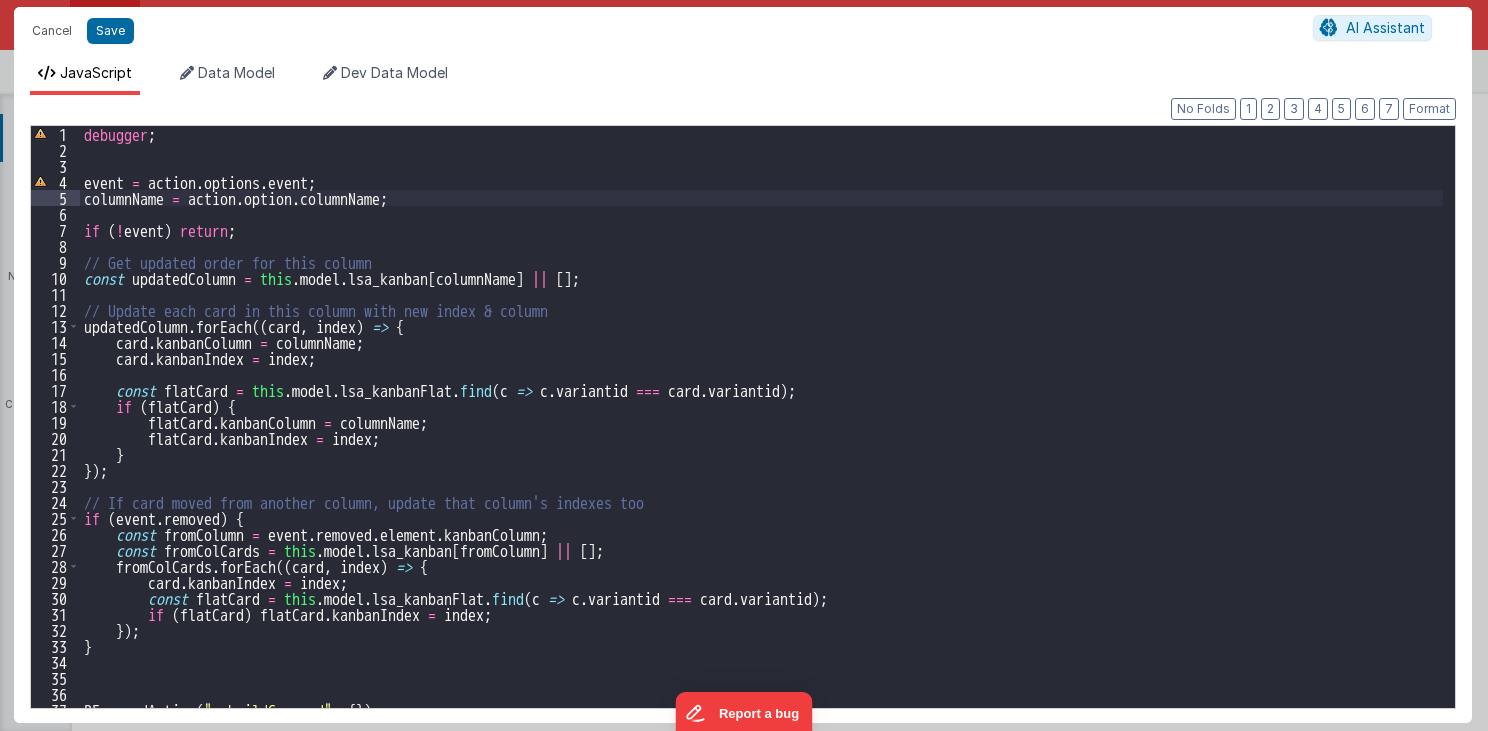 type 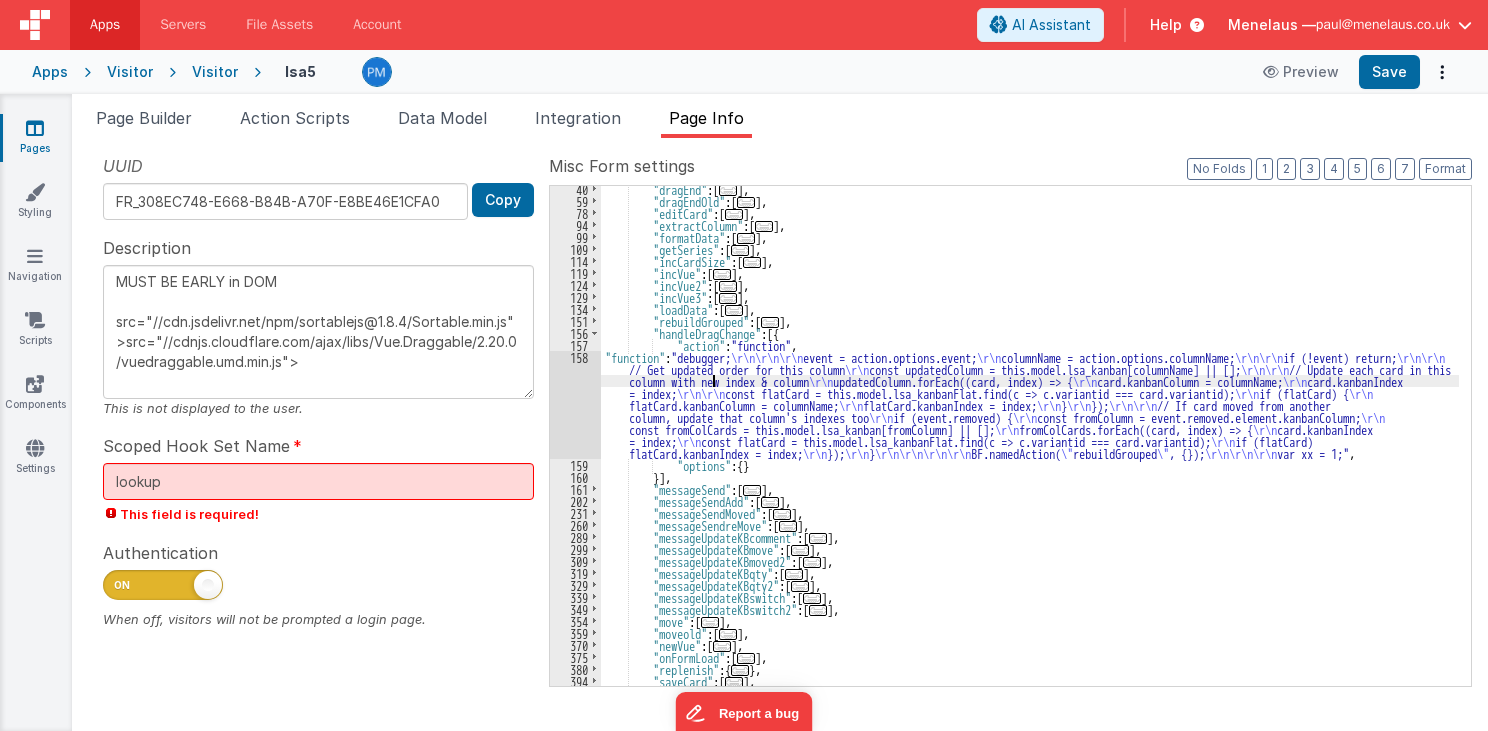 click on ""dragEnd" :  [ ... ] ,           "dragEndOld" :  [ ... ] ,           "editCard" :  [ ... ] ,           "extractColumn" :  [ ... ] ,           "formatData" :  [ ... ] ,           "getSeries" :  [ ... ] ,           "incCardSize" :  [ ... ] ,           "incVue" :  [ ... ] ,           "incVue2" :  [ ... ] ,           "incVue3" :  [ ... ] ,           "loadData" :  [ ... ] ,           "rebuildGrouped" :  [ ... ] ,           "handleDragChange" :  [{                "action" :  "function" , "function" :  "debugger; \r\n\r\n\r\n event = action.options.event; \r\n columnName = action.options.columnName; \r\n\r\n if (!event) return; \r\n\r\n      // Get updated order for this column \r\n const updatedColumn = this.model.lsa_kanban[columnName] || []; \r\n\r\n // Update each card in this       column with new index & column \r\n updatedColumn.forEach((card, index) => { \r\n     card.kanbanColumn = columnName; \r\n     card.kanbanIndex       = index; \r\n\r\n \r\n     if (flatCard) { \r\n       \r\n }"" at bounding box center (1030, 445) 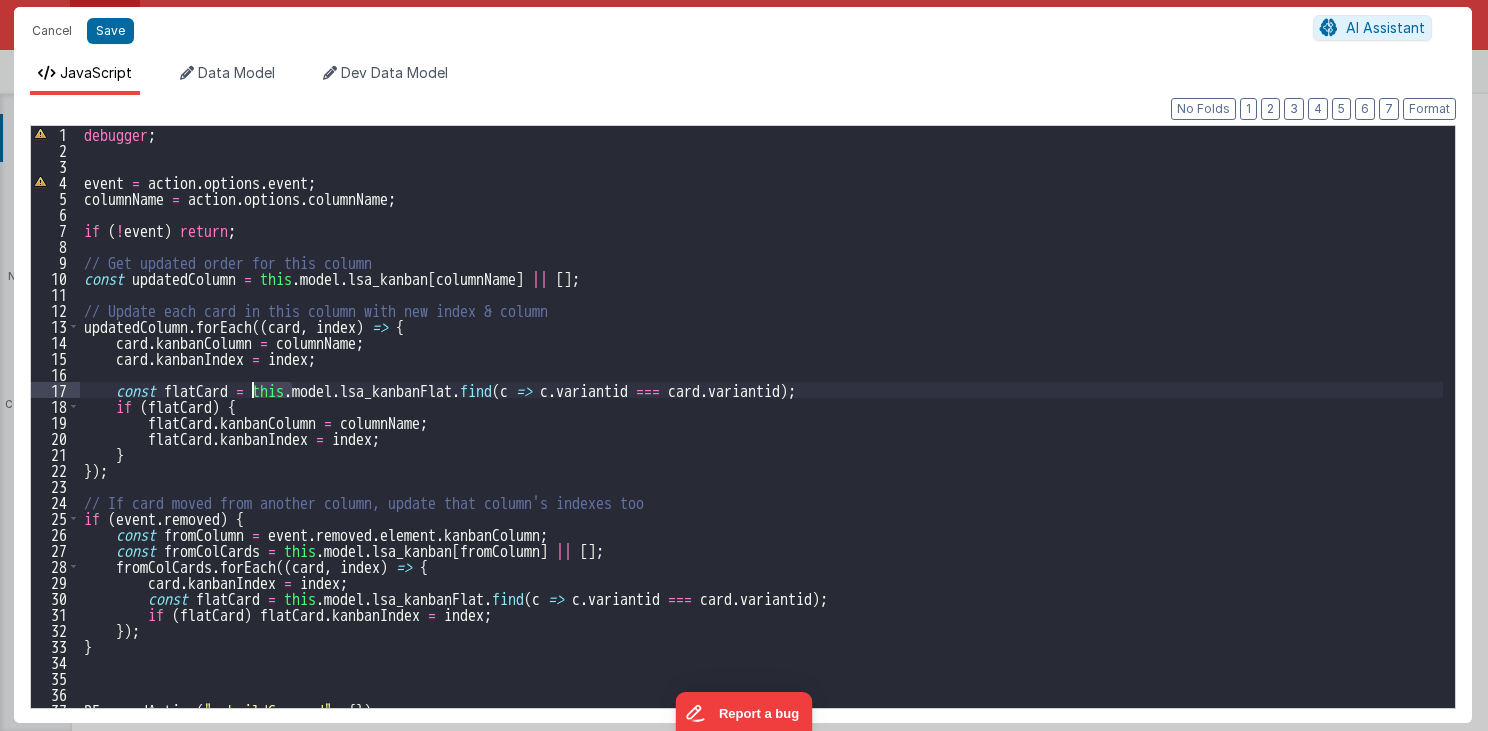 drag, startPoint x: 292, startPoint y: 392, endPoint x: 253, endPoint y: 392, distance: 39 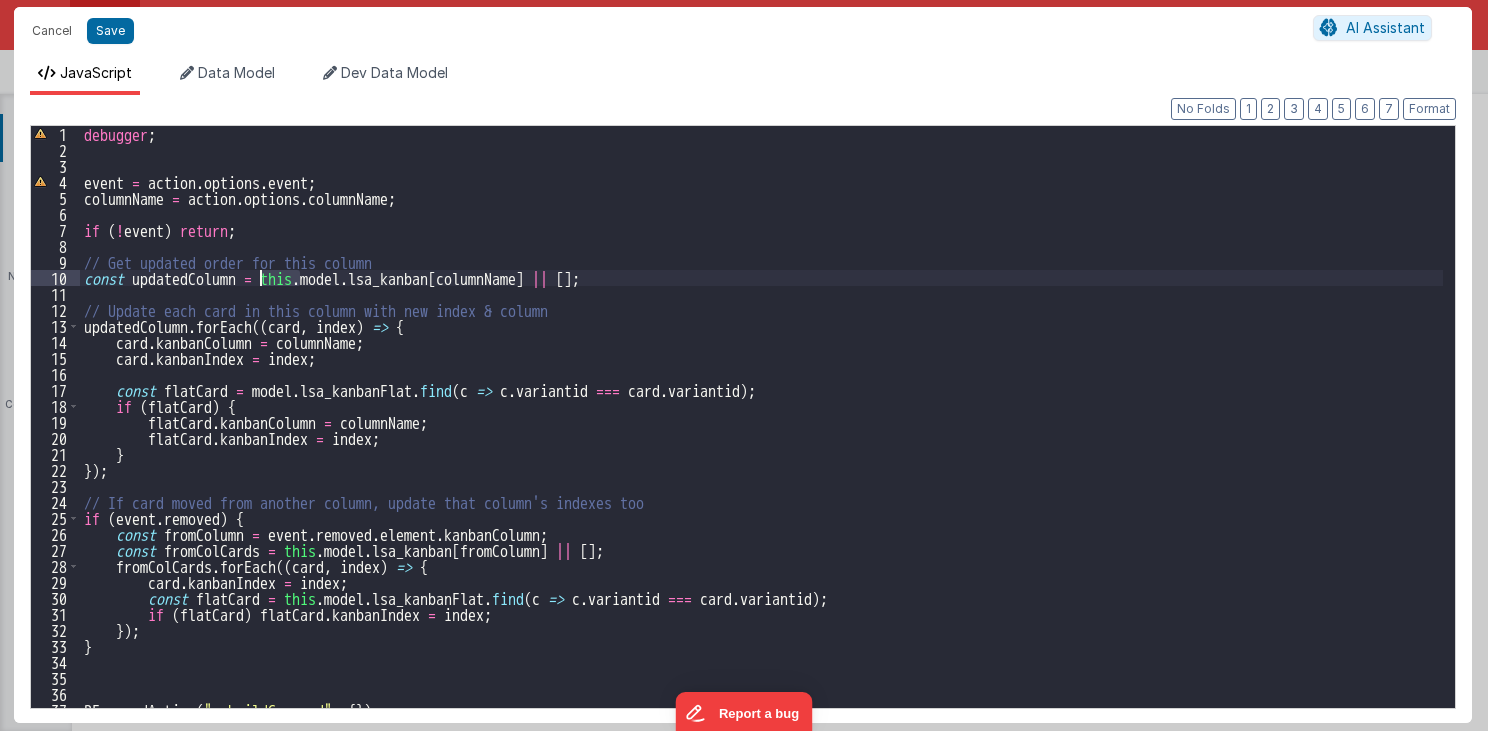 drag, startPoint x: 300, startPoint y: 281, endPoint x: 262, endPoint y: 280, distance: 38.013157 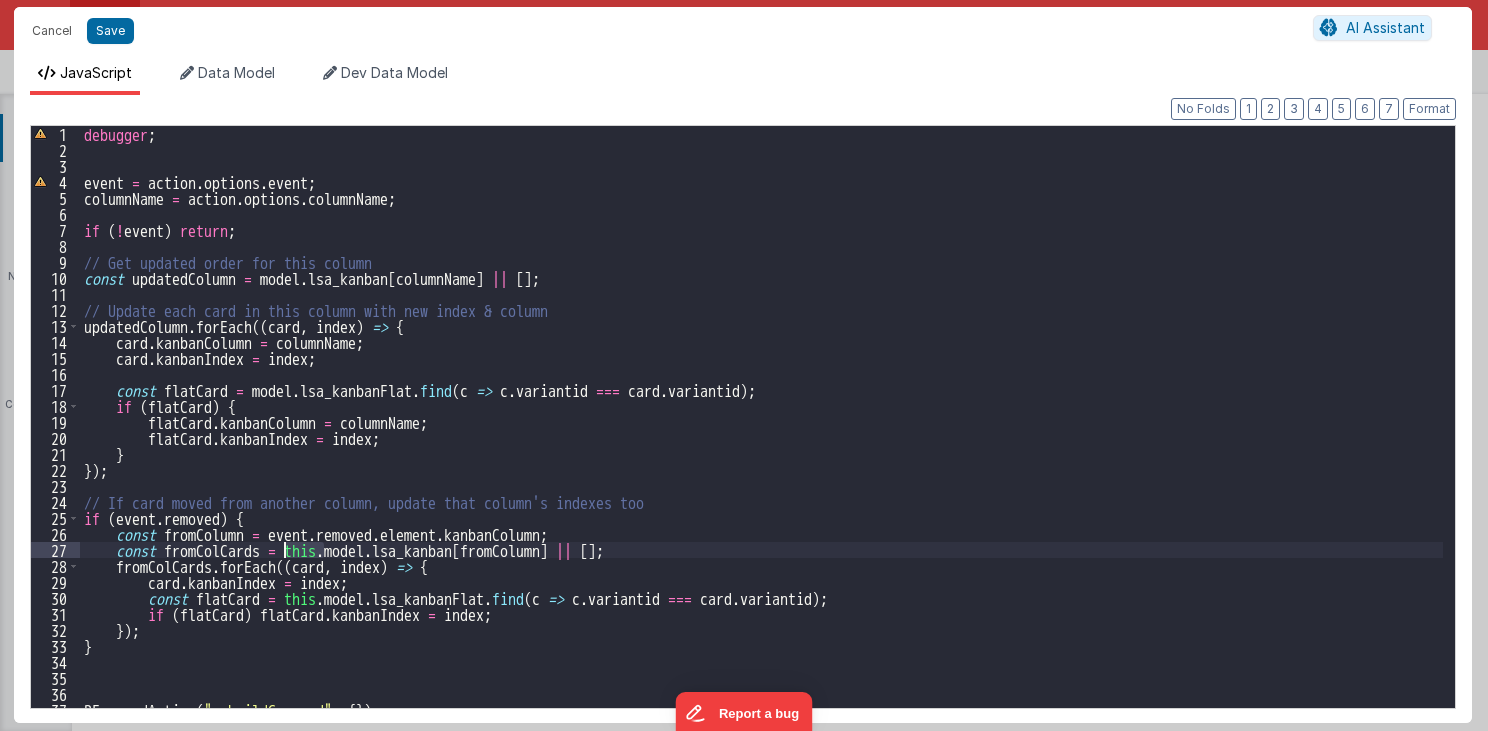 drag, startPoint x: 322, startPoint y: 552, endPoint x: 284, endPoint y: 555, distance: 38.118237 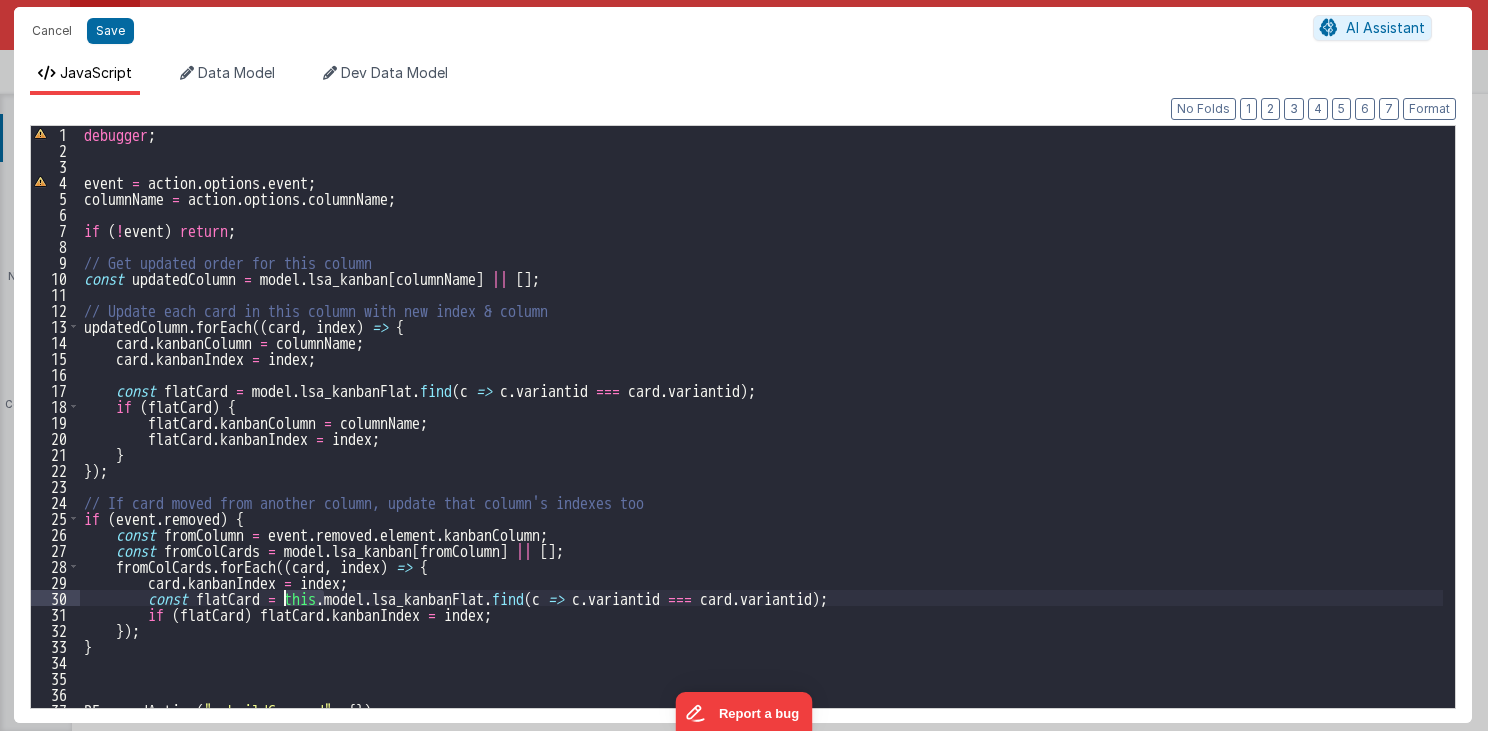 drag, startPoint x: 322, startPoint y: 602, endPoint x: 284, endPoint y: 602, distance: 38 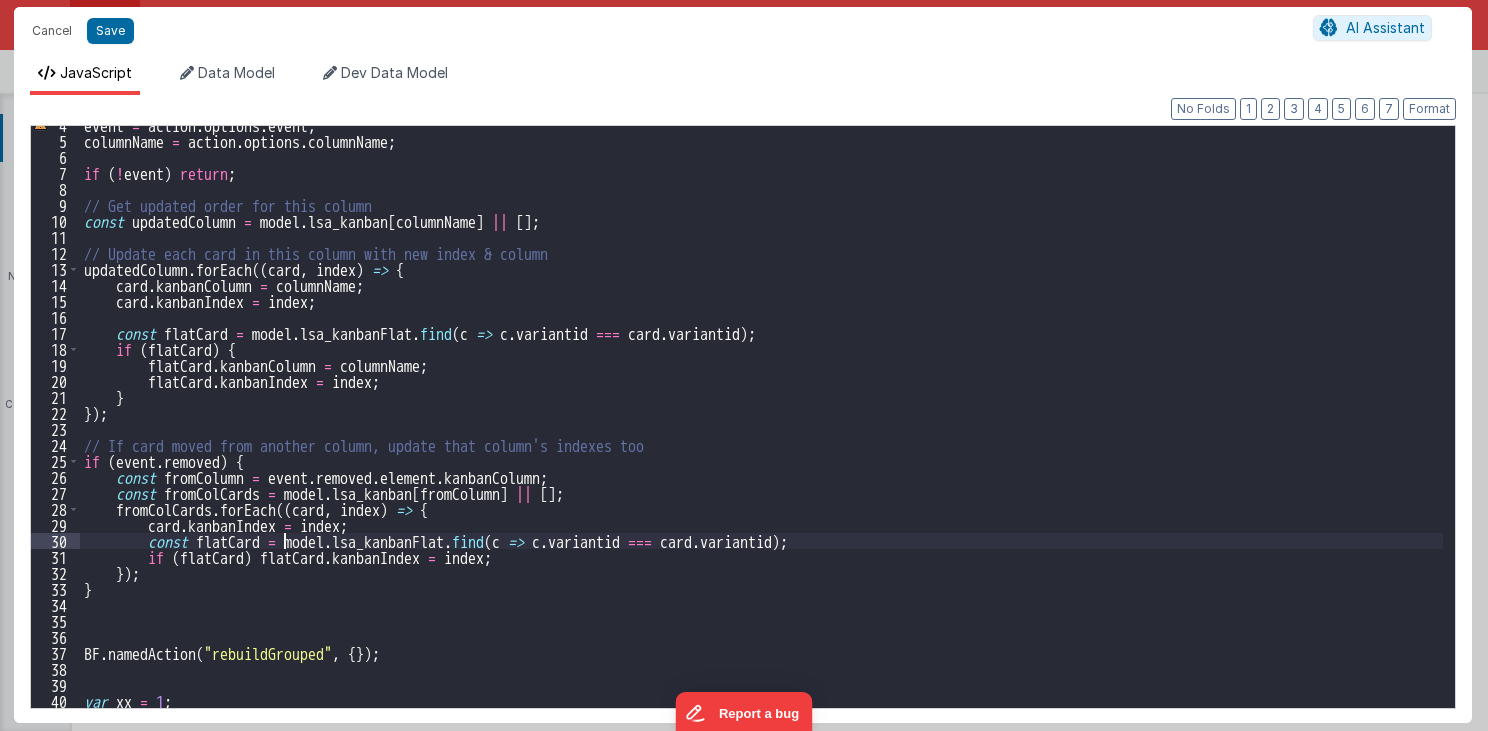 scroll, scrollTop: 56, scrollLeft: 0, axis: vertical 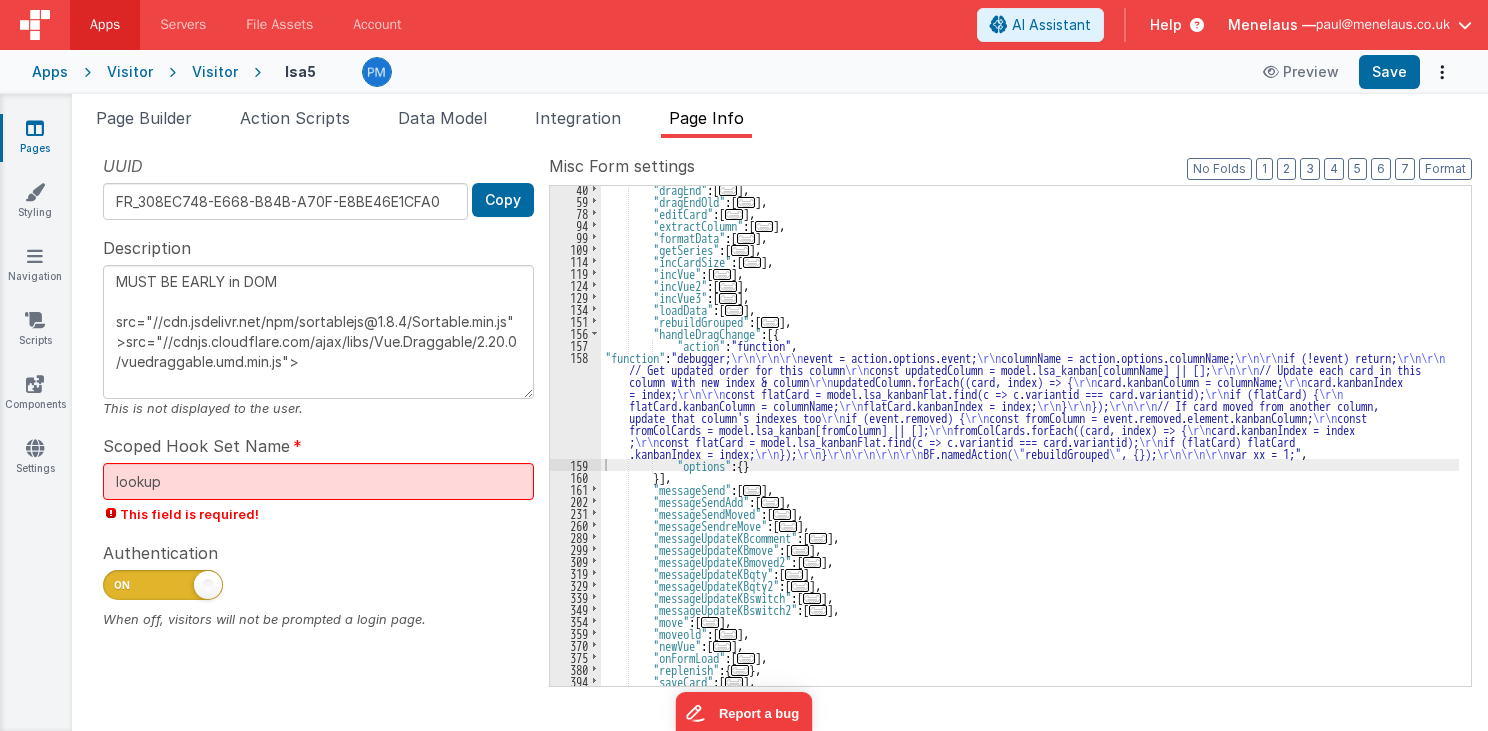 click on "..." at bounding box center (734, 310) 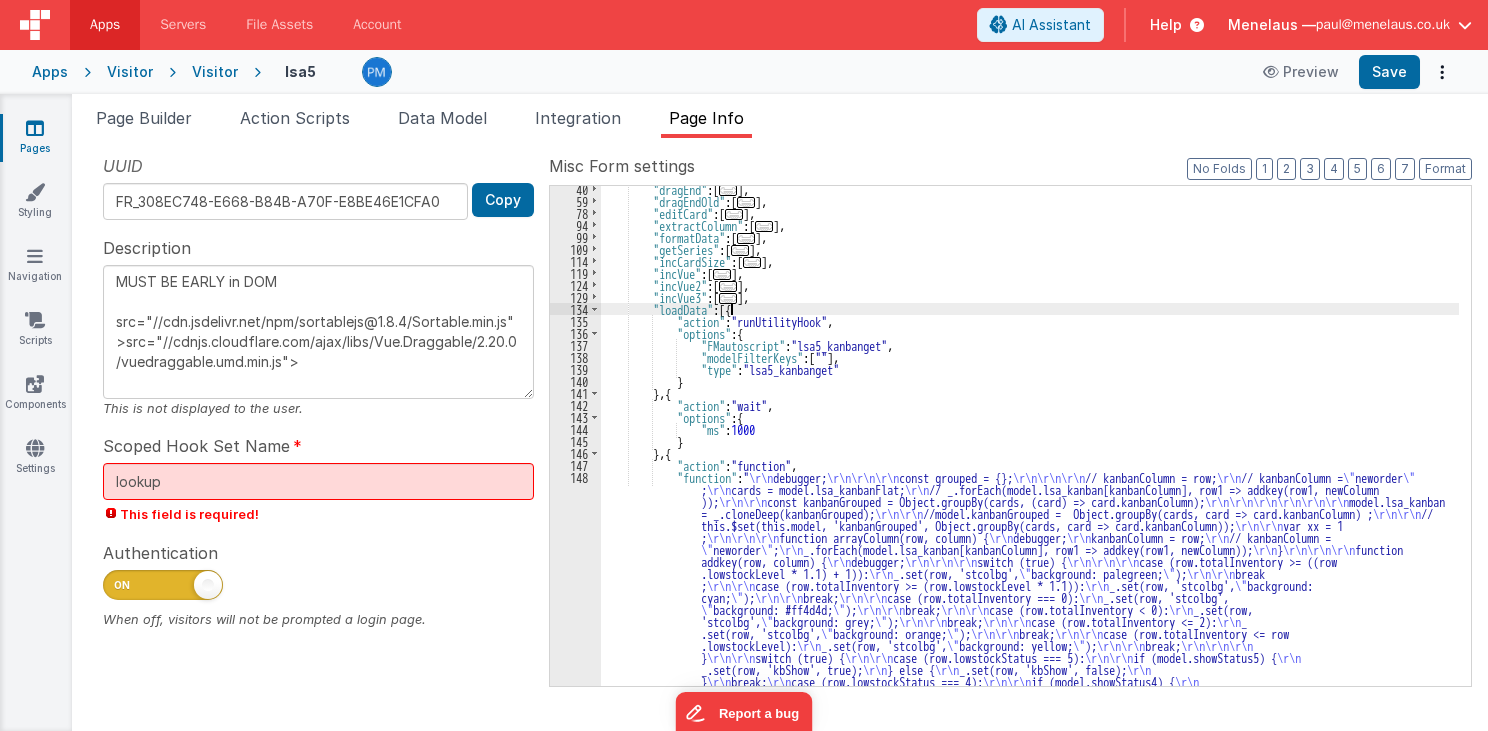 click on ""dragEnd" :  [ ... ] ,           "dragEndOld" :  [ ... ] ,           "editCard" :  [ ... ] ,           "extractColumn" :  [ ... ] ,           "formatData" :  [ ... ] ,           "getSeries" :  [ ... ] ,           "incCardSize" :  [ ... ] ,           "incVue" :  [ ... ] ,           "incVue2" :  [ ... ] ,           "incVue3" :  [ ... ] ,           "loadData" :  [{                "action" :  "runUtilityHook" ,                "options" :  {                     "FMautoscript" :  "lsa5_kanbanget" ,                     "modelFilterKeys" :  [ "" ] ,                     "type" :  "lsa5_kanbanget"                }           } ,  {                "action" :  "wait" ,                "options" :  {                     "ms" :  1000                }           } ,  {                "action" :  "function" ,                "function" :  " \r\n debugger; \r\n\r\n\r\n const grouped = {}; \r\n\r\n\r\n // kanbanColumn = row; \r\n     // kanbanColumn =  \" neworder \"                  ; \r\n \r\n )); //  ;"" at bounding box center (1030, 607) 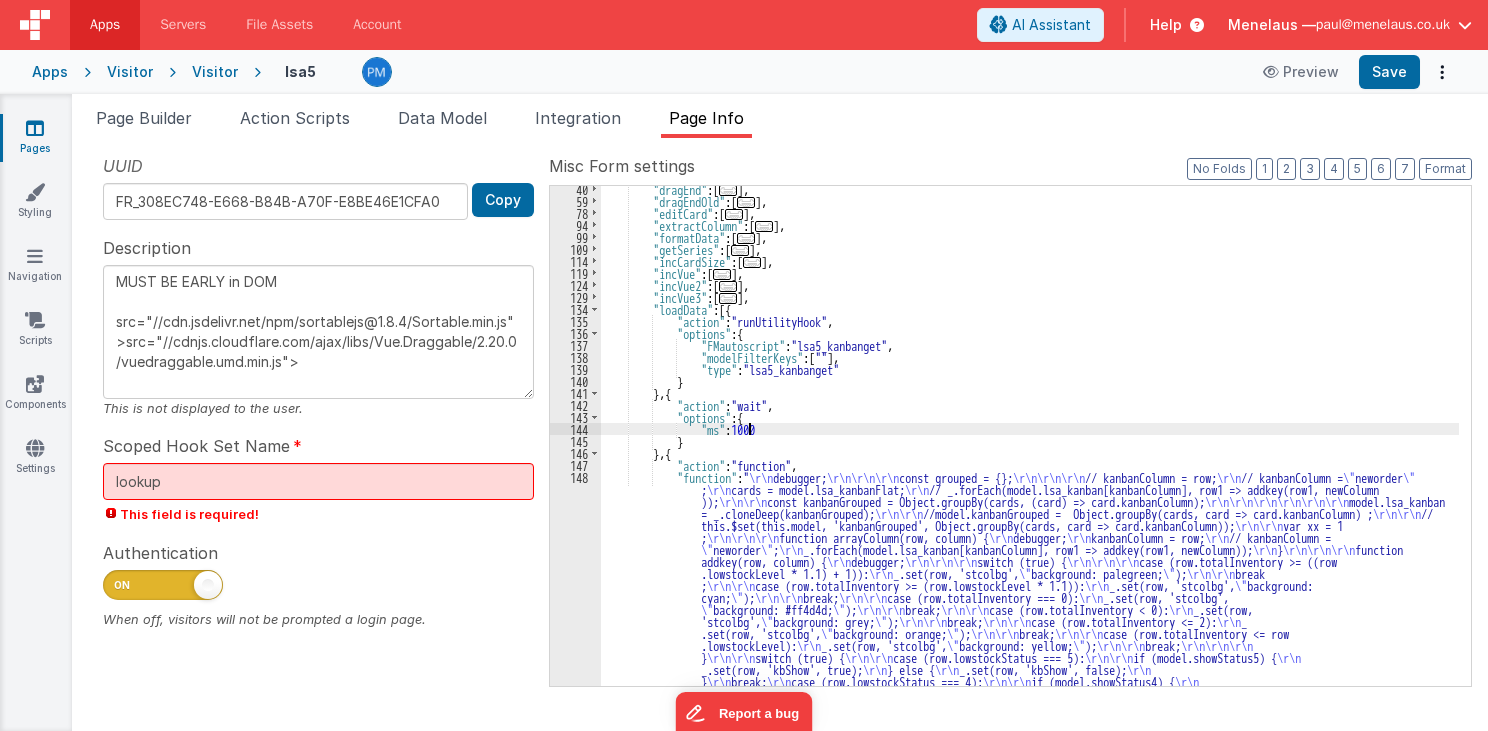 type on "MUST BE EARLY in DOM
src="//cdn.jsdelivr.net/npm/sortablejs@1.8.4/Sortable.min.js">src="//cdnjs.cloudflare.com/ajax/libs/Vue.Draggable/2.20.0/vuedraggable.umd.min.js">" 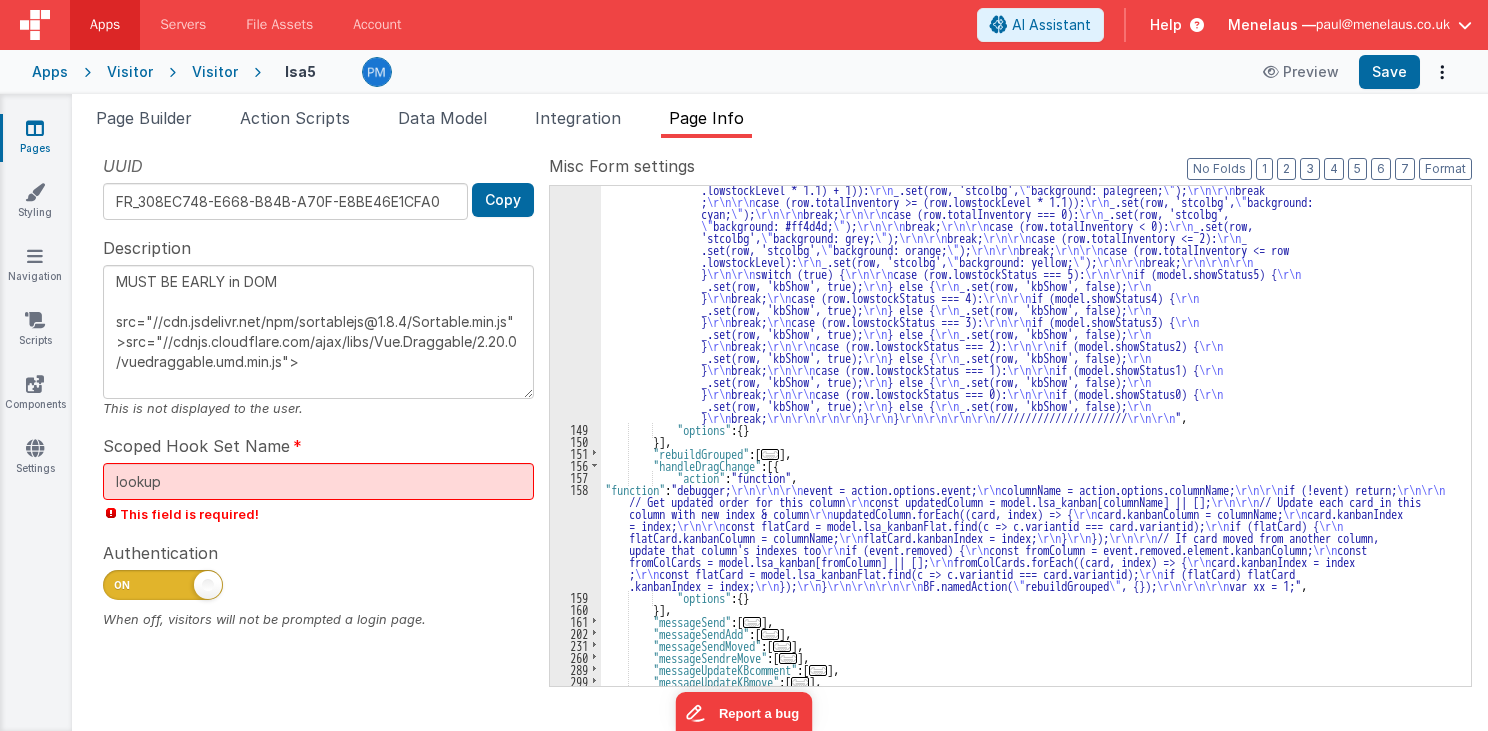 scroll, scrollTop: 555, scrollLeft: 0, axis: vertical 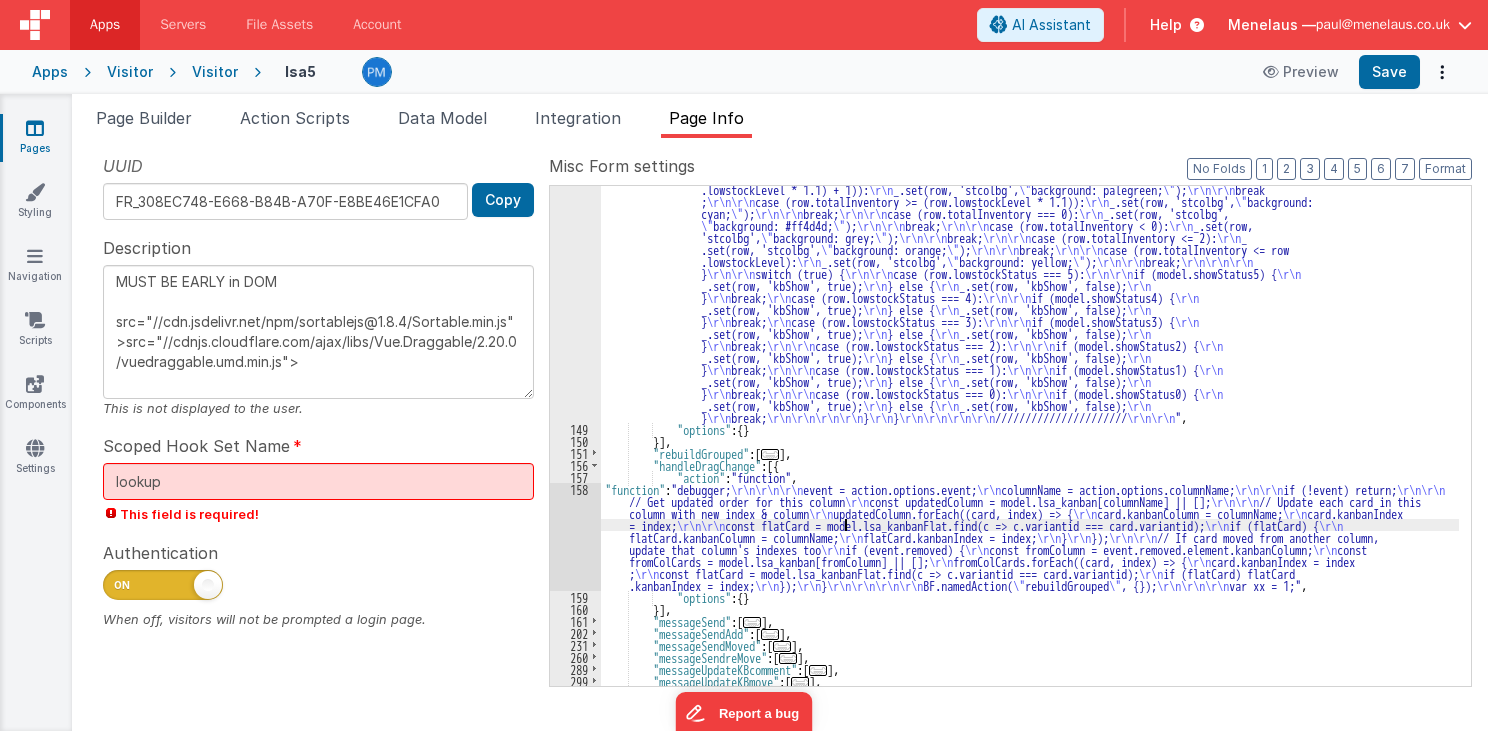 click on "158" at bounding box center [575, 537] 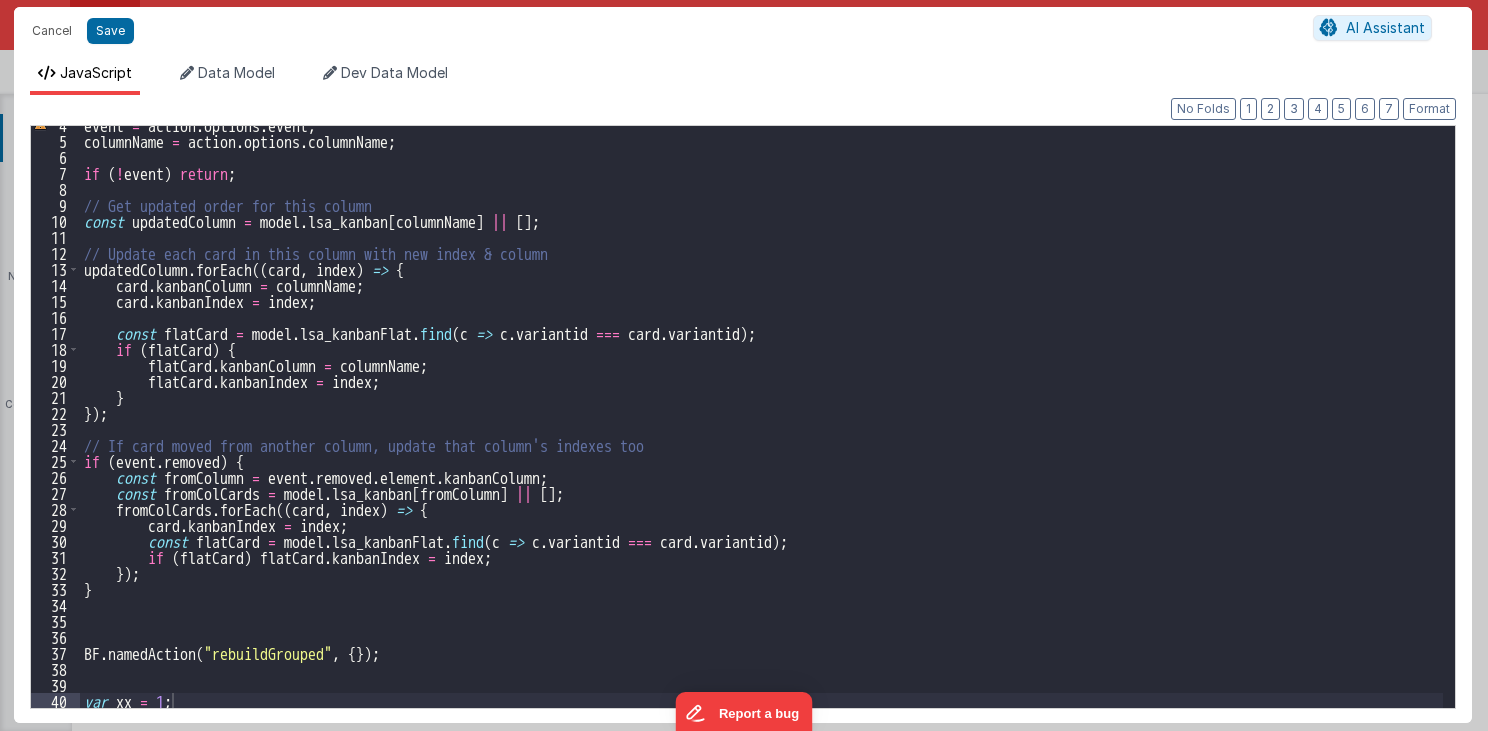 scroll, scrollTop: 56, scrollLeft: 0, axis: vertical 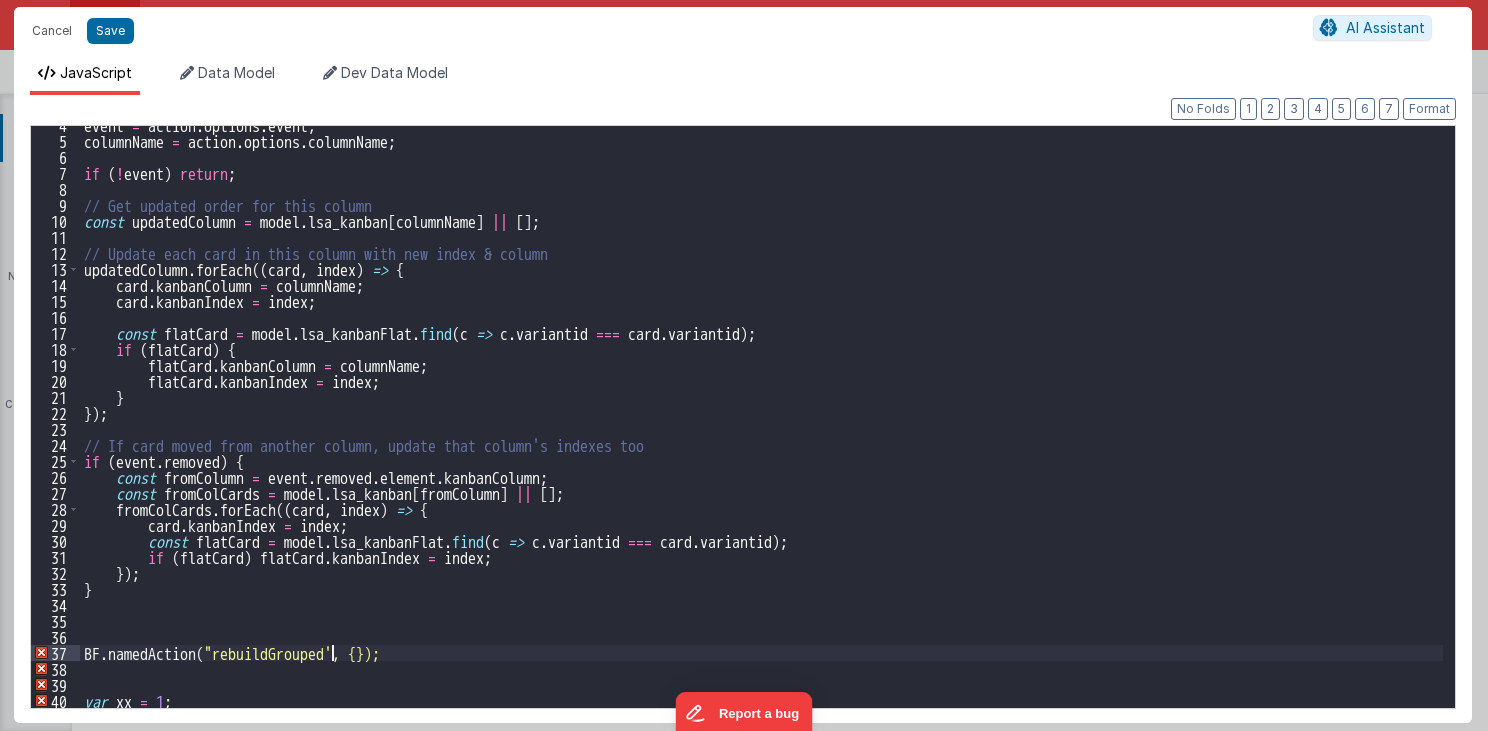 click on "event   =   action . options . event ; columnName   =   action . options . columnName ; if   ( ! event )   return ; // Get updated order for this column const   updatedColumn   =   model . lsa_kanban [ columnName ]   ||   [ ] ; // Update each card in this column with new index & column updatedColumn . forEach (( card ,   index )   =>   {      card . kanbanColumn   =   columnName ;      card . kanbanIndex   =   index ;      const   flatCard   =   model . lsa_kanbanFlat . find ( c   =>   c . variantid   ===   card . variantid ) ;      if   ( flatCard )   {           flatCard . kanbanColumn   =   columnName ;           flatCard . kanbanIndex   =   index ;      } }) ; // If card moved from another column, update that column's indexes too if   ( event . removed )   {      const   fromColumn   =   event . removed . element . kanbanColumn ;      const   fromColCards   =   model . lsa_kanban [ fromColumn ]   ||   [ ] ;      fromColCards . forEach (( card ,   index )   =>   {           card . kanbanIndex   =   index ;" at bounding box center (762, 424) 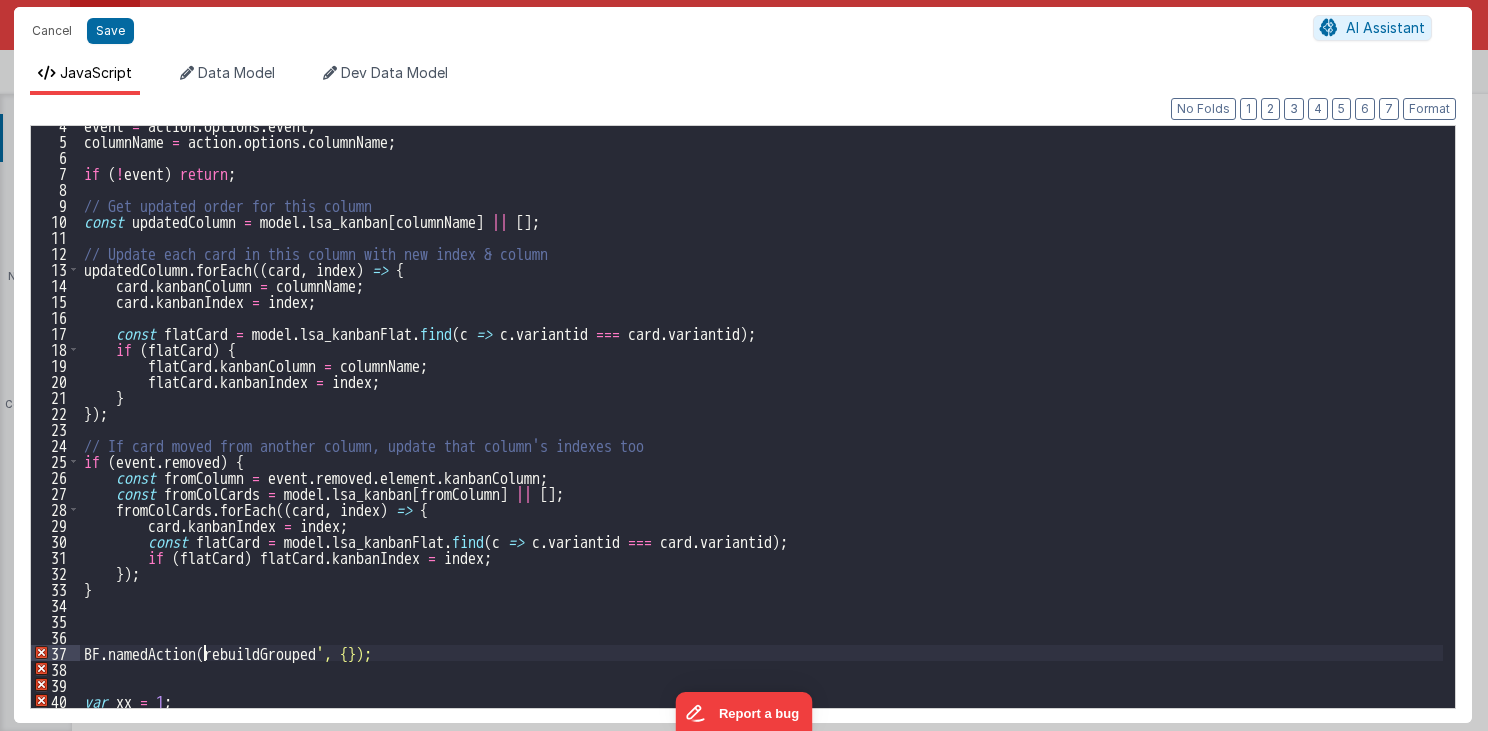 type 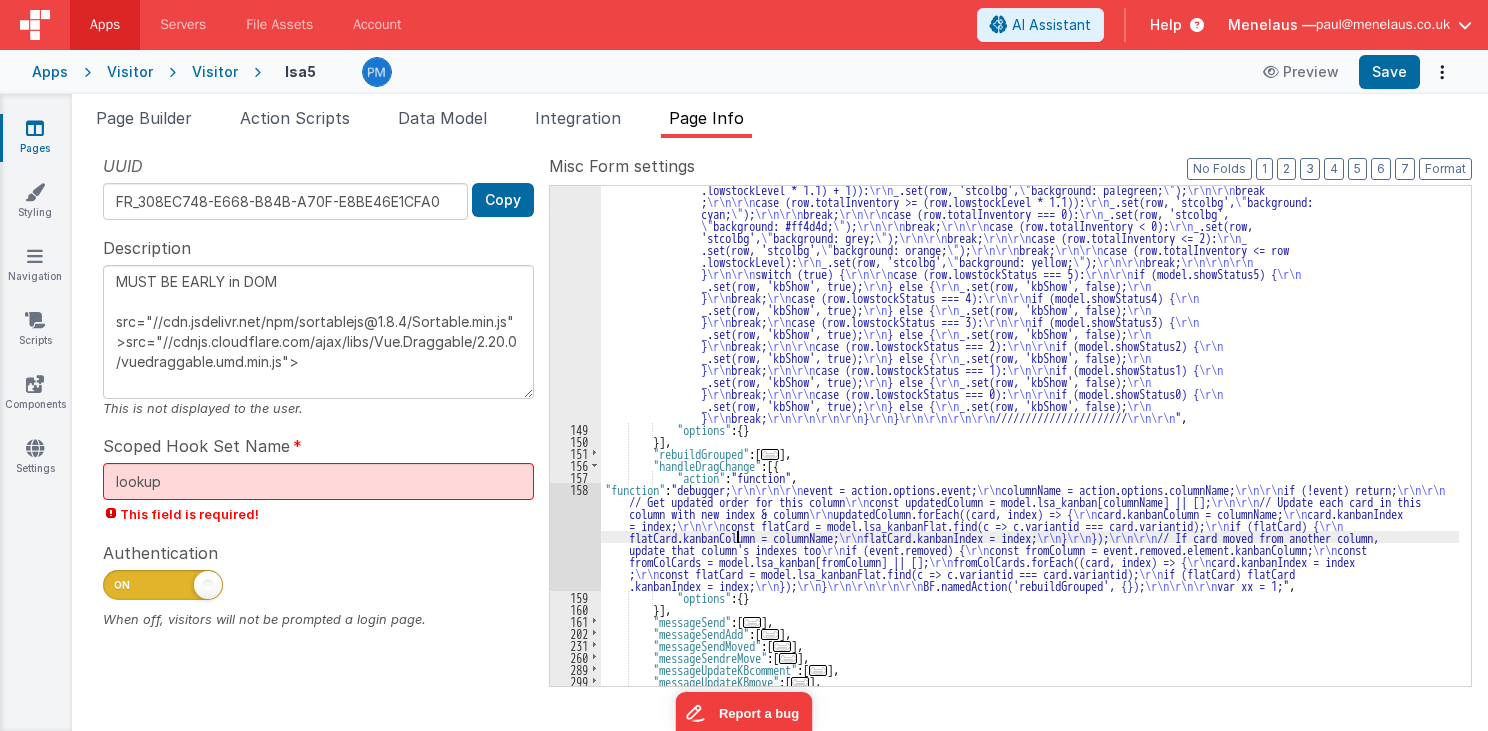 click on ""function" :  " \r\n debugger; \r\n\r\n\r\n const grouped = {}; \r\n\r\n\r\n // kanbanColumn = row; \r\n     // kanbanColumn =  \" neworder \"                  ; \r\n     cards = model.lsa_kanbanFlat; \r\n     // _.forEach(model.lsa_kanban[kanbanColumn], row1 => addkey(row1, newColumn                  )); \r\n\r\n const kanbanGrouped = Object.groupBy(cards, (card) => card.kanbanColumn); \r\n\r\n\r\n\r\n model.lsa_kanban                   = _.cloneDeep(kanbanGrouped); \r\n\r\n //model.kanbanGrouped =  Object.groupBy(cards, card => card.kanbanColumn) ; \r\n\r\n //                   this.$set(this.model, 'kanbanGrouped', Object.groupBy(cards, card => card.kanbanColumn)); \r\n\r\n var xx = 1                  ; \r\n\r\n\r\n function arrayColumn(row, column) { \r\n     debugger; \r\n     kanbanColumn = row; \r\n     // kanbanColumn =                   \" neworder \" ; \r\n \r\n } \r\n\r\n\r\n \r\n"" at bounding box center (1030, 511) 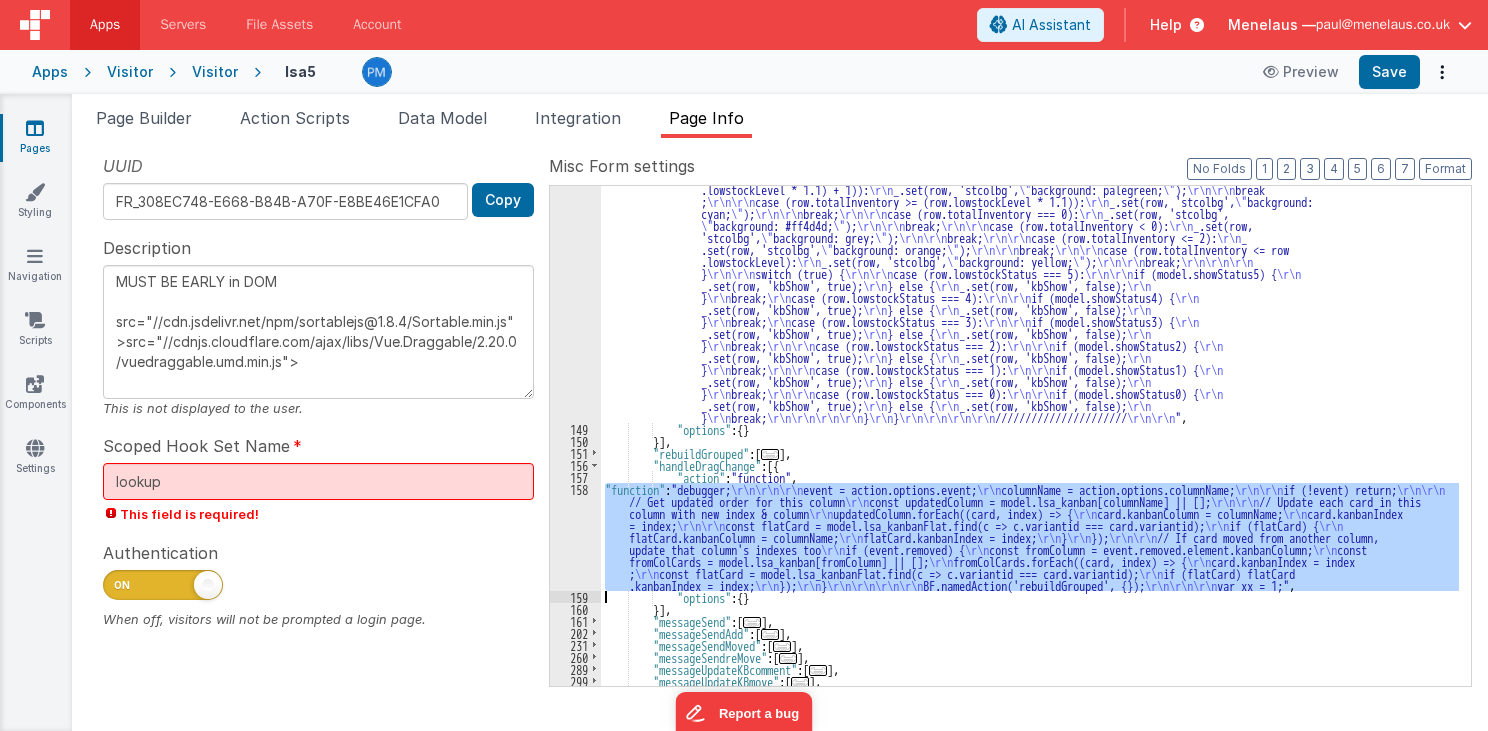click on "158" at bounding box center [575, 537] 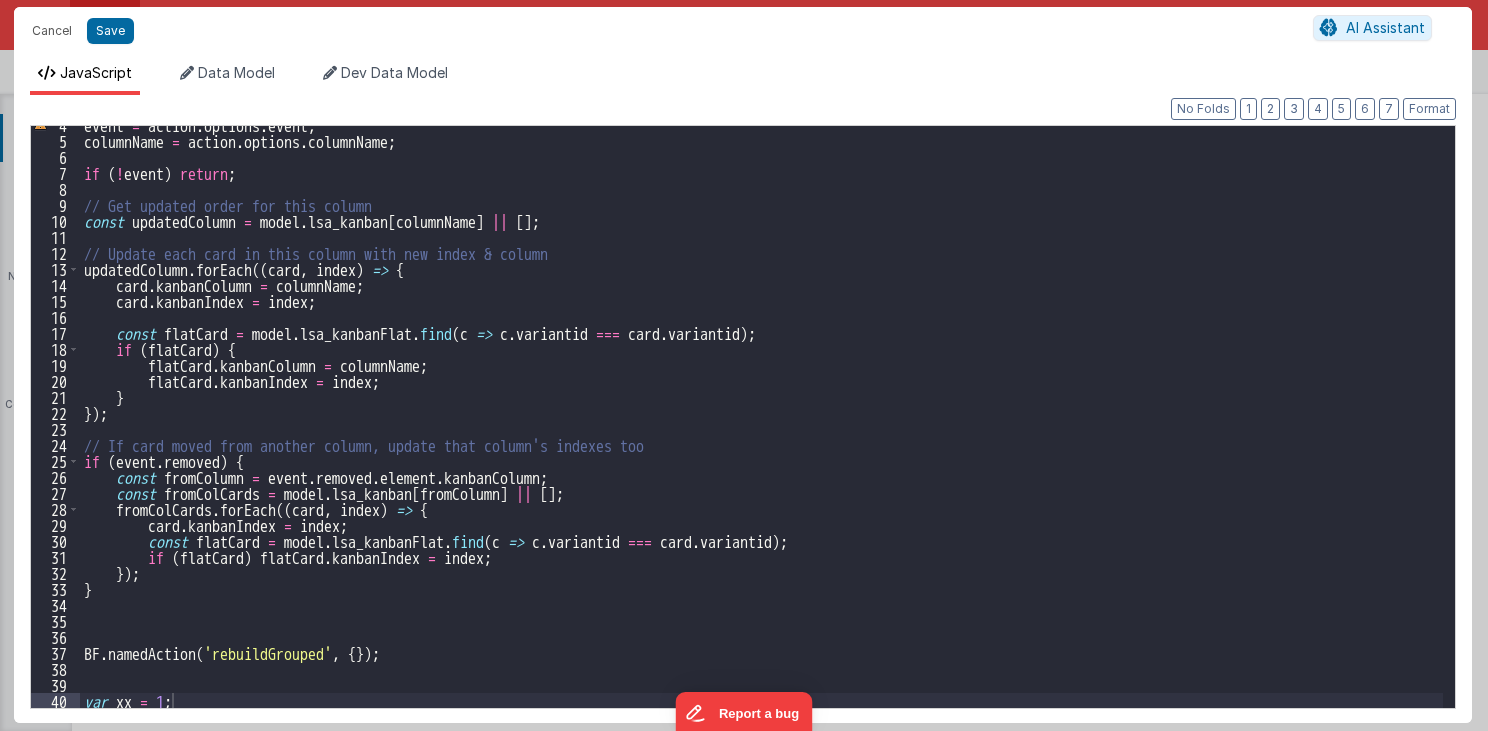 scroll, scrollTop: 56, scrollLeft: 0, axis: vertical 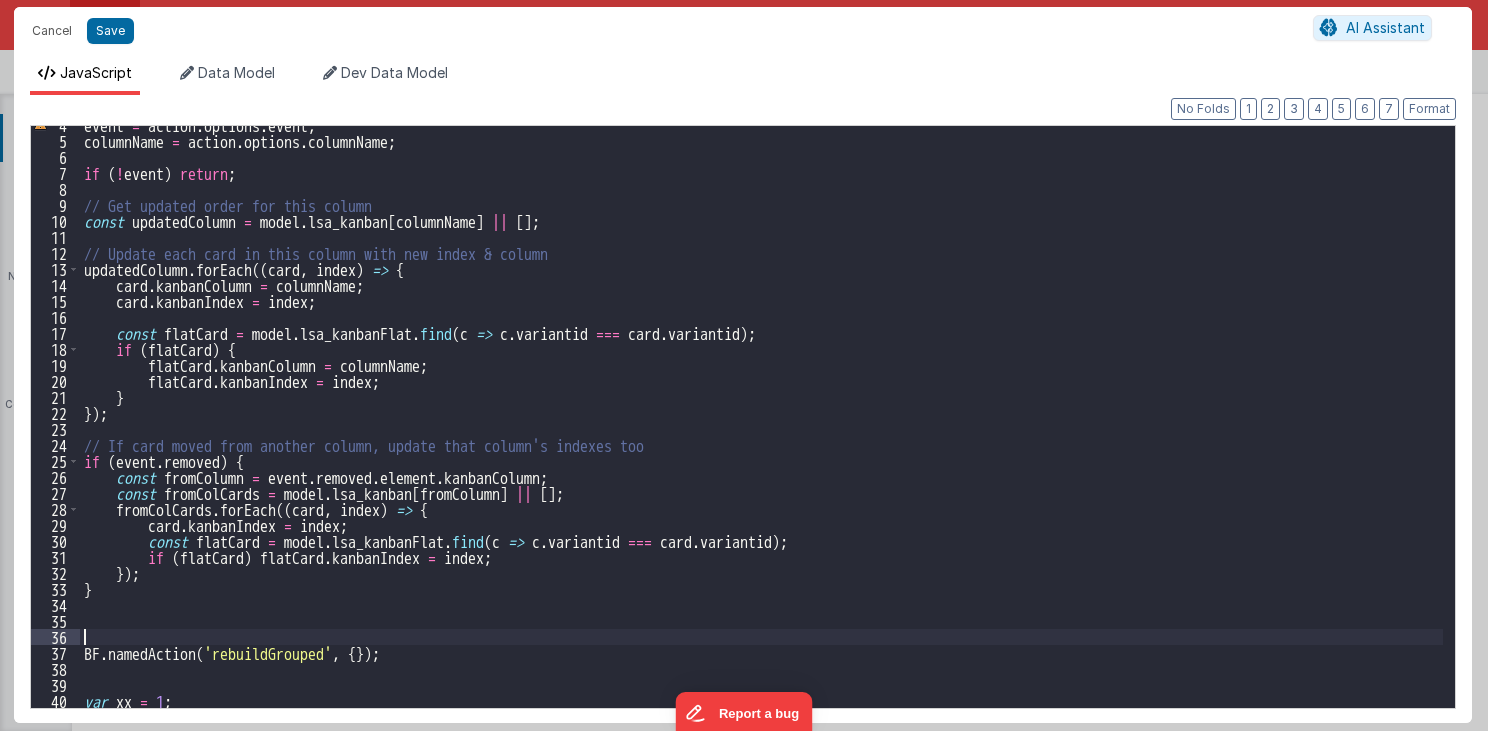 click on "event   =   action . options . event ; columnName   =   action . options . columnName ; if   ( ! event )   return ; // Get updated order for this column const   updatedColumn   =   model . lsa_kanban [ columnName ]   ||   [ ] ; // Update each card in this column with new index & column updatedColumn . forEach (( card ,   index )   =>   {      card . kanbanColumn   =   columnName ;      card . kanbanIndex   =   index ;      const   flatCard   =   model . lsa_kanbanFlat . find ( c   =>   c . variantid   ===   card . variantid ) ;      if   ( flatCard )   {           flatCard . kanbanColumn   =   columnName ;           flatCard . kanbanIndex   =   index ;      } }) ; // If card moved from another column, update that column's indexes too if   ( event . removed )   {      const   fromColumn   =   event . removed . element . kanbanColumn ;      const   fromColCards   =   model . lsa_kanban [ fromColumn ]   ||   [ ] ;      fromColCards . forEach (( card ,   index )   =>   {           card . kanbanIndex   =   index ;" at bounding box center [762, 424] 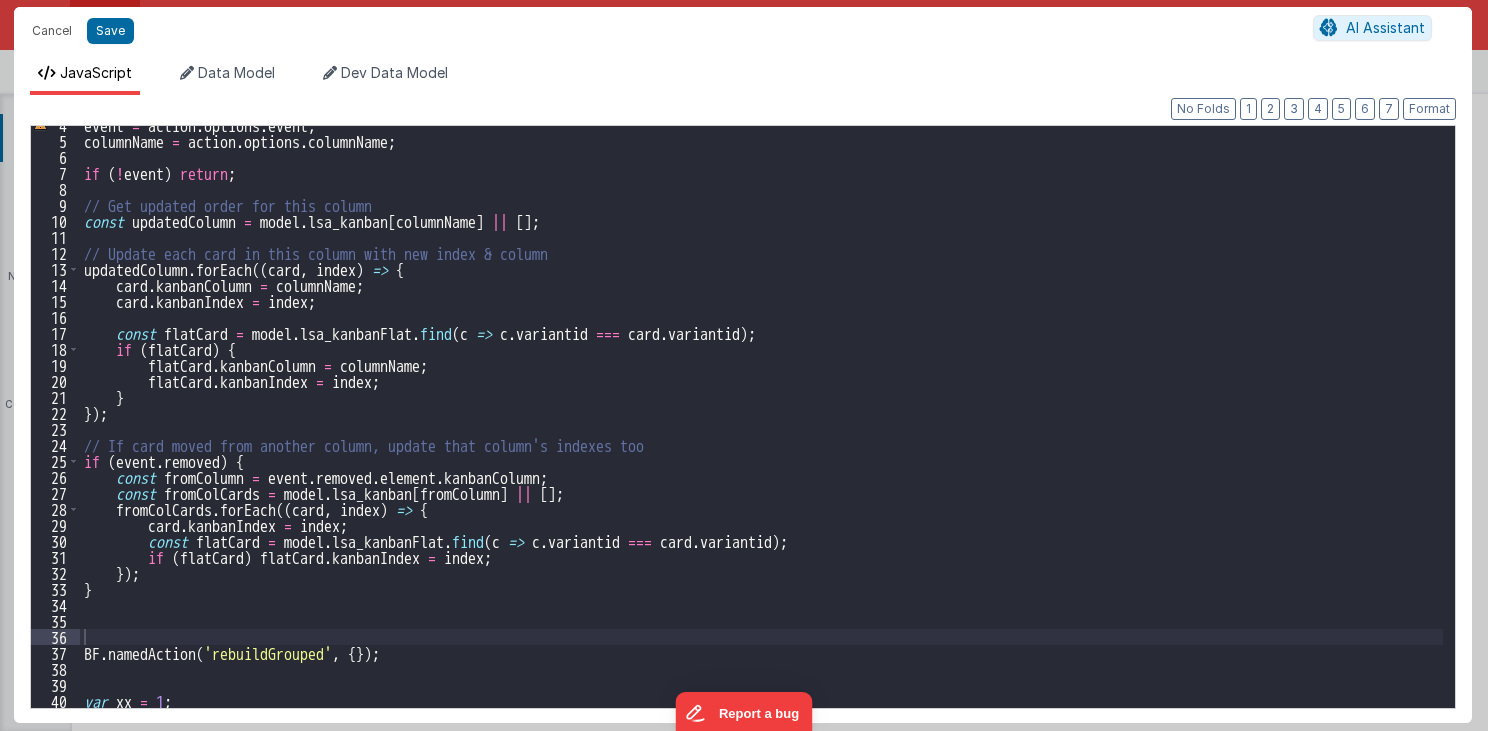 click on "event   =   action . options . event ; columnName   =   action . options . columnName ; if   ( ! event )   return ; // Get updated order for this column const   updatedColumn   =   model . lsa_kanban [ columnName ]   ||   [ ] ; // Update each card in this column with new index & column updatedColumn . forEach (( card ,   index )   =>   {      card . kanbanColumn   =   columnName ;      card . kanbanIndex   =   index ;      const   flatCard   =   model . lsa_kanbanFlat . find ( c   =>   c . variantid   ===   card . variantid ) ;      if   ( flatCard )   {           flatCard . kanbanColumn   =   columnName ;           flatCard . kanbanIndex   =   index ;      } }) ; // If card moved from another column, update that column's indexes too if   ( event . removed )   {      const   fromColumn   =   event . removed . element . kanbanColumn ;      const   fromColCards   =   model . lsa_kanban [ fromColumn ]   ||   [ ] ;      fromColCards . forEach (( card ,   index )   =>   {           card . kanbanIndex   =   index ;" at bounding box center (762, 424) 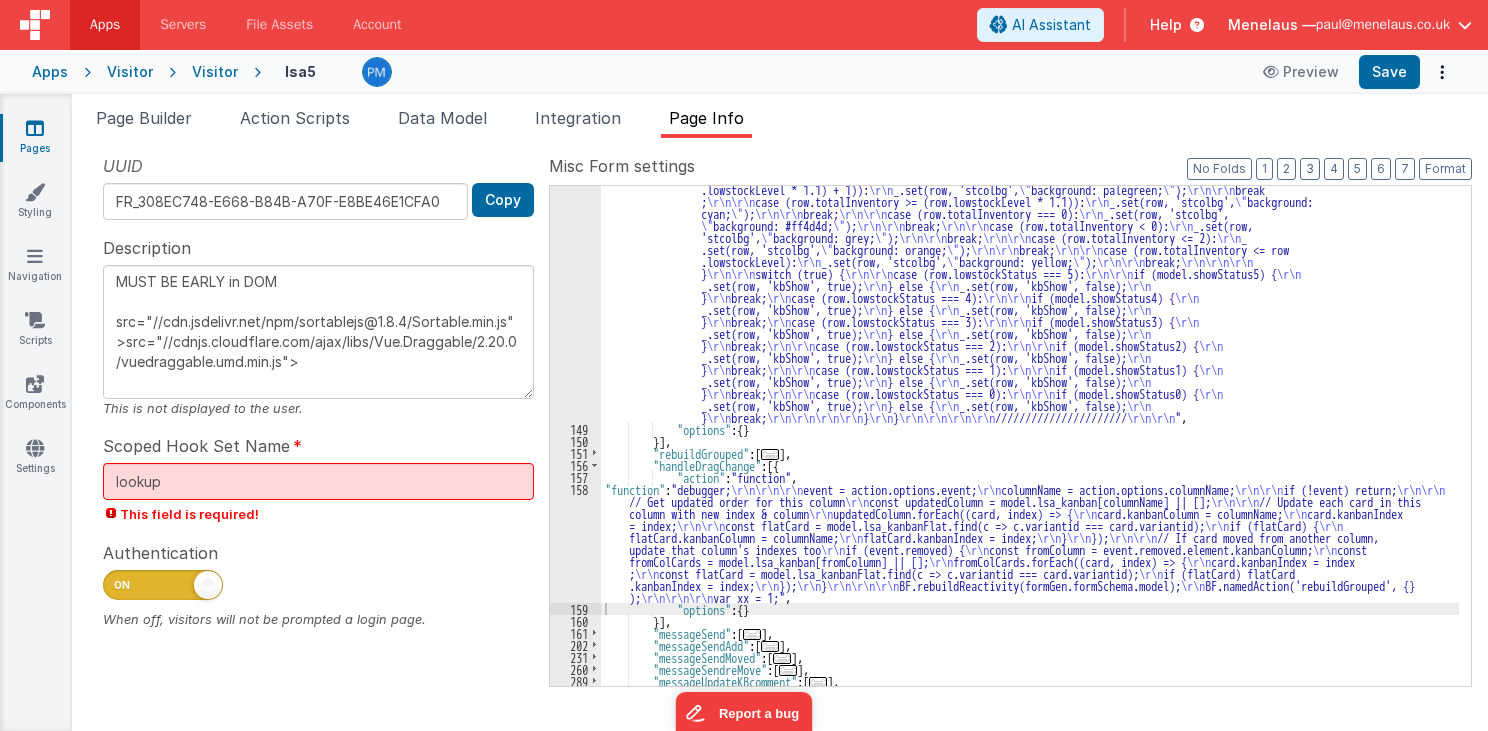 drag, startPoint x: 711, startPoint y: 539, endPoint x: 690, endPoint y: 545, distance: 21.84033 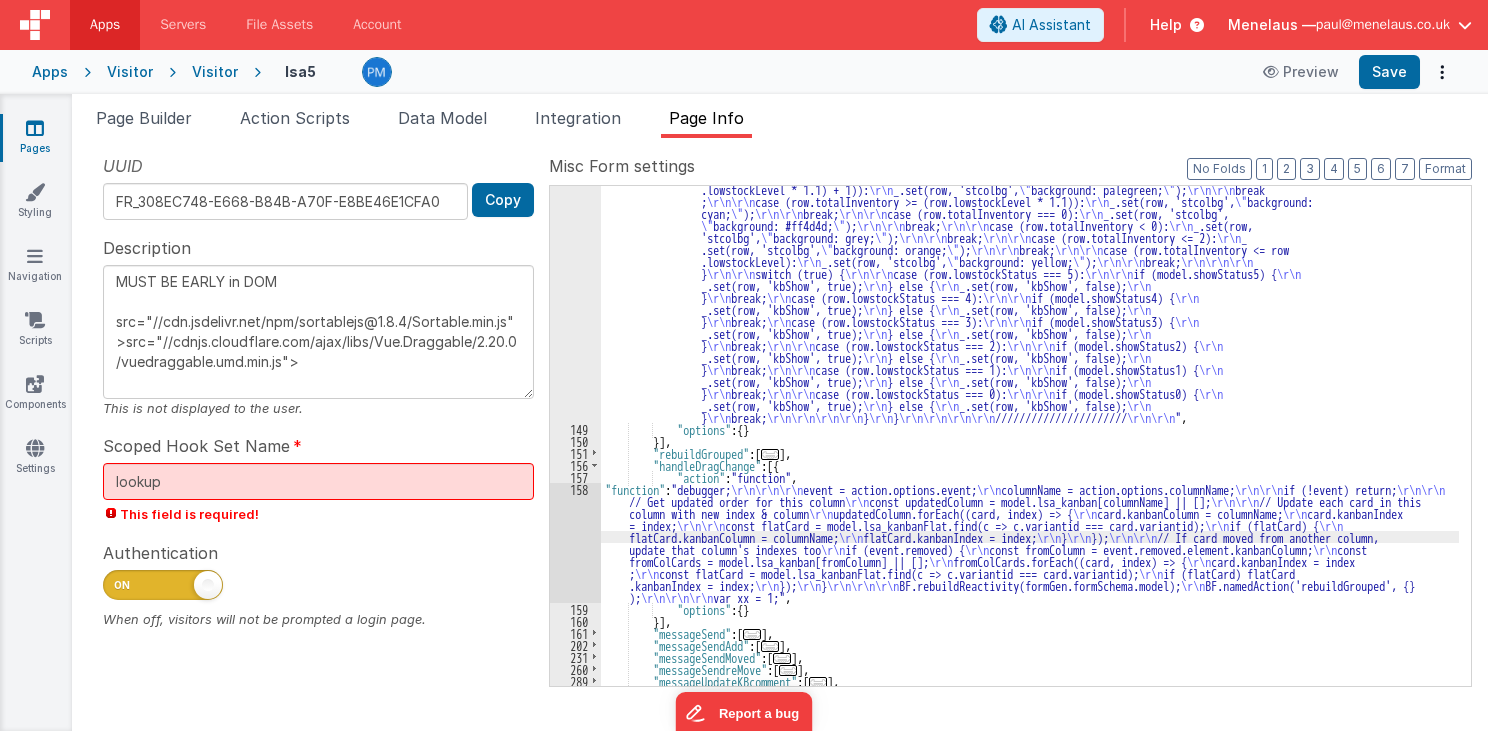 click on "158" at bounding box center [575, 543] 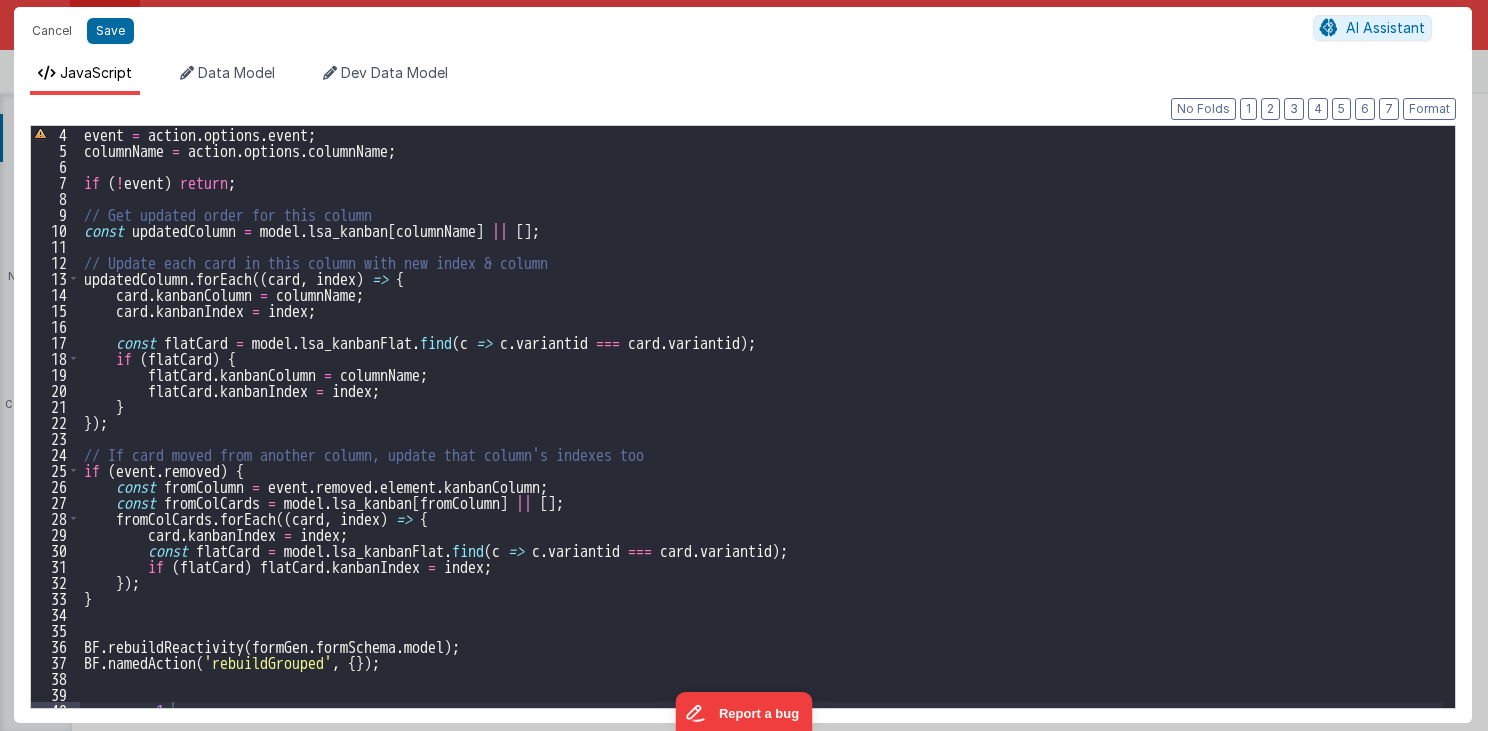 scroll, scrollTop: 56, scrollLeft: 0, axis: vertical 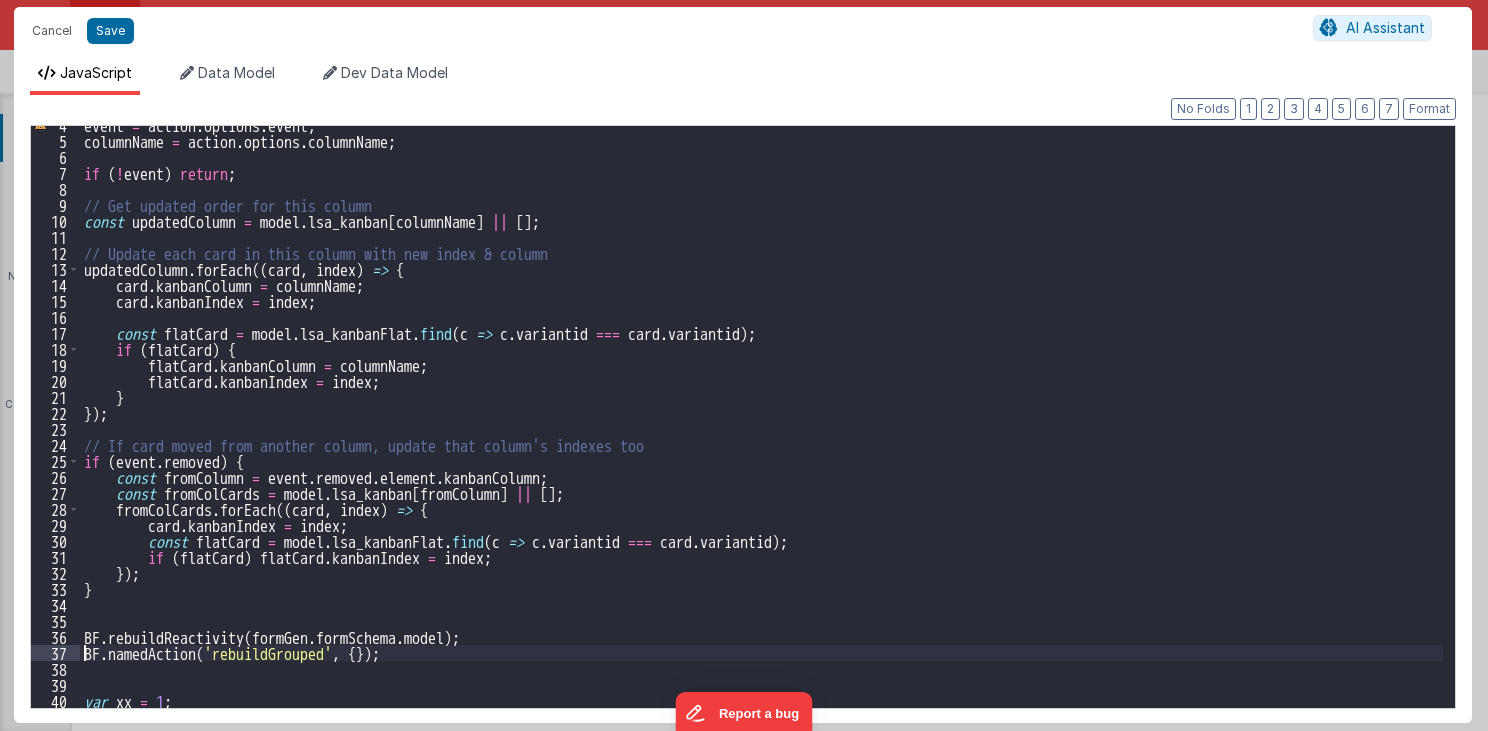 click on "event   =   action . options . event ; columnName   =   action . options . columnName ; if   ( ! event )   return ; // Get updated order for this column const   updatedColumn   =   model . lsa_kanban [ columnName ]   ||   [ ] ; // Update each card in this column with new index & column updatedColumn . forEach (( card ,   index )   =>   {      card . kanbanColumn   =   columnName ;      card . kanbanIndex   =   index ;      const   flatCard   =   model . lsa_kanbanFlat . find ( c   =>   c . variantid   ===   card . variantid ) ;      if   ( flatCard )   {           flatCard . kanbanColumn   =   columnName ;           flatCard . kanbanIndex   =   index ;      } }) ; // If card moved from another column, update that column's indexes too if   ( event . removed )   {      const   fromColumn   =   event . removed . element . kanbanColumn ;      const   fromColCards   =   model . lsa_kanban [ fromColumn ]   ||   [ ] ;      fromColCards . forEach (( card ,   index )   =>   {           card . kanbanIndex   =   index ;" at bounding box center (762, 424) 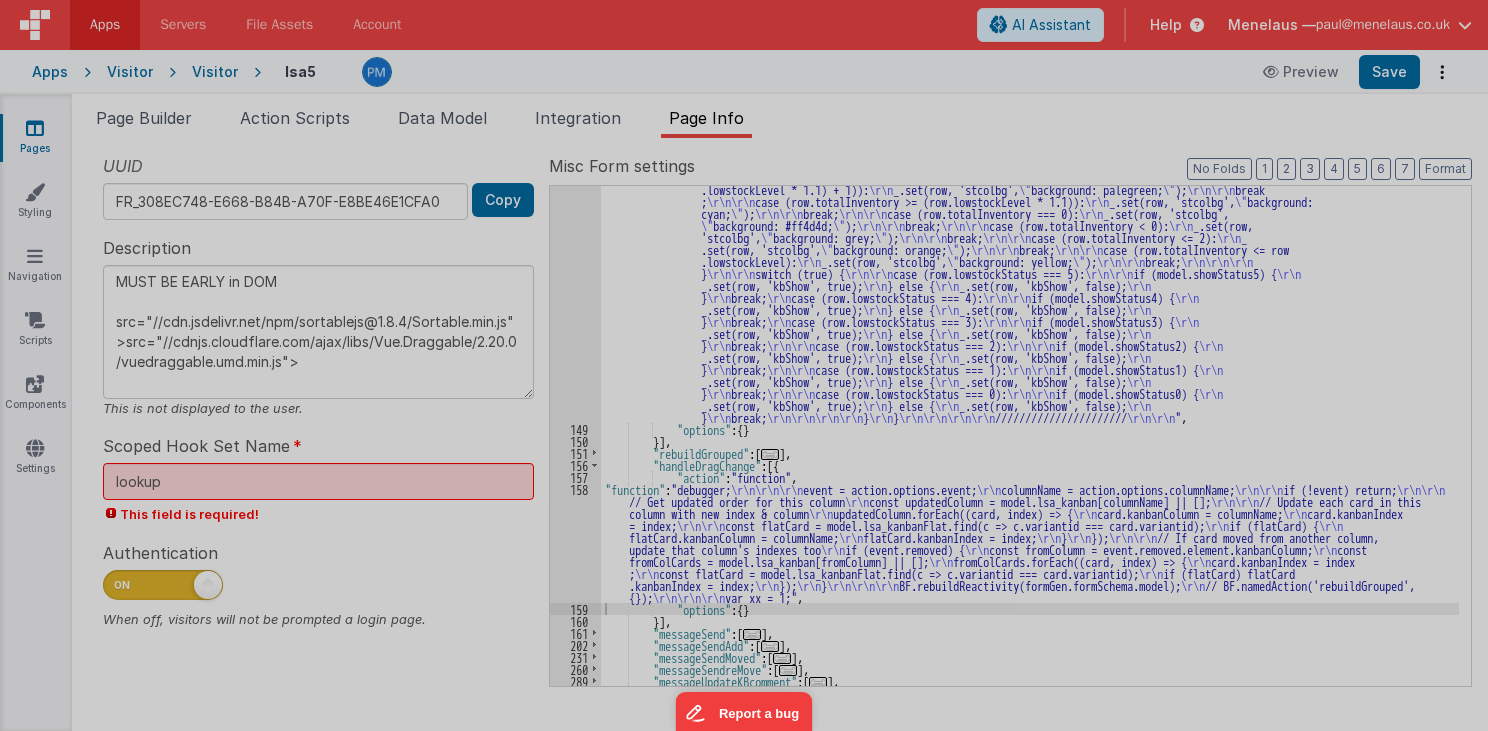 type on "MUST BE EARLY in DOM
src="//cdn.jsdelivr.net/npm/sortablejs@1.8.4/Sortable.min.js">src="//cdnjs.cloudflare.com/ajax/libs/Vue.Draggable/2.20.0/vuedraggable.umd.min.js">" 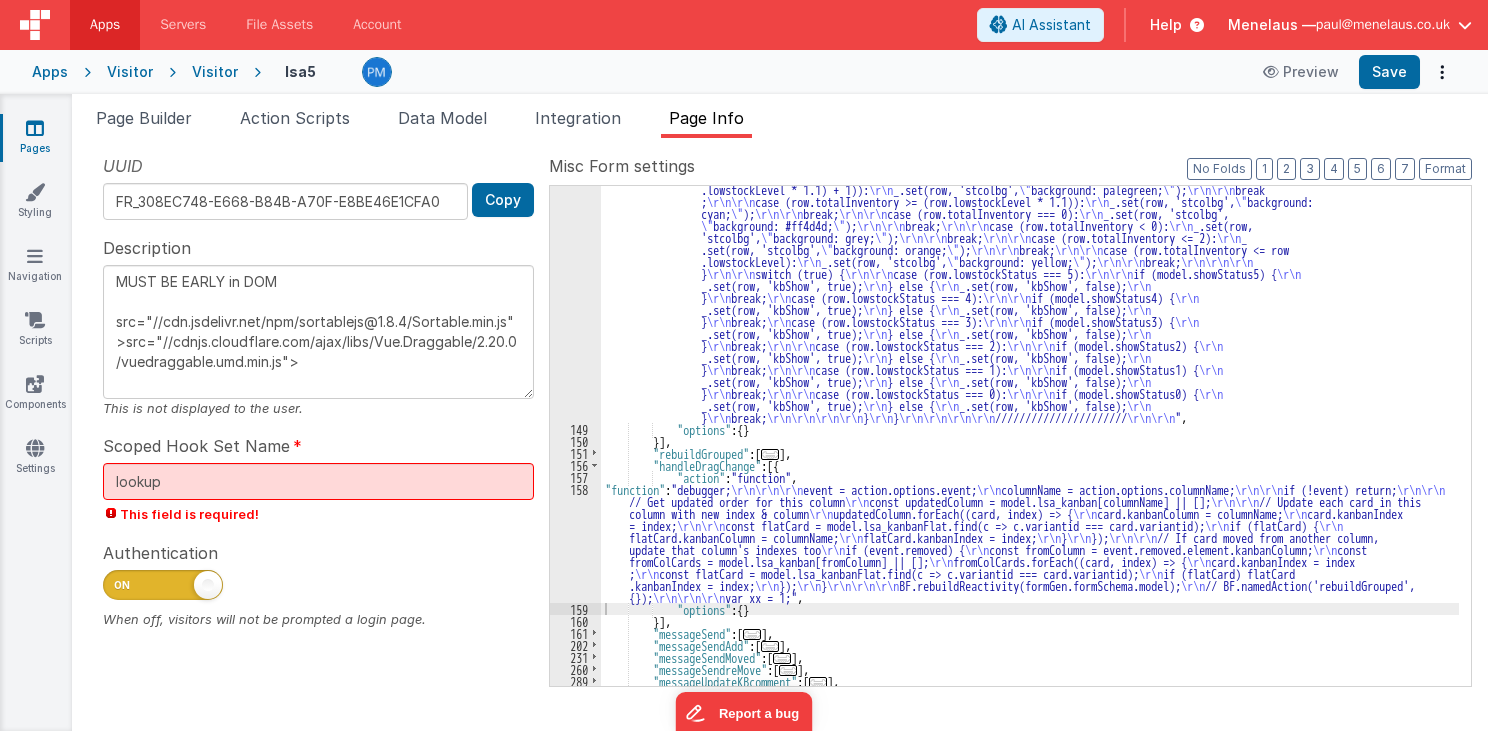 click on "..." at bounding box center [770, 454] 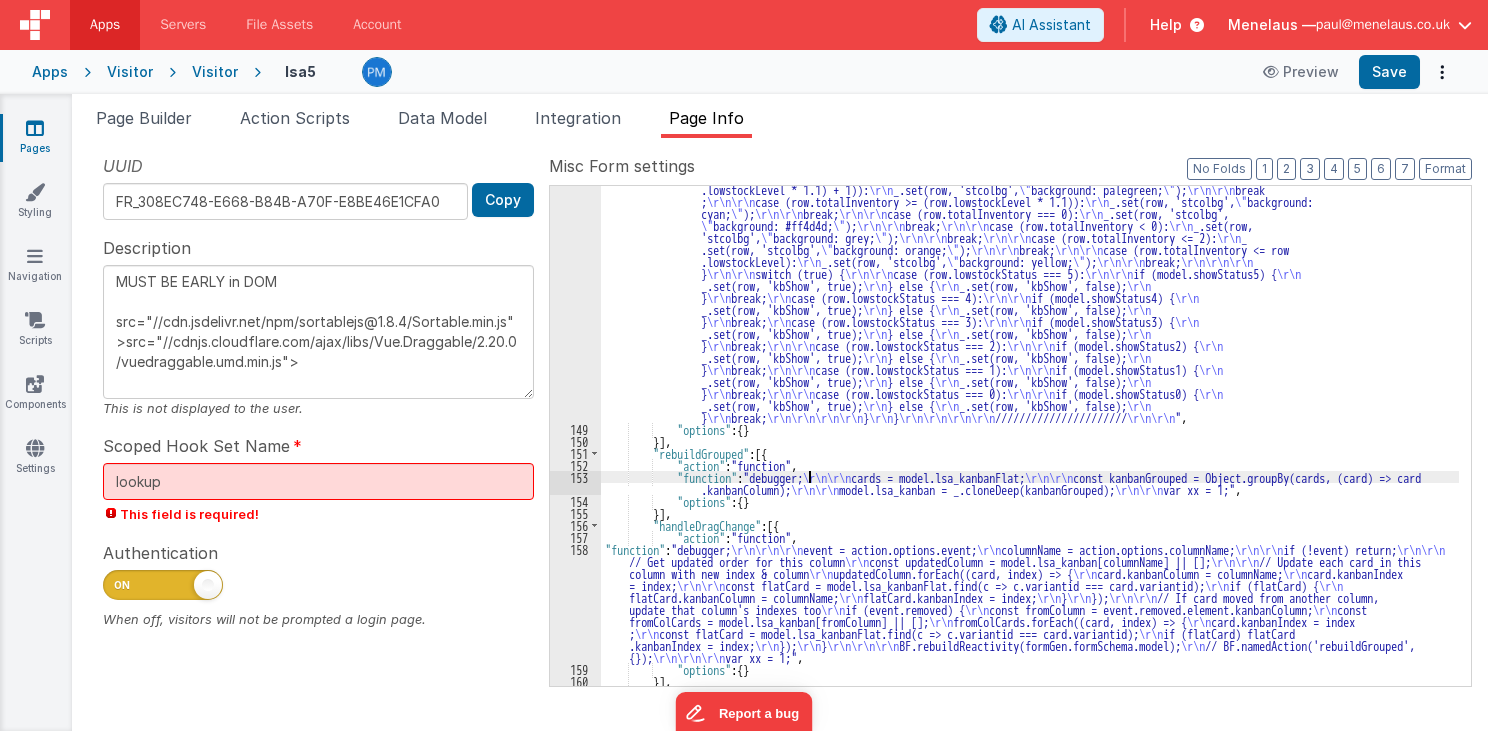 click on ""function" :  " \r\n debugger; \r\n\r\n\r\n const grouped = {}; \r\n\r\n\r\n // kanbanColumn = row; \r\n     // kanbanColumn =  \" neworder \"                  ; \r\n     cards = model.lsa_kanbanFlat; \r\n     // _.forEach(model.lsa_kanban[kanbanColumn], row1 => addkey(row1, newColumn                  )); \r\n\r\n const kanbanGrouped = Object.groupBy(cards, (card) => card.kanbanColumn); \r\n\r\n\r\n\r\n model.lsa_kanban                   = _.cloneDeep(kanbanGrouped); \r\n\r\n //model.kanbanGrouped =  Object.groupBy(cards, card => card.kanbanColumn) ; \r\n\r\n //                   this.$set(this.model, 'kanbanGrouped', Object.groupBy(cards, card => card.kanbanColumn)); \r\n\r\n var xx = 1                  ; \r\n\r\n\r\n function arrayColumn(row, column) { \r\n     debugger; \r\n     kanbanColumn = row; \r\n     // kanbanColumn =                   \" neworder \" ; \r\n \r\n } \r\n\r\n\r\n \r\n"" at bounding box center [1030, 511] 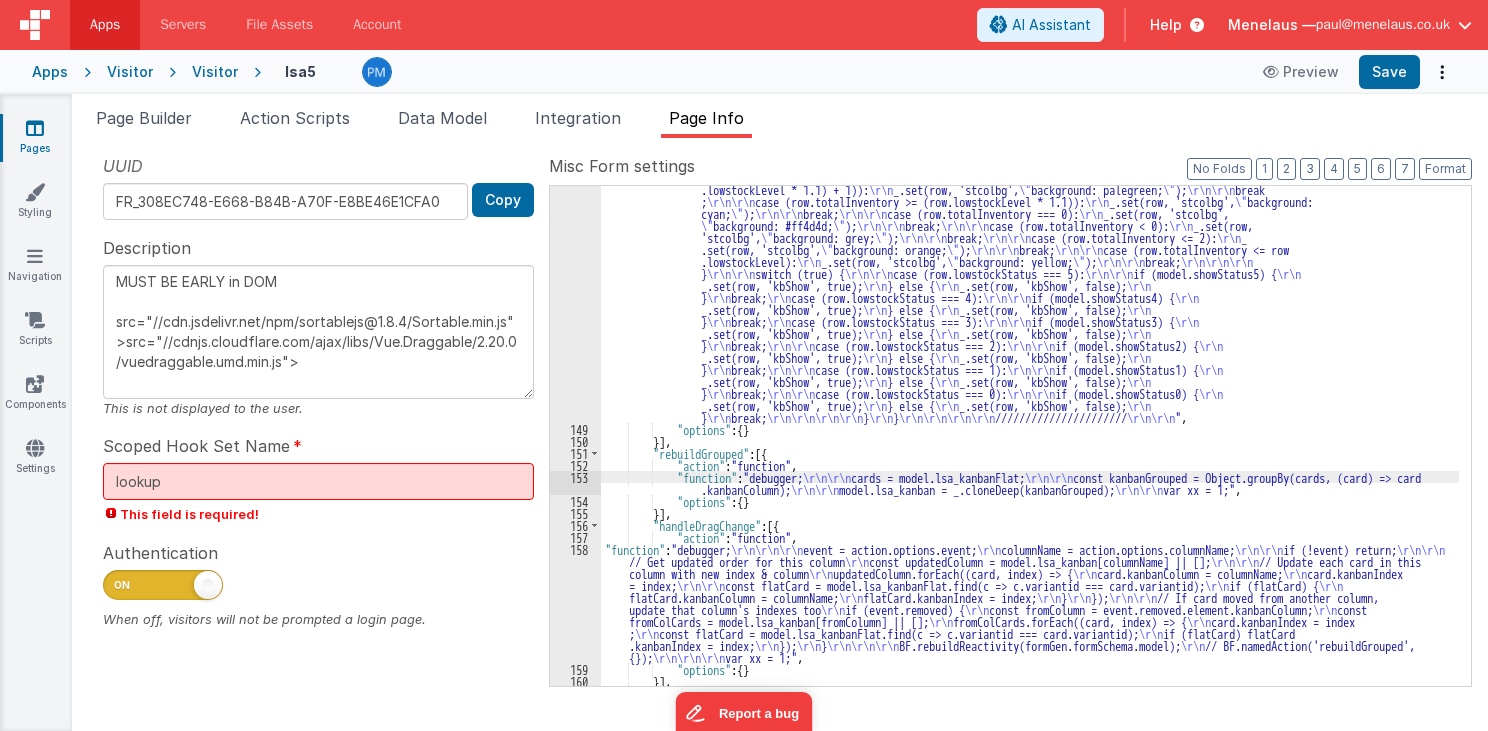 click on "153" at bounding box center [575, 483] 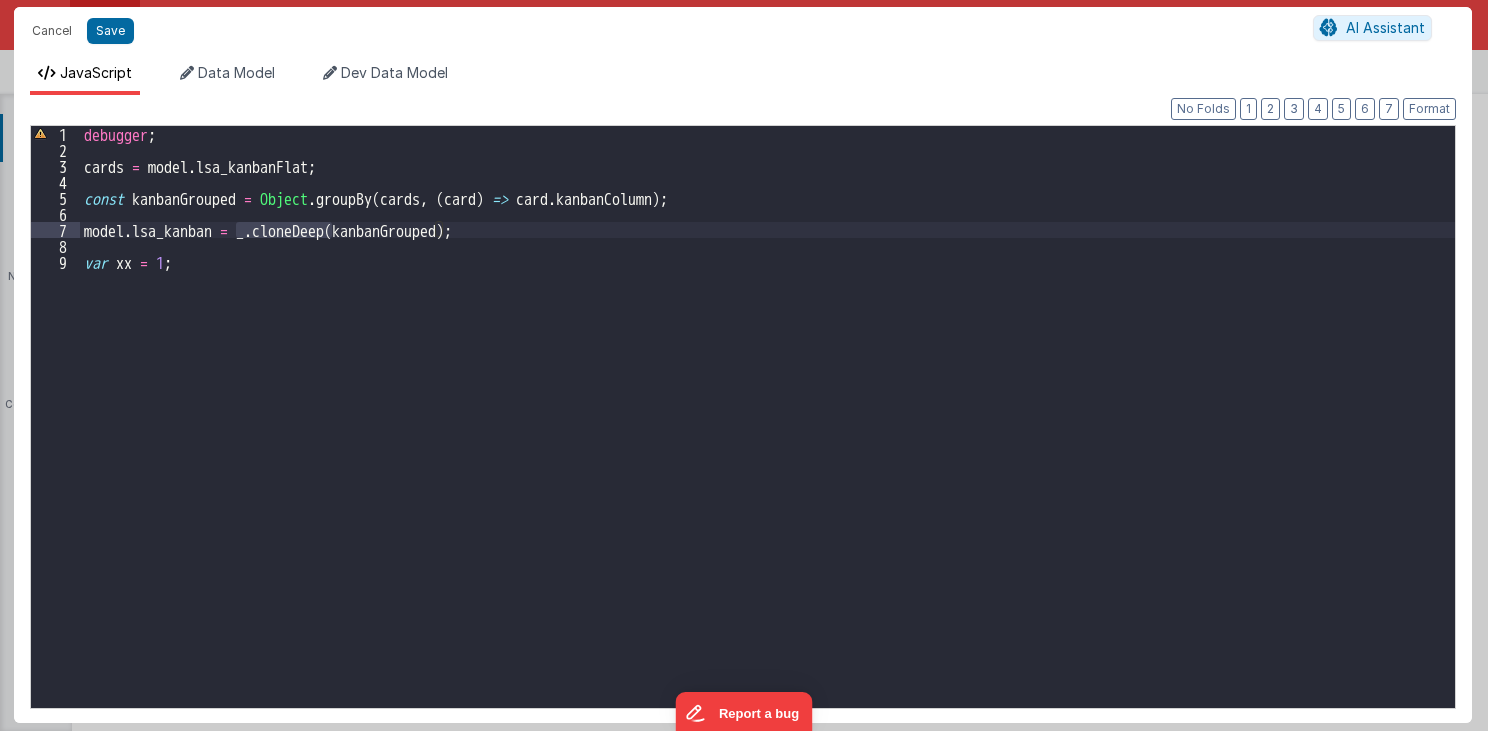 drag, startPoint x: 235, startPoint y: 236, endPoint x: 328, endPoint y: 231, distance: 93.13431 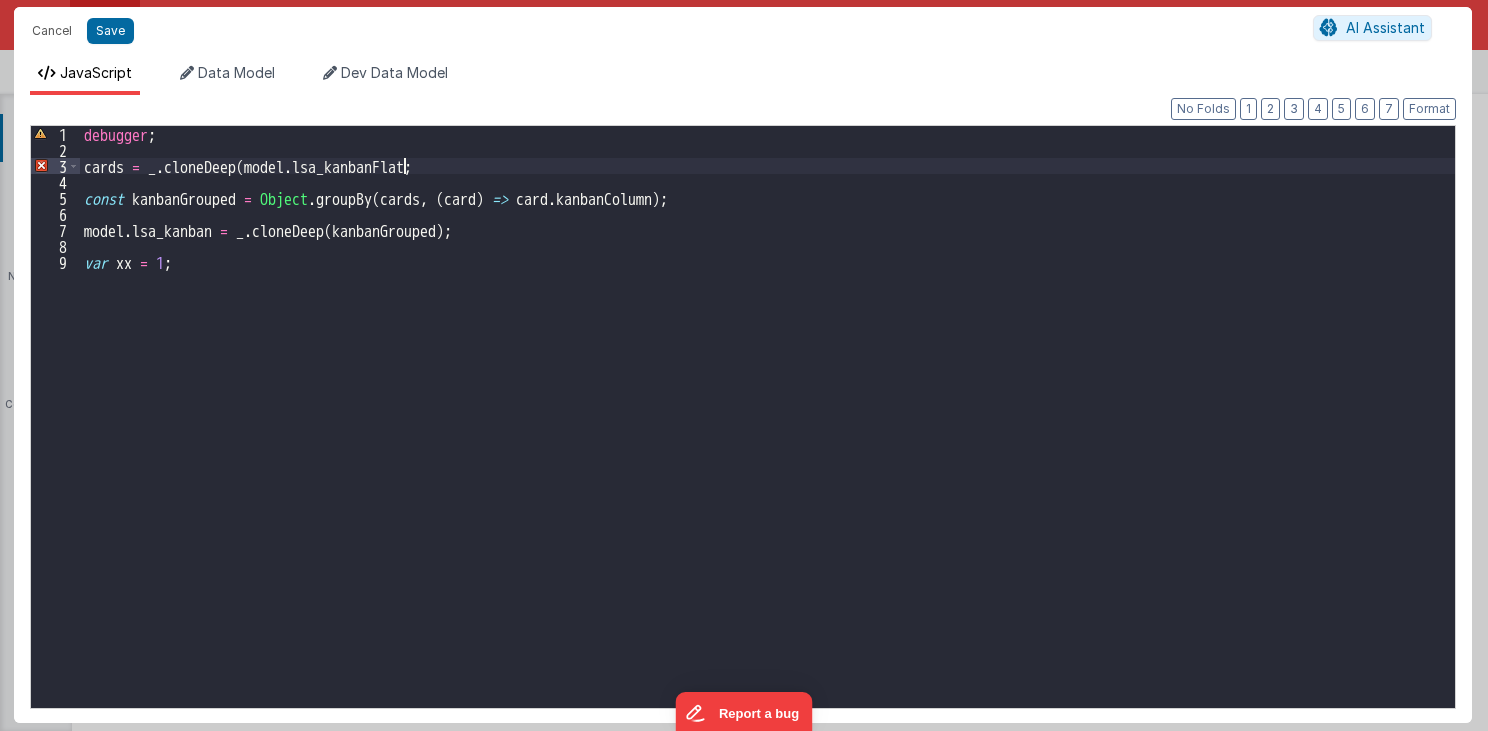 click on "debugger ; cards   =   _ . cloneDeep ( model . lsa_kanbanFlat ; const   kanbanGrouped   =   Object . groupBy ( cards ,   ( card )   =>   card . kanbanColumn ) ; model . lsa_kanban   =   _ . cloneDeep ( kanbanGrouped ) ; var   xx   =   1 ;" at bounding box center [768, 433] 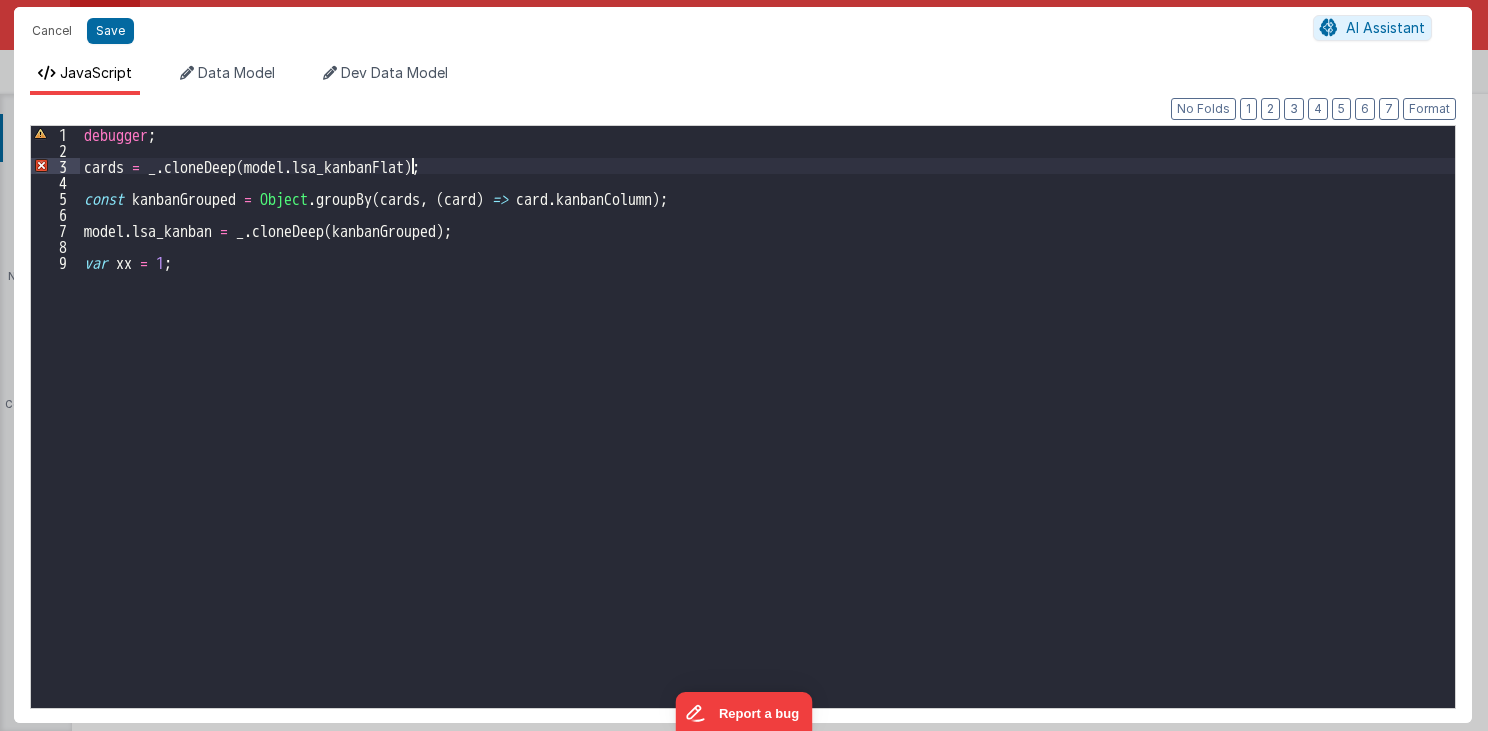 type 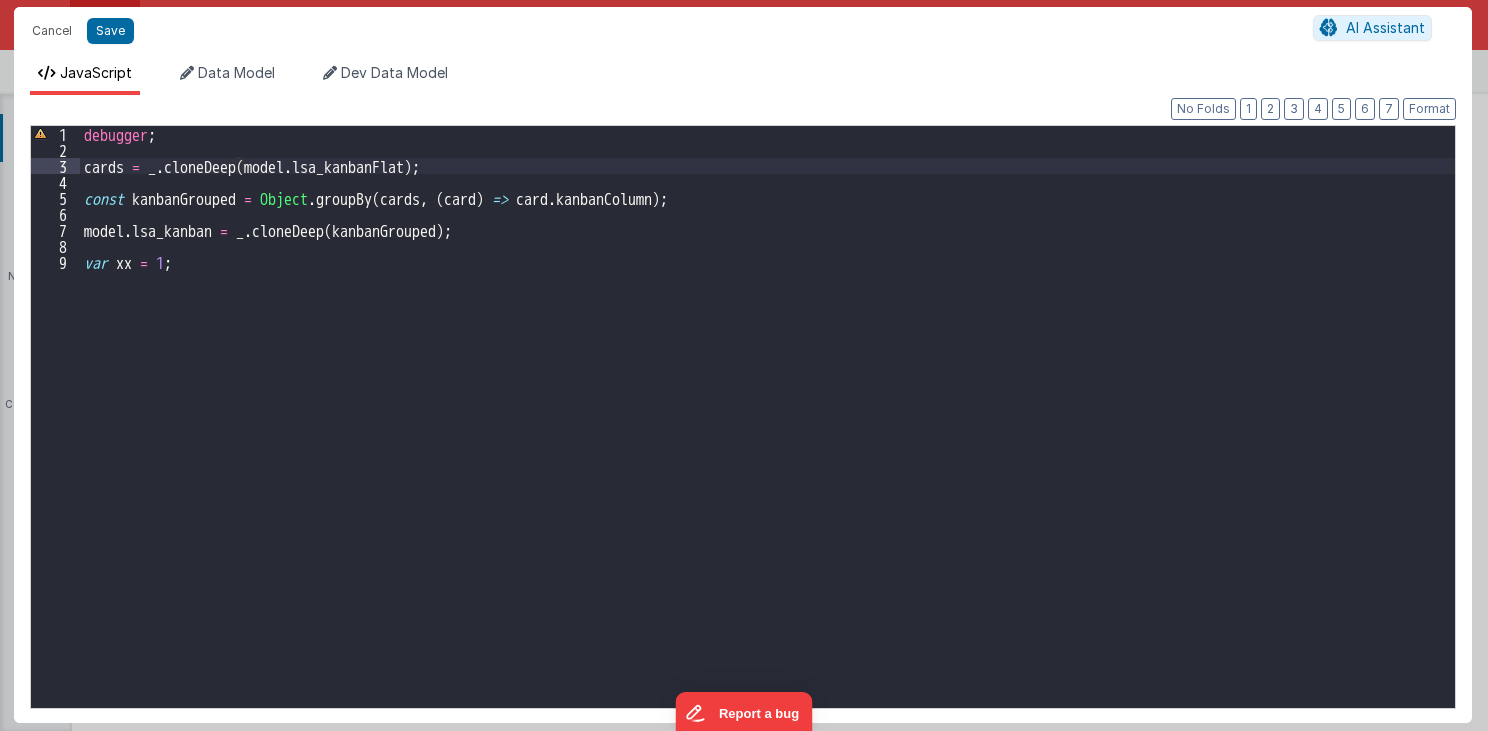 click on "debugger ; cards   =   _ . cloneDeep ( model . lsa_kanbanFlat ) ; const   kanbanGrouped   =   Object . groupBy ( cards ,   ( card )   =>   card . kanbanColumn ) ; model . lsa_kanban   =   _ . cloneDeep ( kanbanGrouped ) ; var   xx   =   1 ;" at bounding box center (768, 433) 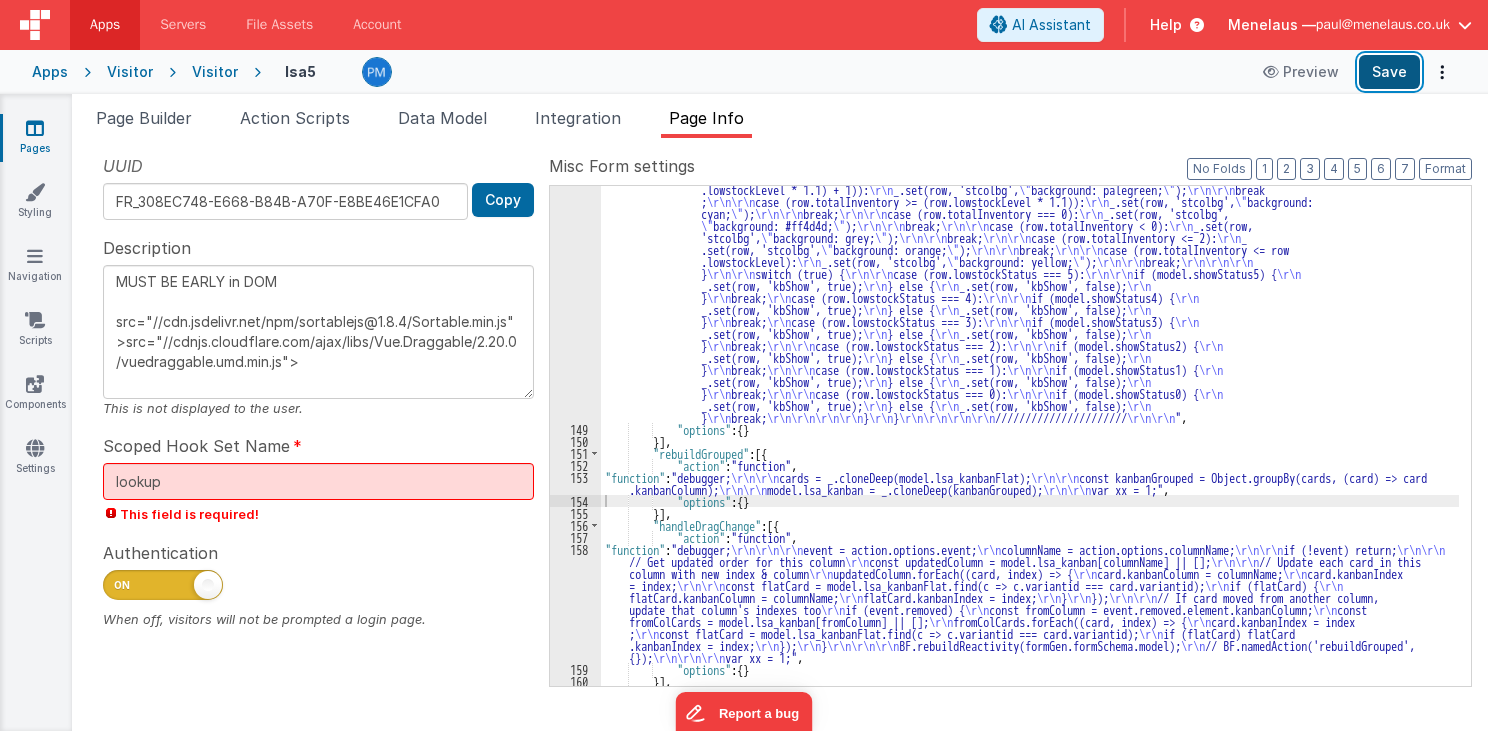 click on "Save" at bounding box center [1389, 72] 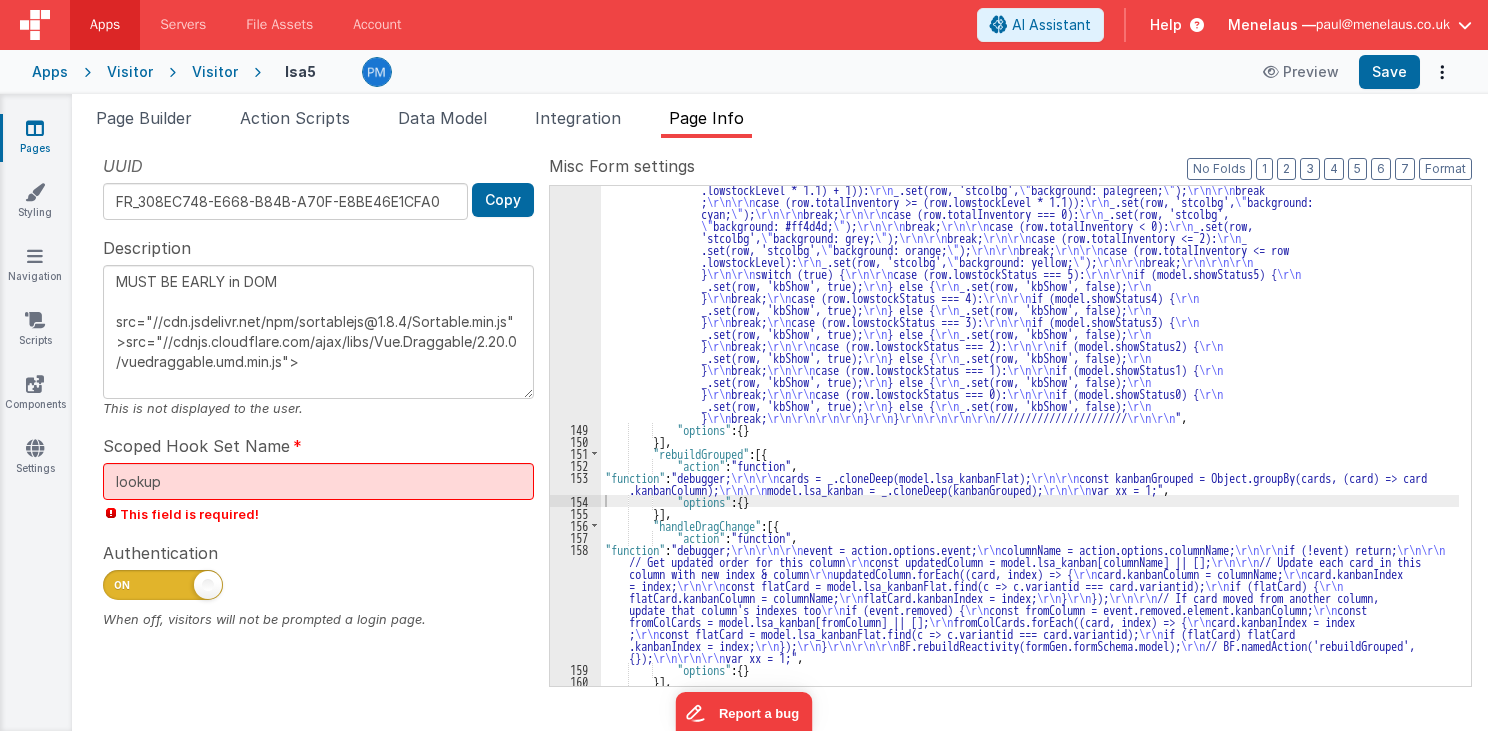 drag, startPoint x: 784, startPoint y: 604, endPoint x: 740, endPoint y: 614, distance: 45.122055 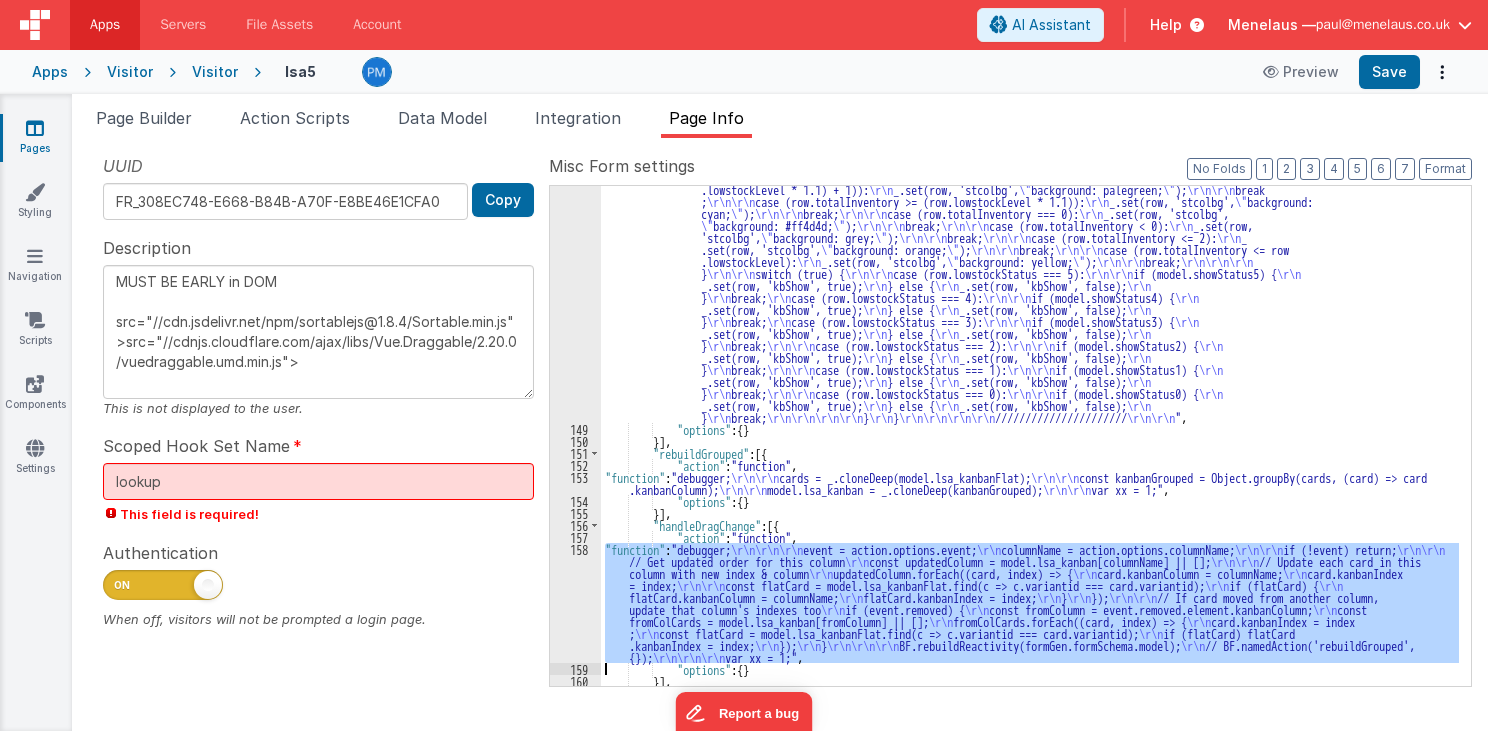 click on "158" at bounding box center (575, 603) 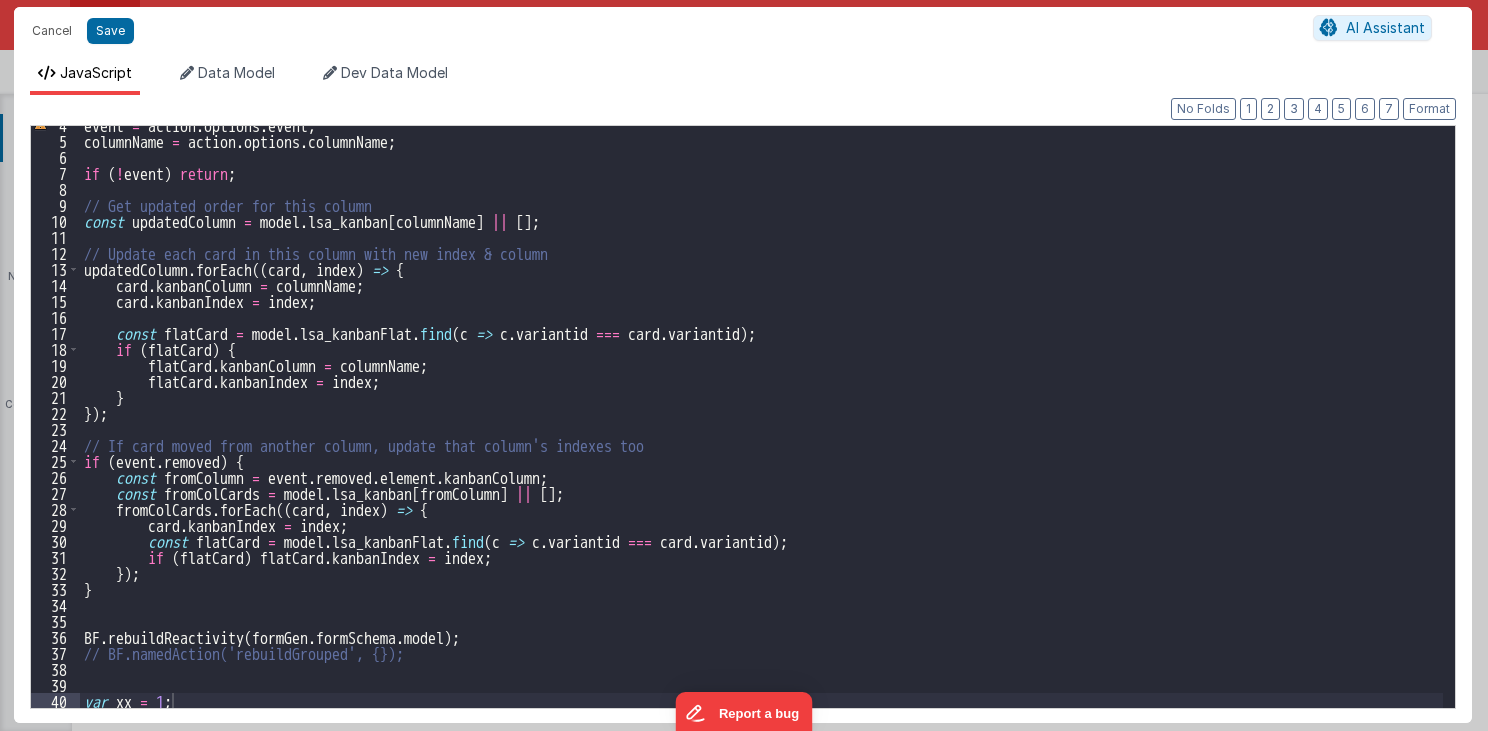 scroll, scrollTop: 56, scrollLeft: 0, axis: vertical 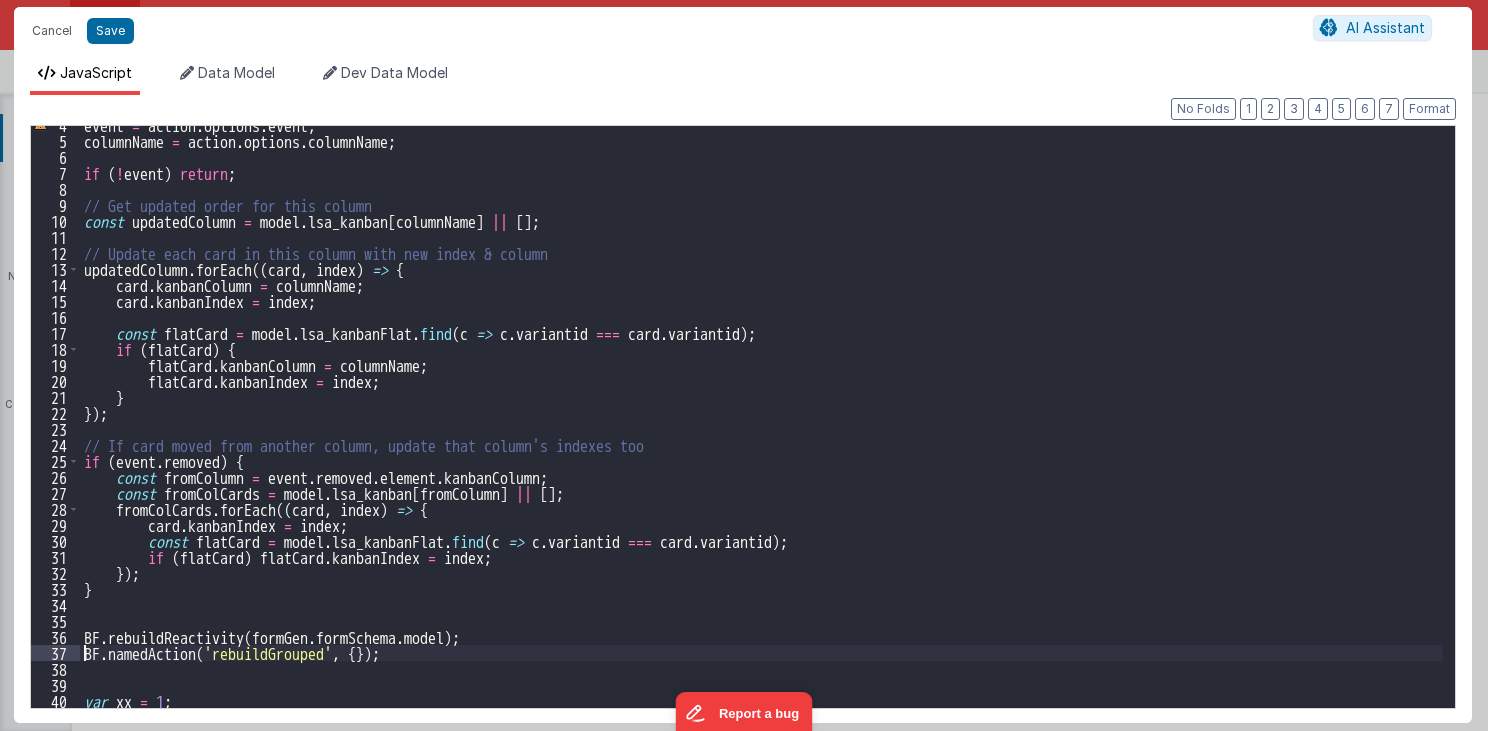 type on "MUST BE EARLY in DOM
src="//cdn.jsdelivr.net/npm/sortablejs@1.8.4/Sortable.min.js">src="//cdnjs.cloudflare.com/ajax/libs/Vue.Draggable/2.20.0/vuedraggable.umd.min.js">" 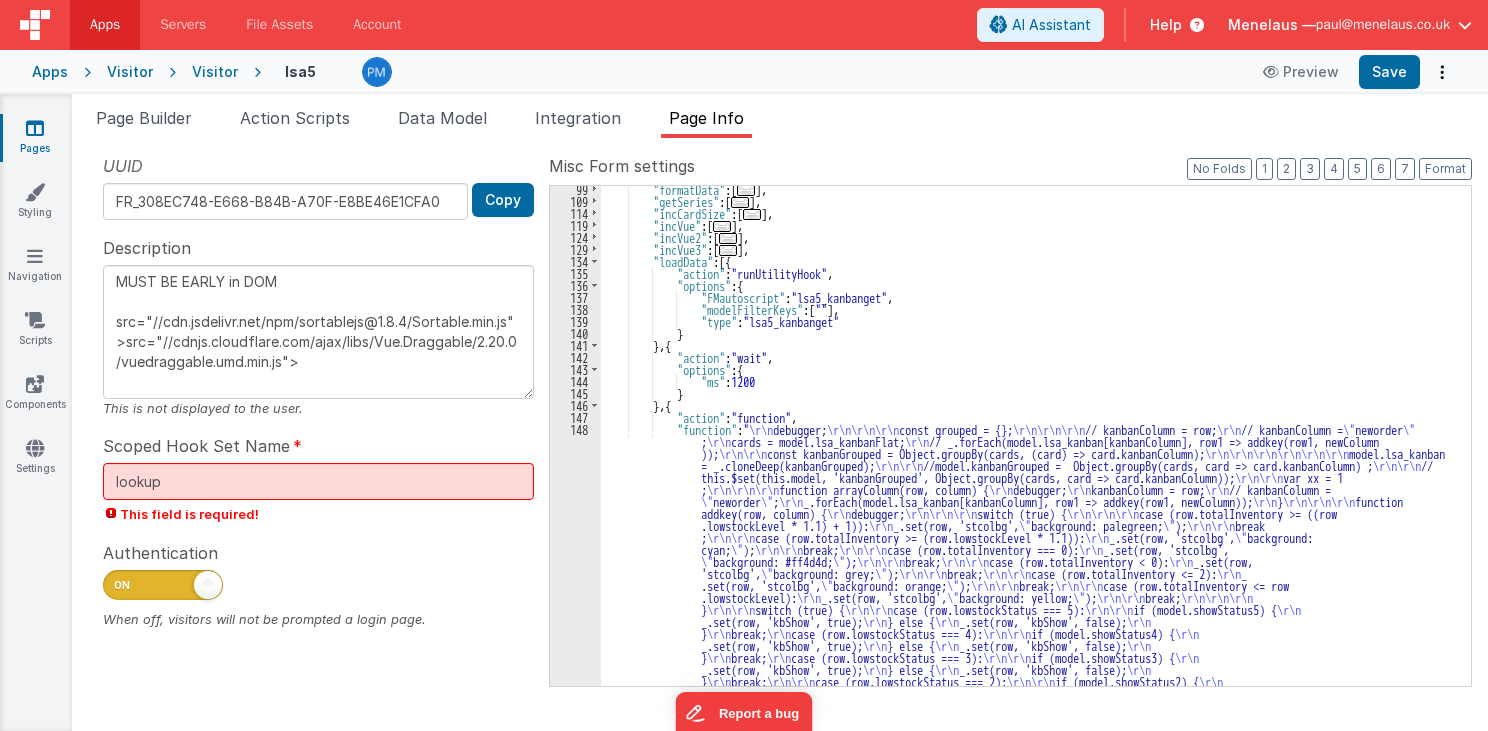 scroll, scrollTop: 219, scrollLeft: 0, axis: vertical 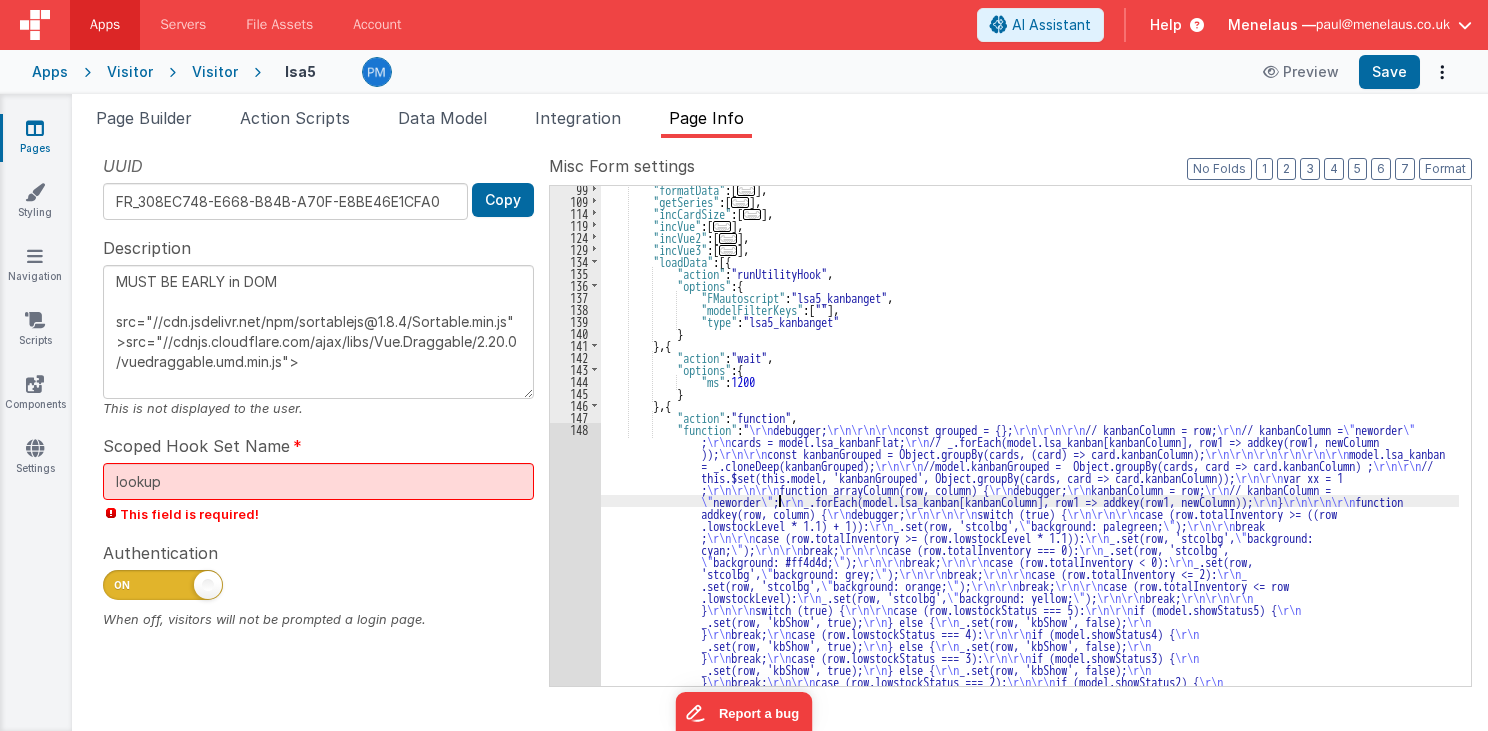 click on ""formatData" :  [ ... ] ,           "getSeries" :  [ ... ] ,           "incCardSize" :  [ ... ] ,           "incVue" :  [ ... ] ,           "incVue2" :  [ ... ] ,           "incVue3" :  [ ... ] ,           "loadData" :  [{                "action" :  "runUtilityHook" ,                "options" :  {                     "FMautoscript" :  "lsa5_kanbanget" ,                     "modelFilterKeys" :  [ "" ] ,                     "type" :  "lsa5_kanbanget"                }           } ,  {                "action" :  "wait" ,                "options" :  {                     "ms" :  1200                }           } ,  {                "action" :  "function" ,                "function" :  " \r\n debugger; \r\n\r\n\r\n const grouped = {}; \r\n\r\n\r\n // kanbanColumn = row; \r\n     // kanbanColumn =  \" neworder \"                  ; \r\n     cards = model.lsa_kanbanFlat; \r\n     // _.forEach(model.lsa_kanban[kanbanColumn], row1 => addkey(row1, newColumn                  ));" at bounding box center (1030, 607) 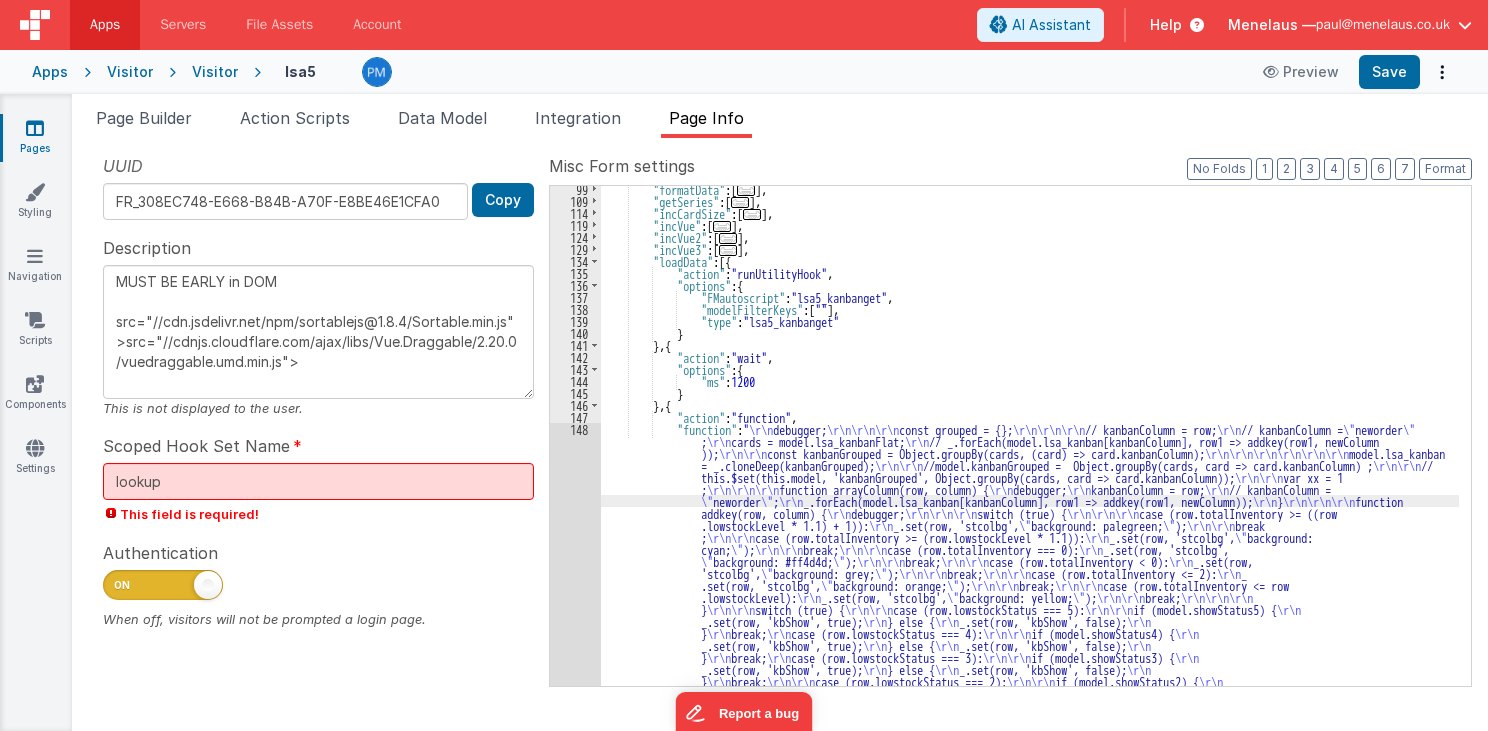 scroll, scrollTop: 303, scrollLeft: 0, axis: vertical 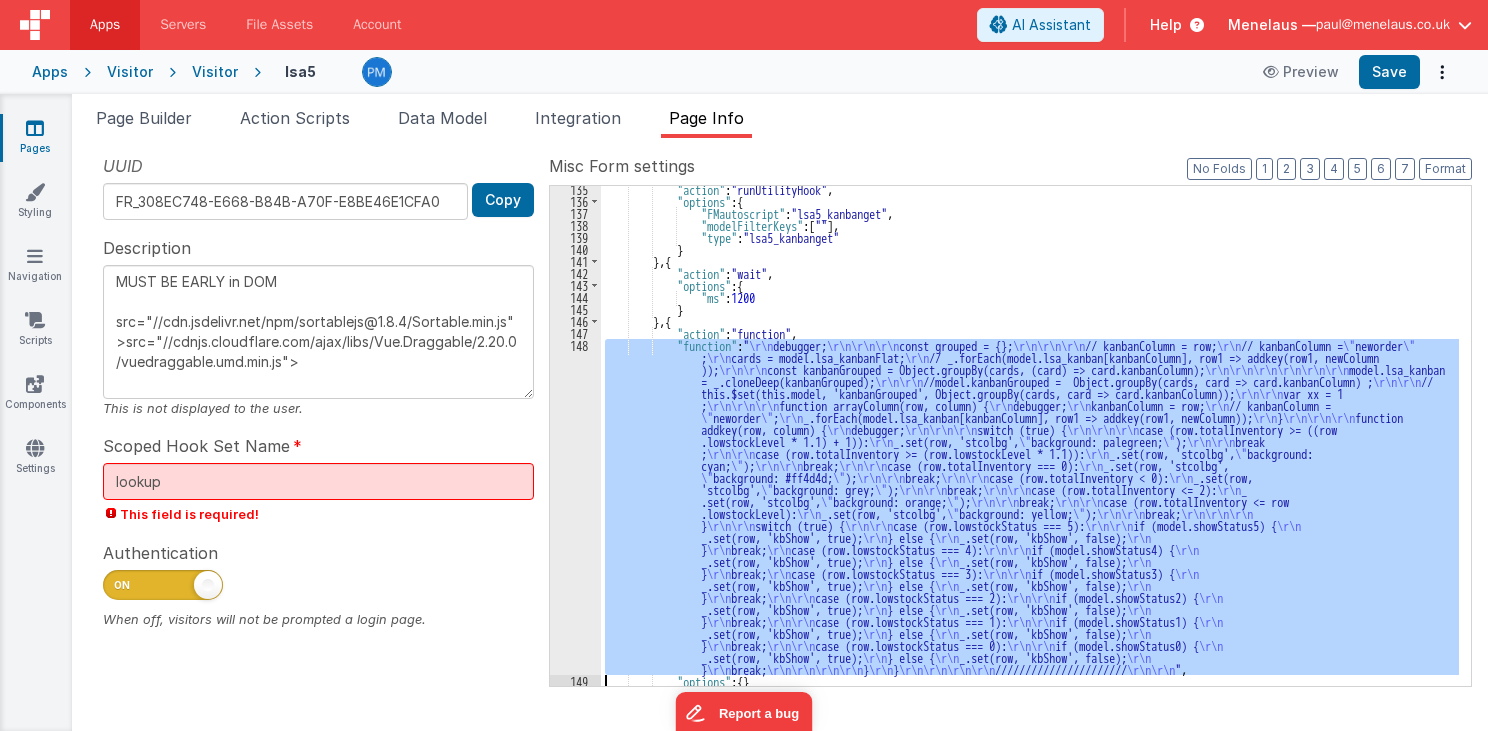 click on "148" at bounding box center (575, 507) 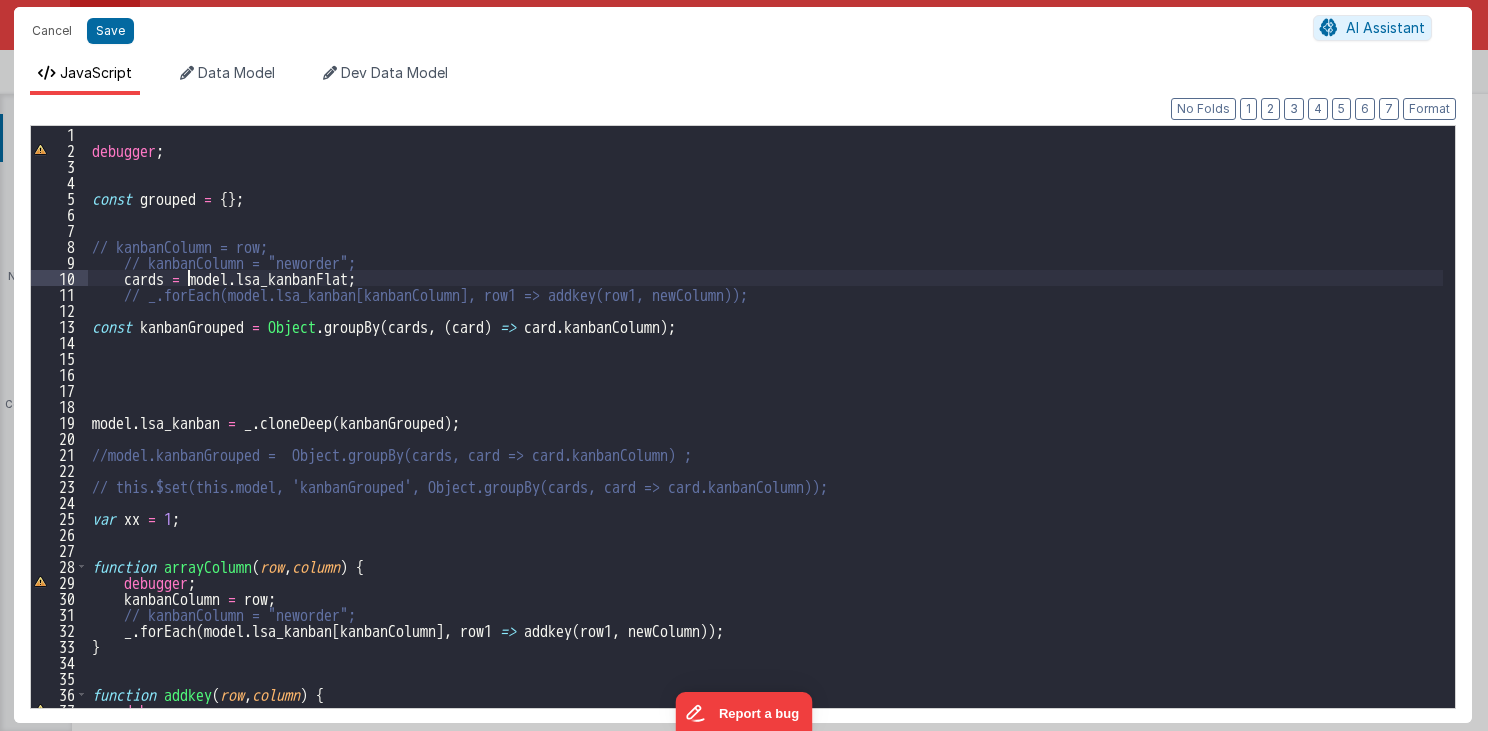 click on "debugger ; const   grouped   =   { } ; // kanbanColumn = row;      // kanbanColumn = "neworder";      cards   =   model . lsa_kanbanFlat ;      // _.forEach(model.lsa_kanban[kanbanColumn], row1 => addkey(row1, newColumn)); const   kanbanGrouped   =   Object . groupBy ( cards ,   ( card )   =>   card . kanbanColumn ) ; model . lsa_kanban   =   _ . cloneDeep ( kanbanGrouped ) ; //model.kanbanGrouped =  Object.groupBy(cards, card => card.kanbanColumn) ; // this.$set(this.model, 'kanbanGrouped', Object.groupBy(cards, card => card.kanbanColumn)); var   xx   =   1 ; function   arrayColumn ( row ,  column )   {      debugger ;      kanbanColumn   =   row ;      // kanbanColumn = "neworder";      _ . forEach ( model . lsa_kanban [ kanbanColumn ] ,   row1   =>   addkey ( row1 ,   newColumn )) ; } function   addkey ( row ,  column )   {      debugger ;" at bounding box center (766, 433) 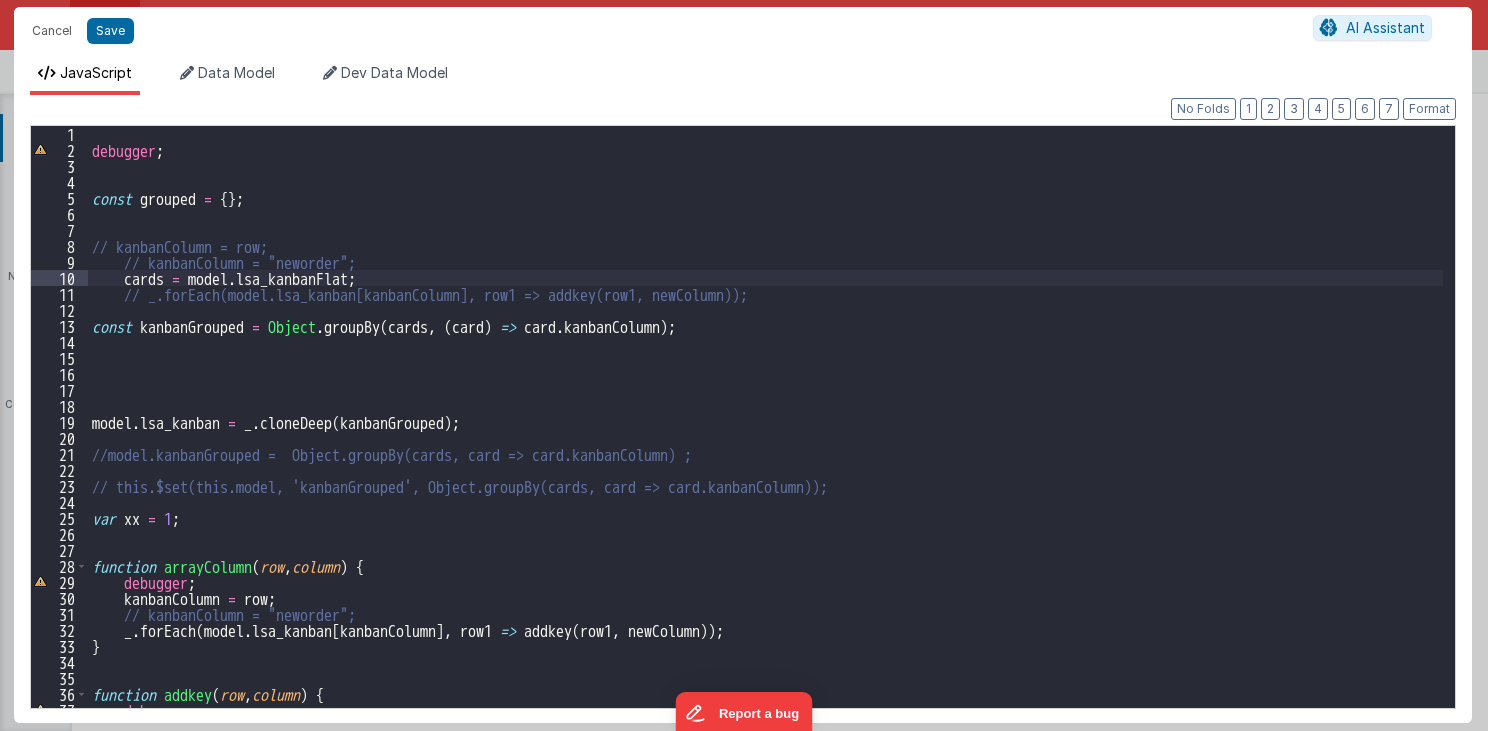 paste 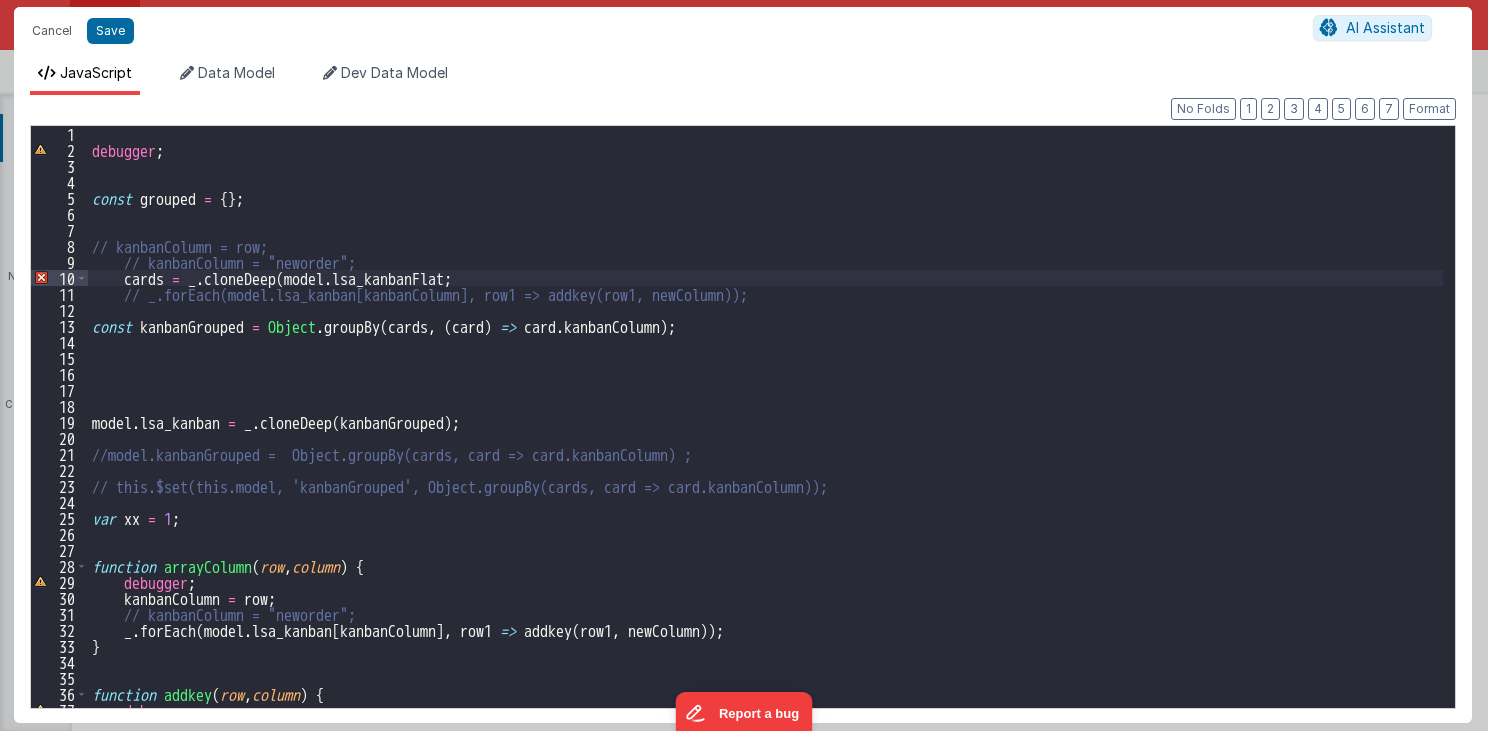 click on "debugger ; const   grouped   =   { } ; // kanbanColumn = row;      // kanbanColumn = "neworder";      cards   =   _ . cloneDeep ( model . lsa_kanbanFlat ;      // _.forEach(model.lsa_kanban[kanbanColumn], row1 => addkey(row1, newColumn)); const   kanbanGrouped   =   Object . groupBy ( cards ,   ( card )   =>   card . kanbanColumn ) ; model . lsa_kanban   =   _ . cloneDeep ( kanbanGrouped ) ; //model.kanbanGrouped =  Object.groupBy(cards, card => card.kanbanColumn) ; // this.$set(this.model, 'kanbanGrouped', Object.groupBy(cards, card => card.kanbanColumn)); var   xx   =   1 ; function   arrayColumn ( row ,  column )   {      debugger ;      kanbanColumn   =   row ;      // kanbanColumn = "neworder";      _ . forEach ( model . lsa_kanban [ kanbanColumn ] ,   row1   =>   addkey ( row1 ,   newColumn )) ; } function   addkey ( row ,  column )   {      debugger ;" at bounding box center (766, 433) 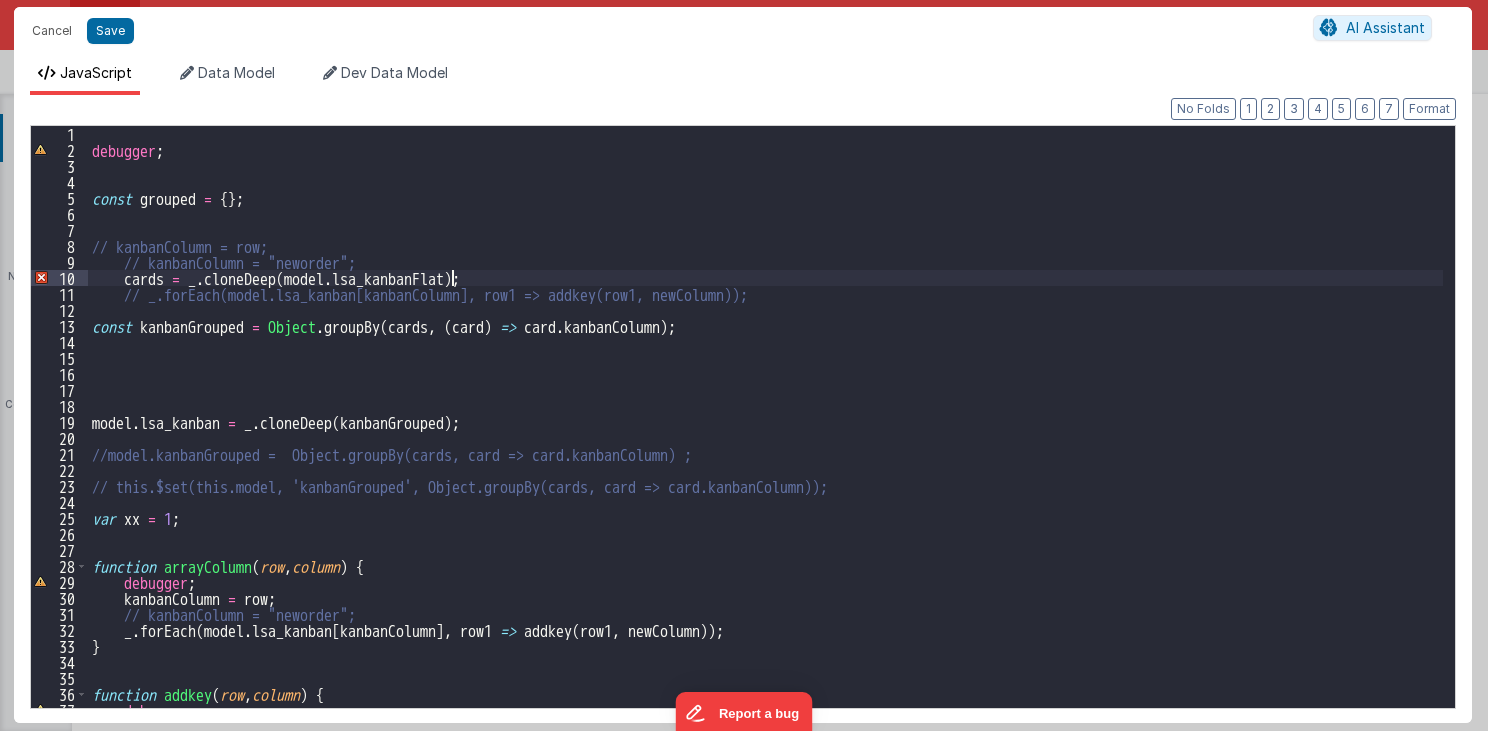 type 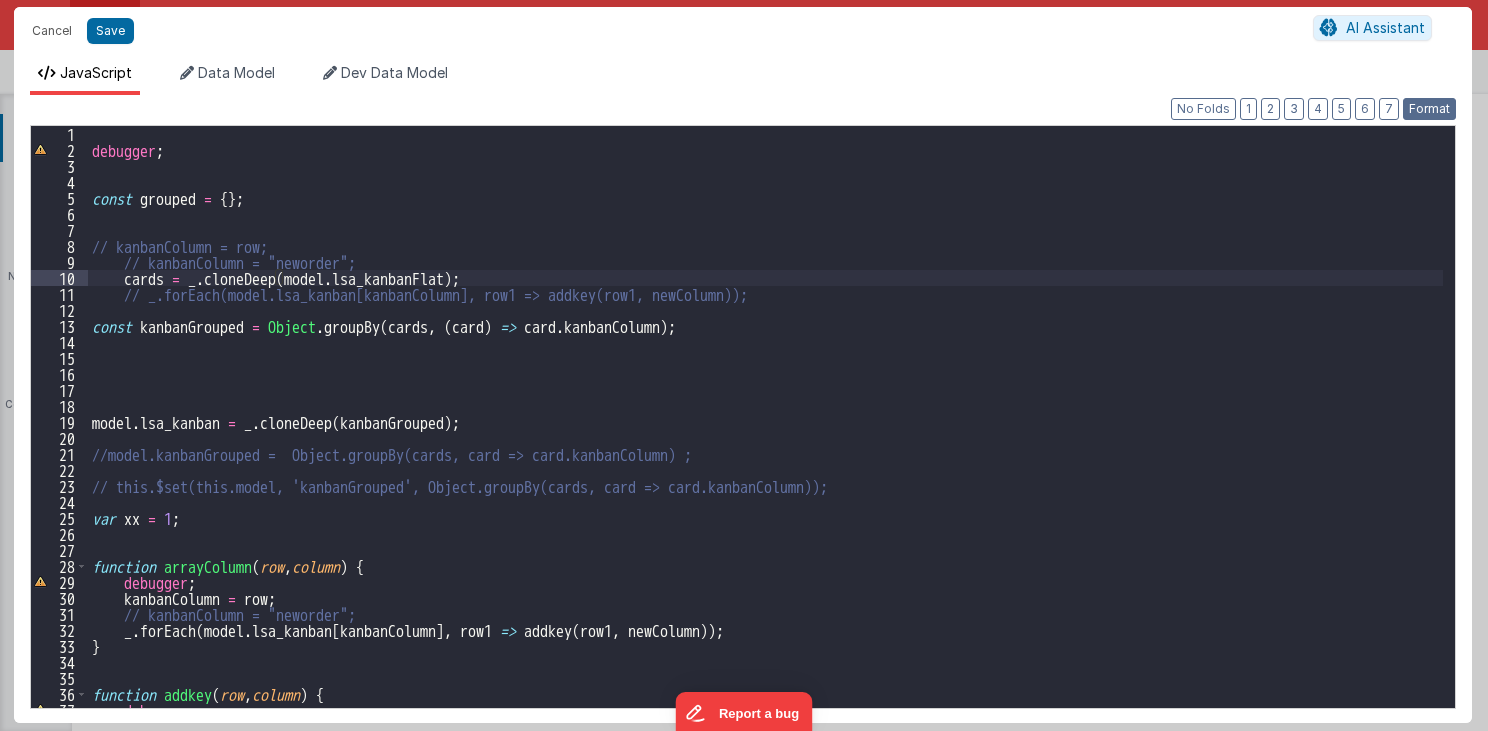 click on "Format" at bounding box center (1429, 109) 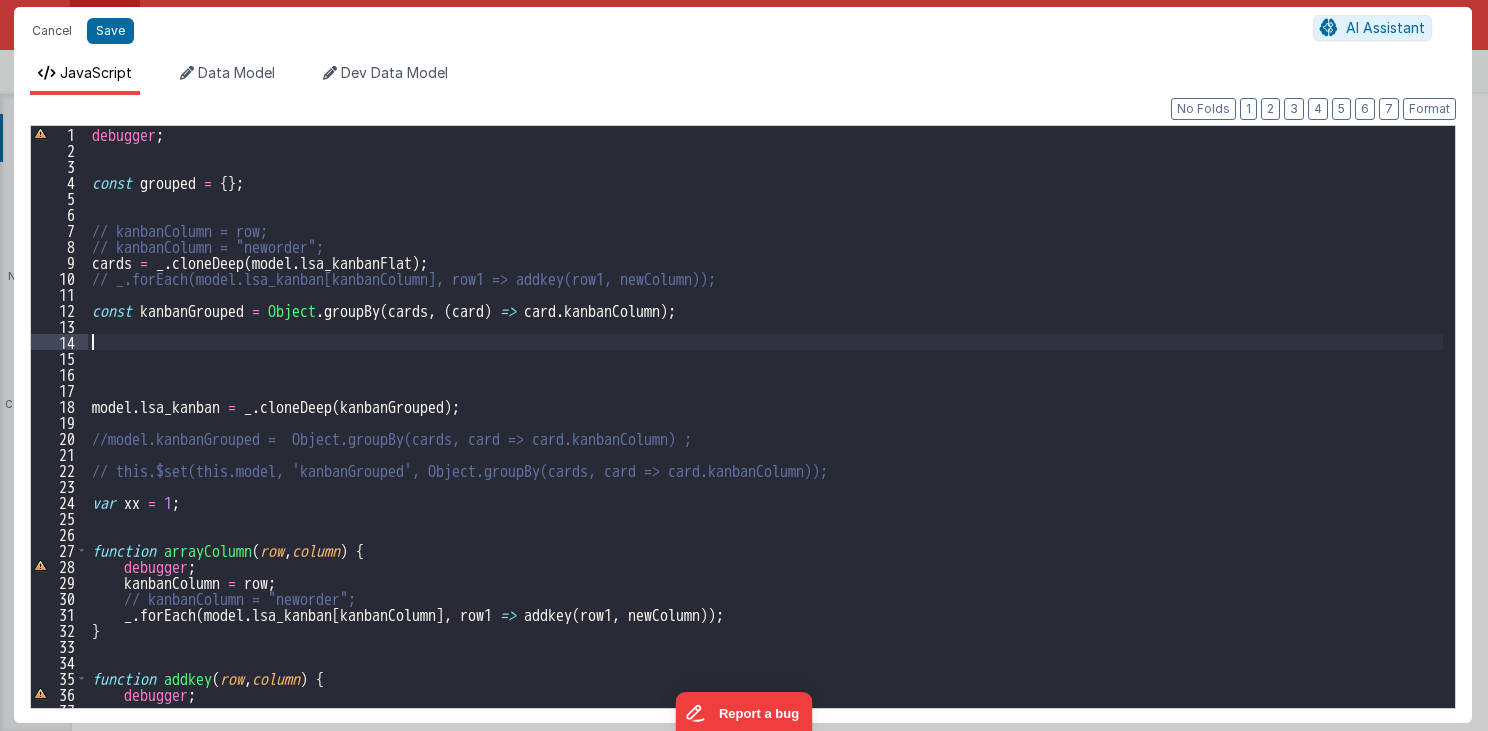 click on "debugger ; const   grouped   =   { } ; // kanbanColumn = row; // kanbanColumn = "neworder"; cards   =   _ . cloneDeep ( model . lsa_kanbanFlat ) ; // _.forEach(model.lsa_kanban[kanbanColumn], row1 => addkey(row1, newColumn)); const   kanbanGrouped   =   Object . groupBy ( cards ,   ( card )   =>   card . kanbanColumn ) ; model . lsa_kanban   =   _ . cloneDeep ( kanbanGrouped ) ; //model.kanbanGrouped =  Object.groupBy(cards, card => card.kanbanColumn) ; // this.$set(this.model, 'kanbanGrouped', Object.groupBy(cards, card => card.kanbanColumn)); var   xx   =   1 ; function   arrayColumn ( row ,  column )   {      debugger ;      kanbanColumn   =   row ;      // kanbanColumn = "neworder";      _ . forEach ( model . lsa_kanban [ kanbanColumn ] ,   row1   =>   addkey ( row1 ,   newColumn )) ; } function   addkey ( row ,  column )   {      debugger ;" at bounding box center [766, 433] 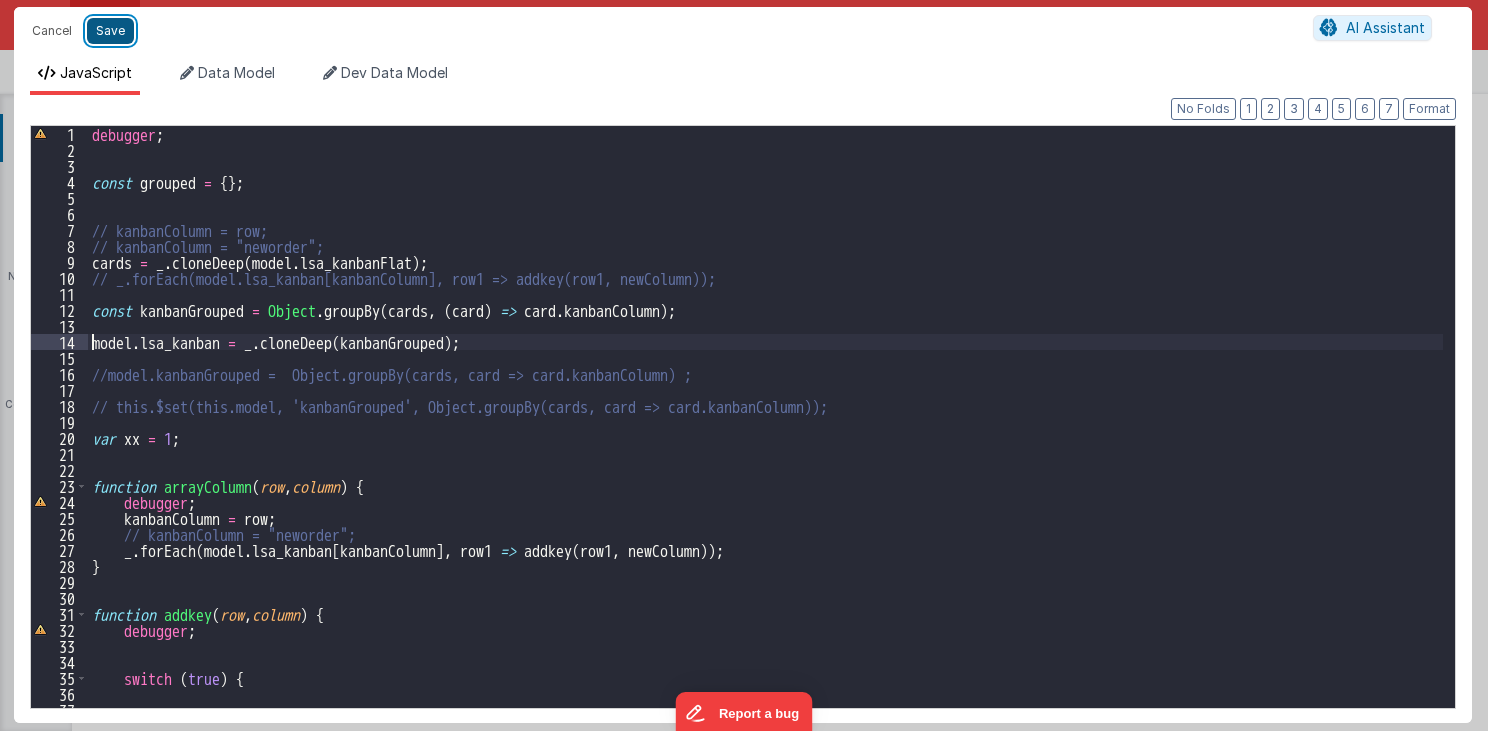 click on "Save" at bounding box center (110, 31) 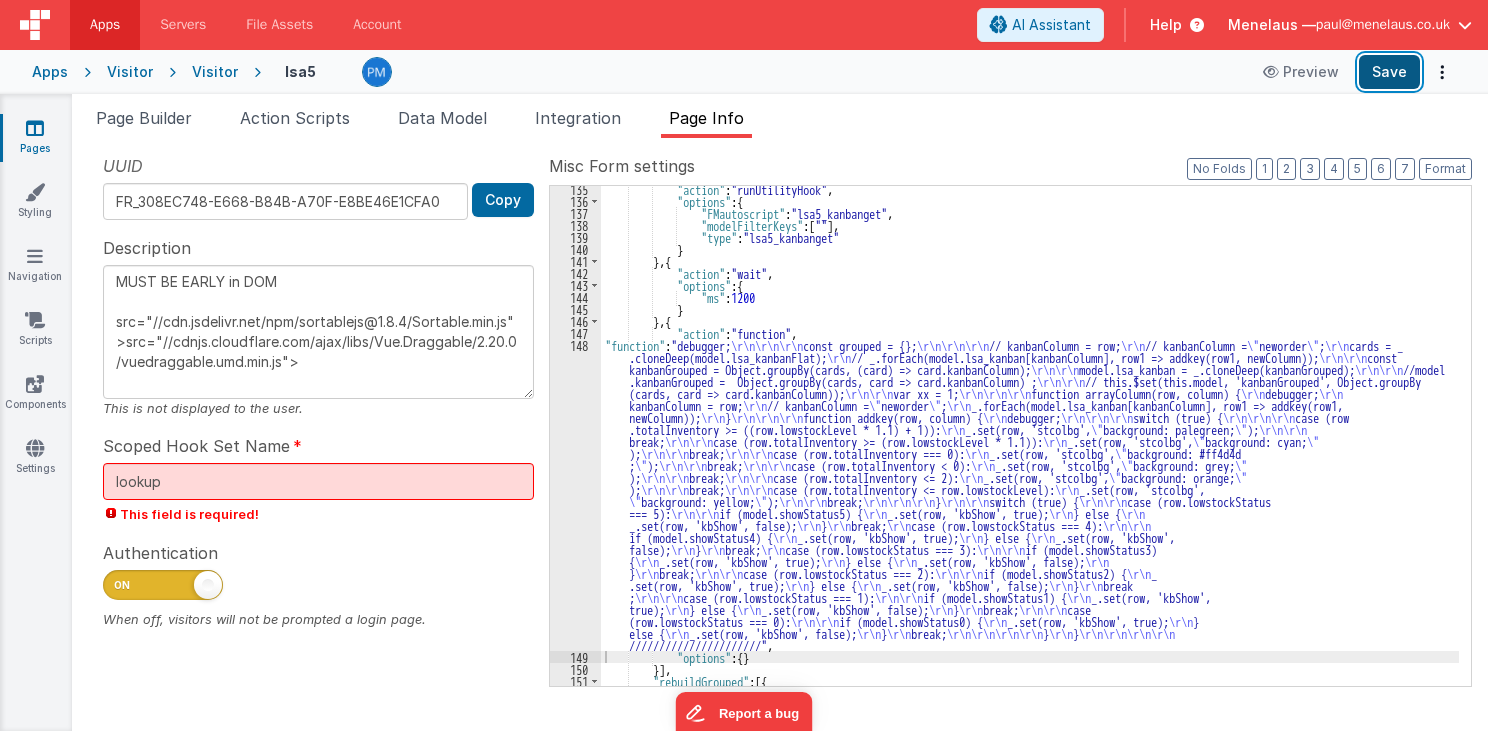 click on "Save" at bounding box center [1389, 72] 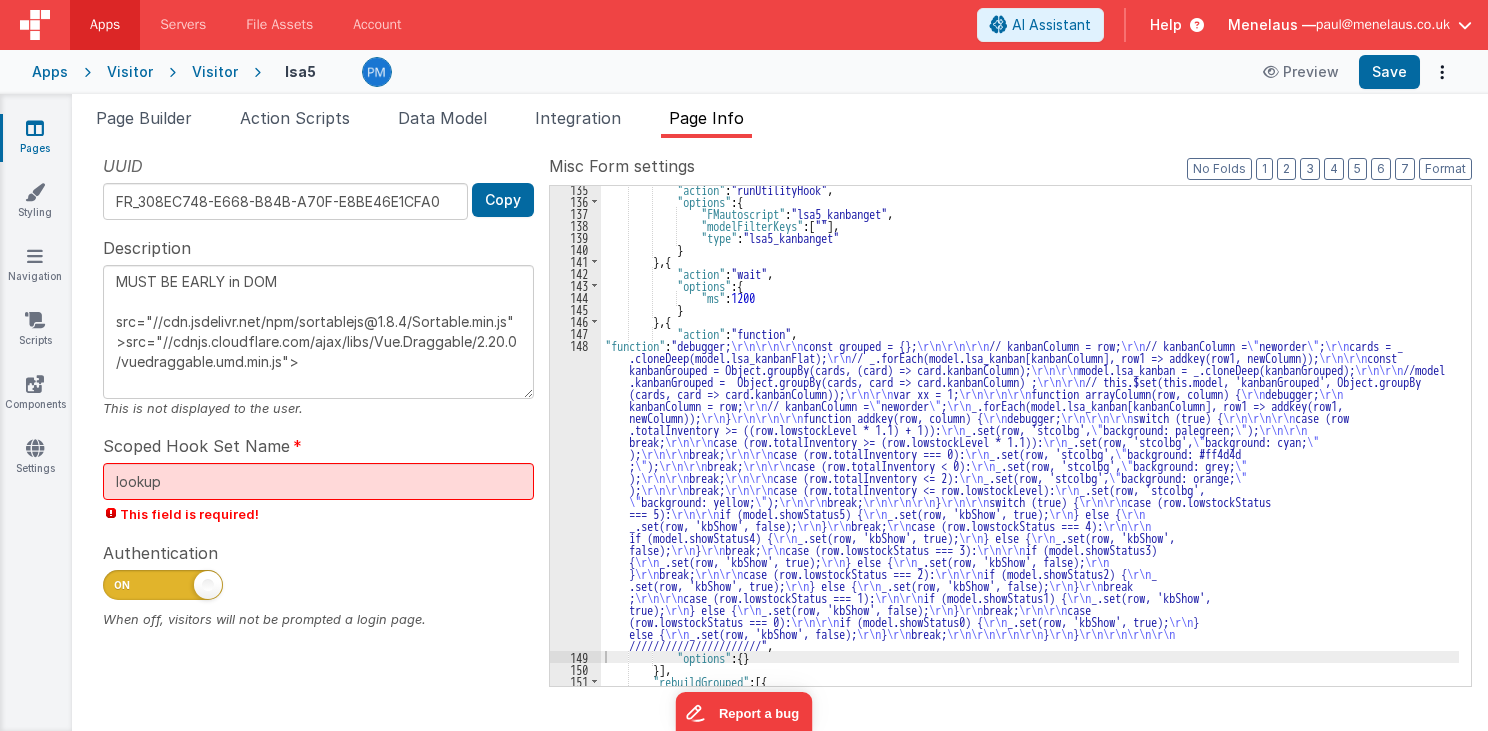 scroll, scrollTop: 447, scrollLeft: 0, axis: vertical 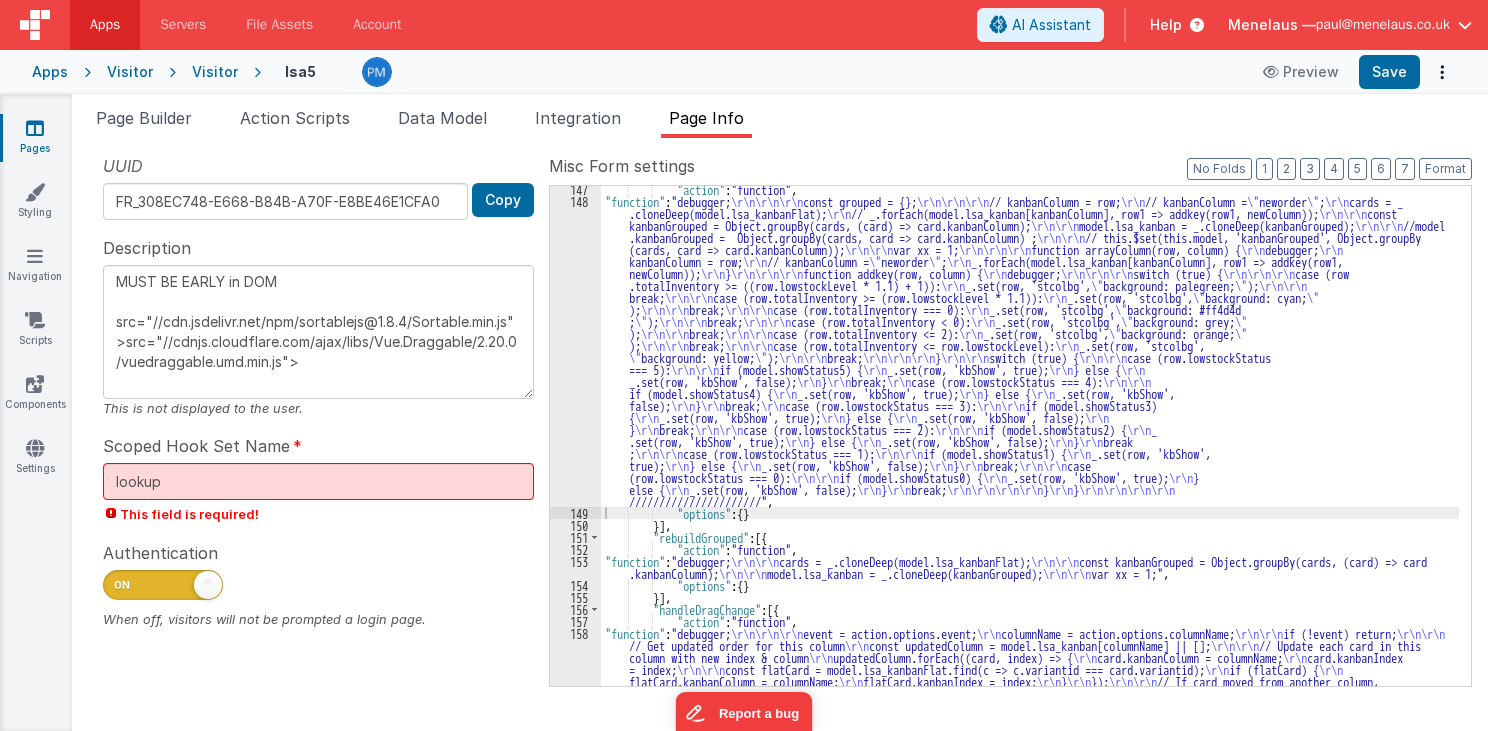 click on ""action" :  "function" , "function" :  "debugger; \r\n\r\n\r\n const grouped = {}; \r\n\r\n\r\n // kanbanColumn = row; \r\n // kanbanColumn =  \" neworder \" ; \r\n cards = _      .cloneDeep(model.lsa_kanbanFlat); \r\n // _.forEach(model.lsa_kanban[kanbanColumn], row1 => addkey(row1, newColumn)); \r\n\r\n const       kanbanGrouped = Object.groupBy(cards, (card) => card.kanbanColumn); \r\n\r\n model.lsa_kanban = _.cloneDeep(kanbanGrouped); \r\n\r\n //model      .kanbanGrouped =  Object.groupBy(cards, card => card.kanbanColumn) ; \r\n\r\n // this.$set(this.model, 'kanbanGrouped', Object.groupBy      (cards, card => card.kanbanColumn)); \r\n\r\n var xx = 1; \r\n\r\n\r\n function arrayColumn(row, column) { \r\n     debugger; \r\n           kanbanColumn = row; \r\n     // kanbanColumn =  \" neworder \" ; \r\n     _.forEach(model.lsa_kanban[kanbanColumn], row1 => addkey(row1,       newColumn)); \r\n } \r\n\r\n\r\n function addkey(row, column) { \r\n     debugger; \r\n\r\n\r\n" at bounding box center (1030, 499) 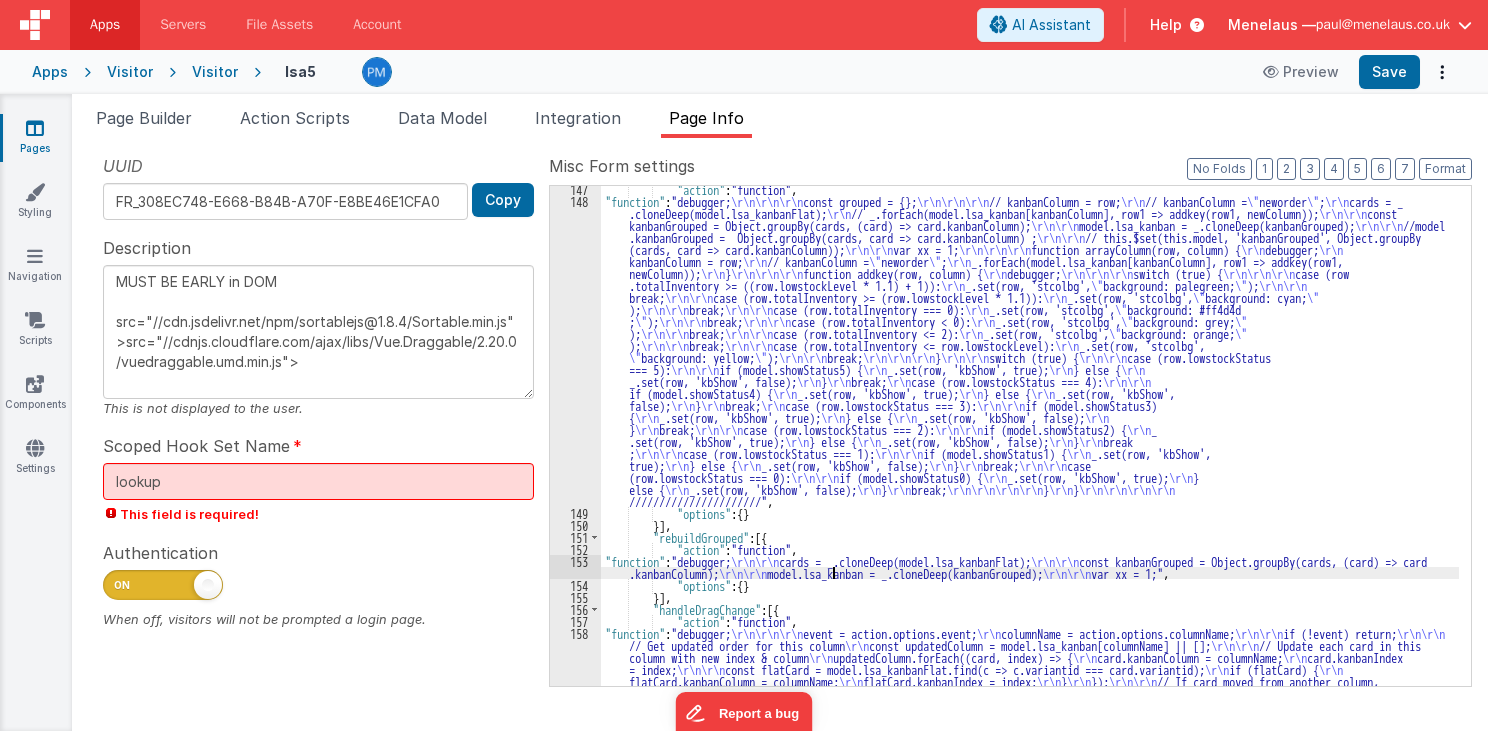 click on "153" at bounding box center [575, 567] 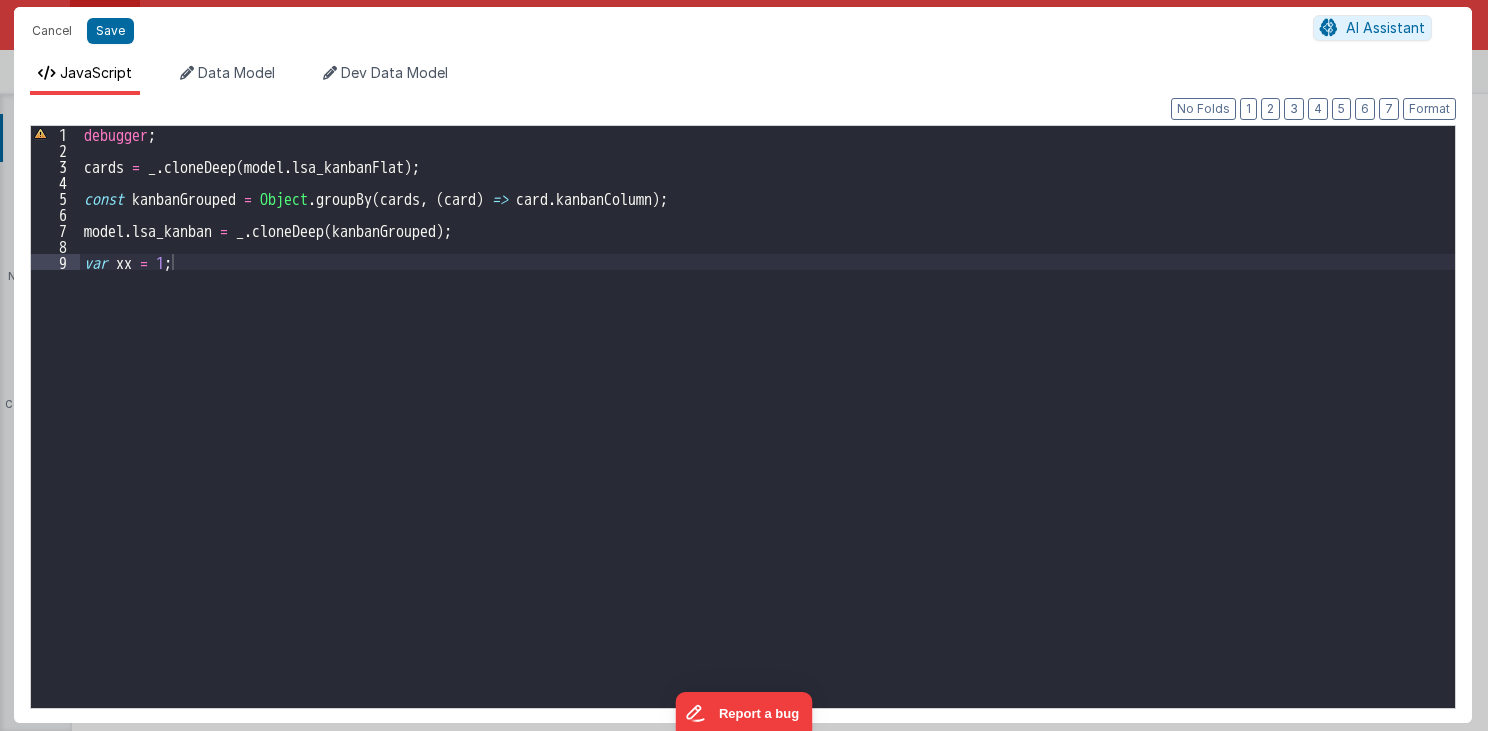 click on "debugger ; cards   =   _ . cloneDeep ( model . lsa_kanbanFlat ) ; const   kanbanGrouped   =   Object . groupBy ( cards ,   ( card )   =>   card . kanbanColumn ) ; model . lsa_kanban   =   _ . cloneDeep ( kanbanGrouped ) ; var   xx   =   1 ;" at bounding box center [768, 433] 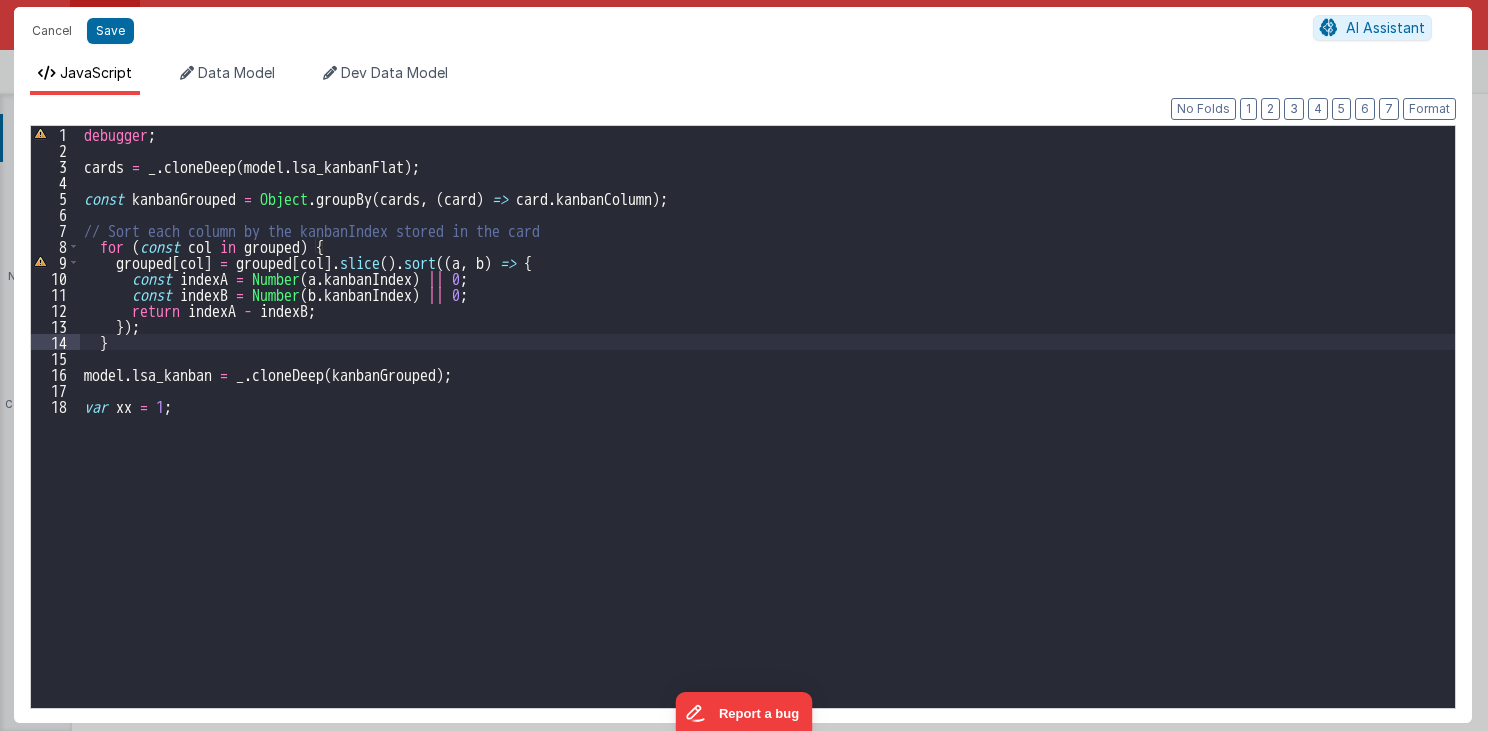 click on "debugger ; cards   =   _ . cloneDeep ( model . lsa_kanbanFlat ) ; const   kanbanGrouped   =   Object . groupBy ( cards ,   ( card )   =>   card . kanbanColumn ) ; // Sort each column by the kanbanIndex stored in the card    for   ( const   col   in   grouped )   {      grouped [ col ]   =   grouped [ col ] . slice ( ) . sort (( a ,   b )   =>   {         const   indexA   =   Number ( a . kanbanIndex )   ||   0 ;         const   indexB   =   Number ( b . kanbanIndex )   ||   0 ;         return   indexA   -   indexB ;      }) ;    } model . lsa_kanban   =   _ . cloneDeep ( kanbanGrouped ) ; var   xx   =   1 ;" at bounding box center [768, 433] 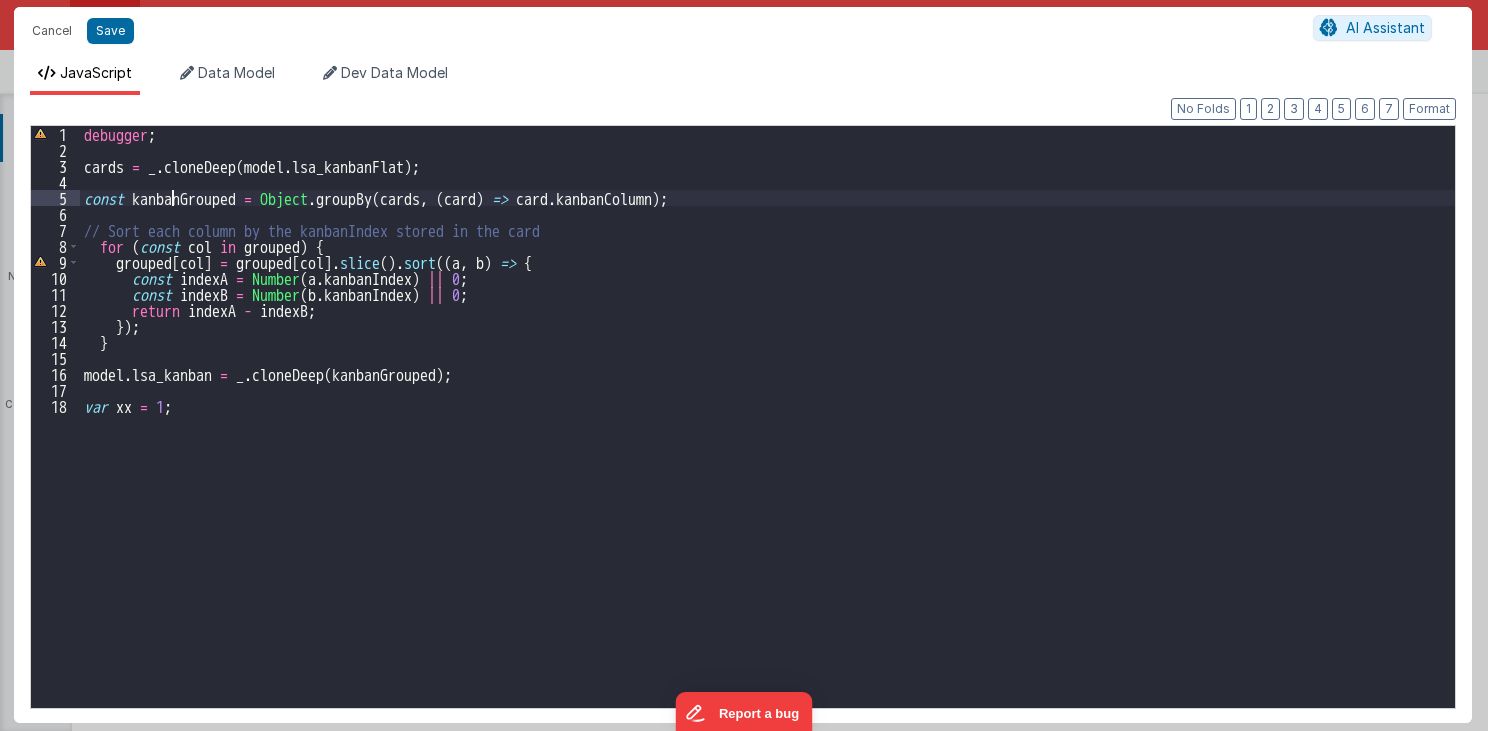 click on "debugger ; cards   =   _ . cloneDeep ( model . lsa_kanbanFlat ) ; const   kanbanGrouped   =   Object . groupBy ( cards ,   ( card )   =>   card . kanbanColumn ) ; // Sort each column by the kanbanIndex stored in the card    for   ( const   col   in   grouped )   {      grouped [ col ]   =   grouped [ col ] . slice ( ) . sort (( a ,   b )   =>   {         const   indexA   =   Number ( a . kanbanIndex )   ||   0 ;         const   indexB   =   Number ( b . kanbanIndex )   ||   0 ;         return   indexA   -   indexB ;      }) ;    } model . lsa_kanban   =   _ . cloneDeep ( kanbanGrouped ) ; var   xx   =   1 ;" at bounding box center [768, 433] 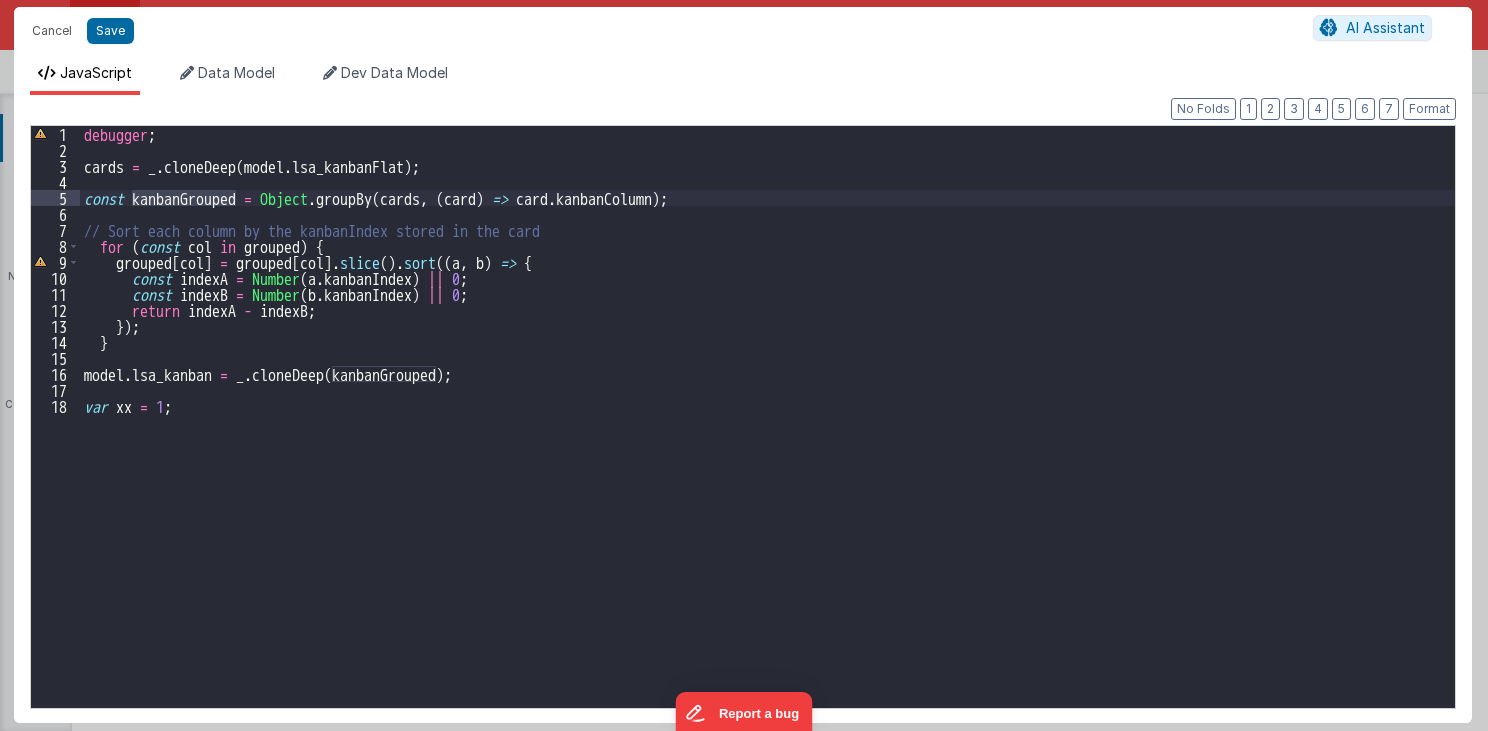 click on "debugger ; cards   =   _ . cloneDeep ( model . lsa_kanbanFlat ) ; const   kanbanGrouped   =   Object . groupBy ( cards ,   ( card )   =>   card . kanbanColumn ) ; // Sort each column by the kanbanIndex stored in the card    for   ( const   col   in   grouped )   {      grouped [ col ]   =   grouped [ col ] . slice ( ) . sort (( a ,   b )   =>   {         const   indexA   =   Number ( a . kanbanIndex )   ||   0 ;         const   indexB   =   Number ( b . kanbanIndex )   ||   0 ;         return   indexA   -   indexB ;      }) ;    } model . lsa_kanban   =   _ . cloneDeep ( kanbanGrouped ) ; var   xx   =   1 ;" at bounding box center [768, 433] 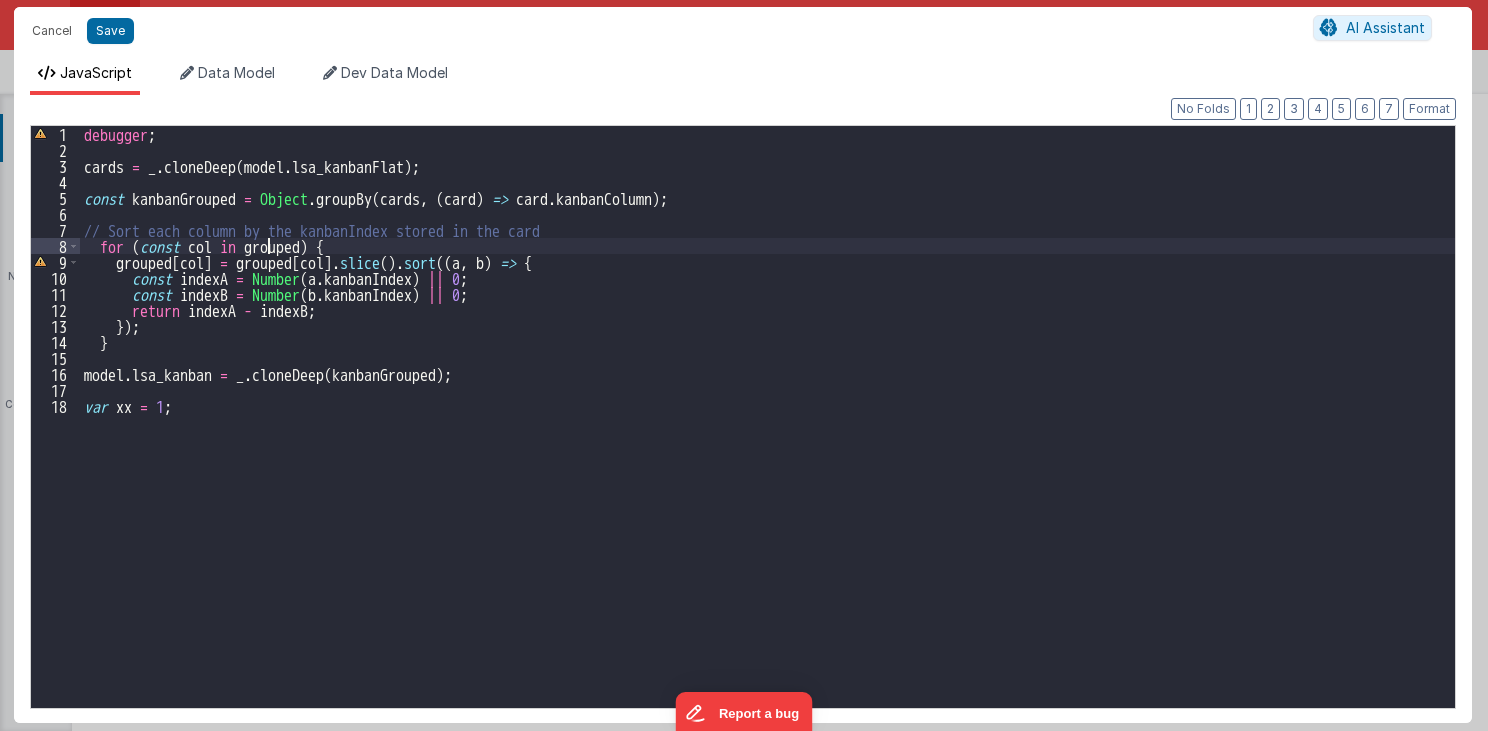 click on "debugger ; cards   =   _ . cloneDeep ( model . lsa_kanbanFlat ) ; const   kanbanGrouped   =   Object . groupBy ( cards ,   ( card )   =>   card . kanbanColumn ) ; // Sort each column by the kanbanIndex stored in the card    for   ( const   col   in   grouped )   {      grouped [ col ]   =   grouped [ col ] . slice ( ) . sort (( a ,   b )   =>   {         const   indexA   =   Number ( a . kanbanIndex )   ||   0 ;         const   indexB   =   Number ( b . kanbanIndex )   ||   0 ;         return   indexA   -   indexB ;      }) ;    } model . lsa_kanban   =   _ . cloneDeep ( kanbanGrouped ) ; var   xx   =   1 ;" at bounding box center (768, 433) 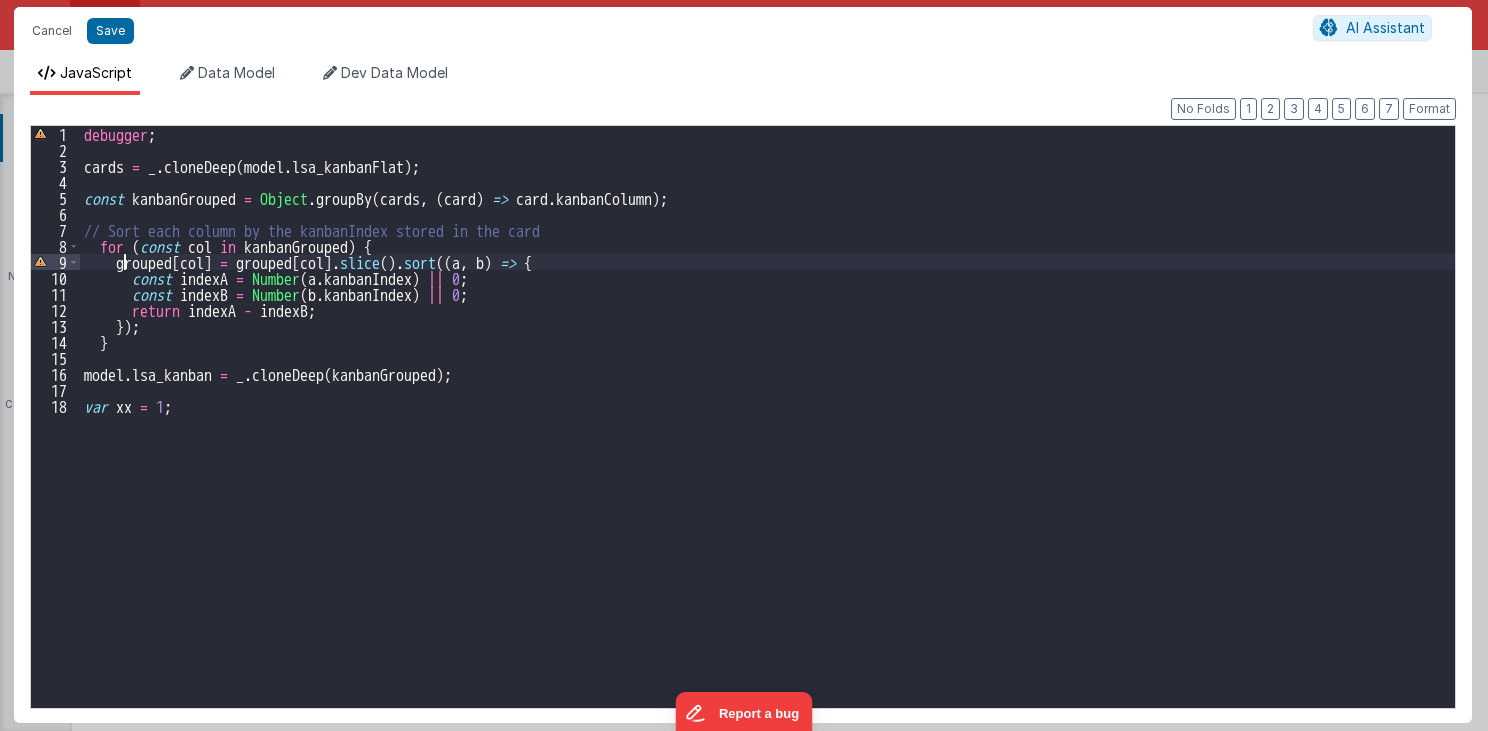 click on "debugger ; cards   =   _ . cloneDeep ( model . lsa_kanbanFlat ) ; const   kanbanGrouped   =   Object . groupBy ( cards ,   ( card )   =>   card . kanbanColumn ) ; // Sort each column by the kanbanIndex stored in the card    for   ( const   col   in   kanbanGrouped )   {      grouped [ col ]   =   grouped [ col ] . slice ( ) . sort (( a ,   b )   =>   {         const   indexA   =   Number ( a . kanbanIndex )   ||   0 ;         const   indexB   =   Number ( b . kanbanIndex )   ||   0 ;         return   indexA   -   indexB ;      }) ;    } model . lsa_kanban   =   _ . cloneDeep ( kanbanGrouped ) ; var   xx   =   1 ;" at bounding box center [768, 433] 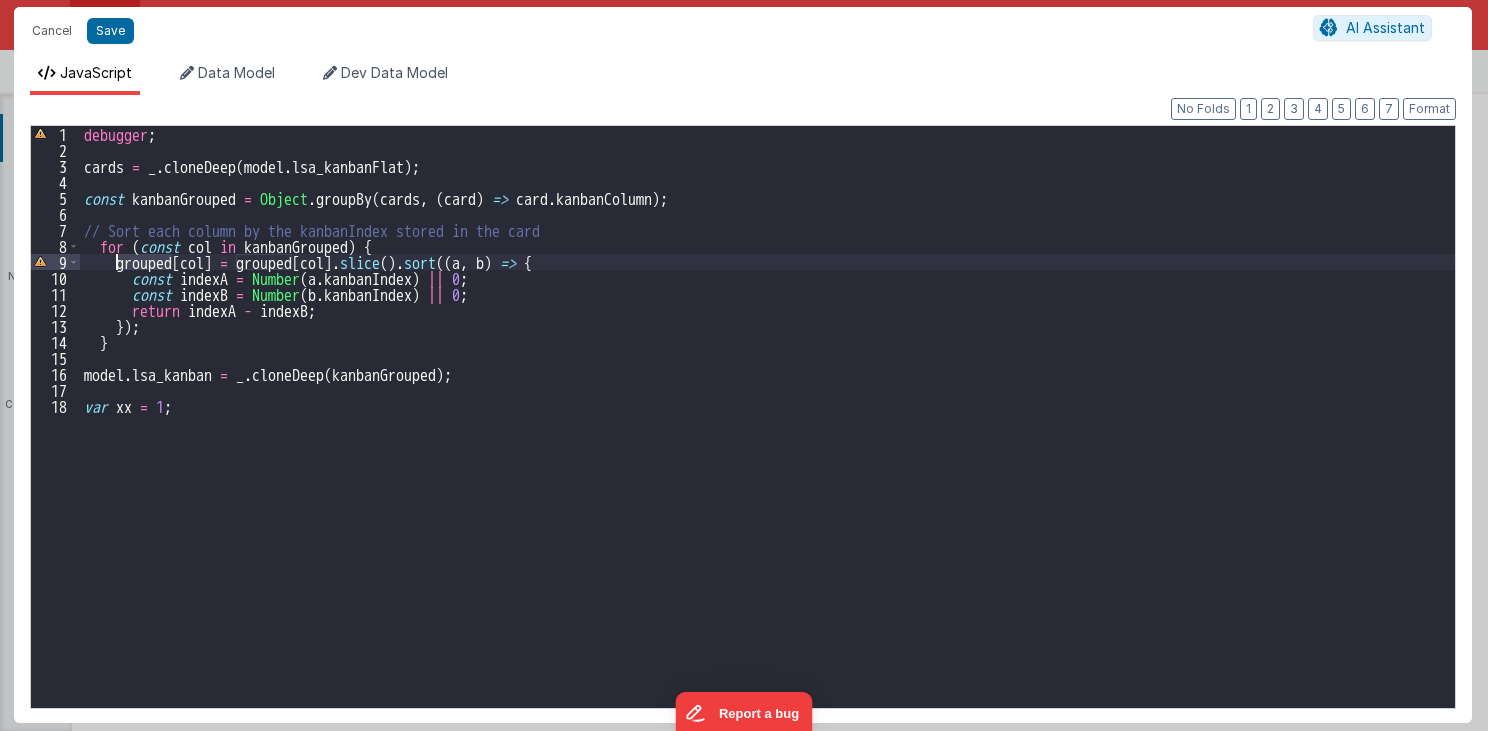 click on "debugger ; cards   =   _ . cloneDeep ( model . lsa_kanbanFlat ) ; const   kanbanGrouped   =   Object . groupBy ( cards ,   ( card )   =>   card . kanbanColumn ) ; // Sort each column by the kanbanIndex stored in the card    for   ( const   col   in   kanbanGrouped )   {      grouped [ col ]   =   grouped [ col ] . slice ( ) . sort (( a ,   b )   =>   {         const   indexA   =   Number ( a . kanbanIndex )   ||   0 ;         const   indexB   =   Number ( b . kanbanIndex )   ||   0 ;         return   indexA   -   indexB ;      }) ;    } model . lsa_kanban   =   _ . cloneDeep ( kanbanGrouped ) ; var   xx   =   1 ;" at bounding box center (768, 433) 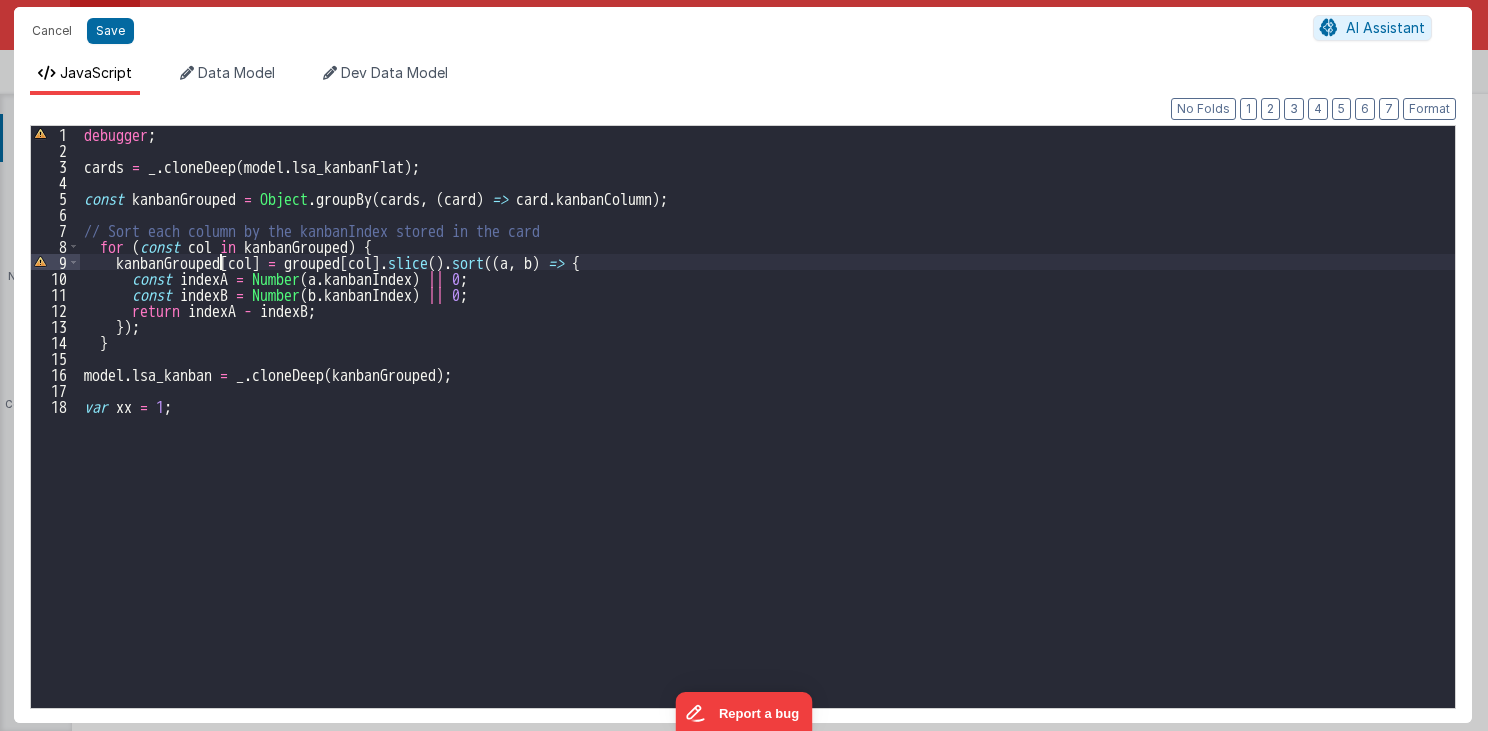 click on "debugger ; cards   =   _ . cloneDeep ( model . lsa_kanbanFlat ) ; const   kanbanGrouped   =   Object . groupBy ( cards ,   ( card )   =>   card . kanbanColumn ) ; // Sort each column by the kanbanIndex stored in the card    for   ( const   col   in   kanbanGrouped )   {      kanbanGrouped [ col ]   =   grouped [ col ] . slice ( ) . sort (( a ,   b )   =>   {         const   indexA   =   Number ( a . kanbanIndex )   ||   0 ;         const   indexB   =   Number ( b . kanbanIndex )   ||   0 ;         return   indexA   -   indexB ;      }) ;    } model . lsa_kanban   =   _ . cloneDeep ( kanbanGrouped ) ; var   xx   =   1 ;" at bounding box center (768, 433) 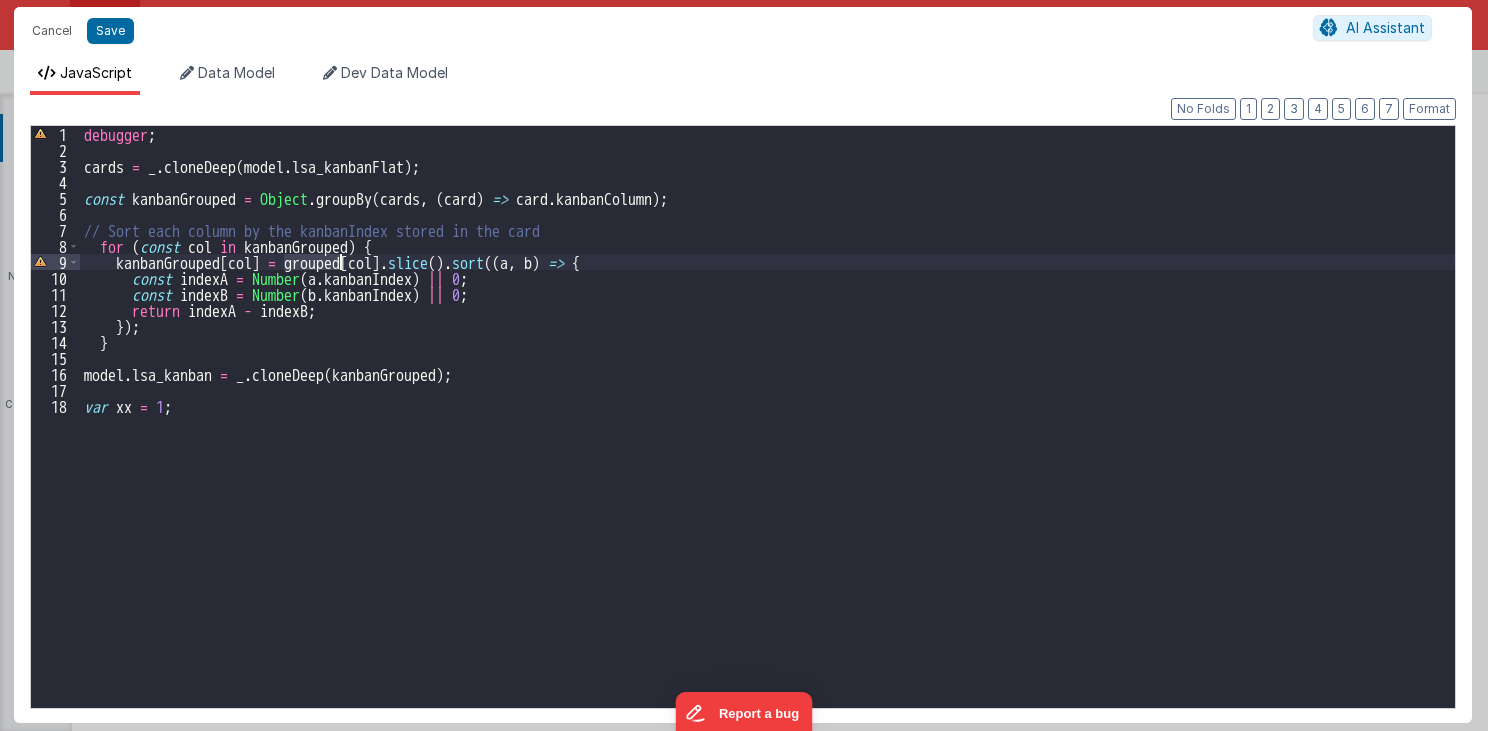 click on "debugger ; cards   =   _ . cloneDeep ( model . lsa_kanbanFlat ) ; const   kanbanGrouped   =   Object . groupBy ( cards ,   ( card )   =>   card . kanbanColumn ) ; // Sort each column by the kanbanIndex stored in the card    for   ( const   col   in   kanbanGrouped )   {      kanbanGrouped [ col ]   =   grouped [ col ] . slice ( ) . sort (( a ,   b )   =>   {         const   indexA   =   Number ( a . kanbanIndex )   ||   0 ;         const   indexB   =   Number ( b . kanbanIndex )   ||   0 ;         return   indexA   -   indexB ;      }) ;    } model . lsa_kanban   =   _ . cloneDeep ( kanbanGrouped ) ; var   xx   =   1 ;" at bounding box center [768, 433] 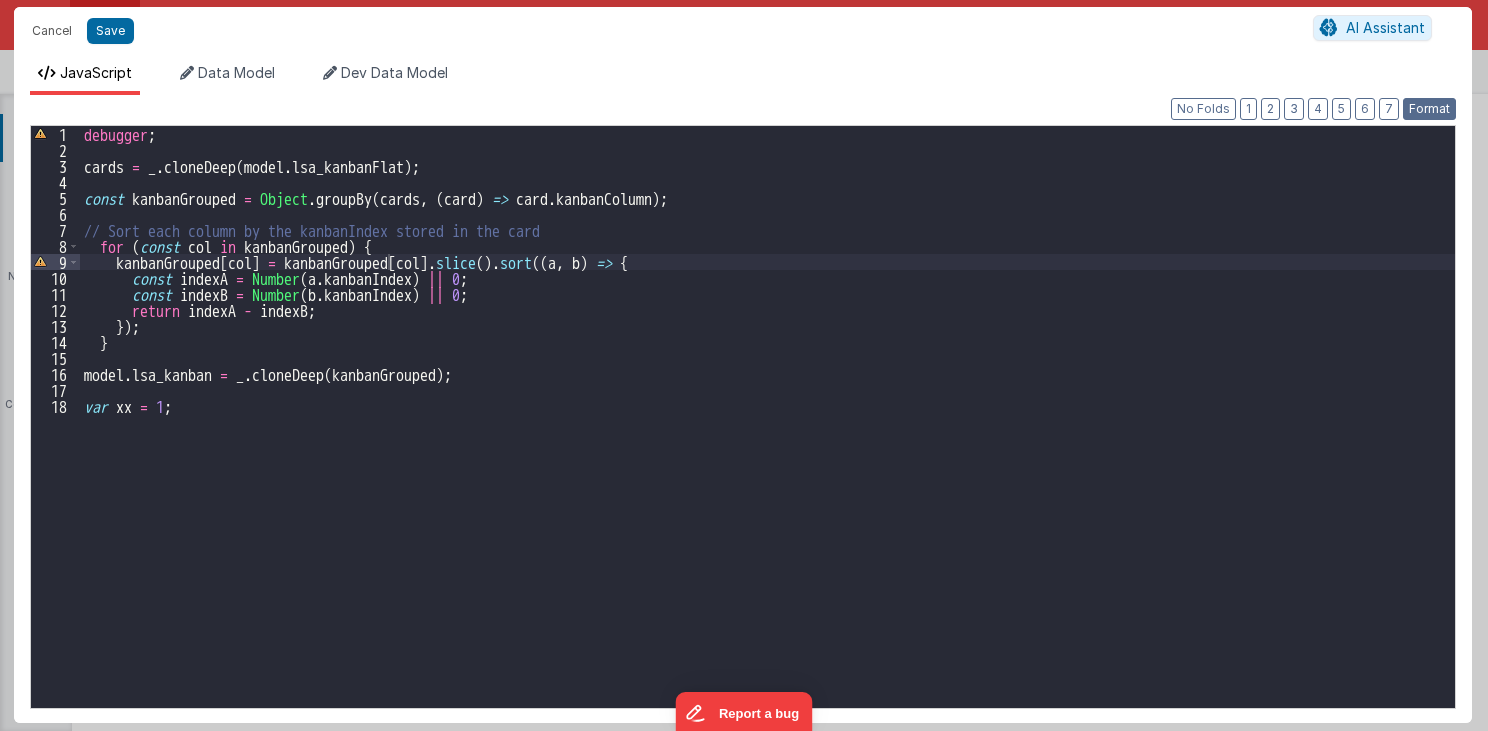 click on "Format" at bounding box center (1429, 109) 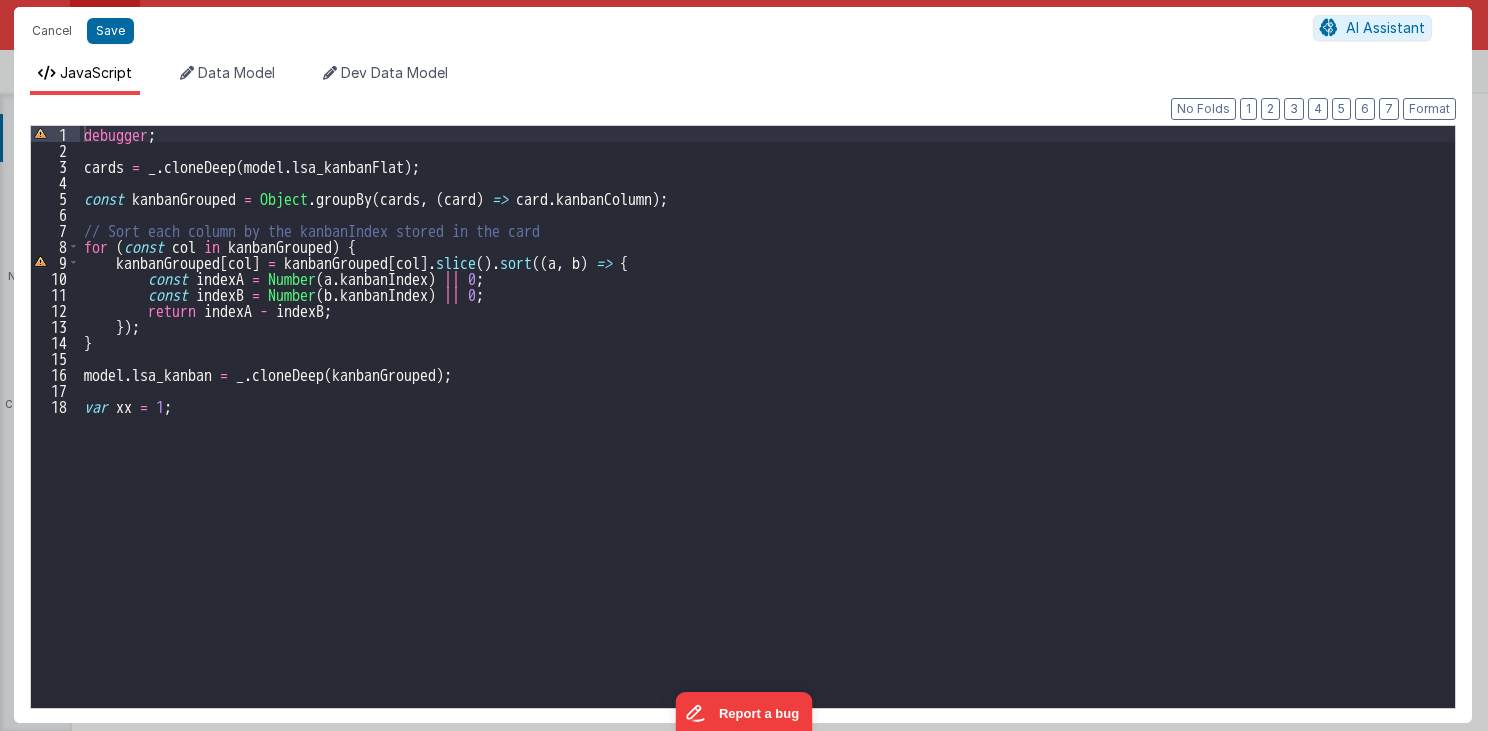 click on "debugger ; cards   =   _ . cloneDeep ( model . lsa_kanbanFlat ) ; const   kanbanGrouped   =   Object . groupBy ( cards ,   ( card )   =>   card . kanbanColumn ) ; // Sort each column by the kanbanIndex stored in the card for   ( const   col   in   kanbanGrouped )   {      kanbanGrouped [ col ]   =   kanbanGrouped [ col ] . slice ( ) . sort (( a ,   b )   =>   {           const   indexA   =   Number ( a . kanbanIndex )   ||   0 ;           const   indexB   =   Number ( b . kanbanIndex )   ||   0 ;           return   indexA   -   indexB ;      }) ; } model . lsa_kanban   =   _ . cloneDeep ( kanbanGrouped ) ; var   xx   =   1 ;" at bounding box center (768, 433) 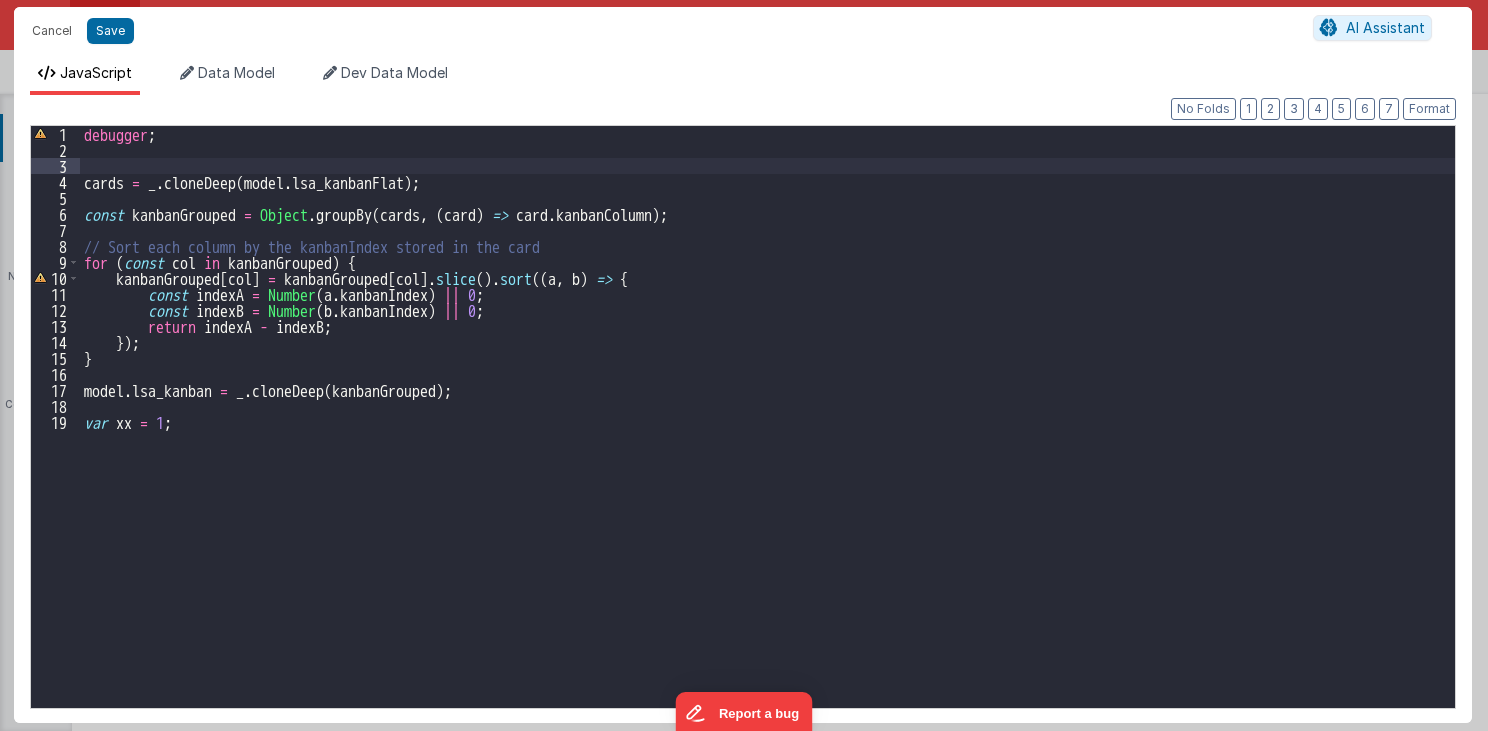 paste 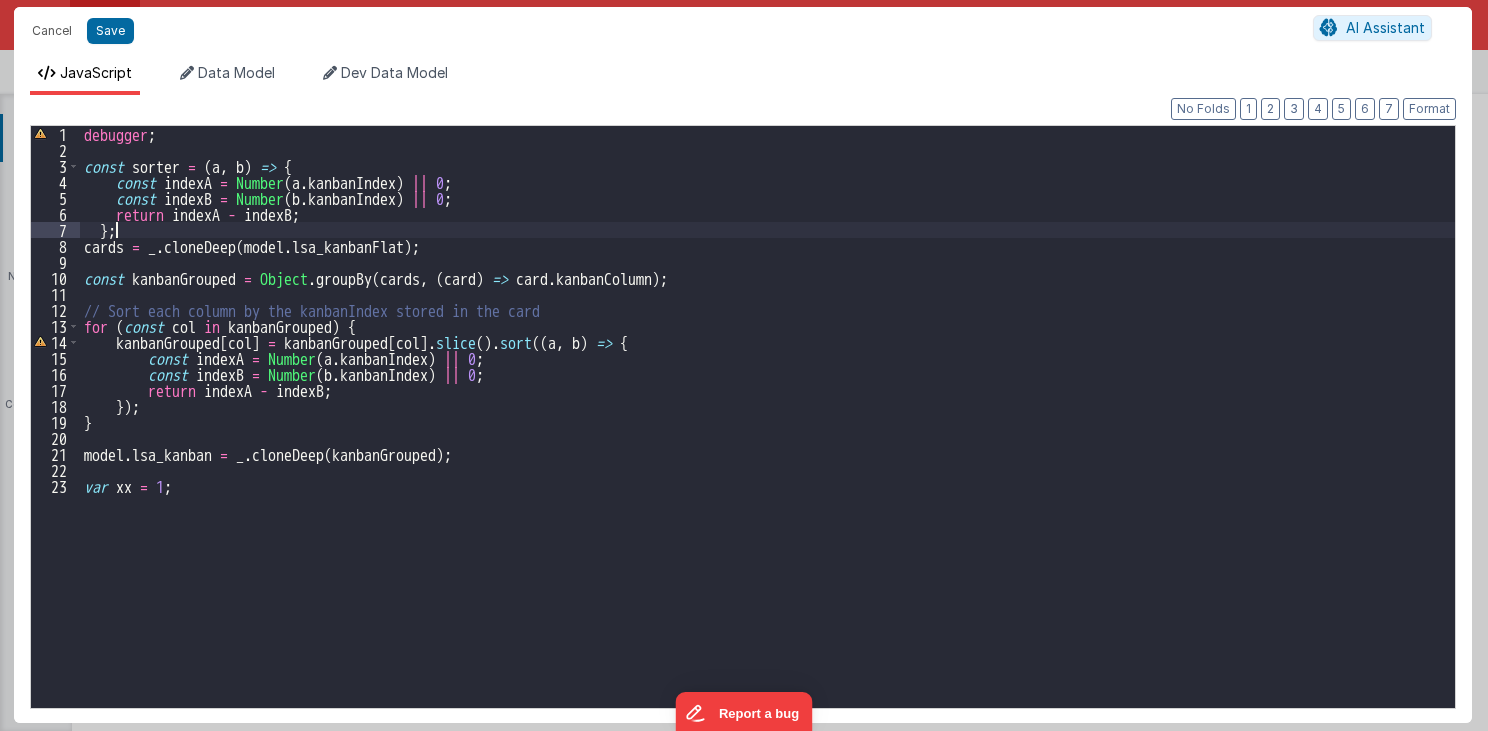 type 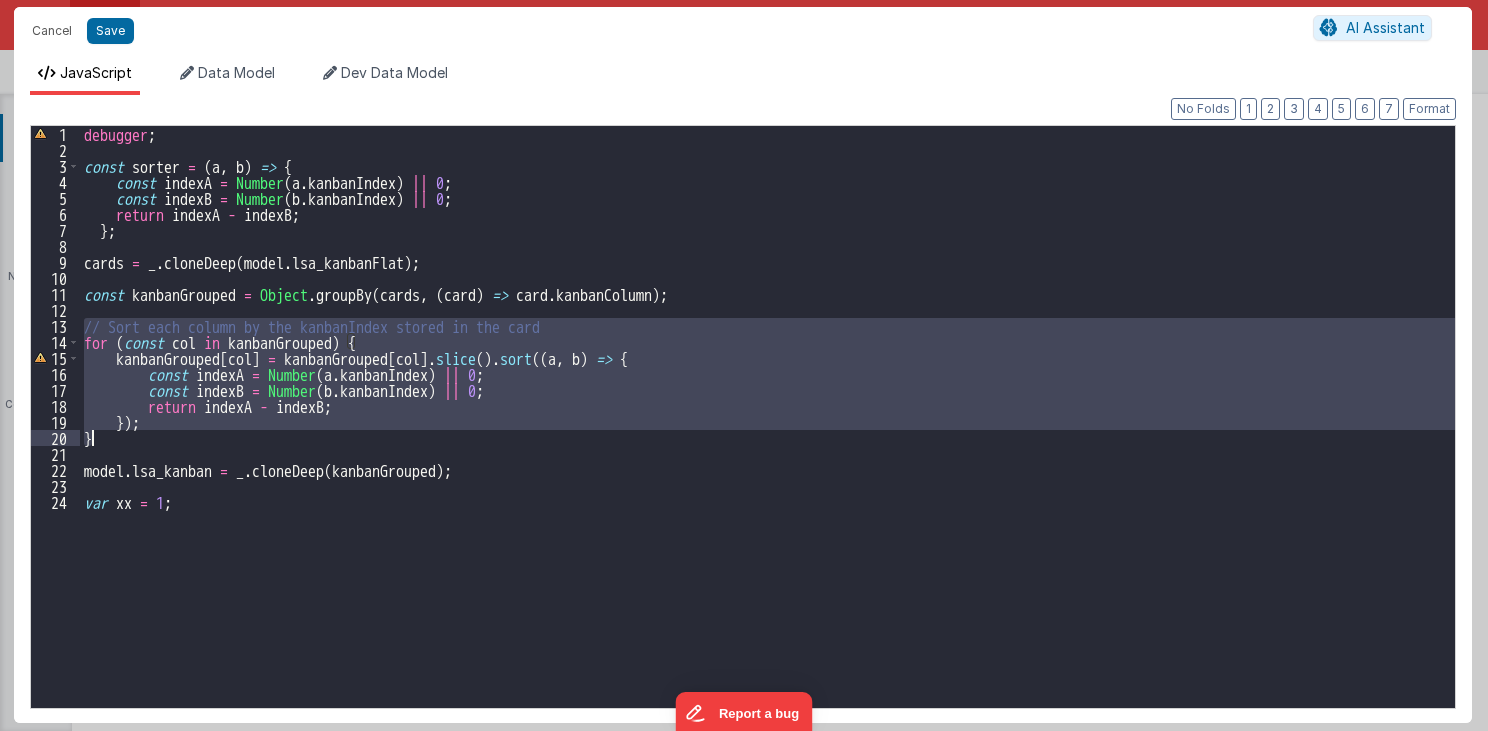 drag, startPoint x: 94, startPoint y: 347, endPoint x: 137, endPoint y: 441, distance: 103.36827 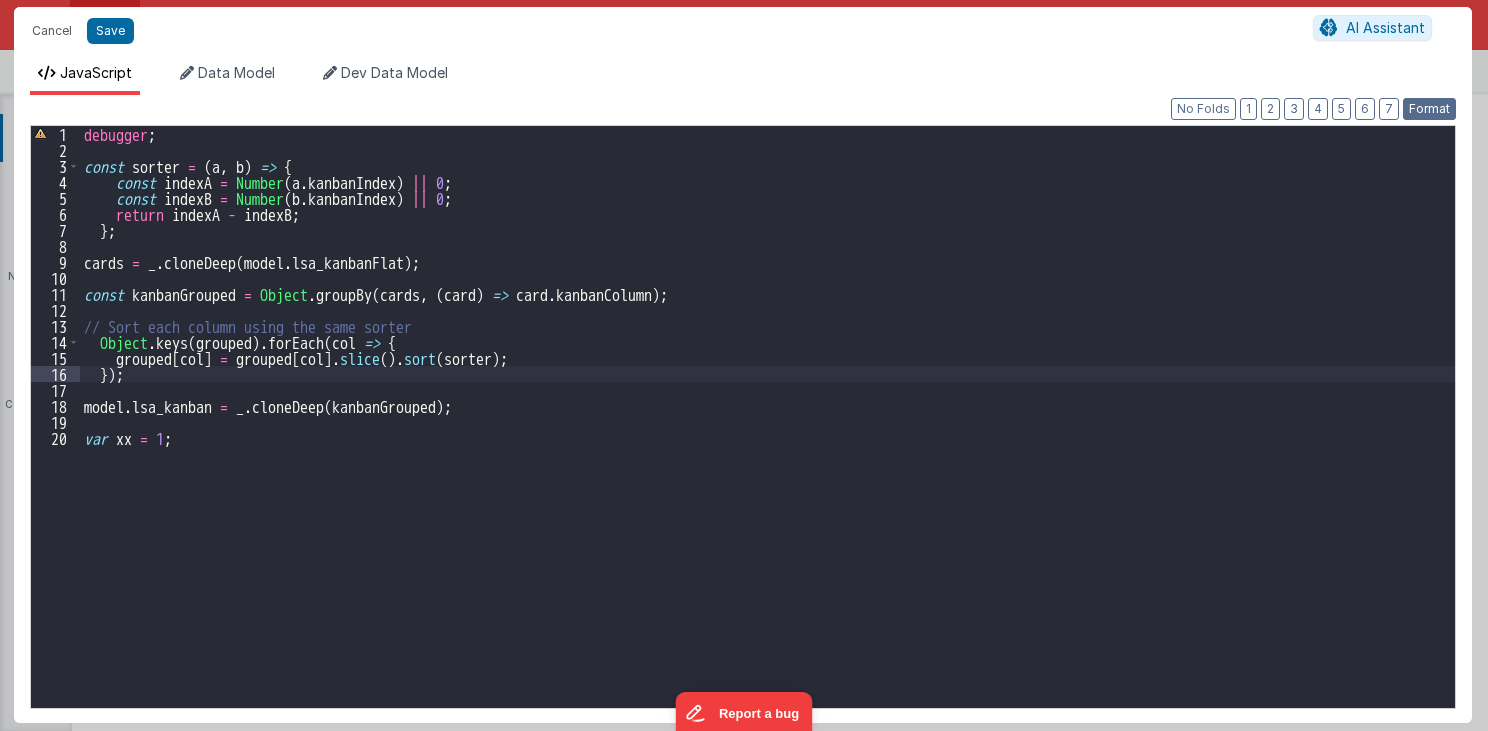 click on "Format" at bounding box center (1429, 109) 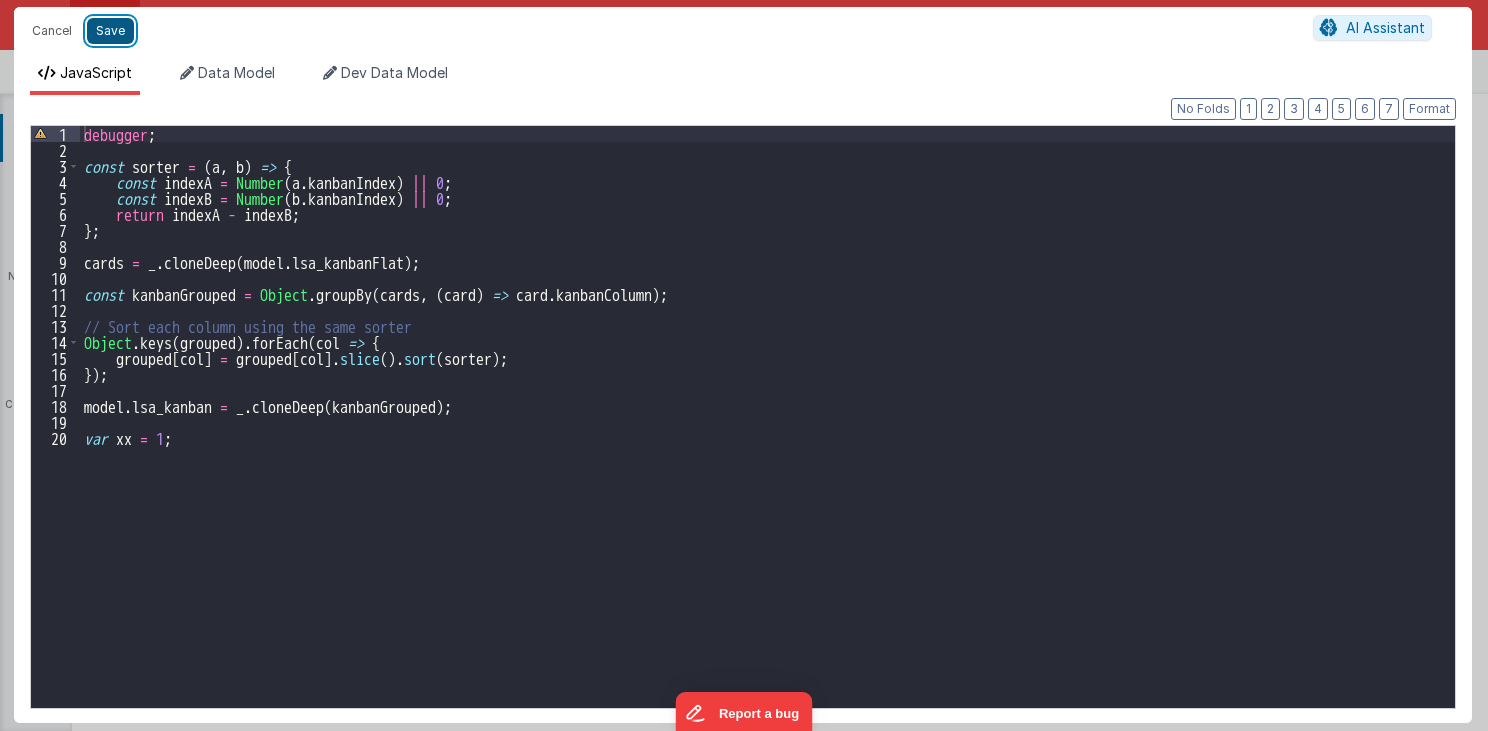 click on "Save" at bounding box center [110, 31] 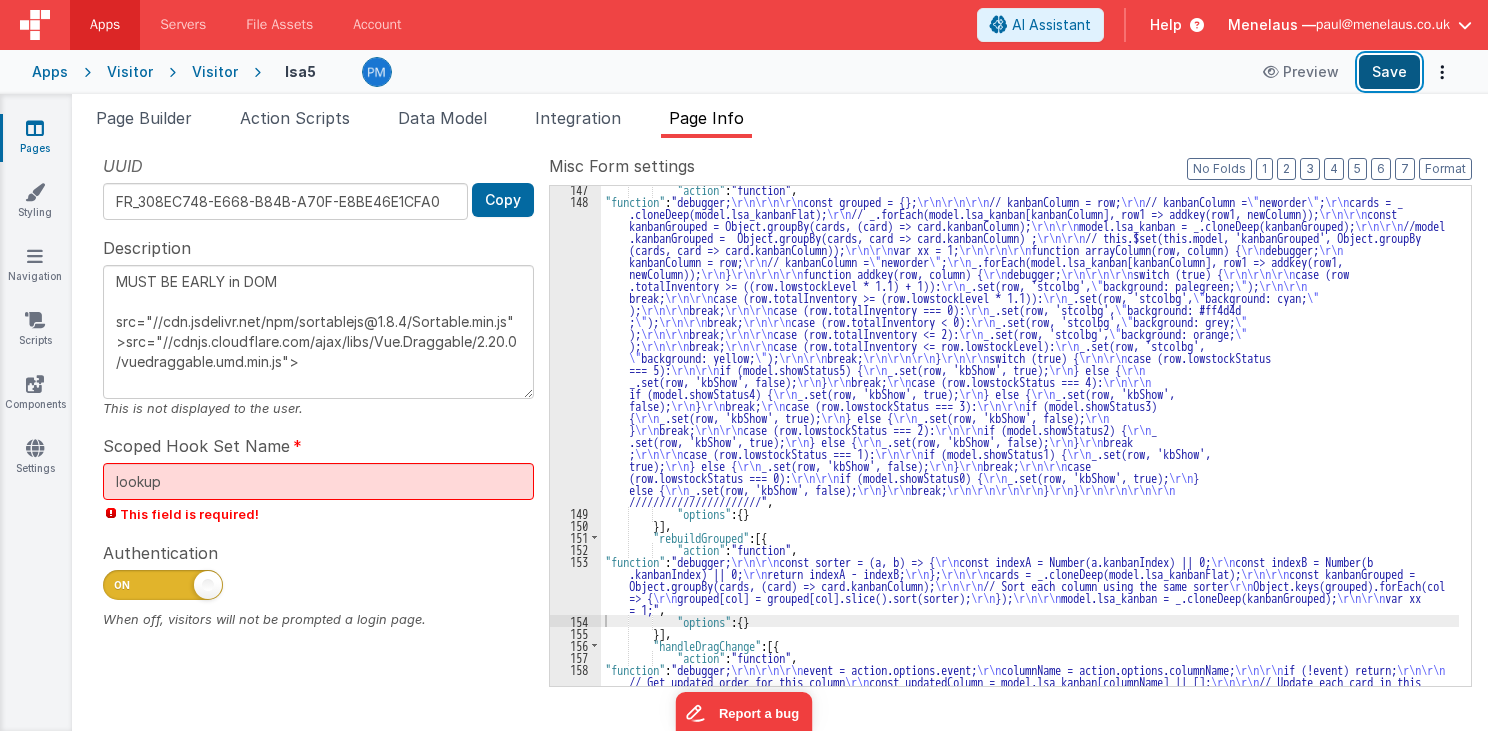 click on "Save" at bounding box center (1389, 72) 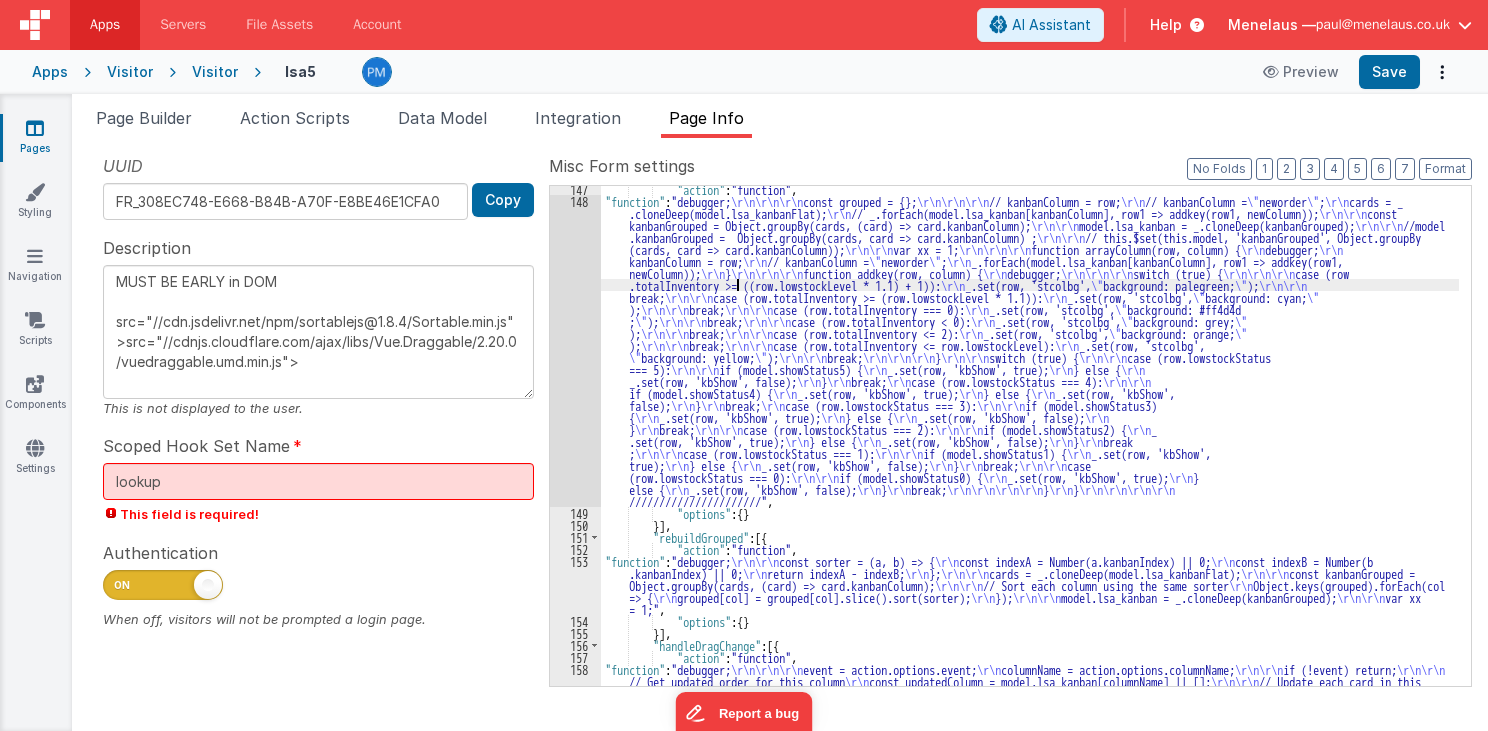 click on ""action" :  "function" , "function" :  "debugger; \r\n\r\n\r\n const grouped = {}; \r\n\r\n\r\n // kanbanColumn = row; \r\n // kanbanColumn =  \" neworder \" ; \r\n cards = _      .cloneDeep(model.lsa_kanbanFlat); \r\n // _.forEach(model.lsa_kanban[kanbanColumn], row1 => addkey(row1, newColumn)); \r\n\r\n const       kanbanGrouped = Object.groupBy(cards, (card) => card.kanbanColumn); \r\n\r\n model.lsa_kanban = _.cloneDeep(kanbanGrouped); \r\n\r\n //model      .kanbanGrouped =  Object.groupBy(cards, card => card.kanbanColumn) ; \r\n\r\n // this.$set(this.model, 'kanbanGrouped', Object.groupBy      (cards, card => card.kanbanColumn)); \r\n\r\n var xx = 1; \r\n\r\n\r\n function arrayColumn(row, column) { \r\n     debugger; \r\n           kanbanColumn = row; \r\n     // kanbanColumn =  \" neworder \" ; \r\n     _.forEach(model.lsa_kanban[kanbanColumn], row1 => addkey(row1,       newColumn)); \r\n } \r\n\r\n\r\n function addkey(row, column) { \r\n     debugger; \r\n\r\n\r\n" at bounding box center [1030, 499] 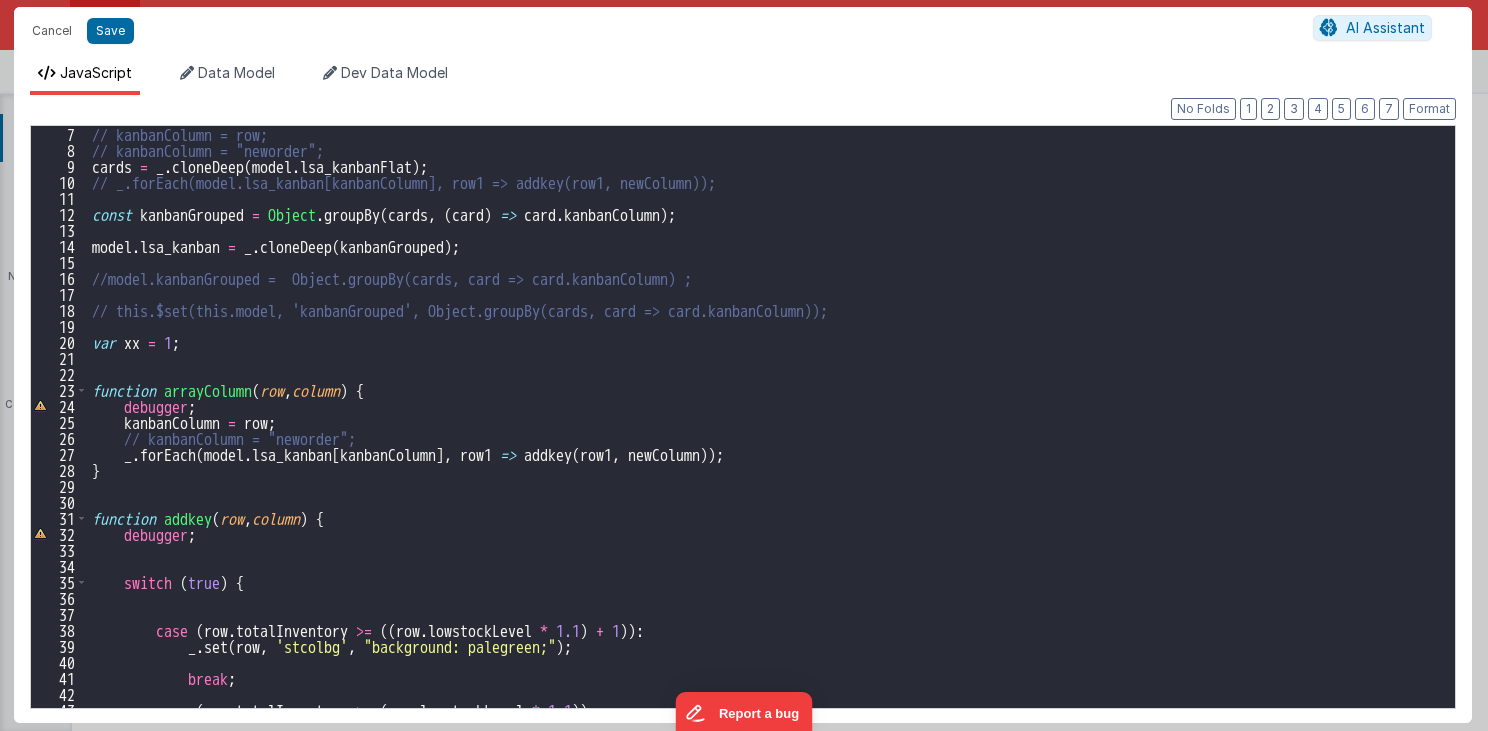 scroll, scrollTop: 0, scrollLeft: 0, axis: both 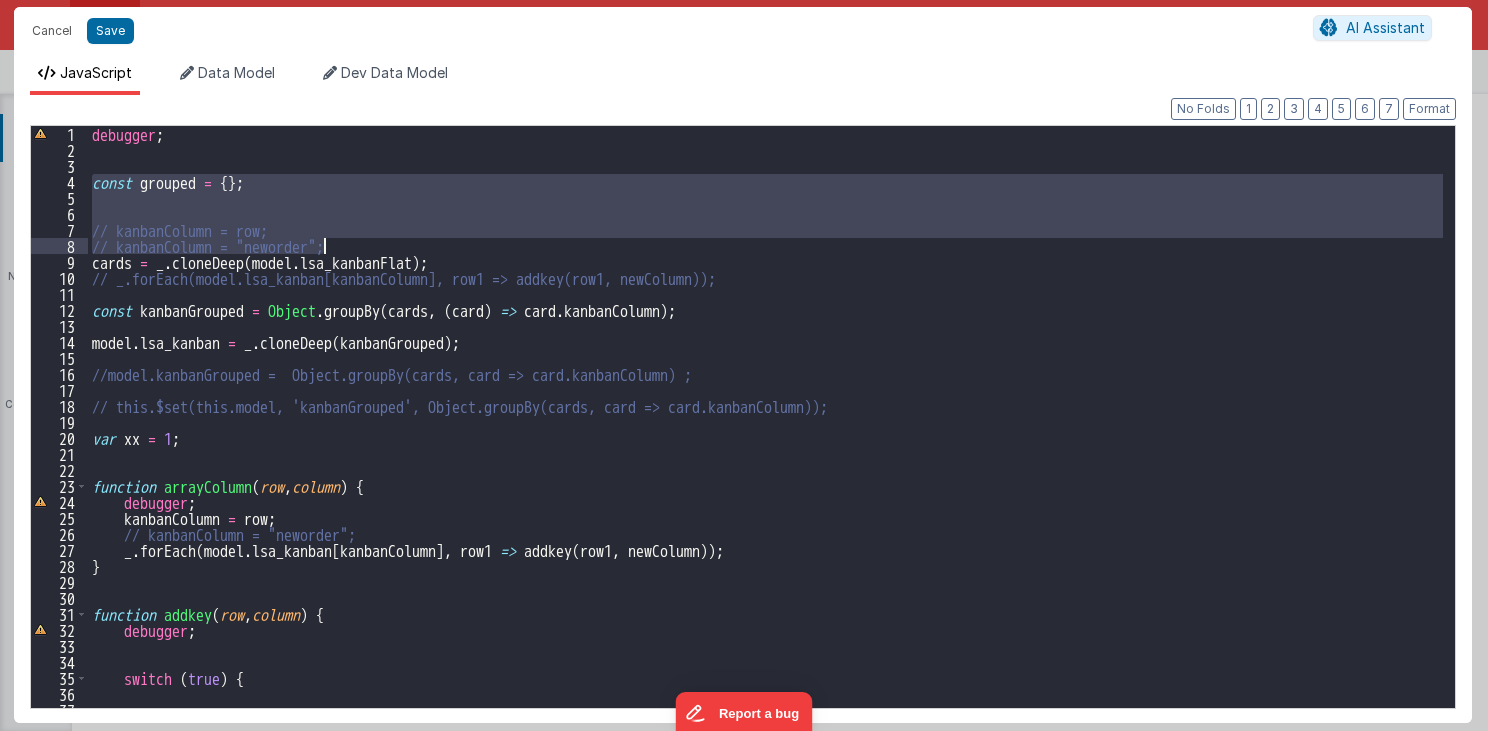 drag, startPoint x: 92, startPoint y: 178, endPoint x: 366, endPoint y: 240, distance: 280.92703 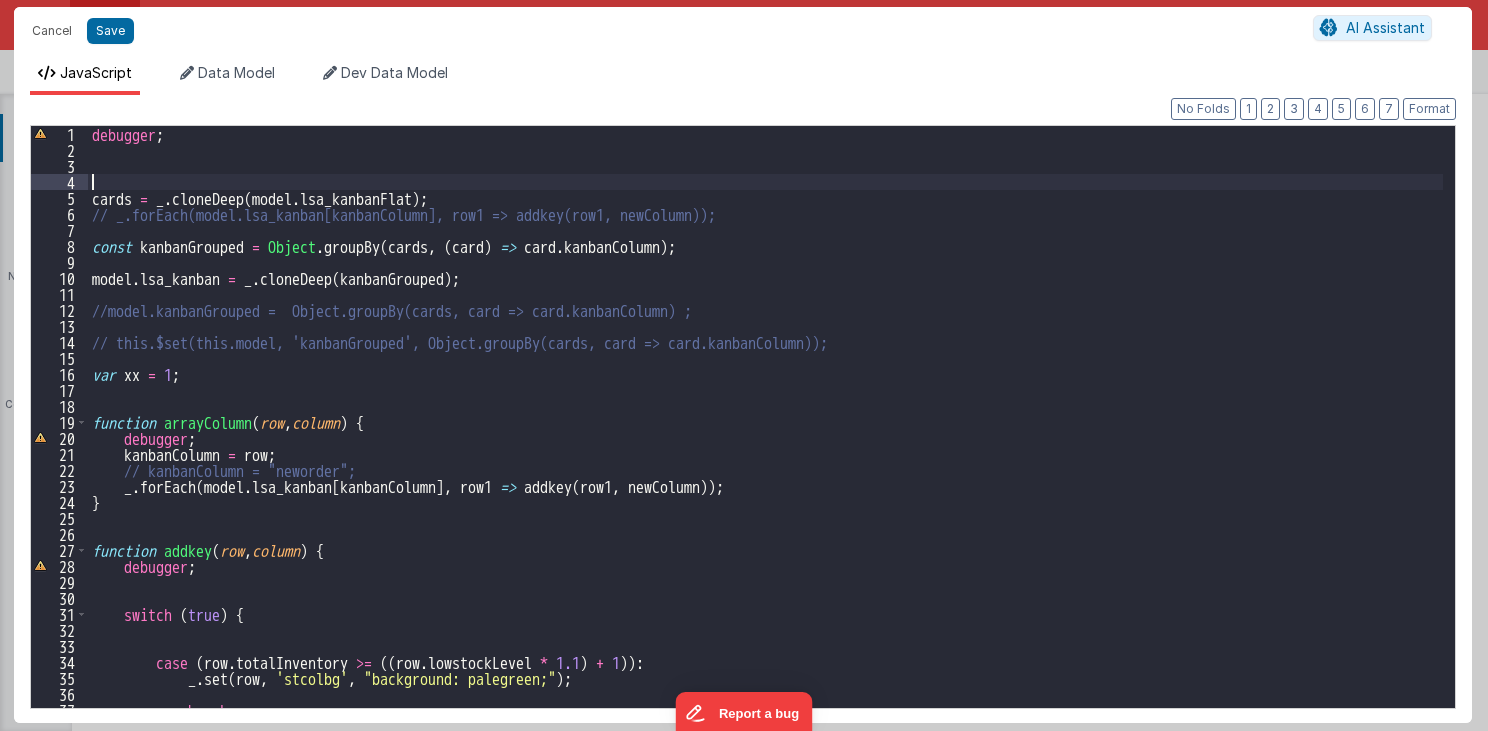 drag, startPoint x: 84, startPoint y: 212, endPoint x: 840, endPoint y: 223, distance: 756.08 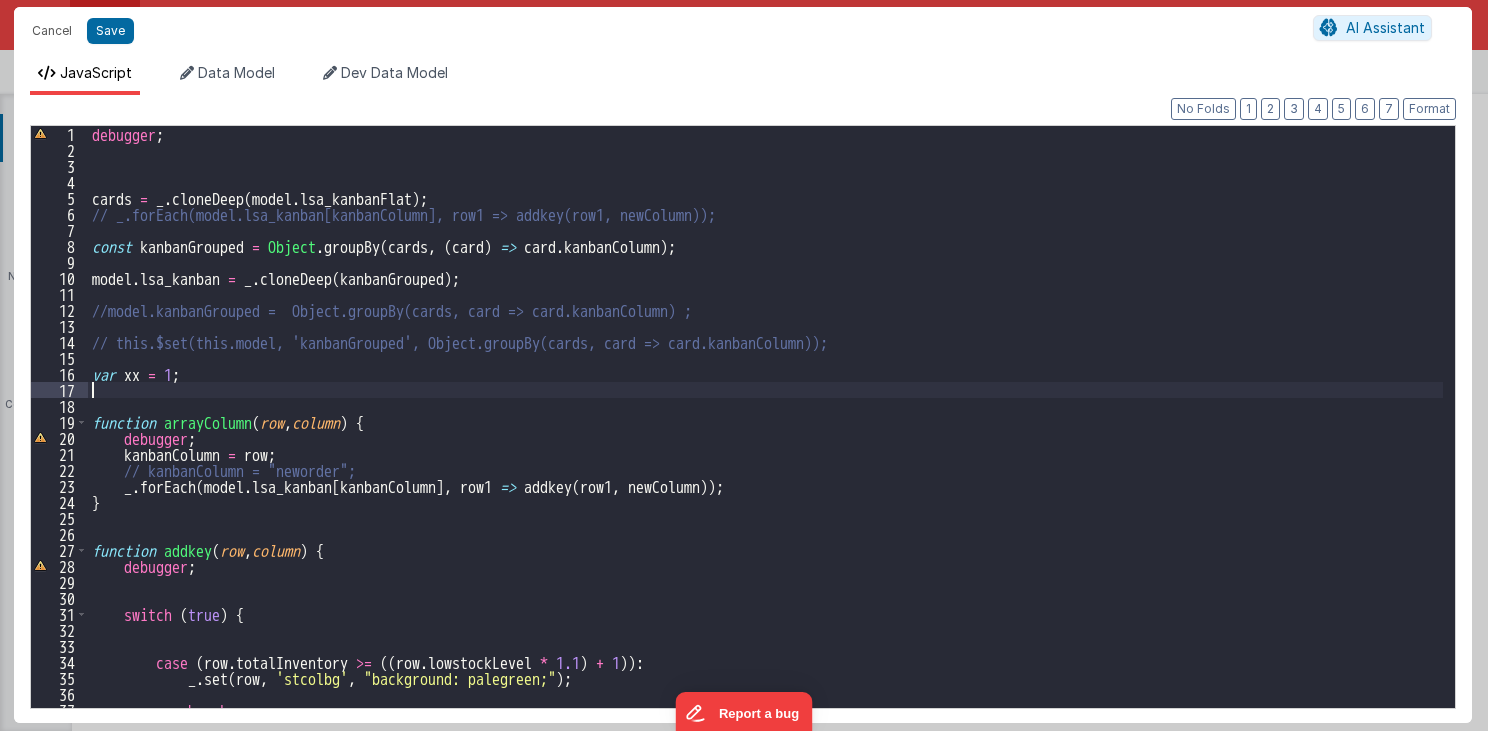 drag, startPoint x: 366, startPoint y: 384, endPoint x: 217, endPoint y: 324, distance: 160.62689 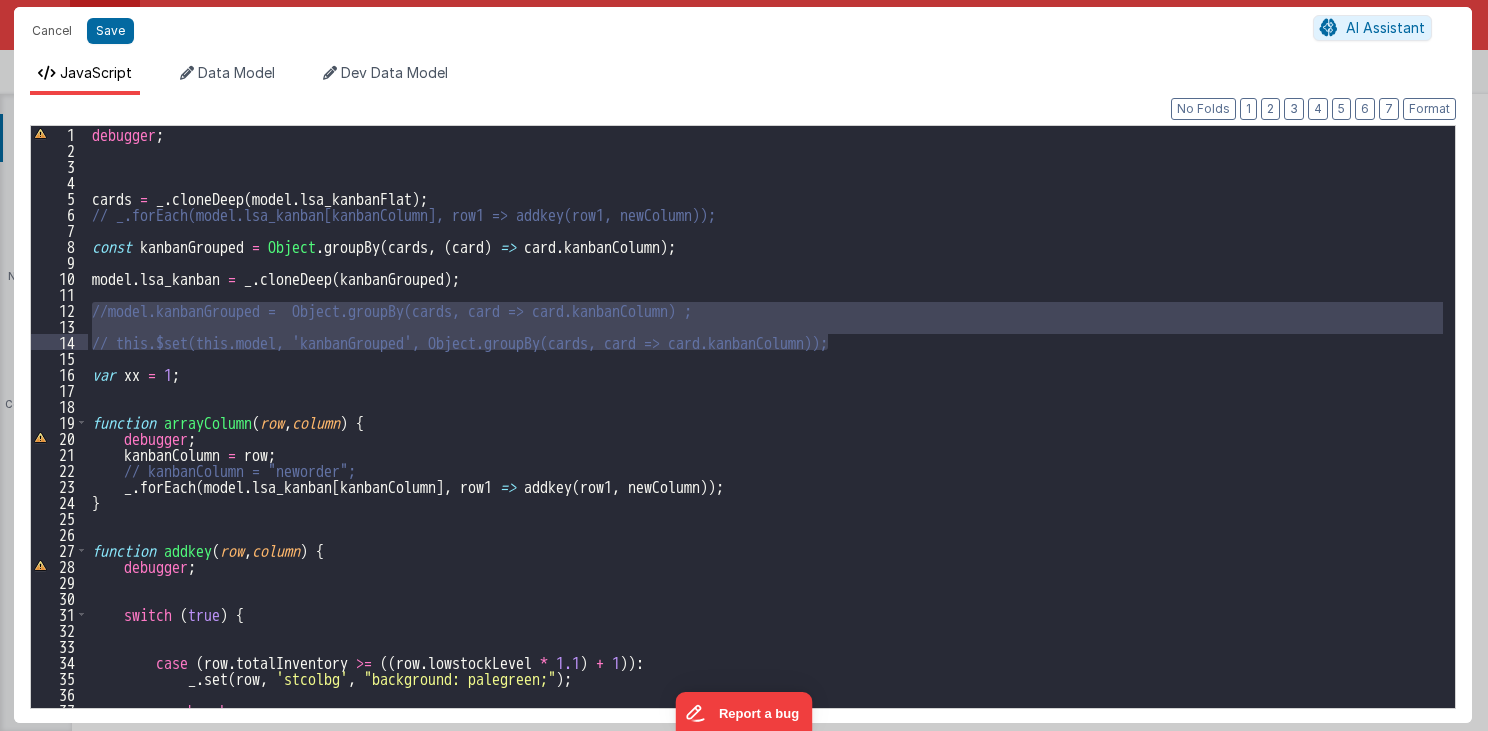 drag, startPoint x: 88, startPoint y: 304, endPoint x: 872, endPoint y: 347, distance: 785.17834 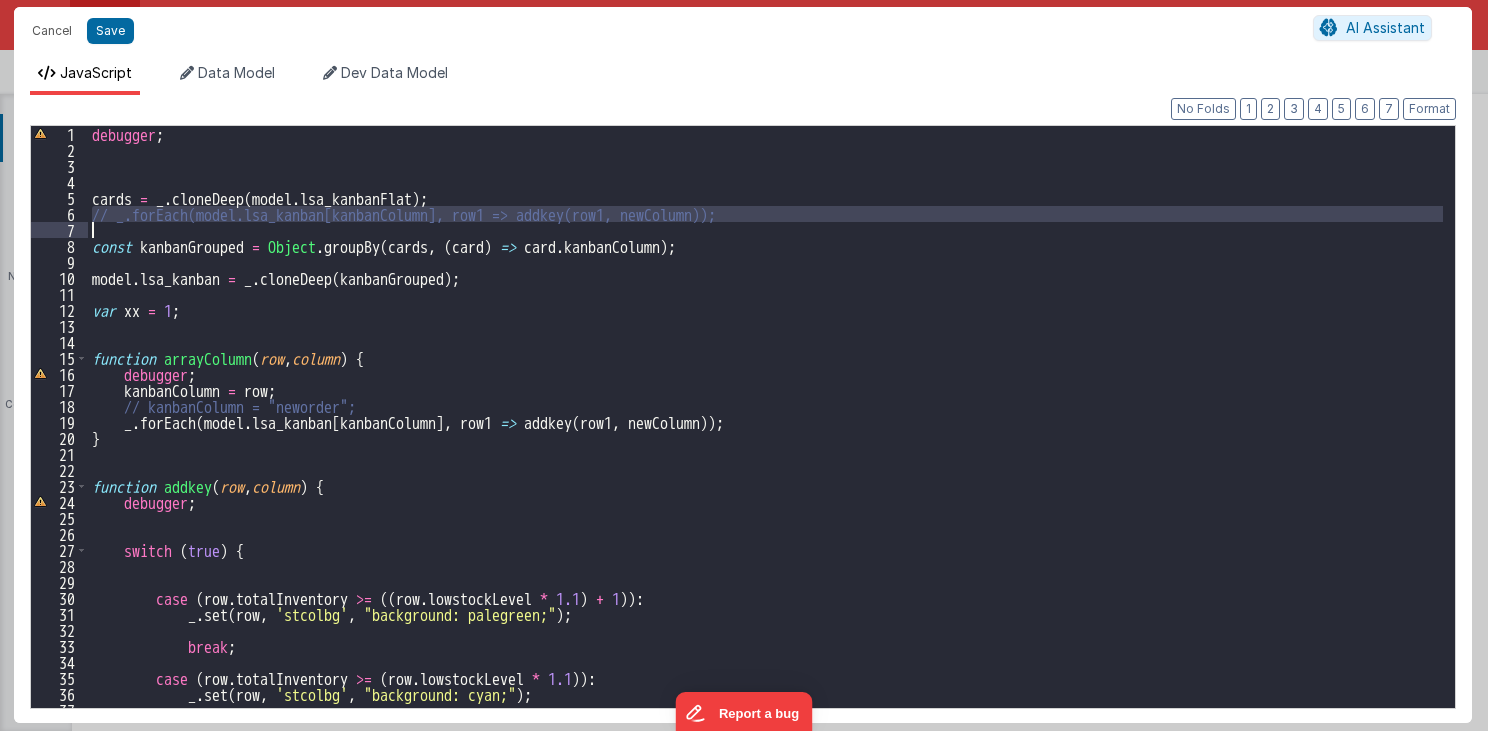 drag, startPoint x: 92, startPoint y: 216, endPoint x: 766, endPoint y: 225, distance: 674.06006 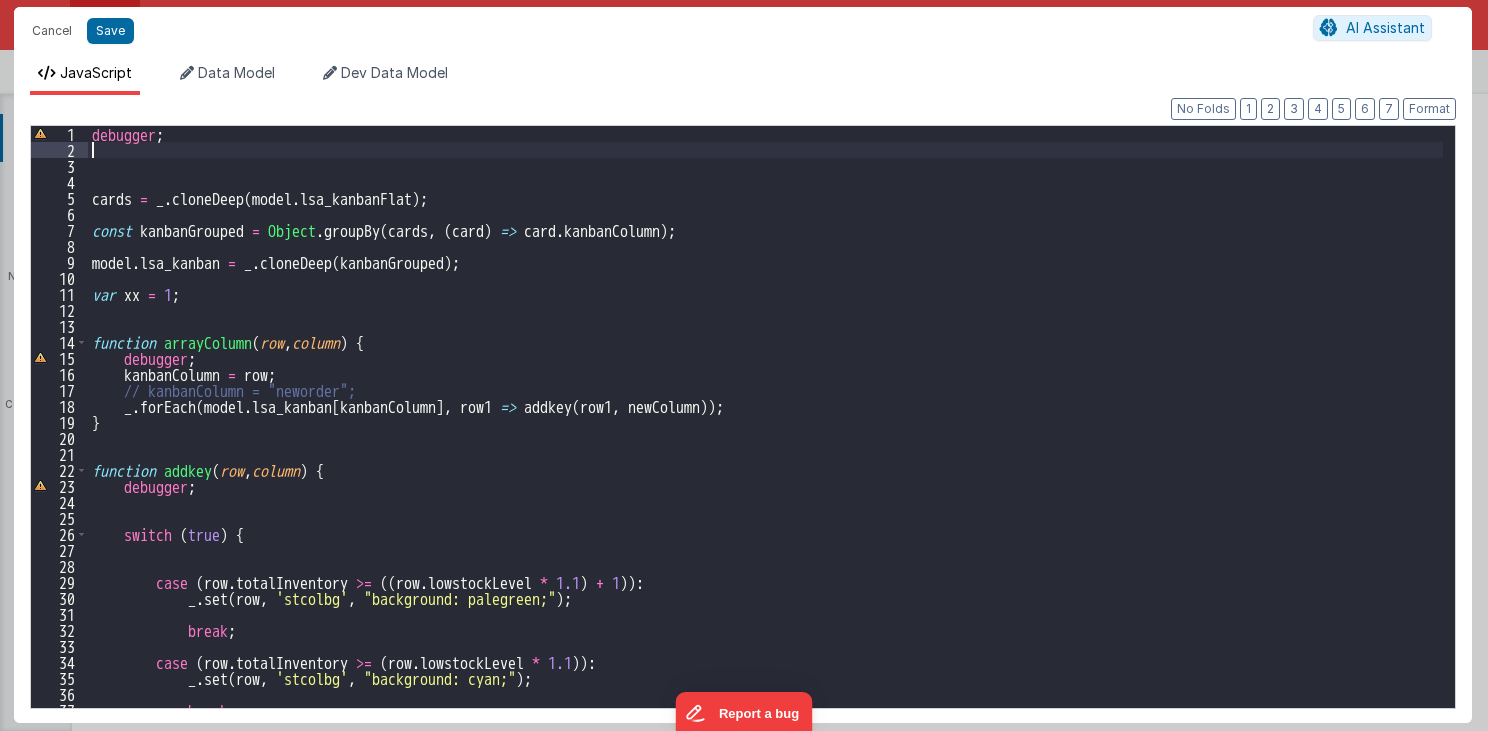 click on "debugger ; cards   =   _ . cloneDeep ( model . lsa_kanbanFlat ) ; const   kanbanGrouped   =   Object . groupBy ( cards ,   ( card )   =>   card . kanbanColumn ) ; model . lsa_kanban   =   _ . cloneDeep ( kanbanGrouped ) ; var   xx   =   1 ; function   arrayColumn ( row ,  column )   {      debugger ;      kanbanColumn   =   row ;      // kanbanColumn = "neworder";      _ . forEach ( model . lsa_kanban [ kanbanColumn ] ,   row1   =>   addkey ( row1 ,   newColumn )) ; } function   addkey ( row ,  column )   {      debugger ;      switch   ( true )   {           case   ( row . totalInventory   >=   (( row . lowstockLevel   *   1.1 )   +   1 )) :                _ . set ( row ,   'stcolbg' ,   "background: palegreen;" ) ;                break ;           case   ( row . totalInventory   >=   ( row . lowstockLevel   *   1.1 )) :                _ . set ( row ,   'stcolbg' ,   "background: cyan;" ) ;                break ;" at bounding box center (766, 433) 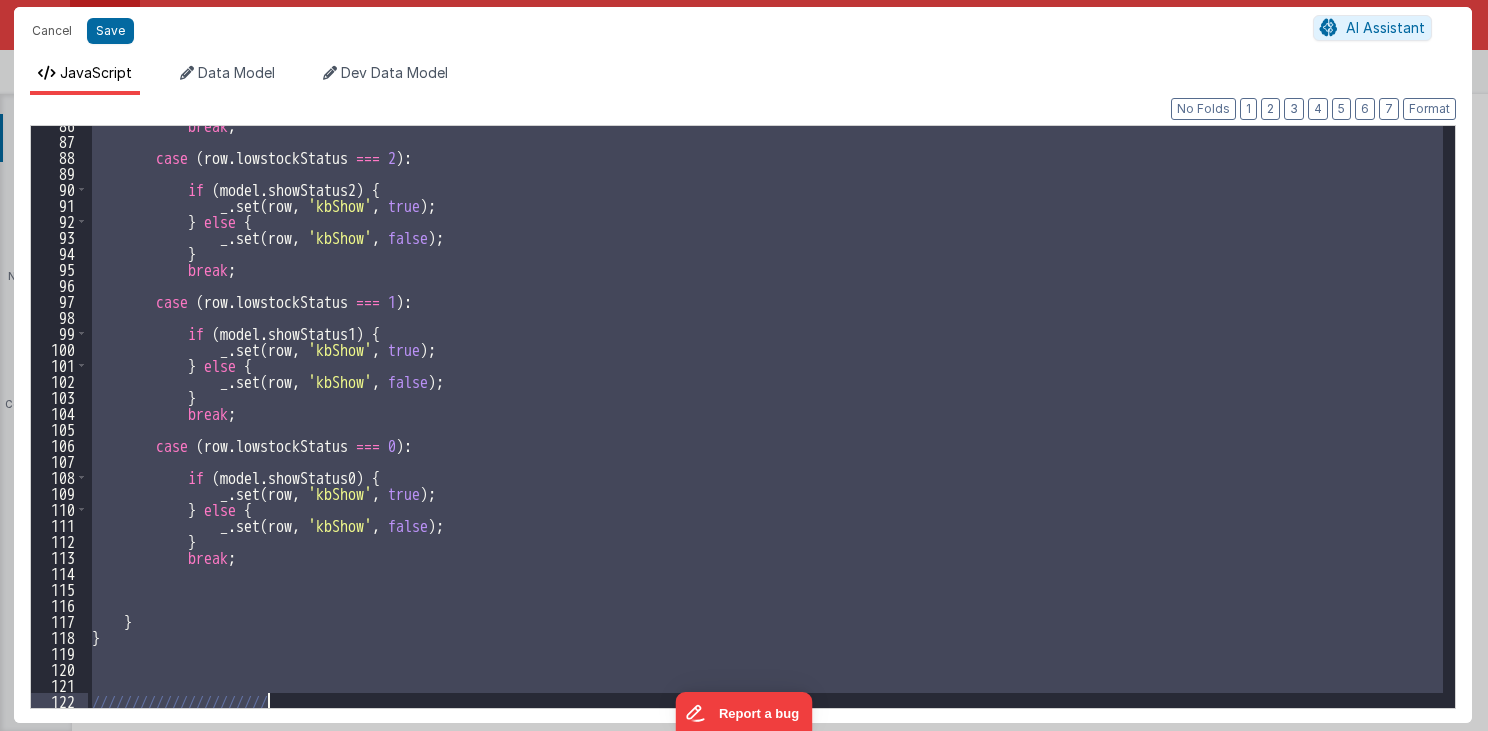scroll, scrollTop: 1368, scrollLeft: 0, axis: vertical 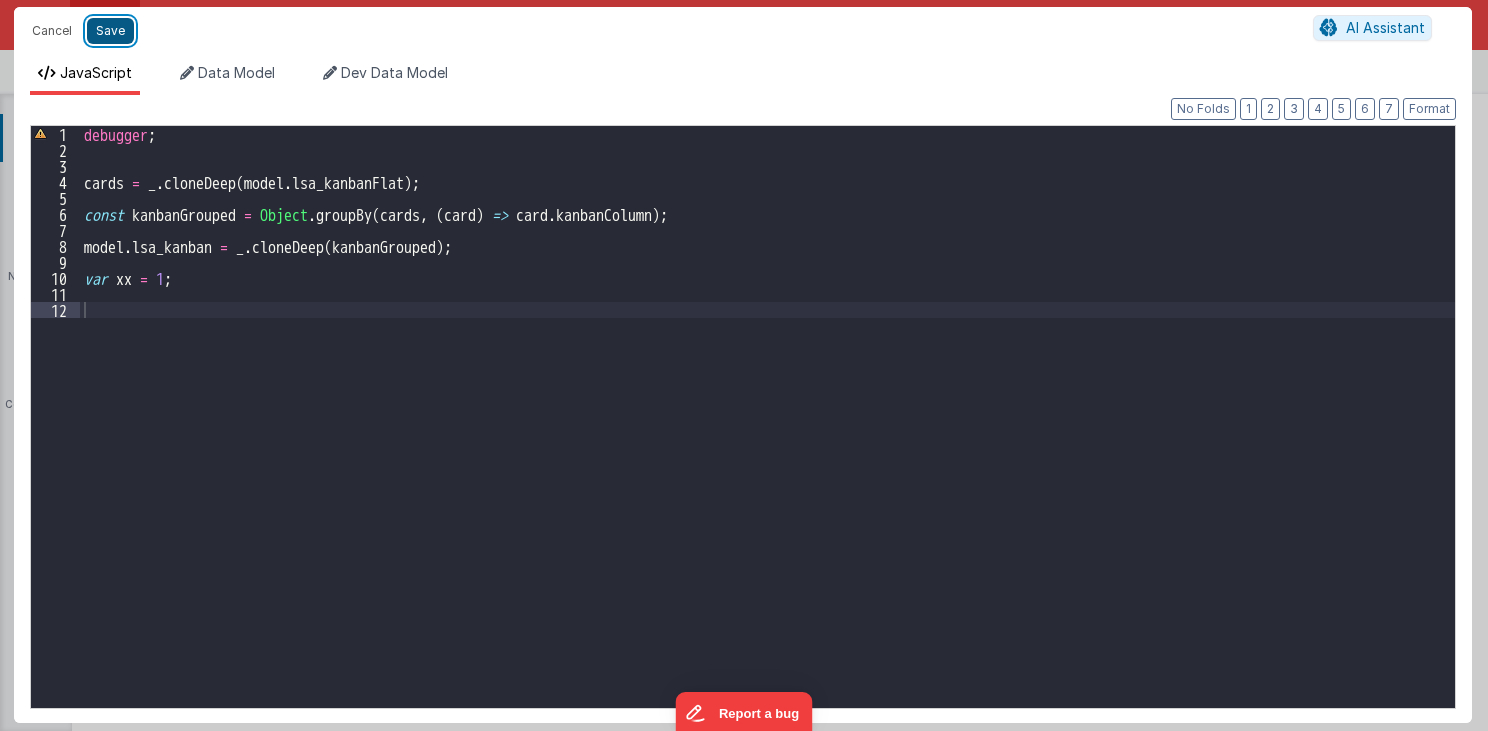 click on "Save" at bounding box center [110, 31] 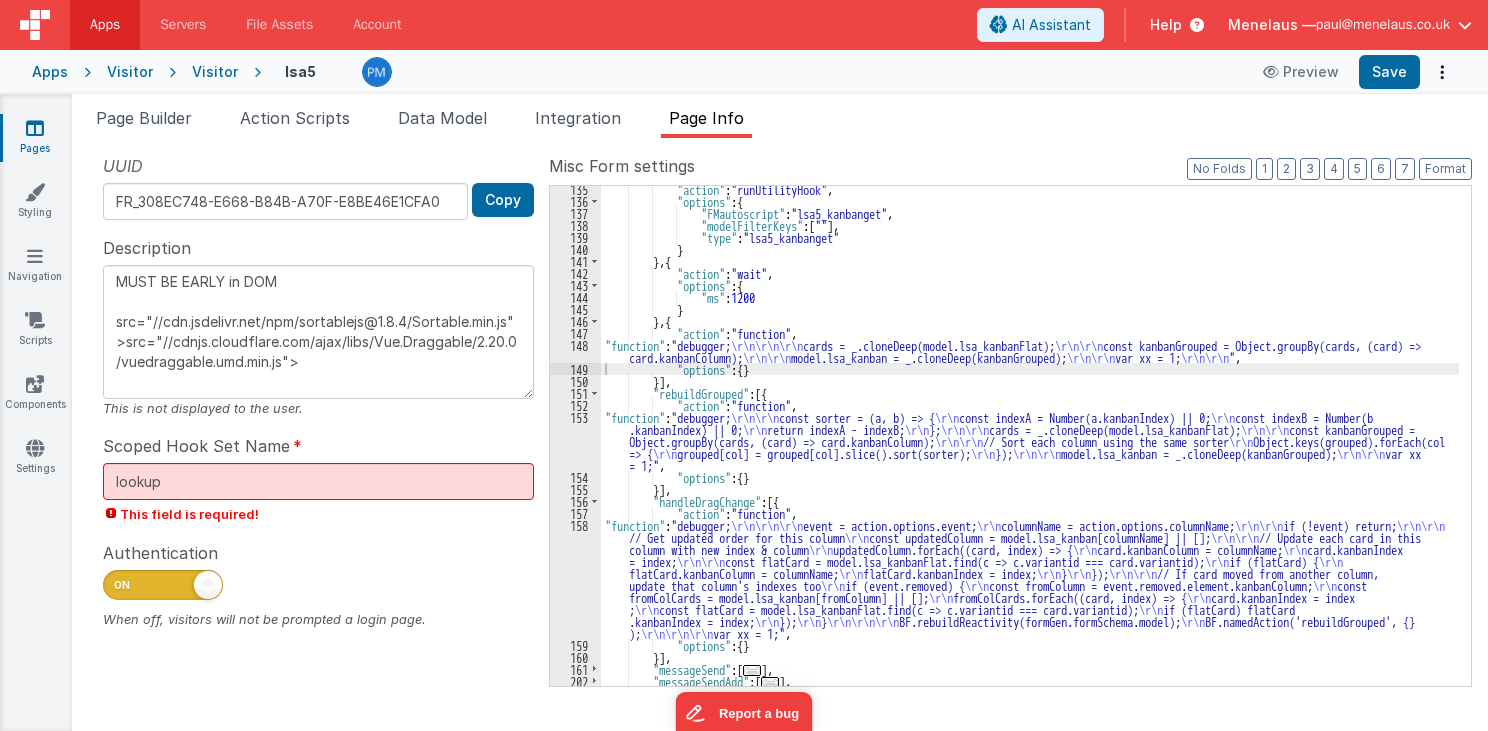 scroll, scrollTop: 303, scrollLeft: 0, axis: vertical 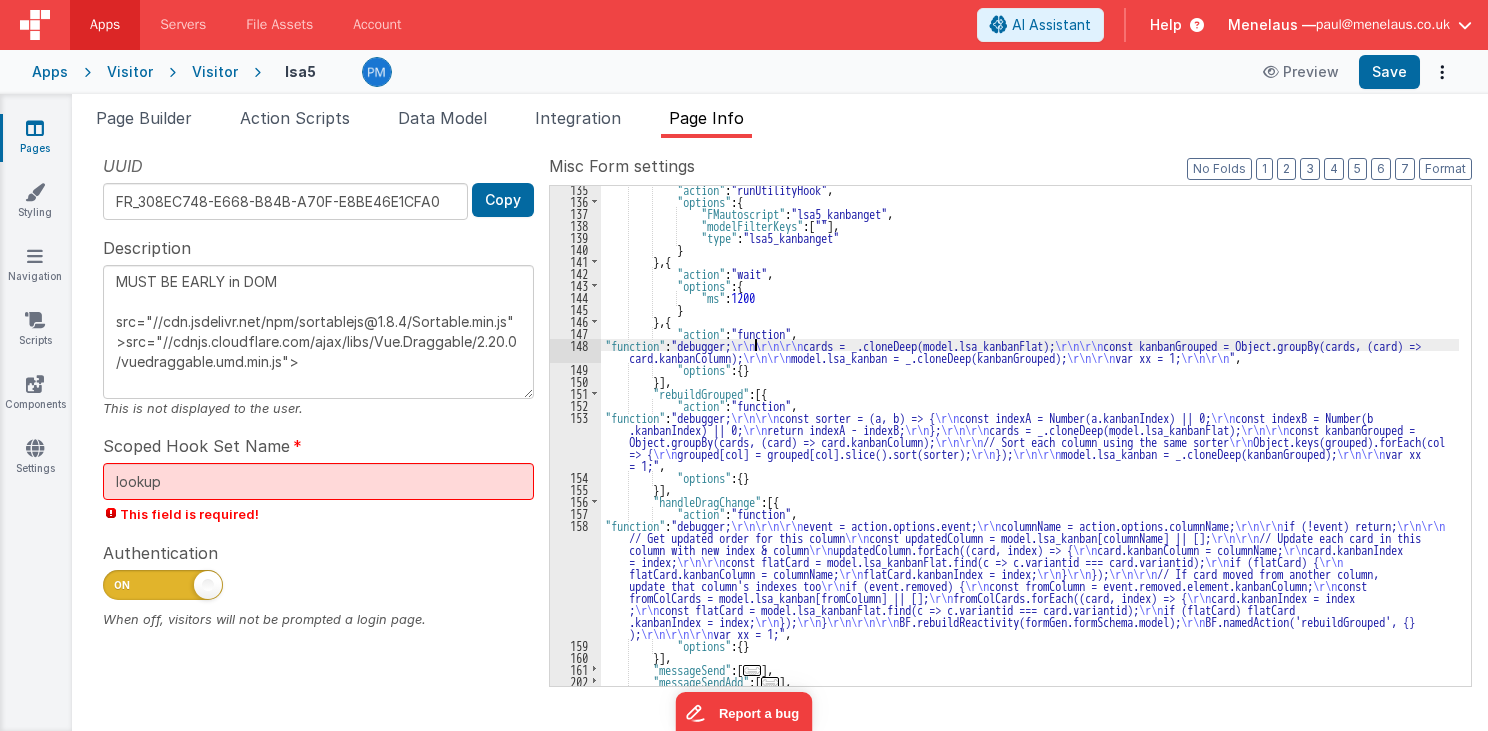 click on ""action" :  "runUtilityHook" ,                "options" :  {                     "FMautoscript" :  "lsa5_kanbanget" ,                     "modelFilterKeys" :  [ "" ] ,                     "type" :  "lsa5_kanbanget"                }           } ,  {                "action" :  "wait" ,                "options" :  {                     "ms" :  1200                }           } ,  {                "action" :  "function" , "function" :  "debugger; \r\n\r\n\r\n cards = _.cloneDeep(model.lsa_kanbanFlat); \r\n\r\n const kanbanGrouped = Object.groupBy(cards, (card) =>       card.kanbanColumn); \r\n\r\n model.lsa_kanban = _.cloneDeep(kanbanGrouped); \r\n\r\n var xx = 1; \r\n\r\n " ,                "options" :  { }           }] ,           "rebuildGrouped" :  [{                "action" :  "function" , "function" :  "debugger; \r\n\r\n const sorter = (a, b) => { \r\n     const indexA = Number(a.kanbanIndex) || 0; \r\n     const indexB = Number(b      .kanbanIndex) || 0; \r\n \r\n }; \r\n\r\n \r\n ,"" at bounding box center (1030, 445) 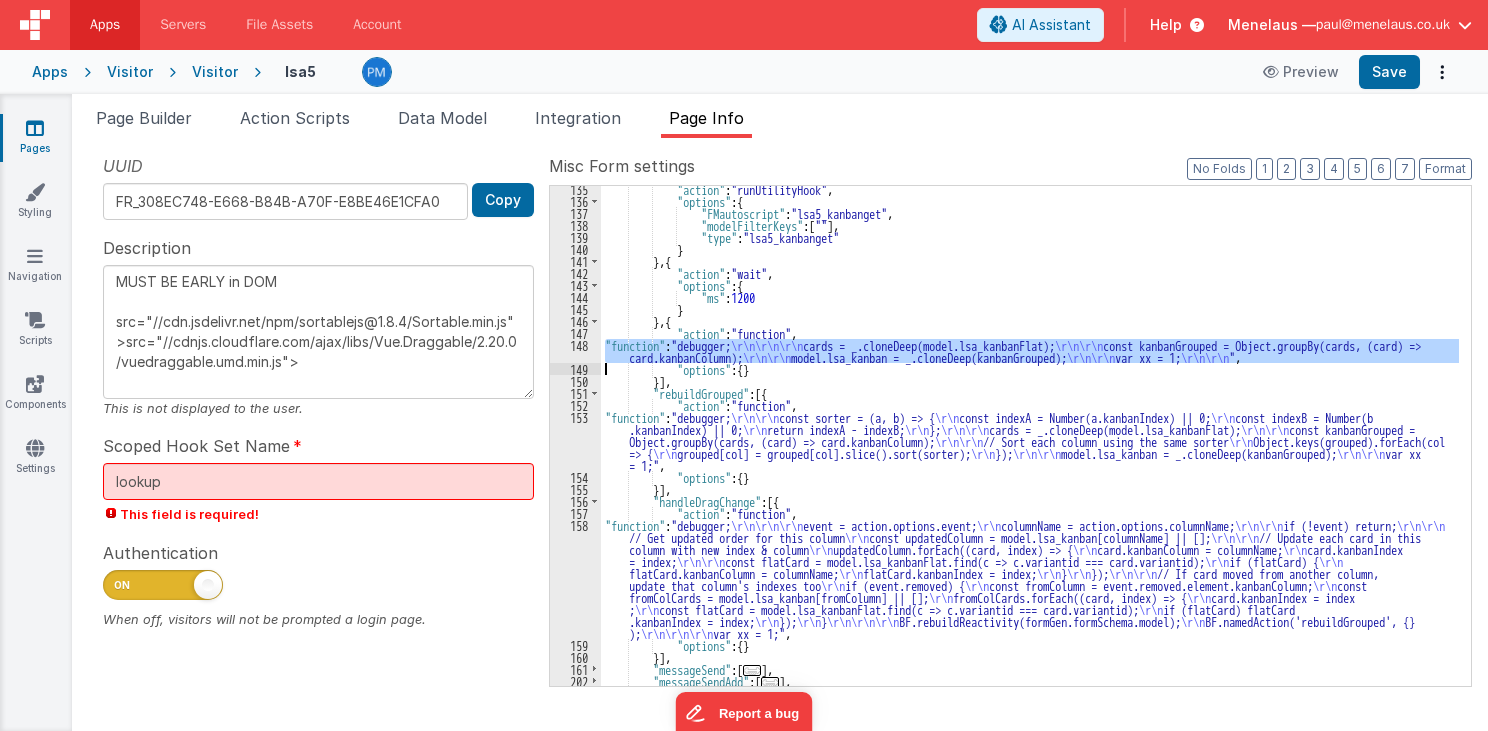 click on "148" at bounding box center [575, 351] 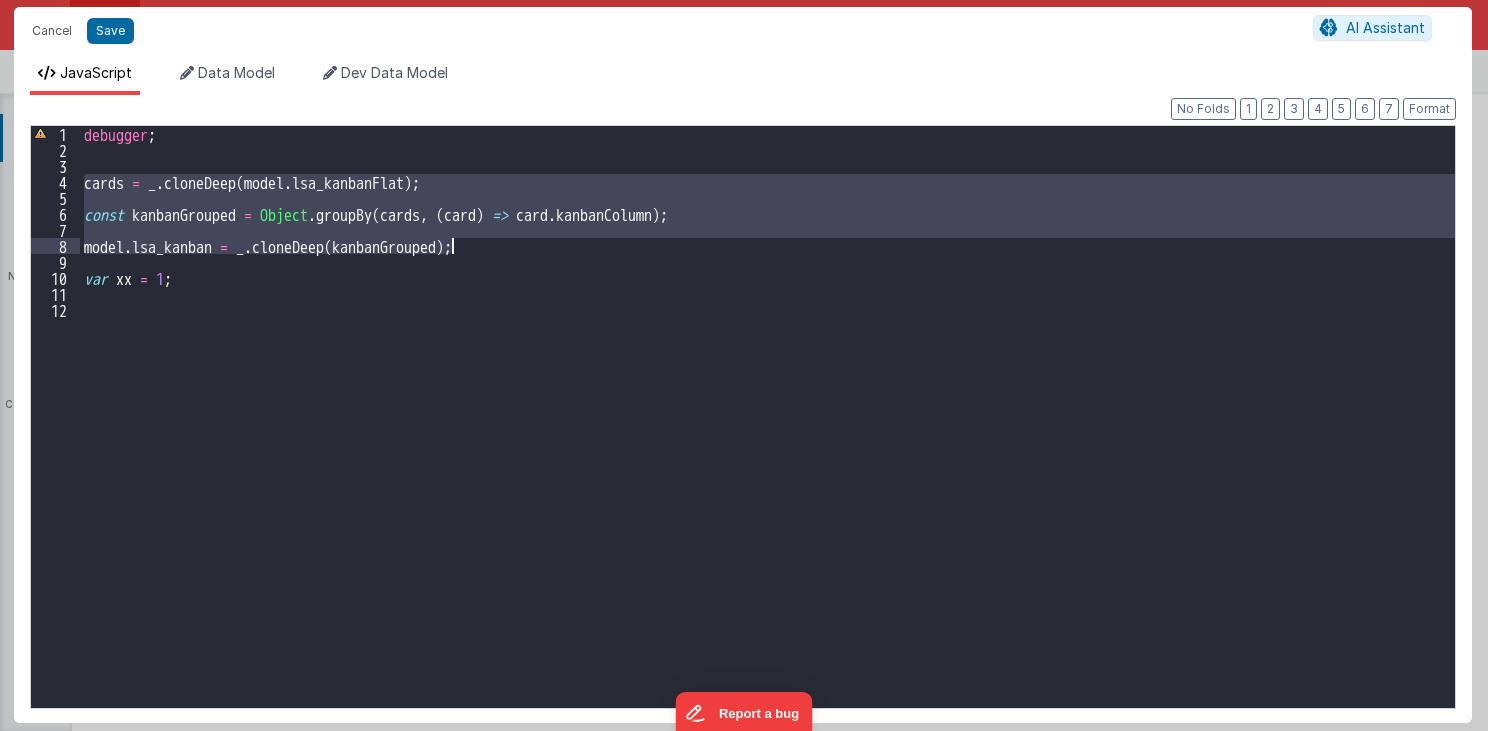 drag, startPoint x: 82, startPoint y: 179, endPoint x: 502, endPoint y: 248, distance: 425.63013 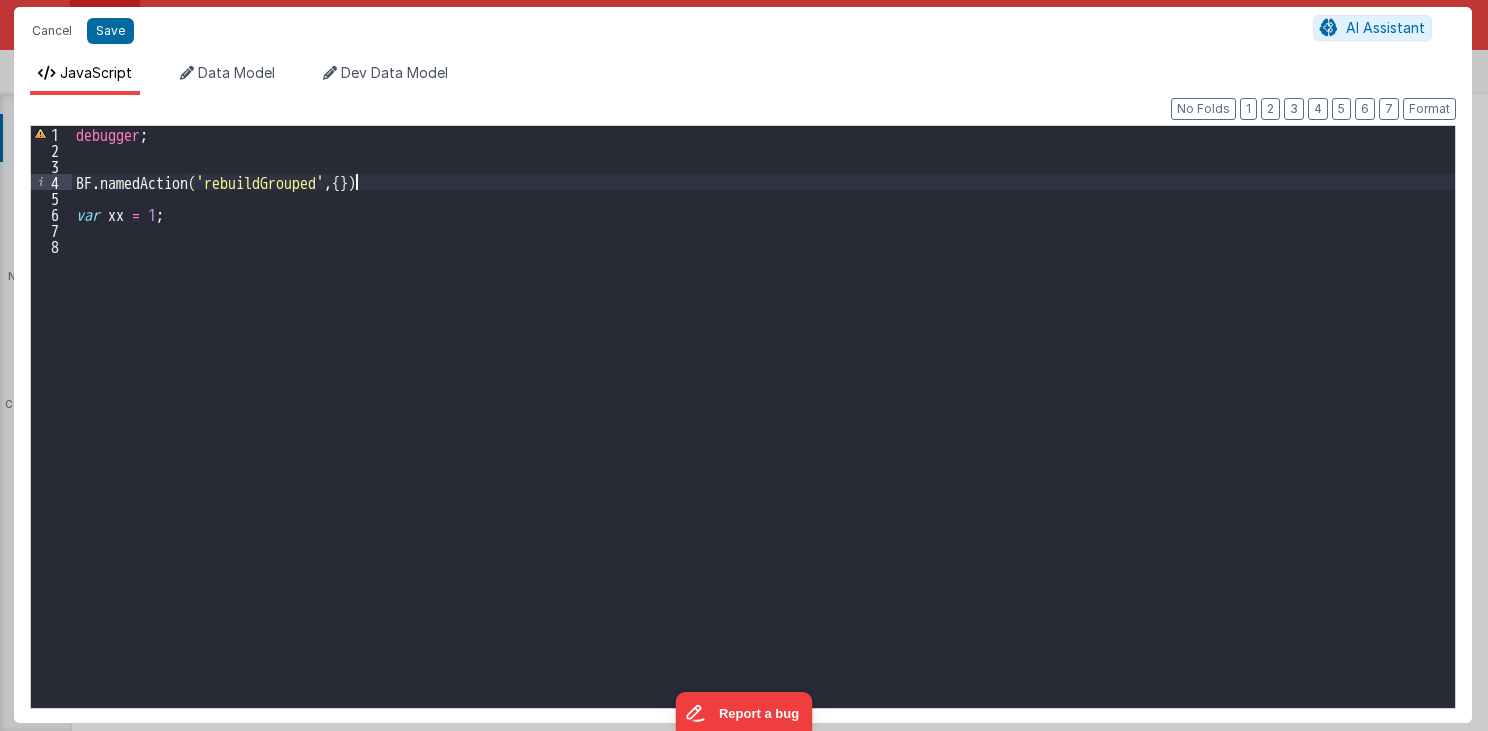 type 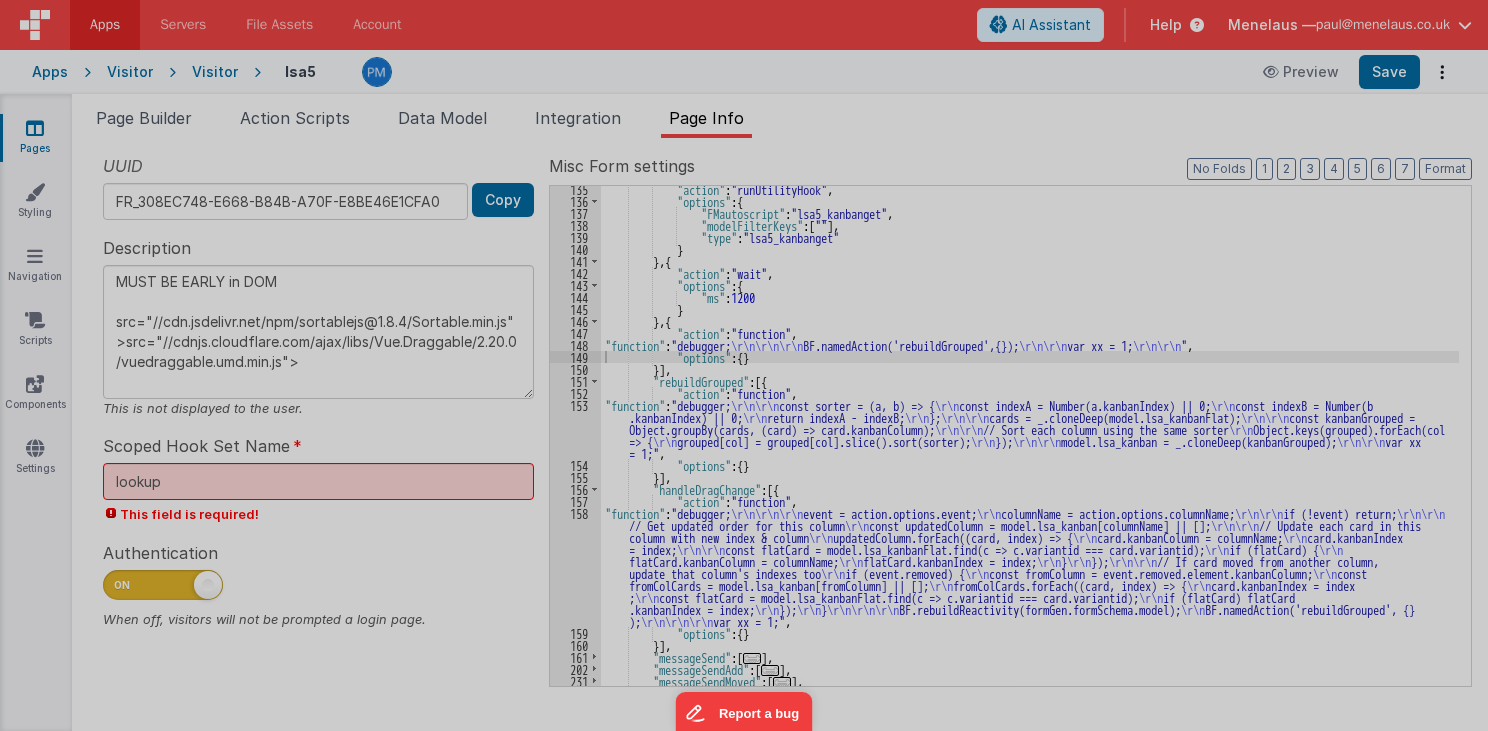 type on "MUST BE EARLY in DOM
src="//cdn.jsdelivr.net/npm/sortablejs@1.8.4/Sortable.min.js">src="//cdnjs.cloudflare.com/ajax/libs/Vue.Draggable/2.20.0/vuedraggable.umd.min.js">" 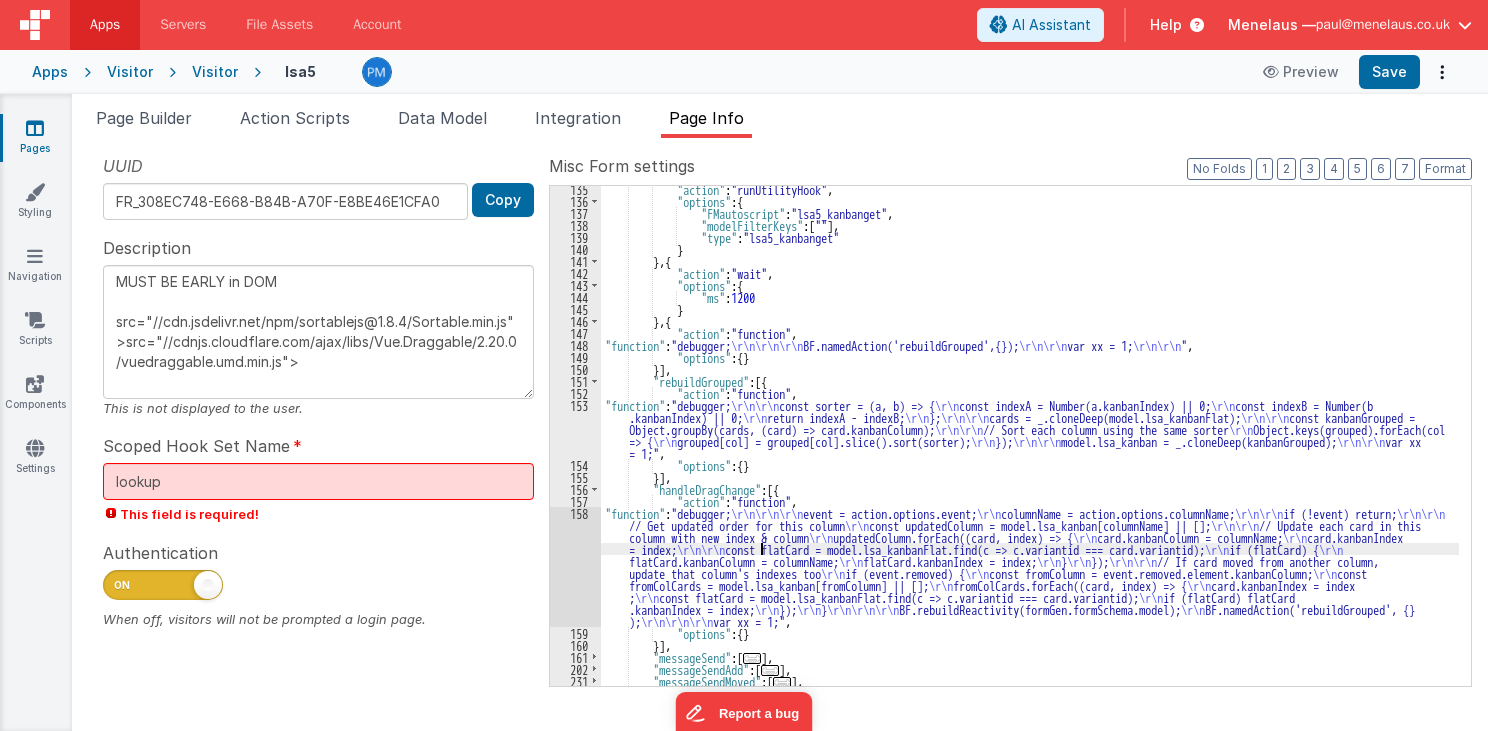 click on ""action" :  "runUtilityHook" ,                "options" :  {                     "FMautoscript" :  "lsa5_kanbanget" ,                     "modelFilterKeys" :  [ "" ] ,                     "type" :  "lsa5_kanbanget"                }           } ,  {                "action" :  "wait" ,                "options" :  {                     "ms" :  1200                }           } ,  {                "action" :  "function" , "function" :  "debugger; \r\n\r\n\r\n BF.namedAction('rebuildGrouped',{}); \r\n\r\n var xx = 1; \r\n\r\n " ,                "options" :  { }           }] ,           "rebuildGrouped" :  [{                "action" :  "function" , "function" :  "debugger; \r\n\r\n const sorter = (a, b) => {
const indexA = Number(a.kanbanIndex) || 0;
const indexB = Number(b     .kanbanIndex) || 0;
return indexA - indexB;
};
cards = _.cloneDeep(model.lsa_kanbanFlat);
const kanbanGrouped =
Object.keys(grouped).forEach(col  ," at bounding box center (1030, 445) 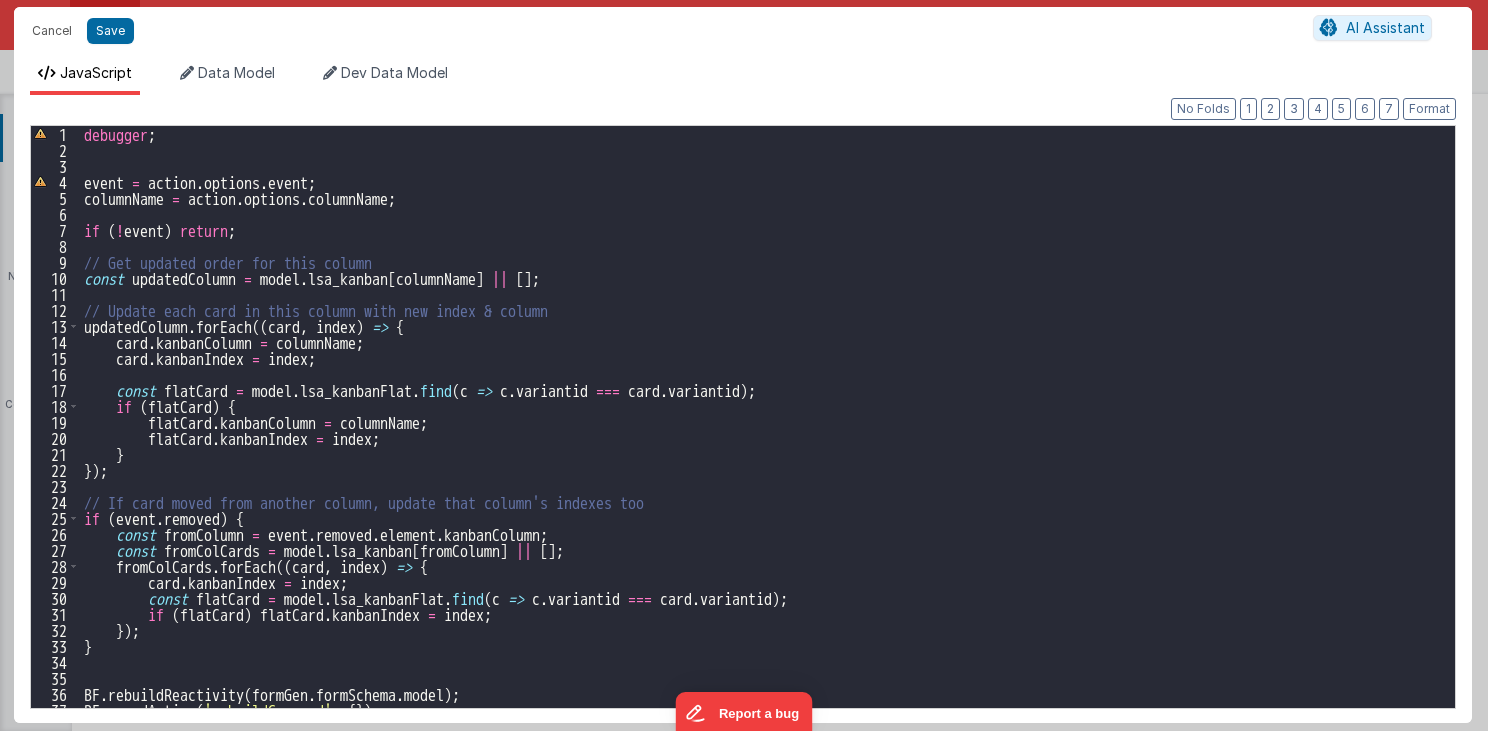 scroll, scrollTop: 56, scrollLeft: 0, axis: vertical 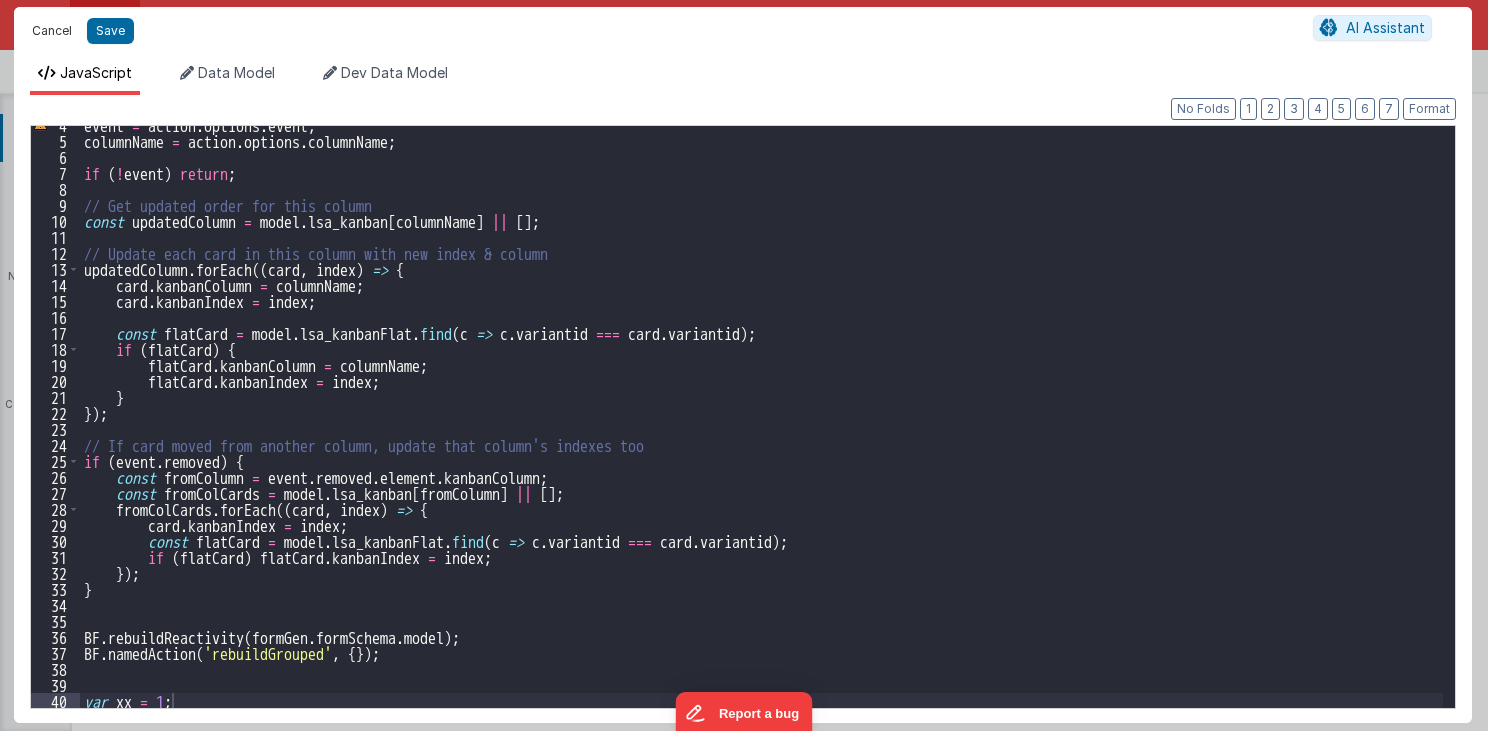 click on "Cancel" at bounding box center [52, 31] 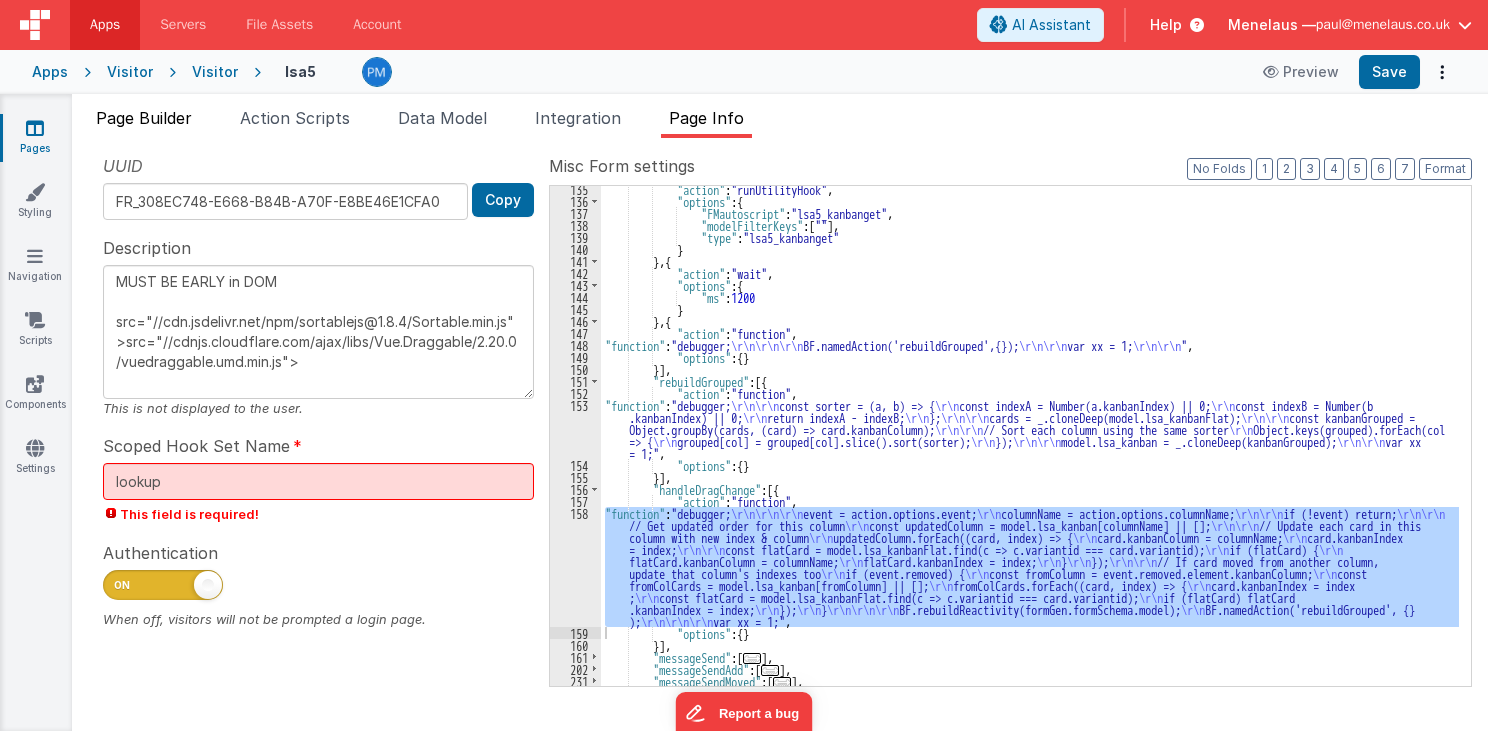 click on "Page Builder" at bounding box center (144, 118) 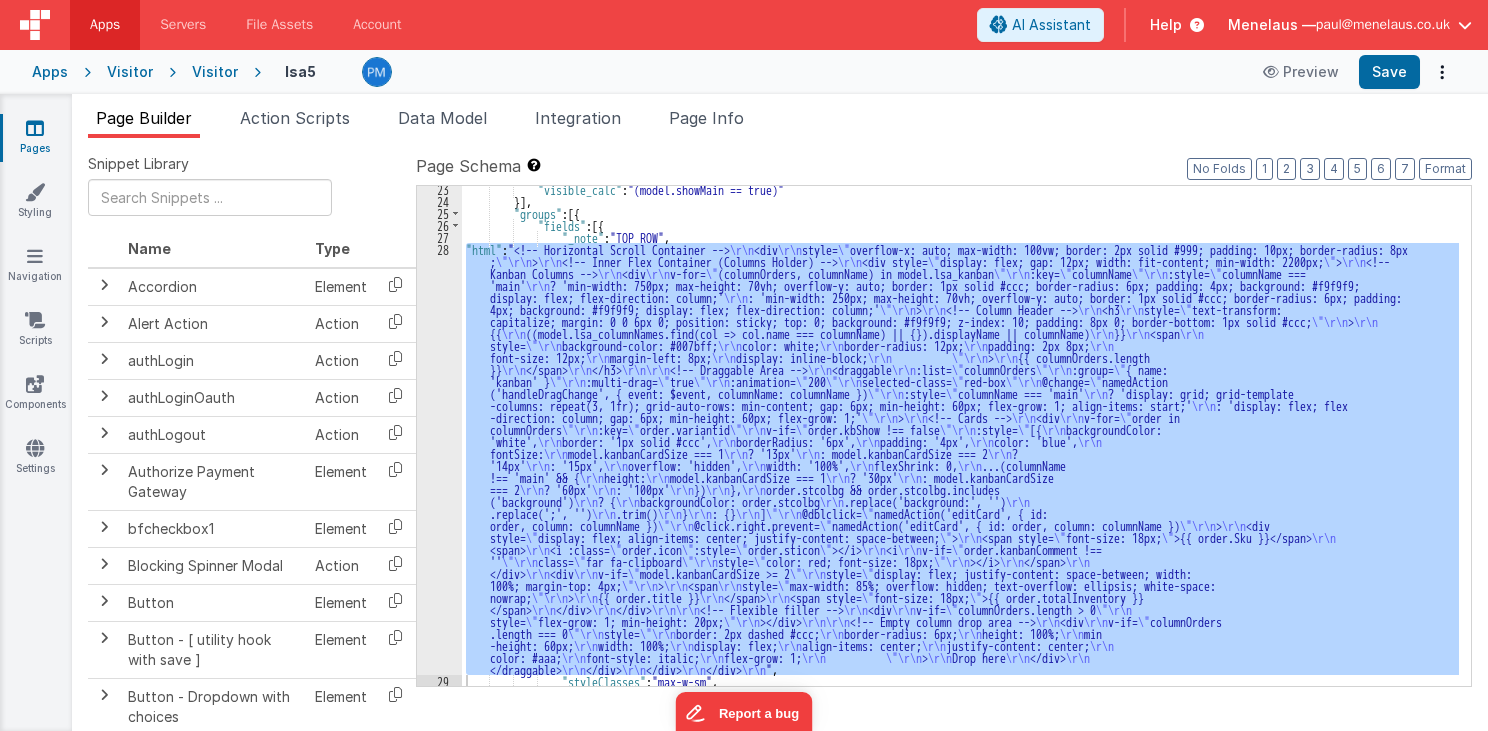 click on ""visible_calc" :  "(model.showMain == true)"           }] ,           "groups" :  [{                "fields" :  [{                     "_note" :  "TOP ROW" , "html" :  "<!-- Horizontal Scroll Container --> \r\n <div \r\n   style= \" overflow-x: auto; max-width: 100vw; border: 2px solid #999; padding: 10px; border-radius: 8px      ; \"\r\n > \r\n   <!-- Inner Flex Container (Columns Holder) --> \r\n   <div style= \" display: flex; gap: 12px; width: fit-content; min-width: 2200px; \" > \r\n     <!--       Kanban Columns --> \r\n     <div \r\n       v-for= \" (columnOrders, columnName) in model.lsa_kanban \"\r\n       :key= \" columnName \"\r\n       :style= \" columnName ===       'main' \r\n         ? 'min-width: 750px; max-height: 70vh; overflow-y: auto; border: 1px solid #ccc; border-radius: 6px; padding: 4px; background: #f9f9f9;       display: flex; flex-direction: column;' \r\n      4px; background: #f9f9f9; display: flex; flex-direction: column;' \"\r\n     > \r\n \r\n" at bounding box center (960, 436) 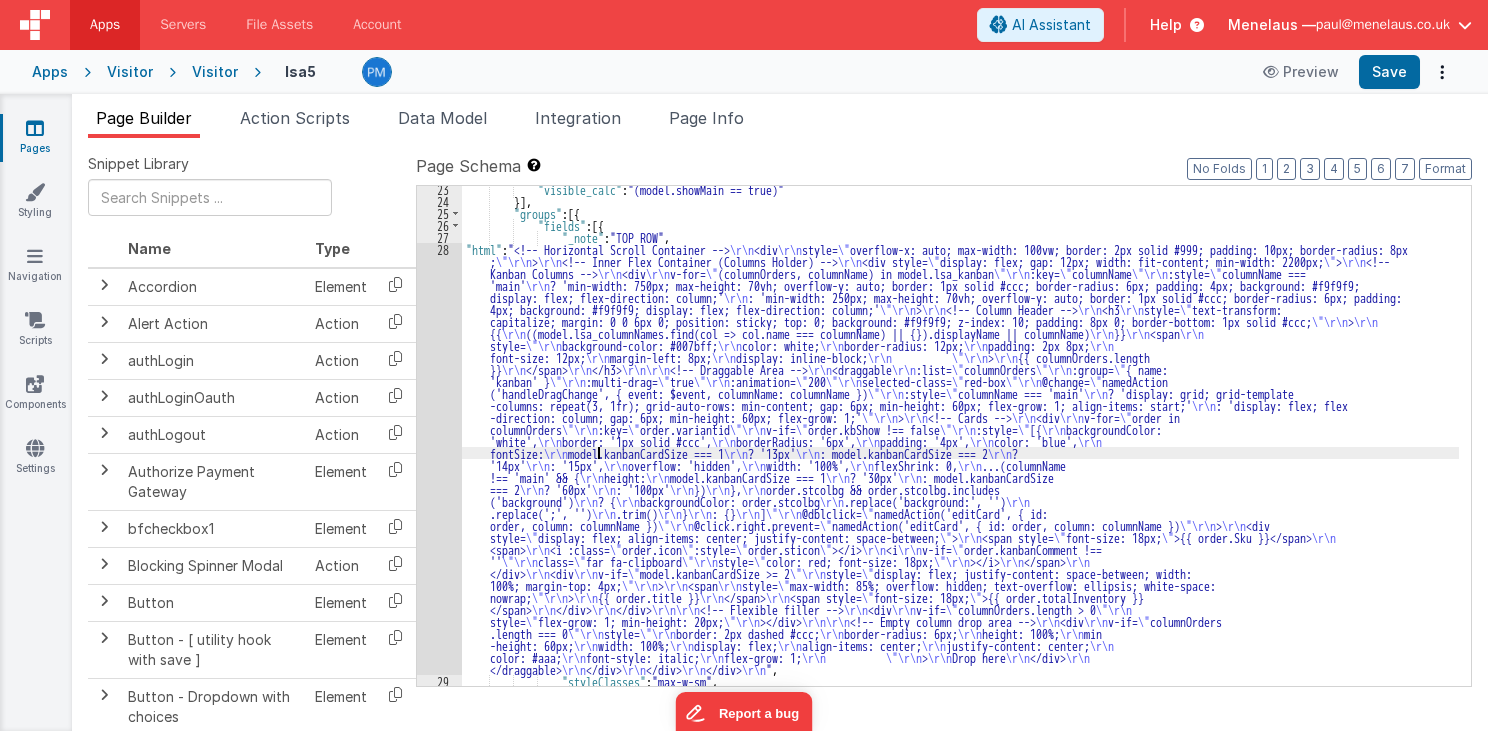 click on "28" at bounding box center (439, 459) 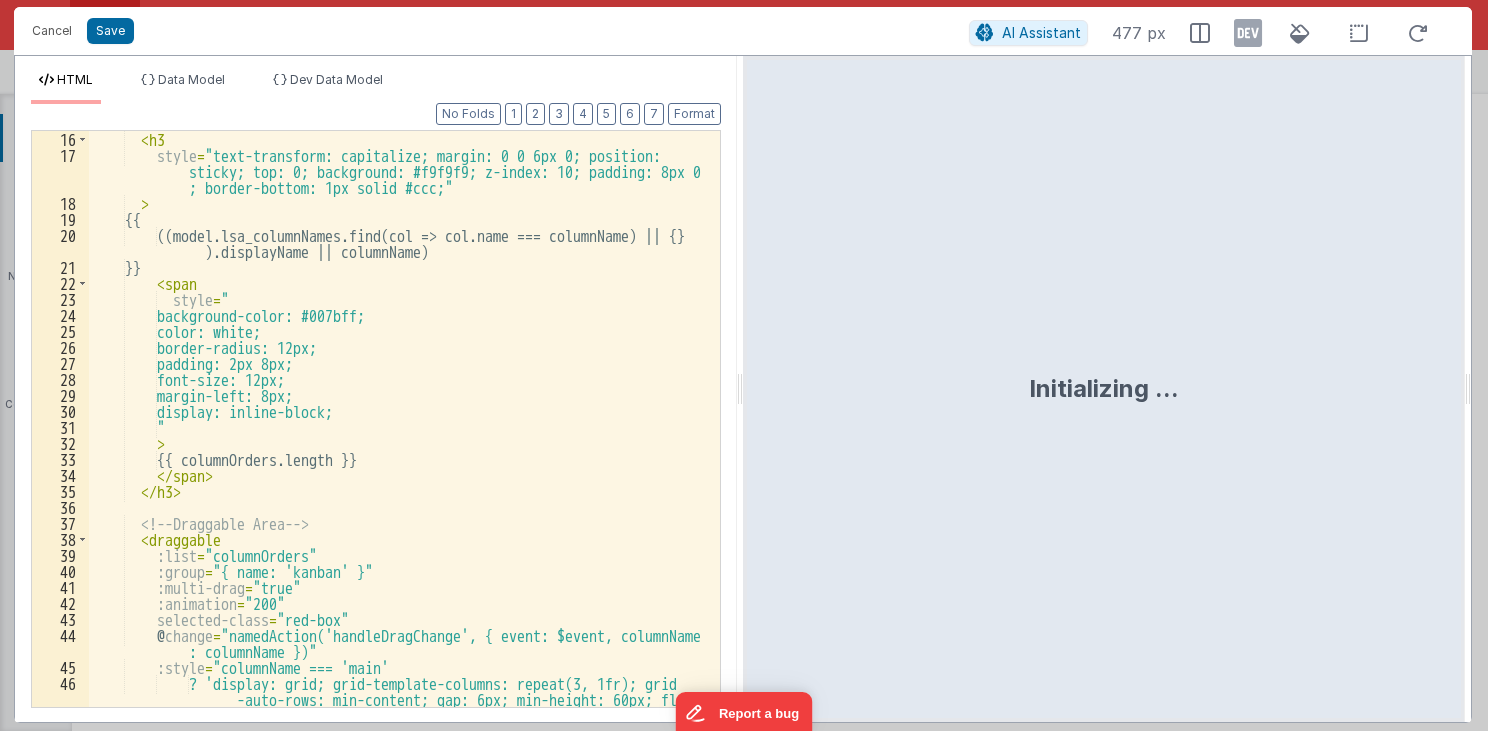 scroll, scrollTop: 480, scrollLeft: 0, axis: vertical 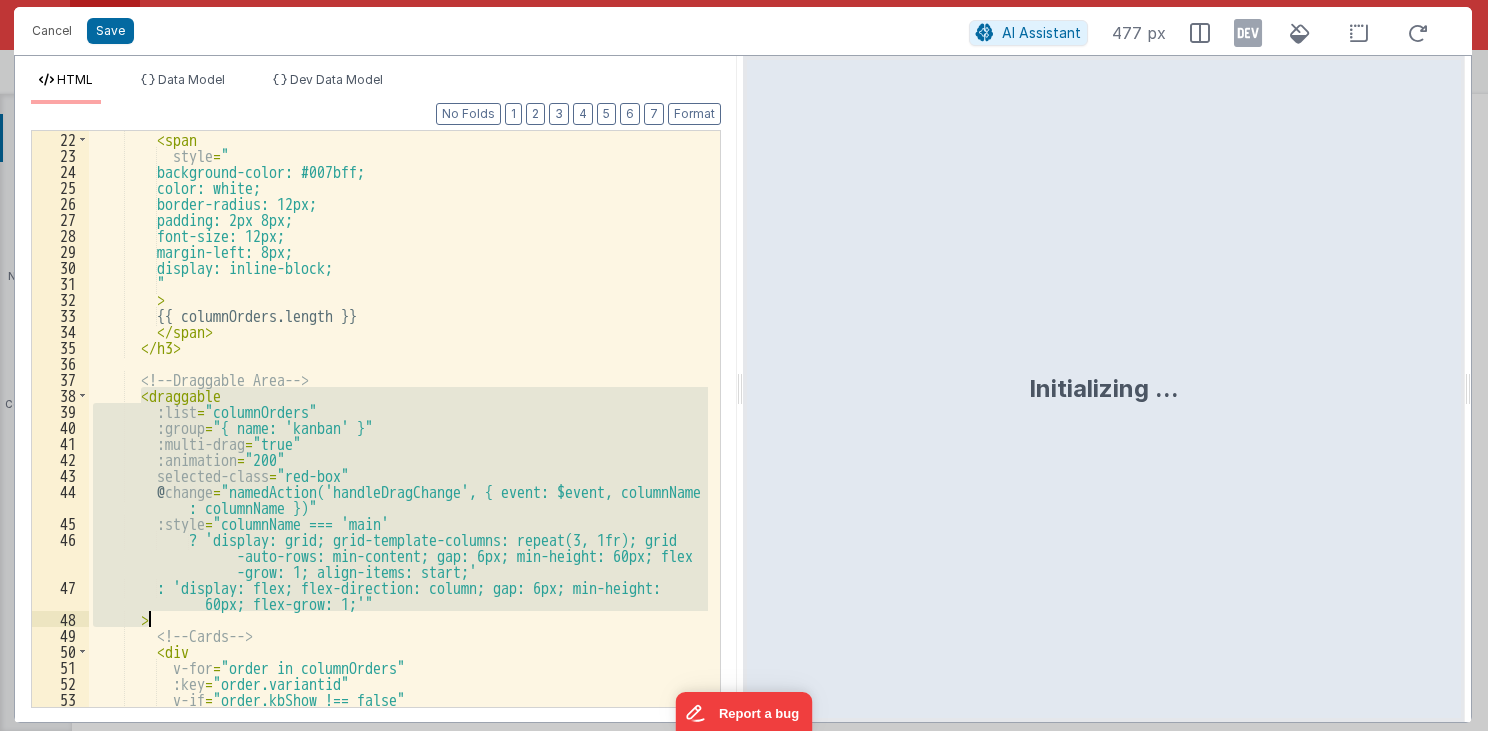 drag, startPoint x: 139, startPoint y: 393, endPoint x: 159, endPoint y: 620, distance: 227.87935 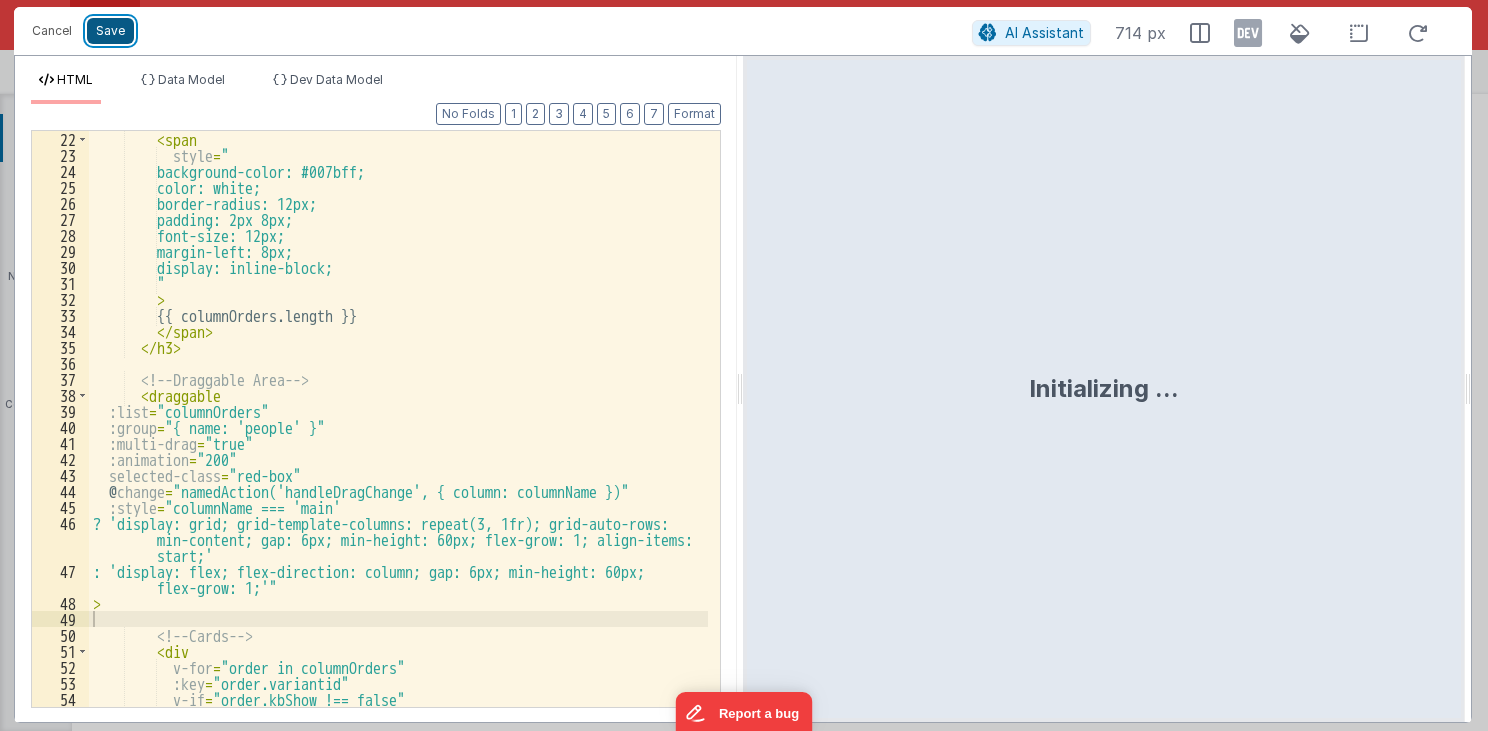 click on "Save" at bounding box center (110, 31) 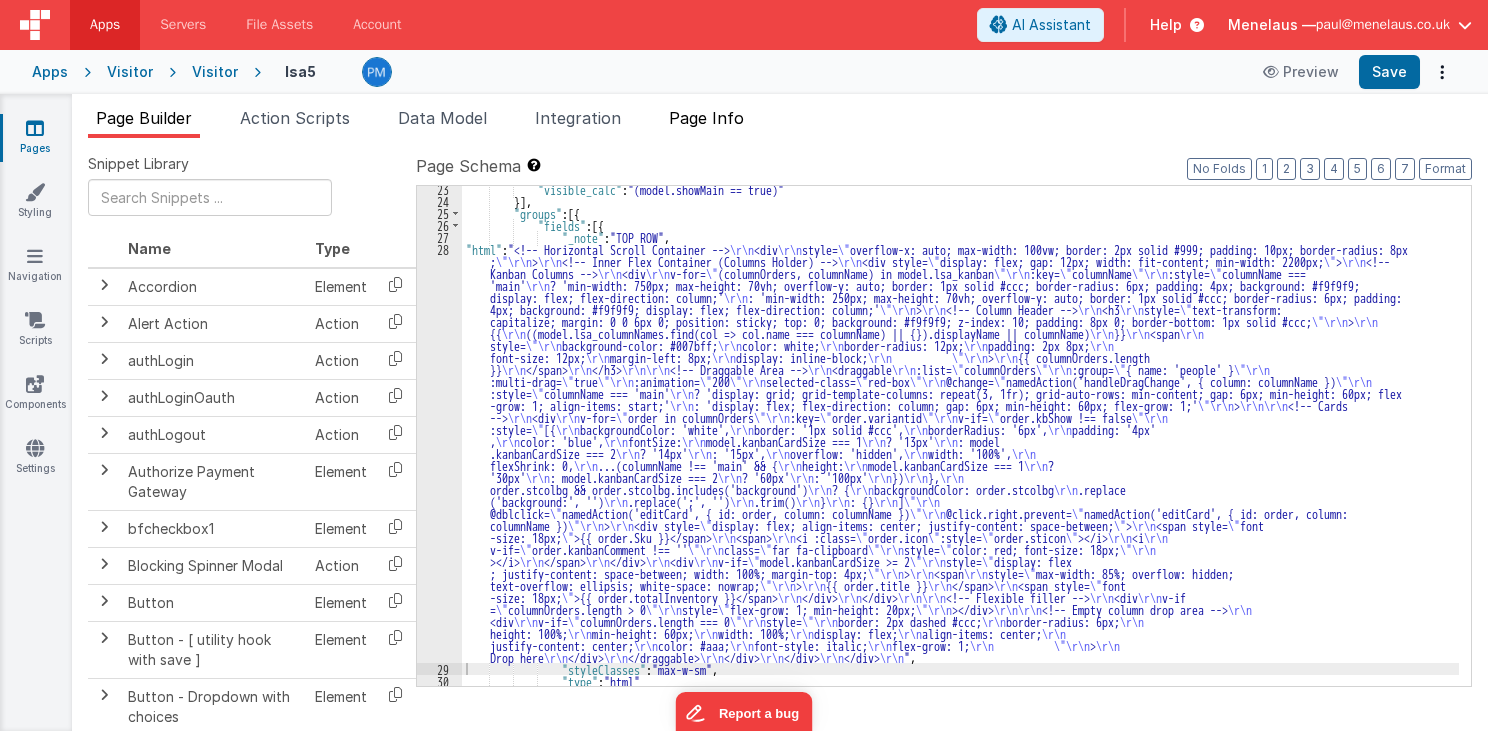 click on "Page Info" at bounding box center (706, 118) 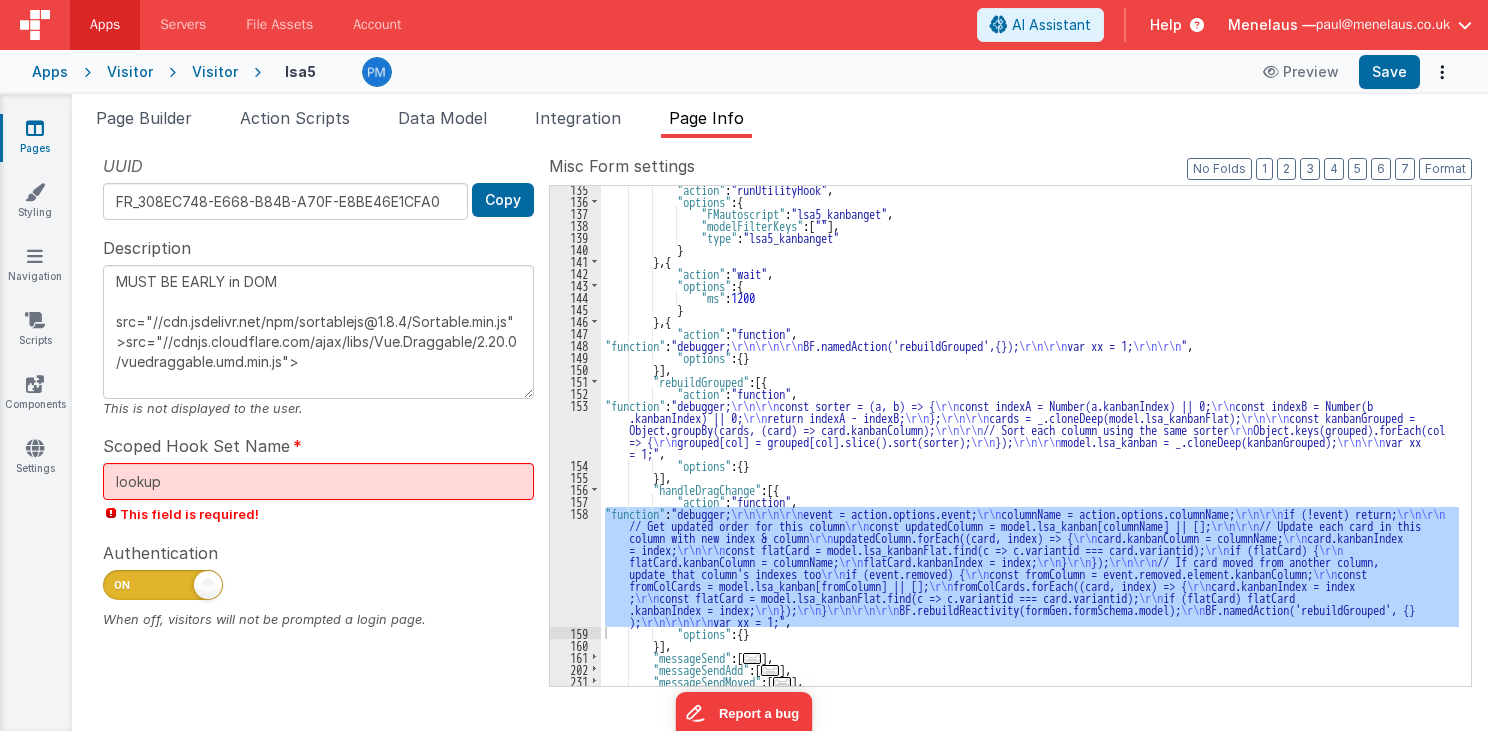 click on "158" at bounding box center [575, 567] 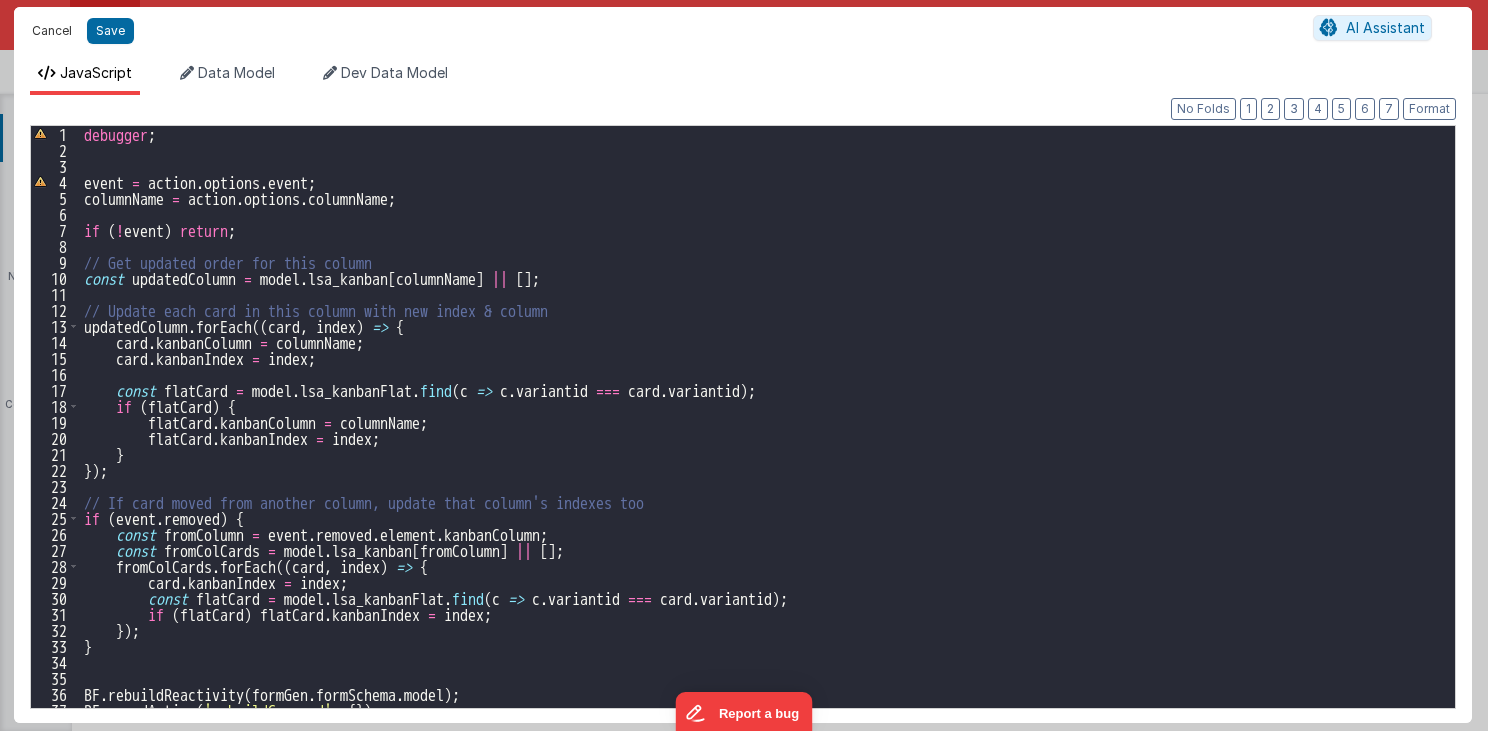 click on "Cancel" at bounding box center (52, 31) 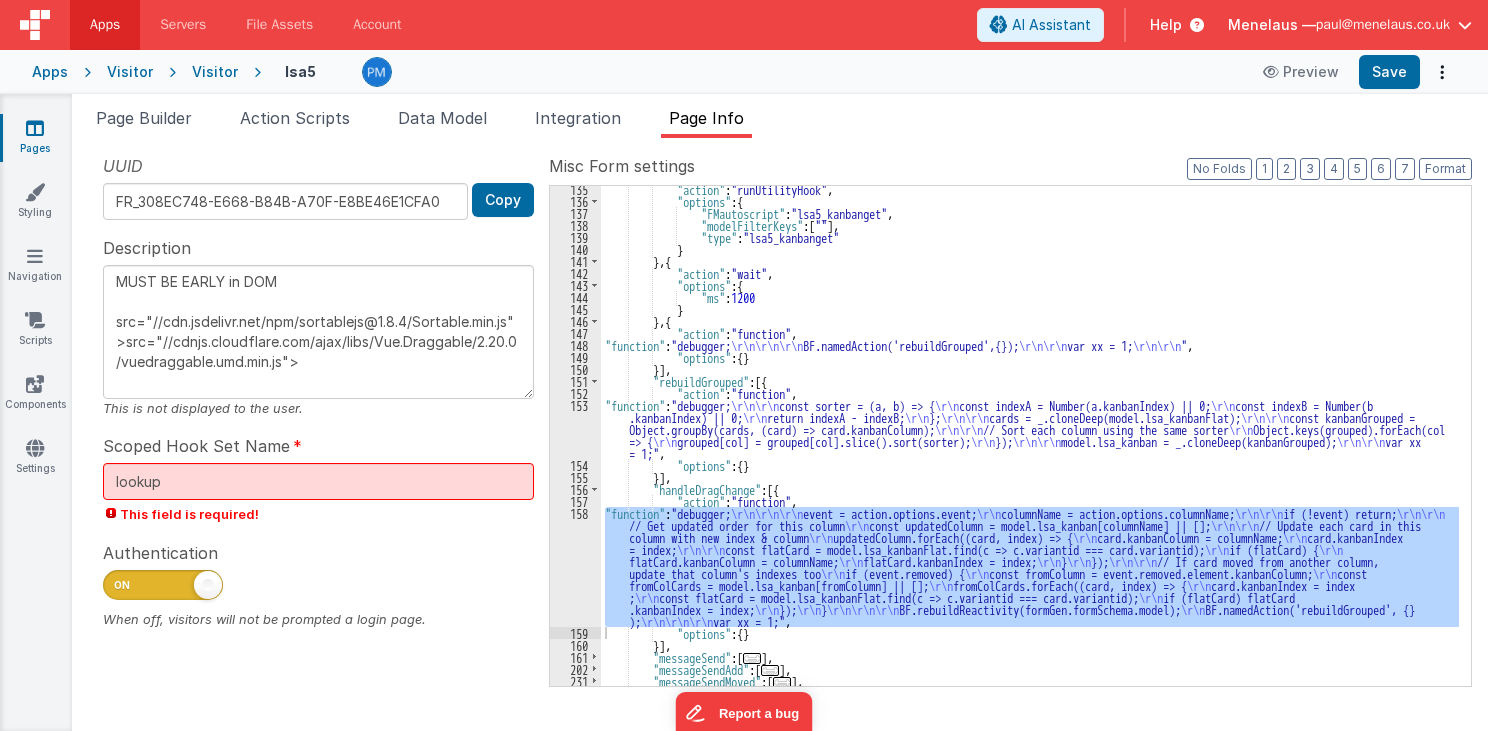 click on "158" at bounding box center [575, 567] 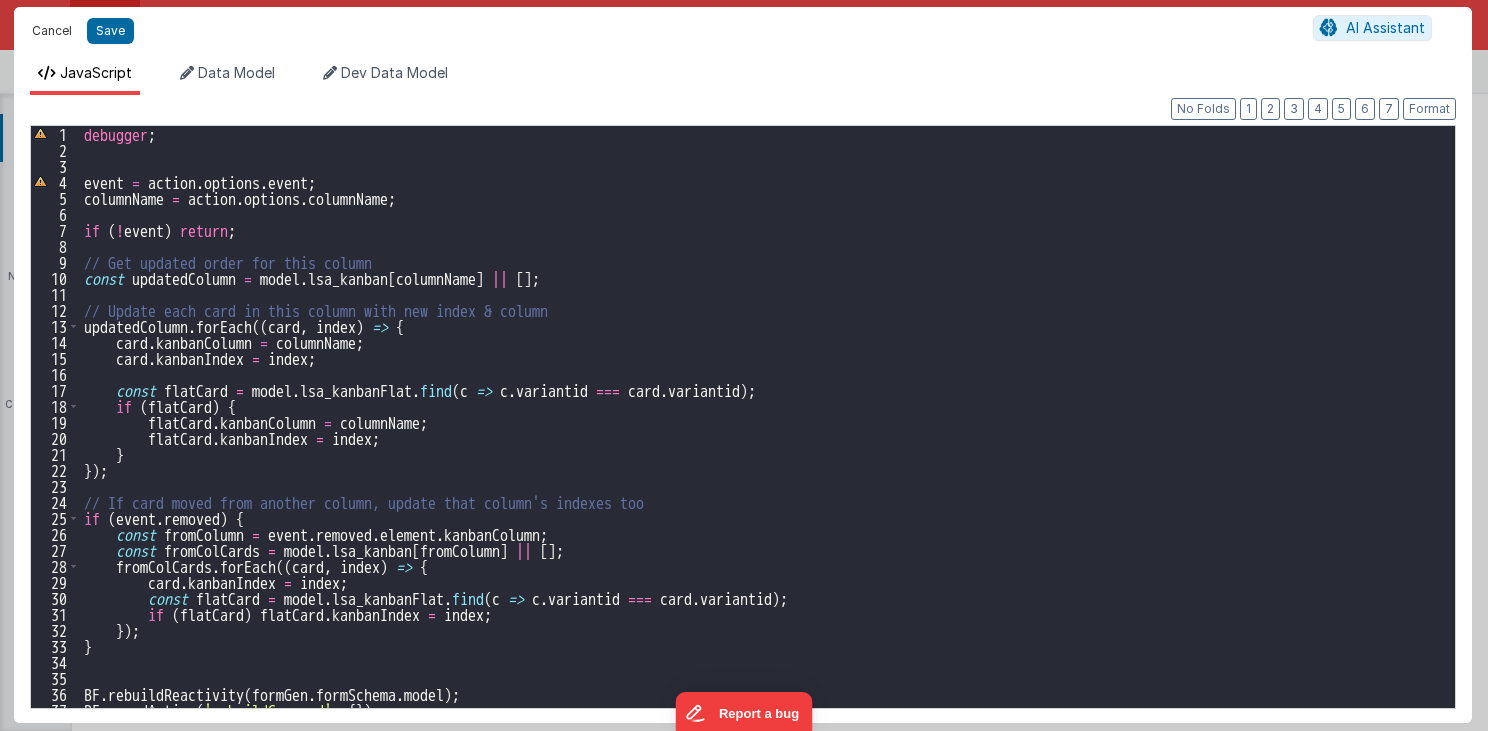 drag, startPoint x: 43, startPoint y: 27, endPoint x: 86, endPoint y: 139, distance: 119.97083 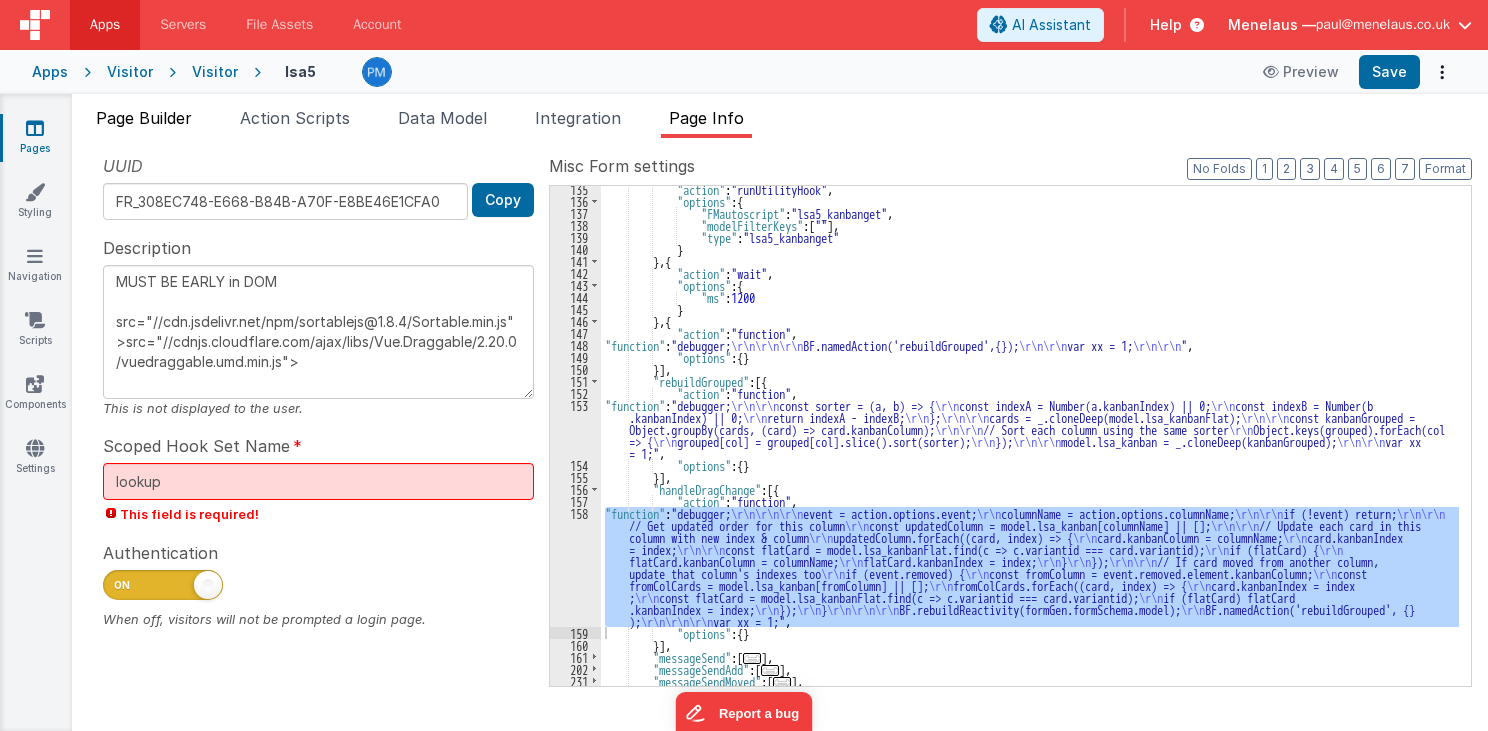 click on "Page Builder" at bounding box center [144, 118] 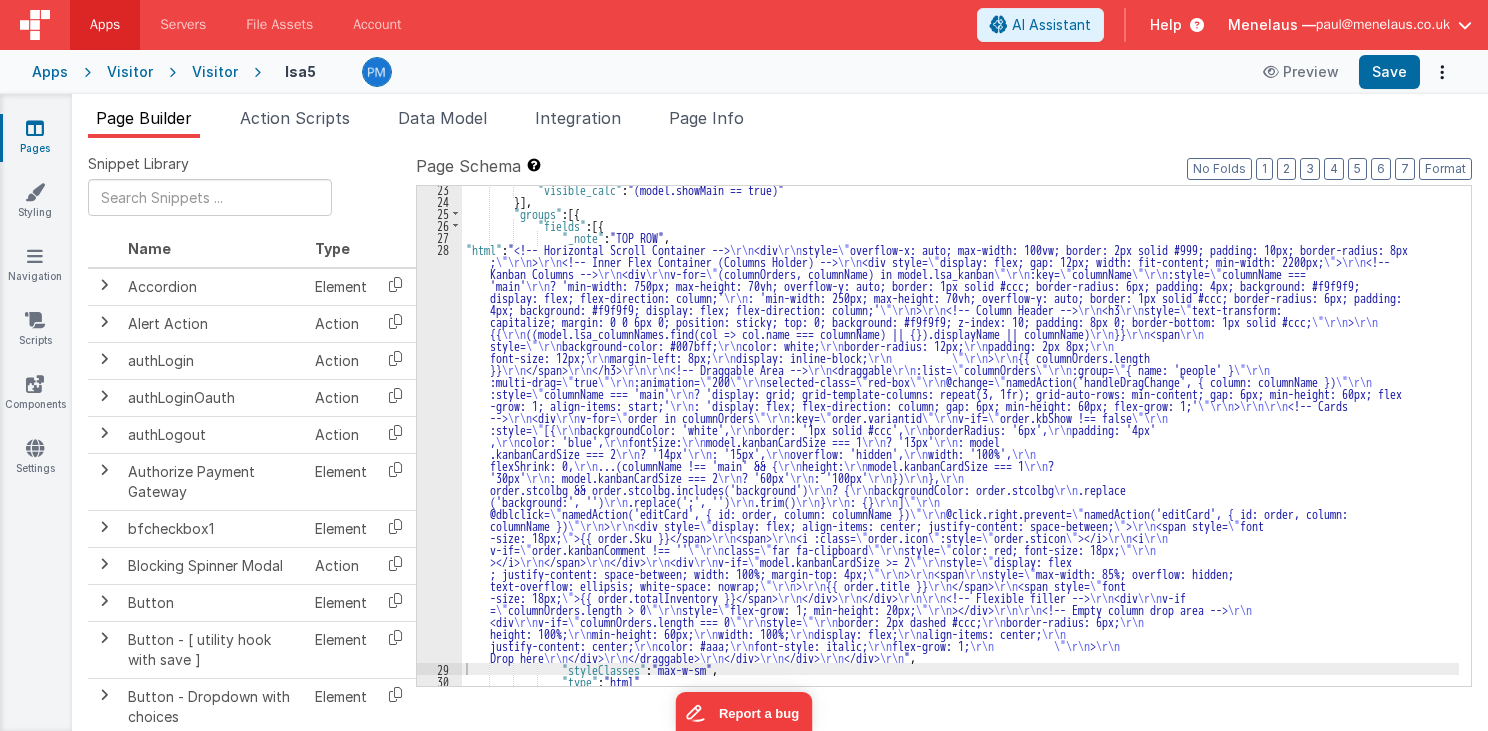 click on ""visible_calc" :  "(model.showMain == true)"           }] ,           "groups" :  [{                "fields" :  [{                     "_note" :  "TOP ROW" , "html" :  "<!-- Horizontal Scroll Container --> \r\n <div \r\n   style= \" overflow-x: auto; max-width: 100vw; border: 2px solid #999; padding: 10px; border-radius: 8px      ; \"\r\n > \r\n   <!-- Inner Flex Container (Columns Holder) --> \r\n   <div style= \" display: flex; gap: 12px; width: fit-content; min-width: 2200px; \" > \r\n     <!--       Kanban Columns --> \r\n     <div \r\n       v-for= \" (columnOrders, columnName) in model.lsa_kanban \"\r\n       :key= \" columnName \"\r\n       :style= \" columnName ===       'main' \r\n         ? 'min-width: 750px; max-height: 70vh; overflow-y: auto; border: 1px solid #ccc; border-radius: 6px; padding: 4px; background: #f9f9f9;       display: flex; flex-direction: column;' \r\n      4px; background: #f9f9f9; display: flex; flex-direction: column;' \"\r\n     > \r\n \r\n" at bounding box center (960, 445) 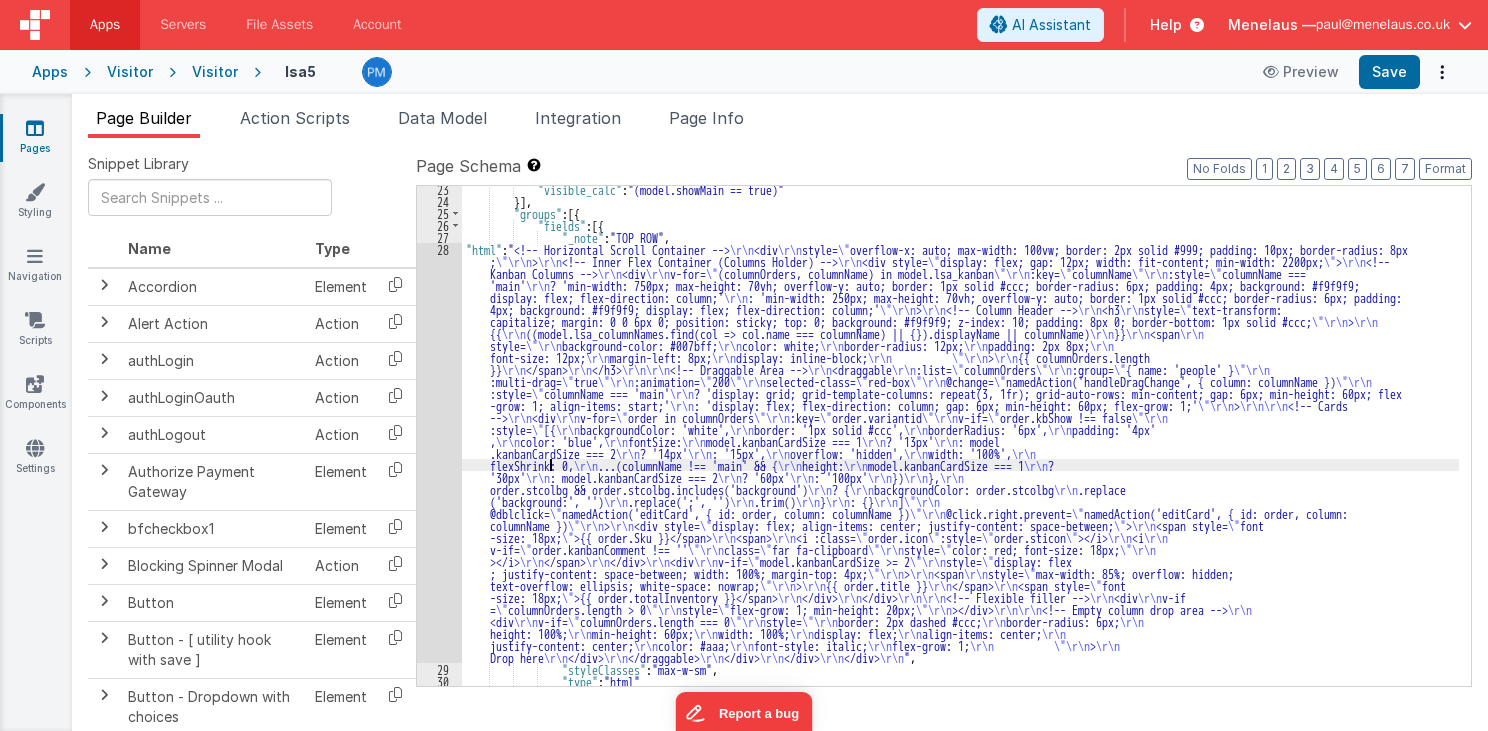 click on "28" at bounding box center (439, 453) 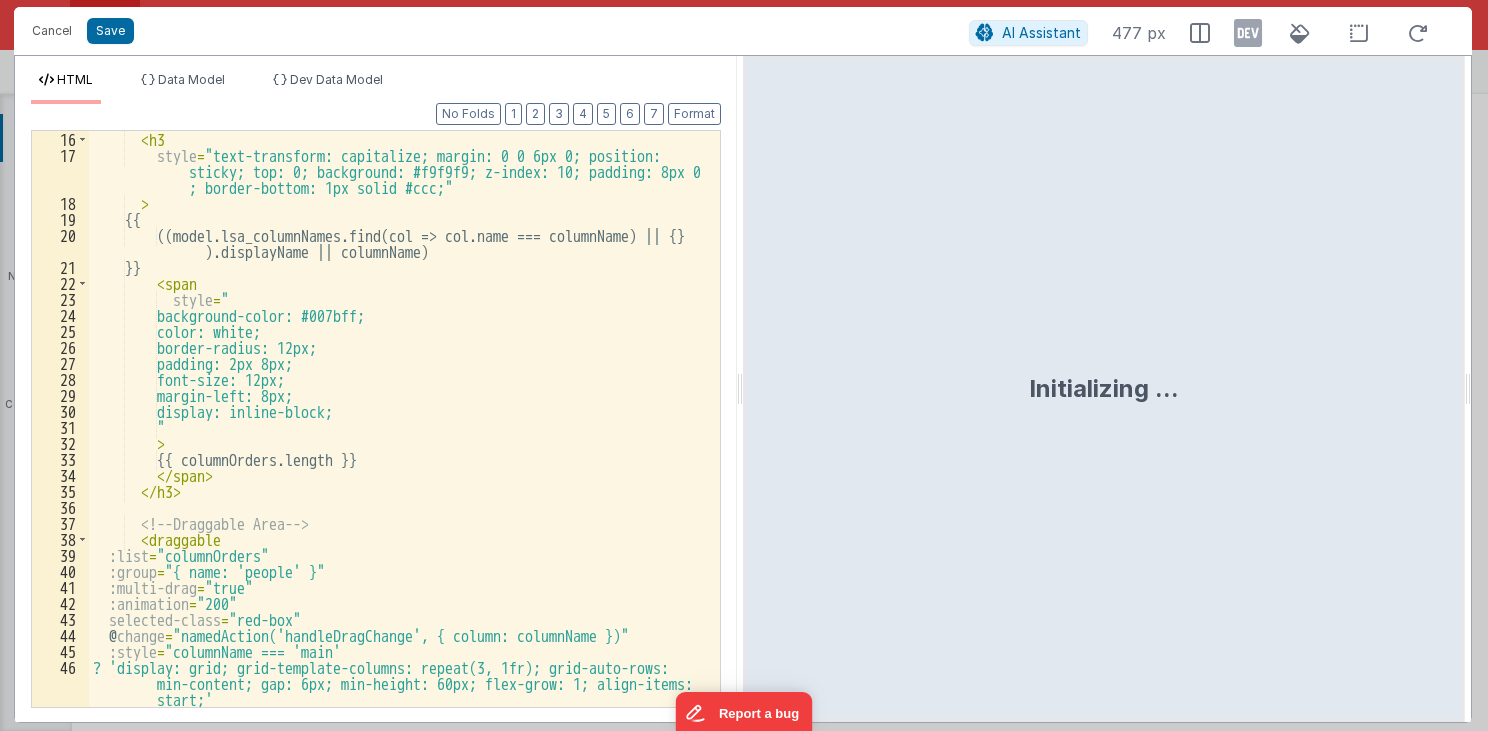 scroll, scrollTop: 336, scrollLeft: 0, axis: vertical 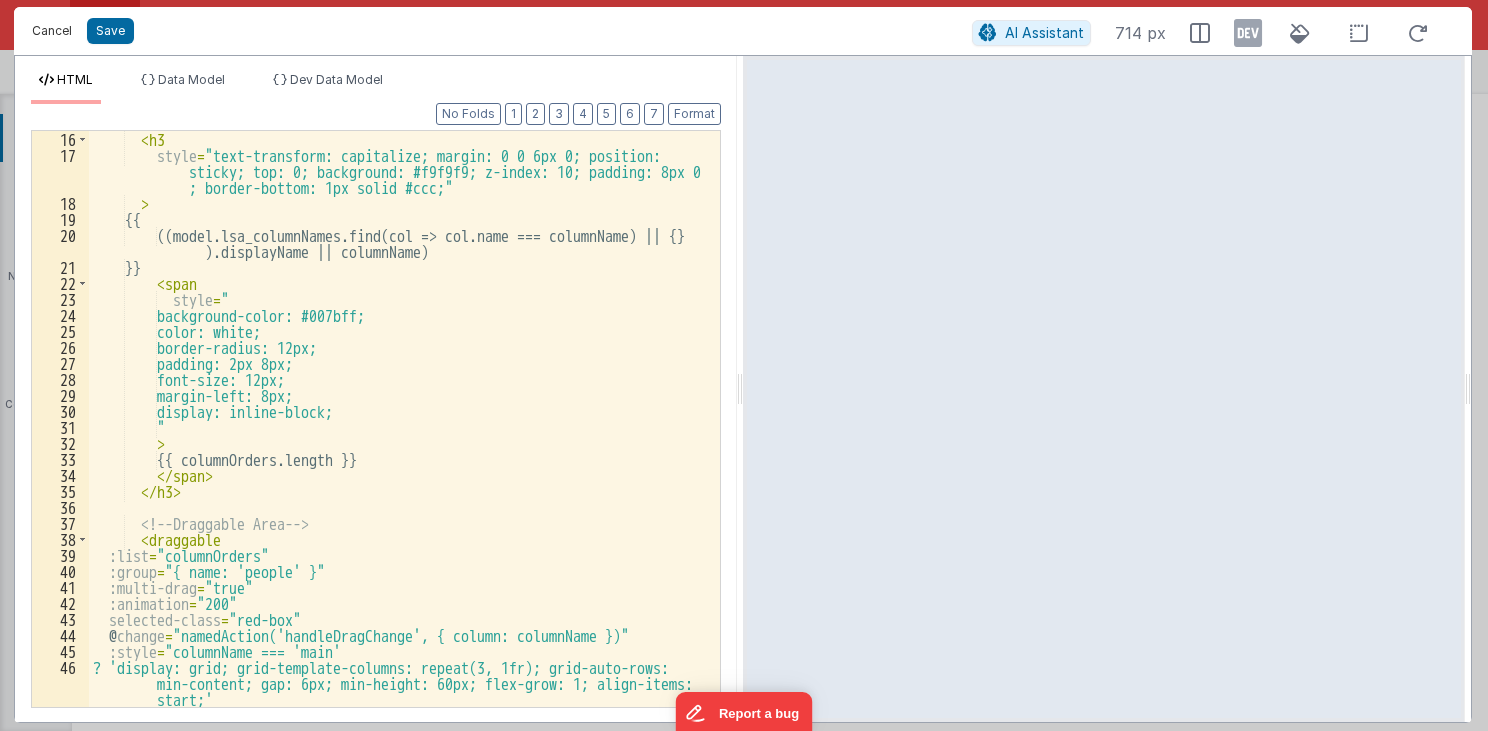 click on "Cancel" at bounding box center (52, 31) 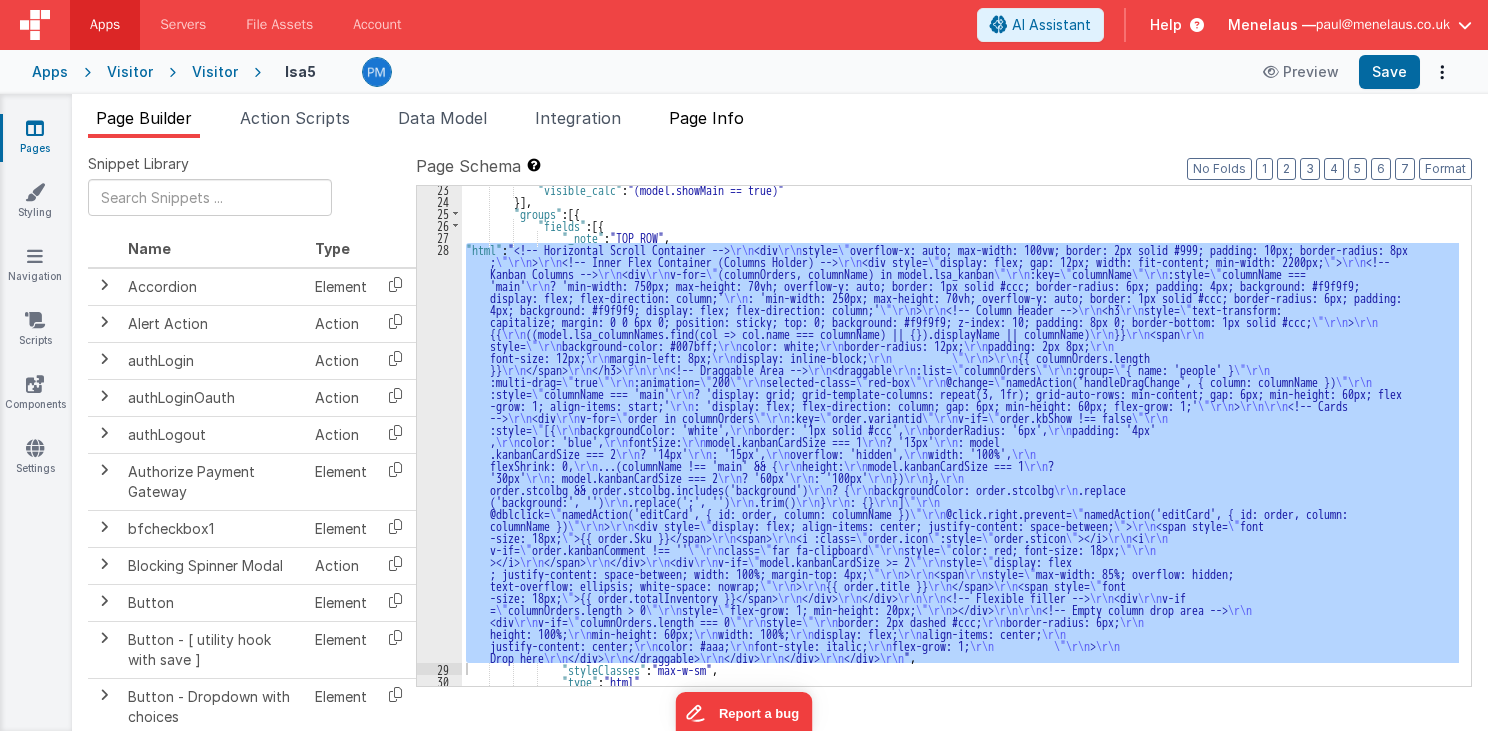 click on "Page Info" at bounding box center (706, 122) 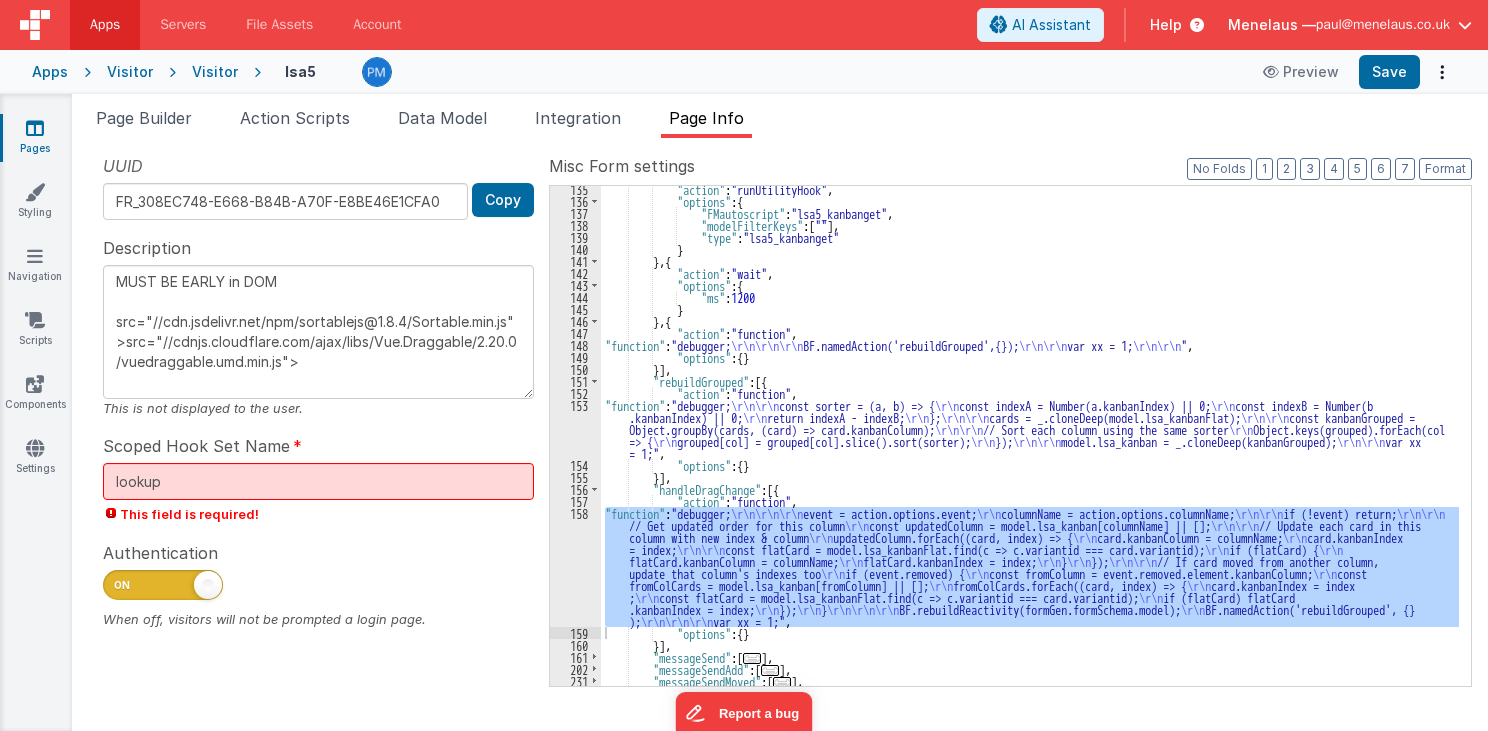 click on "158" at bounding box center [575, 567] 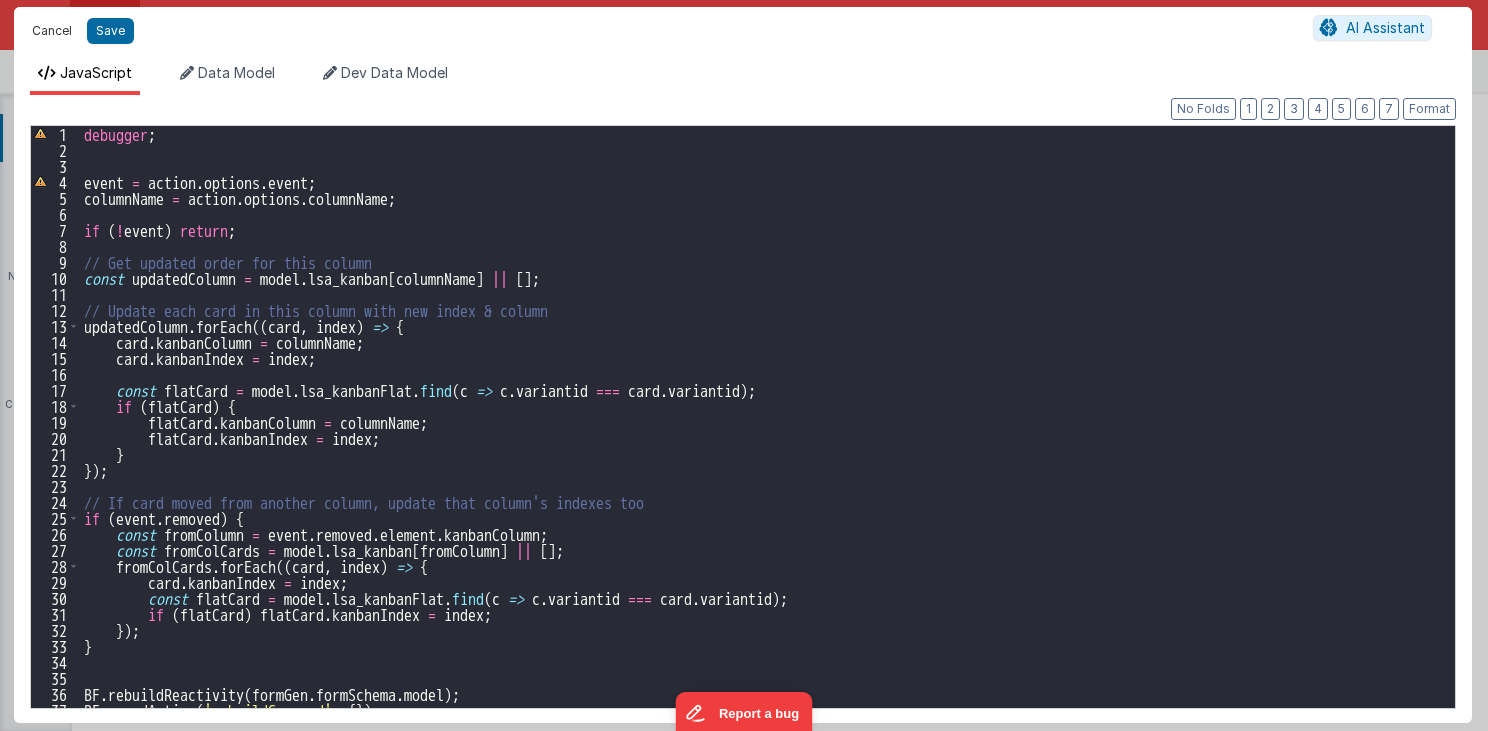 click on "Cancel" at bounding box center [52, 31] 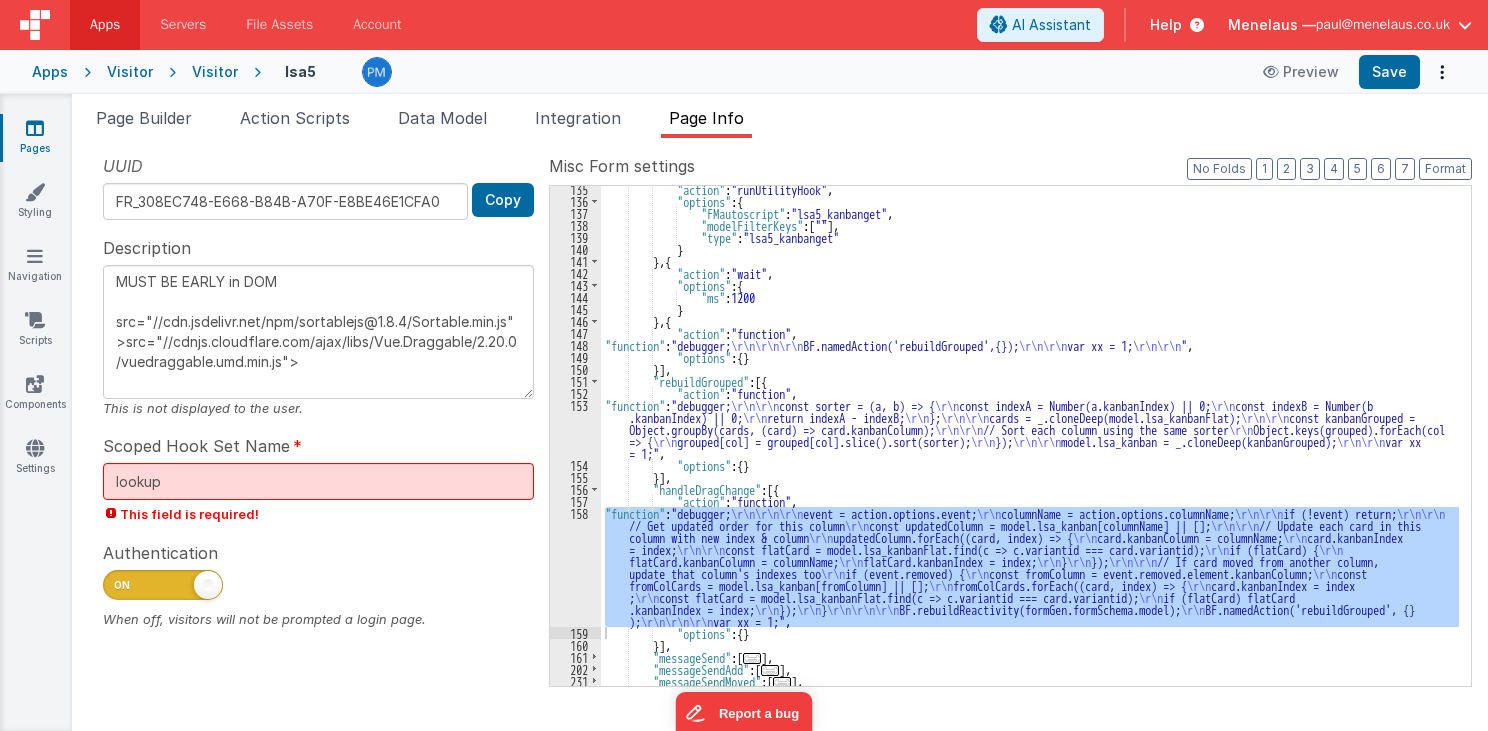 click on ""action" :  "runUtilityHook" ,                "options" :  {                     "FMautoscript" :  "lsa5_kanbanget" ,                     "modelFilterKeys" :  [ "" ] ,                     "type" :  "lsa5_kanbanget"                }           } ,  {                "action" :  "wait" ,                "options" :  {                     "ms" :  1200                }           } ,  {                "action" :  "function" , "function" :  "debugger; \r\n\r\n\r\n BF.namedAction('rebuildGrouped',{}); \r\n\r\n var xx = 1; \r\n\r\n " ,                "options" :  { }           }] ,           "rebuildGrouped" :  [{                "action" :  "function" , "function" :  "debugger; \r\n\r\n const sorter = (a, b) => {
const indexA = Number(a.kanbanIndex) || 0;
const indexB = Number(b     .kanbanIndex) || 0;
return indexA - indexB;
};
cards = _.cloneDeep(model.lsa_kanbanFlat);
const kanbanGrouped =
Object.keys(grouped).forEach(col  ," at bounding box center [1030, 445] 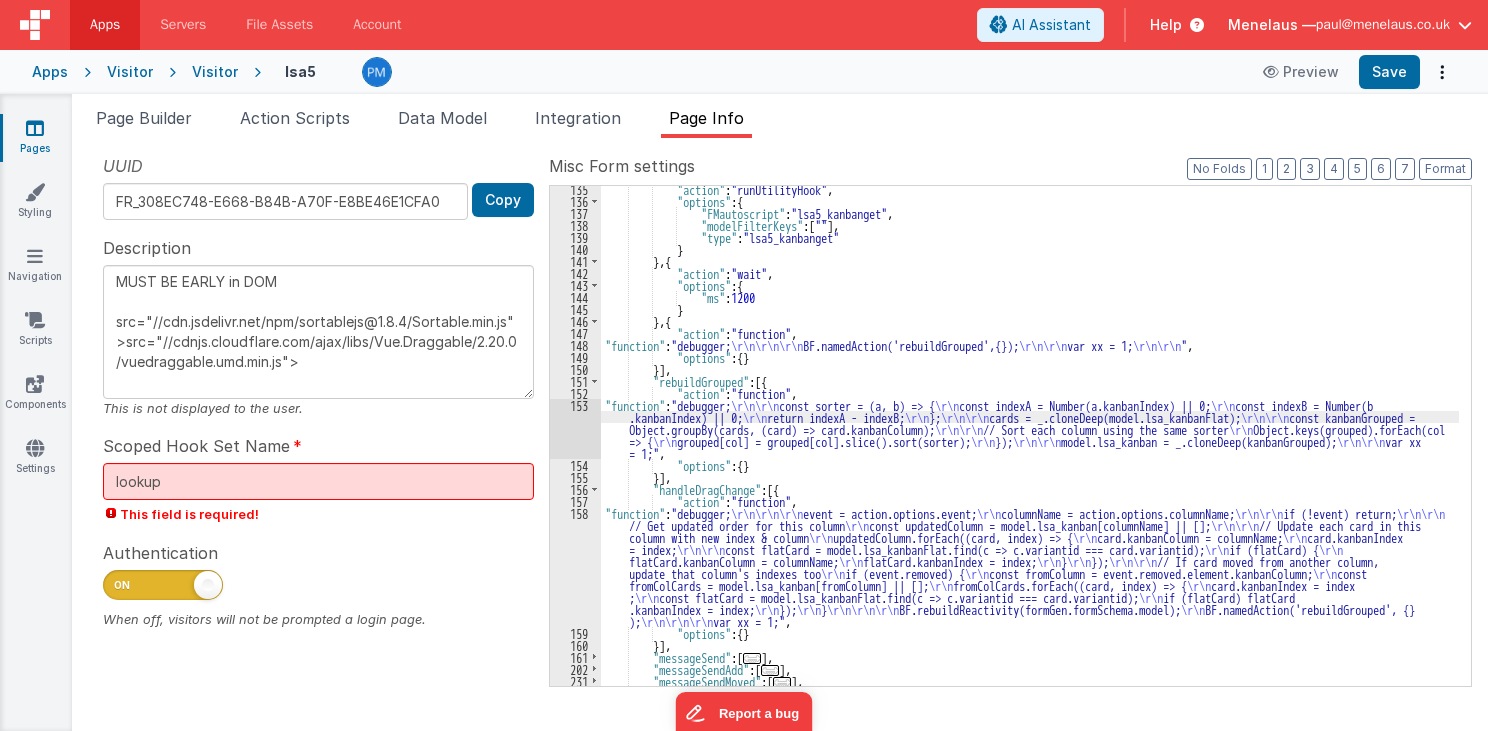 click on "153" at bounding box center (575, 429) 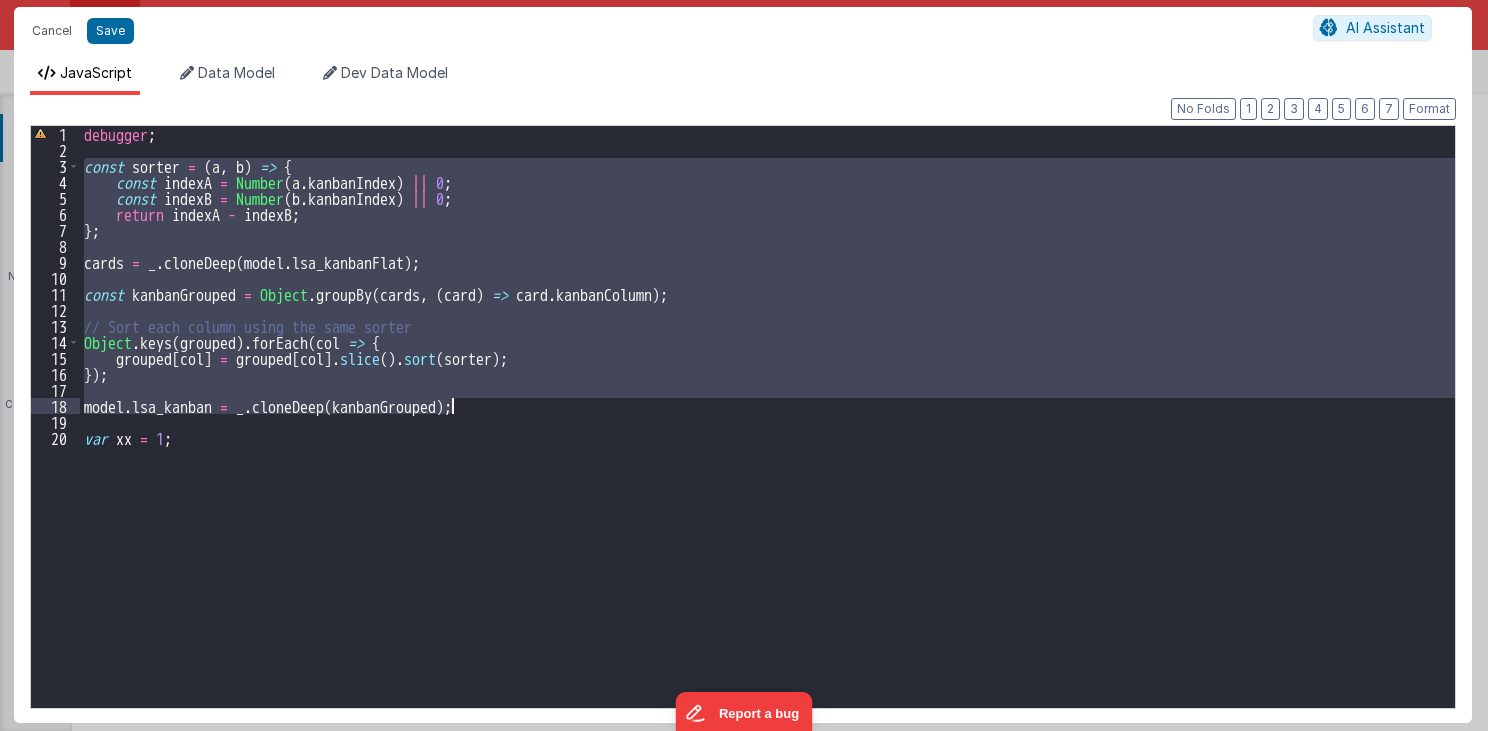 drag, startPoint x: 83, startPoint y: 163, endPoint x: 490, endPoint y: 403, distance: 472.49234 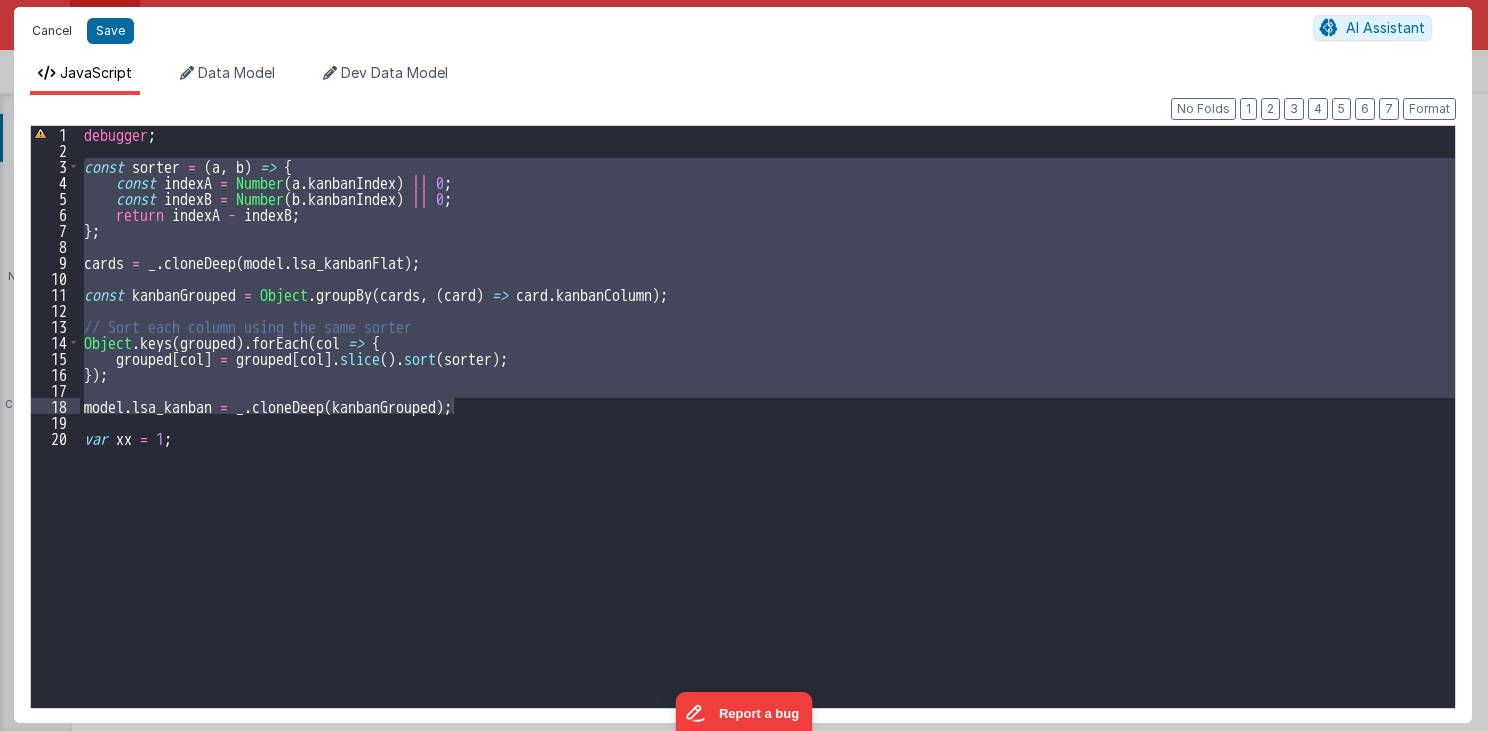 click on "Cancel" at bounding box center [52, 31] 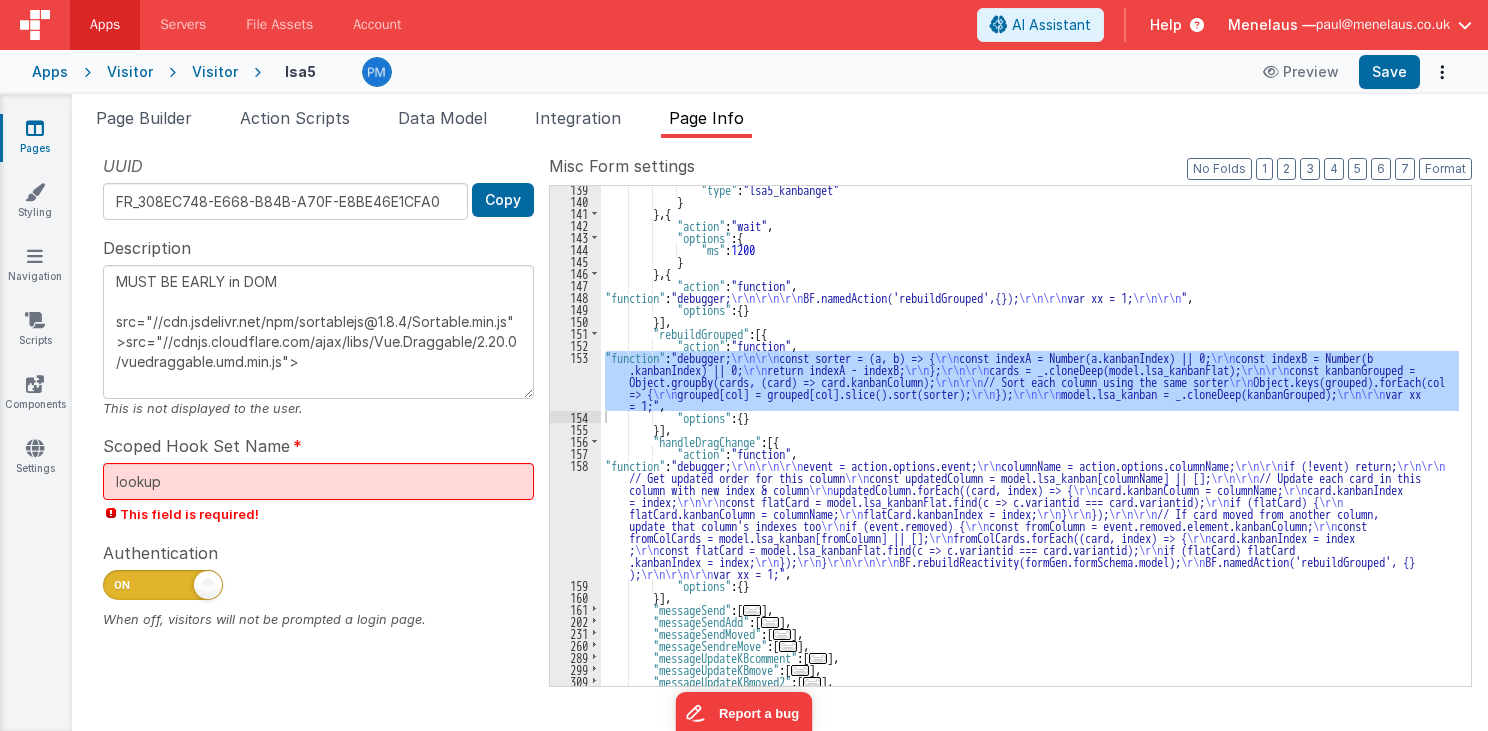 scroll, scrollTop: 351, scrollLeft: 0, axis: vertical 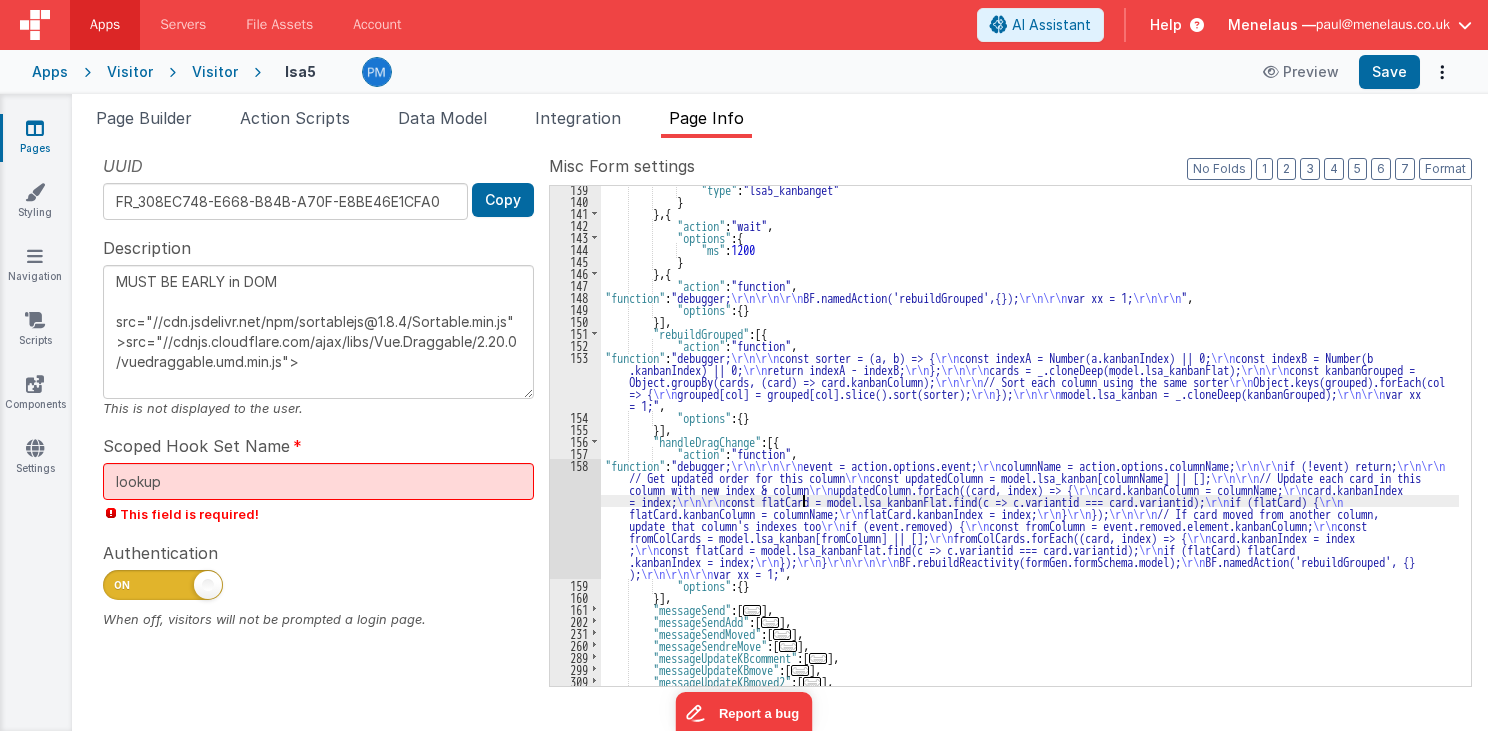 click on "158" at bounding box center [575, 519] 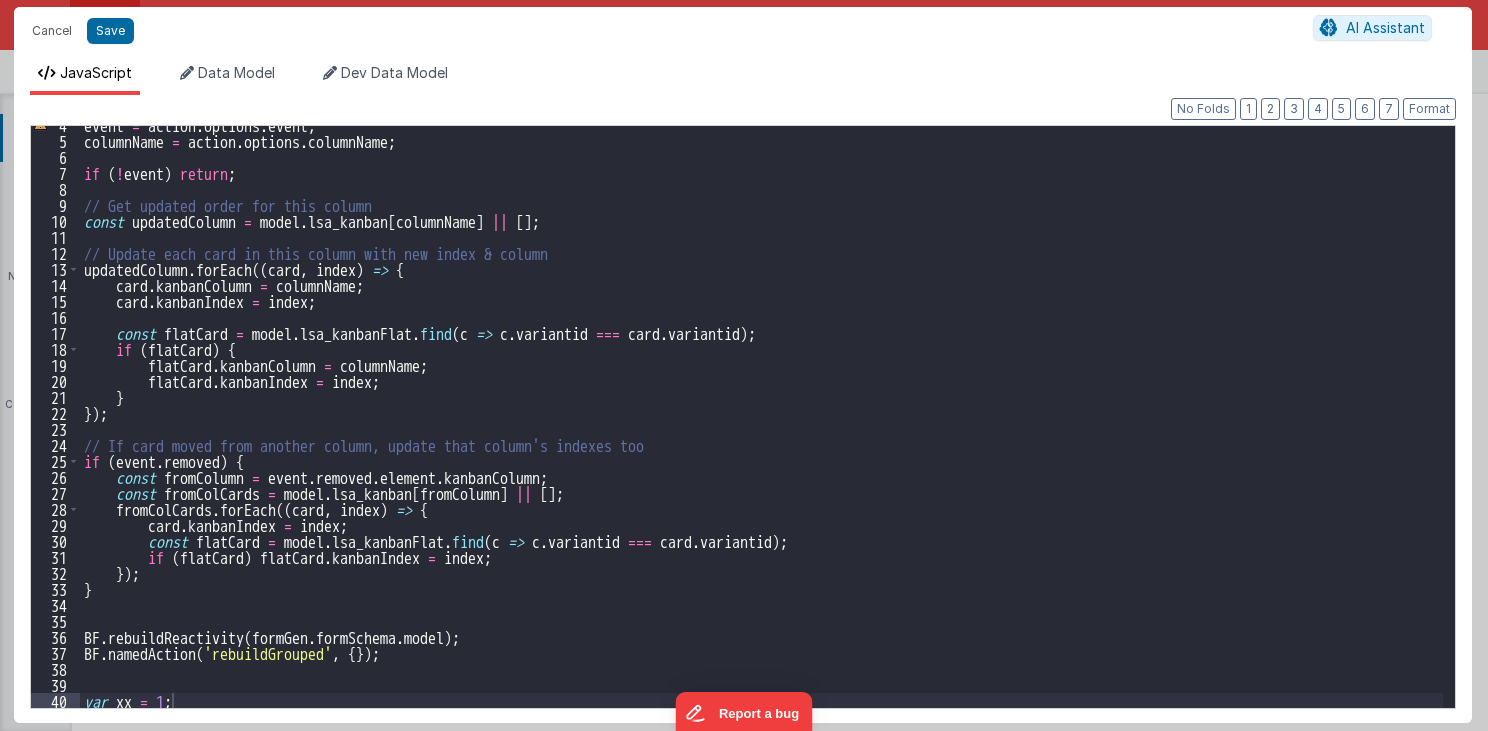 scroll, scrollTop: 56, scrollLeft: 0, axis: vertical 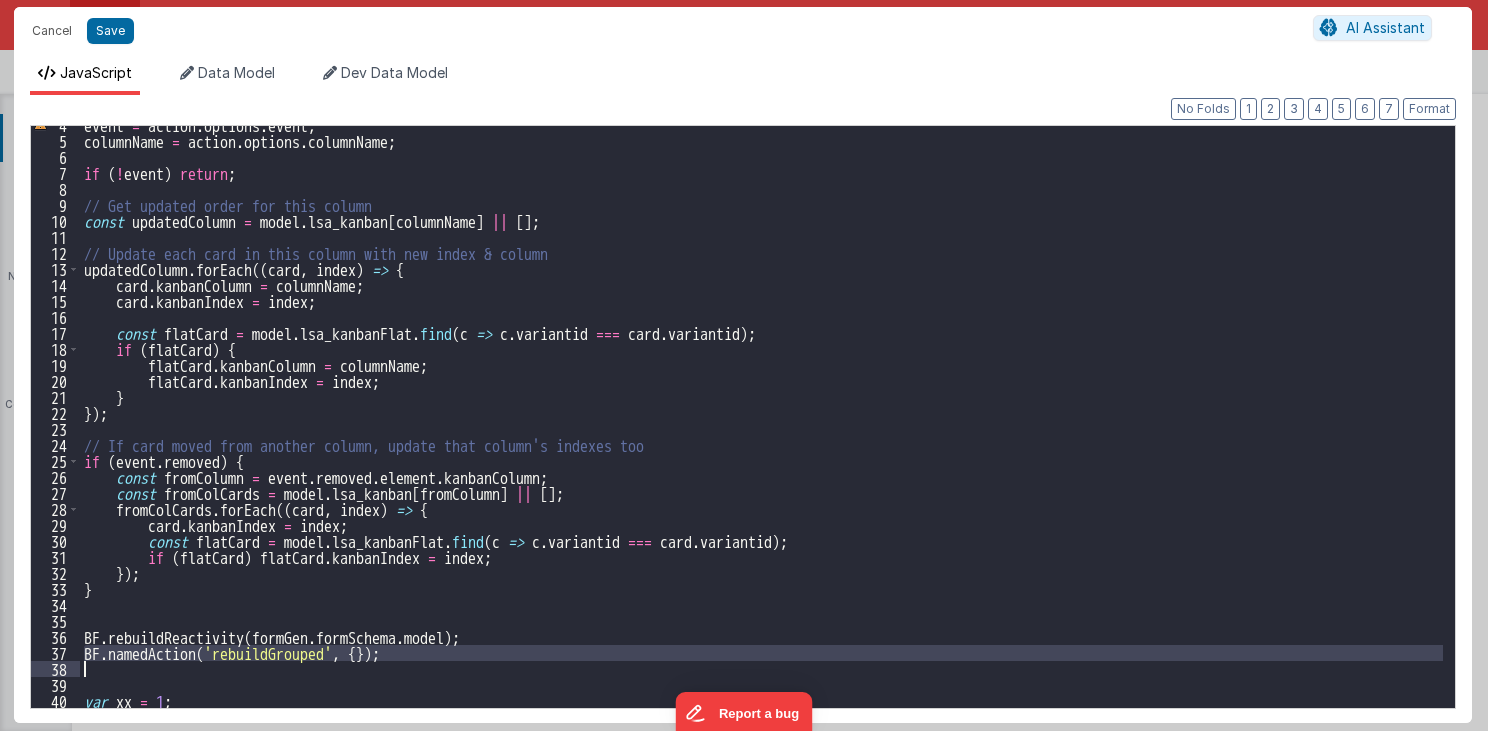 drag, startPoint x: 82, startPoint y: 648, endPoint x: 407, endPoint y: 664, distance: 325.39362 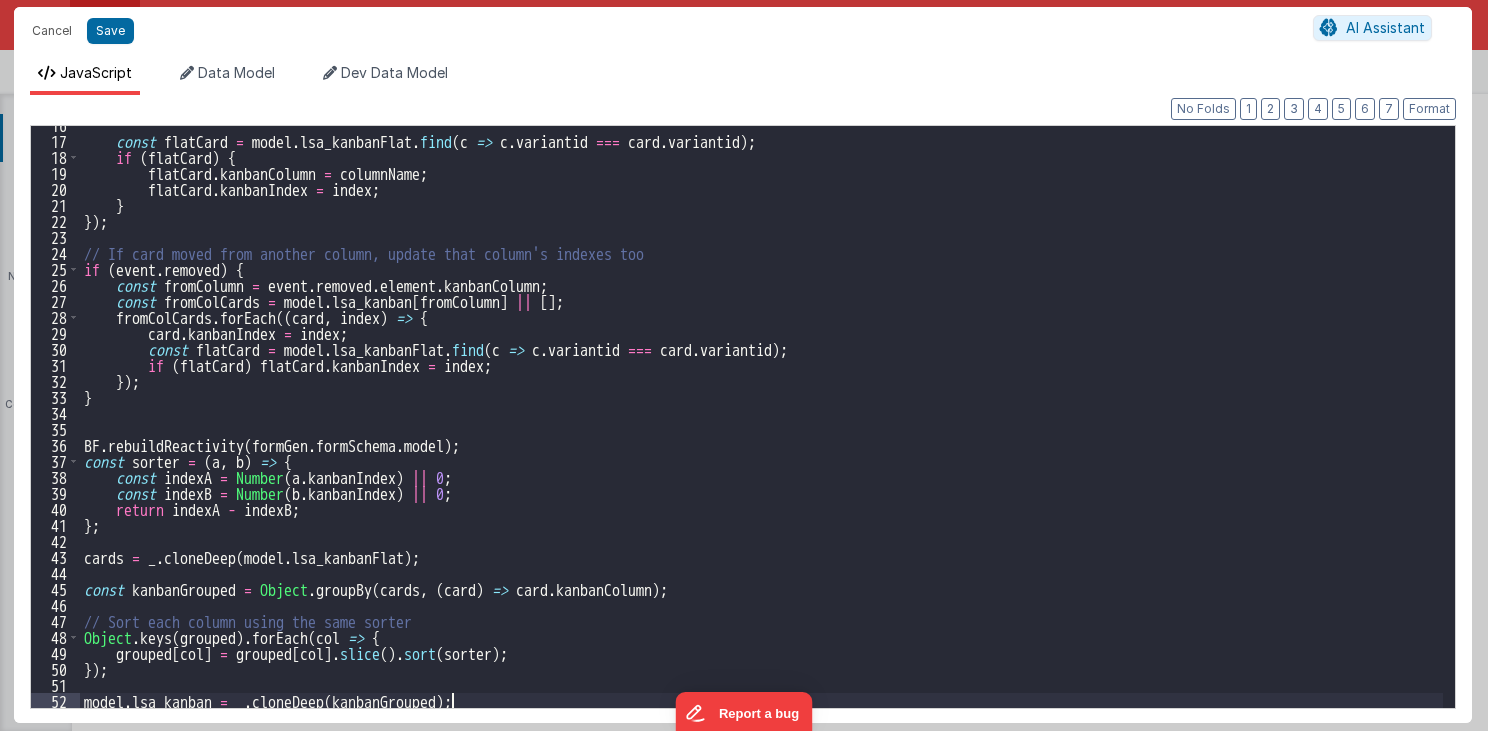 scroll, scrollTop: 248, scrollLeft: 0, axis: vertical 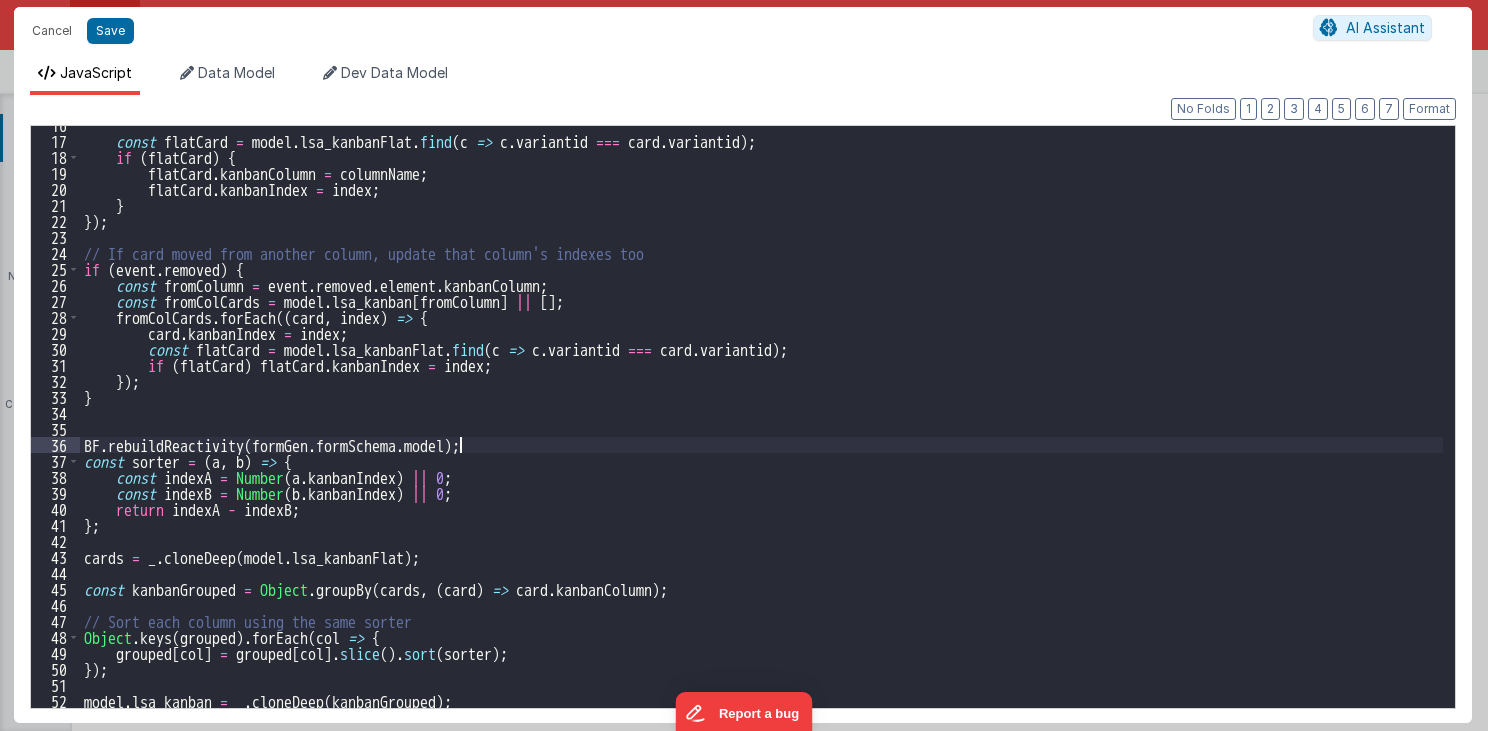 click on "const   flatCard   =   model . lsa_kanbanFlat . find ( c   =>   c . variantid   ===   card . variantid ) ;      if   ( flatCard )   {           flatCard . kanbanColumn   =   columnName ;           flatCard . kanbanIndex   =   index ;      } }) ; // If card moved from another column, update that column's indexes too if   ( event . removed )   {      const   fromColumn   =   event . removed . element . kanbanColumn ;      const   fromColCards   =   model . lsa_kanban [ fromColumn ]   ||   [ ] ;      fromColCards . forEach (( card ,   index )   =>   {           card . kanbanIndex   =   index ;           const   flatCard   =   model . lsa_kanbanFlat . find ( c   =>   c . variantid   ===   card . variantid ) ;           if   ( flatCard )   flatCard . kanbanIndex   =   index ;      }) ; } BF . rebuildReactivity ( formGen . formSchema . model ) ; const   sorter   =   ( a ,   b )   =>   {      const   indexA   =   Number ( a . kanbanIndex )   ||   0 ;      const   indexB   =   Number ( b . kanbanIndex )   ||   0" at bounding box center (762, 424) 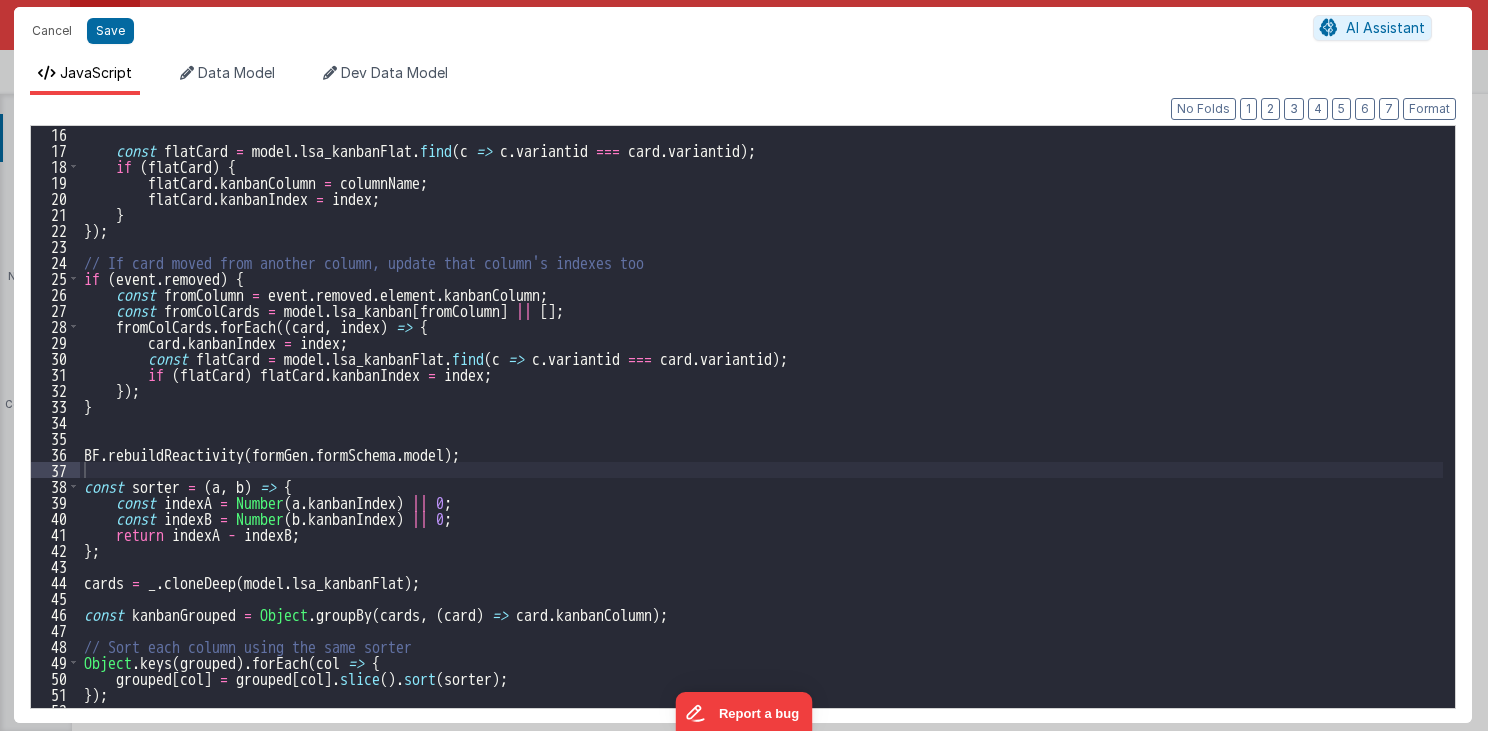 scroll, scrollTop: 0, scrollLeft: 0, axis: both 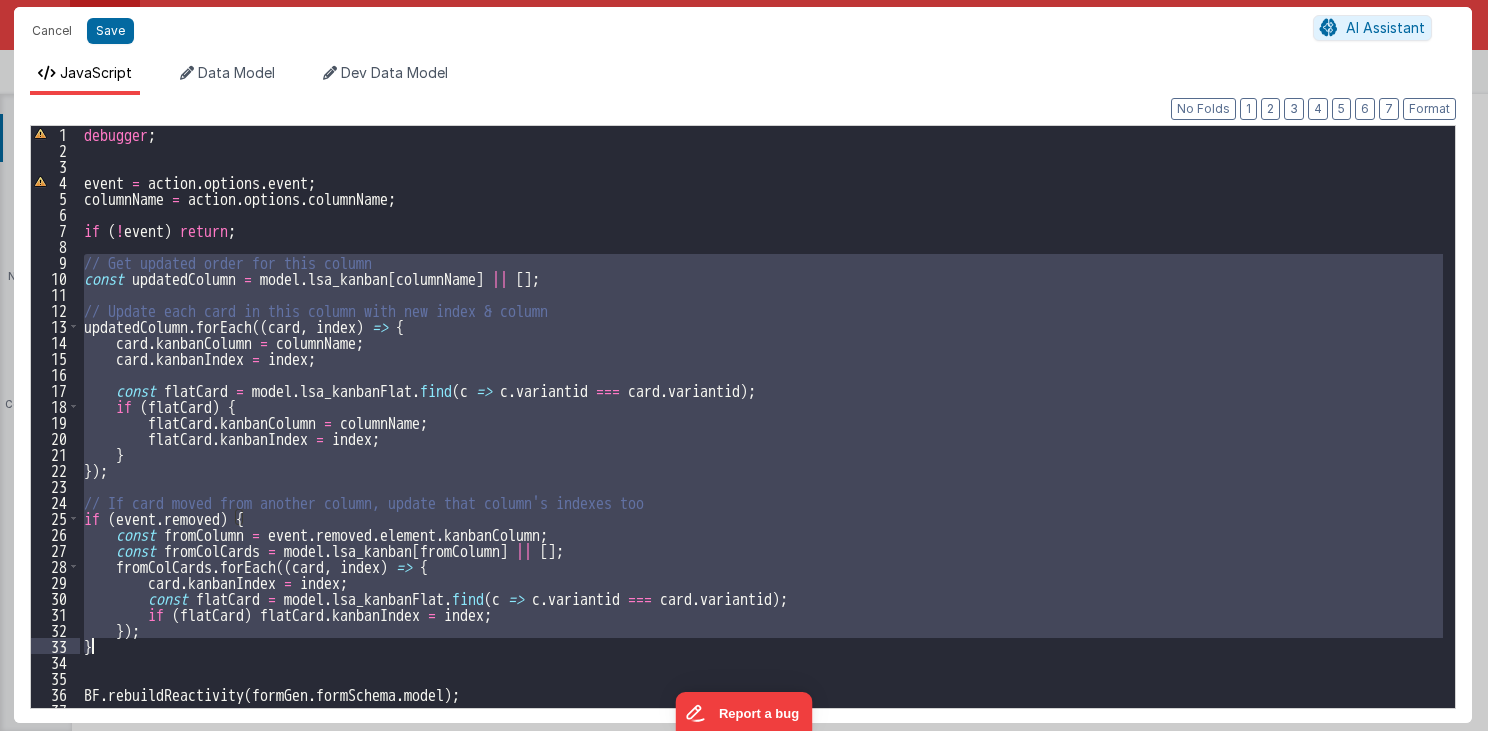 drag, startPoint x: 84, startPoint y: 261, endPoint x: 141, endPoint y: 651, distance: 394.14337 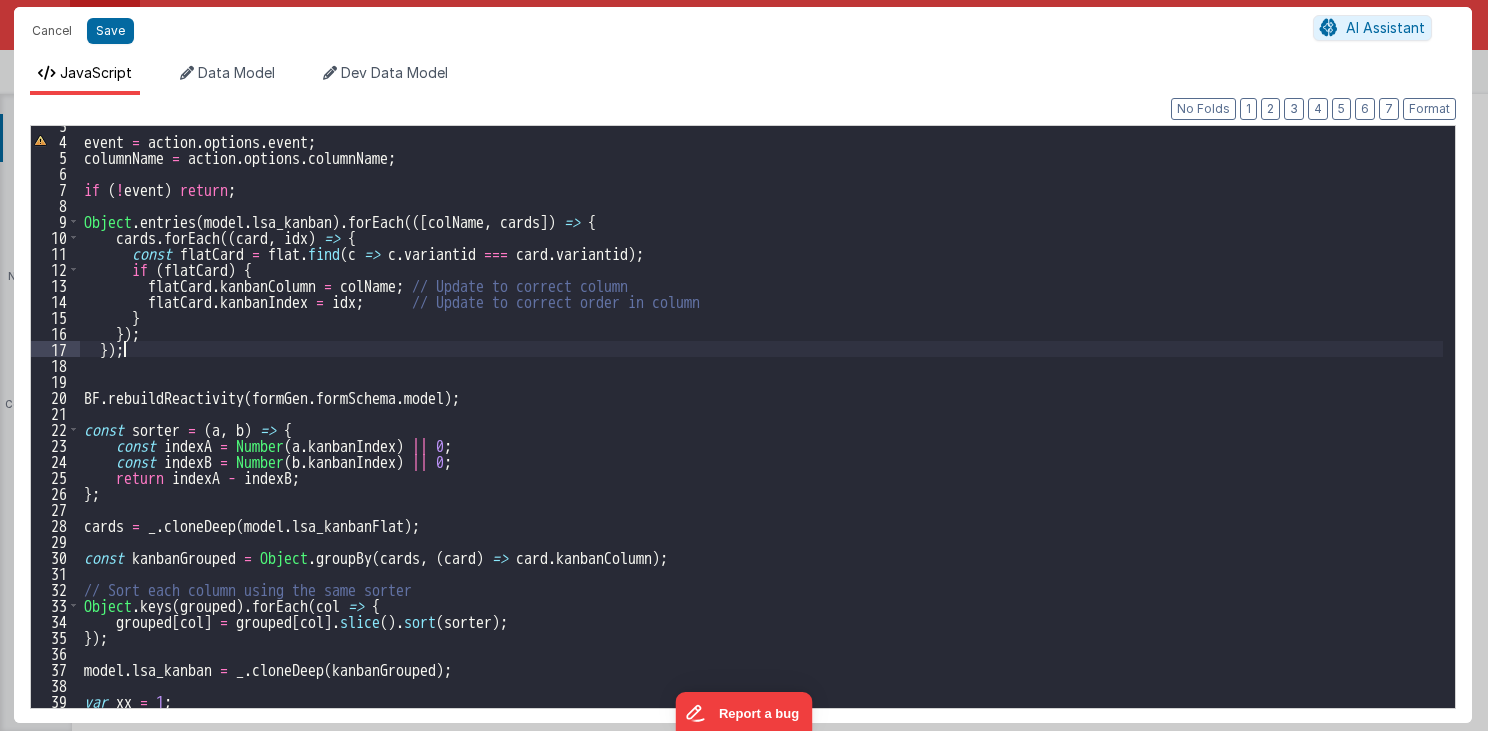 scroll, scrollTop: 40, scrollLeft: 0, axis: vertical 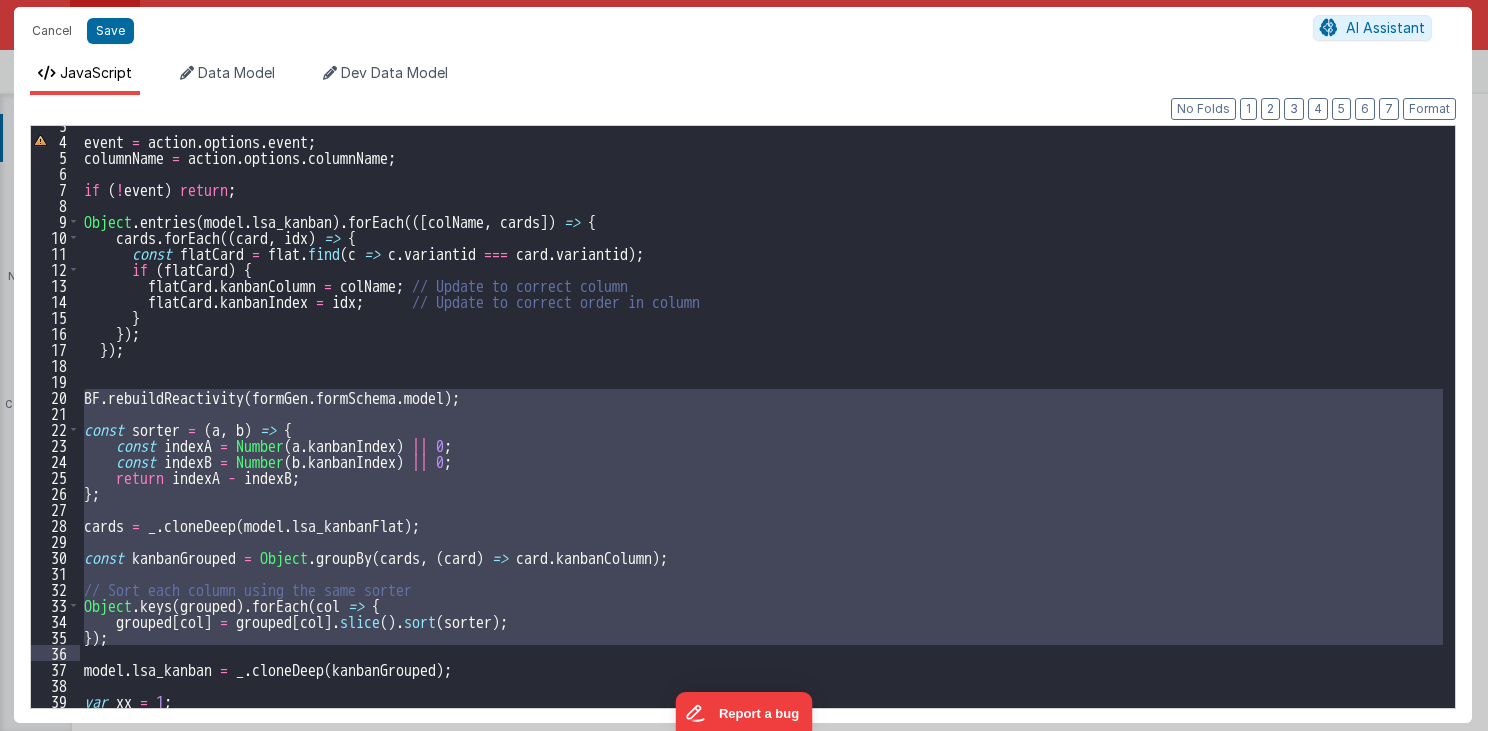 drag, startPoint x: 84, startPoint y: 397, endPoint x: 493, endPoint y: 651, distance: 481.453 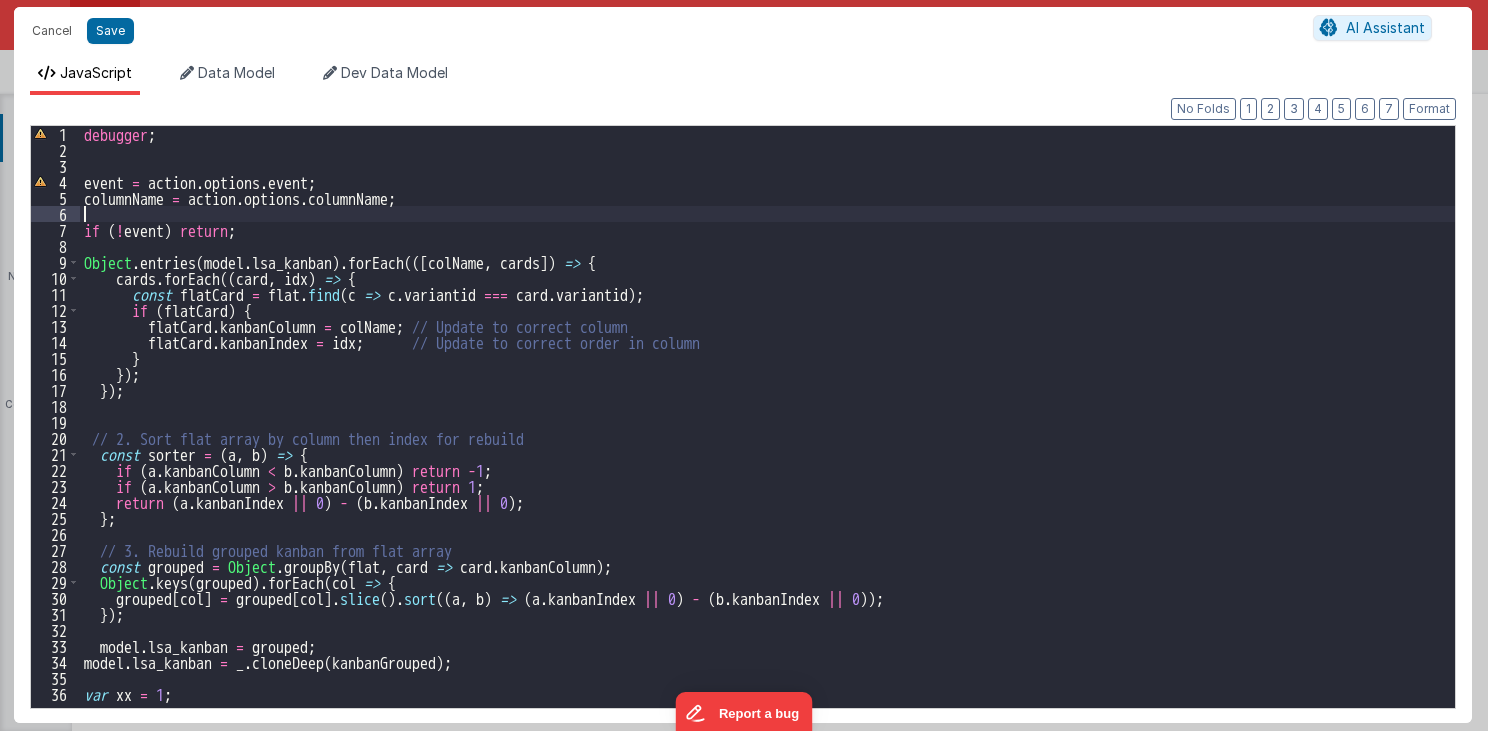 click on "debugger ; event   =   action . options . event ; columnName   =   action . options . columnName ; if   ( ! event )   return ; Object . entries ( model . lsa_kanban ) . forEach (([ colName ,   cards ])   =>   {      cards . forEach (( card ,   idx )   =>   {         const   flatCard   =   flat . find ( c   =>   c . variantid   ===   card . variantid ) ;         if   ( flatCard )   {           flatCard . kanbanColumn   =   colName ;   // Update to correct column           flatCard . kanbanIndex   =   idx ;        // Update to correct order in column         }      }) ;    }) ;   // 2. Sort flat array by column then index for rebuild    const   sorter   =   ( a ,   b )   =>   {      if   ( a . kanbanColumn   <   b . kanbanColumn )   return   - 1 ;      if   ( a . kanbanColumn   >   b . kanbanColumn )   return   1 ;      return   ( a . kanbanIndex   ||   0 )   -   ( b . kanbanIndex   ||   0 ) ;    } ;    // 3. Rebuild grouped kanban from flat array    const   grouped   =   Object . groupBy ( flat ,   card   =>" at bounding box center [768, 433] 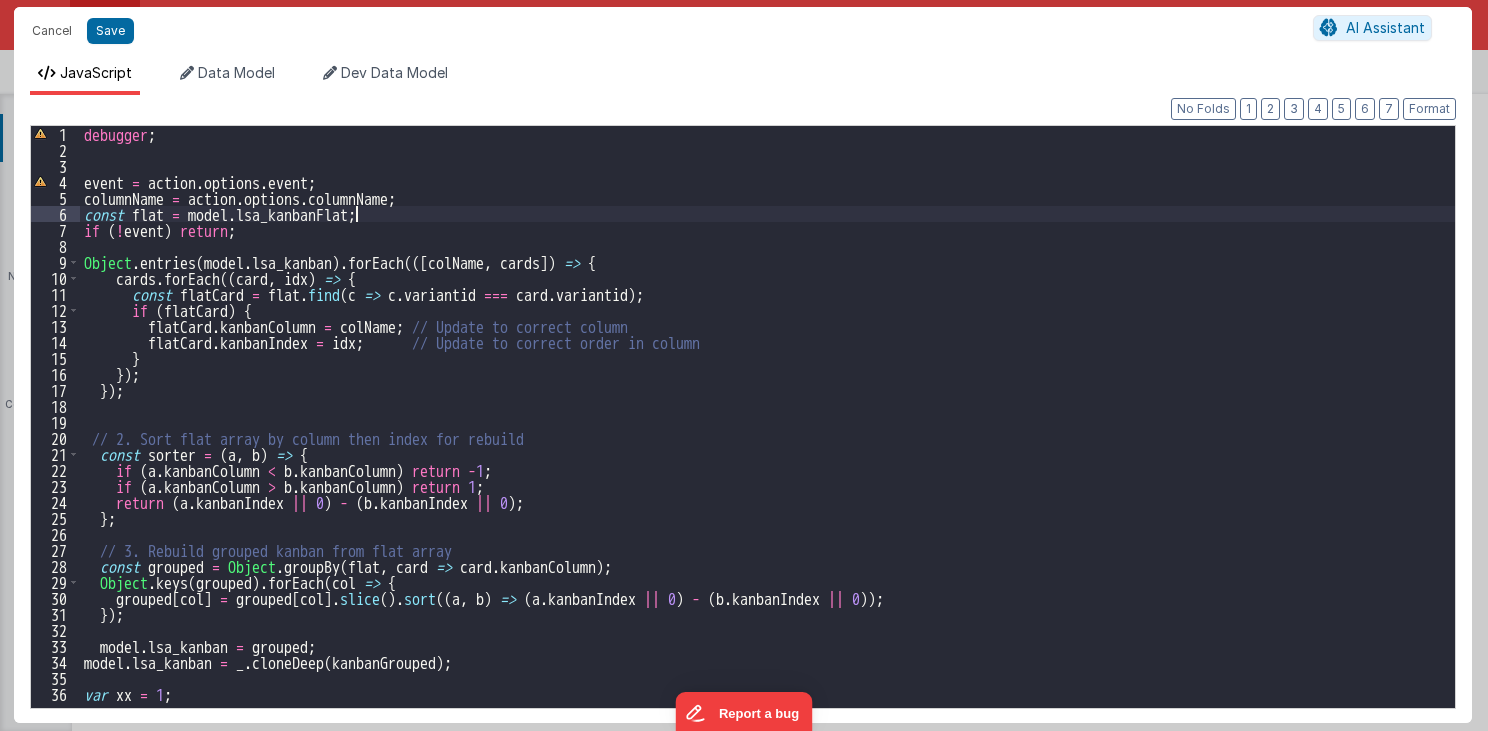 click on "debugger ; event   =   action . options . event ; columnName   =   action . options . columnName ; const   flat   =   model . lsa_kanbanFlat ; if   ( ! event )   return ; Object . entries ( model . lsa_kanban ) . forEach (([ colName ,   cards ])   =>   {      cards . forEach (( card ,   idx )   =>   {         const   flatCard   =   flat . find ( c   =>   c . variantid   ===   card . variantid ) ;         if   ( flatCard )   {           flatCard . kanbanColumn   =   colName ;   // Update to correct column           flatCard . kanbanIndex   =   idx ;        // Update to correct order in column         }      }) ;    }) ;   // 2. Sort flat array by column then index for rebuild    const   sorter   =   ( a ,   b )   =>   {      if   ( a . kanbanColumn   <   b . kanbanColumn )   return   - 1 ;      if   ( a . kanbanColumn   >   b . kanbanColumn )   return   1 ;      return   ( a . kanbanIndex   ||   0 )   -   ( b . kanbanIndex   ||   0 ) ;    } ;    // 3. Rebuild grouped kanban from flat array    const   grouped" at bounding box center (768, 433) 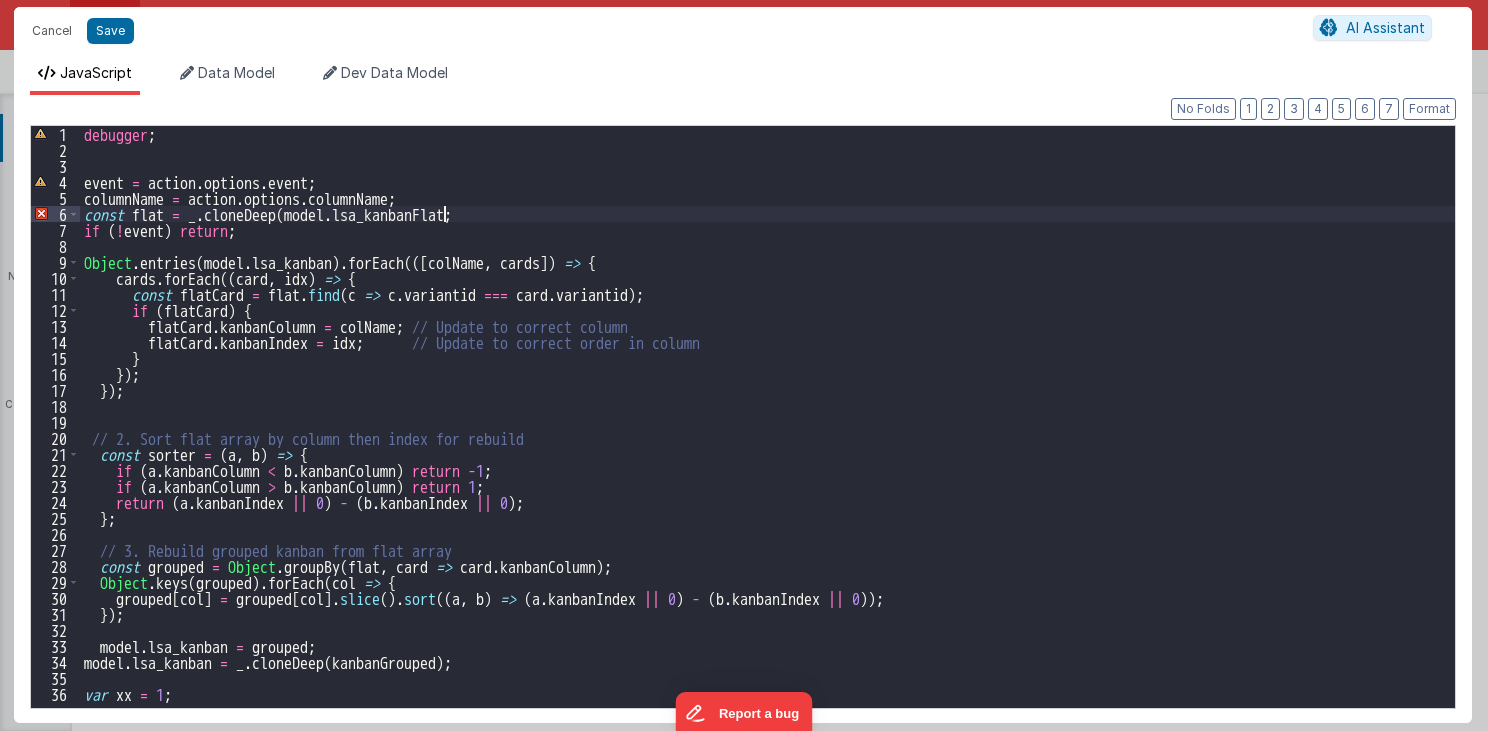 click on "debugger ; event   =   action . options . event ; columnName   =   action . options . columnName ; const   flat   =   _ . cloneDeep ( model . lsa_kanbanFlat ; if   ( ! event )   return ; Object . entries ( model . lsa_kanban ) . forEach (([ colName ,   cards ])   =>   {      cards . forEach (( card ,   idx )   =>   {         const   flatCard   =   flat . find ( c   =>   c . variantid   ===   card . variantid ) ;         if   ( flatCard )   {           flatCard . kanbanColumn   =   colName ;   // Update to correct column           flatCard . kanbanIndex   =   idx ;        // Update to correct order in column         }      }) ;    }) ;   // 2. Sort flat array by column then index for rebuild    const   sorter   =   ( a ,   b )   =>   {      if   ( a . kanbanColumn   <   b . kanbanColumn )   return   - 1 ;      if   ( a . kanbanColumn   >   b . kanbanColumn )   return   1 ;      return   ( a . kanbanIndex   ||   0 )   -   ( b . kanbanIndex   ||   0 ) ;    } ;    // 3. Rebuild grouped kanban from flat array" at bounding box center (768, 433) 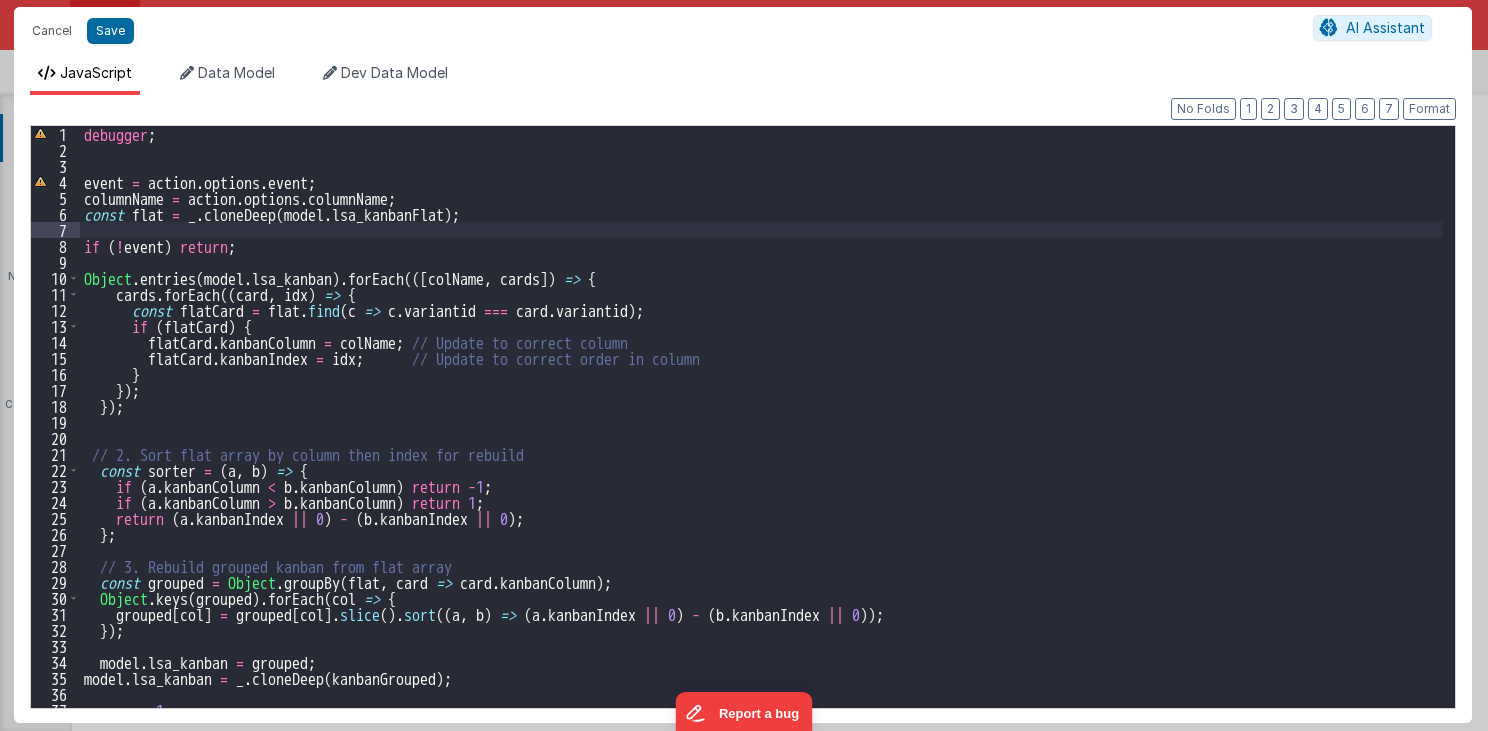 scroll, scrollTop: 8, scrollLeft: 0, axis: vertical 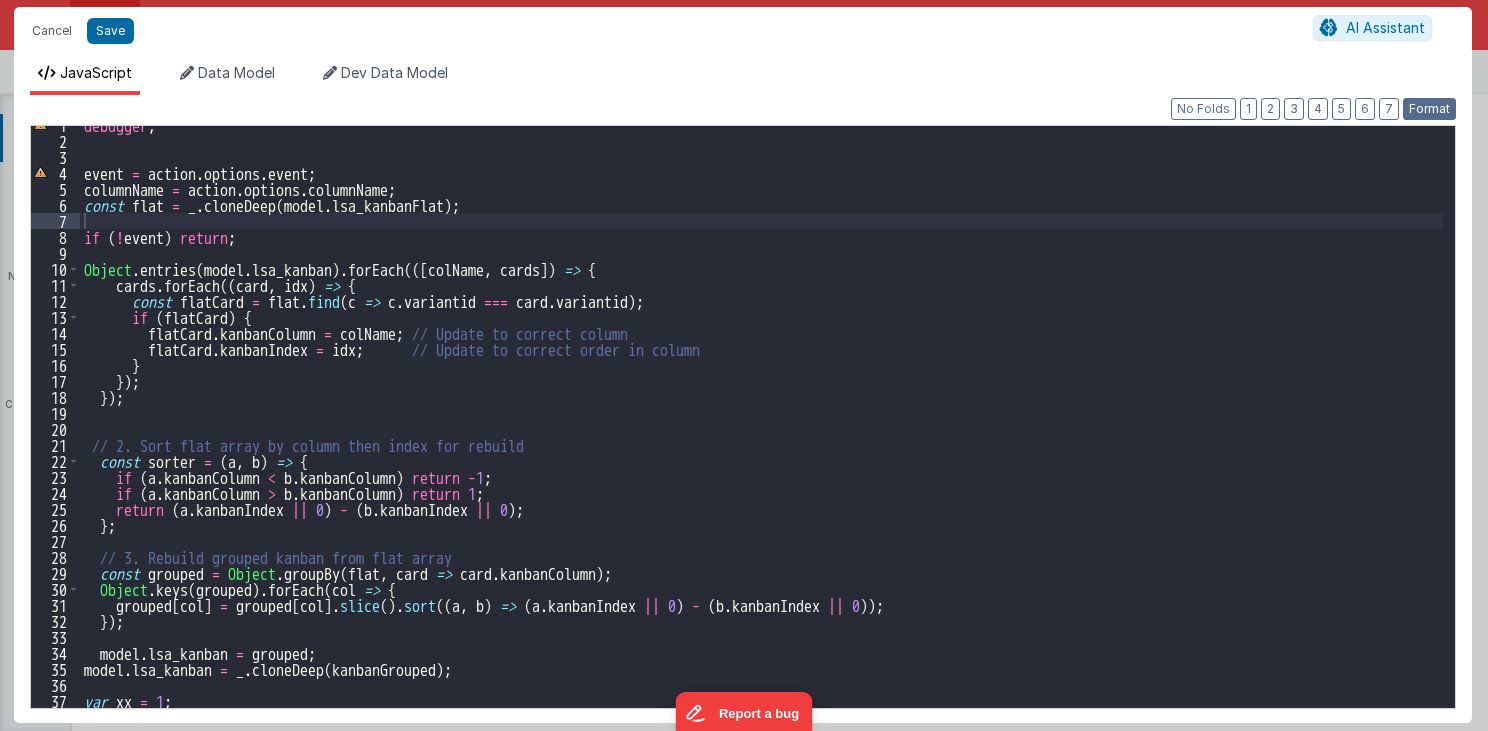 click on "Format" at bounding box center (1429, 109) 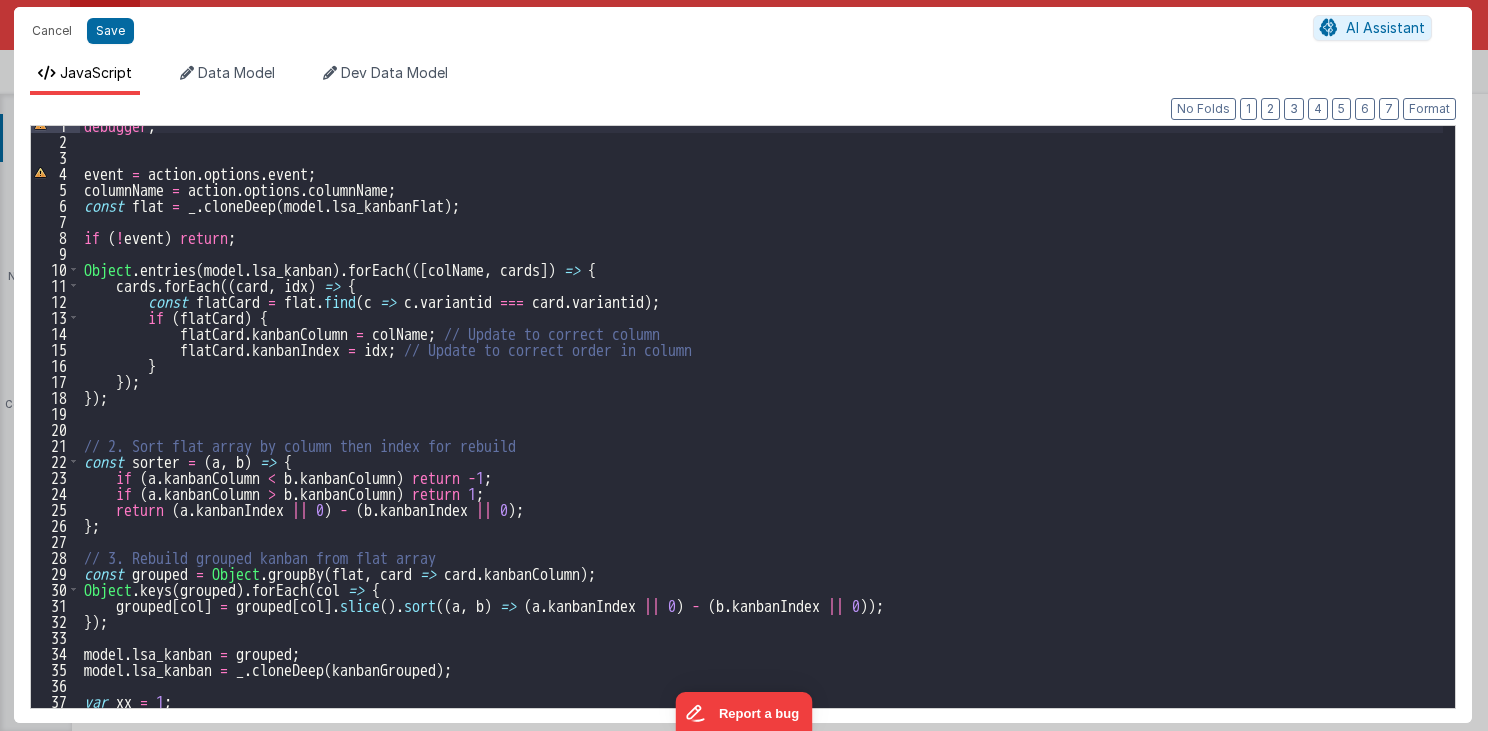 drag, startPoint x: 78, startPoint y: 652, endPoint x: 309, endPoint y: 654, distance: 231.00865 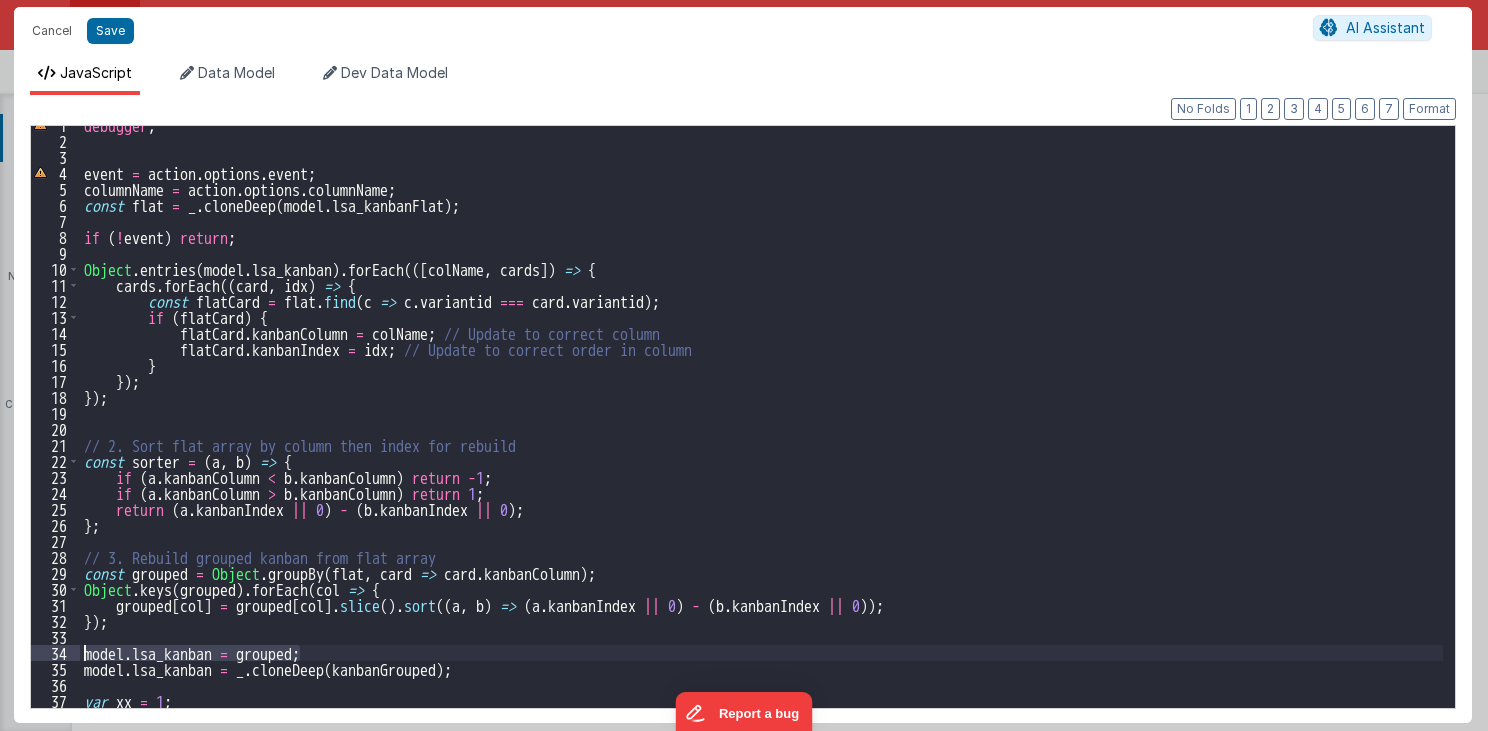drag, startPoint x: 311, startPoint y: 654, endPoint x: 80, endPoint y: 652, distance: 231.00865 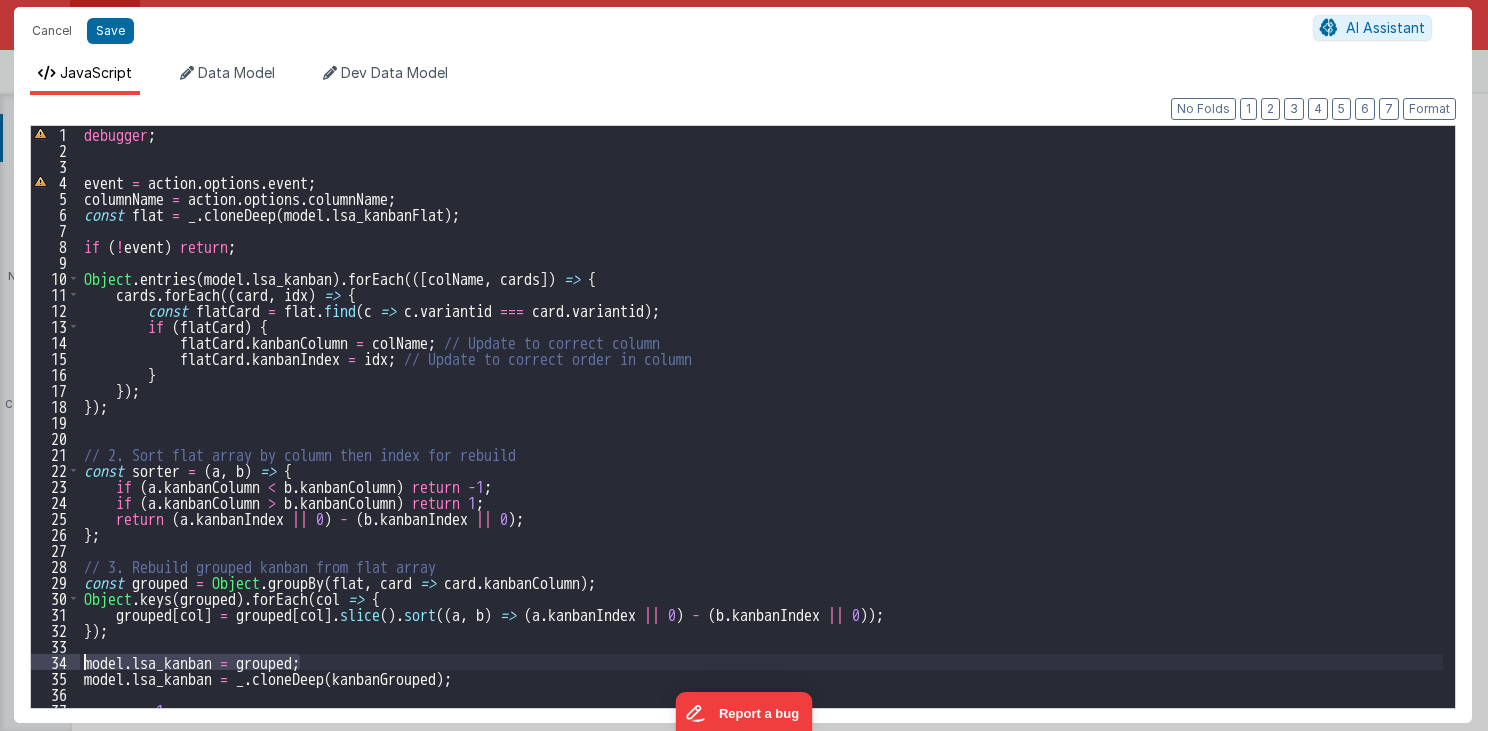 scroll, scrollTop: 0, scrollLeft: 0, axis: both 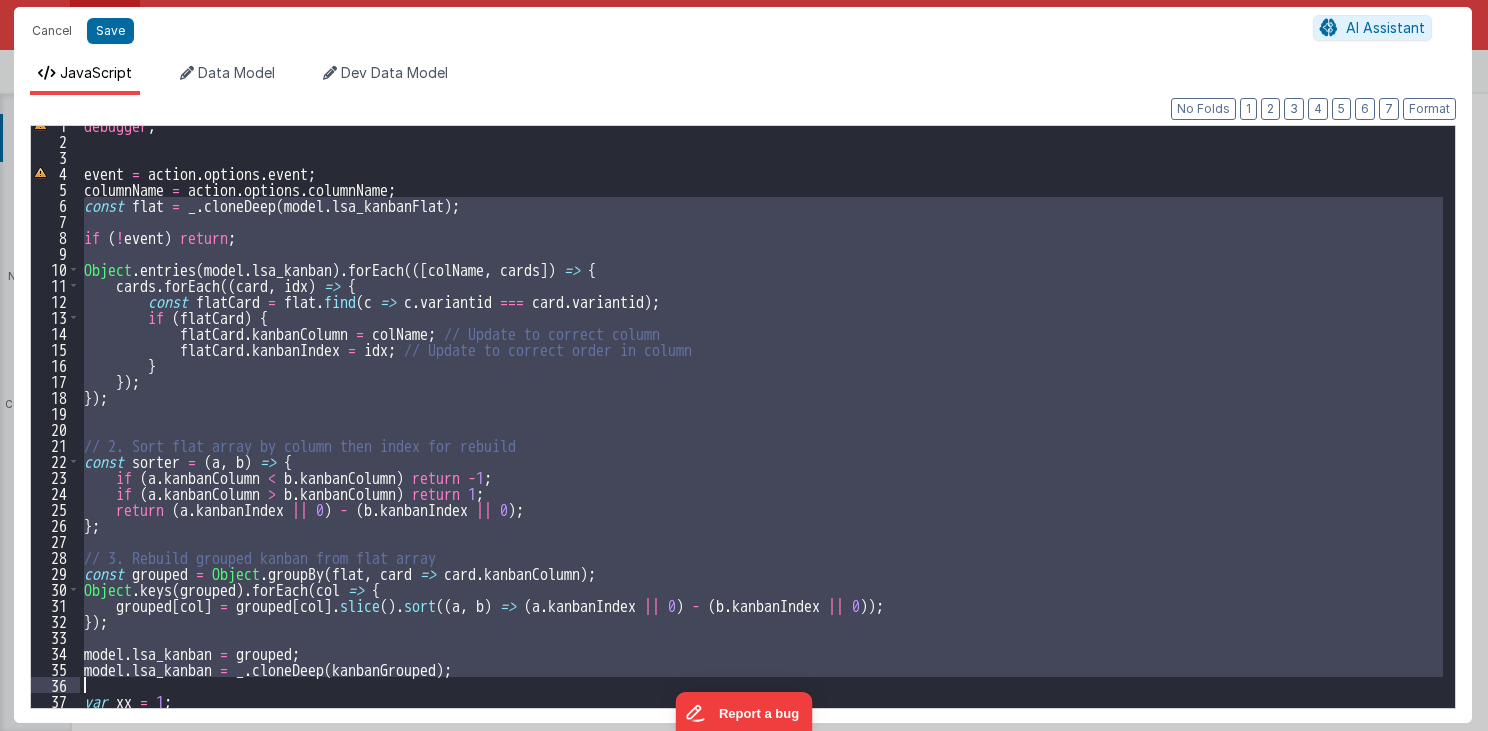 drag, startPoint x: 84, startPoint y: 216, endPoint x: 178, endPoint y: 684, distance: 477.34683 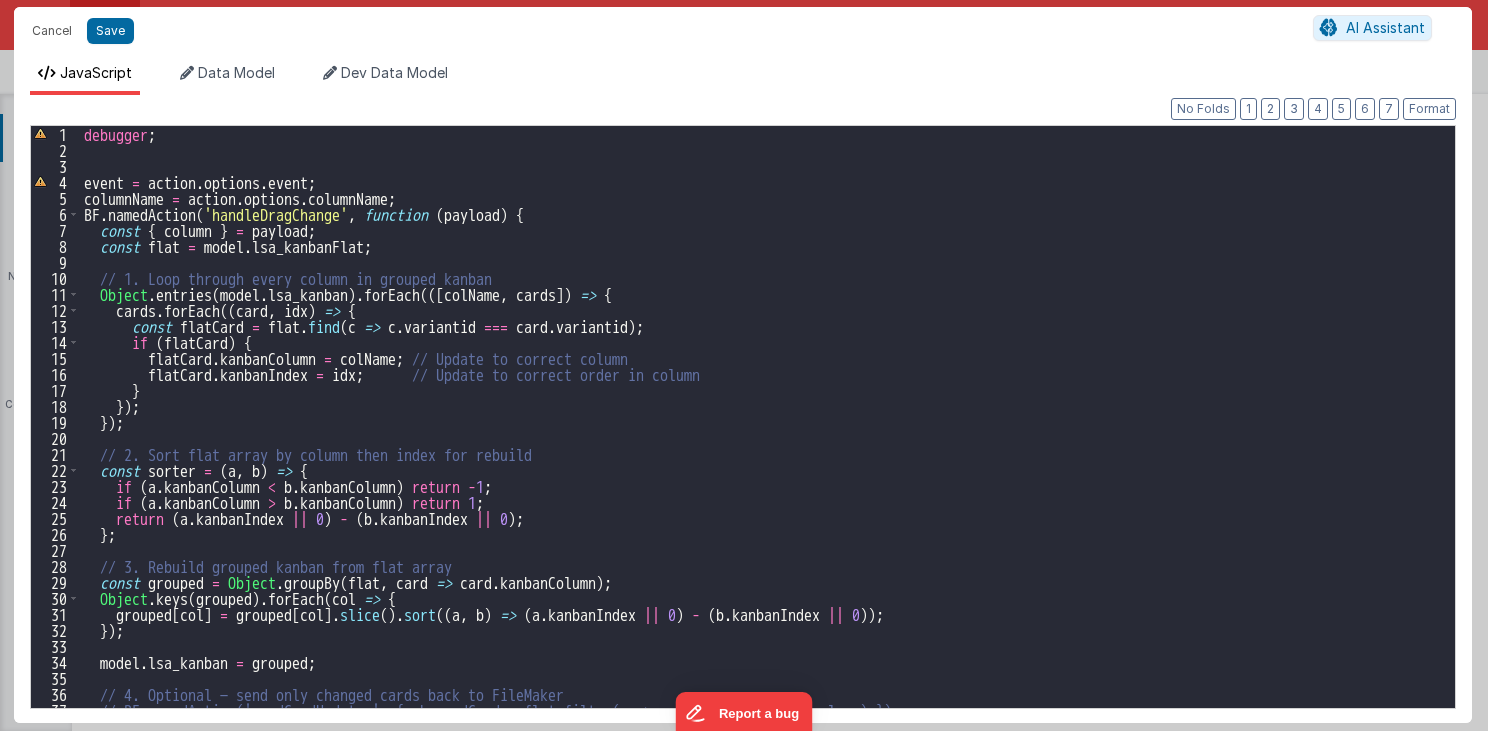 scroll, scrollTop: 0, scrollLeft: 0, axis: both 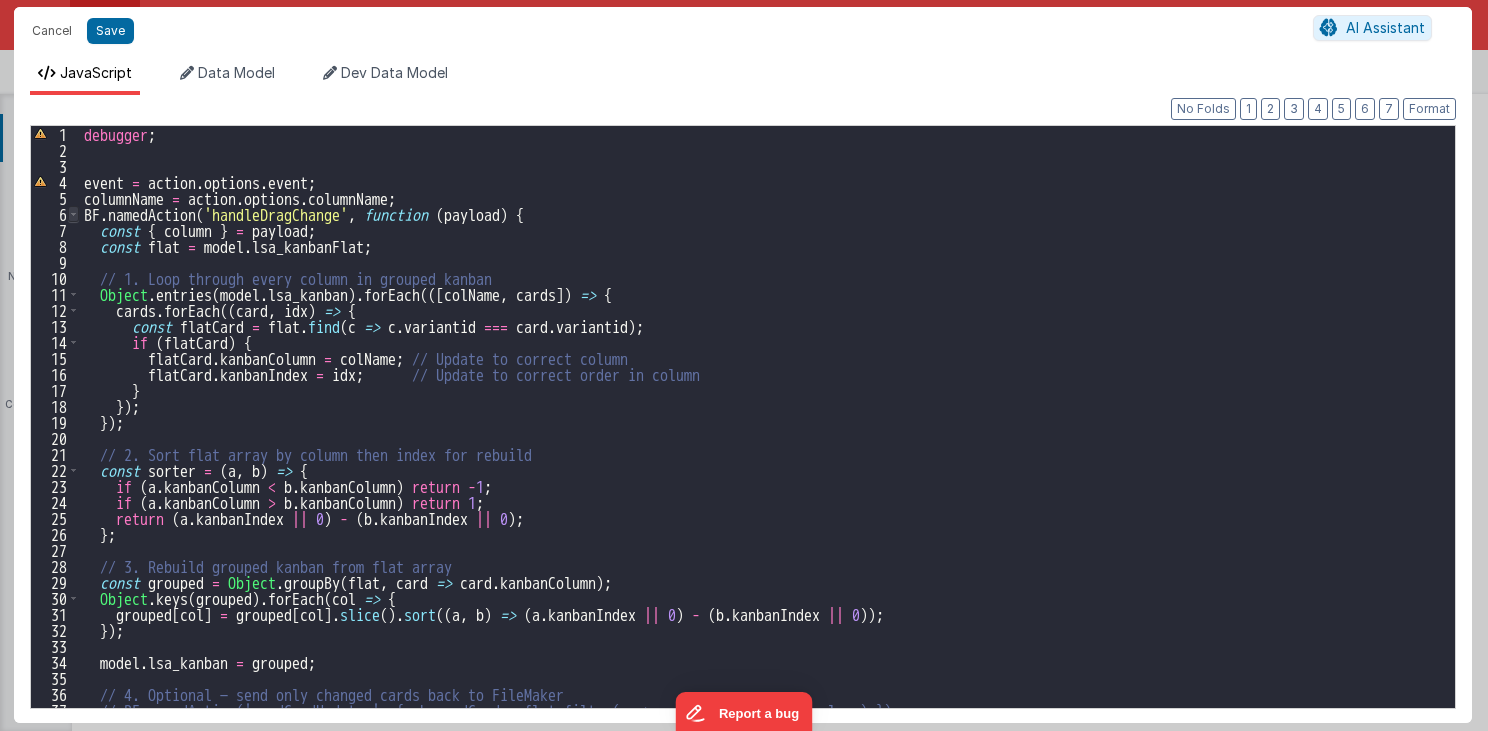 click at bounding box center [73, 214] 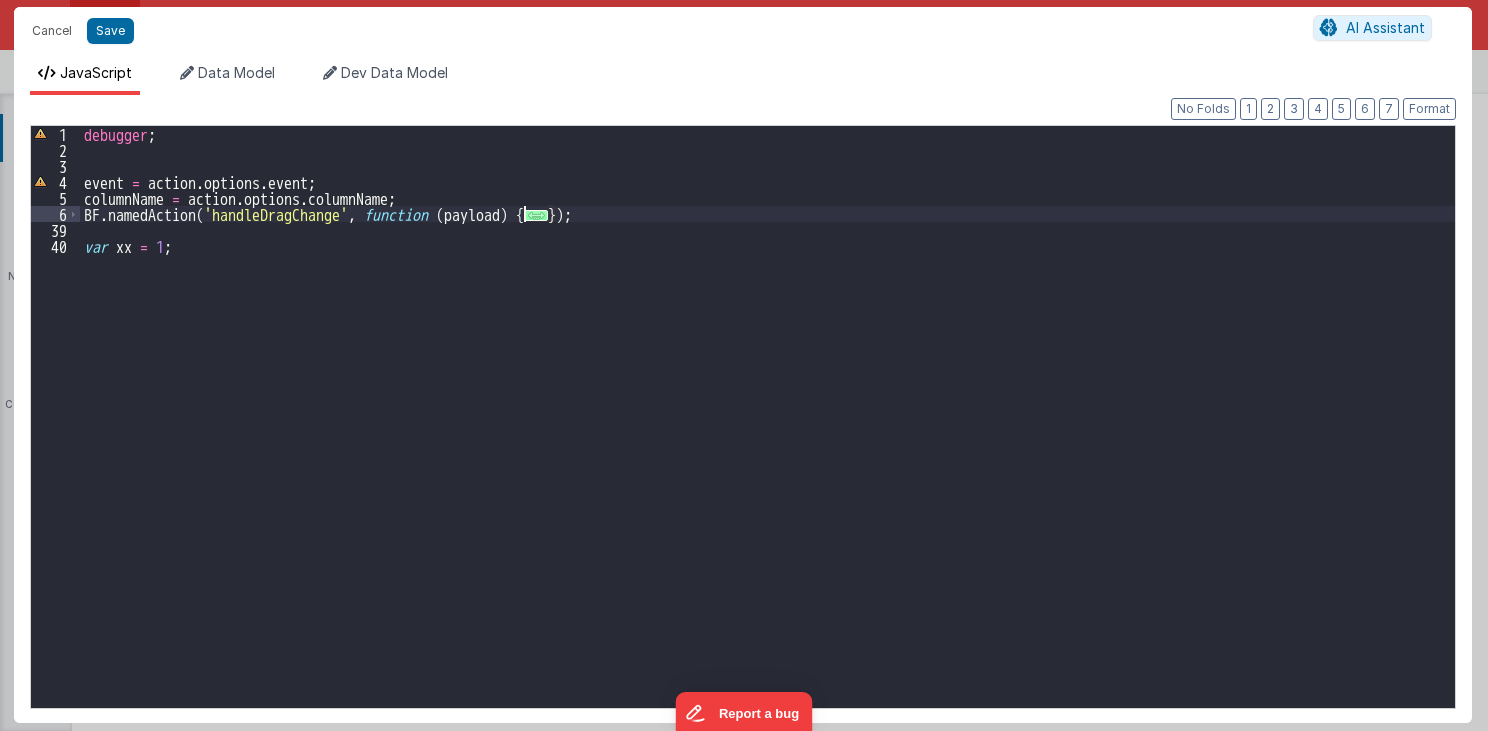 click on "..." at bounding box center [536, 215] 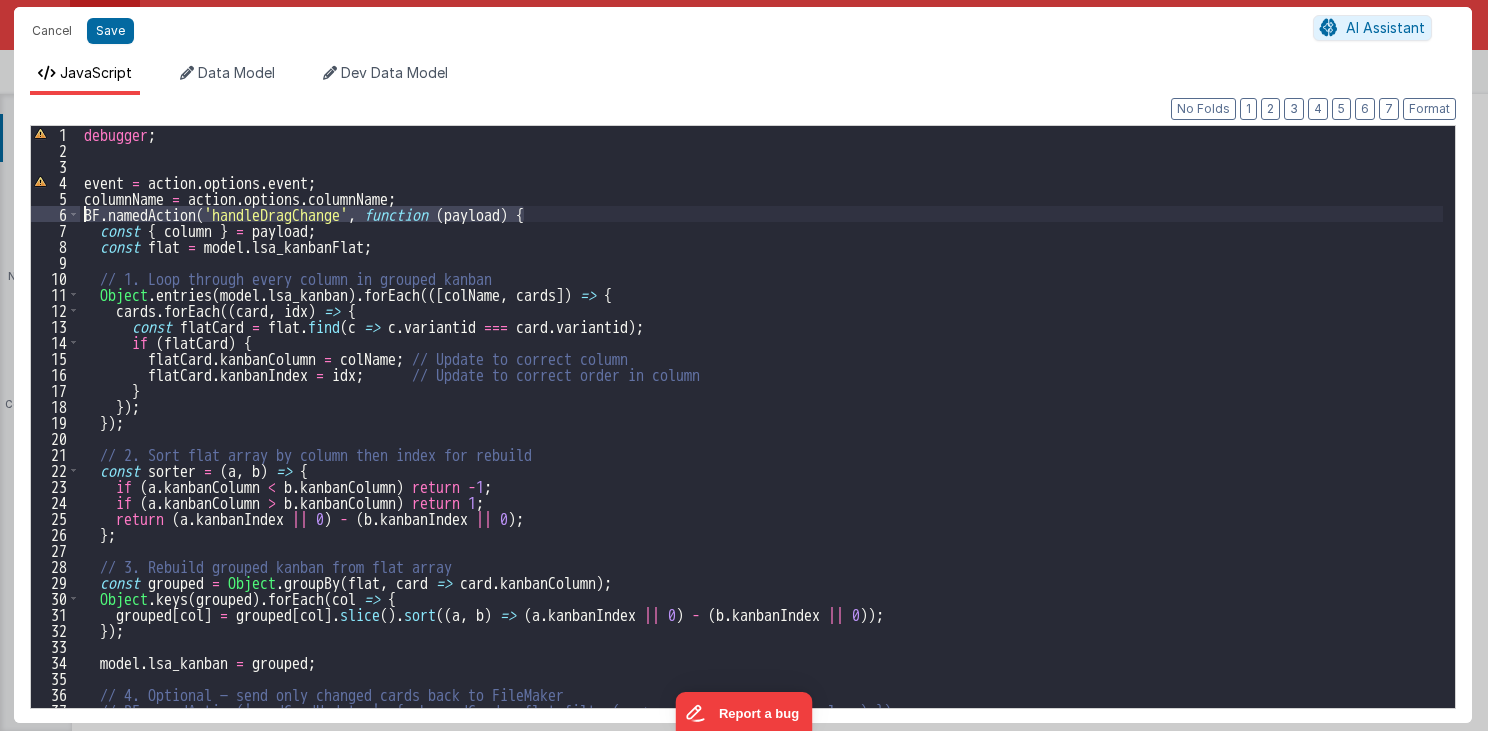 drag, startPoint x: 595, startPoint y: 216, endPoint x: 49, endPoint y: 220, distance: 546.01465 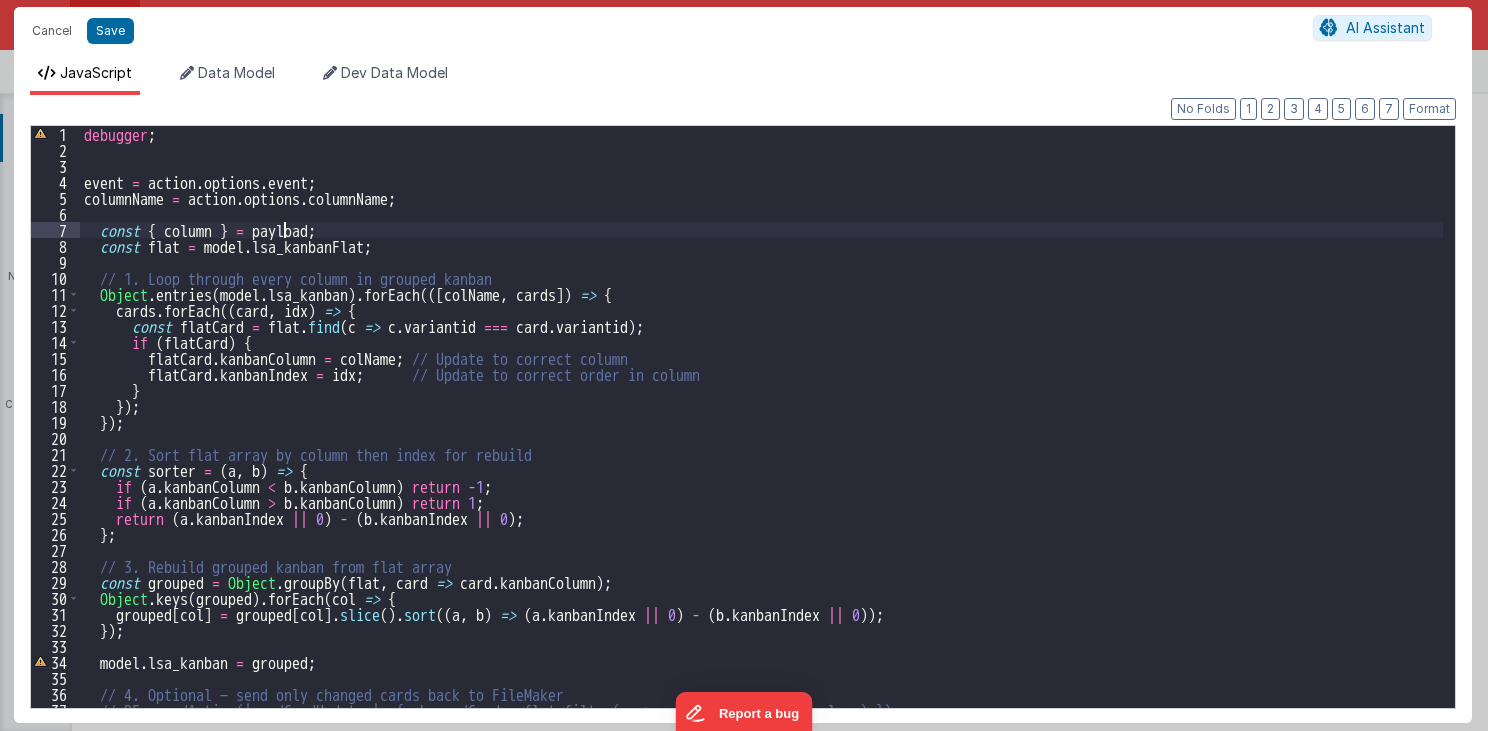 click on "debugger ; event   =   action . options . event ; columnName   =   action . options . columnName ;    const   {   column   }   =   payload ;    const   flat   =   model . lsa_kanbanFlat ;    // 1. Loop through every column in grouped kanban    Object . entries ( model . lsa_kanban ) . forEach (([ colName ,   cards ])   =>   {      cards . forEach (( card ,   idx )   =>   {         const   flatCard   =   flat . find ( c   =>   c . variantid   ===   card . variantid ) ;         if   ( flatCard )   {           flatCard . kanbanColumn   =   colName ;   // Update to correct column           flatCard . kanbanIndex   =   idx ;        // Update to correct order in column         }      }) ;    }) ;    // 2. Sort flat array by column then index for rebuild    const   sorter   =   ( a ,   b )   =>   {      if   ( a . kanbanColumn   <   b . kanbanColumn )   return   - 1 ;      if   ( a . kanbanColumn   >   b . kanbanColumn )   return   1 ;      return   ( a . kanbanIndex   ||   0 )   -   ( b . kanbanIndex   ||   0 ) ; }" at bounding box center [762, 433] 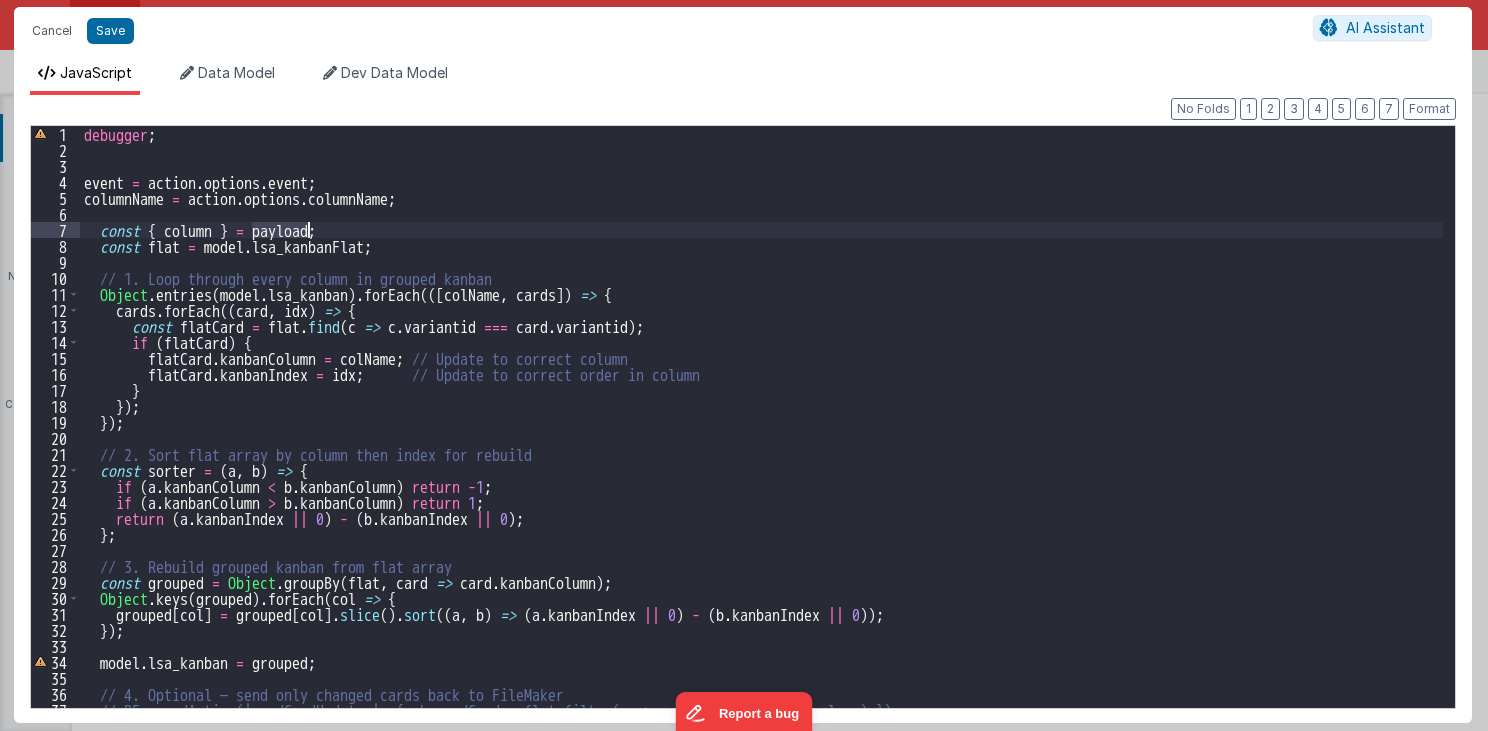 click on "debugger ; event   =   action . options . event ; columnName   =   action . options . columnName ;    const   {   column   }   =   payload ;    const   flat   =   model . lsa_kanbanFlat ;    // 1. Loop through every column in grouped kanban    Object . entries ( model . lsa_kanban ) . forEach (([ colName ,   cards ])   =>   {      cards . forEach (( card ,   idx )   =>   {         const   flatCard   =   flat . find ( c   =>   c . variantid   ===   card . variantid ) ;         if   ( flatCard )   {           flatCard . kanbanColumn   =   colName ;   // Update to correct column           flatCard . kanbanIndex   =   idx ;        // Update to correct order in column         }      }) ;    }) ;    // 2. Sort flat array by column then index for rebuild    const   sorter   =   ( a ,   b )   =>   {      if   ( a . kanbanColumn   <   b . kanbanColumn )   return   - 1 ;      if   ( a . kanbanColumn   >   b . kanbanColumn )   return   1 ;      return   ( a . kanbanIndex   ||   0 )   -   ( b . kanbanIndex   ||   0 ) ; }" at bounding box center (762, 433) 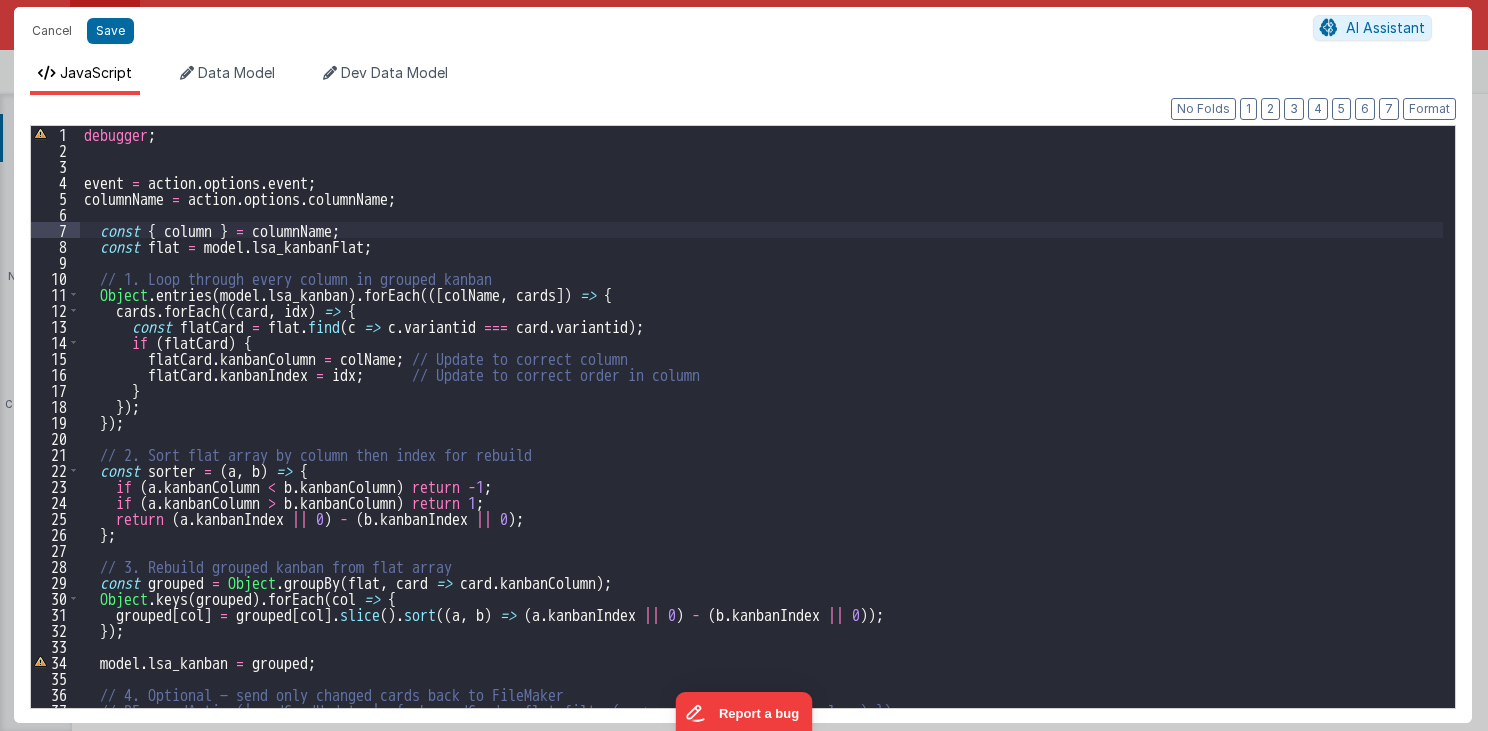 scroll, scrollTop: 56, scrollLeft: 0, axis: vertical 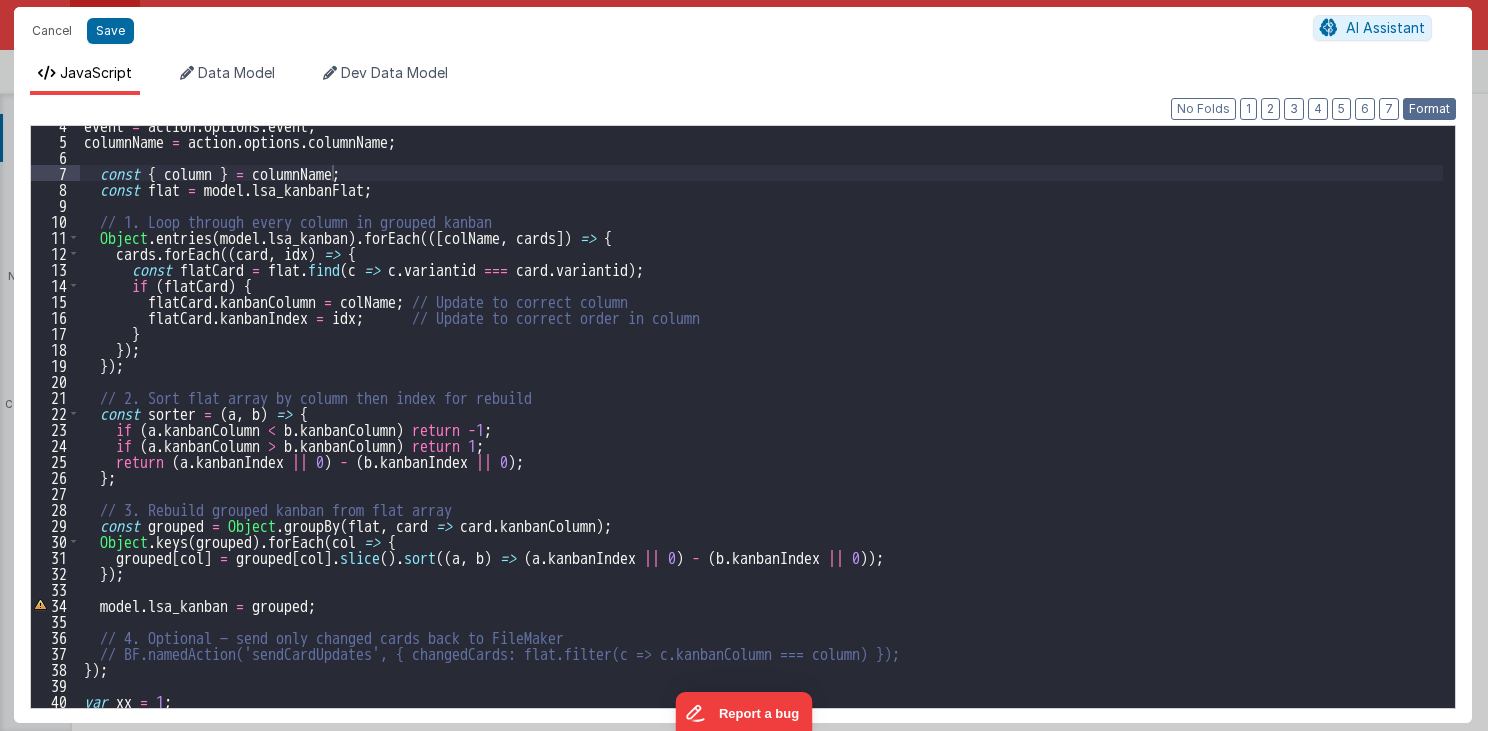click on "Format" at bounding box center [1429, 109] 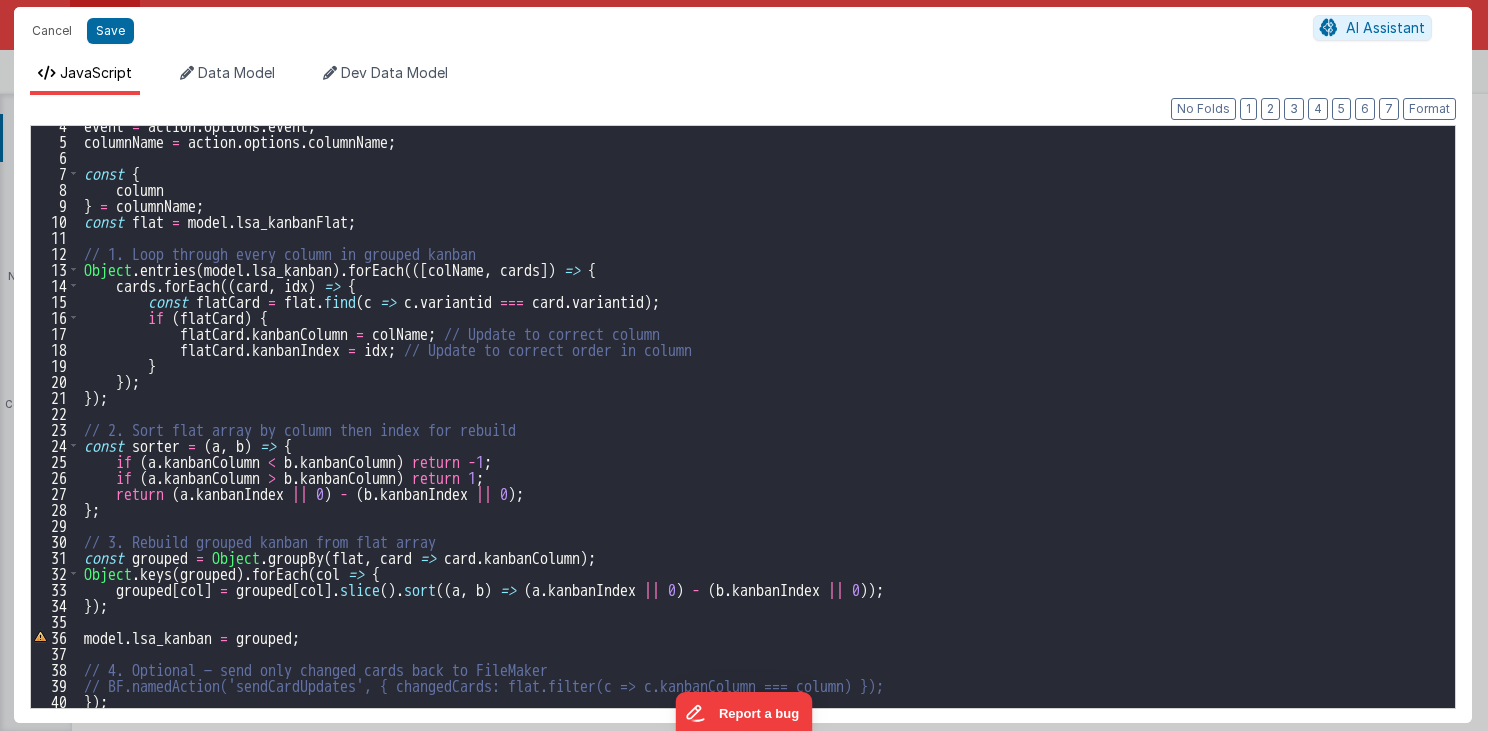 click on "event   =   action . options . event ; columnName   =   action . options . columnName ; const   {      column }   =   columnName ; const   flat   =   model . lsa_kanbanFlat ; // 1. Loop through every column in grouped kanban Object . entries ( model . lsa_kanban ) . forEach (([ colName ,   cards ])   =>   {      cards . forEach (( card ,   idx )   =>   {           const   flatCard   =   flat . find ( c   =>   c . variantid   ===   card . variantid ) ;           if   ( flatCard )   {                flatCard . kanbanColumn   =   colName ;   // Update to correct column                flatCard . kanbanIndex   =   idx ;   // Update to correct order in column           }      }) ; }) ; // 2. Sort flat array by column then index for rebuild const   sorter   =   ( a ,   b )   =>   {      if   ( a . kanbanColumn   <   b . kanbanColumn )   return   - 1 ;      if   ( a . kanbanColumn   >   b . kanbanColumn )   return   1 ;      return   ( a . kanbanIndex   ||   0 )   -   ( b . kanbanIndex   ||   0 ) ; } ; const     =" at bounding box center (762, 424) 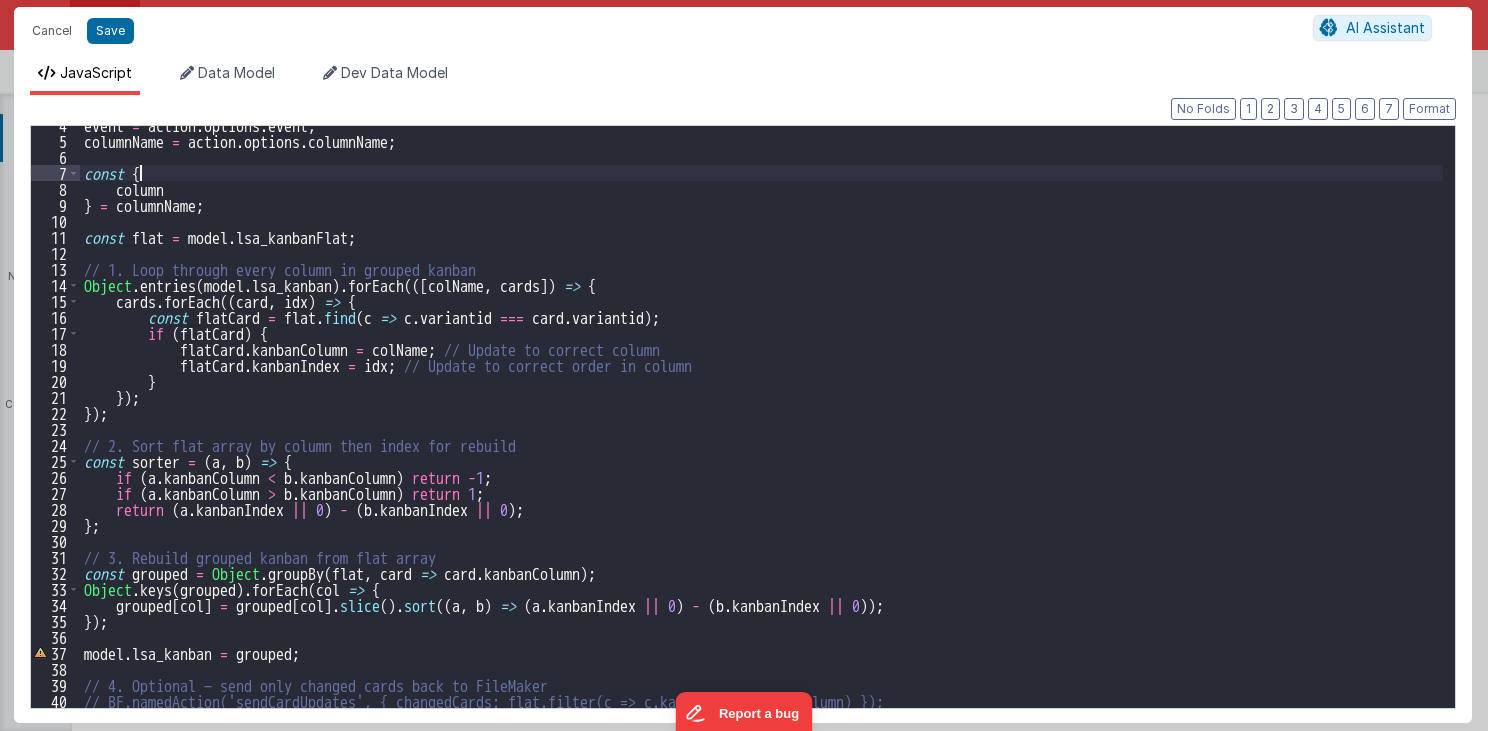 click on "event   =   action . options . event ; columnName   =   action . options . columnName ; const   {      column }   =   columnName ; const   flat   =   model . lsa_kanbanFlat ; // 1. Loop through every column in grouped kanban Object . entries ( model . lsa_kanban ) . forEach (([ colName ,   cards ])   =>   {      cards . forEach (( card ,   idx )   =>   {           const   flatCard   =   flat . find ( c   =>   c . variantid   ===   card . variantid ) ;           if   ( flatCard )   {                flatCard . kanbanColumn   =   colName ;   // Update to correct column                flatCard . kanbanIndex   =   idx ;   // Update to correct order in column           }      }) ; }) ; // 2. Sort flat array by column then index for rebuild const   sorter   =   ( a ,   b )   =>   {      if   ( a . kanbanColumn   <   b . kanbanColumn )   return   - 1 ;      if   ( a . kanbanColumn   >   b . kanbanColumn )   return   1 ;      return   ( a . kanbanIndex   ||   0 )   -   ( b . kanbanIndex   ||   0 ) ; } ; const     =" at bounding box center [762, 424] 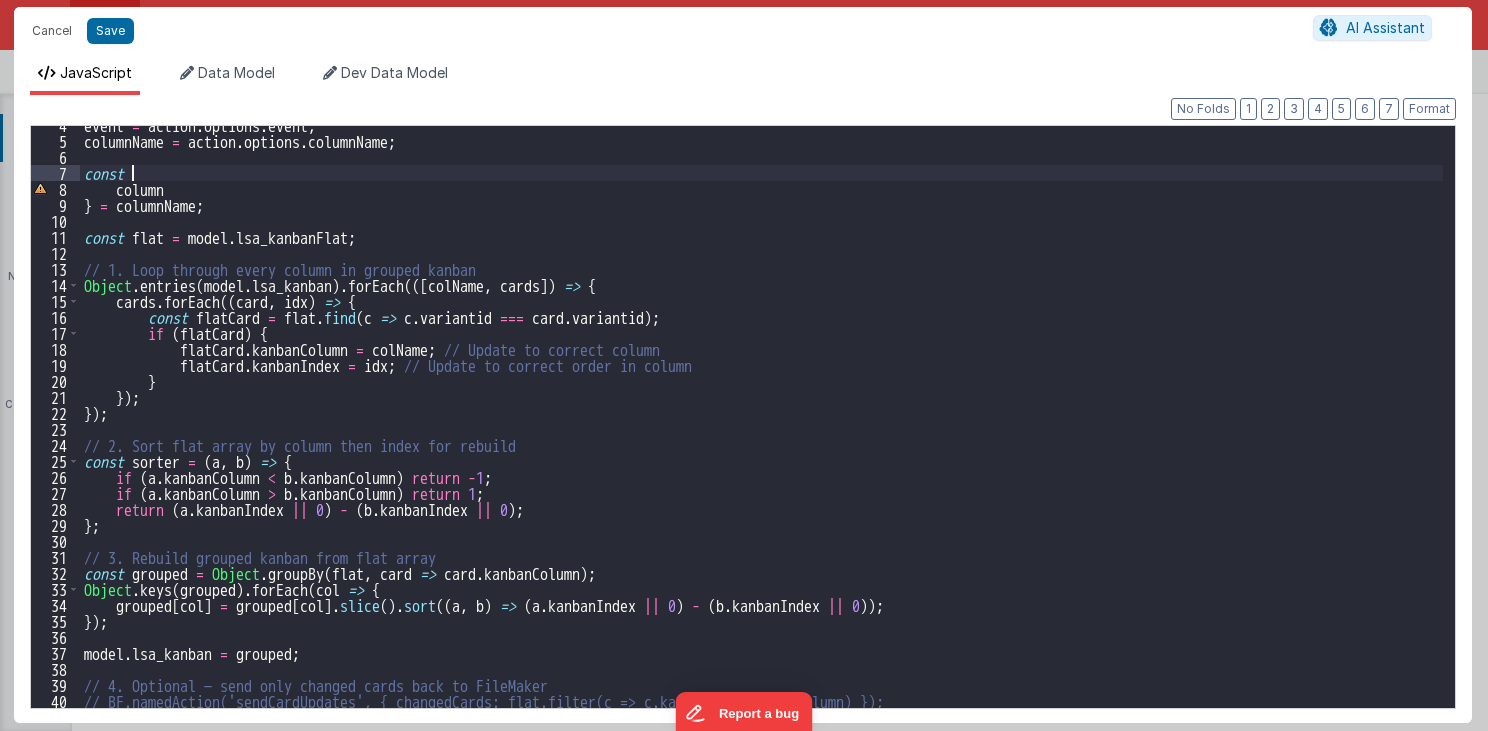 click on "event   =   action . options . event ; columnName   =   action . options . columnName ; const        column }   =   columnName ; const   flat   =   model . lsa_kanbanFlat ; // 1. Loop through every column in grouped kanban Object . entries ( model . lsa_kanban ) . forEach (([ colName ,   cards ])   =>   {      cards . forEach (( card ,   idx )   =>   {           const   flatCard   =   flat . find ( c   =>   c . variantid   ===   card . variantid ) ;           if   ( flatCard )   {                flatCard . kanbanColumn   =   colName ;   // Update to correct column                flatCard . kanbanIndex   =   idx ;   // Update to correct order in column           }      }) ; }) ; // 2. Sort flat array by column then index for rebuild const   sorter   =   ( a ,   b )   =>   {      if   ( a . kanbanColumn   <   b . kanbanColumn )   return   - 1 ;      if   ( a . kanbanColumn   >   b . kanbanColumn )   return   1 ;      return   ( a . kanbanIndex   ||   0 )   -   ( b . kanbanIndex   ||   0 ) ; } ; const   grouped" at bounding box center [762, 424] 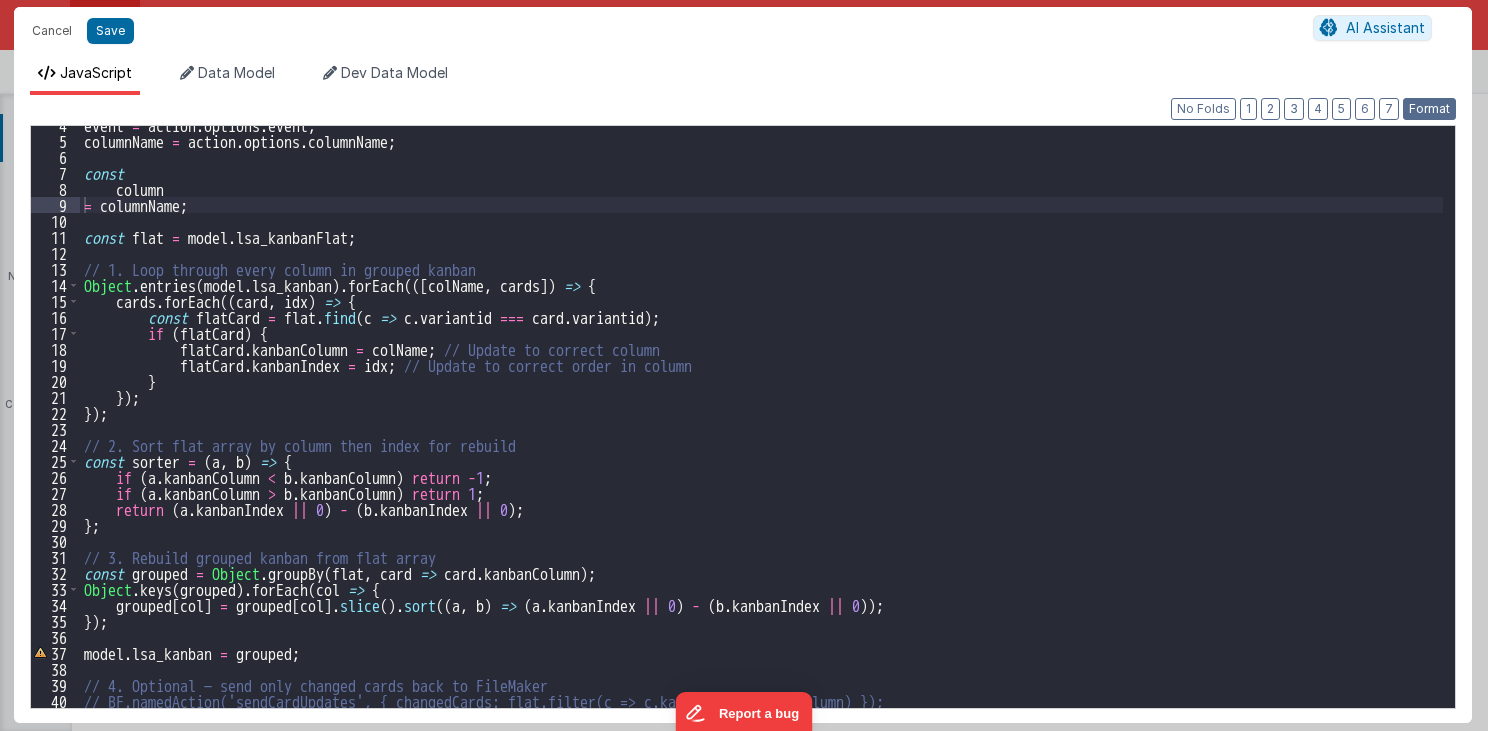 click on "Format" at bounding box center (1429, 109) 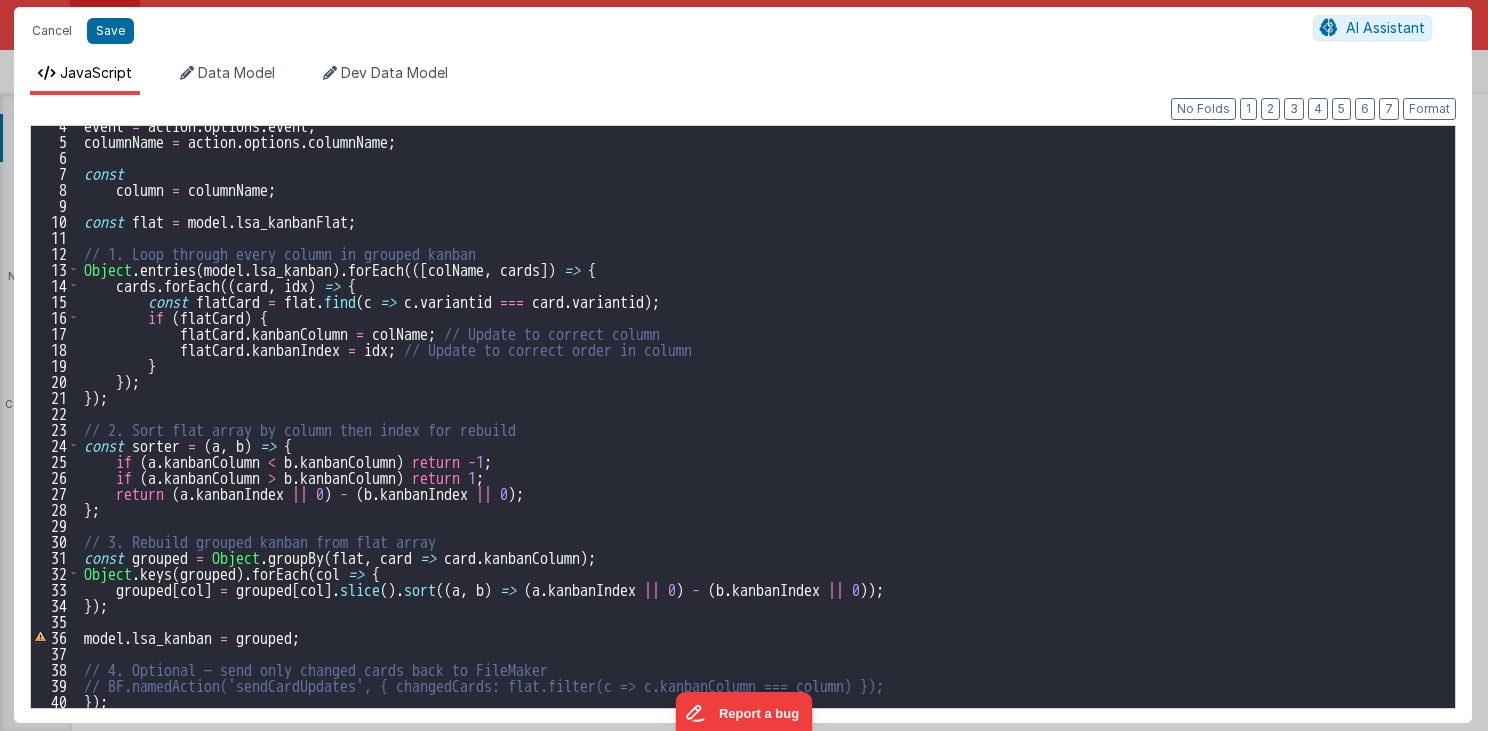 click on "event   =   action . options . event ; columnName   =   action . options . columnName ; const      column   =   columnName ; const   flat   =   model . lsa_kanbanFlat ; // 1. Loop through every column in grouped kanban Object . entries ( model . lsa_kanban ) . forEach (([ colName ,   cards ])   =>   {      cards . forEach (( card ,   idx )   =>   {           const   flatCard   =   flat . find ( c   =>   c . variantid   ===   card . variantid ) ;           if   ( flatCard )   {                flatCard . kanbanColumn   =   colName ;   // Update to correct column                flatCard . kanbanIndex   =   idx ;   // Update to correct order in column           }      }) ; }) ; // 2. Sort flat array by column then index for rebuild const   sorter   =   ( a ,   b )   =>   {      if   ( a . kanbanColumn   <   b . kanbanColumn )   return   - 1 ;      if   ( a . kanbanColumn   >   b . kanbanColumn )   return   1 ;      return   ( a . kanbanIndex   ||   0 )   -   ( b . kanbanIndex   ||   0 ) ; } ; const   grouped   =" at bounding box center [762, 424] 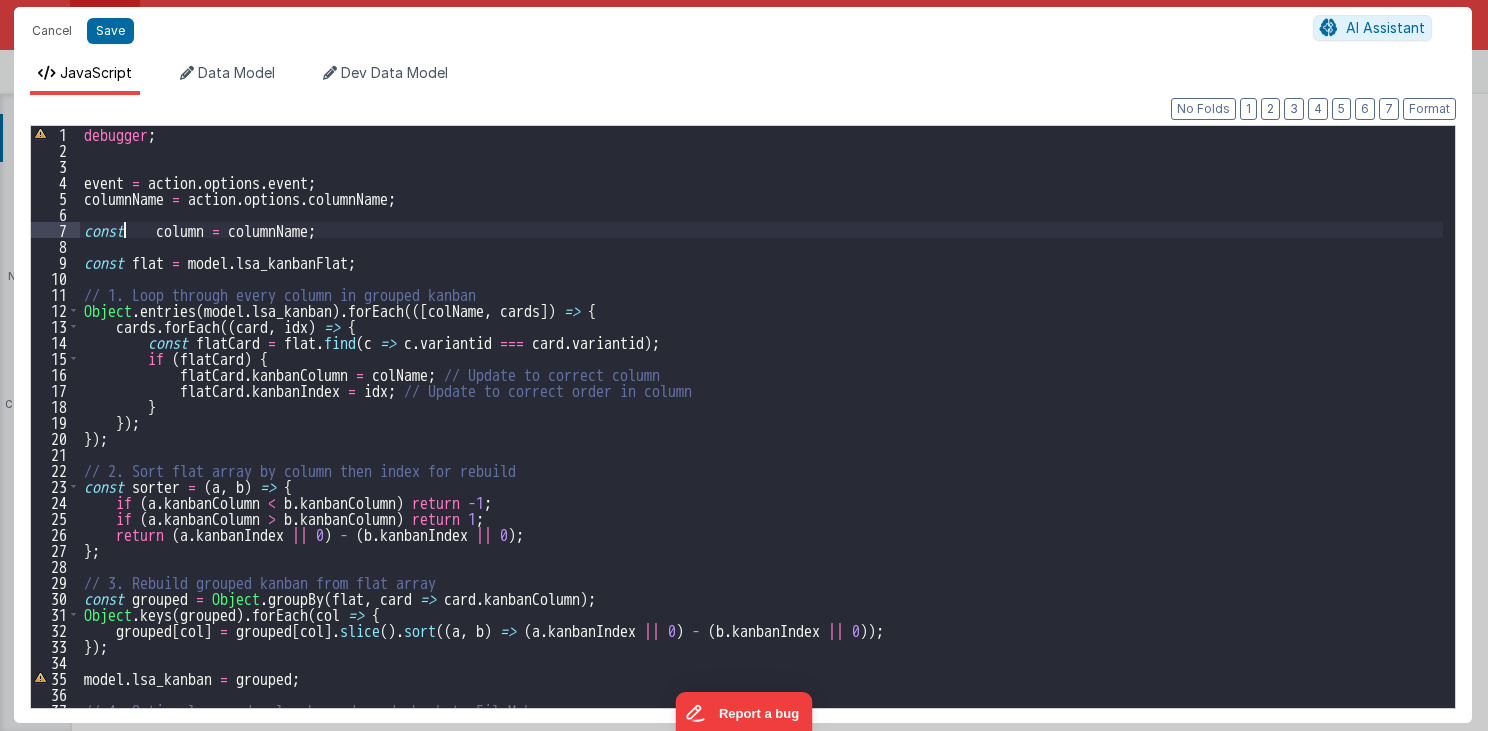 scroll, scrollTop: 0, scrollLeft: 0, axis: both 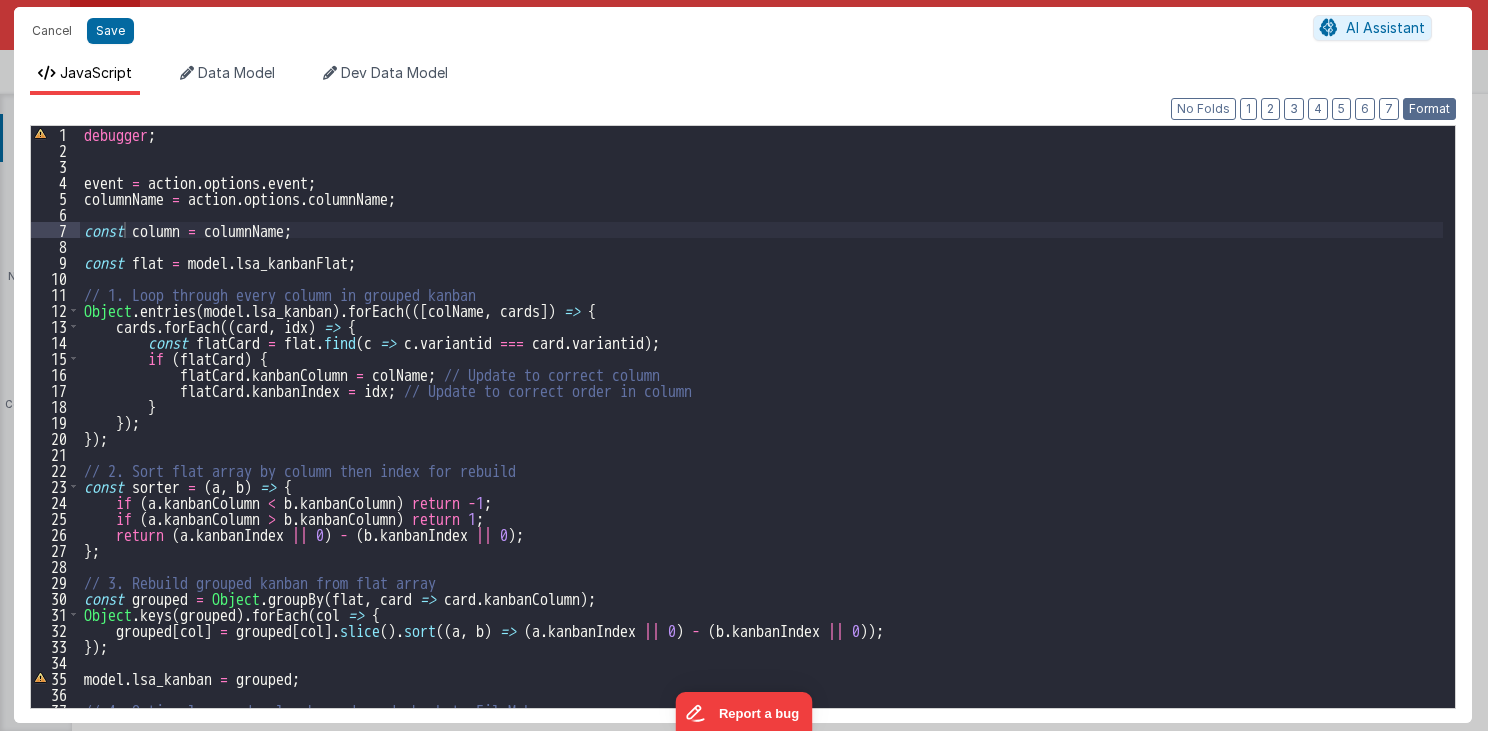 click on "Format" at bounding box center [1429, 109] 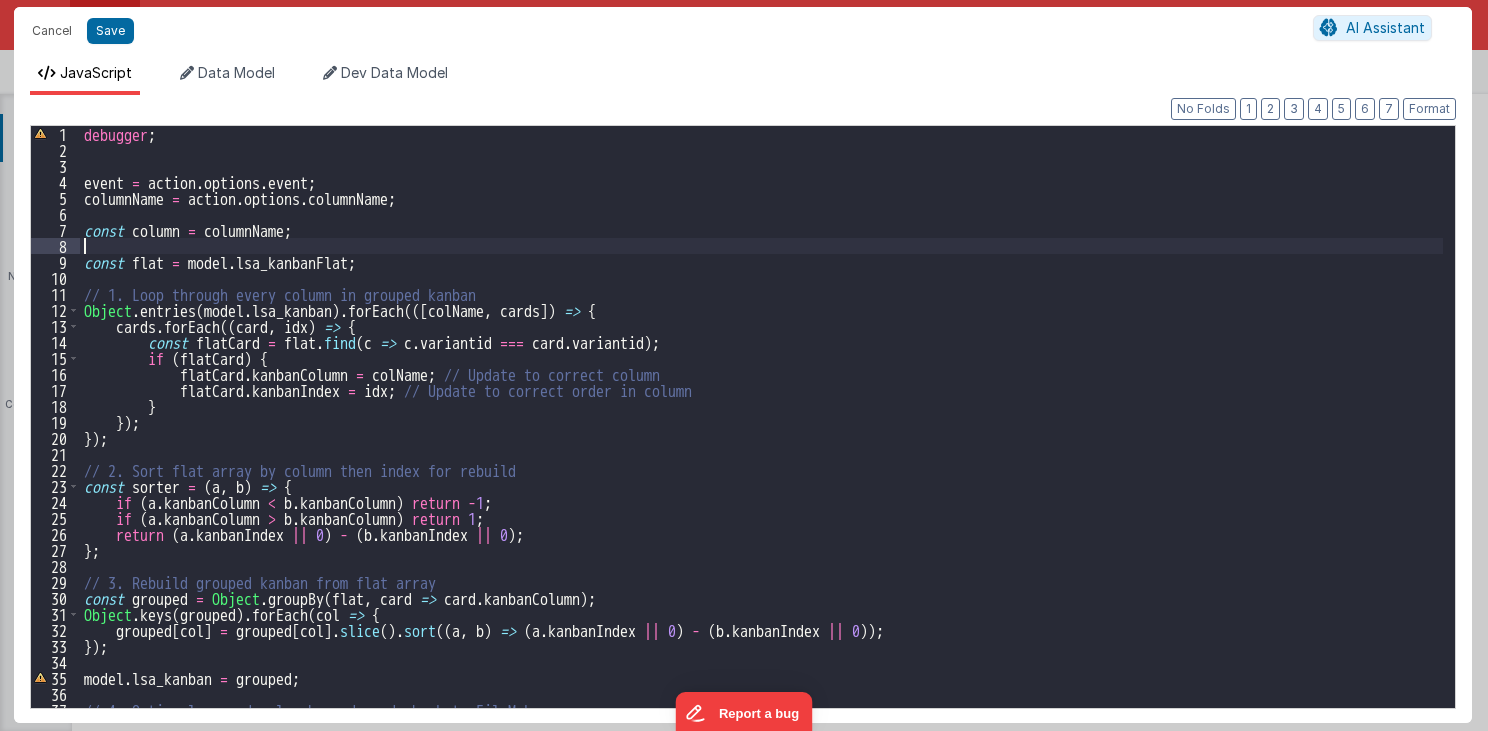 click on "debugger ; event   =   action . options . event ; columnName   =   action . options . columnName ; const   column   =   columnName ; const   flat   =   model . lsa_kanbanFlat ; // 1. Loop through every column in grouped kanban Object . entries ( model . lsa_kanban ) . forEach (([ colName ,   cards ])   =>   {      cards . forEach (( card ,   idx )   =>   {           const   flatCard   =   flat . find ( c   =>   c . variantid   ===   card . variantid ) ;           if   ( flatCard )   {                flatCard . kanbanColumn   =   colName ;   // Update to correct column                flatCard . kanbanIndex   =   idx ;   // Update to correct order in column           }      }) ; }) ; // 2. Sort flat array by column then index for rebuild const   sorter   =   ( a ,   b )   =>   {      if   ( a . kanbanColumn   <   b . kanbanColumn )   return   - 1 ;      if   ( a . kanbanColumn   >   b . kanbanColumn )   return   1 ;      return   ( a . kanbanIndex   ||   0 )   -   ( b . kanbanIndex   ||   0 ) ; } ; const     =" at bounding box center [762, 433] 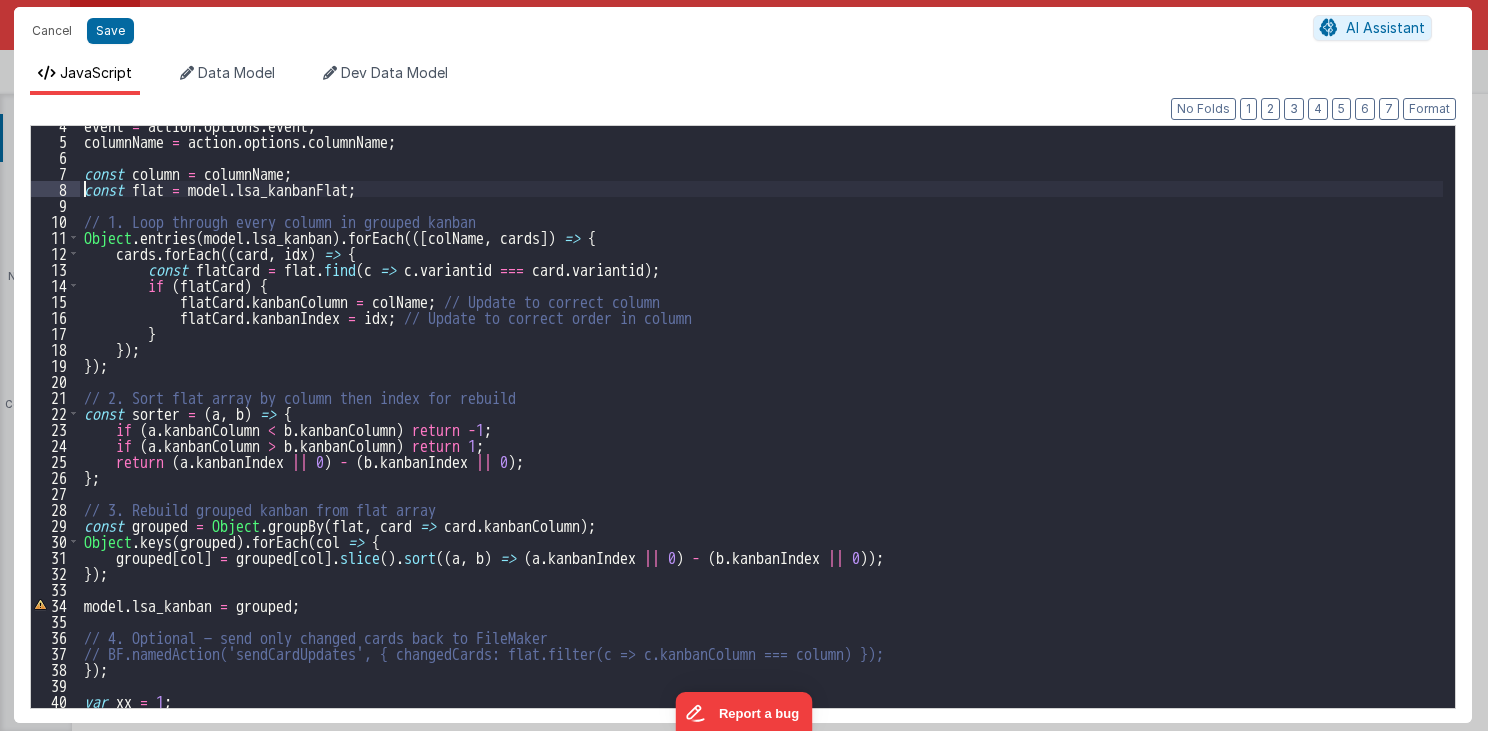 scroll, scrollTop: 56, scrollLeft: 0, axis: vertical 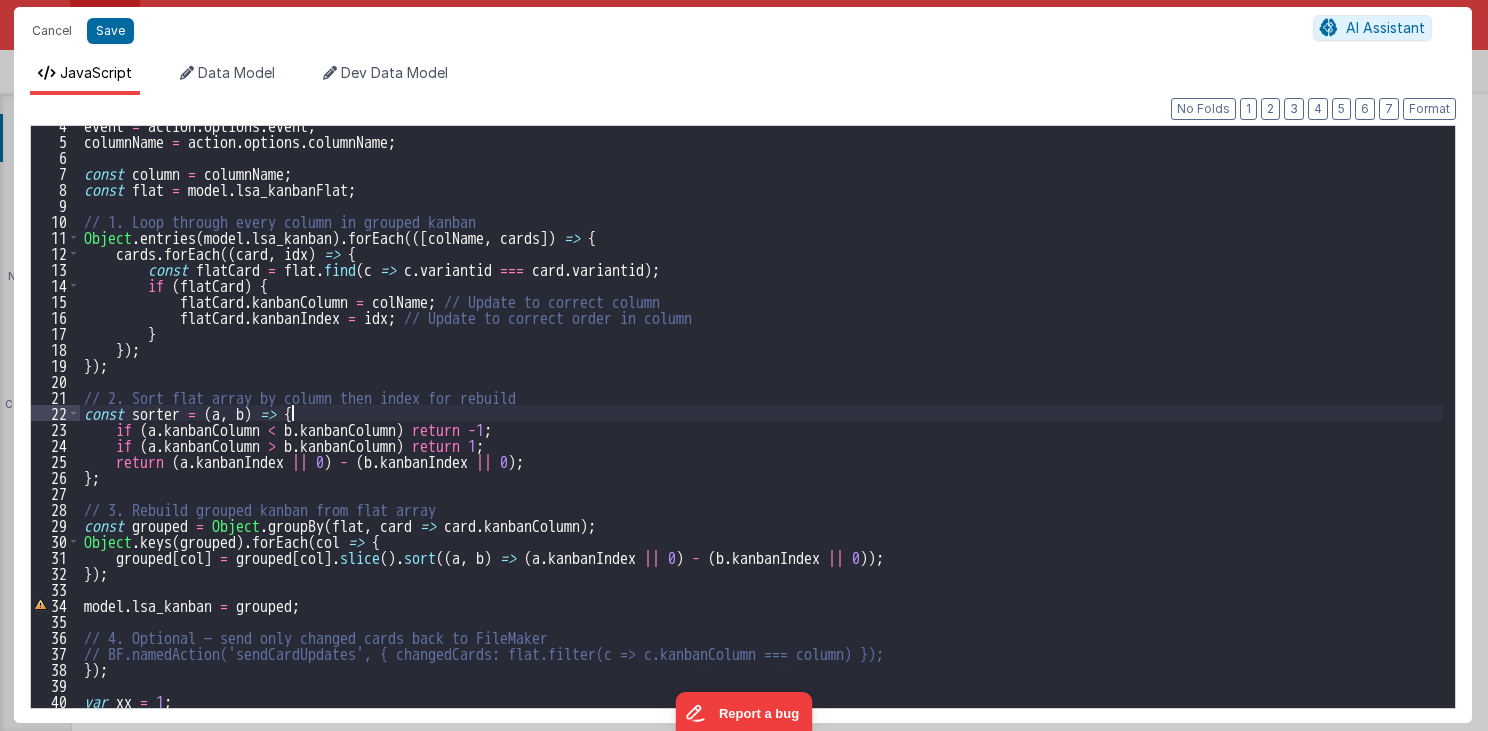 click on "event   =   action . options . event ; columnName   =   action . options . columnName ; const   column   =   columnName ; const   flat   =   model . lsa_kanbanFlat ; // 1. Loop through every column in grouped kanban Object . entries ( model . lsa_kanban ) . forEach (([ colName ,   cards ])   =>   {      cards . forEach (( card ,   idx )   =>   {           const   flatCard   =   flat . find ( c   =>   c . variantid   ===   card . variantid ) ;           if   ( flatCard )   {                flatCard . kanbanColumn   =   colName ;   // Update to correct column                flatCard . kanbanIndex   =   idx ;   // Update to correct order in column           }      }) ; }) ; // 2. Sort flat array by column then index for rebuild const   sorter   =   ( a ,   b )   =>   {      if   ( a . kanbanColumn   <   b . kanbanColumn )   return   - 1 ;      if   ( a . kanbanColumn   >   b . kanbanColumn )   return   1 ;      return   ( a . kanbanIndex   ||   0 )   -   ( b . kanbanIndex   ||   0 ) ; } ; const   grouped   =   ." at bounding box center [762, 424] 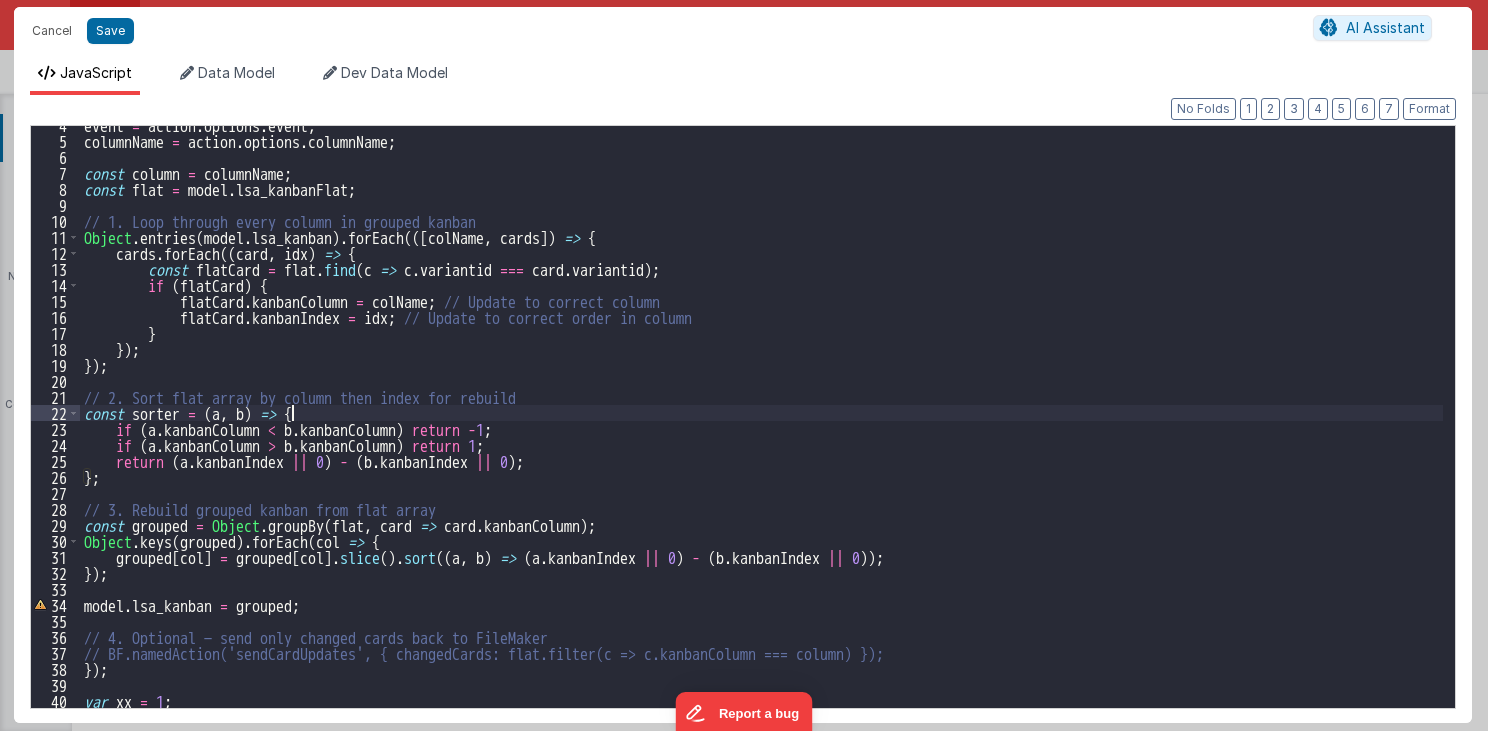 click on "event   =   action . options . event ; columnName   =   action . options . columnName ; const   column   =   columnName ; const   flat   =   model . lsa_kanbanFlat ; // 1. Loop through every column in grouped kanban Object . entries ( model . lsa_kanban ) . forEach (([ colName ,   cards ])   =>   {      cards . forEach (( card ,   idx )   =>   {           const   flatCard   =   flat . find ( c   =>   c . variantid   ===   card . variantid ) ;           if   ( flatCard )   {                flatCard . kanbanColumn   =   colName ;   // Update to correct column                flatCard . kanbanIndex   =   idx ;   // Update to correct order in column           }      }) ; }) ; // 2. Sort flat array by column then index for rebuild const   sorter   =   ( a ,   b )   =>   {      if   ( a . kanbanColumn   <   b . kanbanColumn )   return   - 1 ;      if   ( a . kanbanColumn   >   b . kanbanColumn )   return   1 ;      return   ( a . kanbanIndex   ||   0 )   -   ( b . kanbanIndex   ||   0 ) ; } ; const   grouped   =   ." at bounding box center [762, 424] 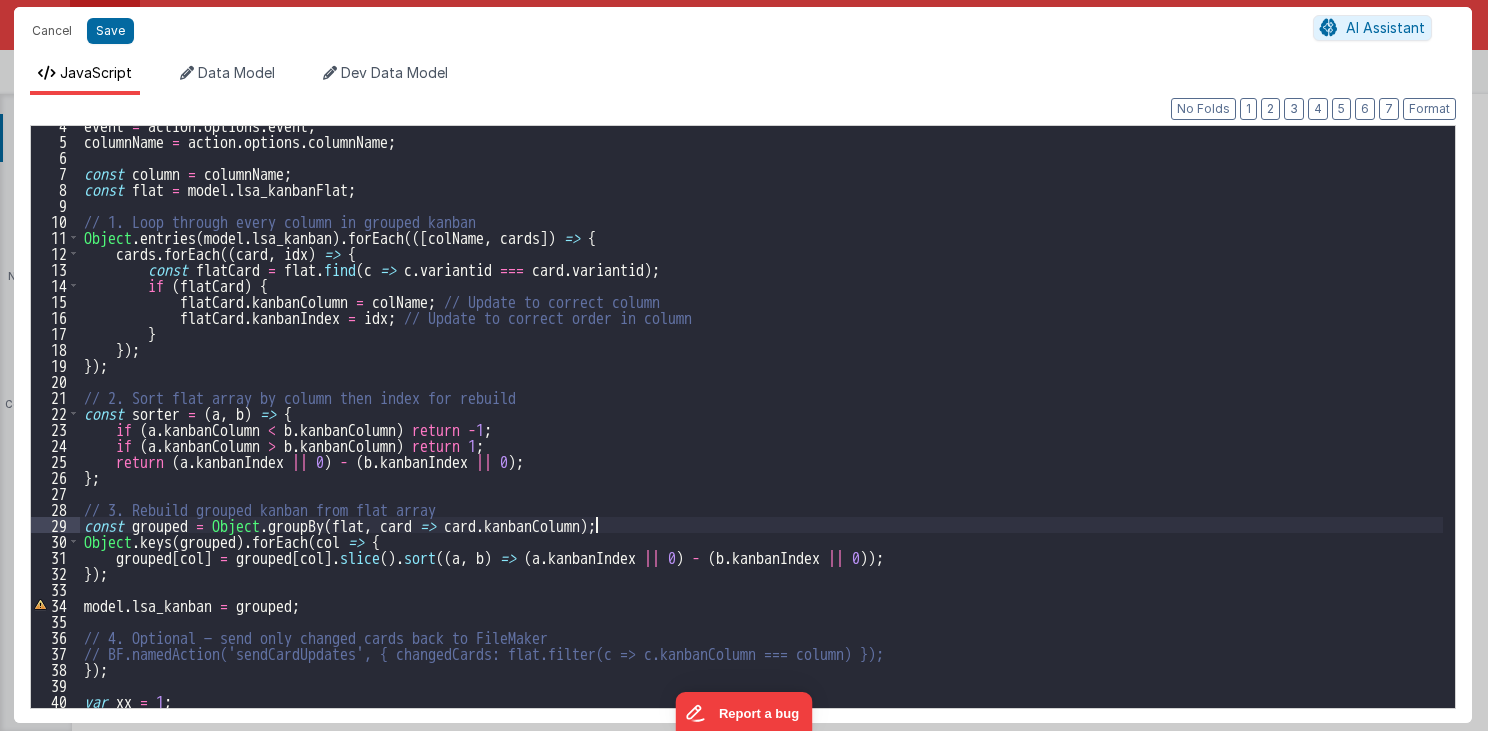 click on "event   =   action . options . event ; columnName   =   action . options . columnName ; const   column   =   columnName ; const   flat   =   model . lsa_kanbanFlat ; // 1. Loop through every column in grouped kanban Object . entries ( model . lsa_kanban ) . forEach (([ colName ,   cards ])   =>   {      cards . forEach (( card ,   idx )   =>   {           const   flatCard   =   flat . find ( c   =>   c . variantid   ===   card . variantid ) ;           if   ( flatCard )   {                flatCard . kanbanColumn   =   colName ;   // Update to correct column                flatCard . kanbanIndex   =   idx ;   // Update to correct order in column           }      }) ; }) ; // 2. Sort flat array by column then index for rebuild const   sorter   =   ( a ,   b )   =>   {      if   ( a . kanbanColumn   <   b . kanbanColumn )   return   - 1 ;      if   ( a . kanbanColumn   >   b . kanbanColumn )   return   1 ;      return   ( a . kanbanIndex   ||   0 )   -   ( b . kanbanIndex   ||   0 ) ; } ; const   grouped   =   ." at bounding box center (762, 424) 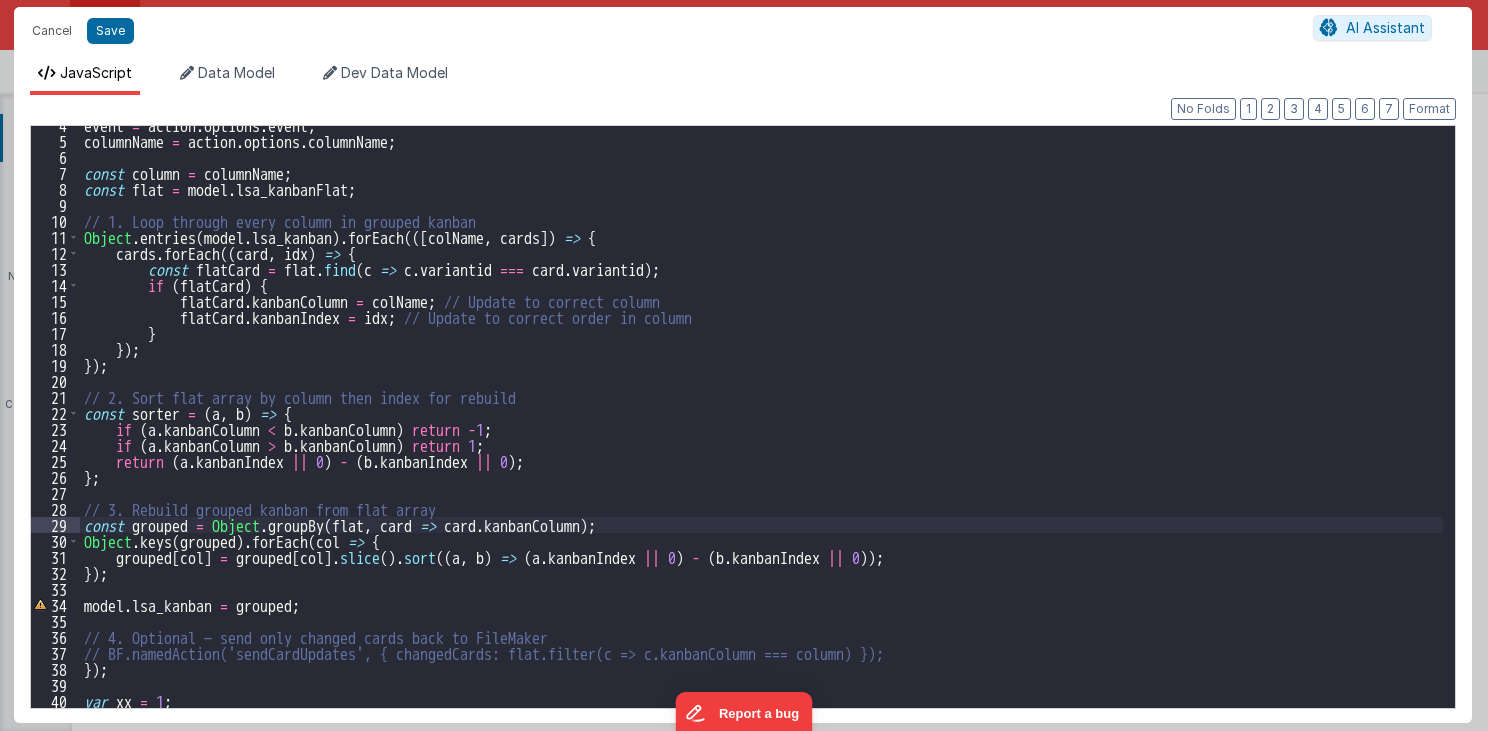 type 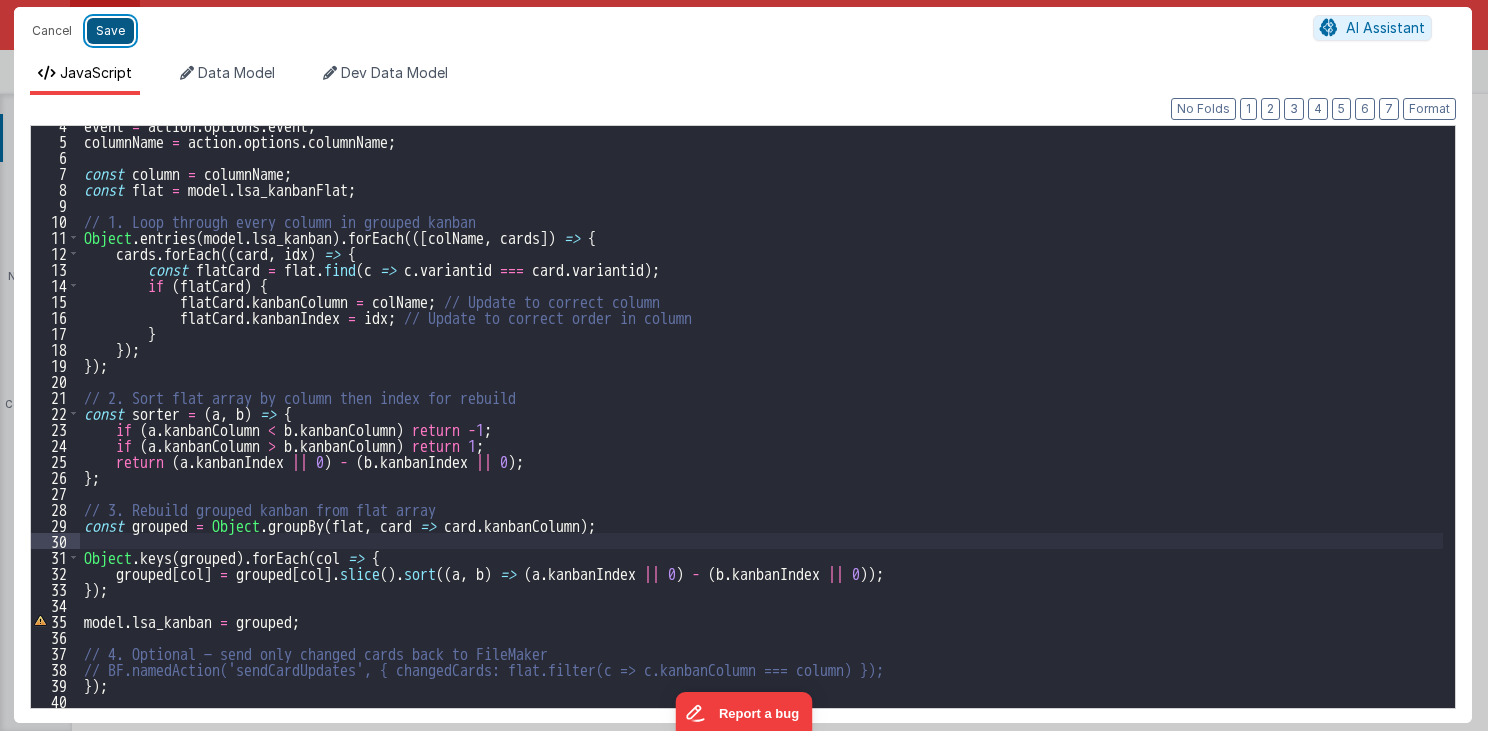 click on "Save" at bounding box center (110, 31) 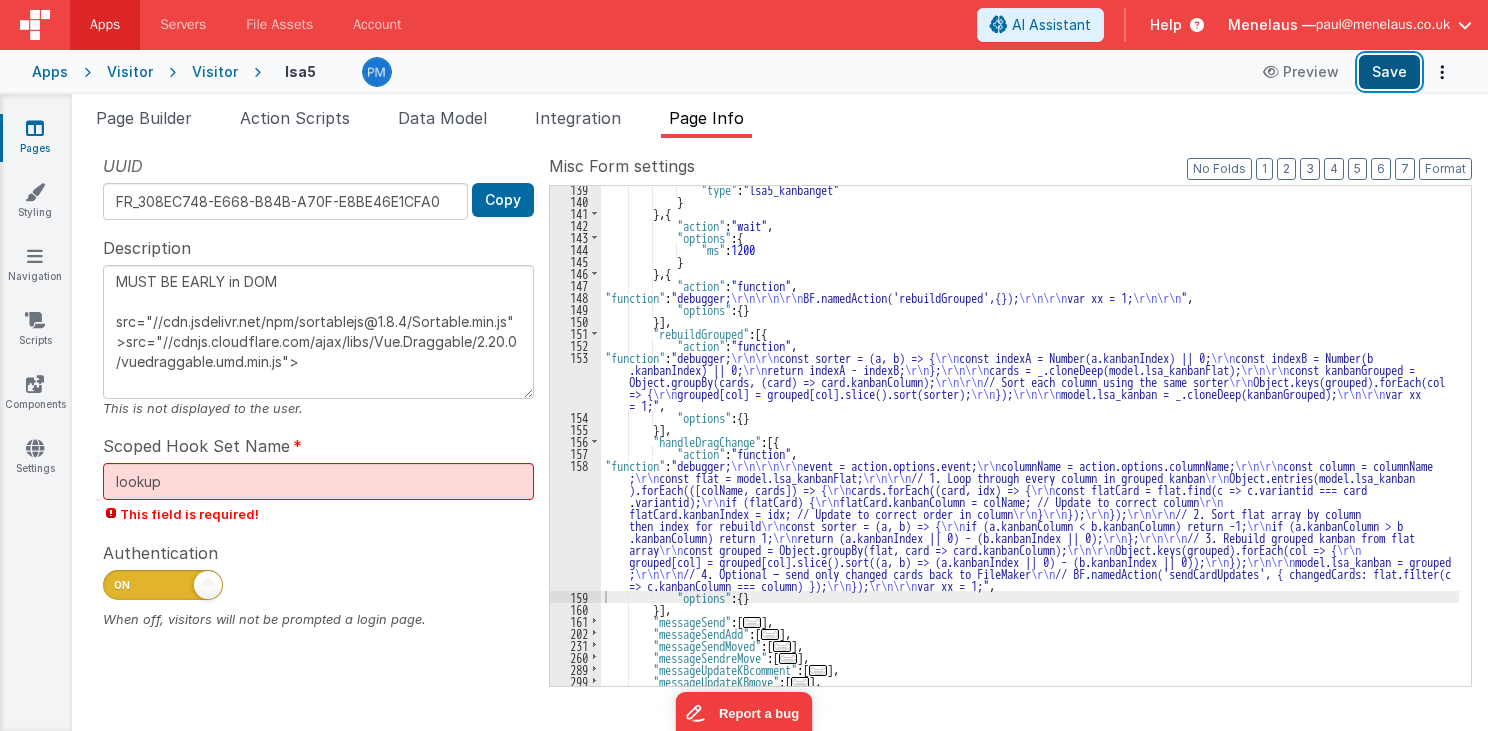 click on "Save" at bounding box center (1389, 72) 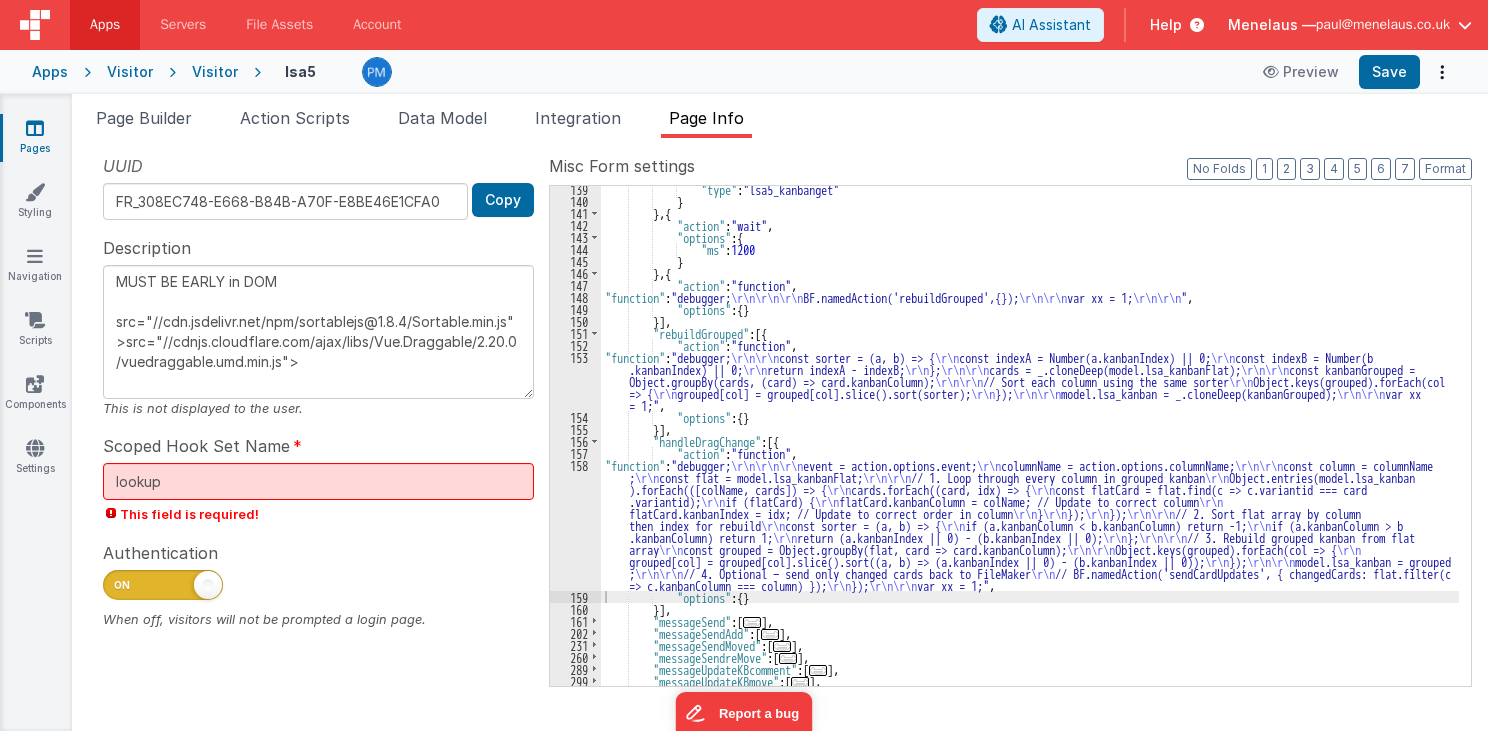 click on ""type" :  "lsa5_kanban"                }           } ,  {                "action" :  "wait" ,                "options" :  {                     "ms" :  1200                }           } ,  {                "action" :  "function" , "function" :  "debugger; \r\n\r\r\n BF.namedAction('rebuildGrouped',{}); \r\n\r\n var xx = 1; \r\n\r\n " ,                "options" :  { }           }] ,           "rebuildGrouped" :  [{                "action" :  "function" , "function" :  "debugger; \r\n\r\n cards = _.cloneDeep(model.lsa_kanbanFlat); \r\n\r\n const kanbanGrouped =       Object.groupBy(cards, (card) => card.kanbanColumn); \r\n\r\n // Sort each column using the same sorter \r\n Object.keys(grouped).forEach(col       => { \r\n     grouped[col] = grouped[col].slice().sort(sorter); \r\n }); \r\n\r\n"" at bounding box center [1030, 445] 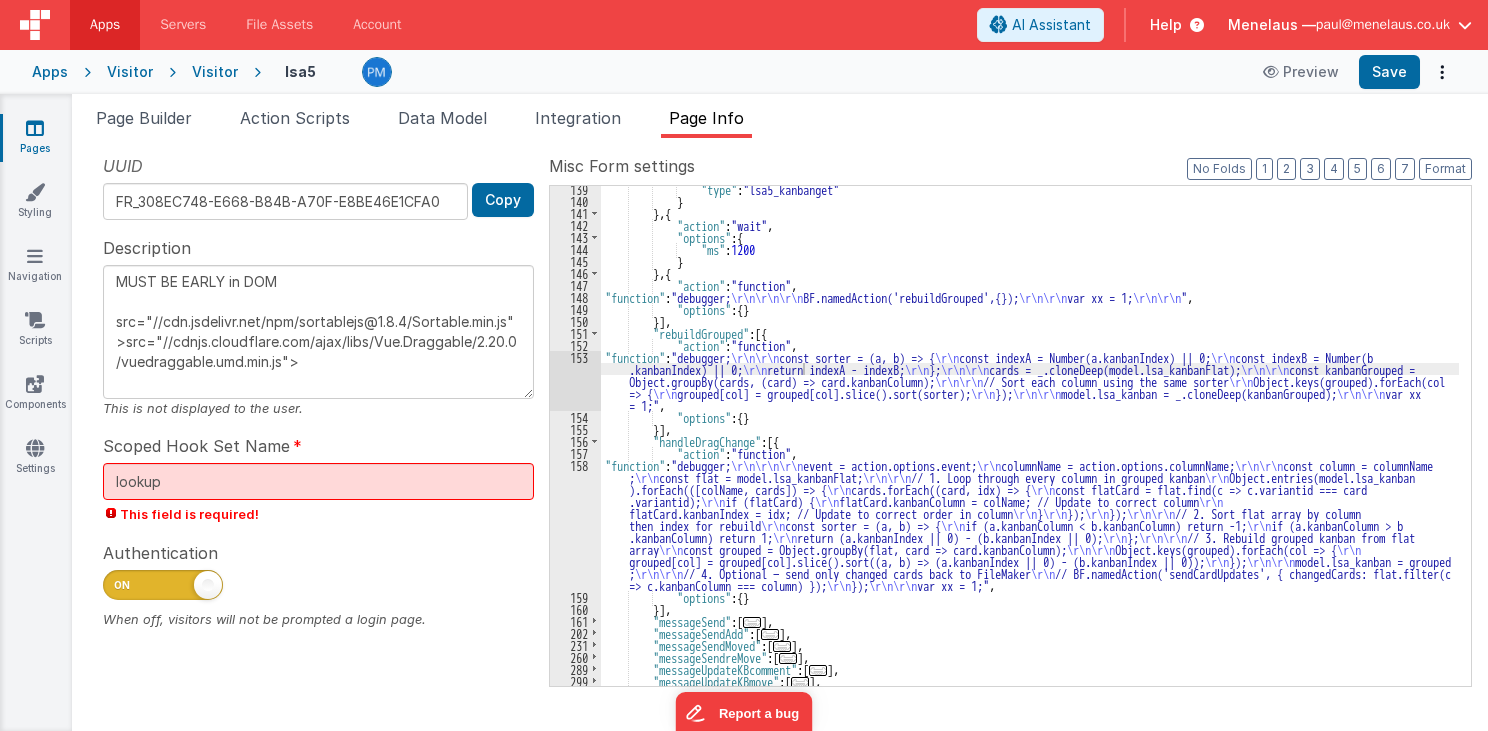 click on ""type" :  "lsa5_kanban"                }           } ,  {                "action" :  "wait" ,                "options" :  {                     "ms" :  1200                }           } ,  {                "action" :  "function" , "function" :  "debugger; \r\n\r\r\n BF.namedAction('rebuildGrouped',{}); \r\n\r\n var xx = 1; \r\n\r\n " ,                "options" :  { }           }] ,           "rebuildGrouped" :  [{                "action" :  "function" , "function" :  "debugger; \r\n\r\n cards = _.cloneDeep(model.lsa_kanbanFlat); \r\n\r\n const kanbanGrouped =       Object.groupBy(cards, (card) => card.kanbanColumn); \r\n\r\n // Sort each column using the same sorter \r\n Object.keys(grouped).forEach(col       => { \r\n     grouped[col] = grouped[col].slice().sort(sorter); \r\n }); \r\n\r\n"" at bounding box center (1030, 445) 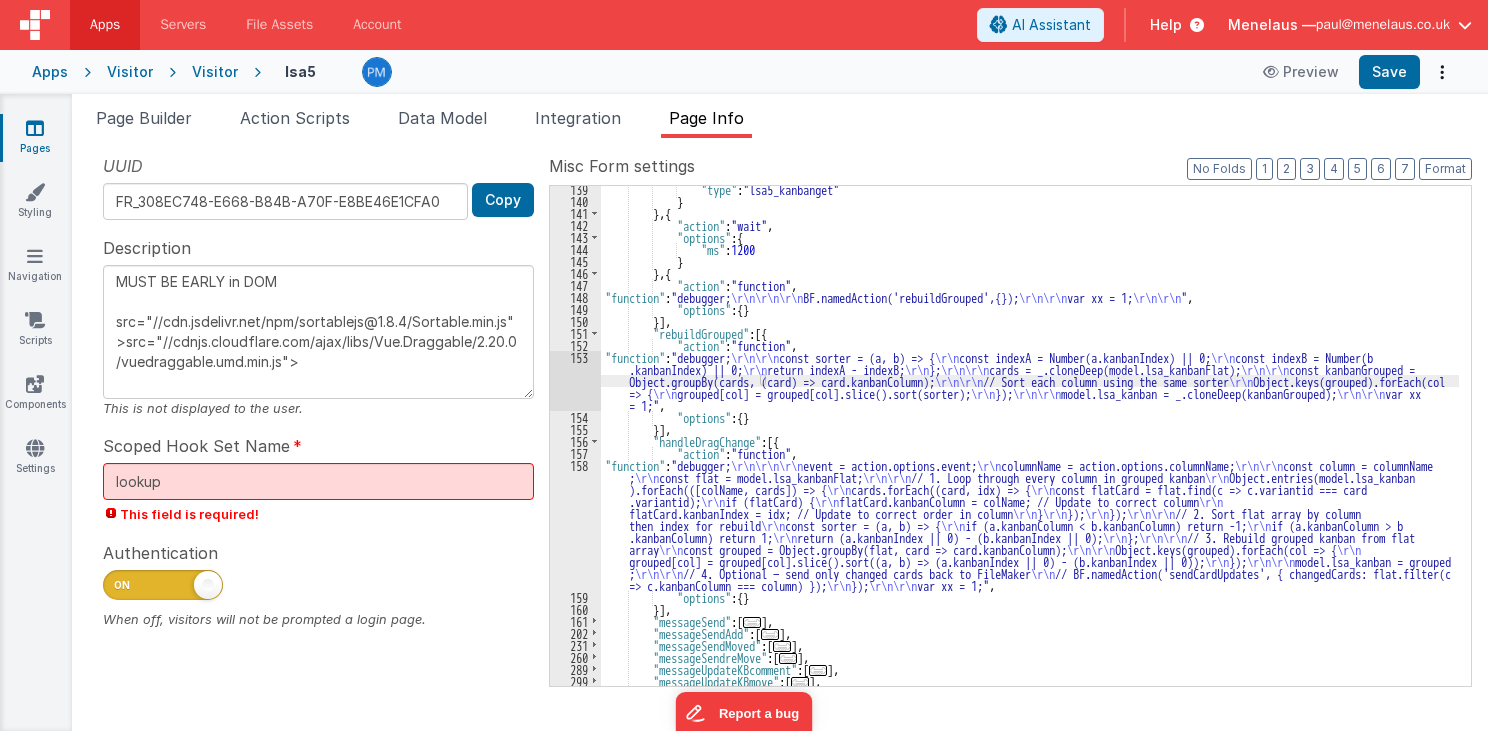 click on "153" at bounding box center (575, 381) 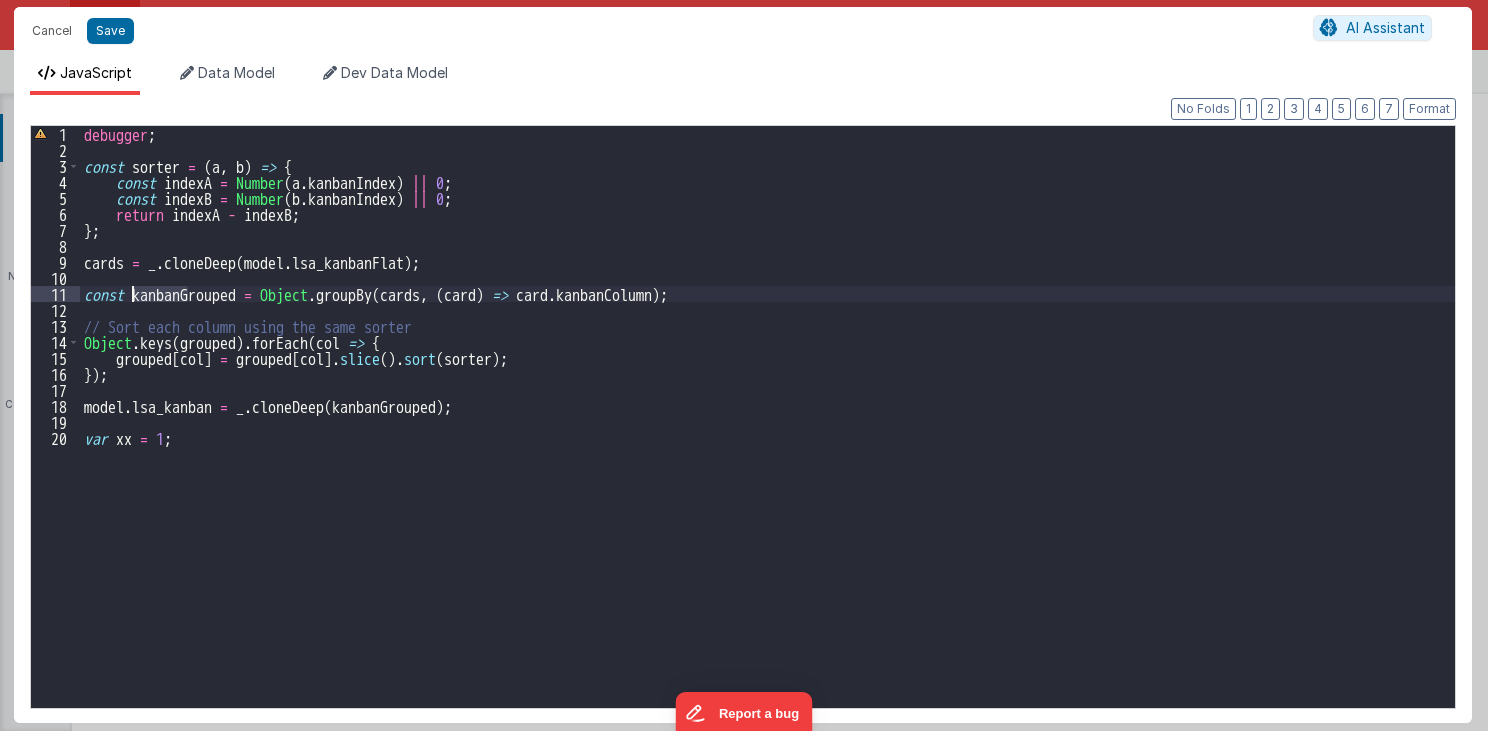 drag, startPoint x: 189, startPoint y: 292, endPoint x: 132, endPoint y: 301, distance: 57.706154 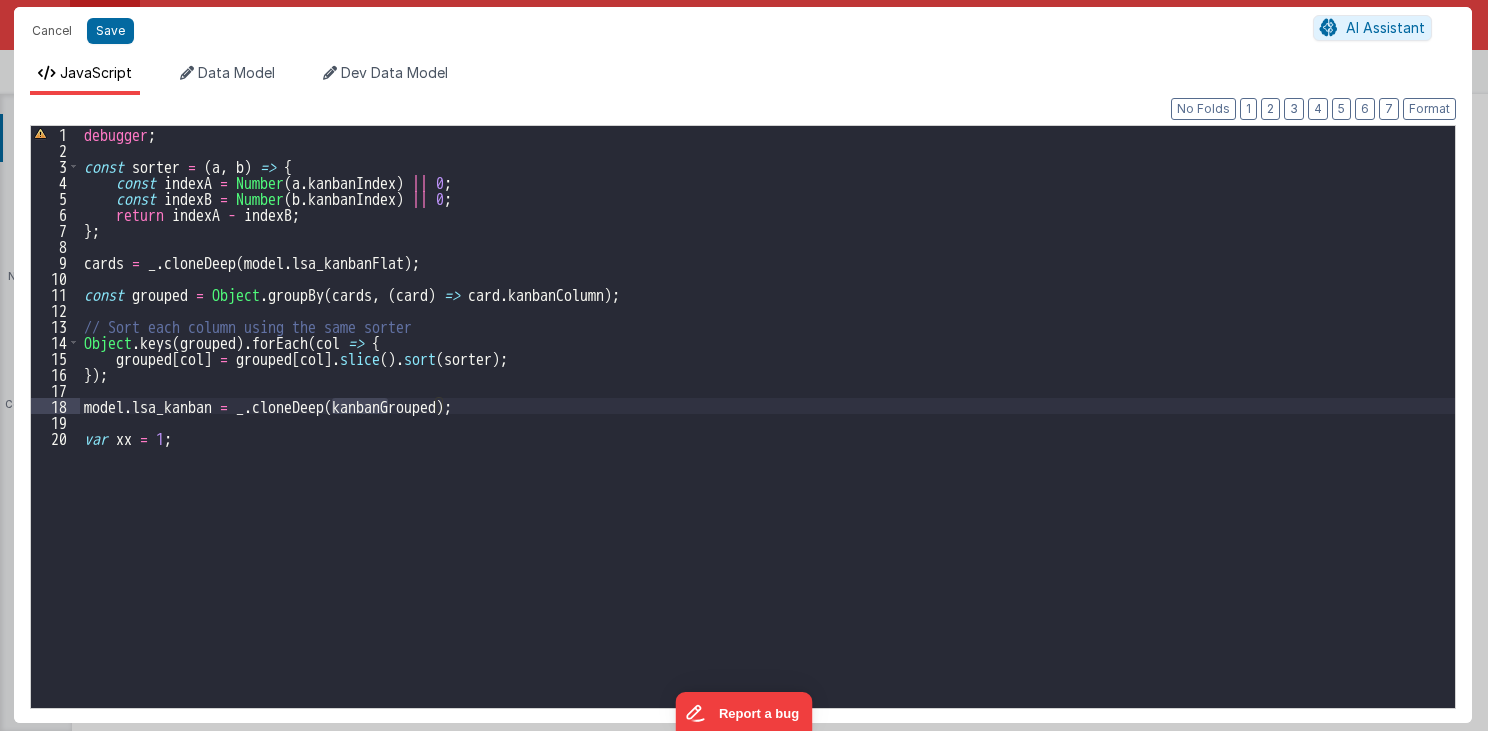drag, startPoint x: 387, startPoint y: 404, endPoint x: 333, endPoint y: 406, distance: 54.037025 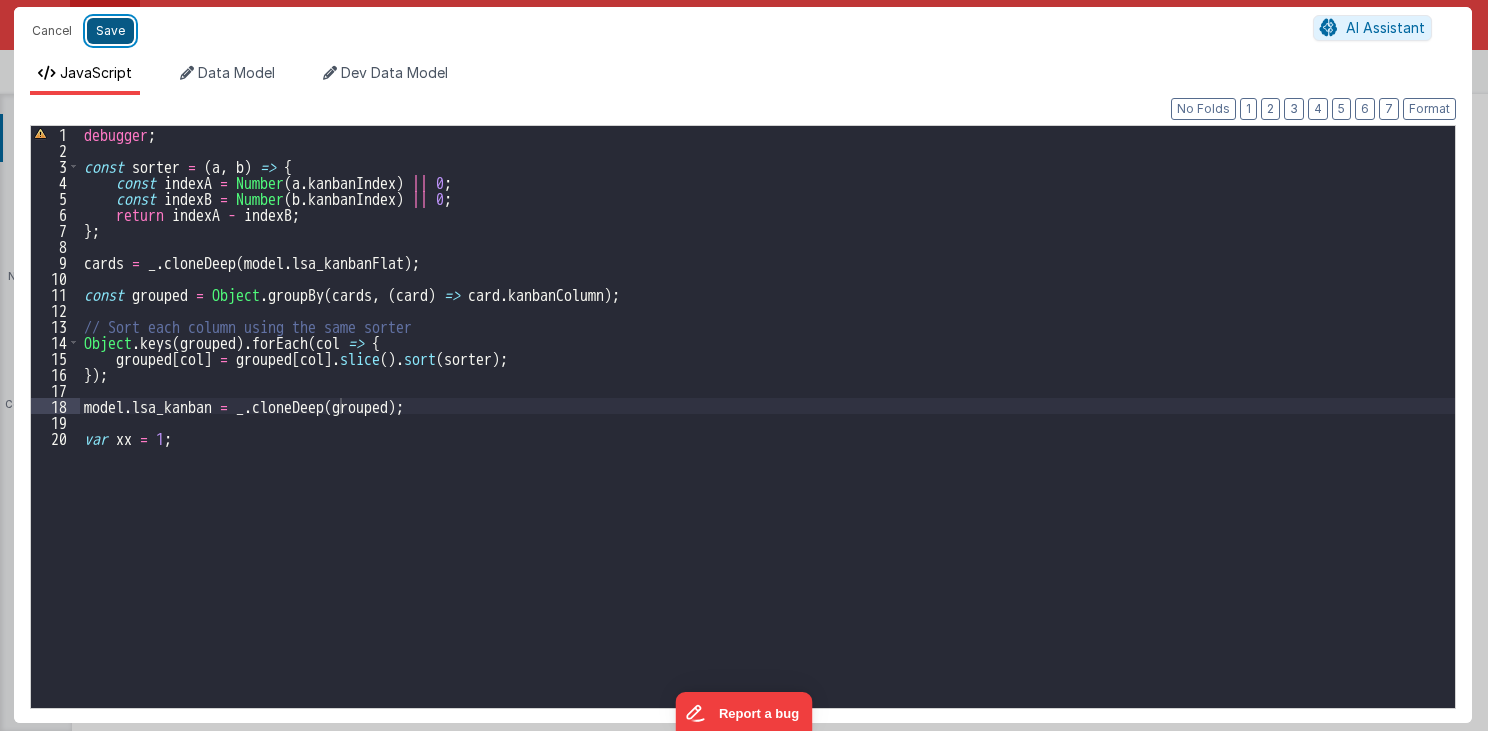 click on "Save" at bounding box center (110, 31) 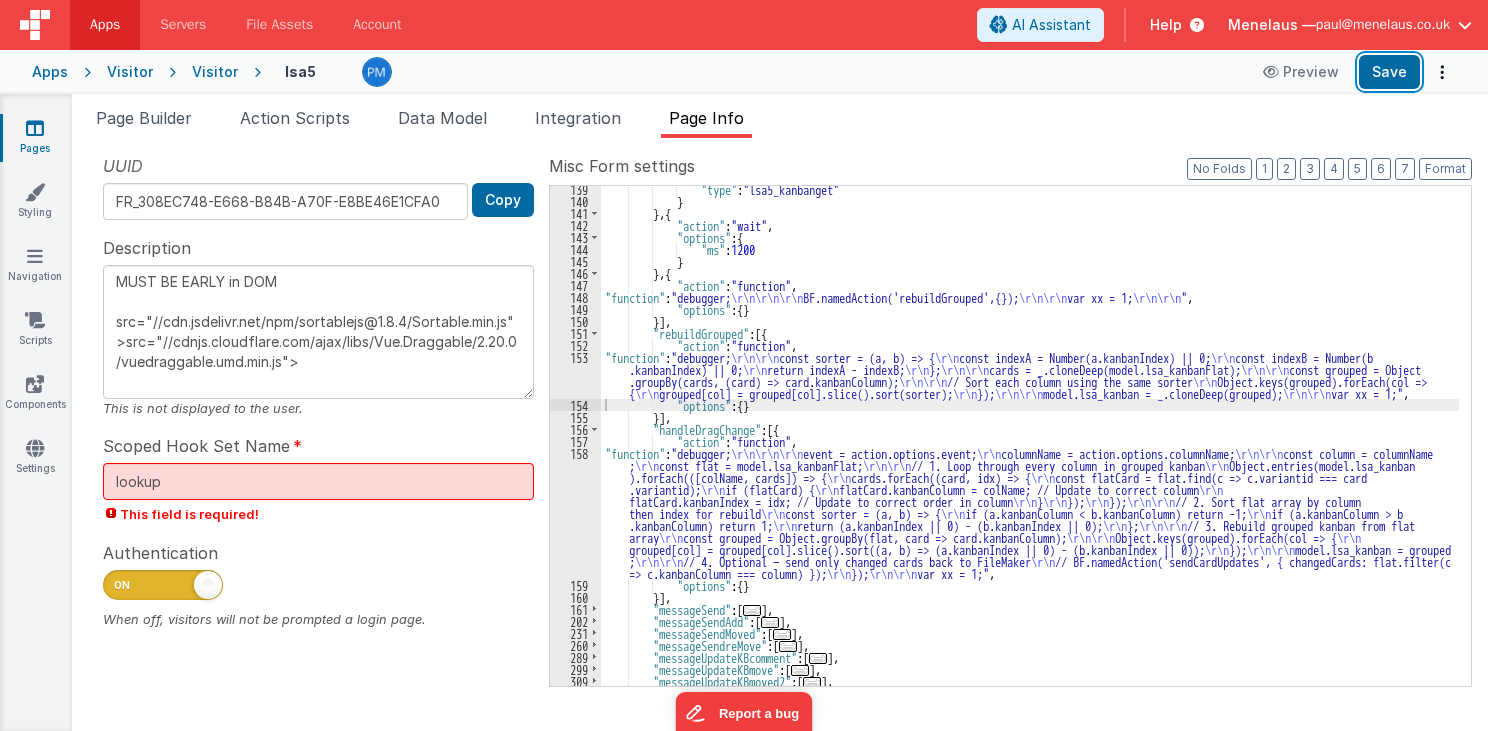 click on "Save" at bounding box center (1389, 72) 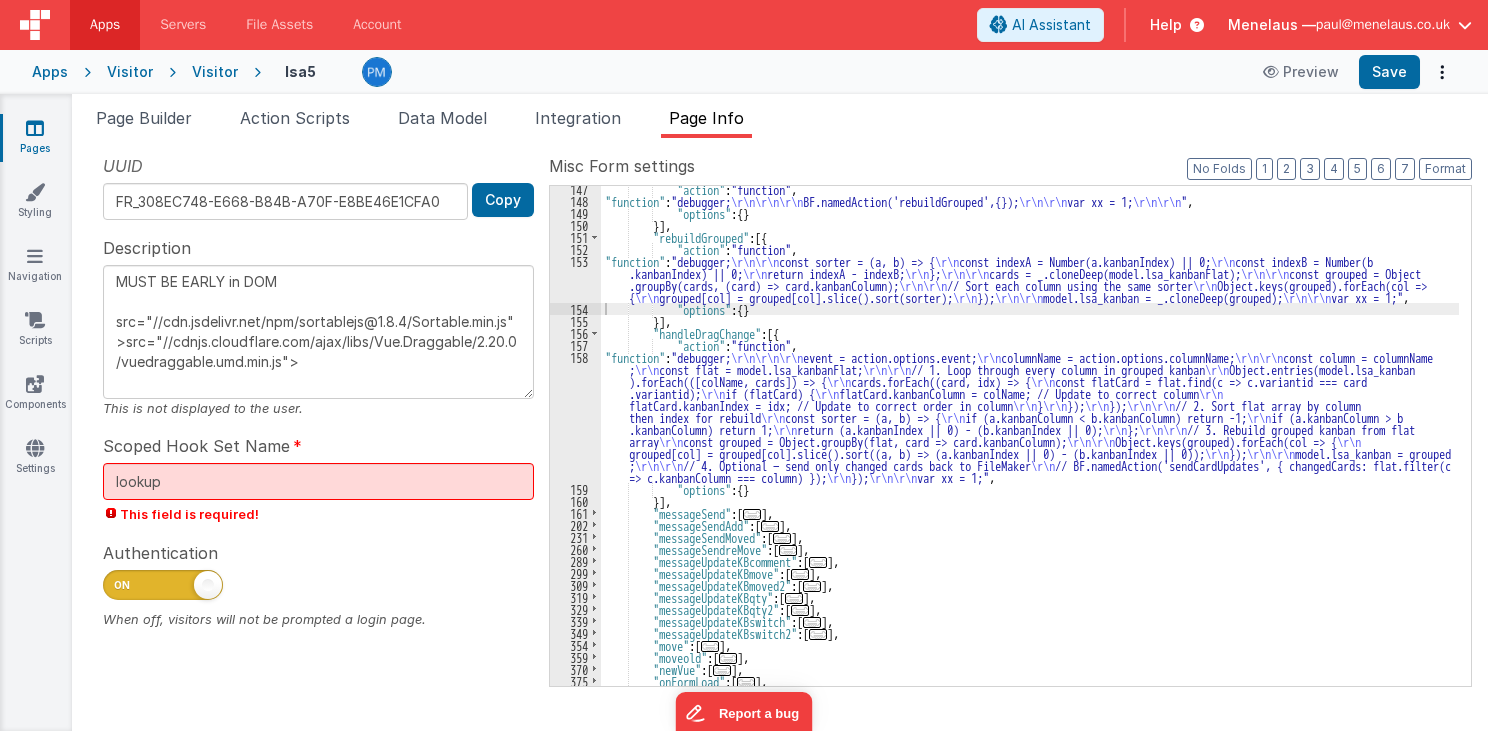 scroll, scrollTop: 399, scrollLeft: 0, axis: vertical 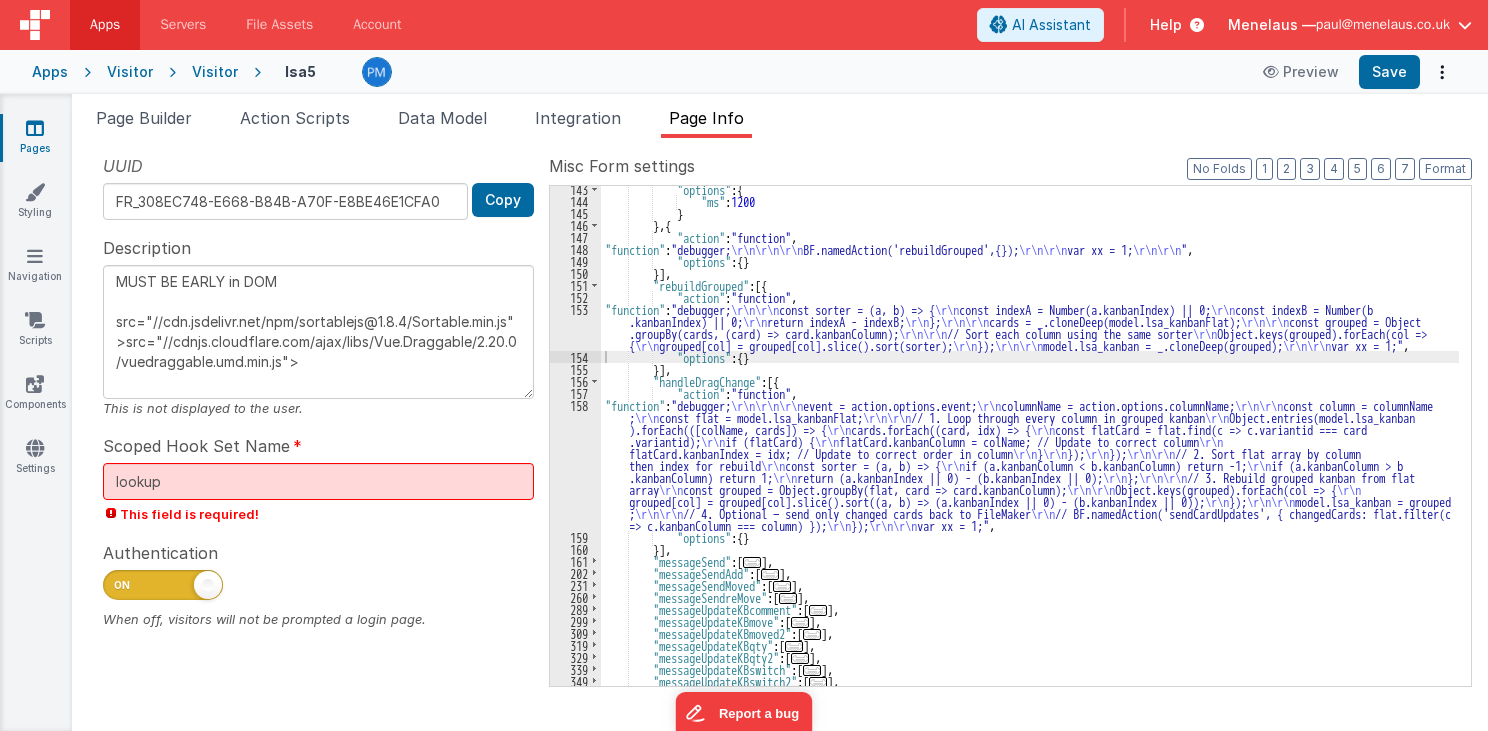 drag, startPoint x: 723, startPoint y: 463, endPoint x: 603, endPoint y: 458, distance: 120.10412 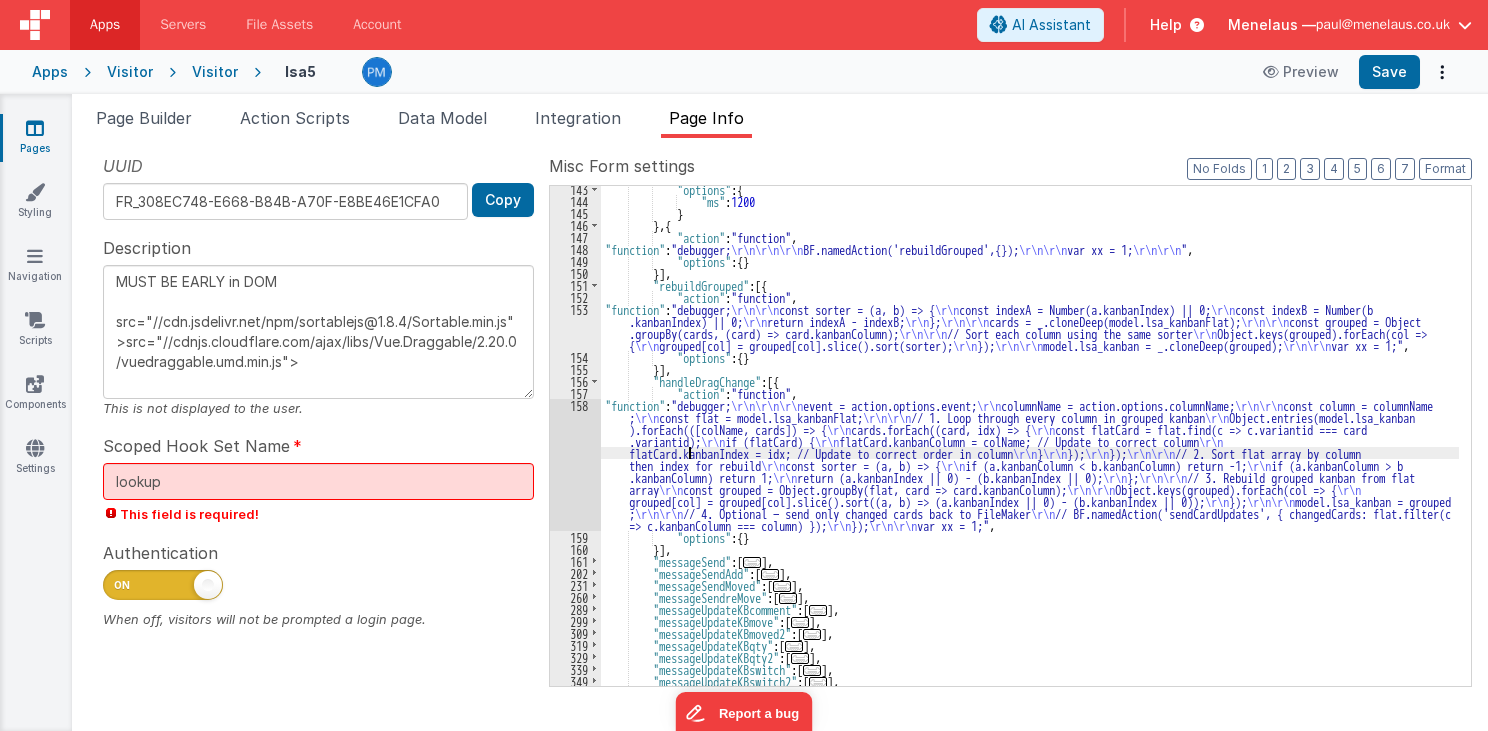 click on ""options" :  {                     "ms" :  1200                }           } ,  {                "action" :  "function" , "function" :  "debugger; \r\n\r\n\r\n BF.namedAction('rebuildGrouped',{}); \r\n\r\n var xx = 1; \r\n\r\n " ,                "options" :  { }           }] ,           "rebuildGrouped" :  [{                "action" :  "function" , "function" :  "debugger; \r\n\r\n const sorter = (a, b) => { \r\n     const indexA = Number(a.kanbanIndex) || 0; \r\n     const indexB = Number(b      .kanbanIndex) || 0; \r\n     return indexA - indexB; \r\n }; \r\n\r\n cards = _.cloneDeep(model.lsa_kanbanFlat); \r\n\r\n const grouped = Object      .groupBy(cards, (card) => card.kanbanColumn); \r\n\r\n // Sort each column using the same sorter \r\n Object.keys(grouped).forEach(col =>       { \r\n     grouped[col] = grouped[col].slice().sort(sorter); \r\n }); \r\n\r\n model.lsa_kanban = _.cloneDeep(grouped); \r\n\r\n var xx = 1;" ,                "options" :  { }           }] ," at bounding box center (1030, 445) 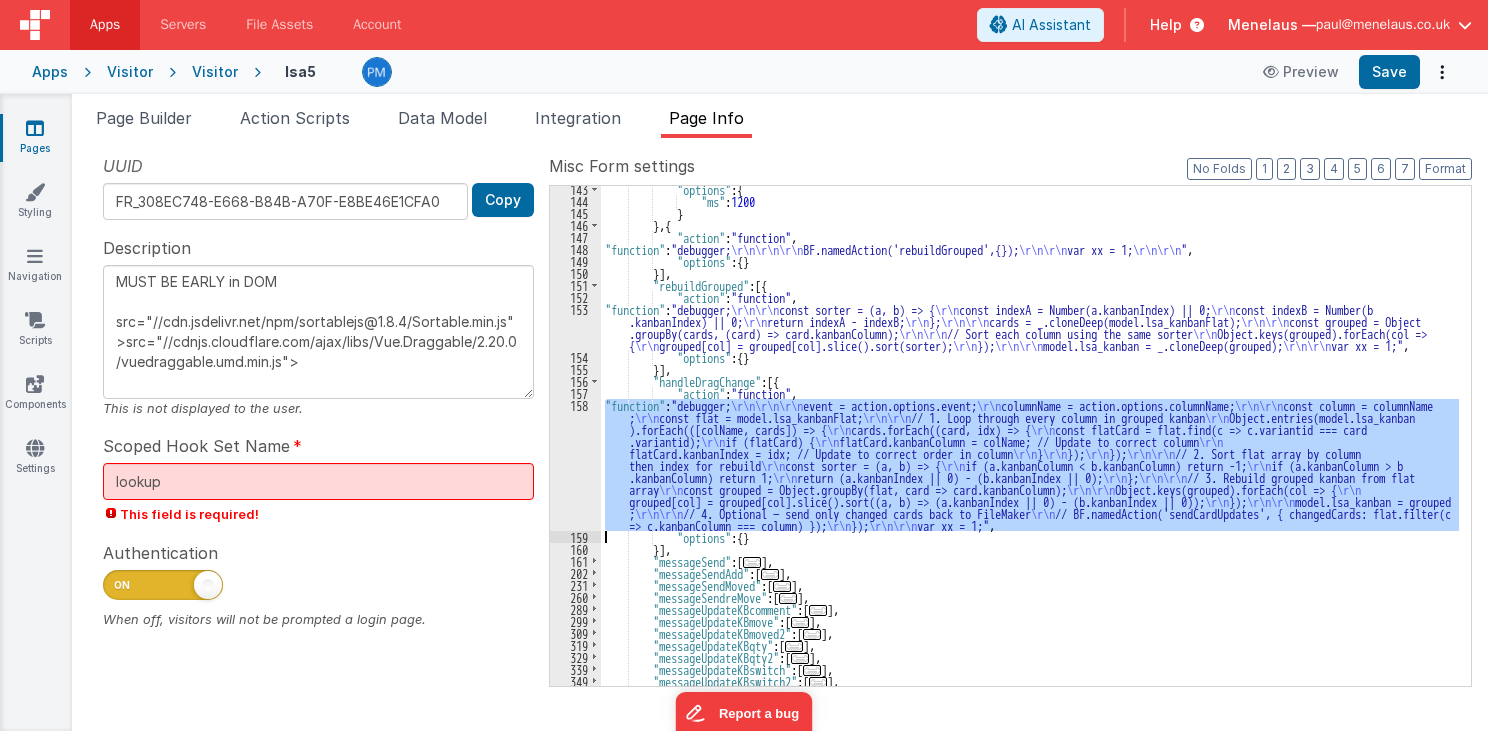 click on "158" at bounding box center (575, 465) 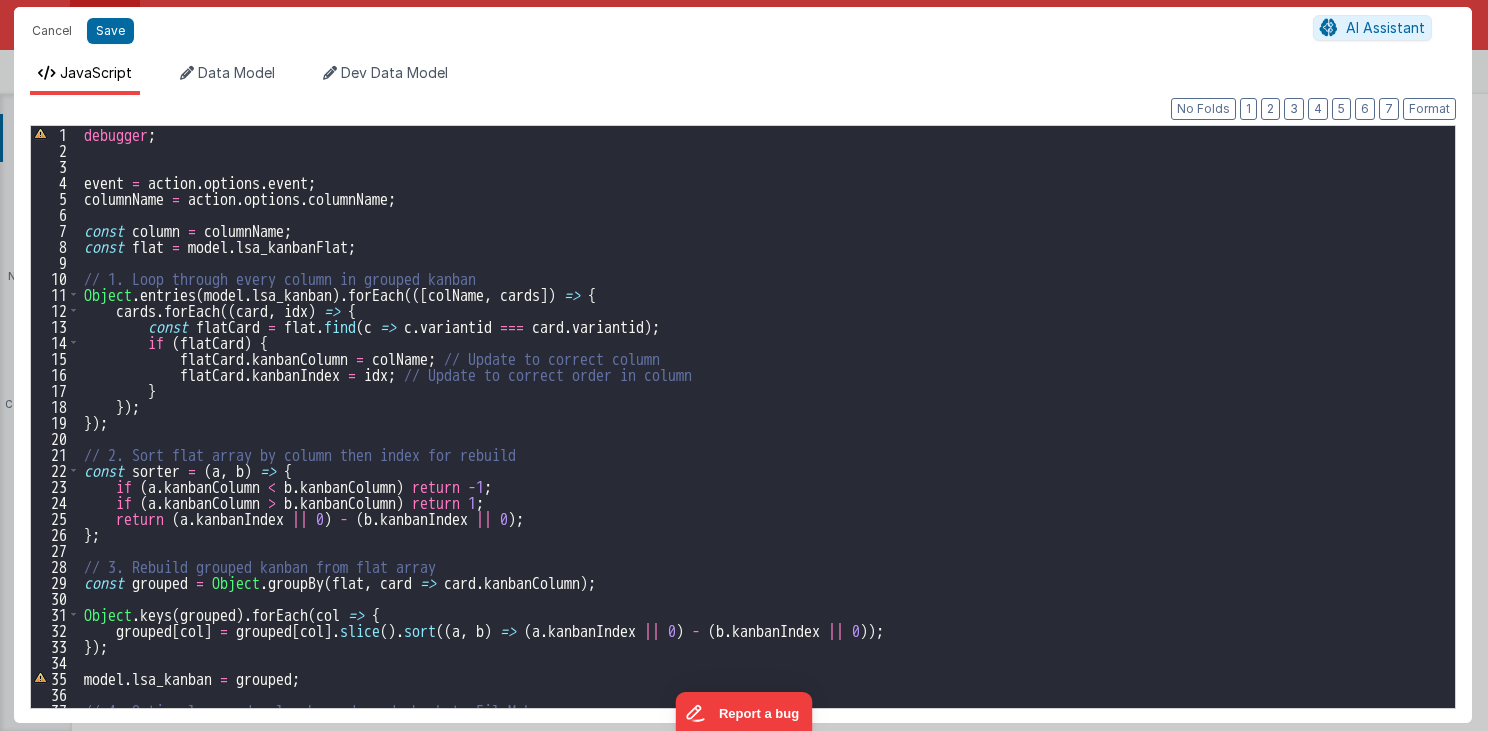 scroll, scrollTop: 0, scrollLeft: 0, axis: both 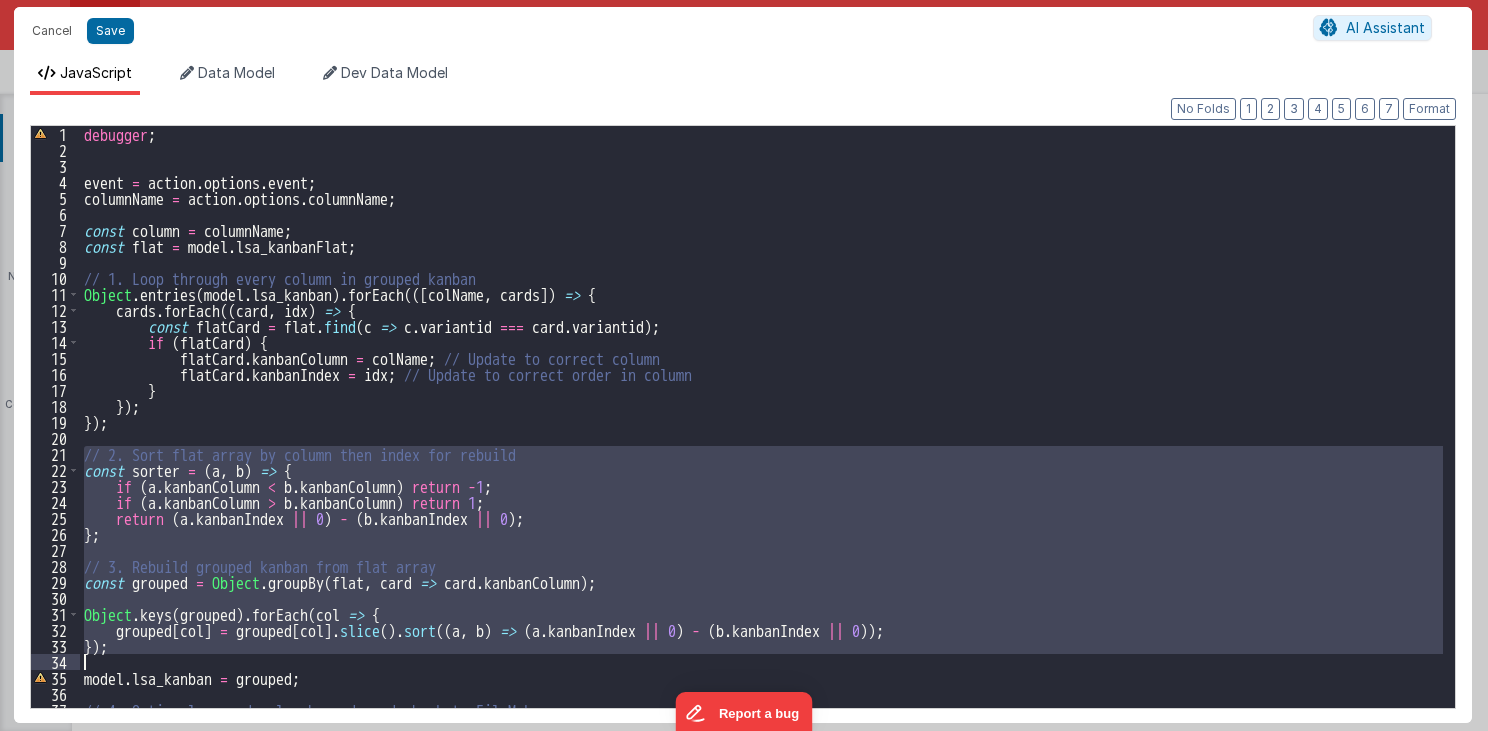 drag, startPoint x: 84, startPoint y: 448, endPoint x: 140, endPoint y: 661, distance: 220.23851 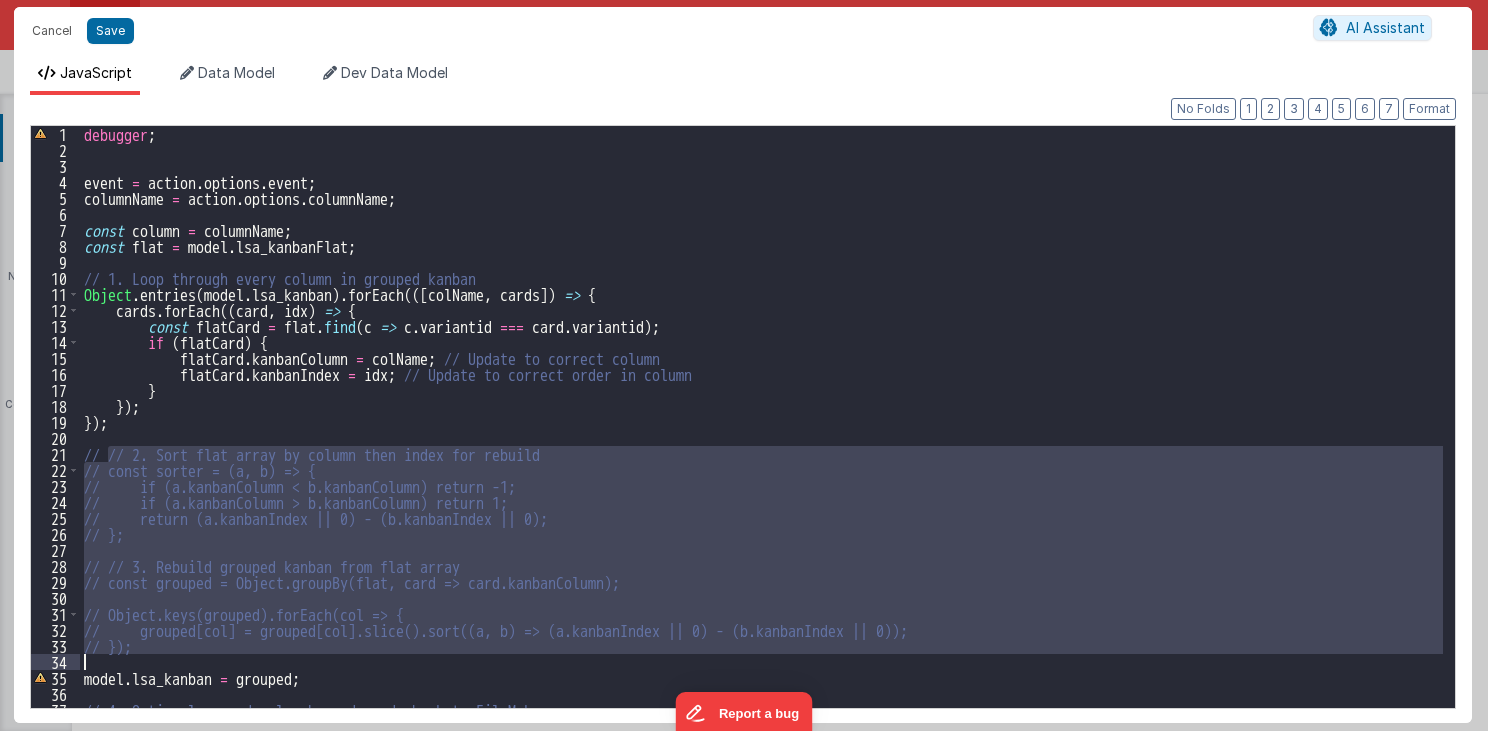 click on "debugger ; event   =   action . options . event ; columnName   =   action . options . columnName ; const   column   =   columnName ; const   flat   =   model . lsa_kanbanFlat ; // 1. Loop through every column in grouped kanban Object . entries ( model . lsa_kanban ) . forEach (([ colName ,   cards ])   =>   {      cards . forEach (( card ,   idx )   =>   {           const   flatCard   =   flat . find ( c   =>   c . variantid   ===   card . variantid ) ;           if   ( flatCard )   {                flatCard . kanbanColumn   =   colName ;   // Update to correct column                flatCard . kanbanIndex   =   idx ;   // Update to correct order in column           }      }) ; }) ; // // 2. Sort flat array by column then index for rebuild // const sorter = (a, b) => { //     if (a.kanbanColumn < b.kanbanColumn) return -1; //     if (a.kanbanColumn > b.kanbanColumn) return 1; //     return (a.kanbanIndex || 0) - (b.kanbanIndex || 0); // }; // // 3. Rebuild grouped kanban from flat array // }); model .   =   ;" at bounding box center (762, 433) 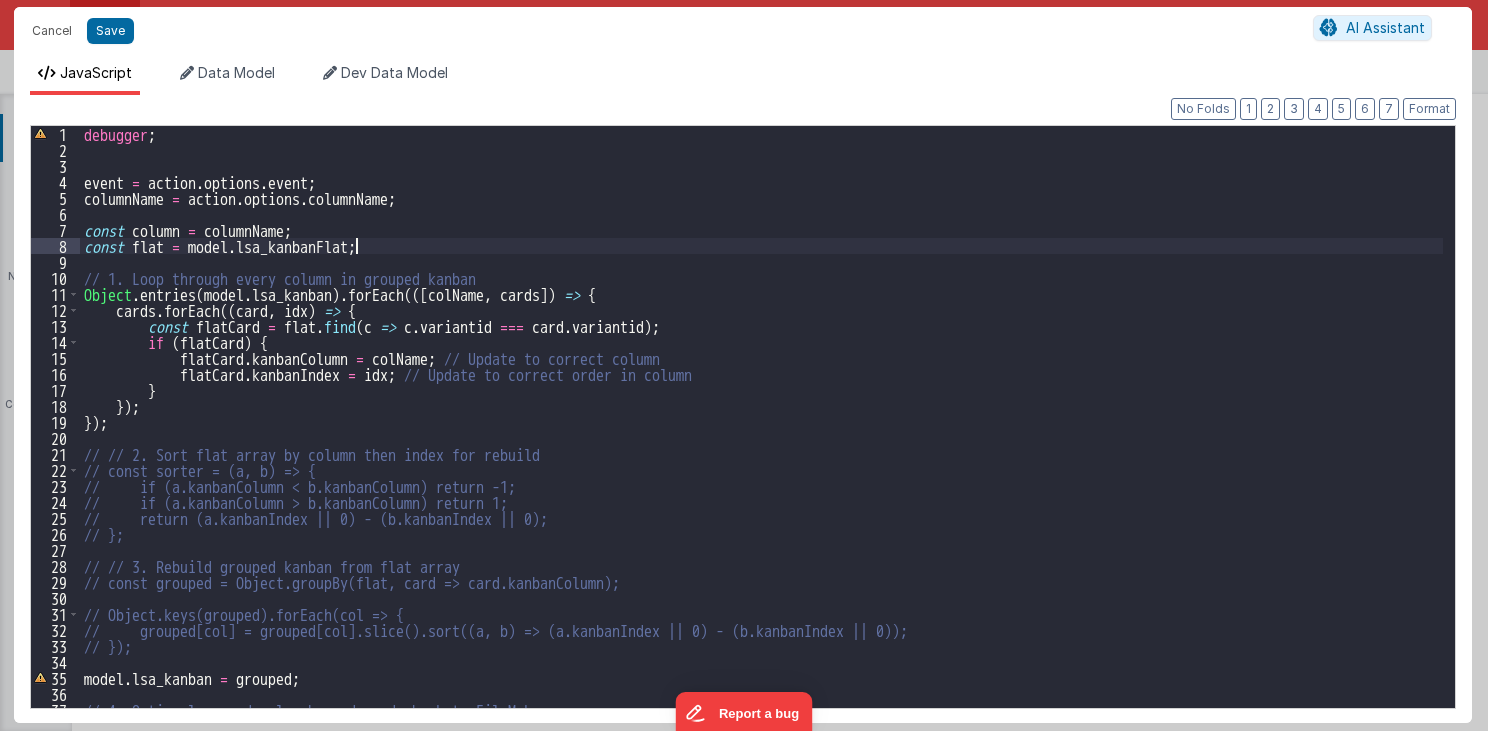 scroll, scrollTop: 72, scrollLeft: 0, axis: vertical 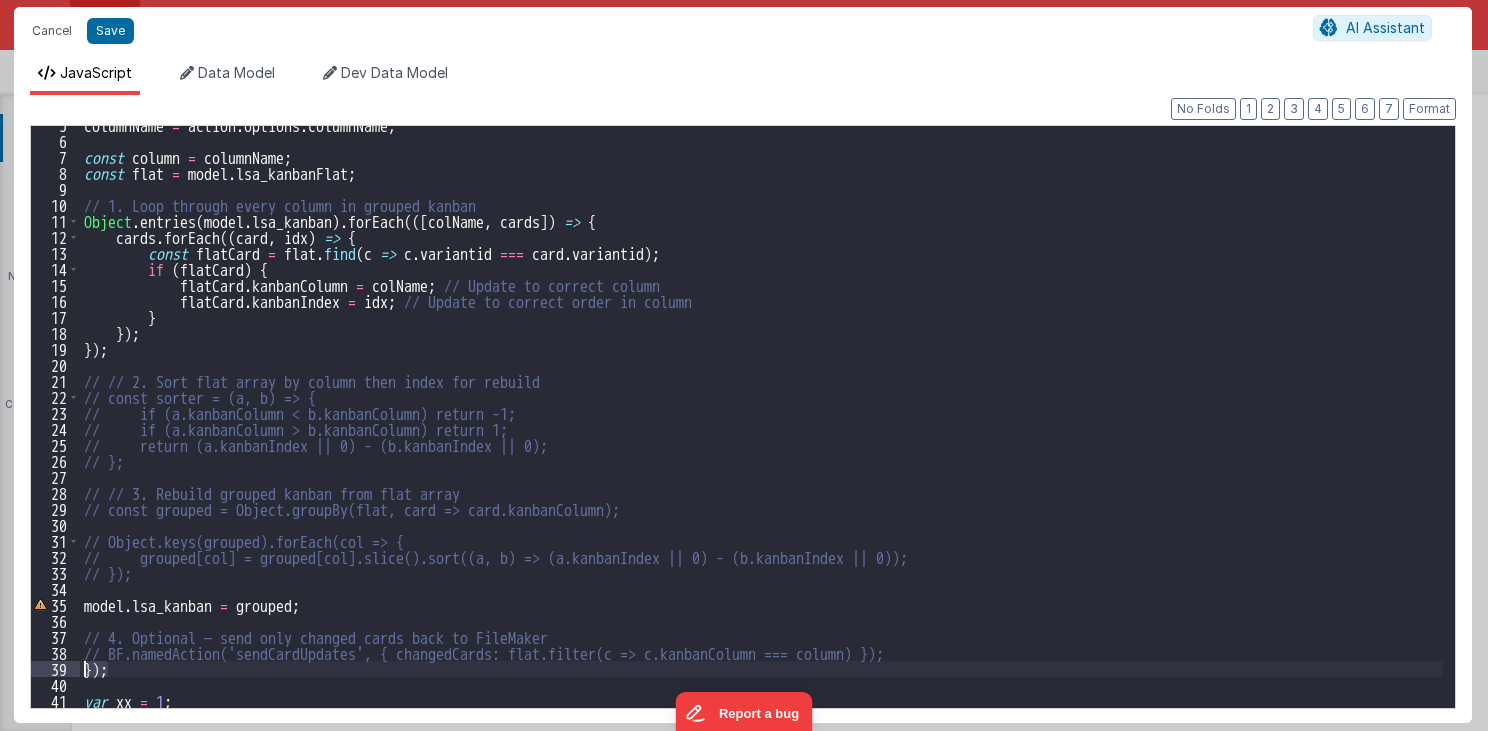 drag, startPoint x: 120, startPoint y: 668, endPoint x: 49, endPoint y: 676, distance: 71.44928 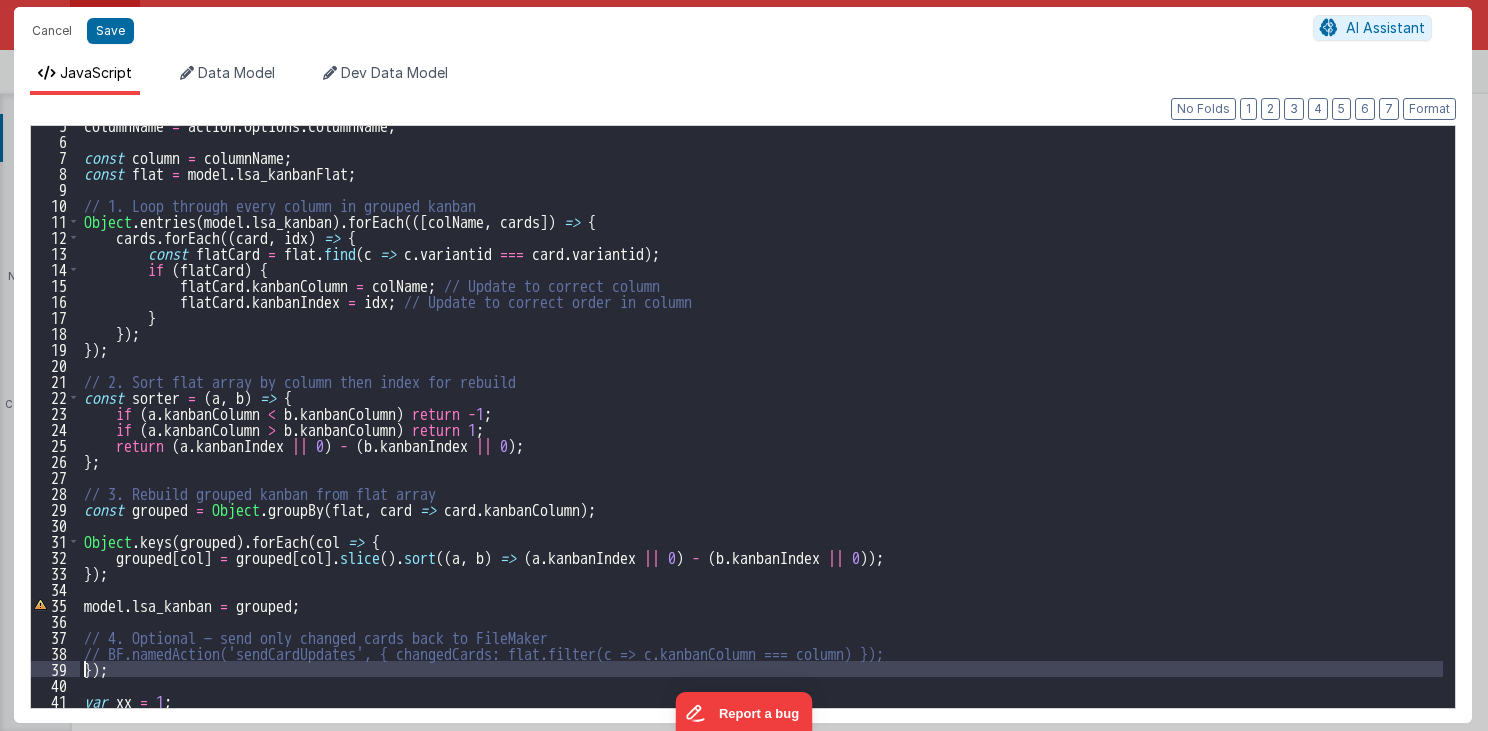 drag, startPoint x: 136, startPoint y: 677, endPoint x: 73, endPoint y: 672, distance: 63.1981 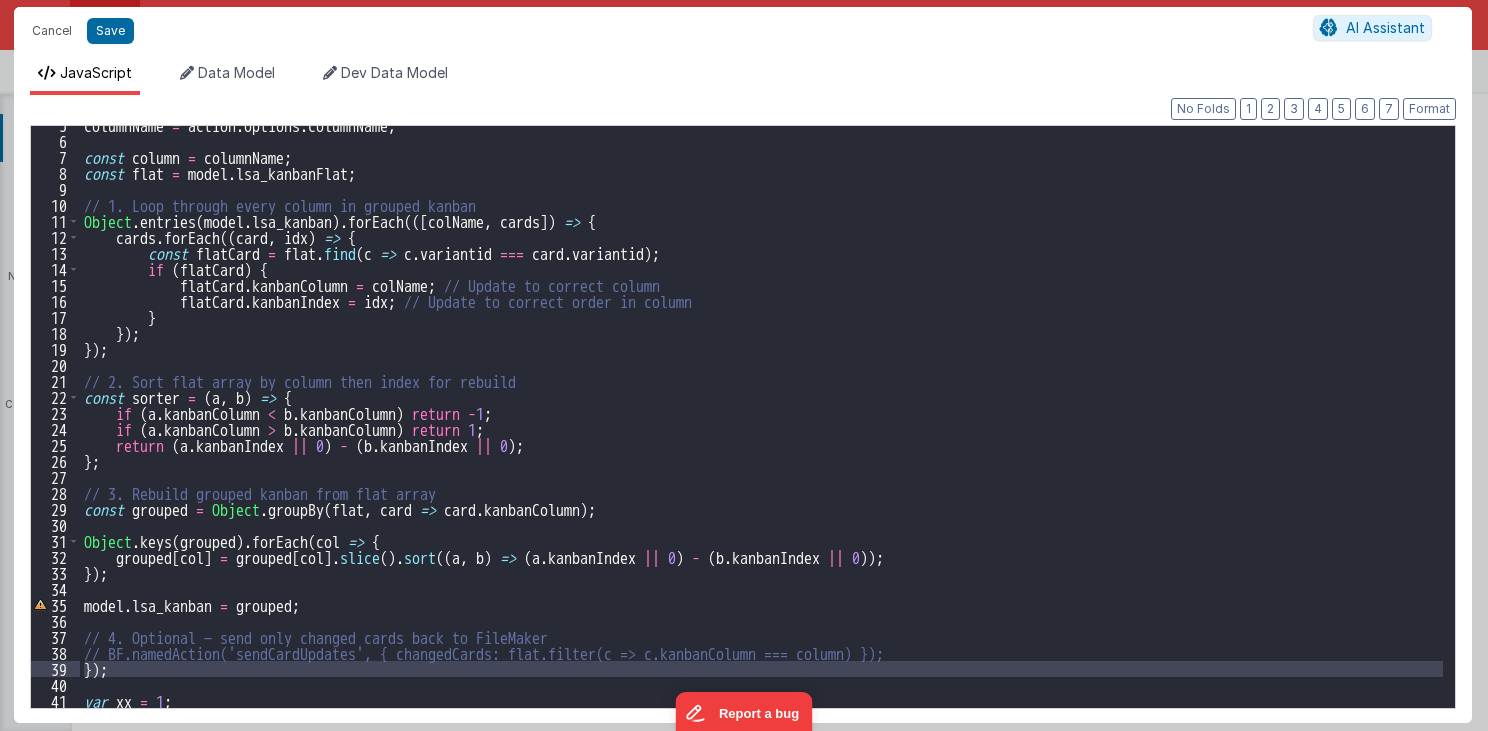scroll, scrollTop: 56, scrollLeft: 0, axis: vertical 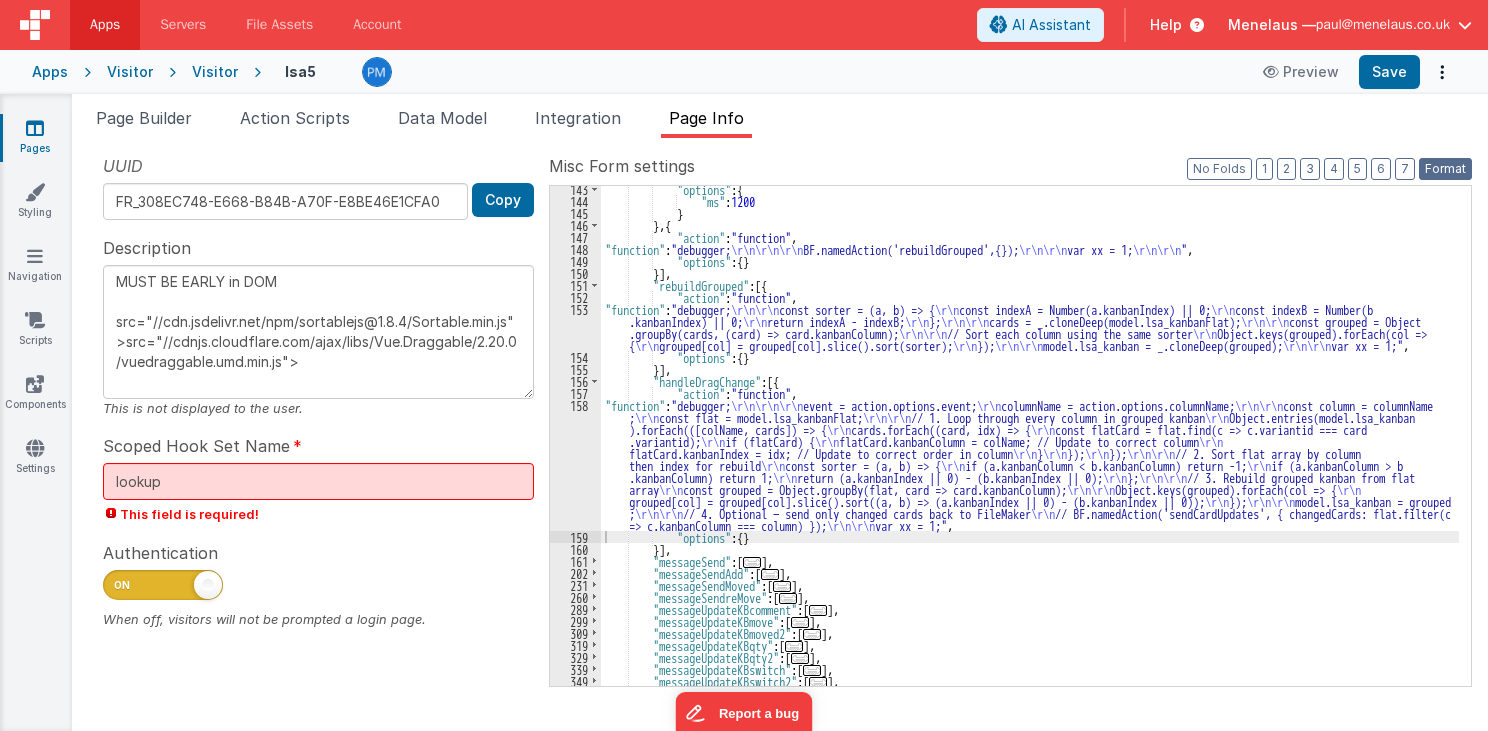 drag, startPoint x: 1451, startPoint y: 170, endPoint x: 1364, endPoint y: 222, distance: 101.35581 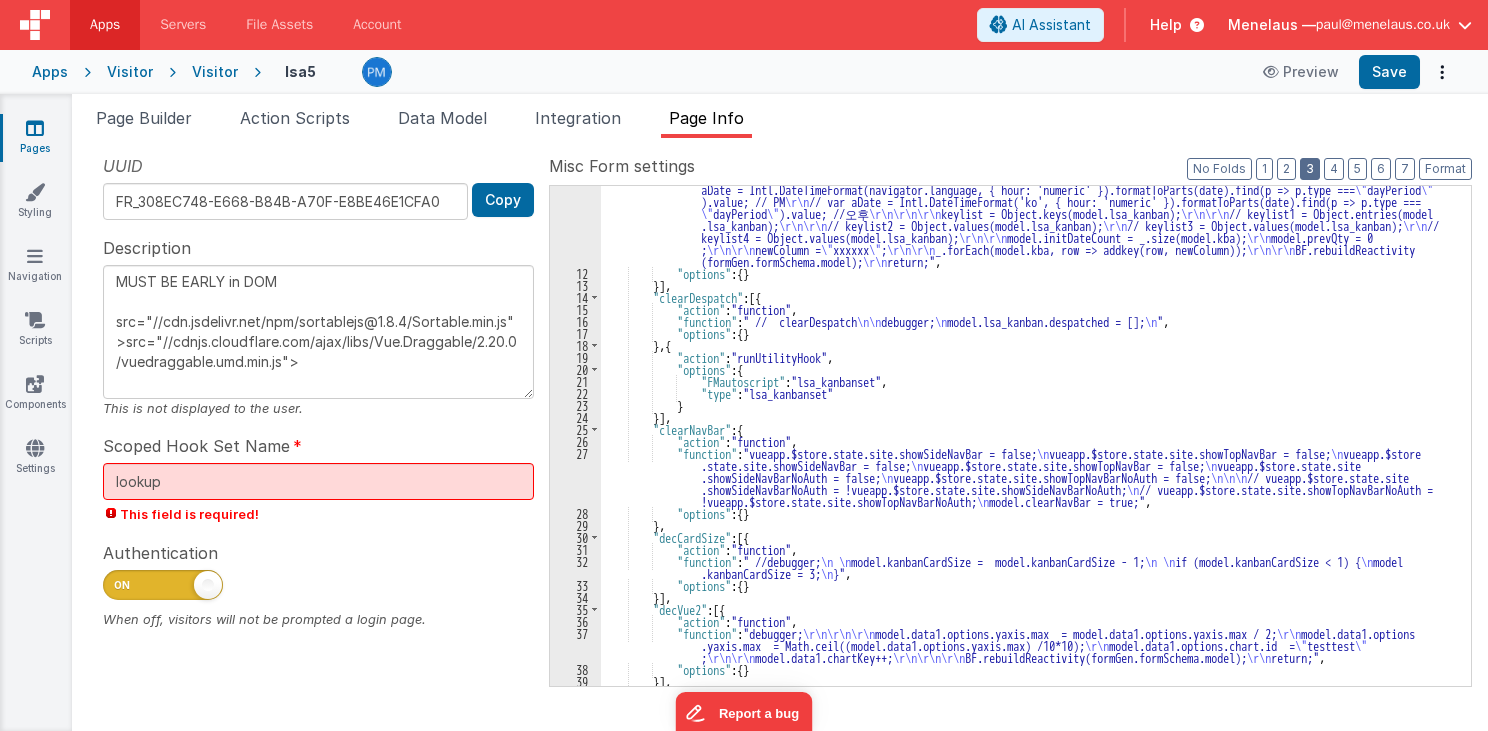 click on "3" at bounding box center (1310, 169) 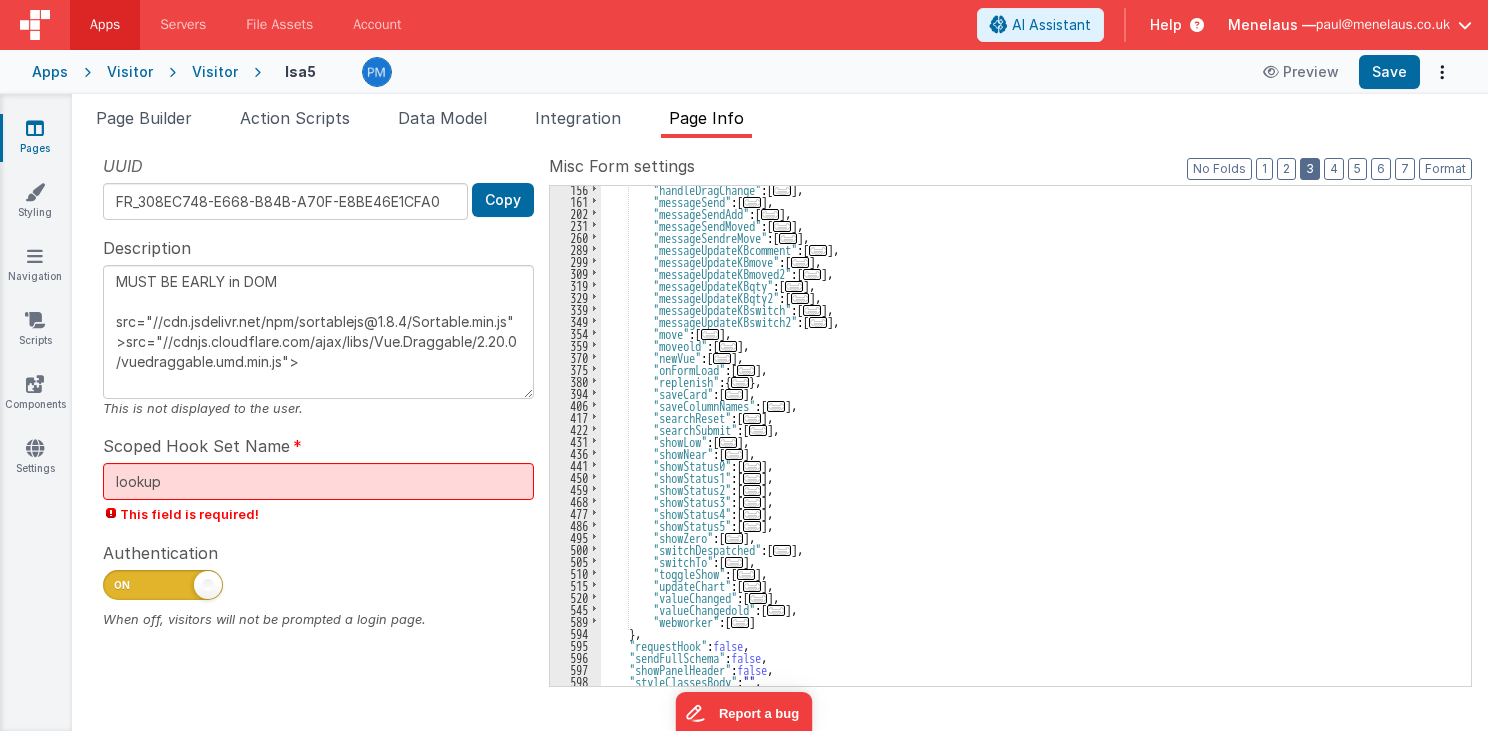 scroll, scrollTop: 267, scrollLeft: 0, axis: vertical 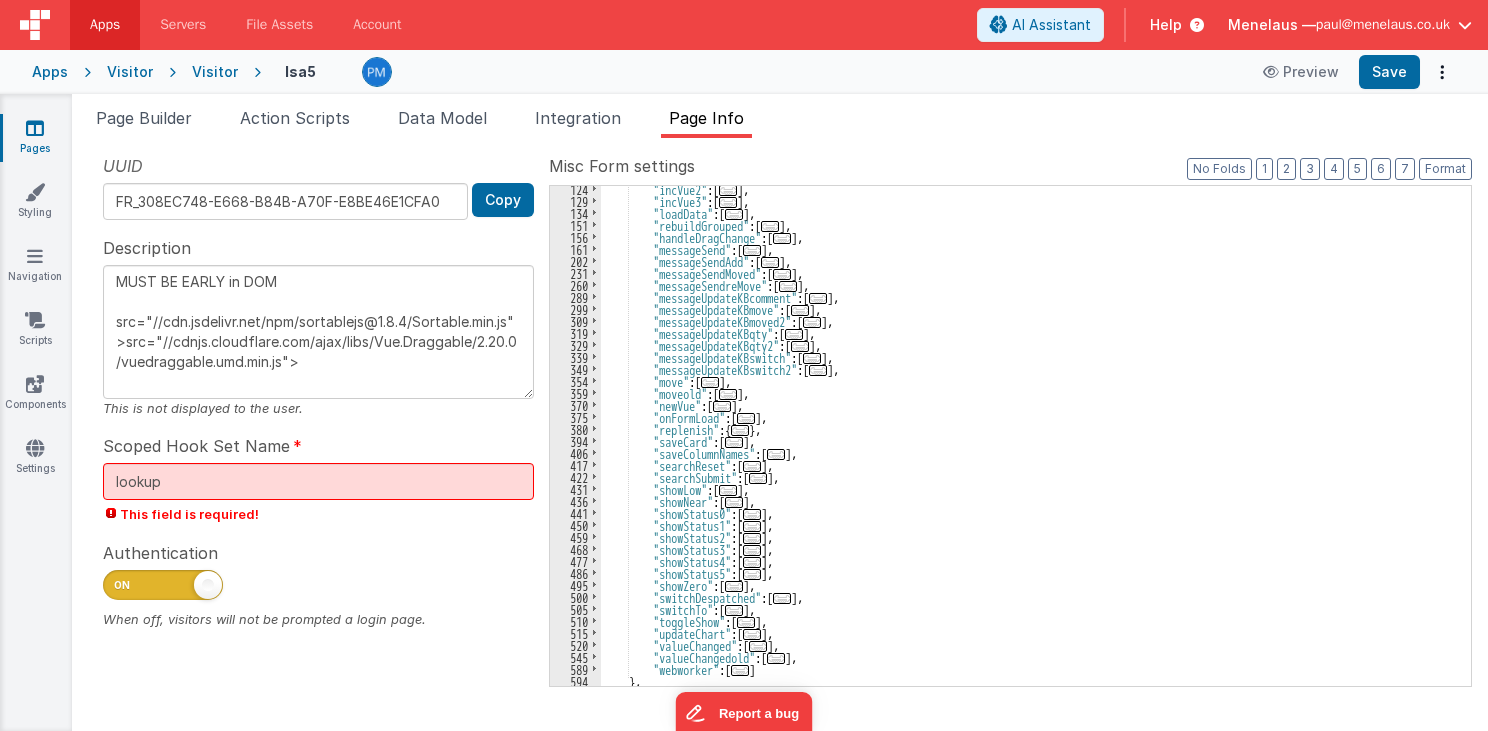 click on "..." at bounding box center [782, 238] 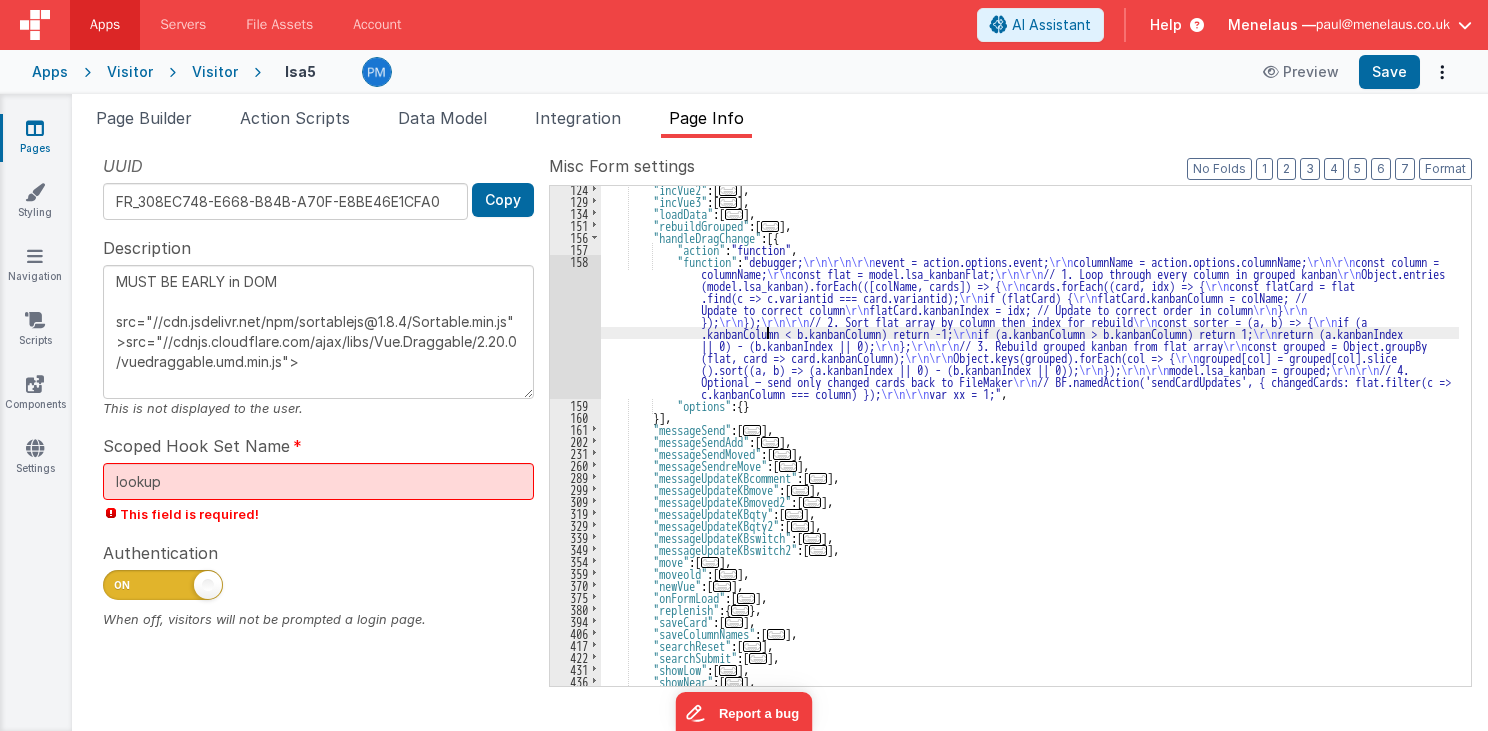 click on ""incVue2" :  [ ... ] ,           "incVue3" :  [ ... ] ,           "loadData" :  [ ... ] ,           "rebuildGrouped" :  [ ... ] ,           "handleDragChange" :  [{                "action" :  "function" ,                "function" :  "debugger; \r\n\r\n\r\n event = action.options.event; \r\n columnName = action.options.columnName; \r\n\r\n const column =                   columnName; \r\n const flat = model.lsa_kanbanFlat; \r\n\r\n // 1. Loop through every column in grouped kanban \r\n Object.entries                  (model.lsa_kanban).forEach(([colName, cards]) => { \r\n     cards.forEach((card, idx) => { \r\n         const flatCard = flat                  .find(c => c.variantid === card.variantid); \r\n         if (flatCard) { \r\n             flatCard.kanbanColumn = colName; //                   Update to correct column \r\n             flatCard.kanbanIndex = idx; // Update to correct order in column \r\n         } \r\n      }); \r\n" at bounding box center [1030, 445] 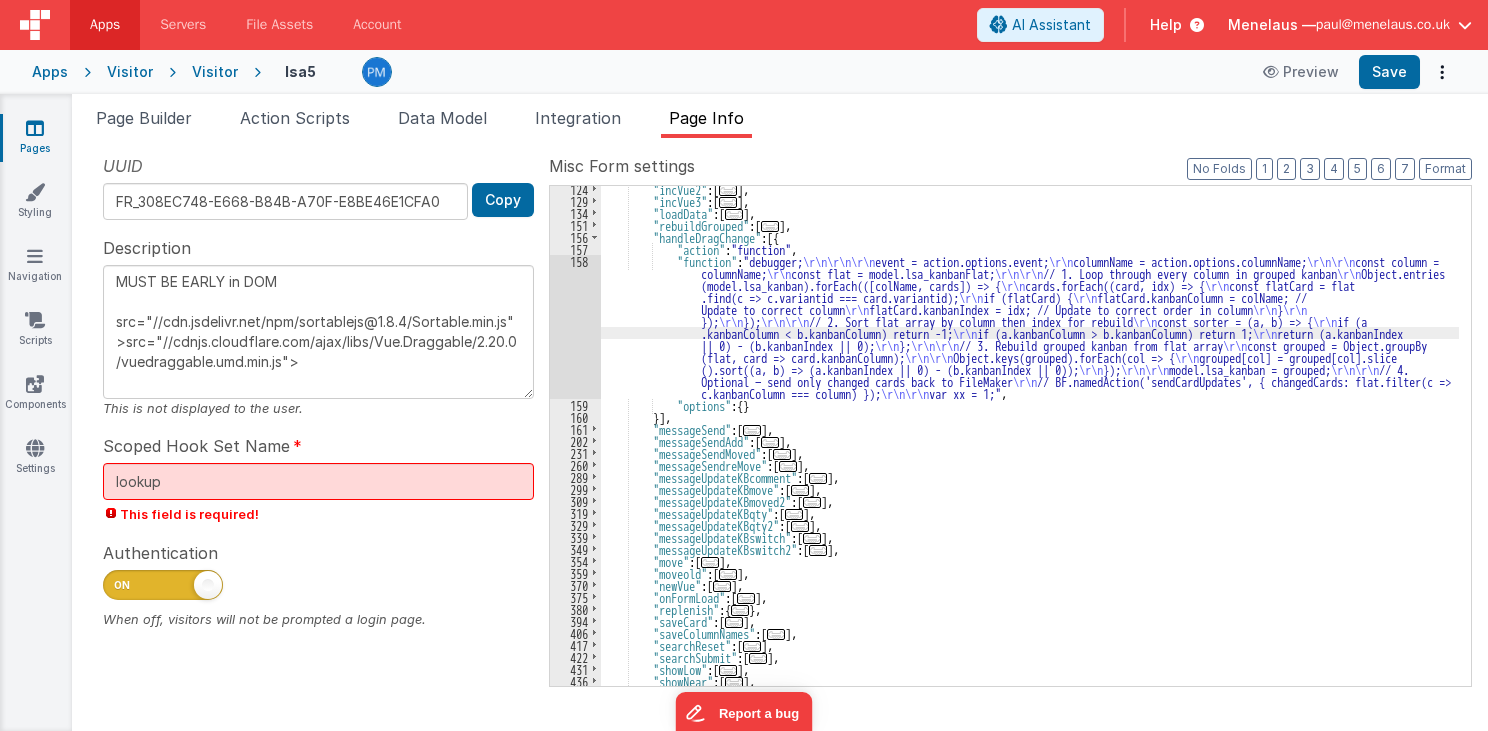 click on "158" at bounding box center (575, 327) 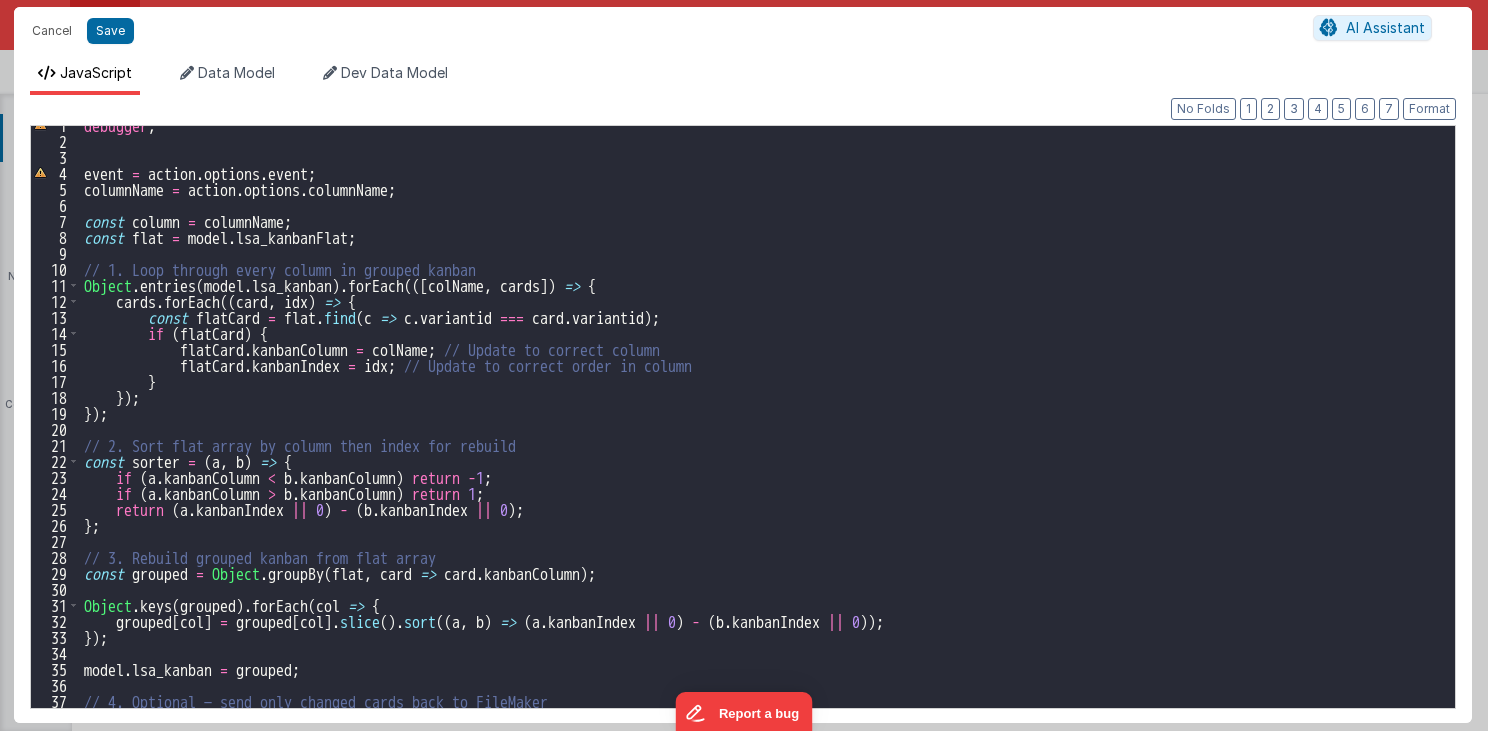 scroll, scrollTop: 0, scrollLeft: 0, axis: both 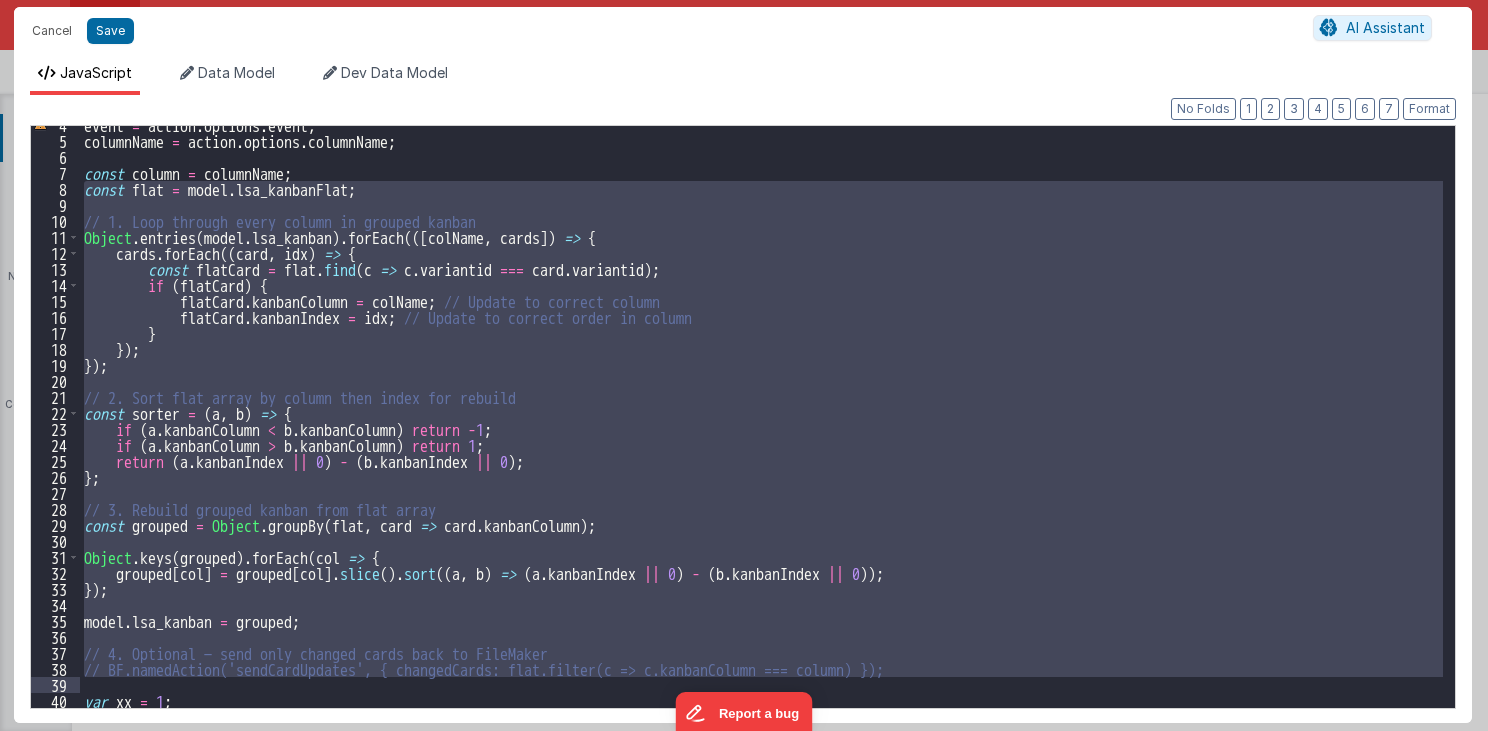 drag, startPoint x: 85, startPoint y: 245, endPoint x: 193, endPoint y: 684, distance: 452.0896 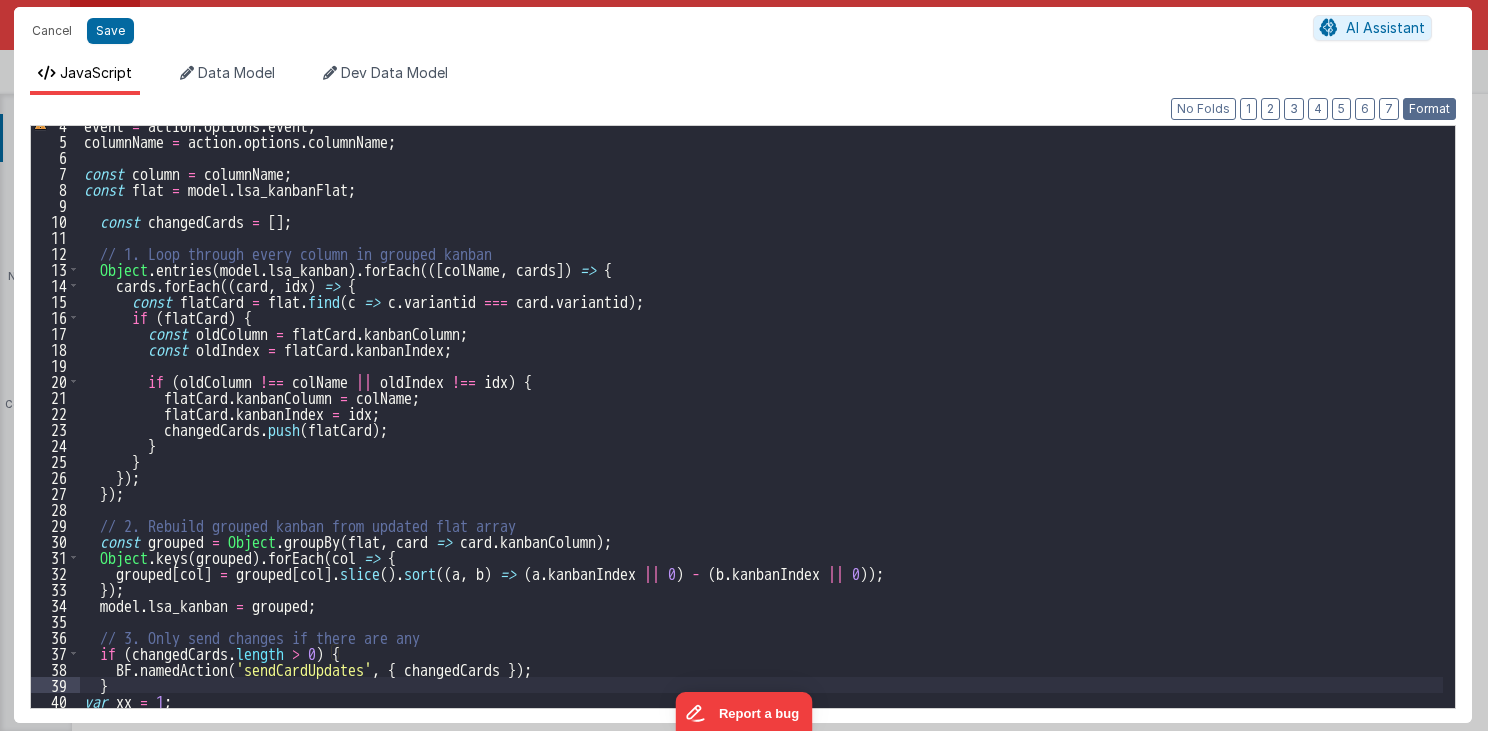 click on "Format" at bounding box center [1429, 109] 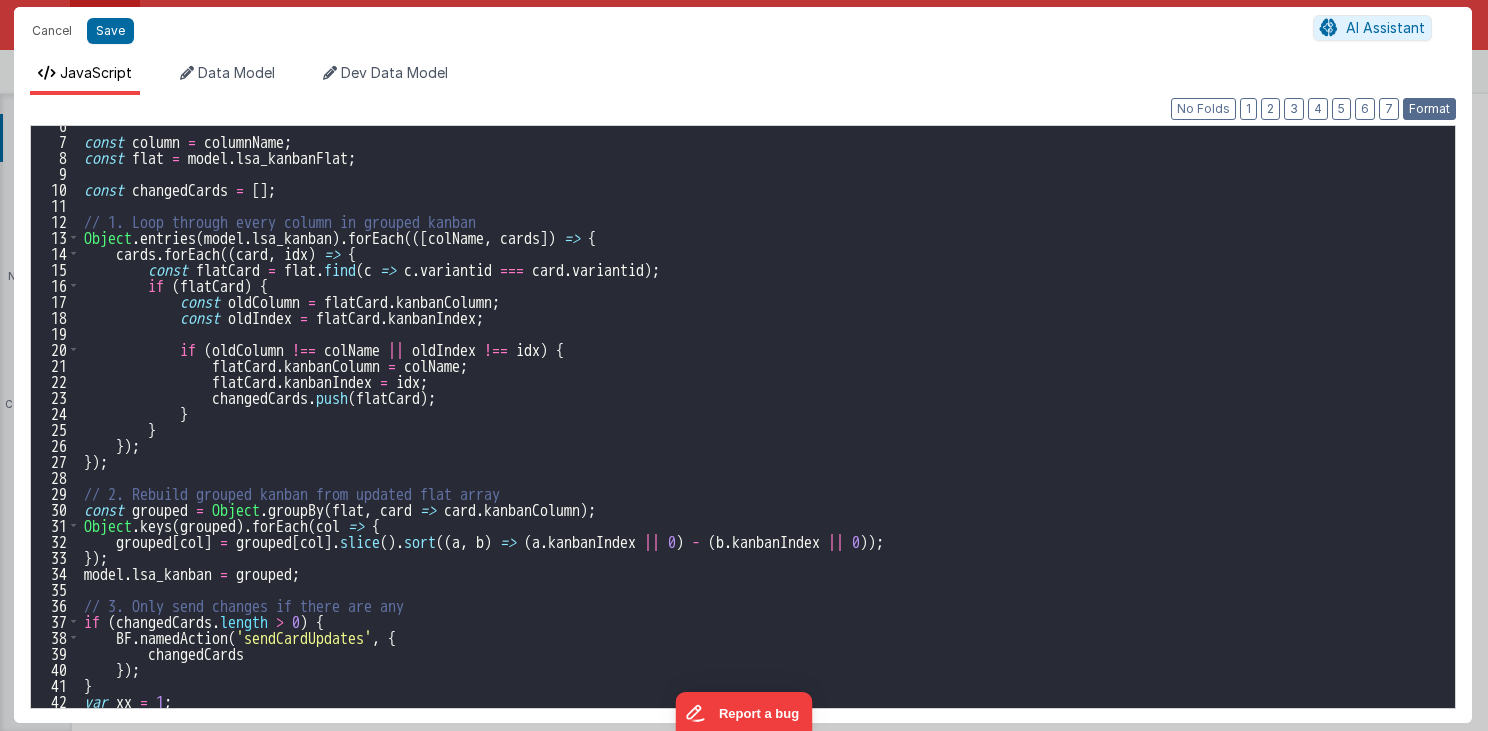 scroll, scrollTop: 88, scrollLeft: 0, axis: vertical 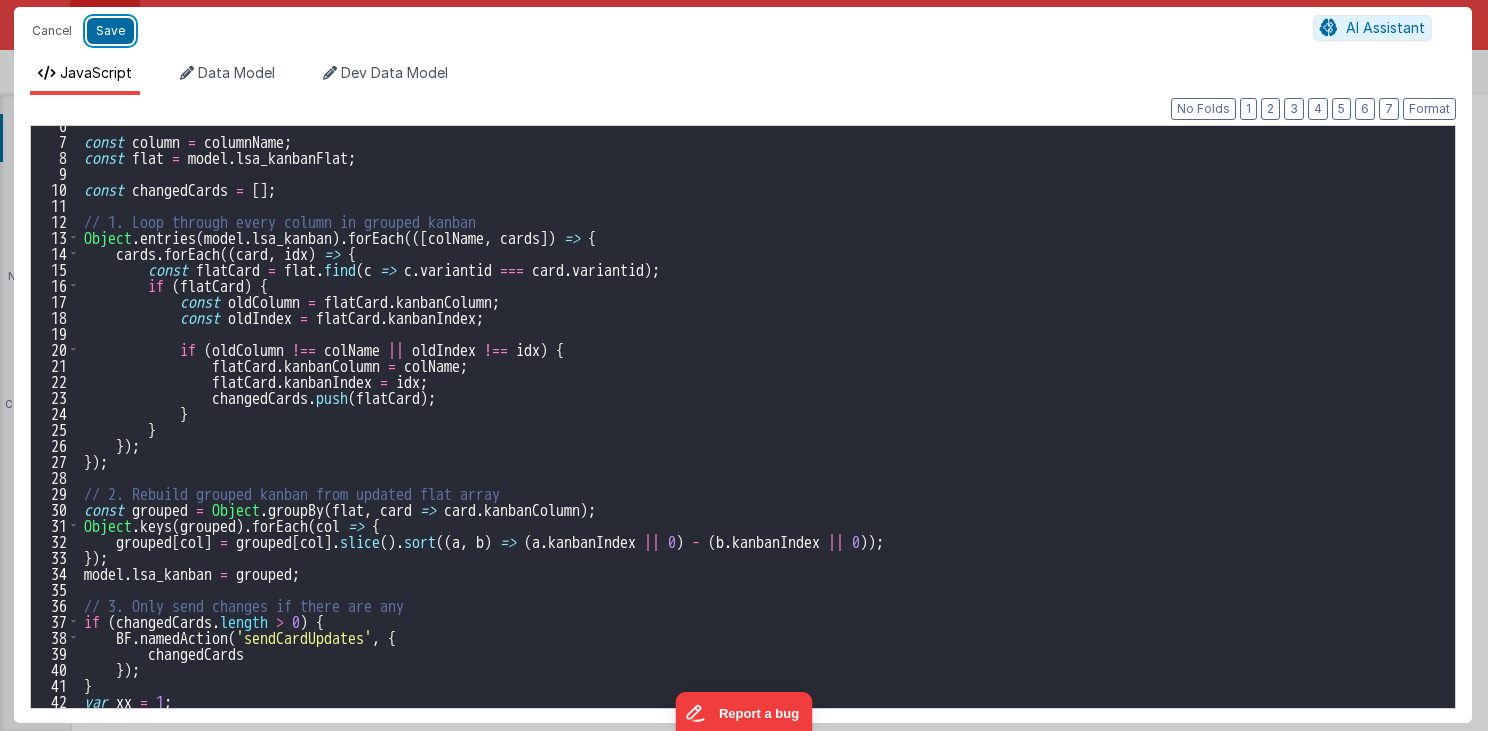 drag, startPoint x: 119, startPoint y: 20, endPoint x: 1096, endPoint y: 416, distance: 1054.2035 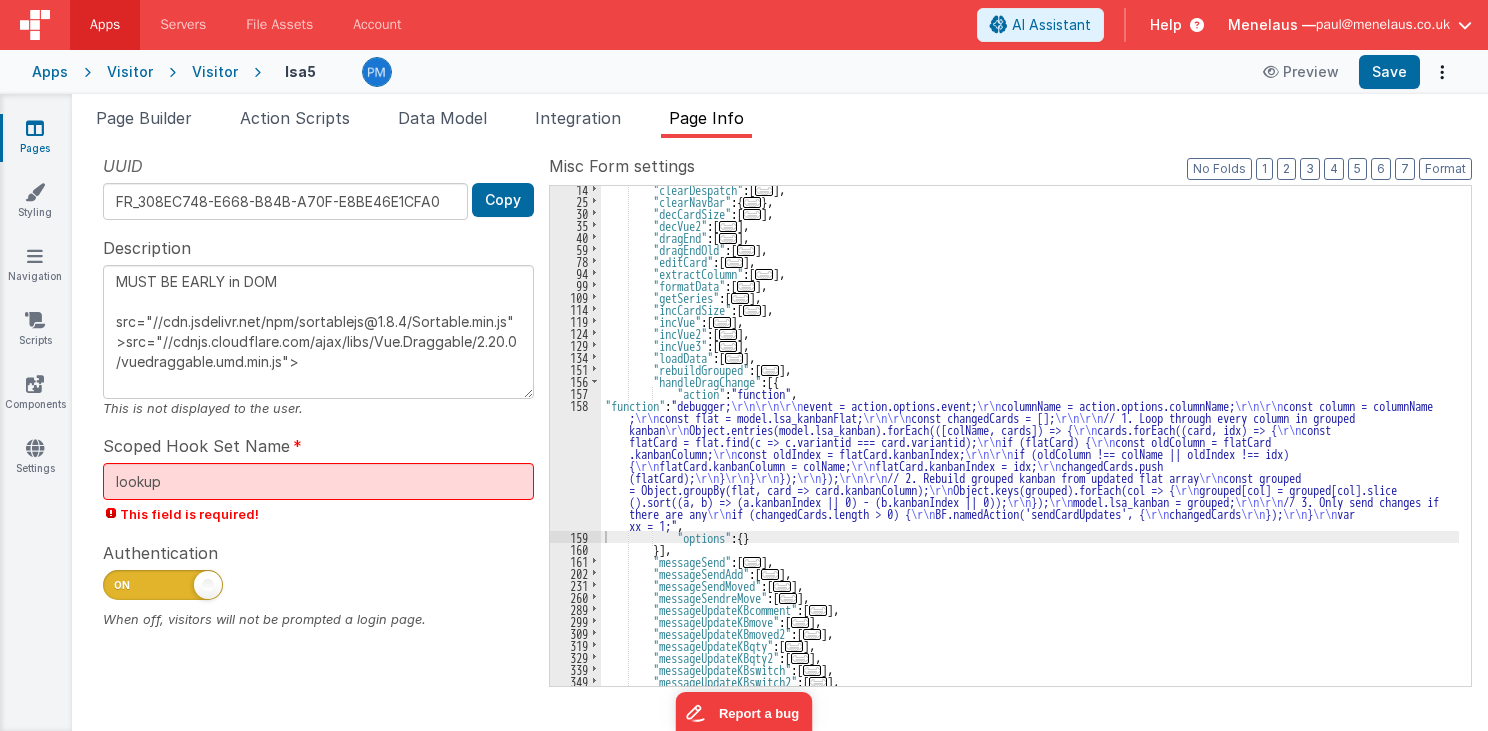 scroll, scrollTop: 27, scrollLeft: 0, axis: vertical 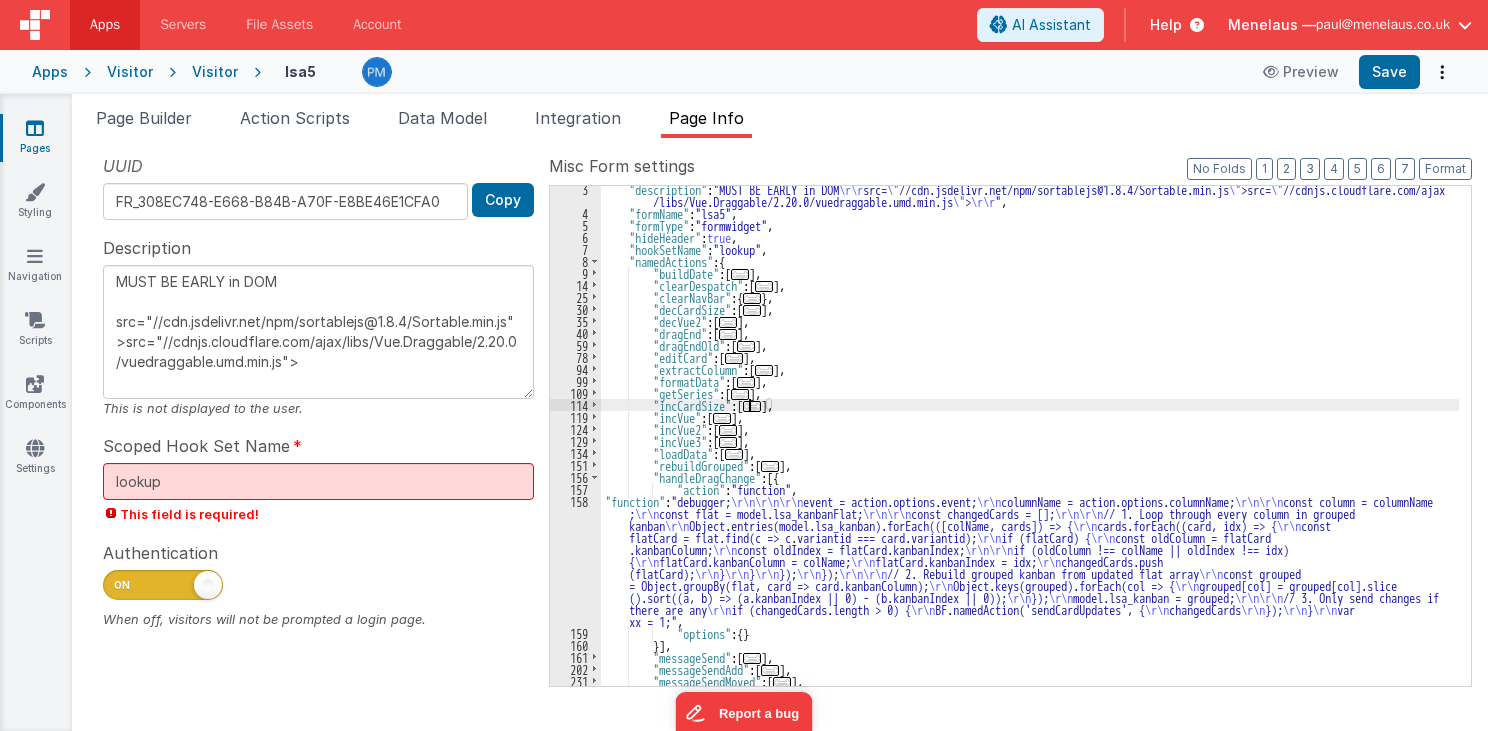 click on "..." at bounding box center (752, 406) 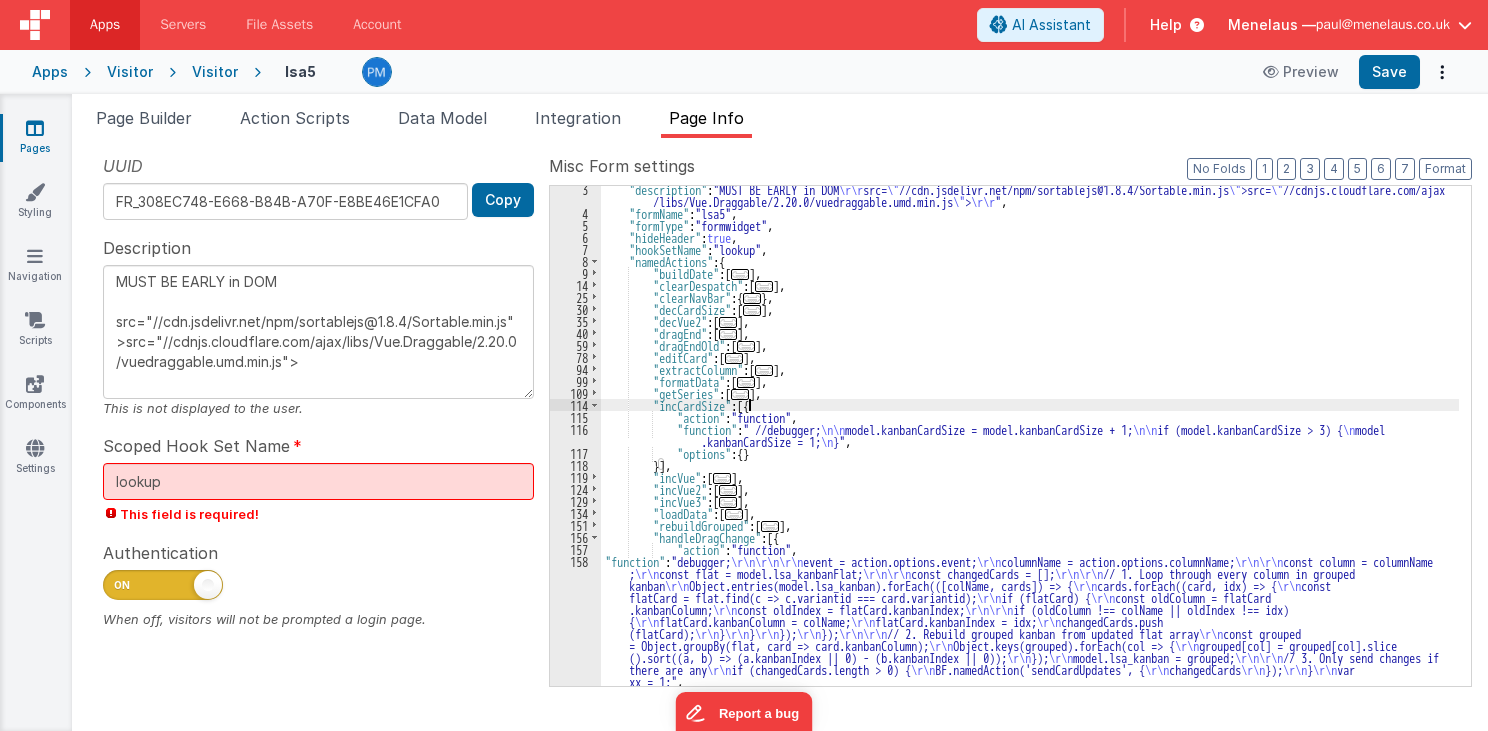 click on "116" at bounding box center (575, 435) 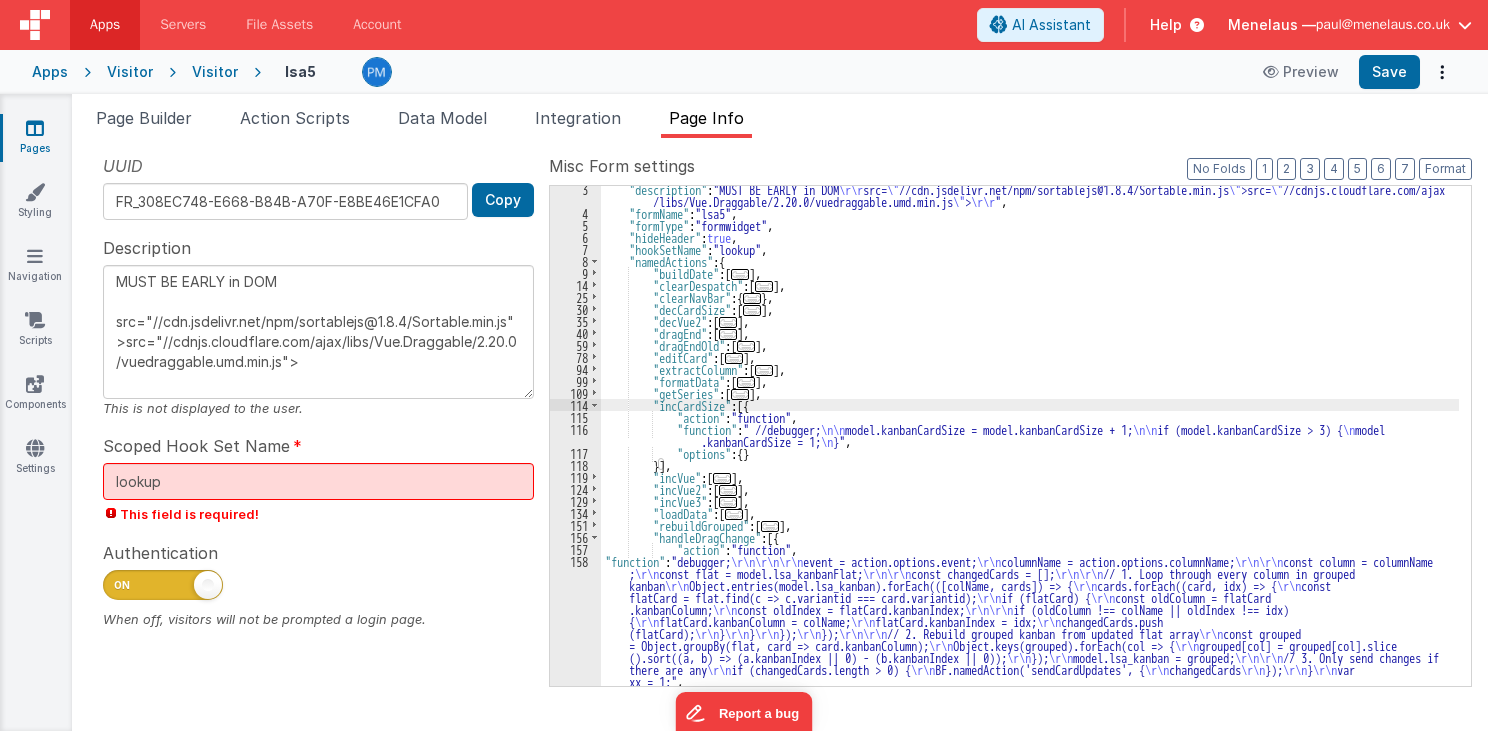 click on ""description" :  "MUST BE EARLY in DOM \r\r src= " //cdn.jsdelivr.net/npm/sortablejs@1.8.4/Sortable.min.js " >src= " //cdnjs.cloudflare.com/ajax         /libs/Vue.Draggable/2.20.0/vuedraggable.umd.min.js " > \r\r " ,      "formName" :  "lsa5" ,      "formType" :  "formwidget" ,      "hideHeader" :  true ,      "hookSetName" :  "lookup" ,      "namedActions" :  {           "buildDate" :  [ ... ] ,           "clearDespatch" :  [ ... ] ,           "clearNavBar" :  { ... } ,           "decCardSize" :  [ ... ] ,           "decVue2" :  [ ... ] ,           "dragEnd" :  [ ... ] ,           "dragEndOld" :  [ ... ] ,           "editCard" :  [ ... ] ,           "extractColumn" :  [ ... ] ,           "formatData" :  [ ... ] ,           "getSeries" :  [ ... ] ,           "incCardSize" :  [{                "action" :  "function" ,                "function" :  " //debugger; \n\n  model.kanbanCardSize = model.kanbanCardSize + 1; \n\n  if (model.kanbanCardSize > 3) {
model .kanbanCardSize = 1;
}"" at bounding box center (1030, 451) 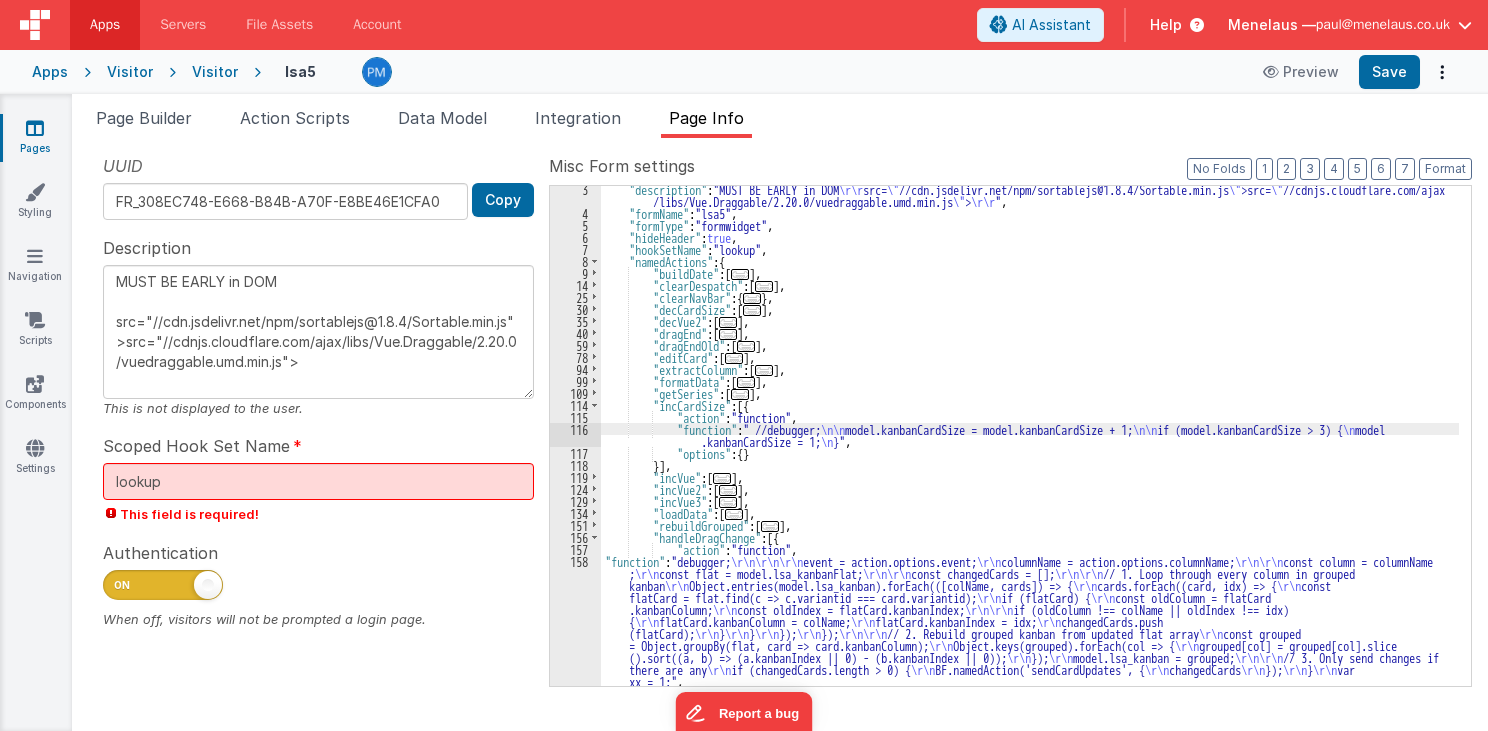 click on "116" at bounding box center (575, 435) 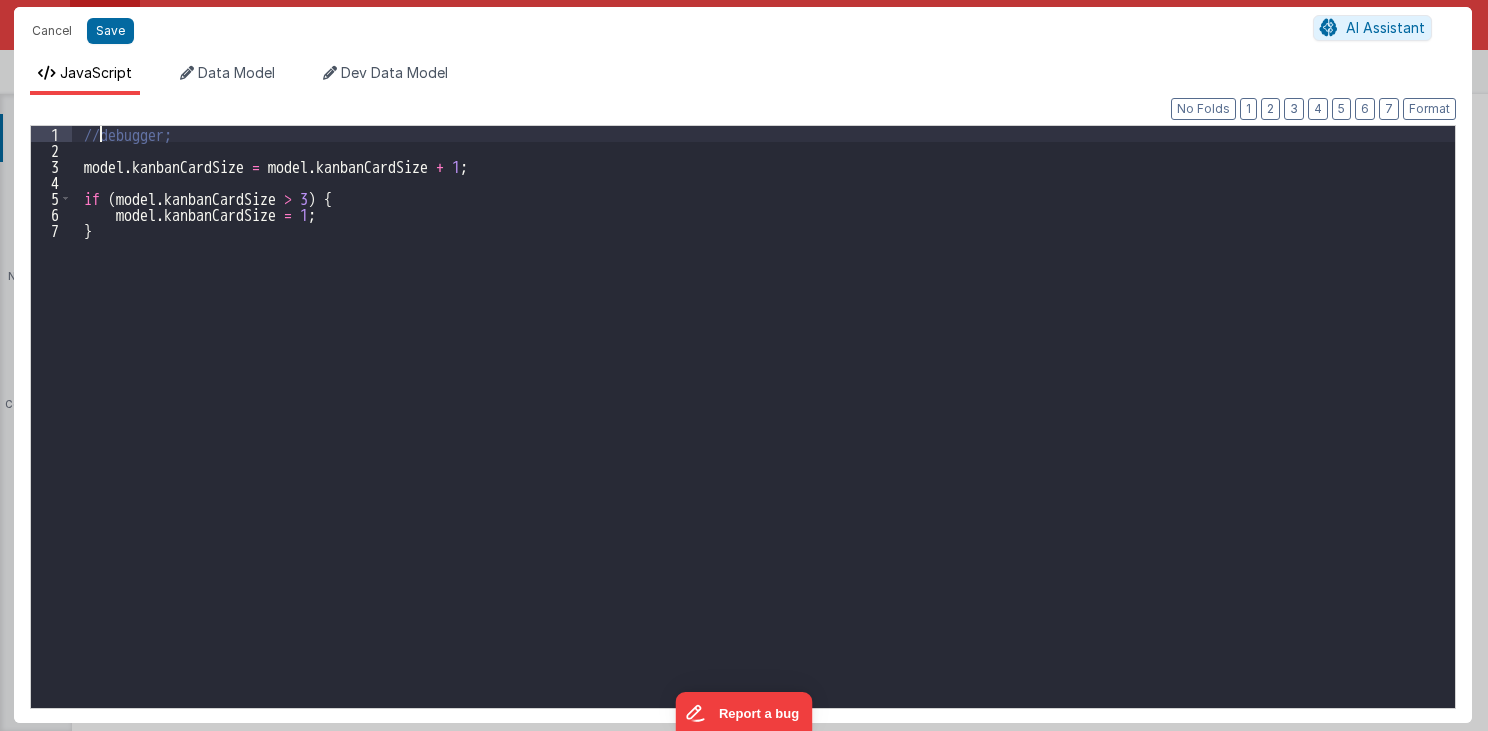 click on "//debugger;   model . kanbanCardSize   =   model . kanbanCardSize   +   1 ;   if   ( model . kanbanCardSize   >   3 )   {        model . kanbanCardSize   =   1 ;   }" at bounding box center (764, 433) 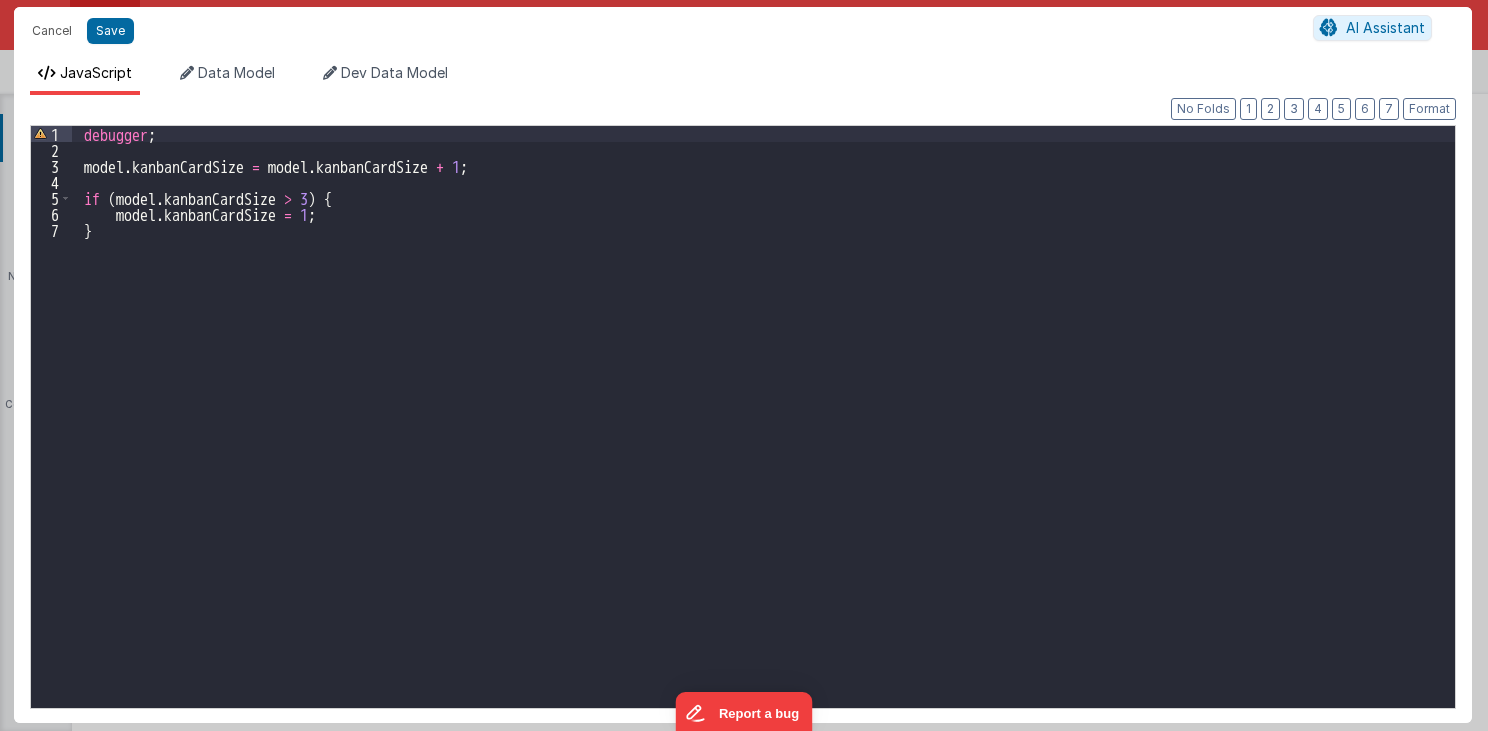 type on "MUST BE EARLY in DOM
src="//cdn.jsdelivr.net/npm/sortablejs@1.8.4/Sortable.min.js">src="//cdnjs.cloudflare.com/ajax/libs/Vue.Draggable/2.20.0/vuedraggable.umd.min.js">" 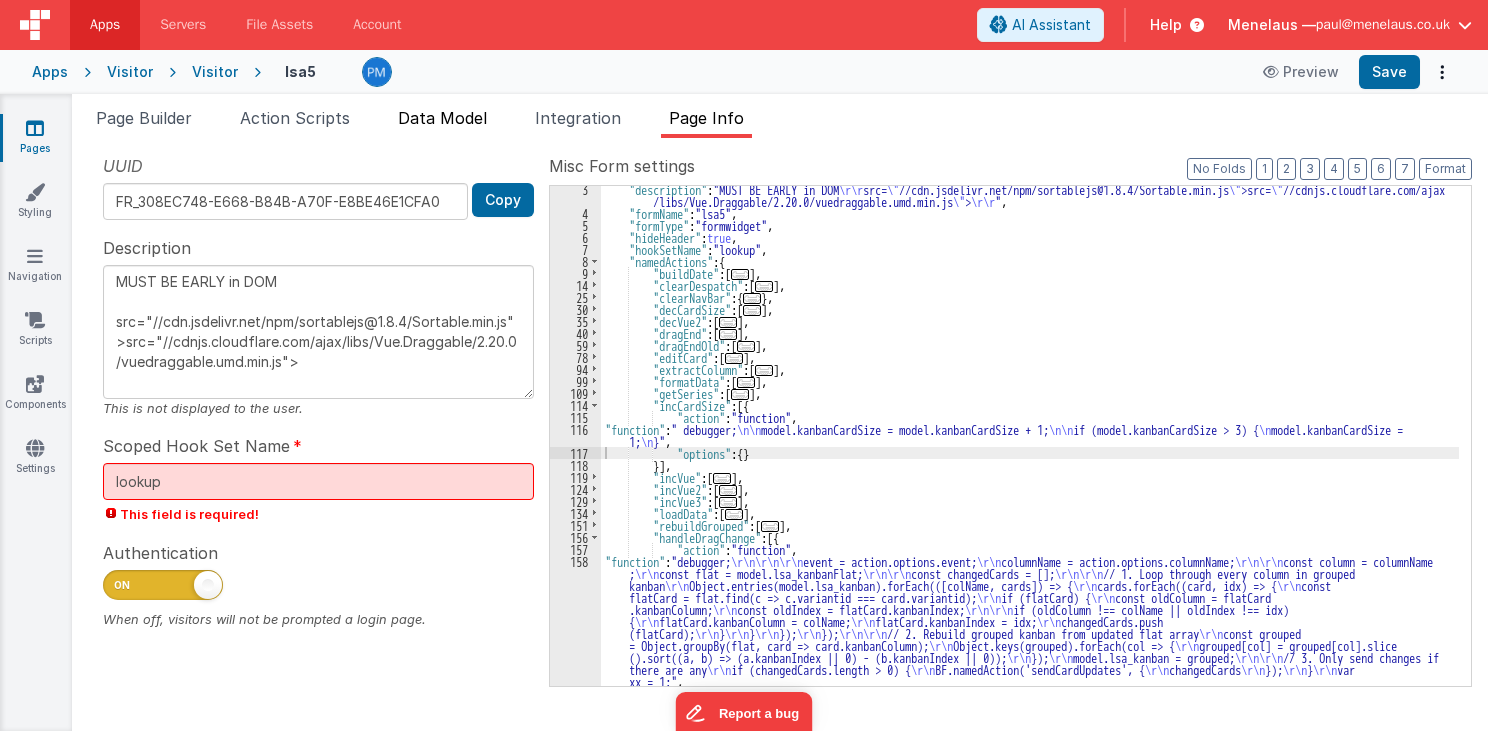 click on "Data Model" at bounding box center [442, 118] 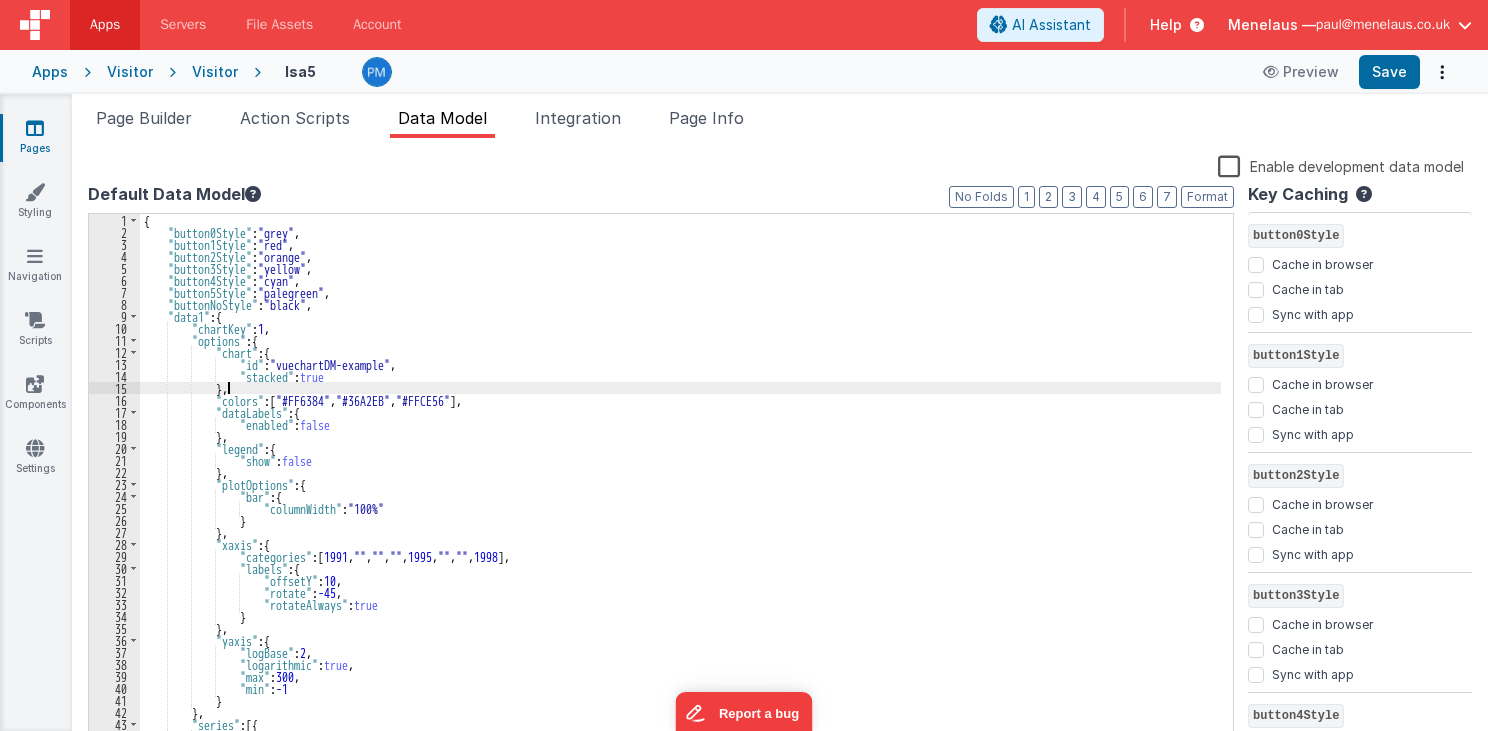 click on "{      "button0Style" :  "grey" ,      "button1Style" :  "red" ,      "button2Style" :  "orange" ,      "button3Style" :  "yellow" ,      "button4Style" :  "cyan" ,      "button5Style" :  "palegreen" ,      "buttonNoStyle" :  "black" ,      "data1" :  {           "chartKey" :  1 ,           "options" :  {                "chart" :  {                     "id" :  "vuechartDM-example" ,                     "stacked" :  true                } ,                "colors" :  [ "#FF6384" ,  "#36A2EB" ,  "#FFCE56" ] ,                "dataLabels" :  {                     "enabled" :  false                } ,                "legend" :  {                     "show" :  false                } ,                "plotOptions" :  {                     "bar" :  {                          "columnWidth" :  "100%"                     }                } ,                "xaxis" :  {                     "categories" :  [ 1991 ,  "" ,  "" ,  "" ,  1995 ,  "" ,  "" ,  1998 ] ,                     "labels" :  {                          :" at bounding box center (680, 493) 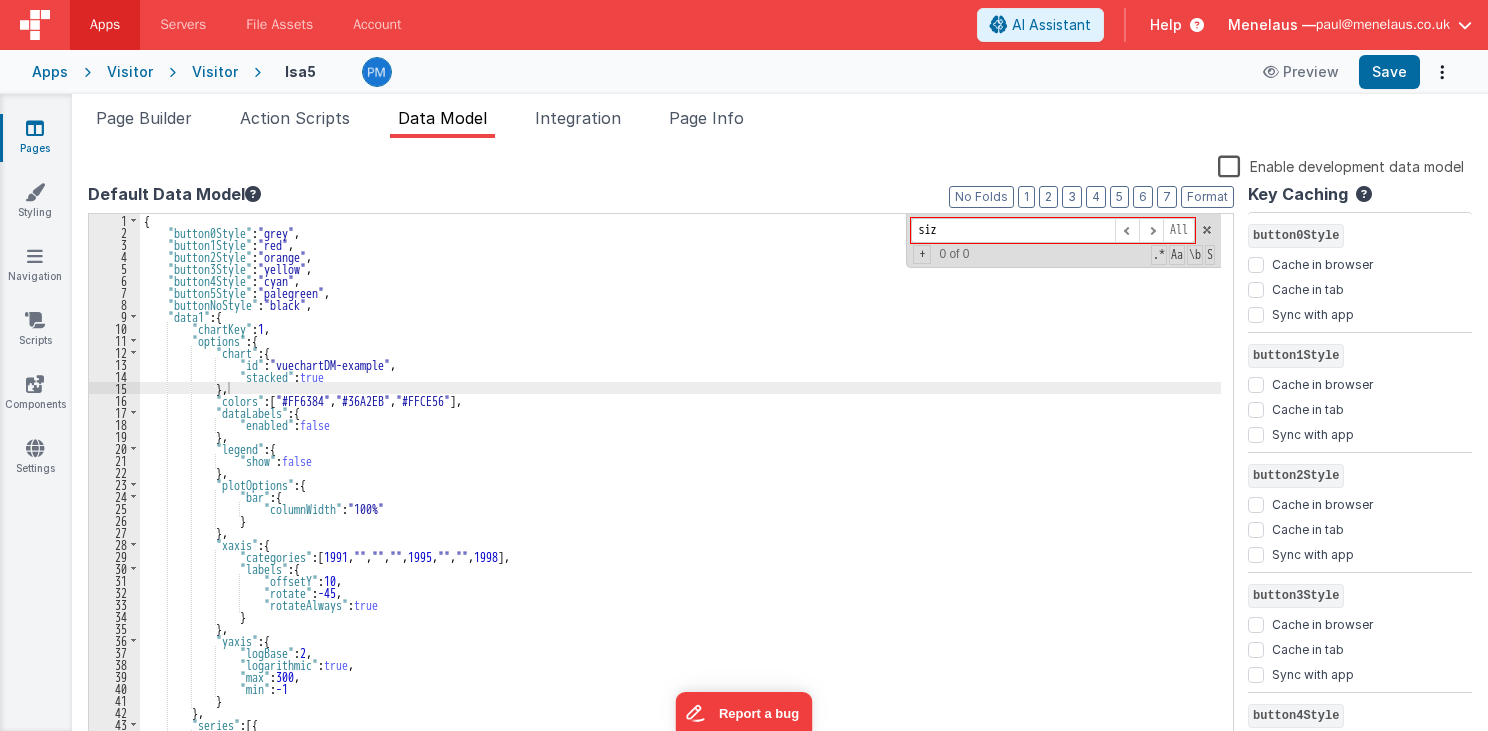 type on "size" 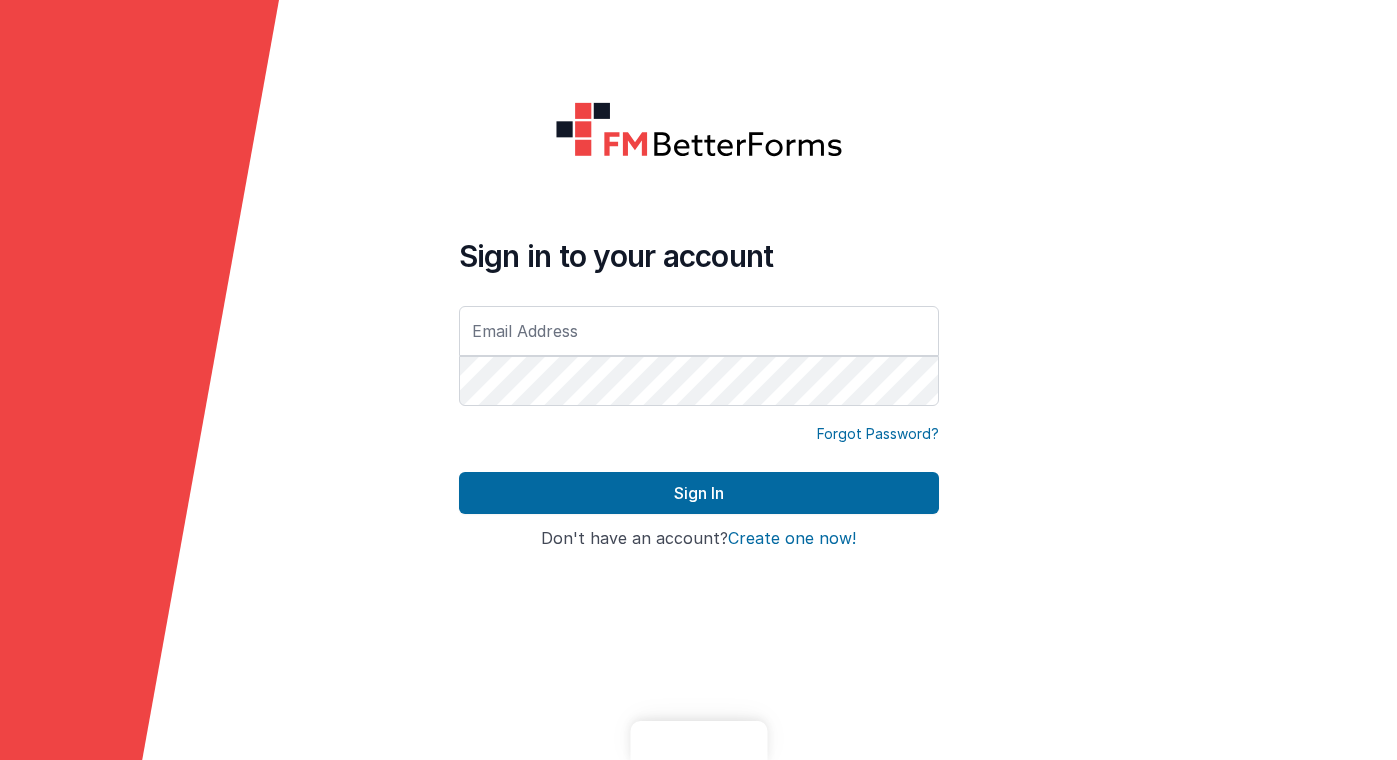scroll, scrollTop: 0, scrollLeft: 0, axis: both 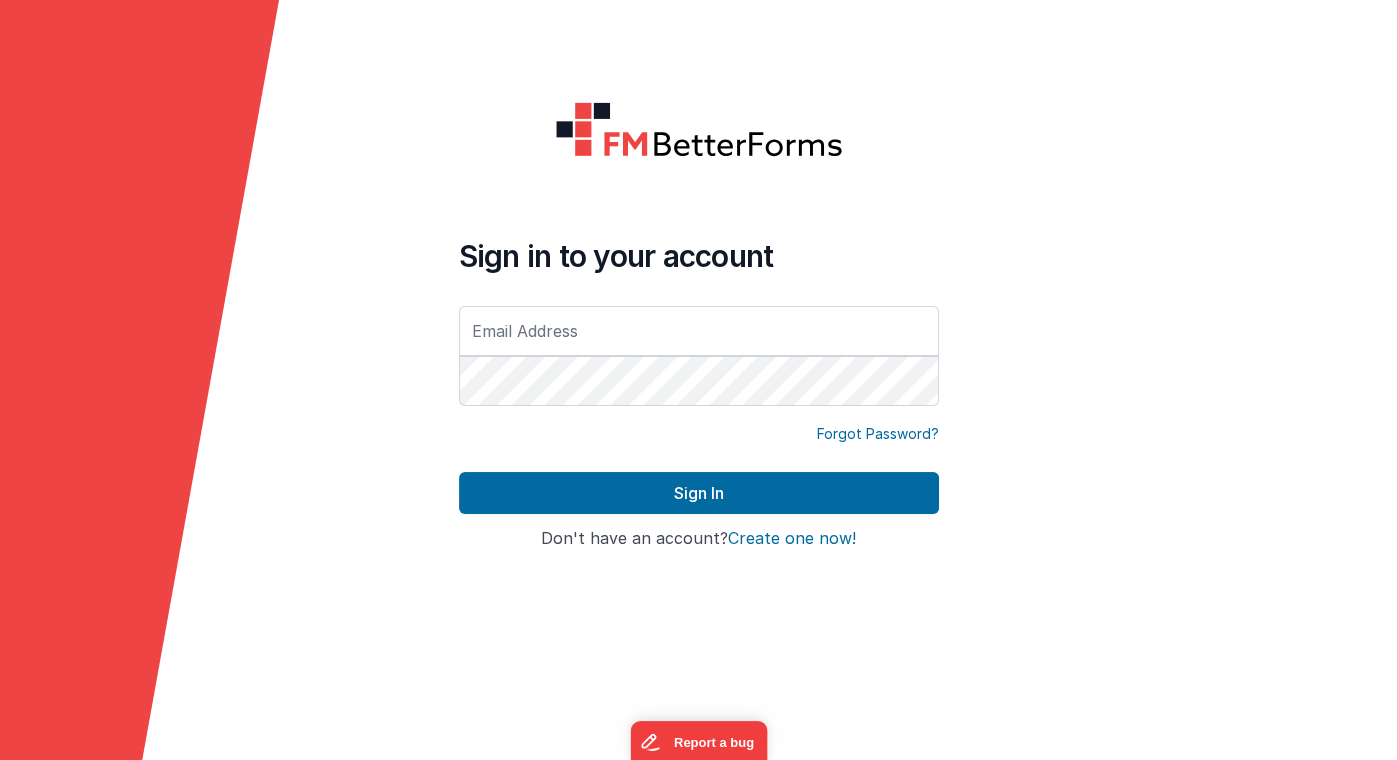 type on "paul@menelaus.co.uk" 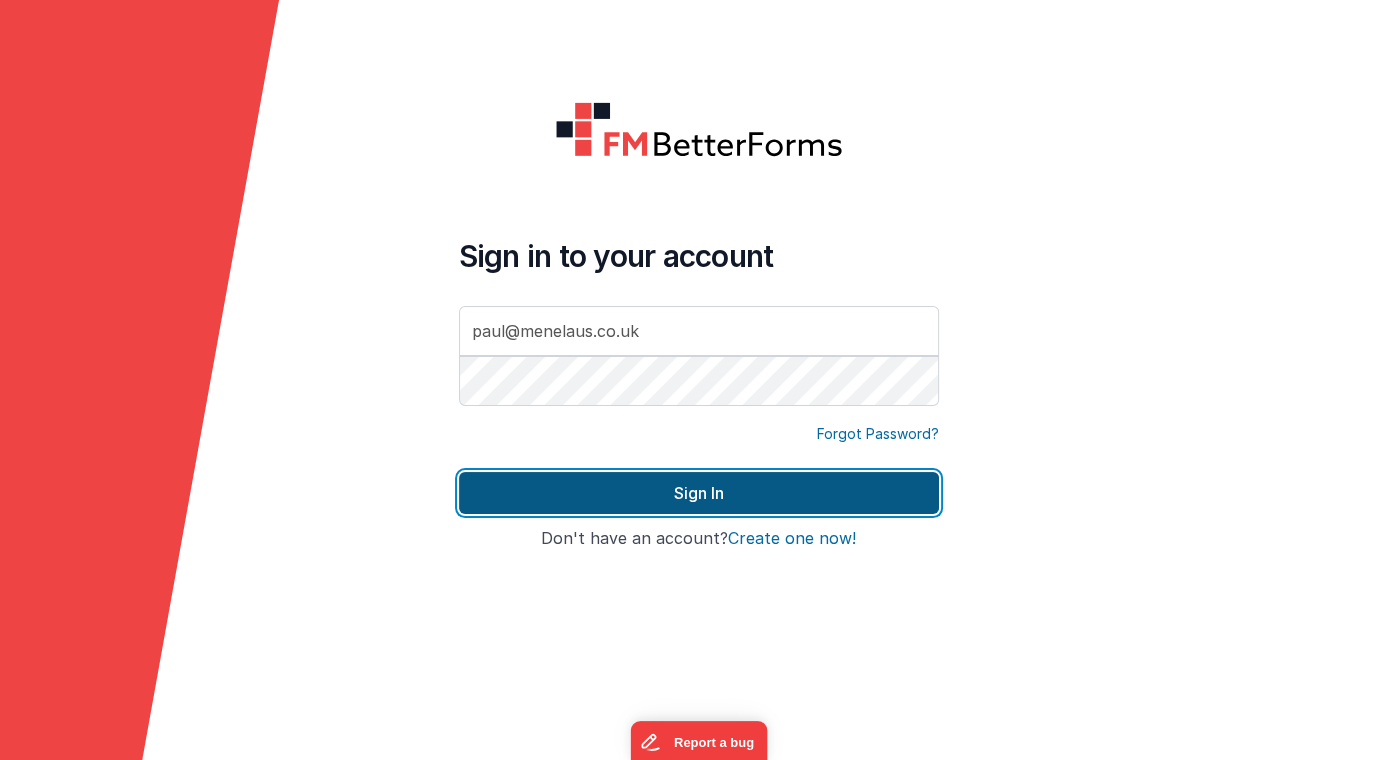 click on "Sign In" at bounding box center (699, 493) 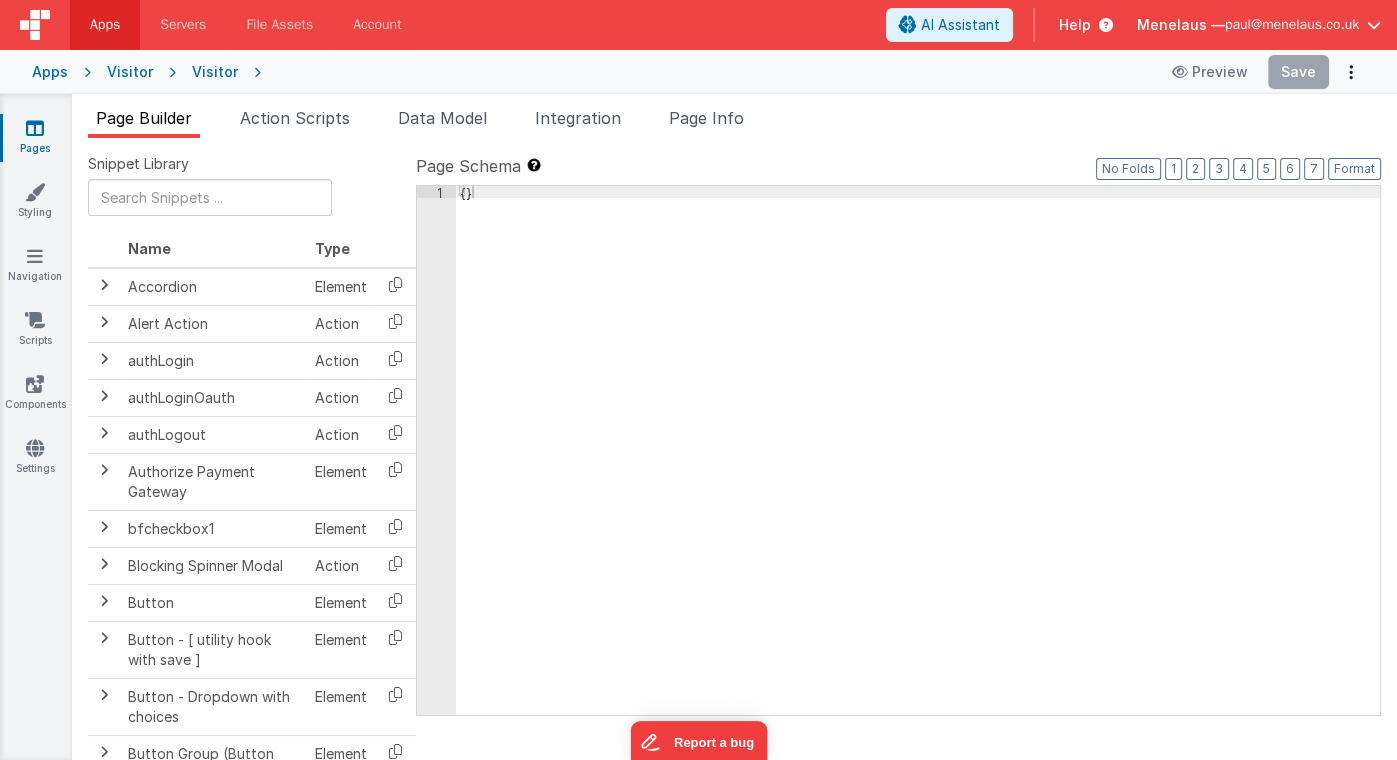 type on "FR_79883649-D858-DC47-998B-68BF49987113" 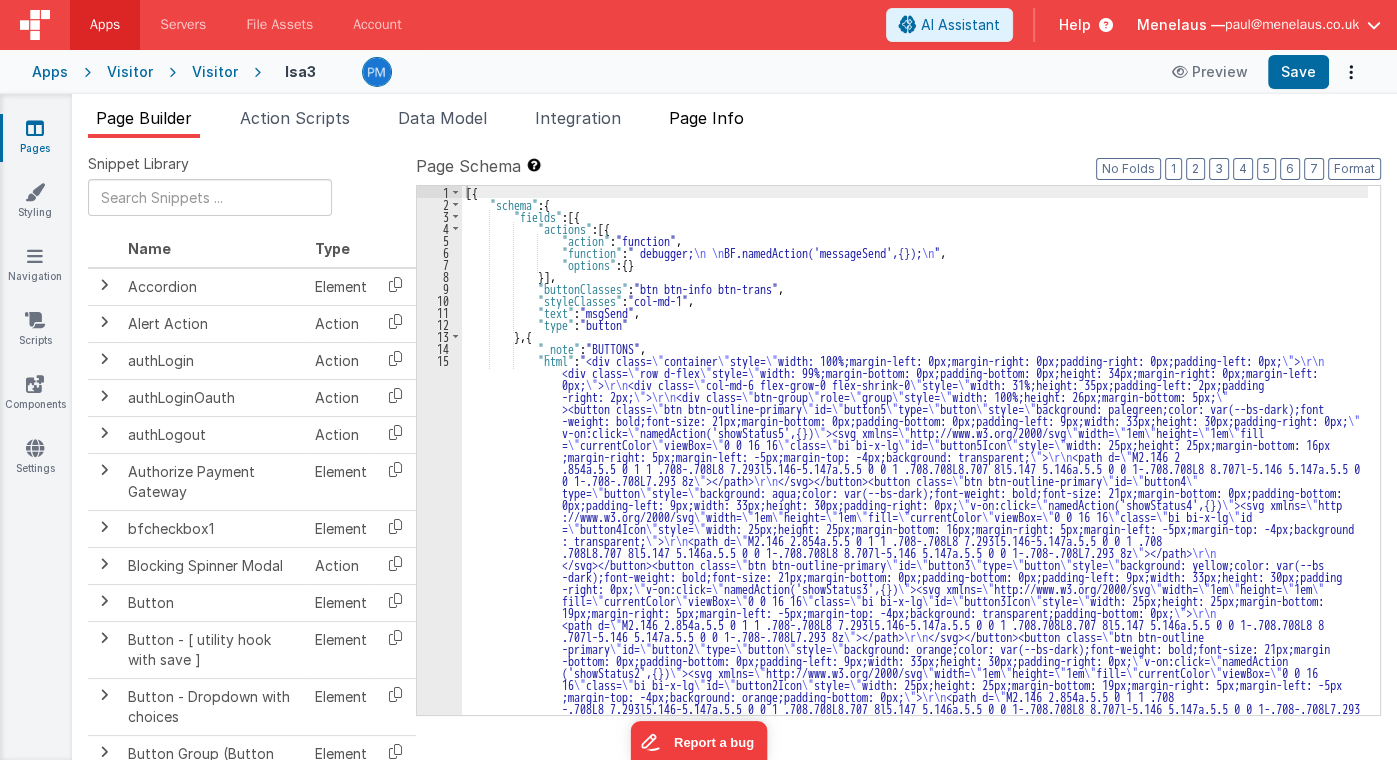 click on "Page Info" at bounding box center (706, 118) 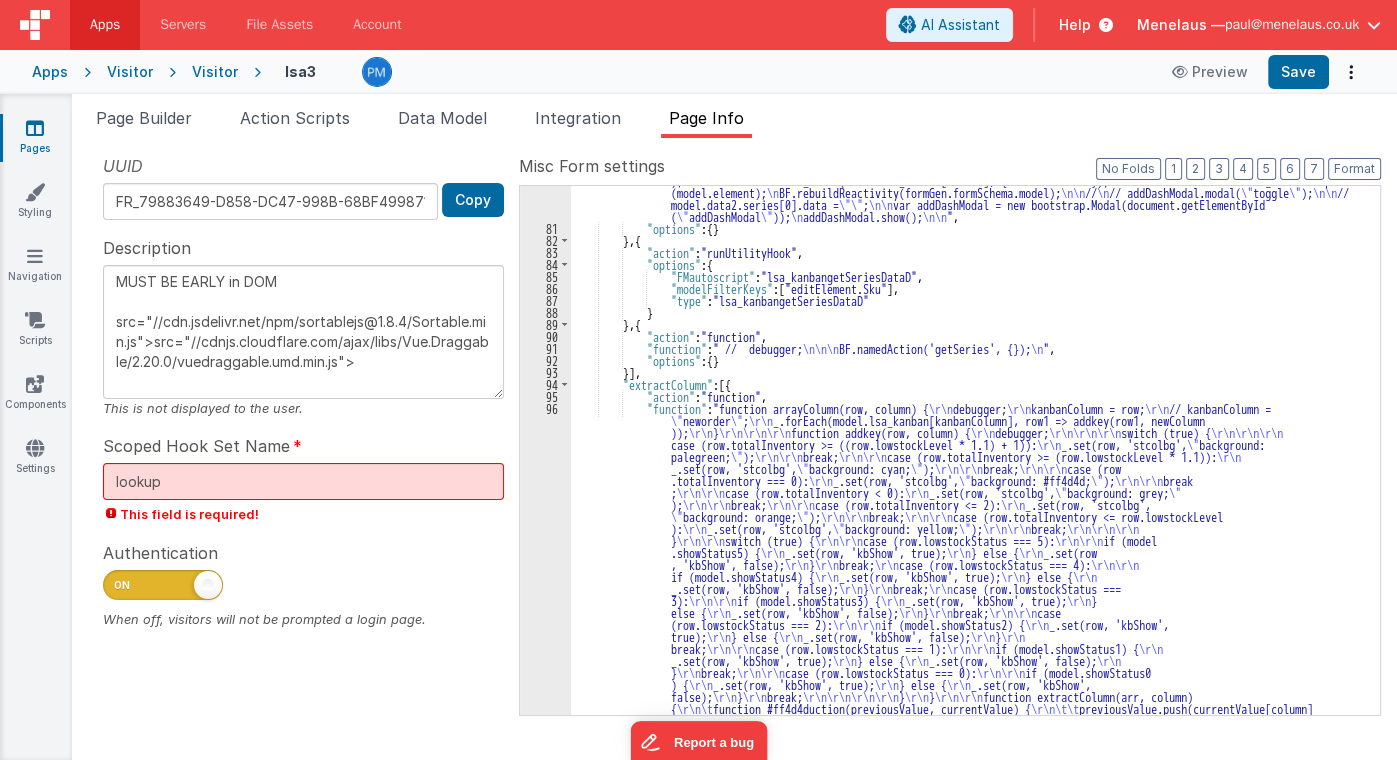 scroll, scrollTop: 1680, scrollLeft: 0, axis: vertical 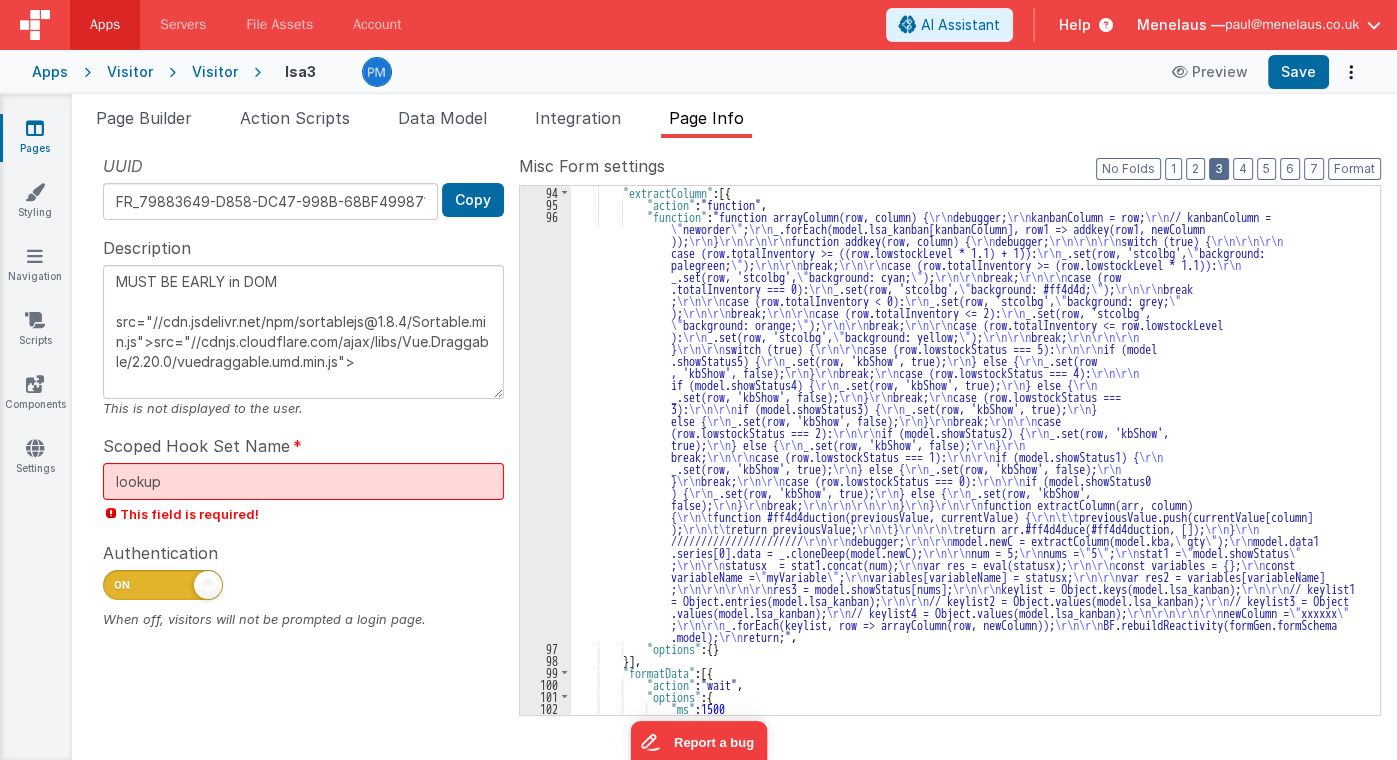 click on "3" at bounding box center [1219, 169] 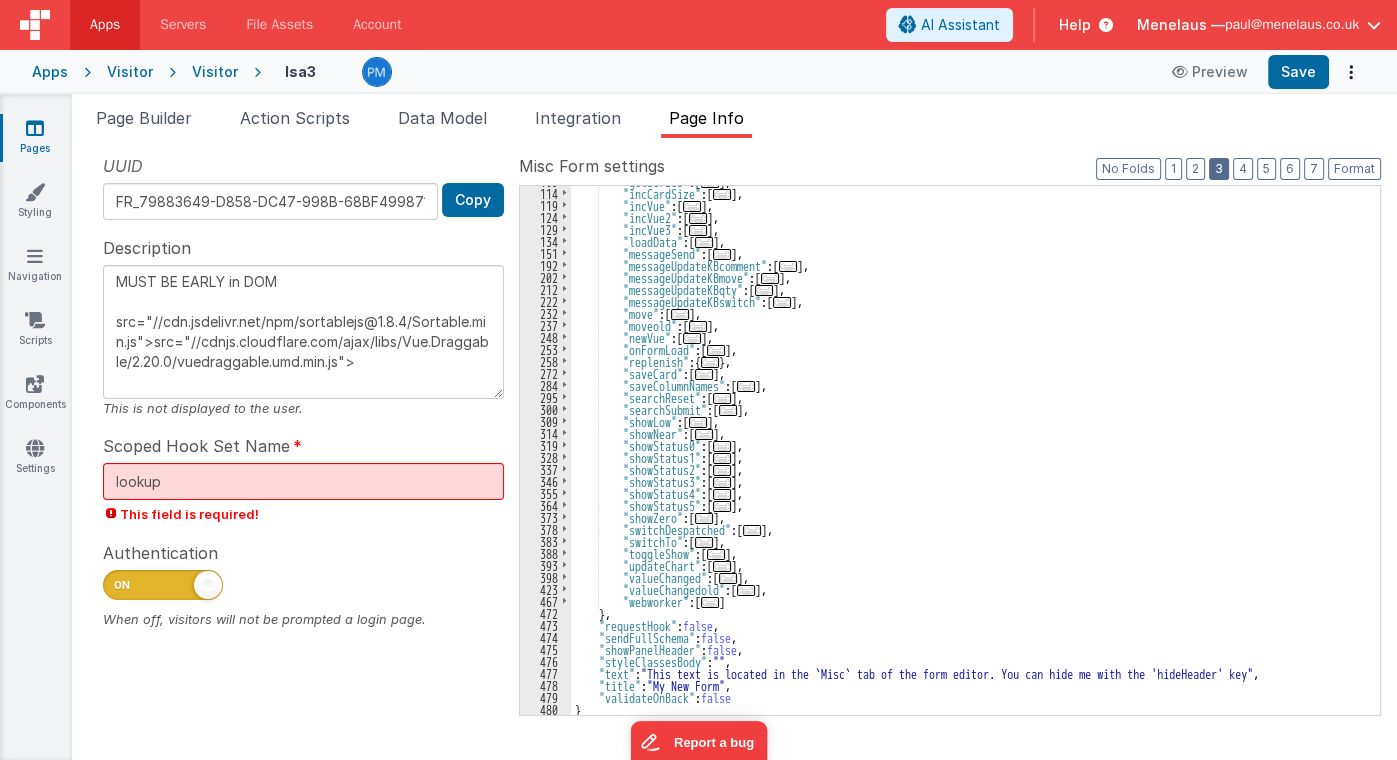 scroll, scrollTop: 238, scrollLeft: 0, axis: vertical 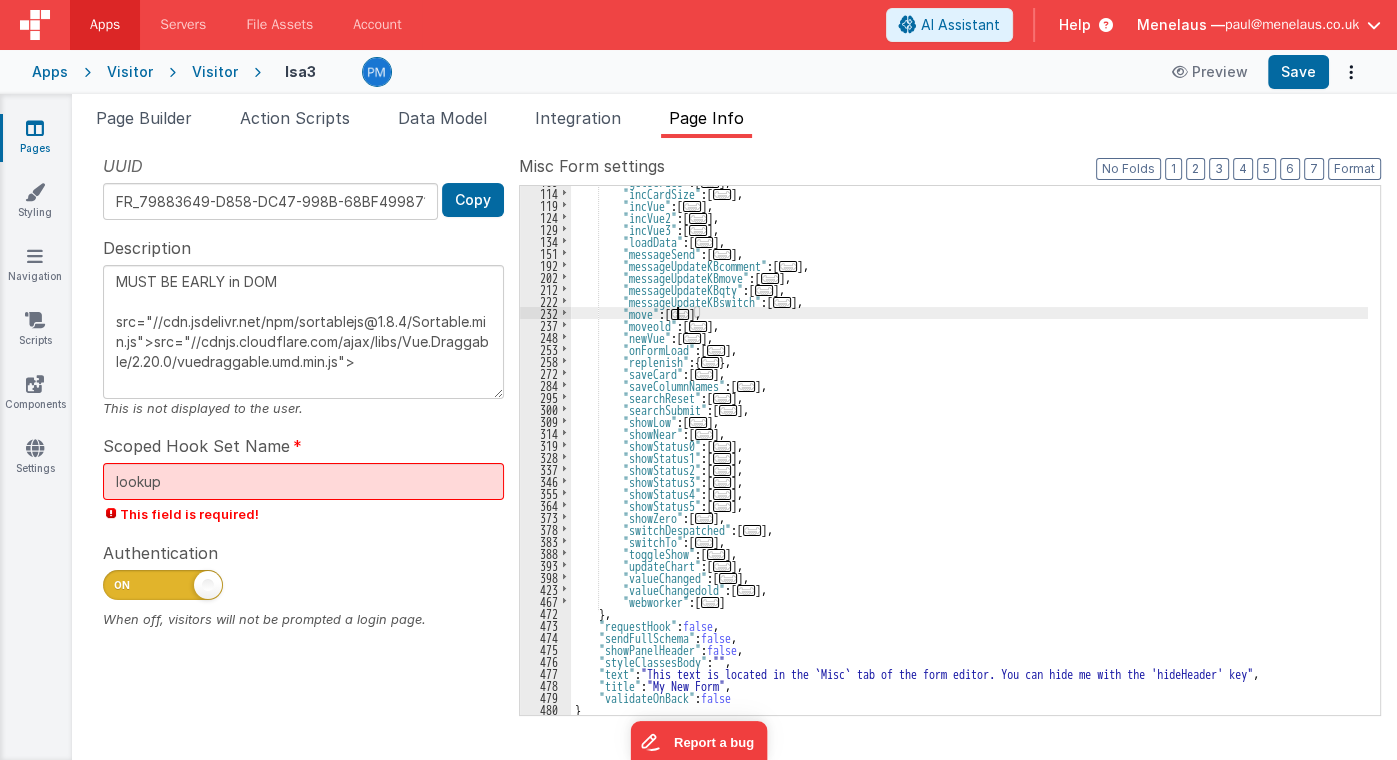 click on "..." at bounding box center [680, 314] 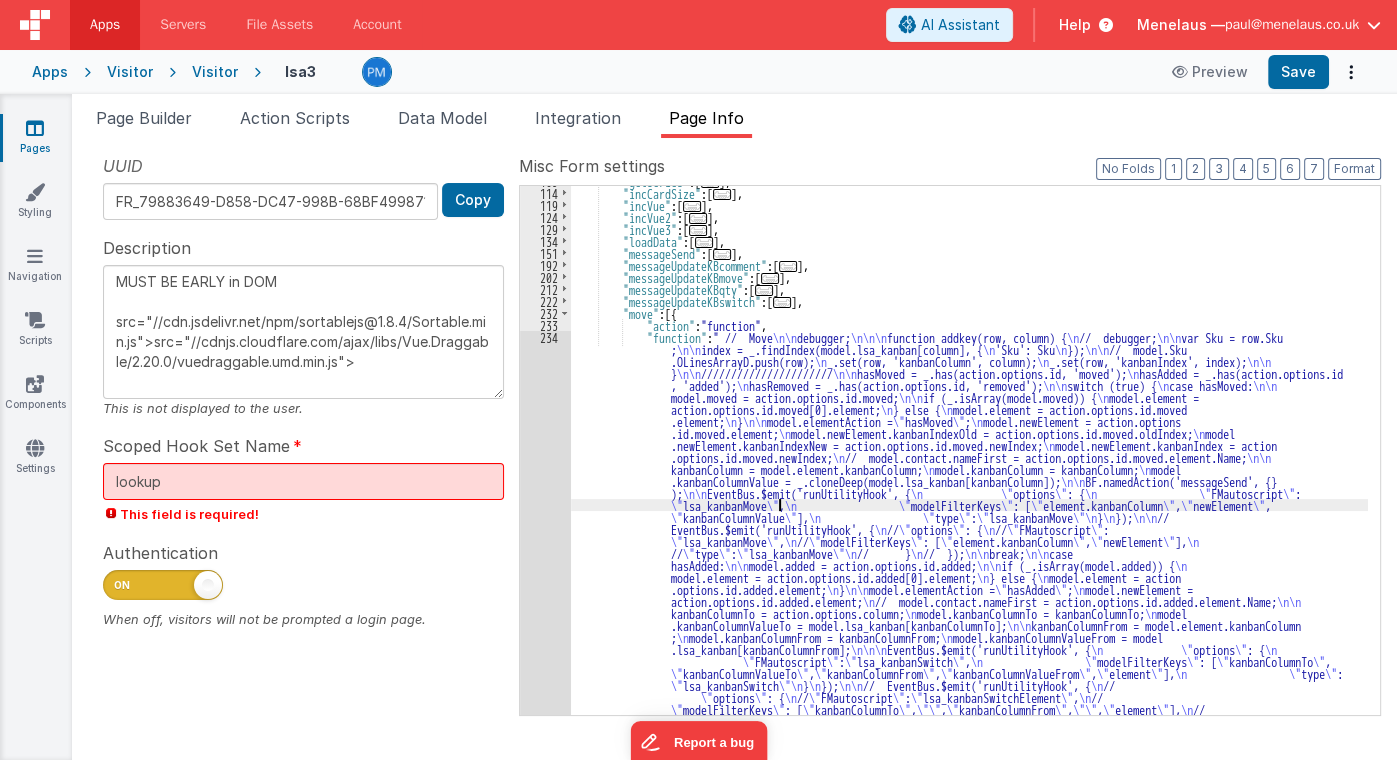 click on ""move" :  [{                "action" :  "function" ,                "function" :  " //  Move \n\n  debugger; \n\n\n  function addkey(row, column) { \n     //  debugger; \n\n      var Sku = row.Sku                  ; \n\n      index = _.findIndex(model.lsa_kanban[column], { \n          'Sku': Sku \n      }); \n\n      //  model.Sku                  .OLinesArrayD.push(row); \n      _.set(row, 'kanbanColumn', column); \n      _.set(row, 'kanbanIndex', index); \n\n                    } \n\n  ////////////////////// \n\n \n , 'added'); \n \n" at bounding box center [969, 715] 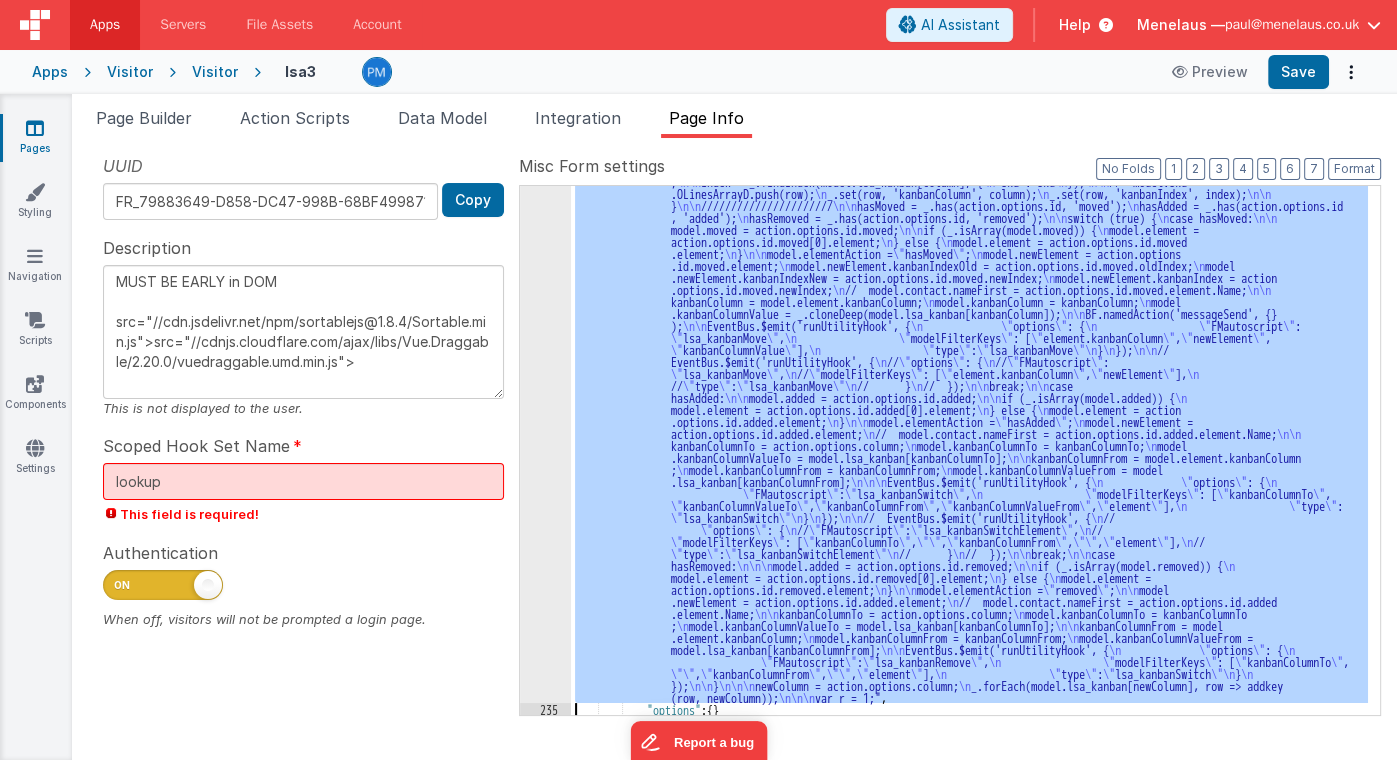 scroll, scrollTop: 407, scrollLeft: 0, axis: vertical 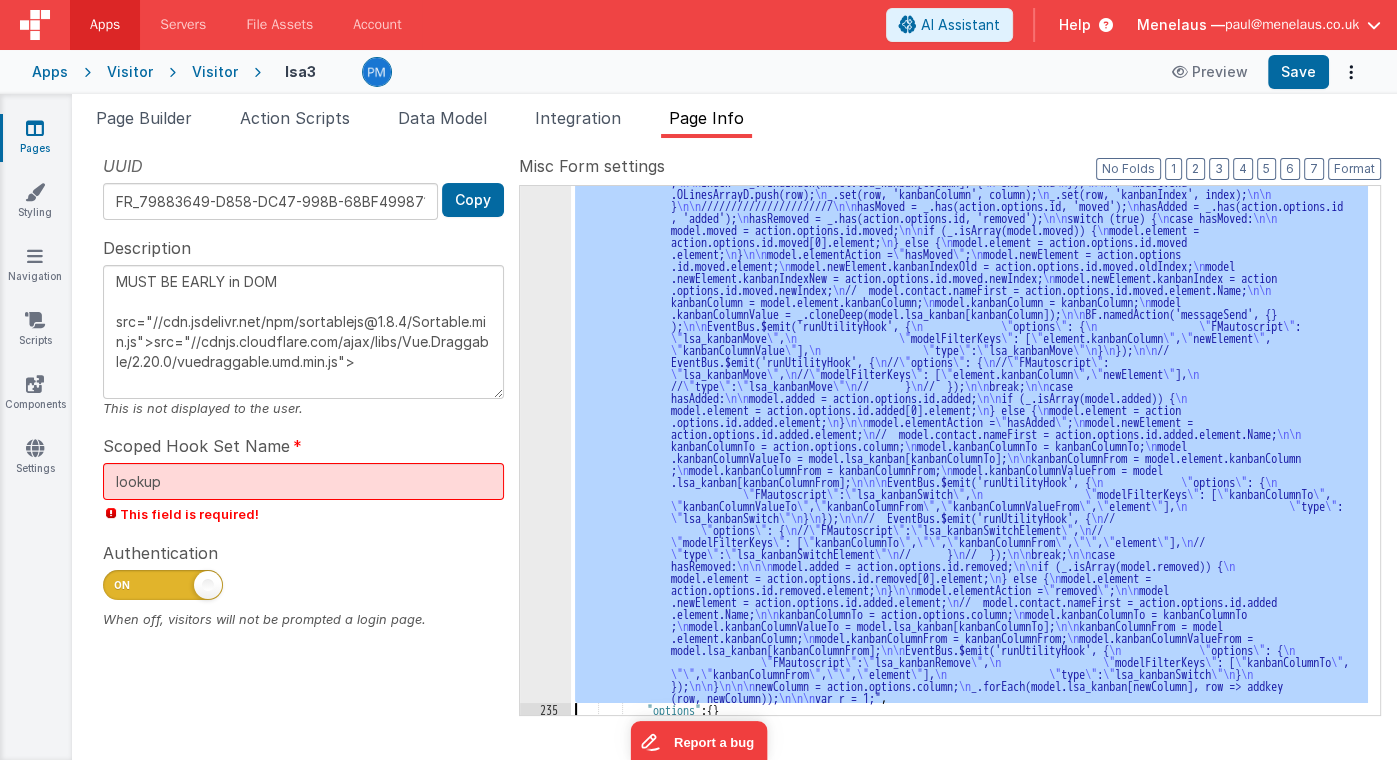 click on "234" at bounding box center [545, 433] 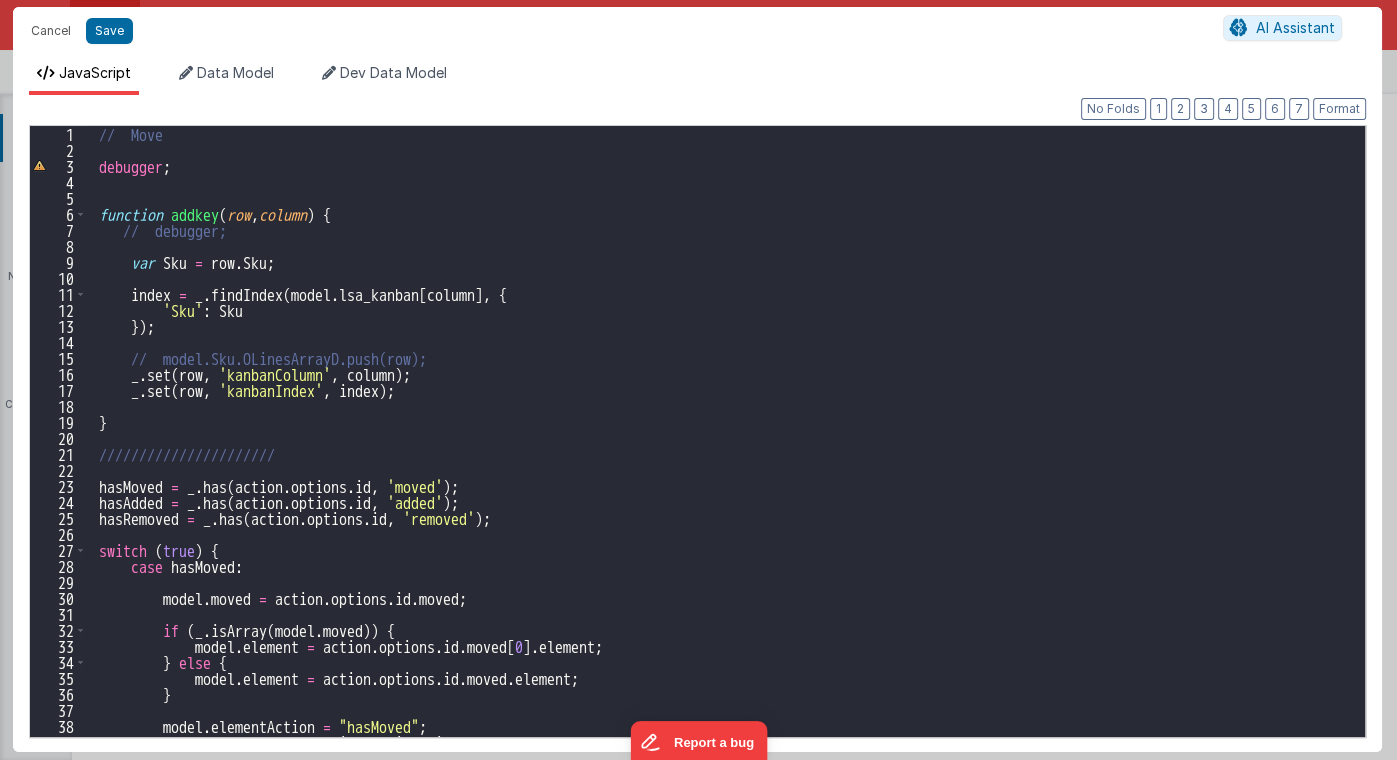 scroll, scrollTop: 0, scrollLeft: 0, axis: both 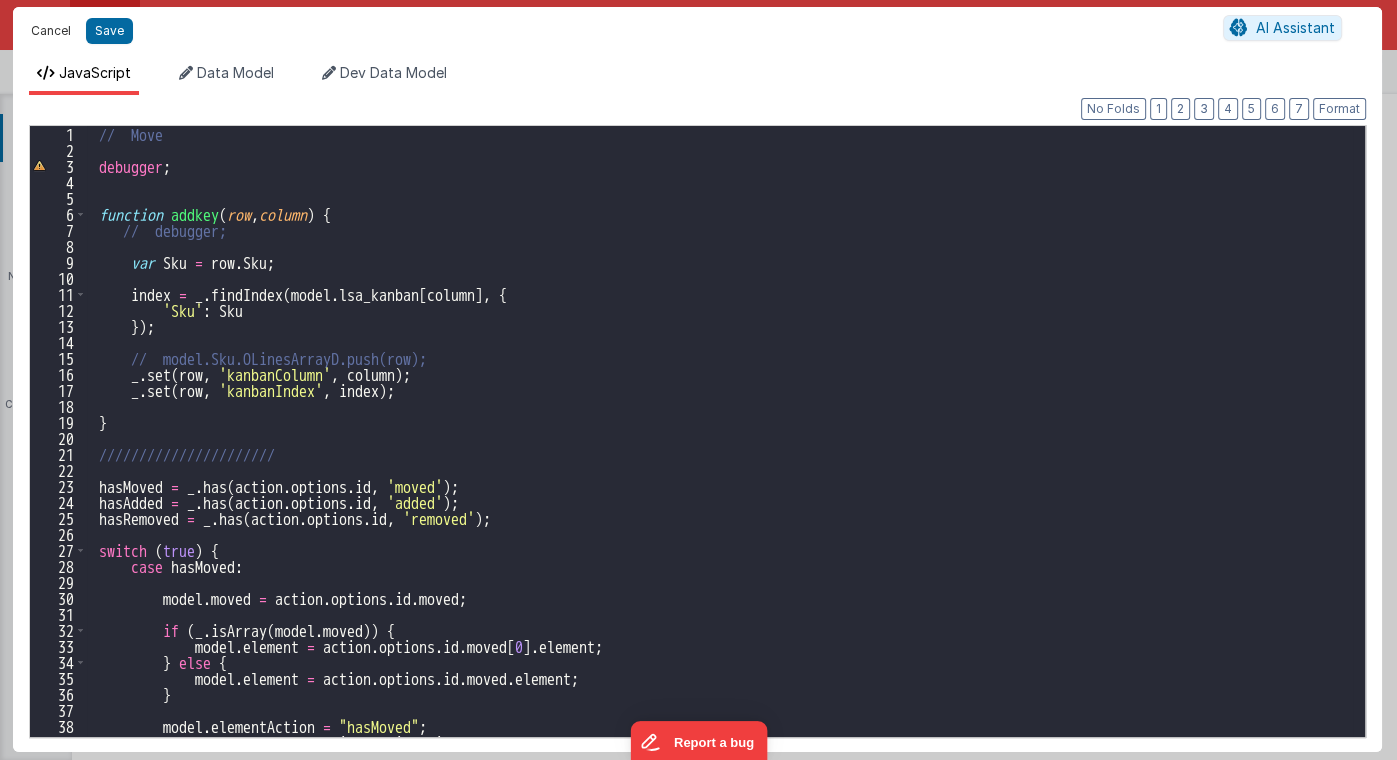 click on "Cancel" at bounding box center [51, 31] 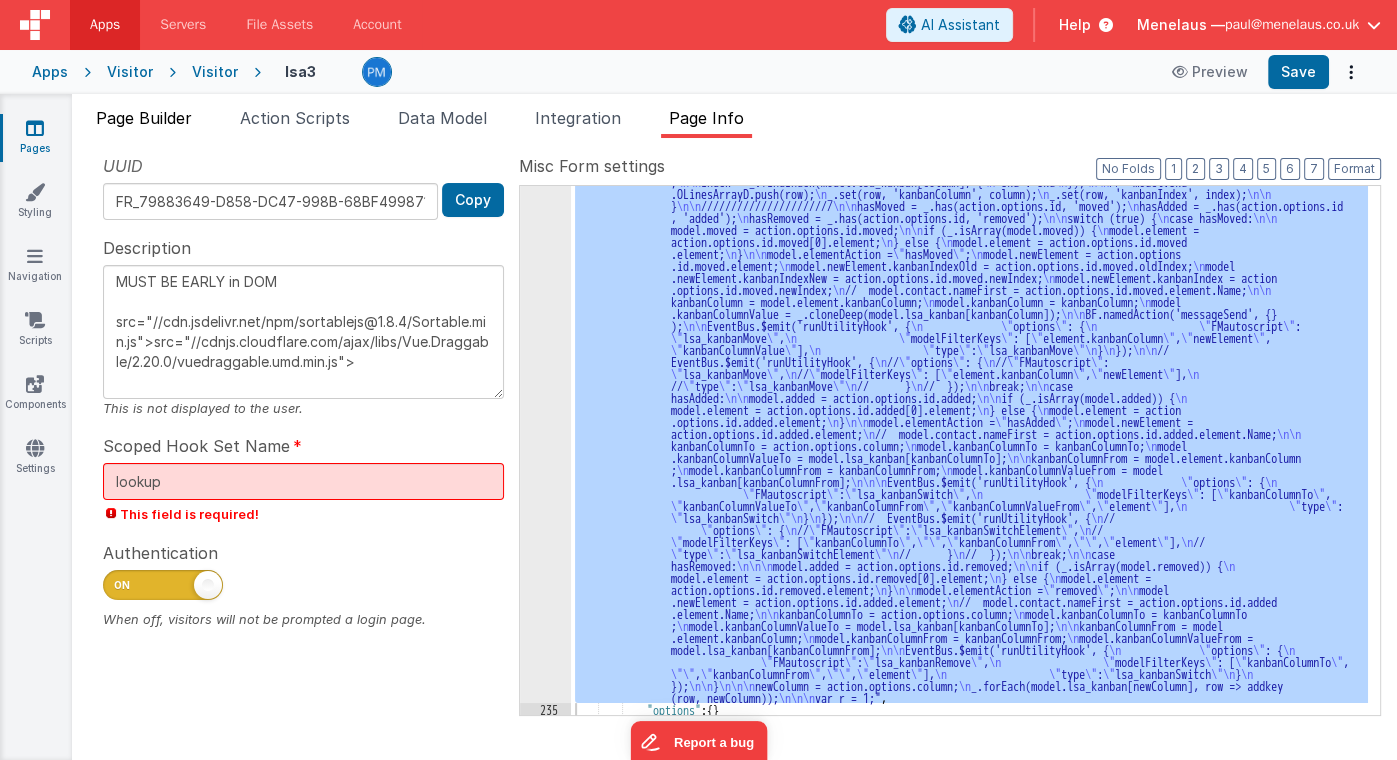 click on "Page Builder" at bounding box center (144, 118) 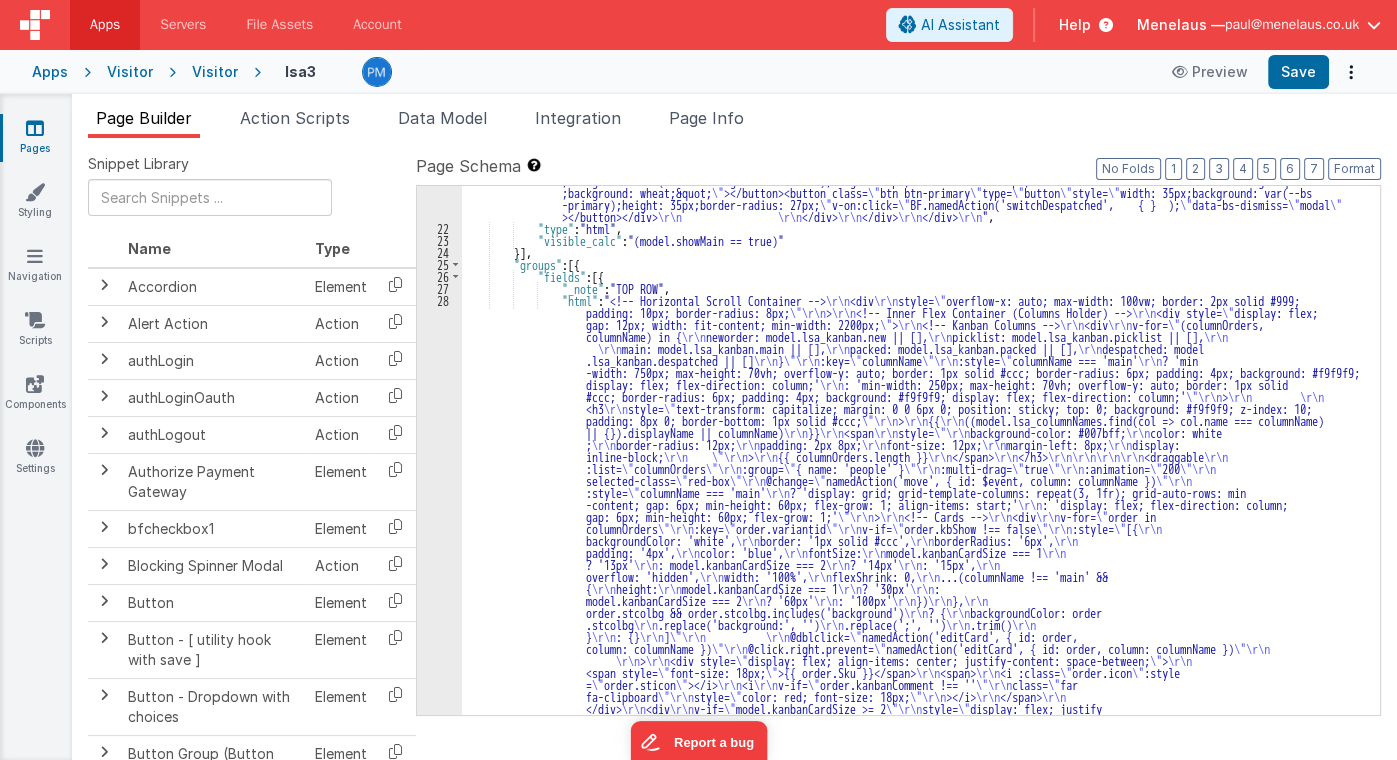 scroll, scrollTop: 1680, scrollLeft: 0, axis: vertical 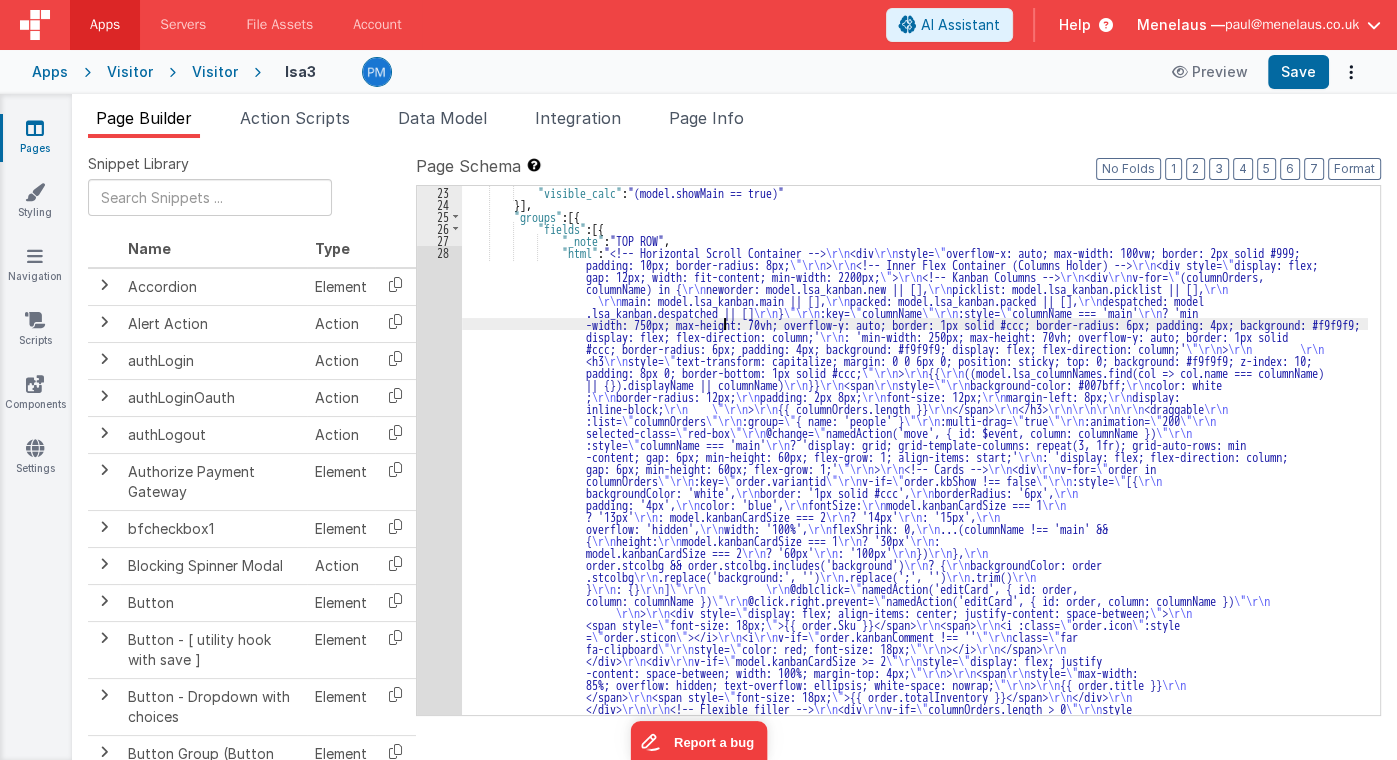 click on ""visible_calc" :  "(model.showMain == true)"           }] ,           "groups" :  [{                "fields" :  [{                     "_note" :  "TOP ROW" ,                     "html" :  "<!-- Horizontal Scroll Container --> \r\n <div \r\n   style= \" overflow-x: auto; max-width: 100vw; border: 2px solid #999;                       padding: 10px; border-radius: 8px; \"\r\n > \r\n   <!-- Inner Flex Container (Columns Holder) --> \r\n   <div style= \" display: flex;                       gap: 12px; width: fit-content; min-width: 2200px; \" > \r\n     <!-- Kanban Columns --> \r\n     <div \r\n       v-for= \" (columnOrders,                       columnName) in { \r\n         neworder: model.lsa_kanban.new || [], \r\n         picklist: model.lsa_kanban.picklist || [], \r\n                                \r\n         main: model.lsa_kanban.main || [], \r\n         packed: model.lsa_kanban.packed || [], \r\n \r\n       }" at bounding box center [915, 726] 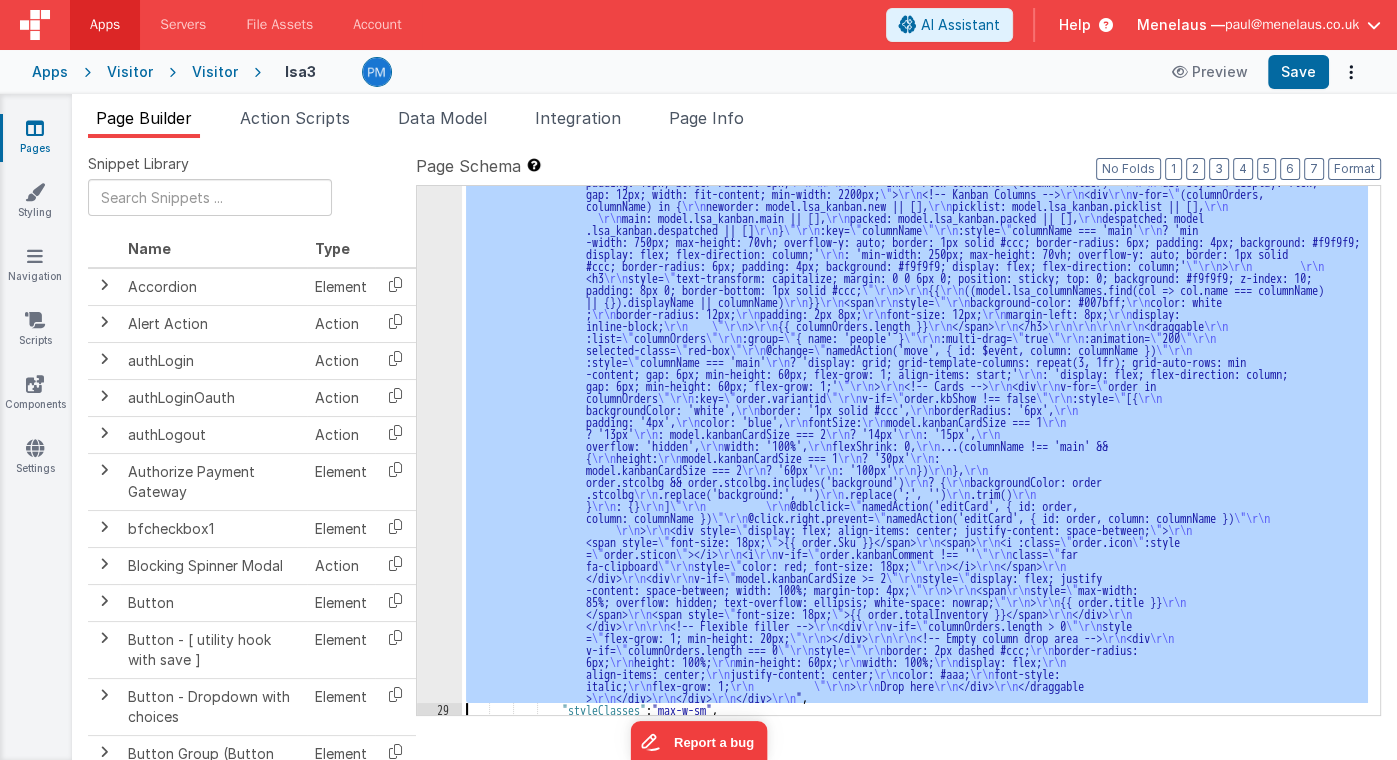 scroll, scrollTop: 1763, scrollLeft: 0, axis: vertical 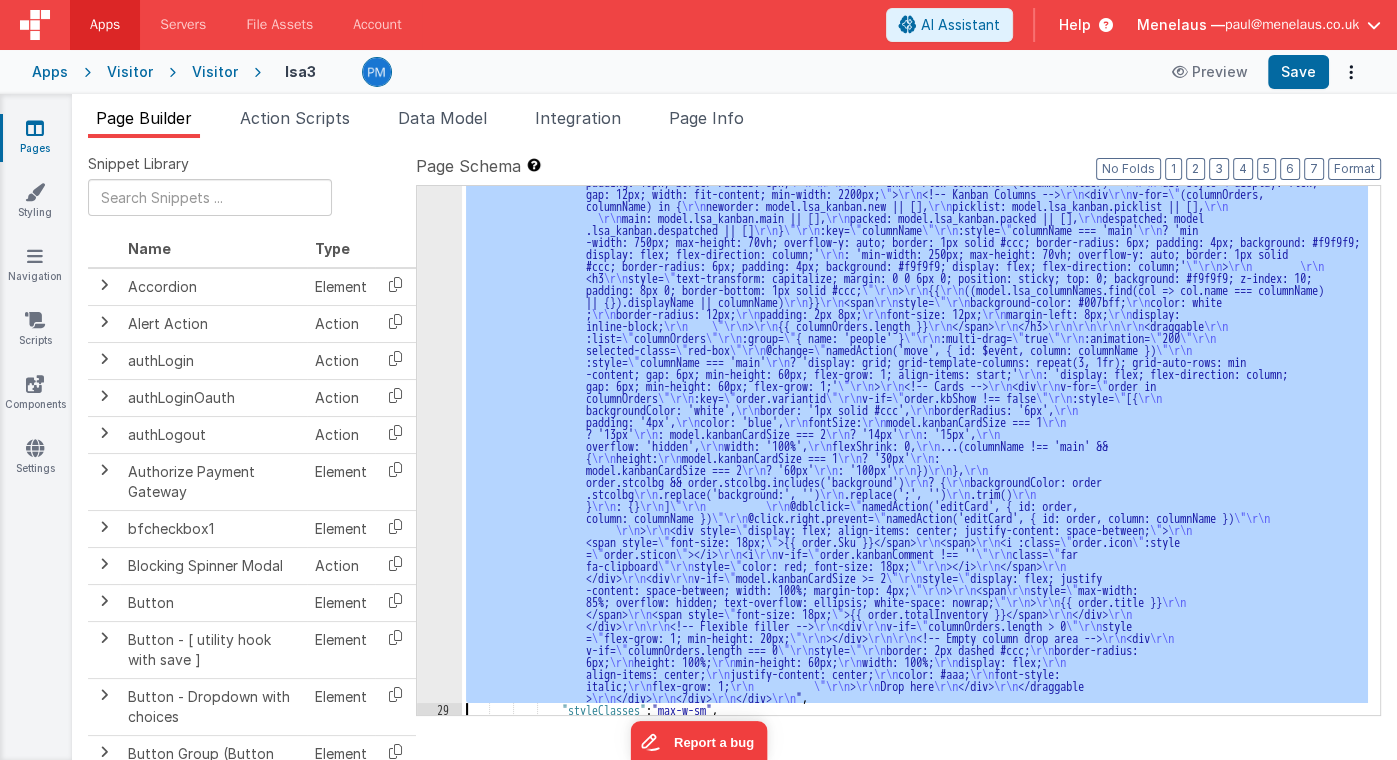 click on "28" at bounding box center [439, 433] 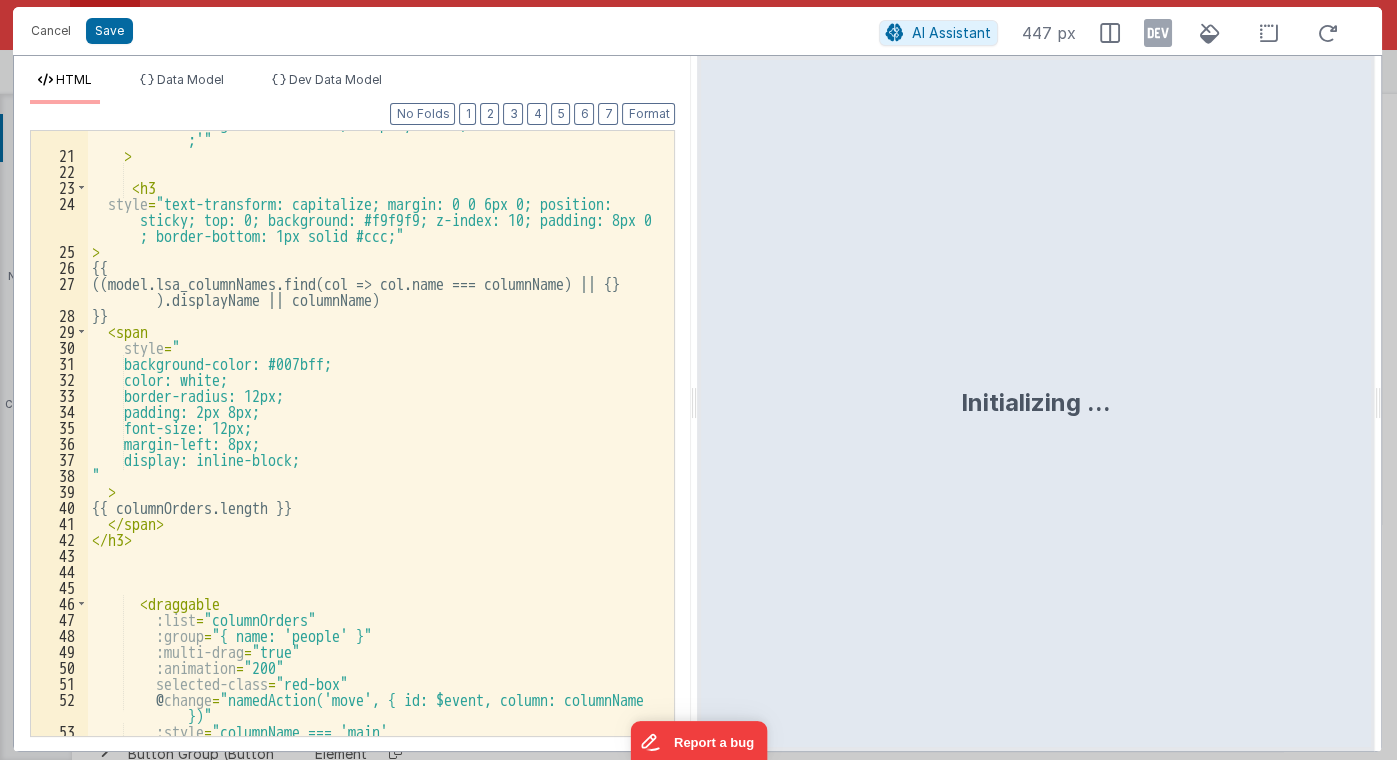 scroll, scrollTop: 528, scrollLeft: 0, axis: vertical 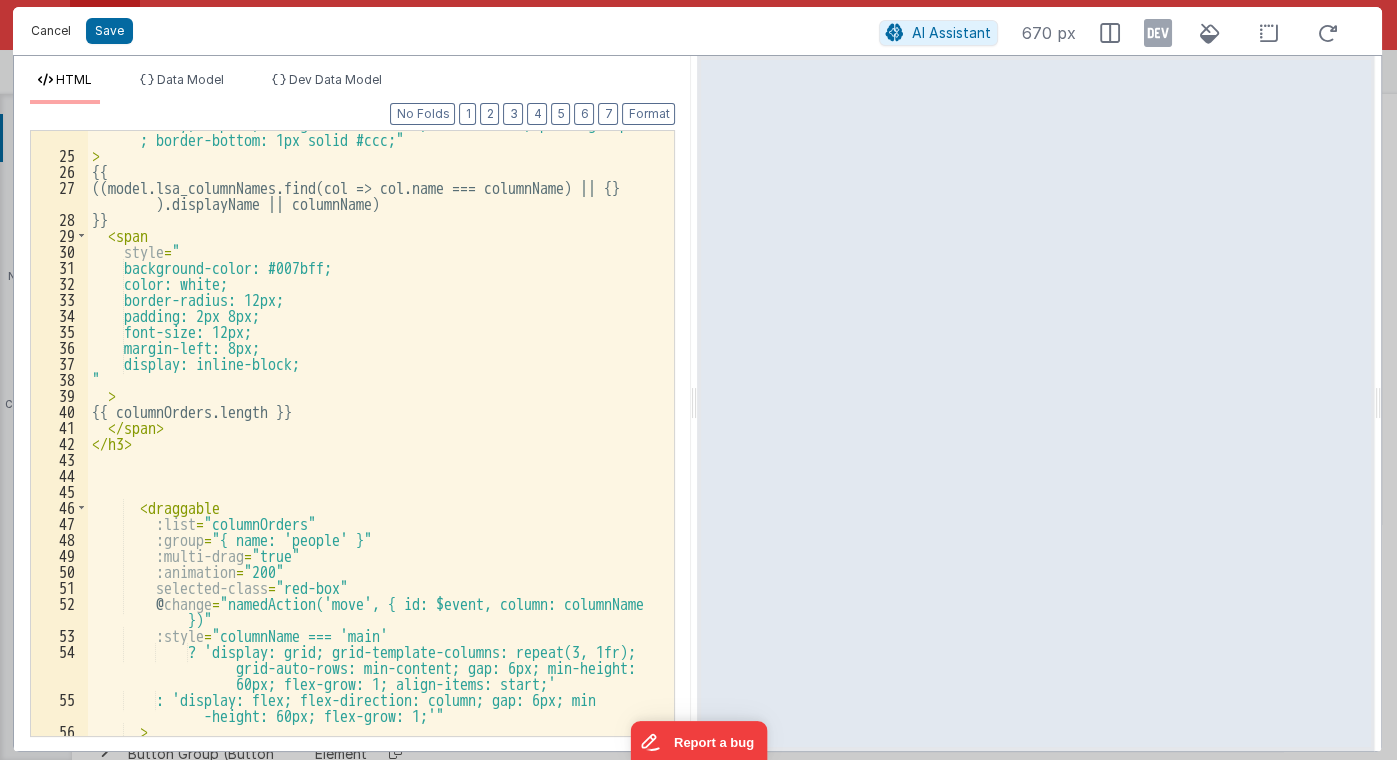 click on "Cancel" at bounding box center [51, 31] 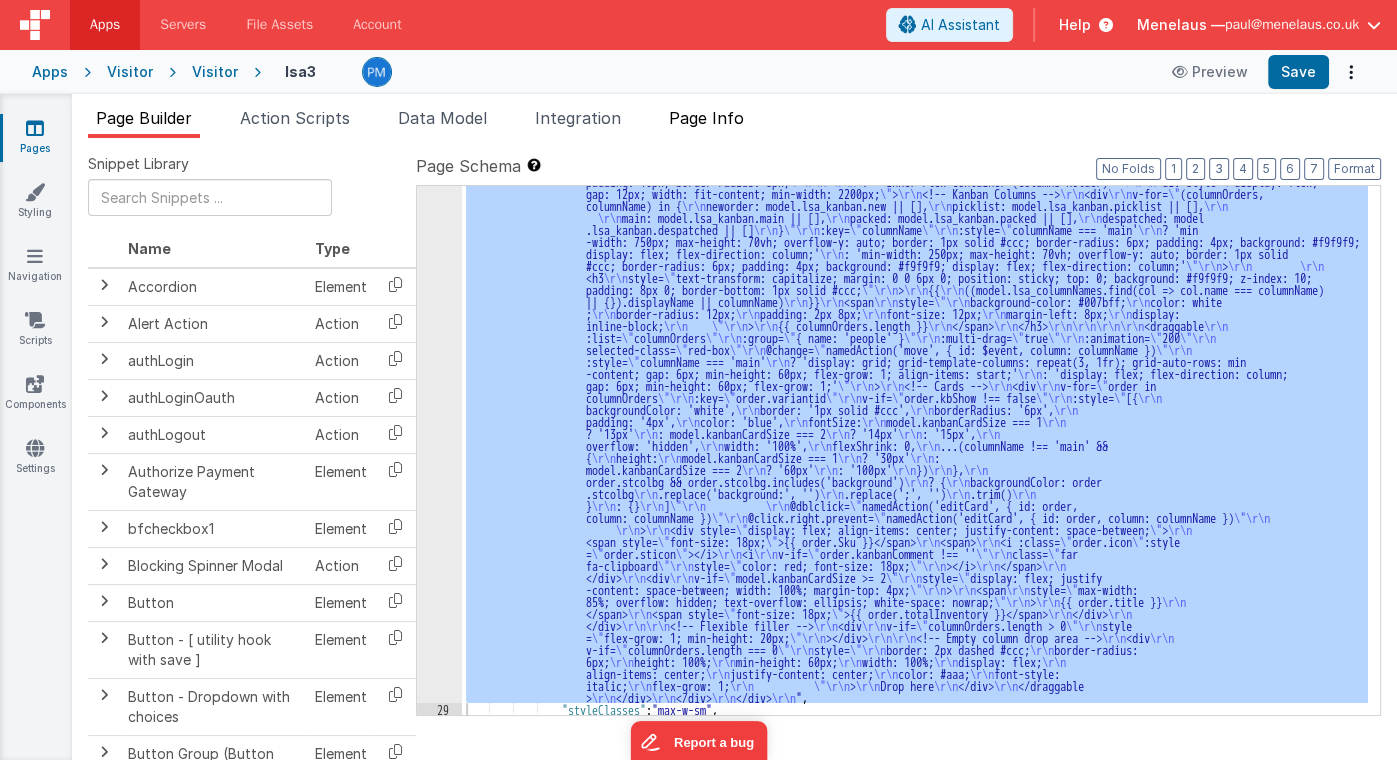 click on "Page Info" at bounding box center (706, 118) 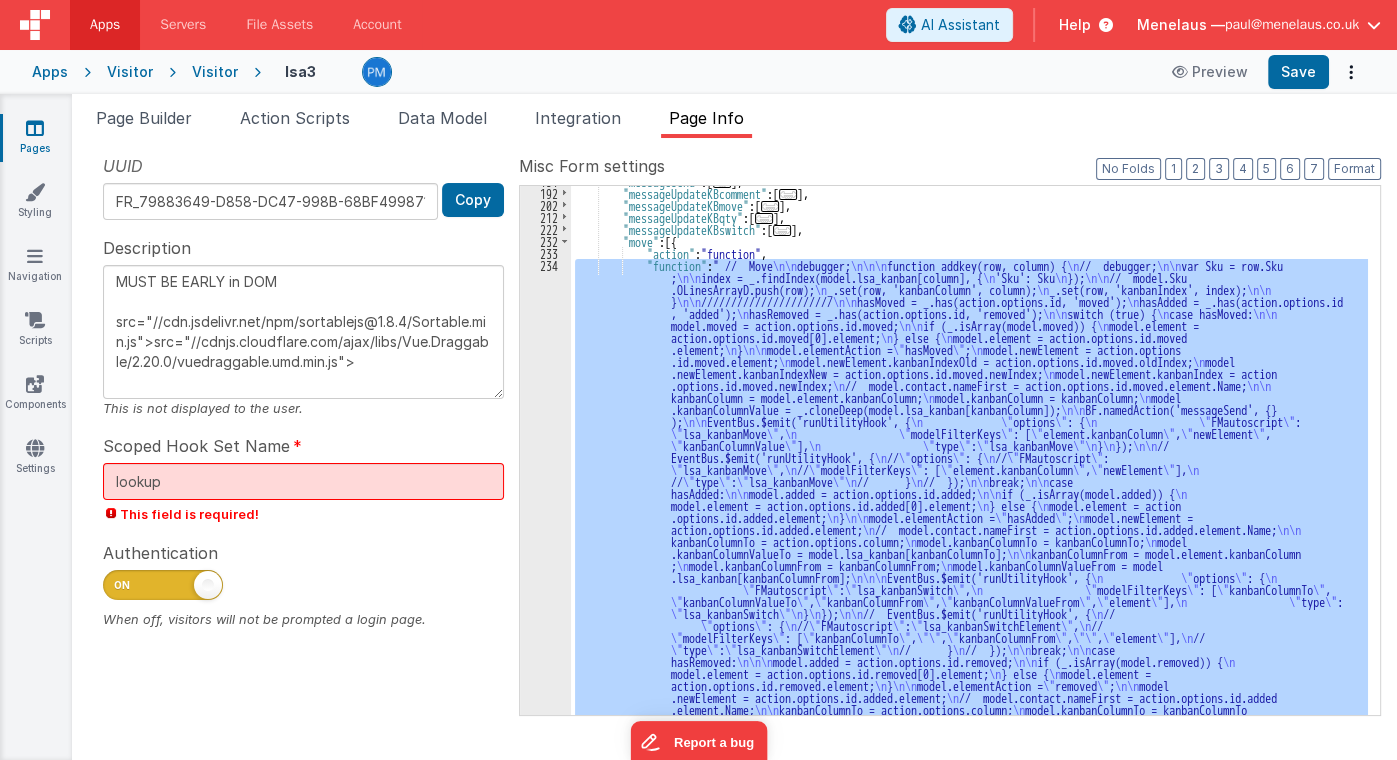 scroll, scrollTop: 311, scrollLeft: 0, axis: vertical 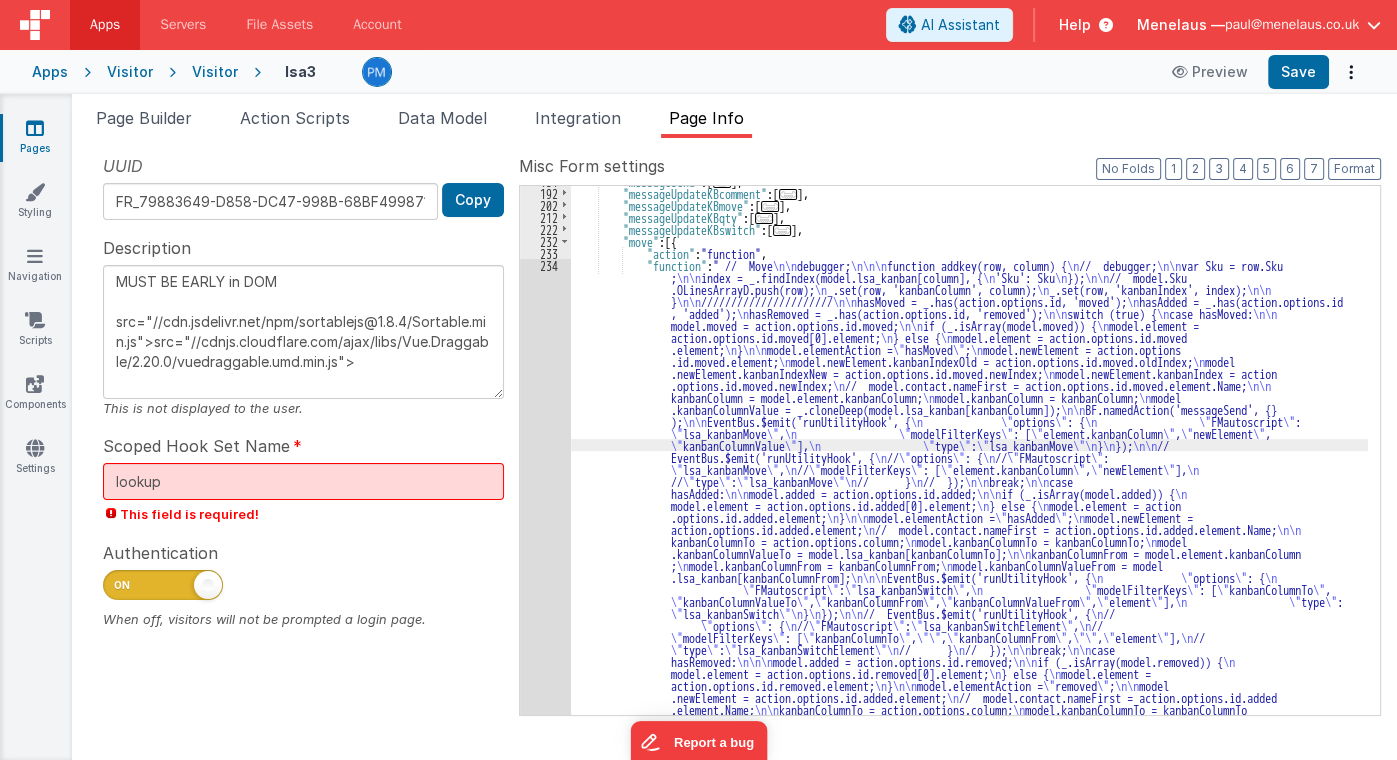 click on ""messageSend" :  [ ... ] ,           "messageUpdateKBcomment" :  [ ... ] ,           "messageUpdateKBmove" :  [ ... ] ,           "messageUpdateKBqty" :  [ ... ] ,           "messageUpdateKBswitch" :  [ ... ] ,           "move" :  [{                "action" :  "function" ,                "function" :  " //  Move \n\n  debugger; \n\n\n  function addkey(row, column) { \n     //  debugger; \n\n      var Sku = row.Sku                  ; \n\n      index = _.findIndex(model.lsa_kanban[column], { \n          'Sku': Sku \n      }); \n\n      //  model.Sku                  .OLinesArrayD.push(row); \n      _.set(row, 'kanbanColumn', column); \n      _.set(row, 'kanbanIndex', index); \n\n                    } \n\n  ////////////////////// \n\n  hasMoved = _.has(action.options.id, 'moved'); \n  hasAdded = _.has(action.options.id                  , 'added'); \n  hasRemoved = _.has(action.options.id, 'removed'); \n\n  switch (true) { \n \n\n         ;" at bounding box center [969, 715] 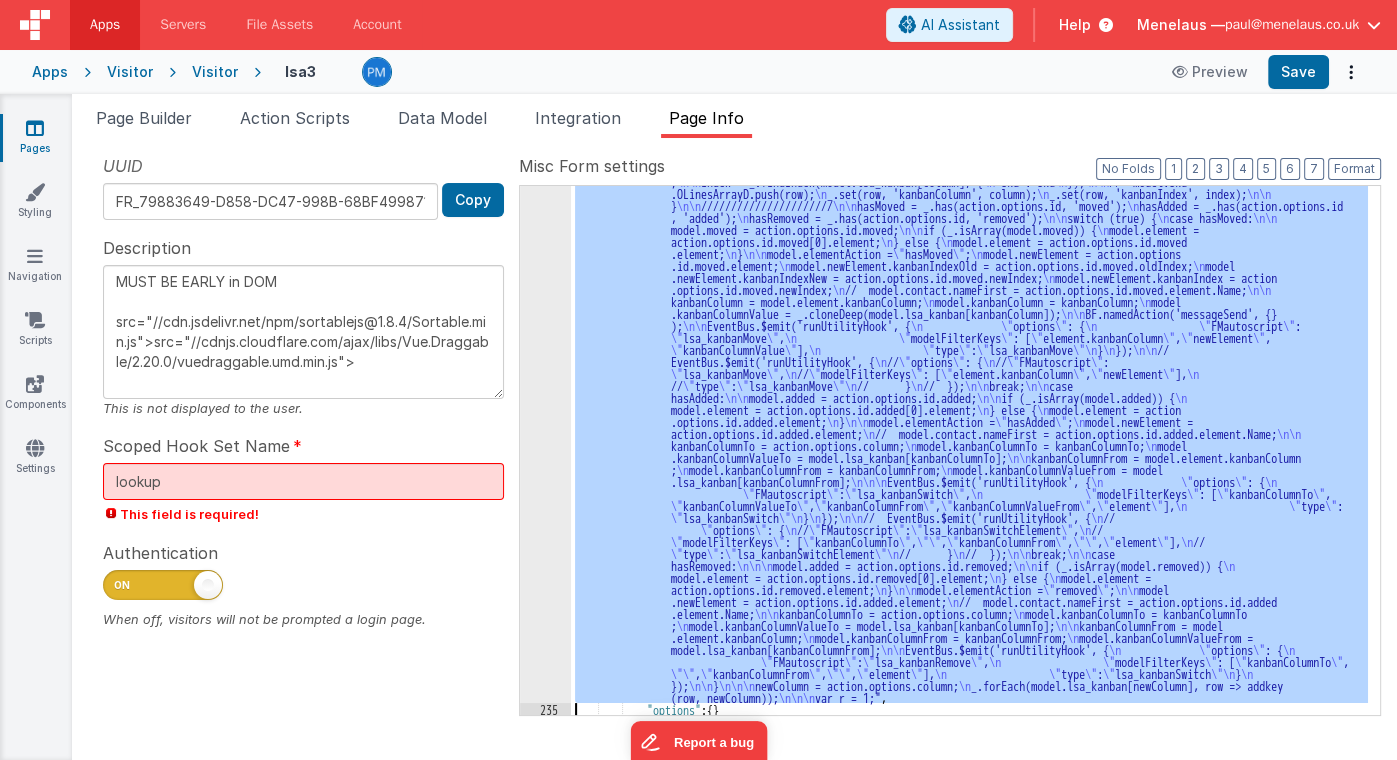 scroll, scrollTop: 407, scrollLeft: 0, axis: vertical 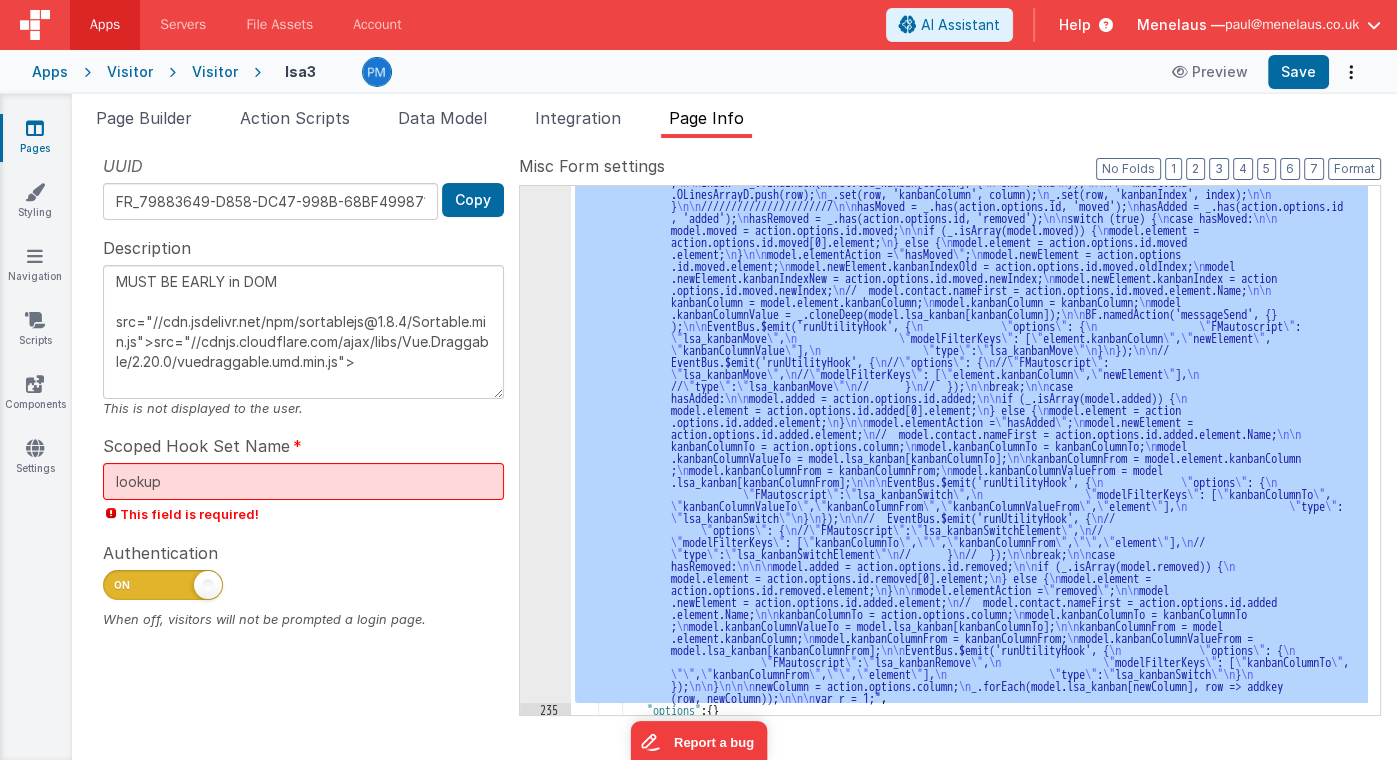 click on "234" at bounding box center [545, 433] 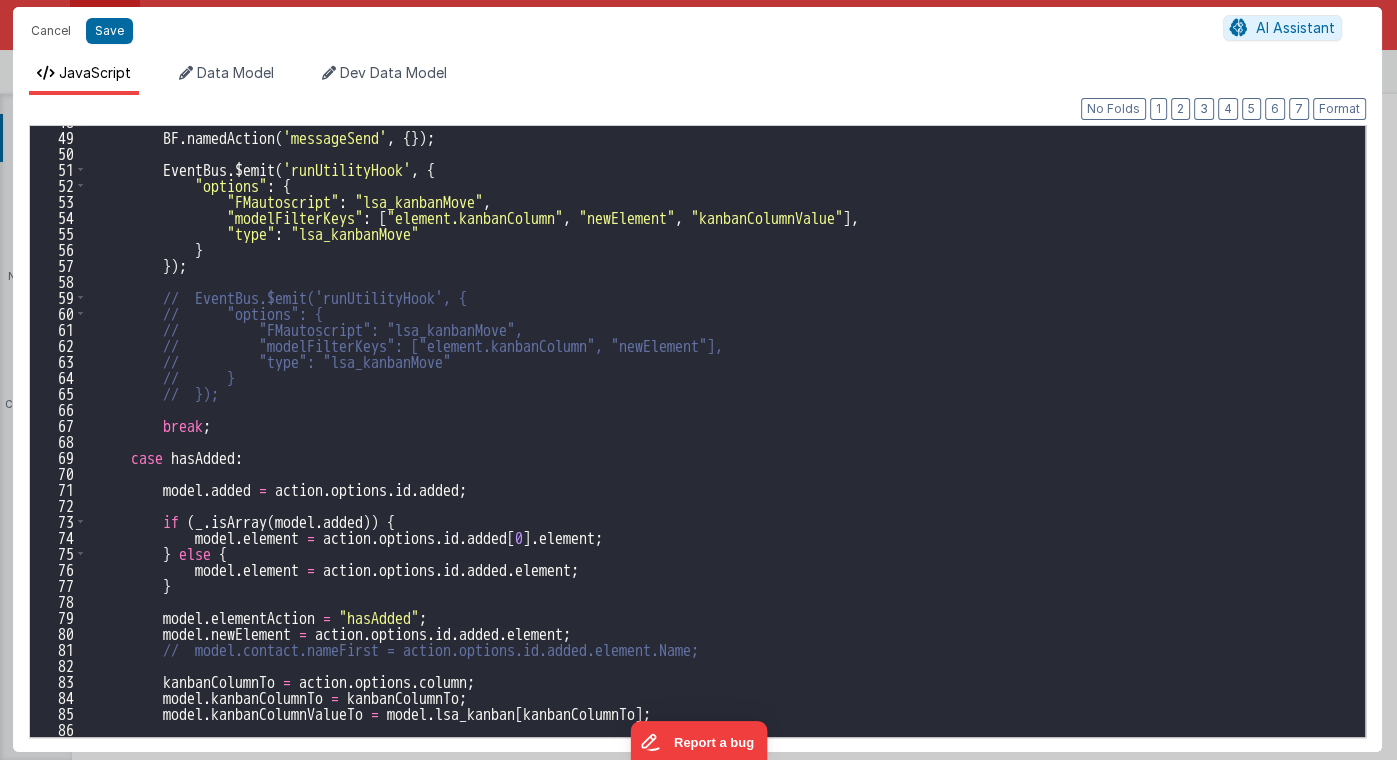 scroll, scrollTop: 668, scrollLeft: 0, axis: vertical 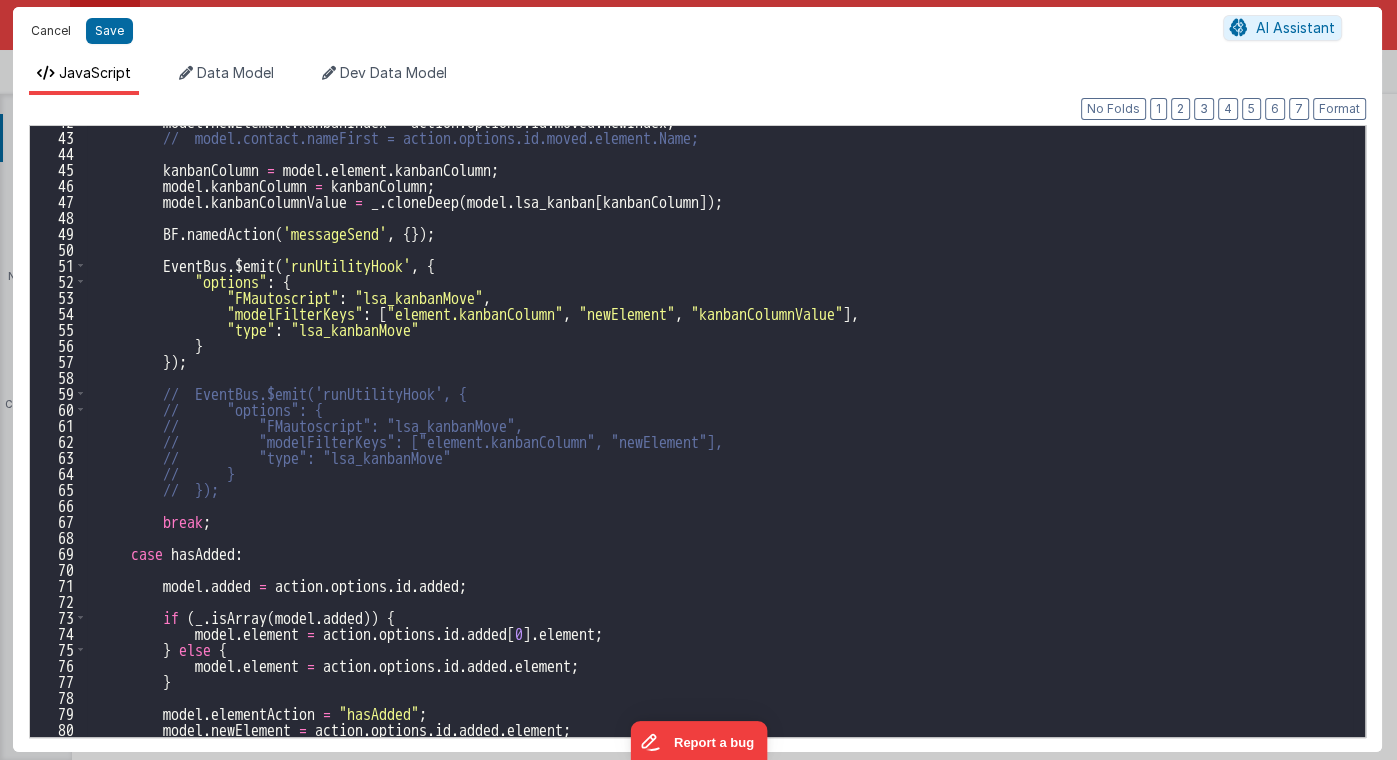 drag, startPoint x: 46, startPoint y: 31, endPoint x: 20, endPoint y: 40, distance: 27.513634 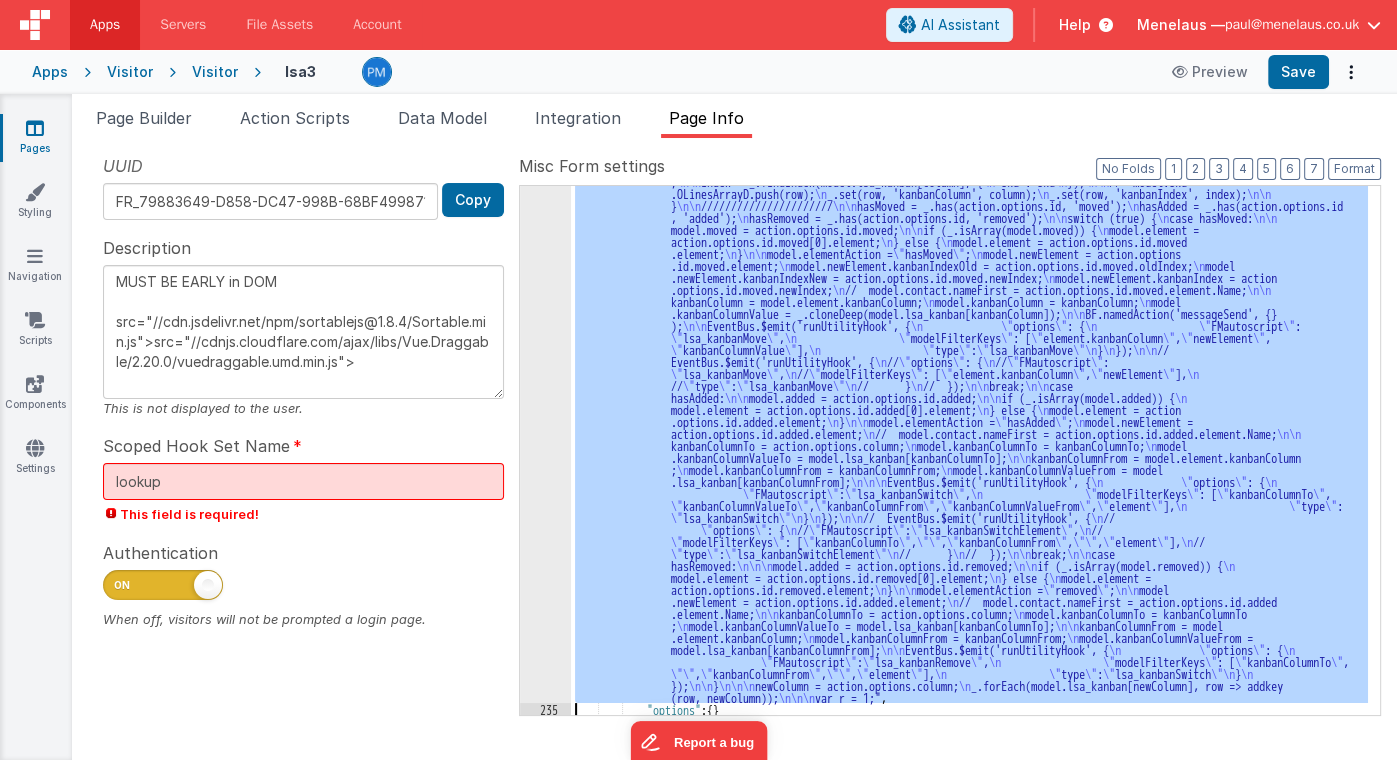 click on ""function" :  " //  Move \n\n  debugger; \n\n\n  function addkey(row, column) { \n     //  debugger; \n\n      var Sku = row.Sku                  ; \n\n      index = _.findIndex(model.lsa_kanban[column], { \n          'Sku': Sku \n      }); \n\n      //  model.Sku                  .OLinesArrayD.push(row); \n      _.set(row, 'kanbanColumn', column); \n      _.set(row, 'kanbanIndex', index); \n\n                    } \n\n  ////////////////////// \n\n  hasMoved = _.has(action.options.id, 'moved'); \n  hasAdded = _.has(action.options.id                  , 'added'); \n  hasRemoved = _.has(action.options.id, 'removed'); \n\n  switch (true) { \n      case hasMoved: \n\n                            model.moved = action.options.id.moved; \n\n          if (_.isArray(model.moved)) { \n              model.element =                   action.options.id.moved[0].element; \n          } else { \n .element; \n \n\n \"" at bounding box center (969, 450) 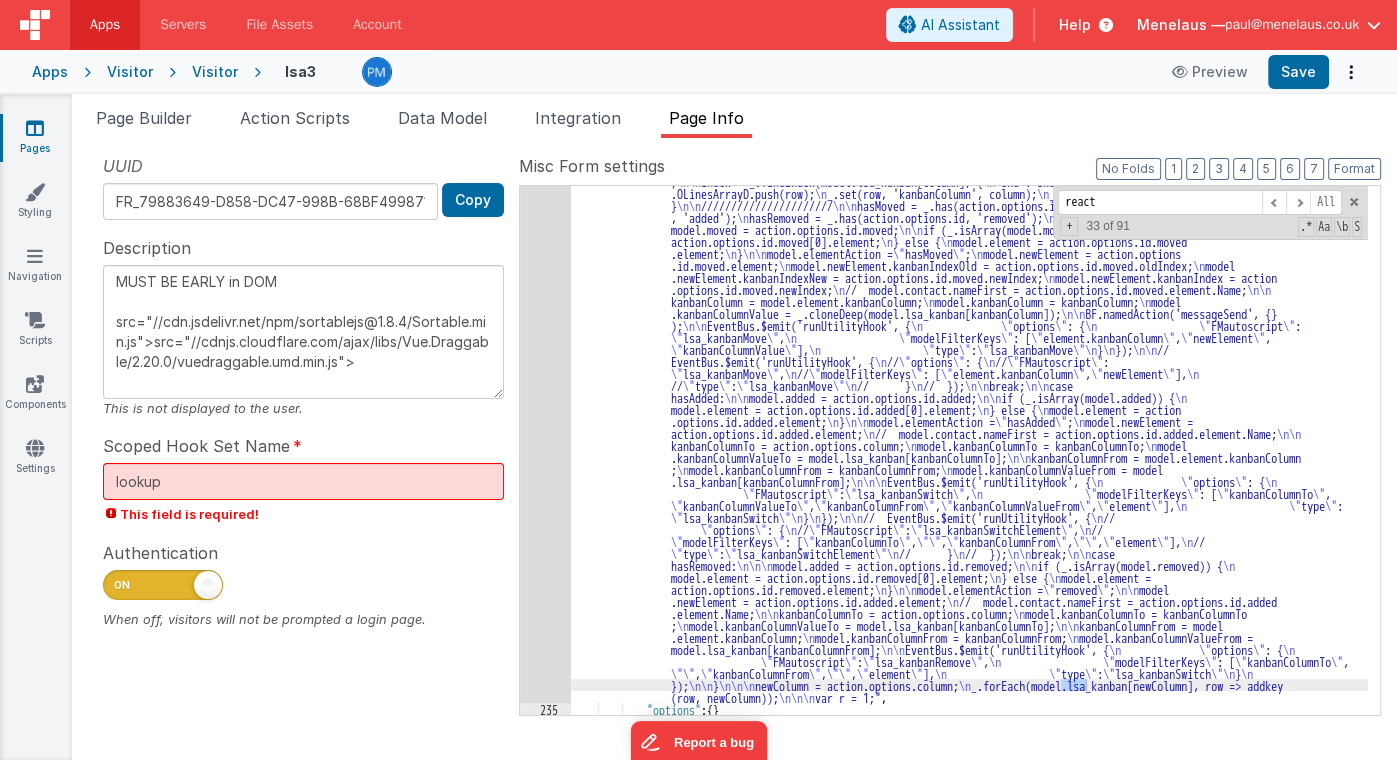 scroll, scrollTop: 803, scrollLeft: 0, axis: vertical 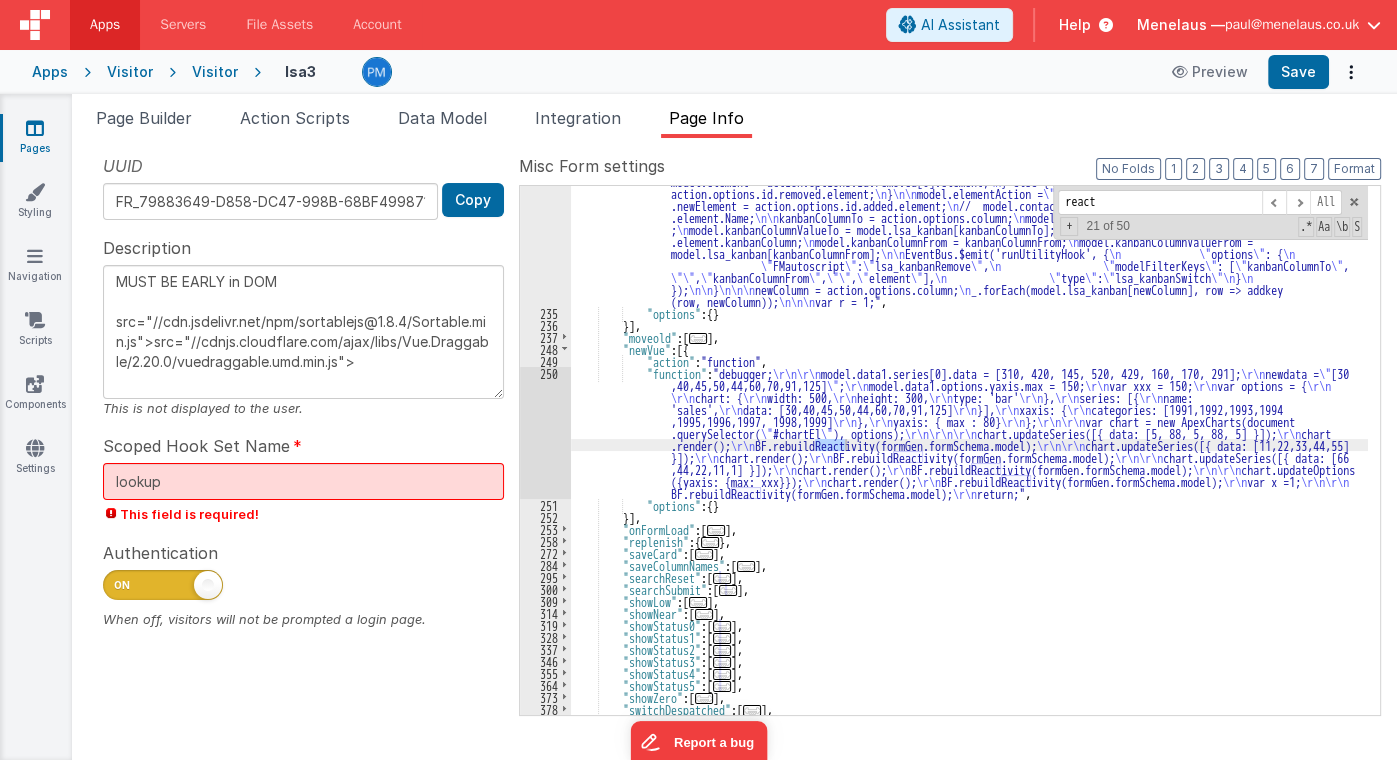 type on "react" 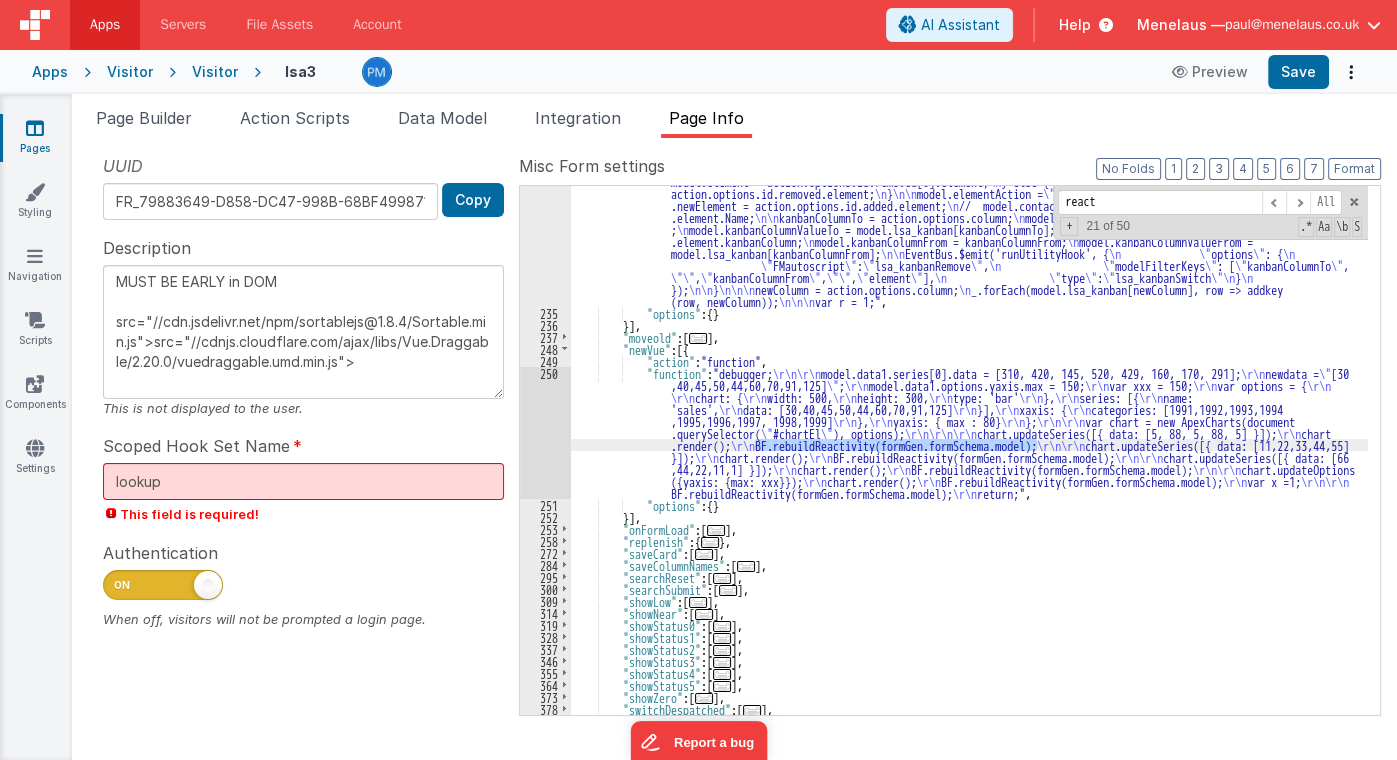 drag, startPoint x: 755, startPoint y: 442, endPoint x: 1036, endPoint y: 444, distance: 281.0071 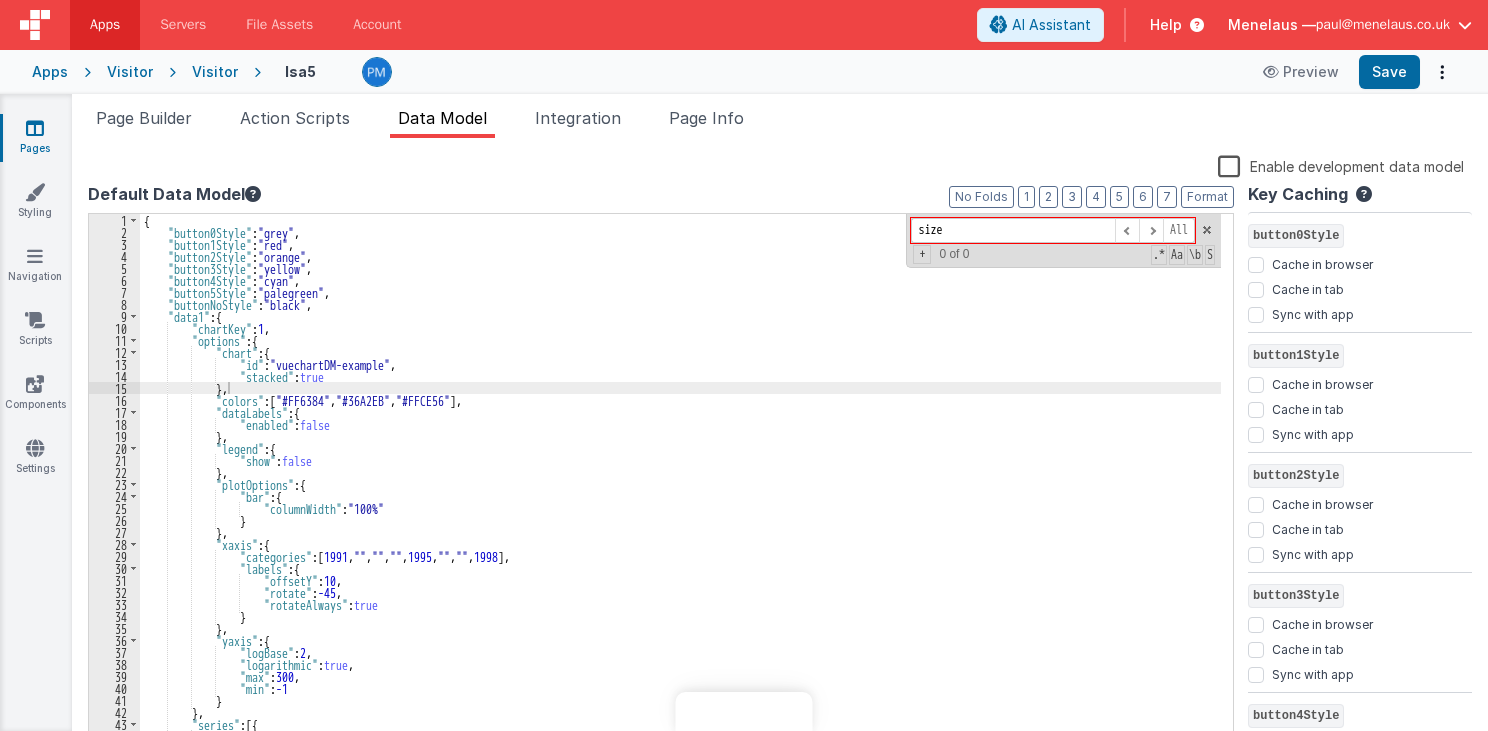 scroll, scrollTop: 0, scrollLeft: 0, axis: both 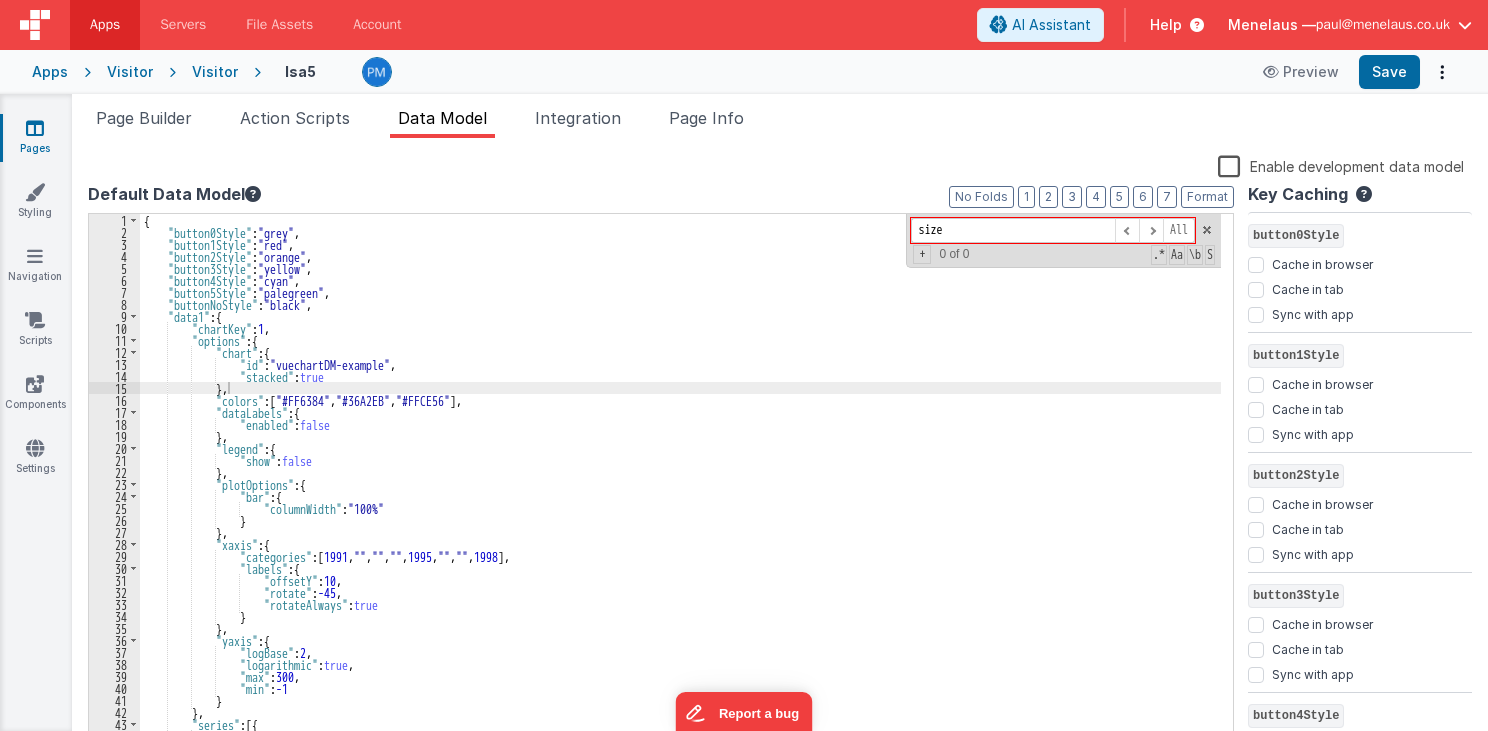 type on "size" 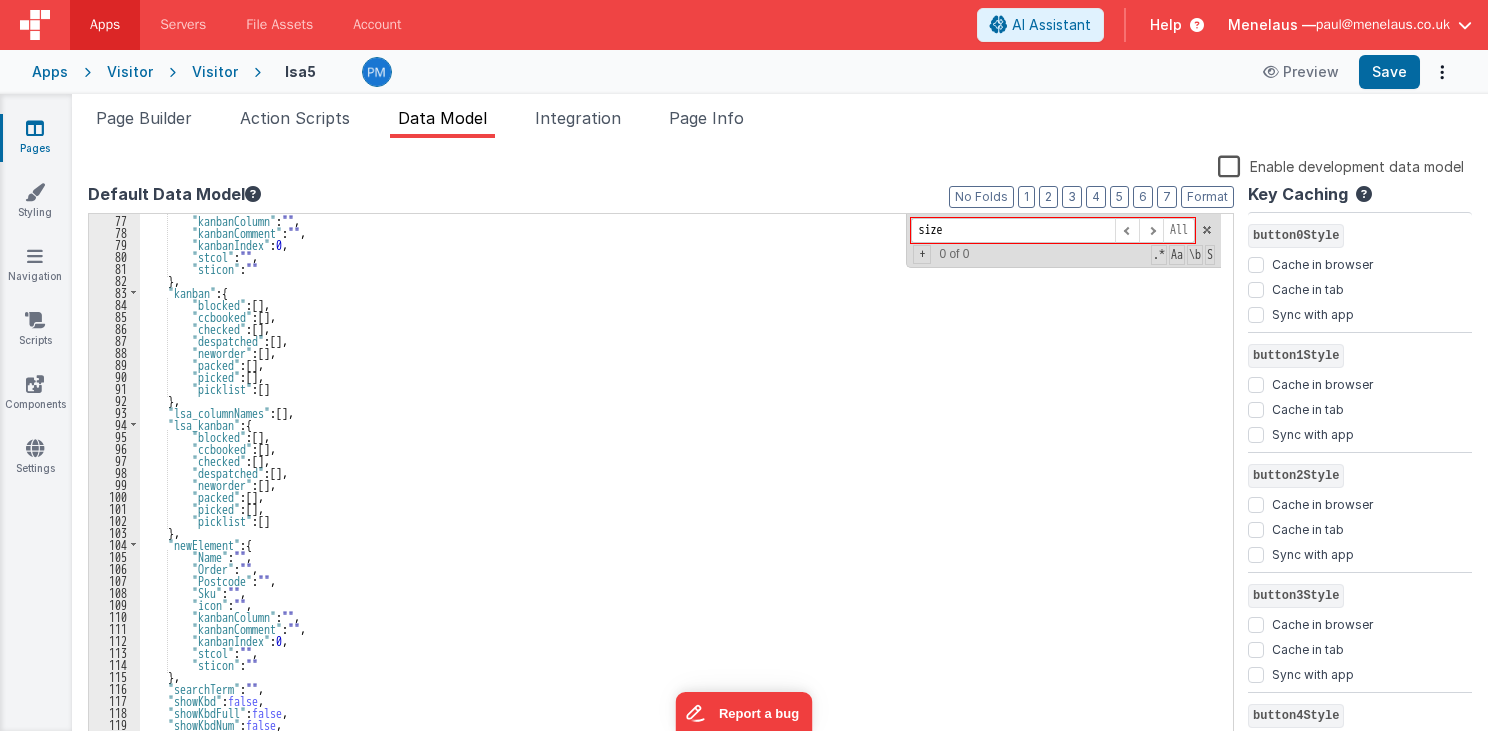 scroll, scrollTop: 960, scrollLeft: 0, axis: vertical 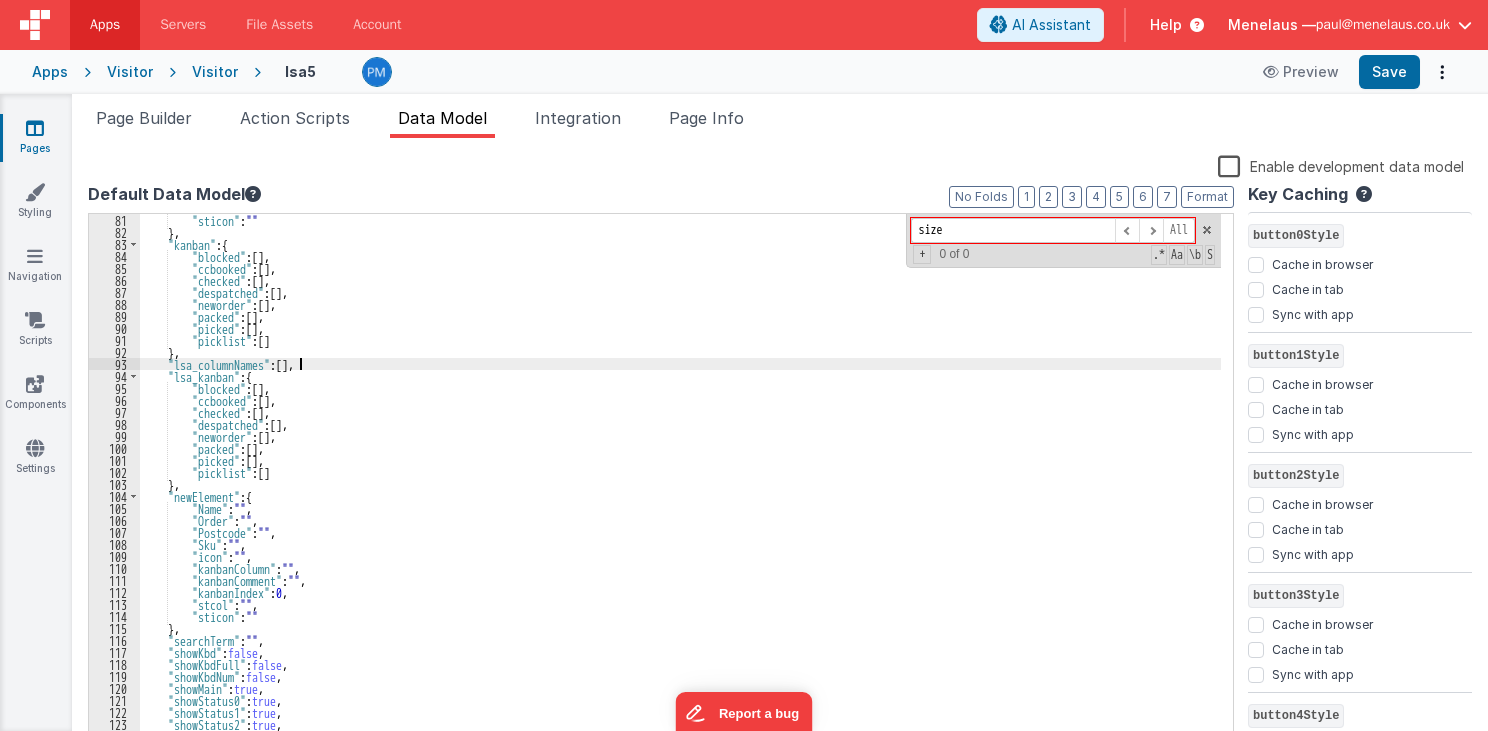 click on ""sticon" :  ""      } ,      "kanban" :  {           "blocked" :  [ ] ,           "ccbooked" :  [ ] ,           "checked" :  [ ] ,           "despatched" :  [ ] ,           "neworder" :  [ ] ,           "packed" :  [ ] ,           "picked" :  [ ] ,           "picklist" :  [ ]      } ,      "lsa_columnNames" :  [ ] ,      "lsa_kanban" :  {           "blocked" :  [ ] ,           "ccbooked" :  [ ] ,           "checked" :  [ ] ,           "despatched" :  [ ] ,           "neworder" :  [ ] ,           "packed" :  [ ] ,           "picked" :  [ ] ,           "picklist" :  [ ]      } ,      "newElement" :  {           "Name" :  "" ,           "Order" :  "" ,           "Postcode" :  "" ,           "Sku" :  "" ,           "icon" :  "" ,           "kanbanColumn" :  "" ,           "kanbanComment" :  "" ,           "kanbanIndex" :  0 ,           "stcol" :  "" ,           "sticon" :  ""      } ,      "searchTerm" :  "" ,      "showKbd" :  false ,      "showKbdFull" :  false ,      "showKbdNum" :  false ,      :  ," at bounding box center [680, 493] 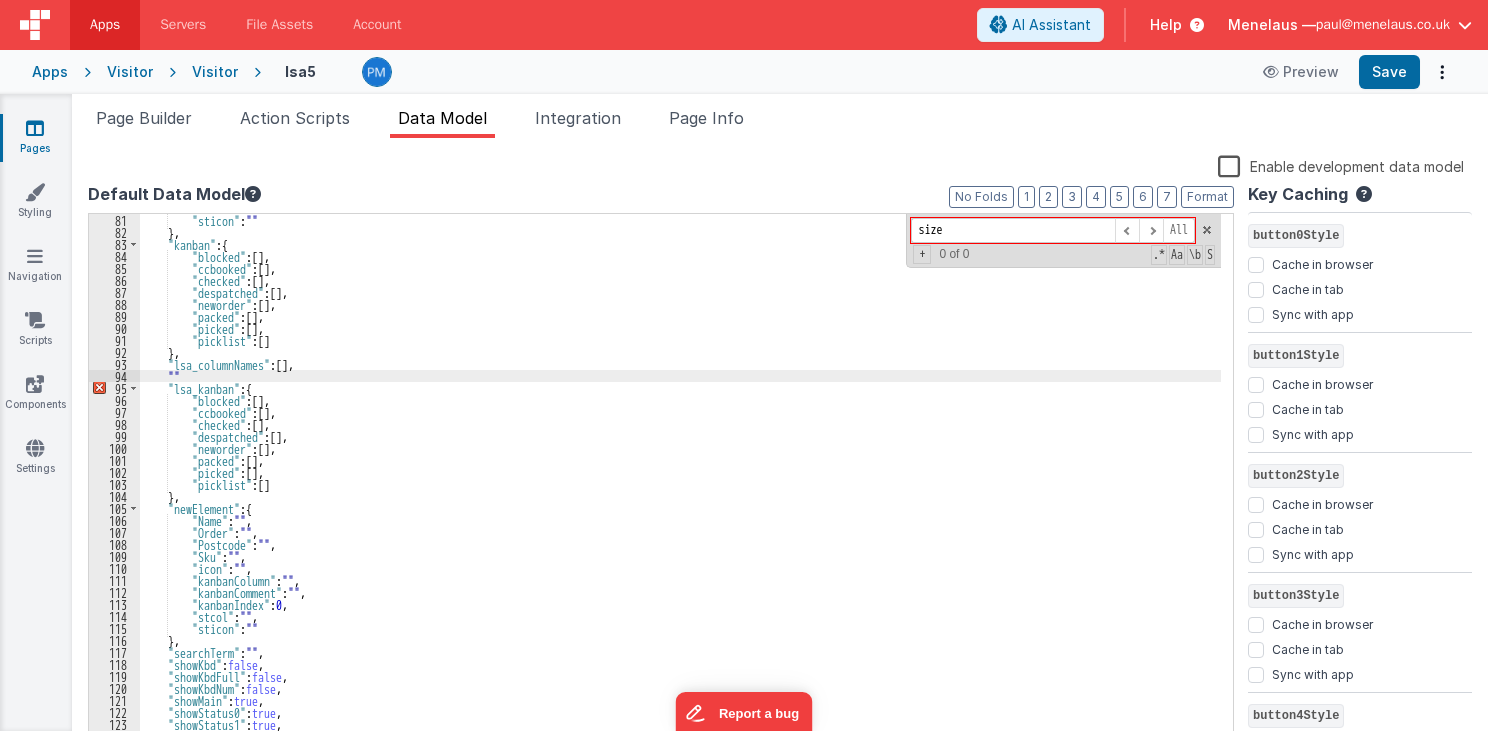 paste 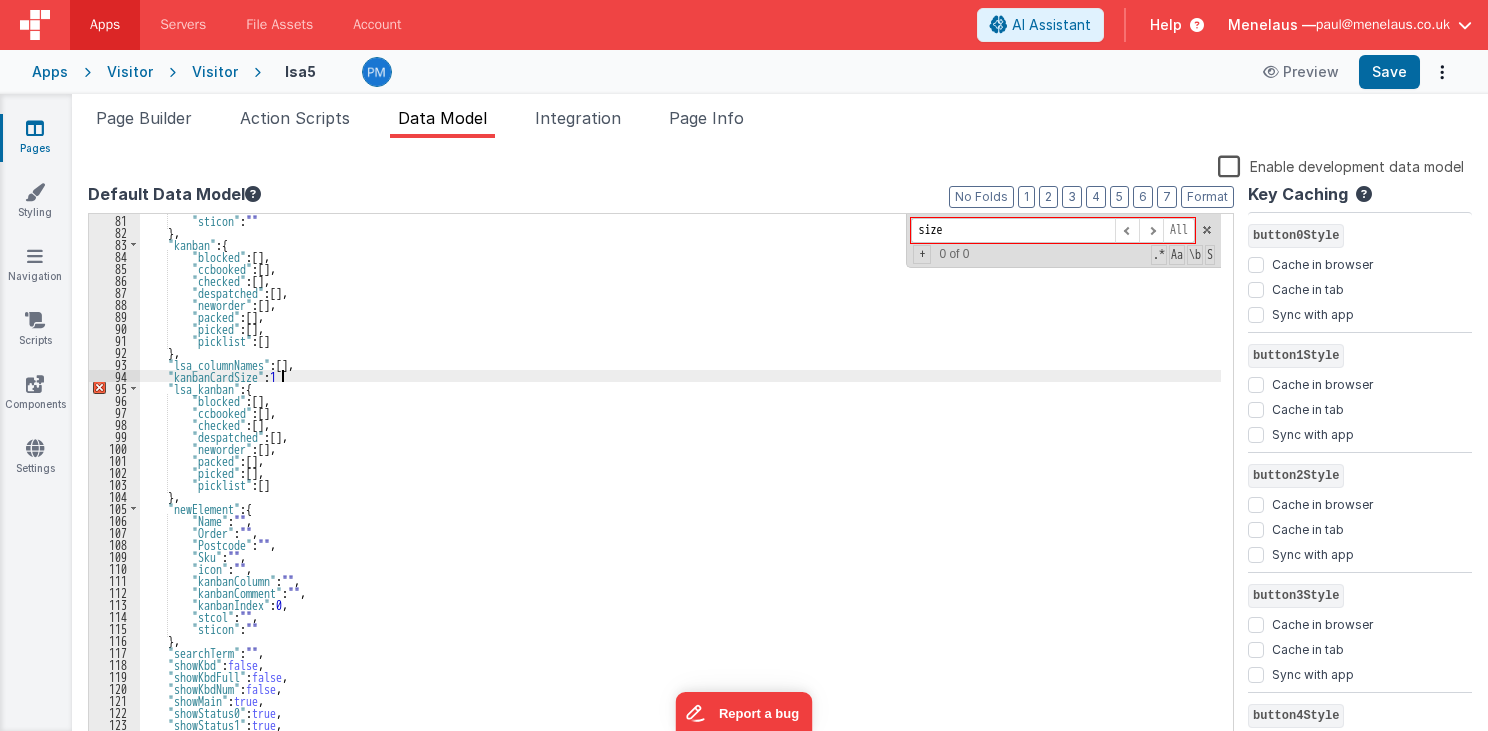 type 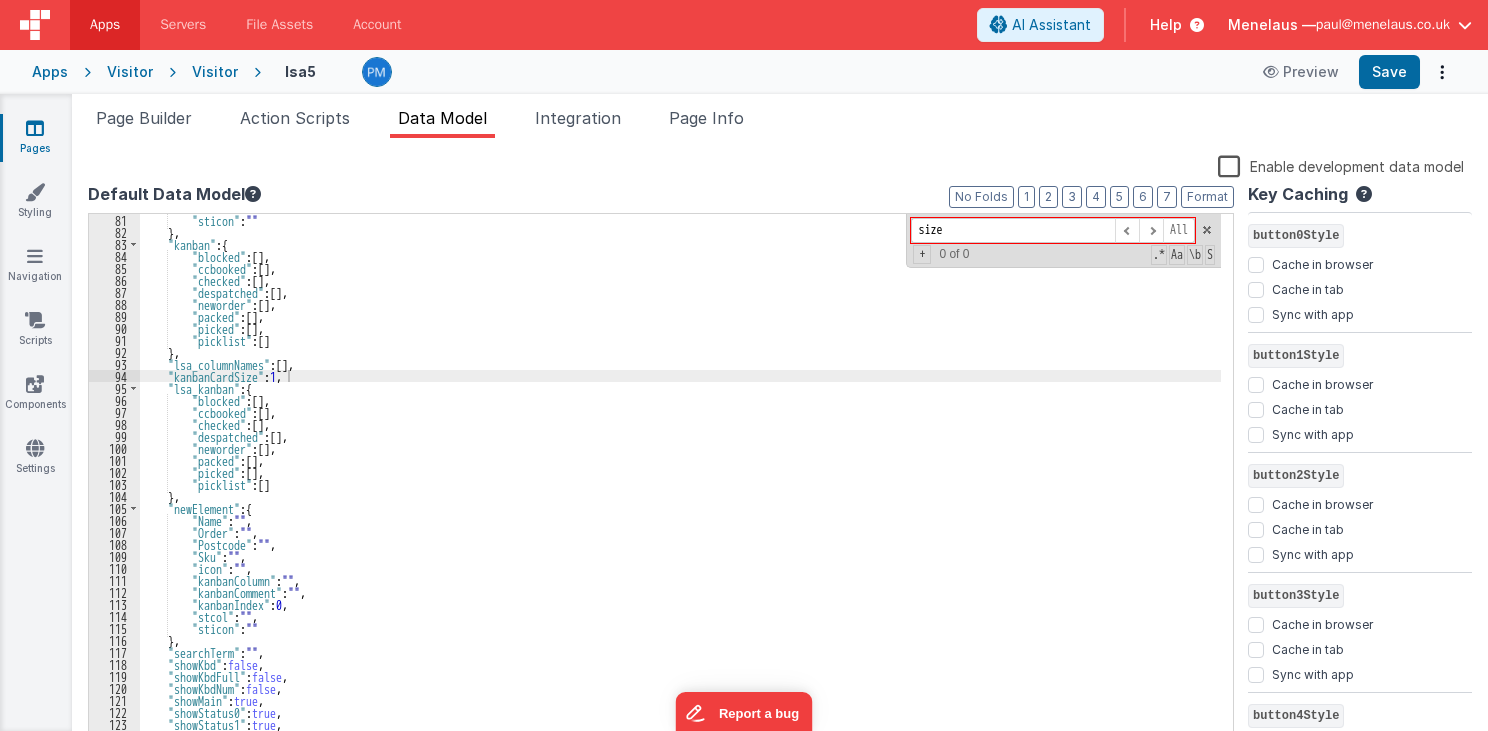 drag, startPoint x: 715, startPoint y: 125, endPoint x: 693, endPoint y: 231, distance: 108.25895 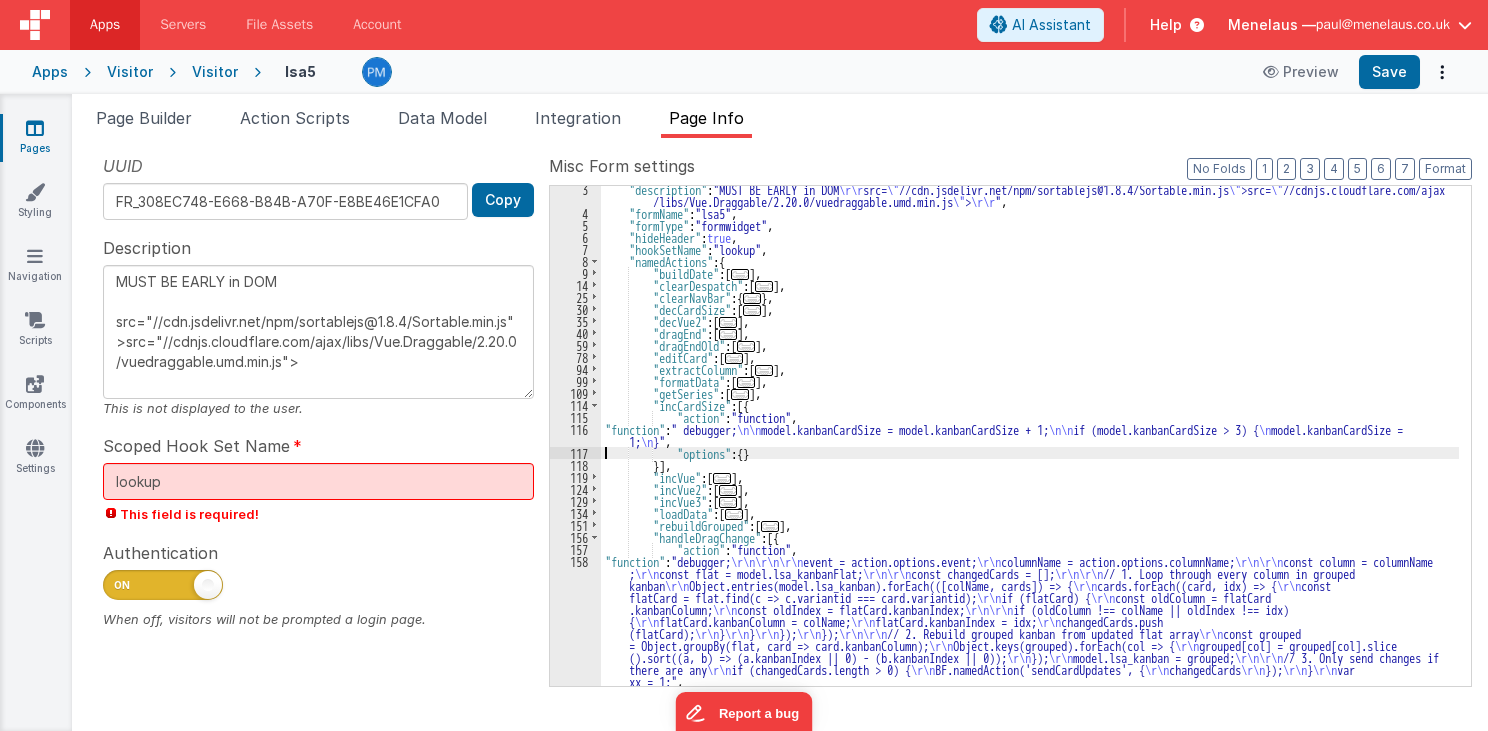 click on "116" at bounding box center [575, 435] 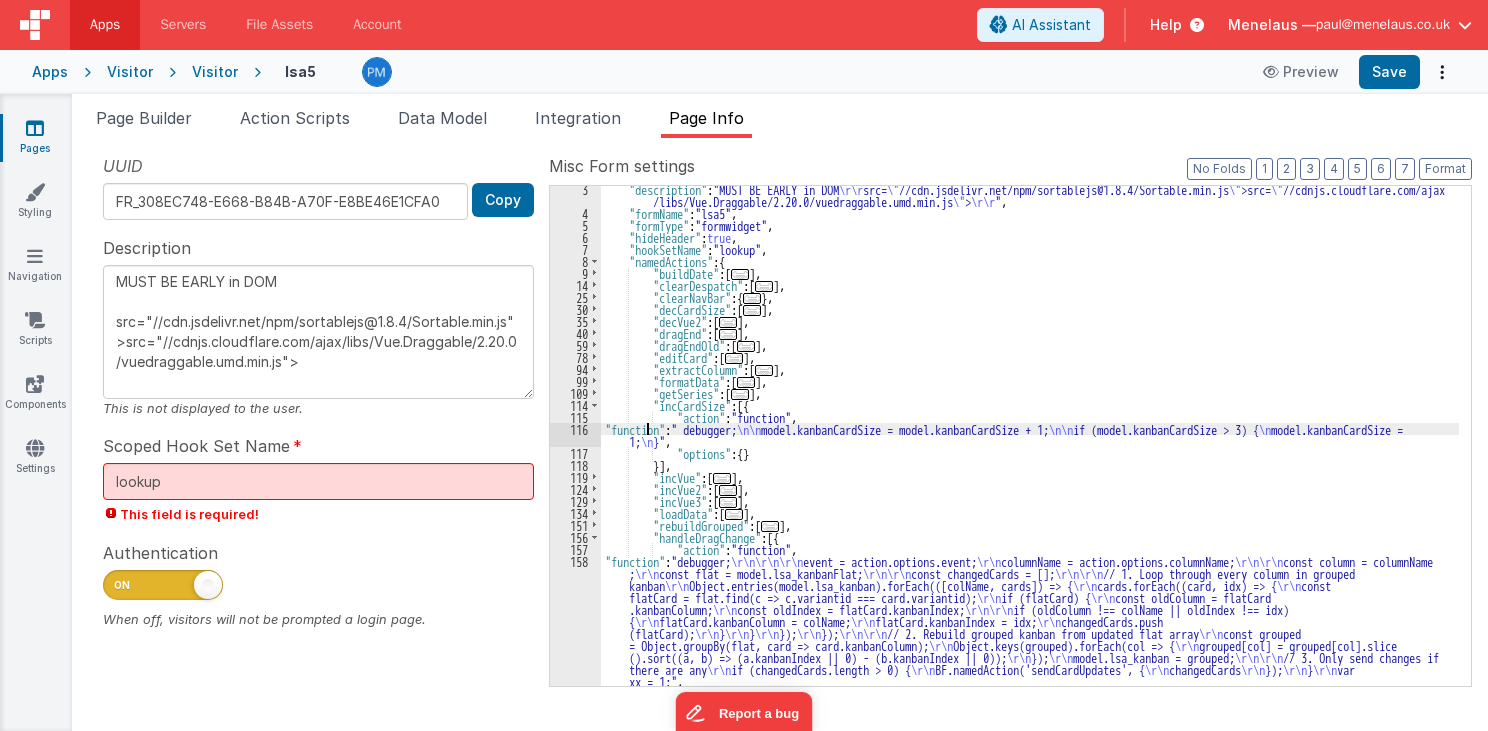 click on ""description" :  "MUST BE EARLY in DOM \r\r src= \" //cdn.jsdelivr.net/npm/sortablejs@1.8.4/Sortable.min.js \" >src= \" //cdnjs.cloudflare.com/ajax          /libs/Vue.Draggable/2.20.0/vuedraggable.umd.min.js \" > \r\r " ,      "formName" :  "lsa5" ,      "formType" :  "formwidget" ,      "hideHeader" :  true ,      "hookSetName" :  "lookup" ,      "namedActions" :  {           "buildDate" :  [ ... ] ,           "clearDespatch" :  [ ... ] ,           "clearNavBar" :  { ... } ,           "decCardSize" :  [ ... ] ,           "decVue2" :  [ ... ] ,           "dragEnd" :  [ ... ] ,           "dragEndOld" :  [ ... ] ,           "editCard" :  [ ... ] ,           "extractColumn" :  [ ... ] ,           "formatData" :  [ ... ] ,           "getSeries" :  [ ... ] ,           "incCardSize" :  [{                "action" :  "function" , "function" :  " debugger; \n\n  model.kanbanCardSize = model.kanbanCardSize + 1; \n\n  if (model.kanbanCardSize > 3) { \n      model.kanbanCardSize =       1; \n  }" ," at bounding box center [1030, 451] 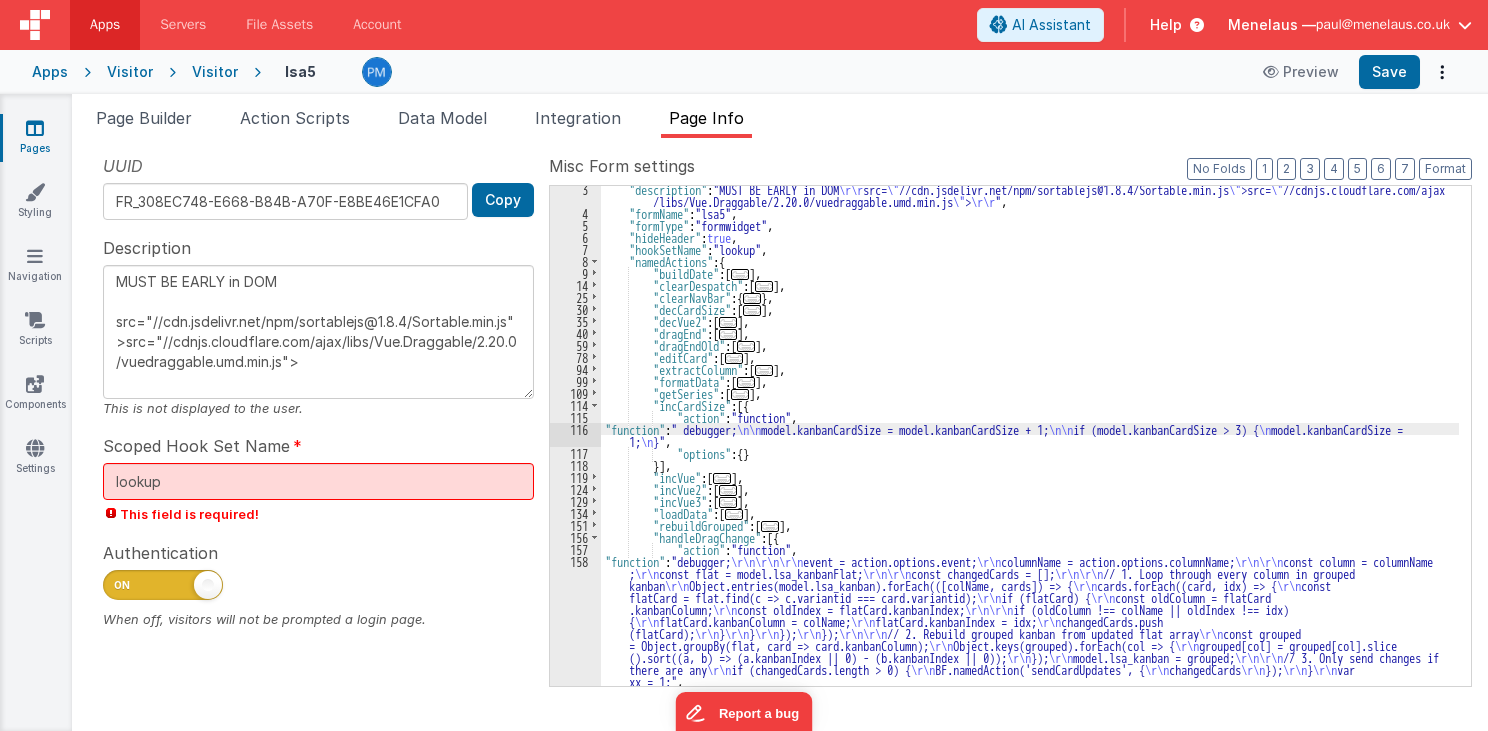 click on "116" at bounding box center [575, 435] 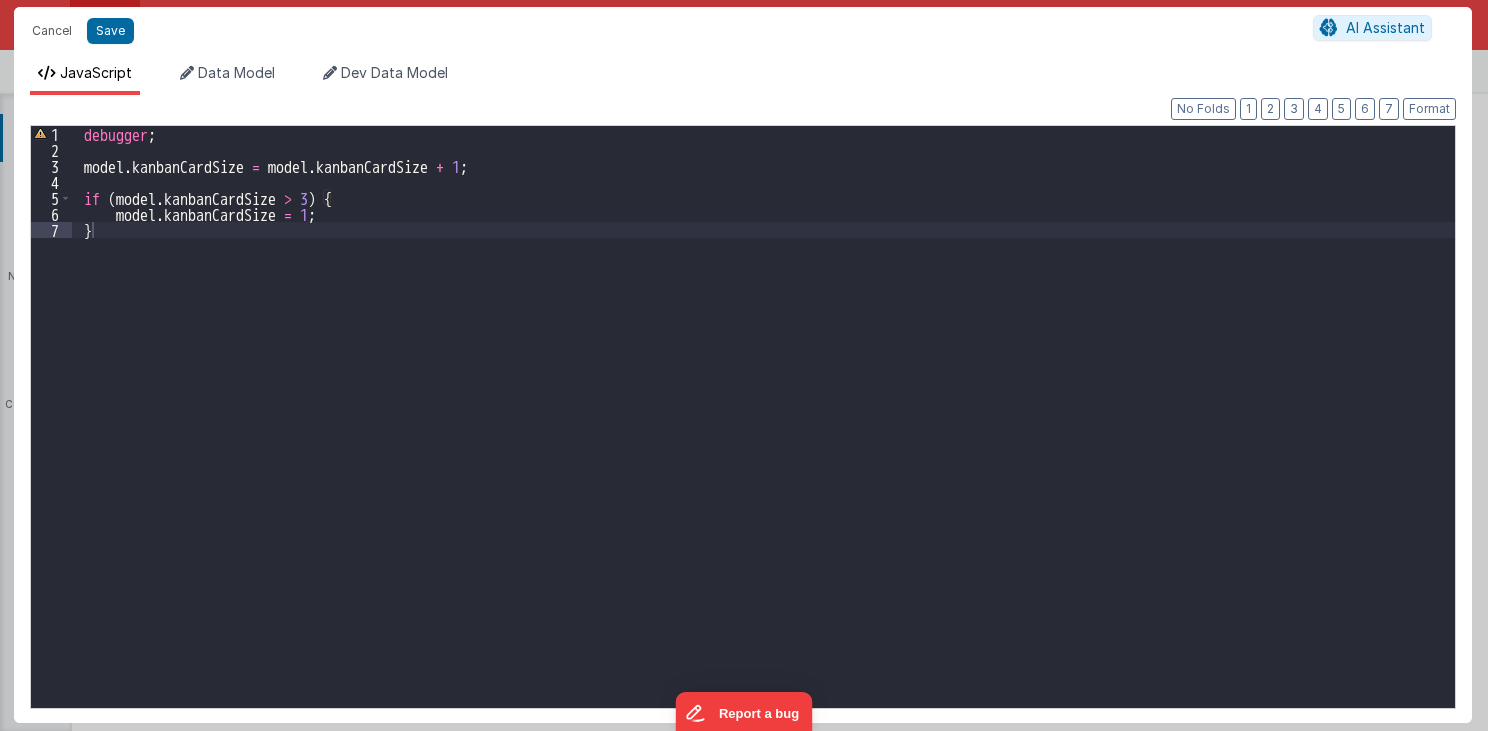 click on "debugger ;   model . kanbanCardSize   =   model . kanbanCardSize   +   1 ;   if   ( model . kanbanCardSize   >   3 )   {        model . kanbanCardSize   =   1 ;   }" at bounding box center [764, 433] 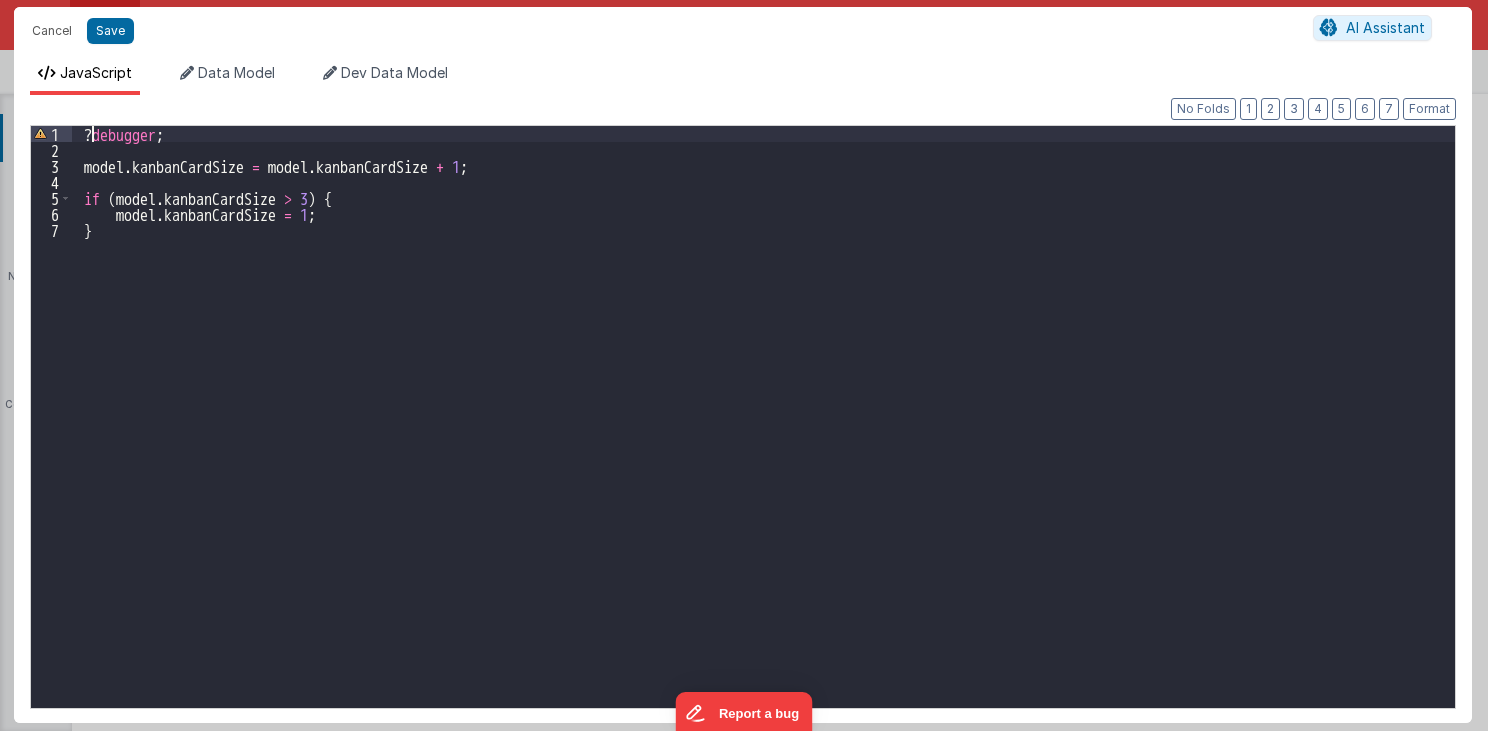 type 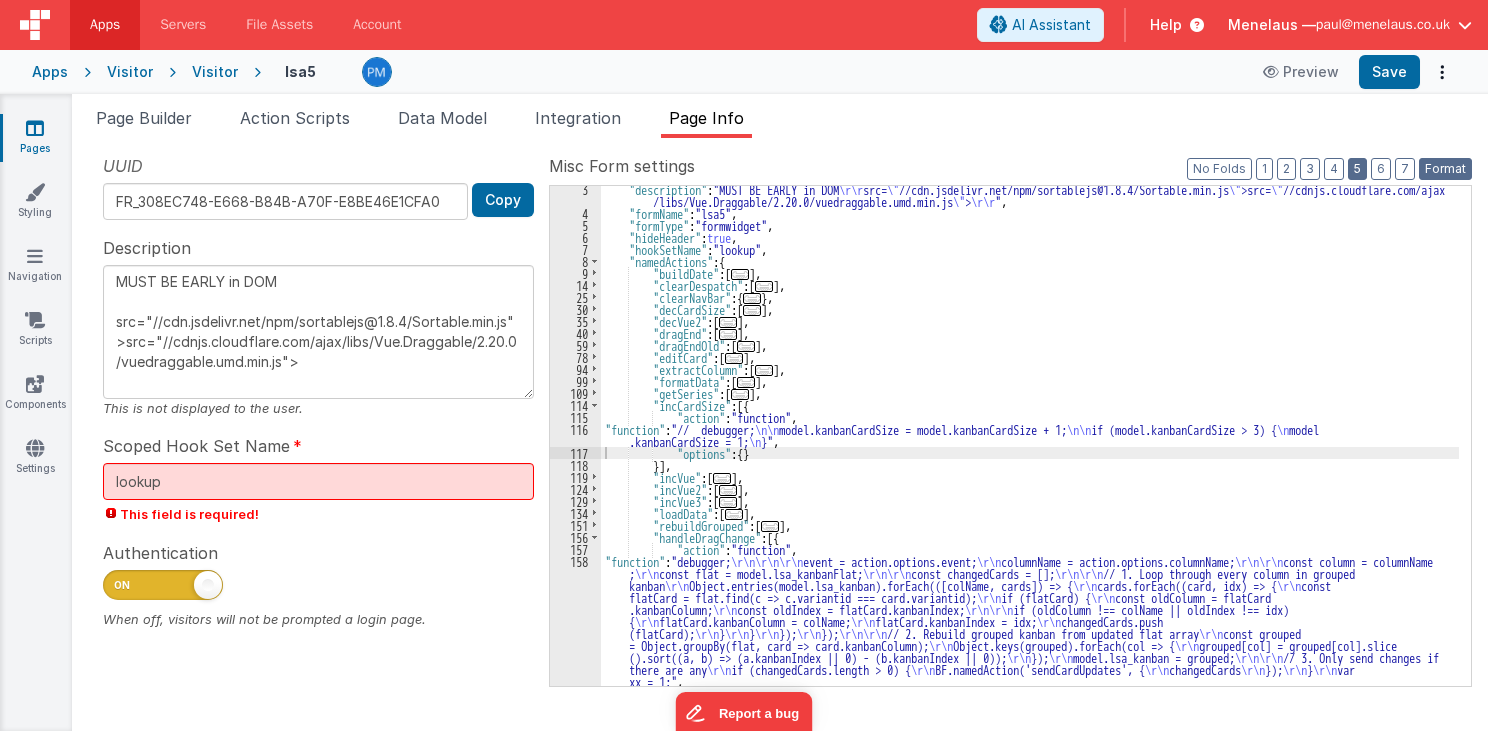 drag, startPoint x: 1426, startPoint y: 169, endPoint x: 1365, endPoint y: 169, distance: 61 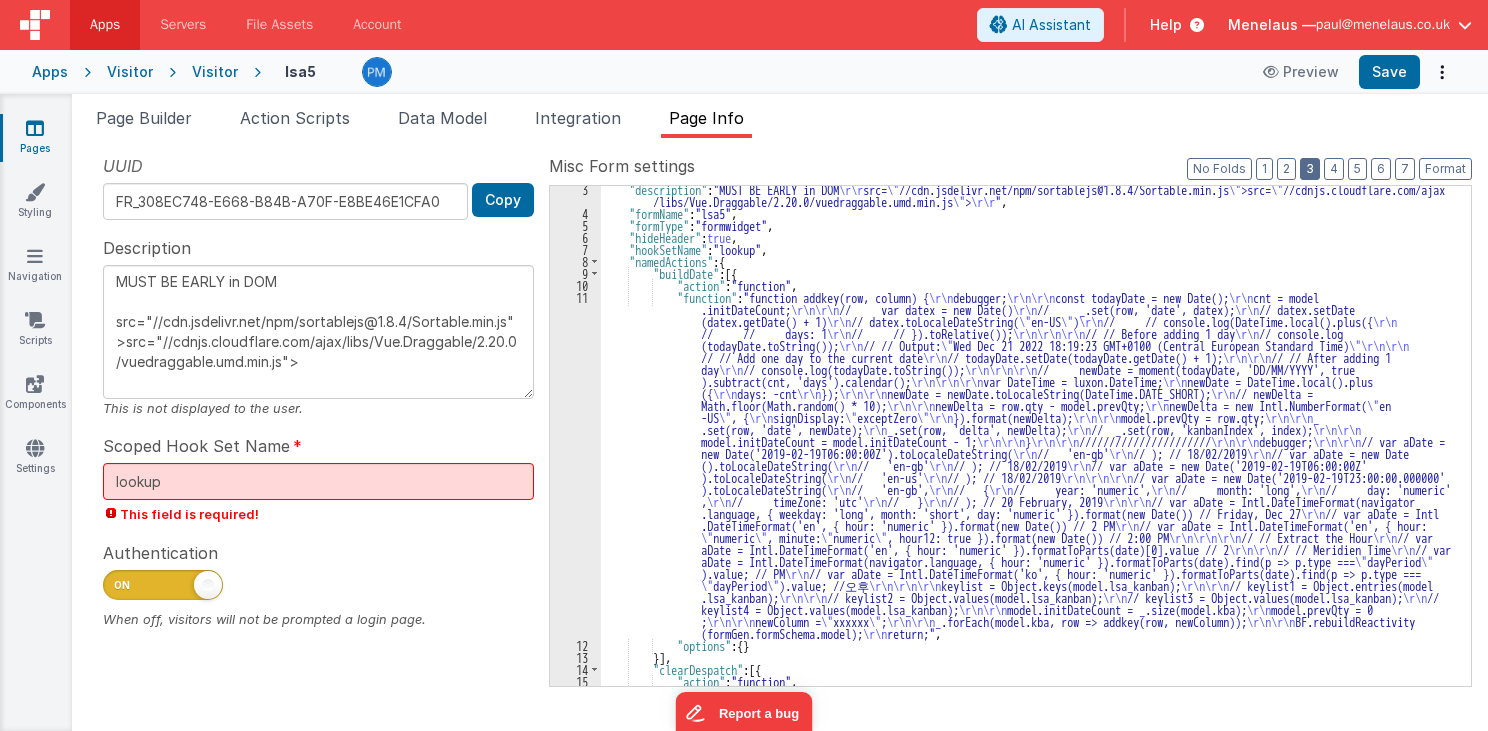 click on "3" at bounding box center [1310, 169] 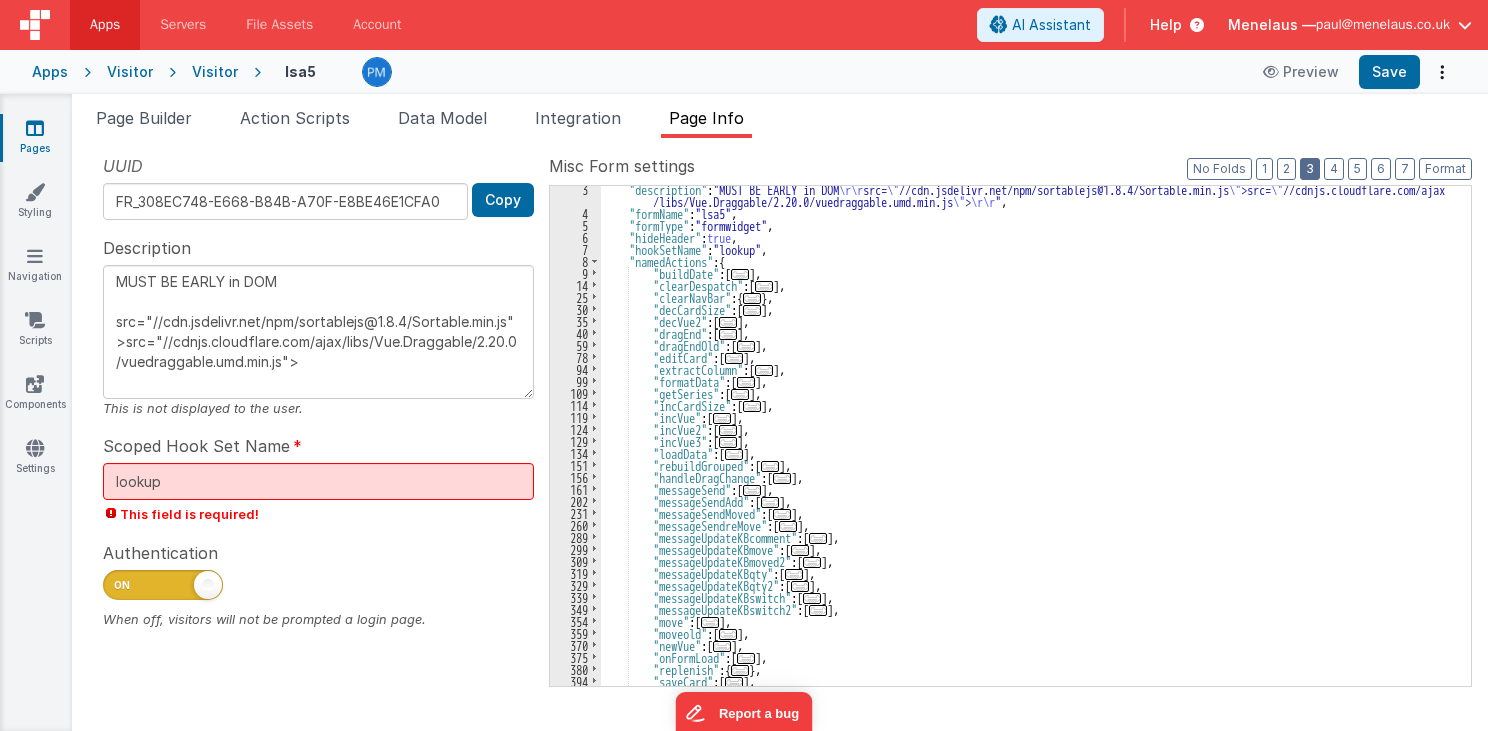 scroll, scrollTop: 27, scrollLeft: 0, axis: vertical 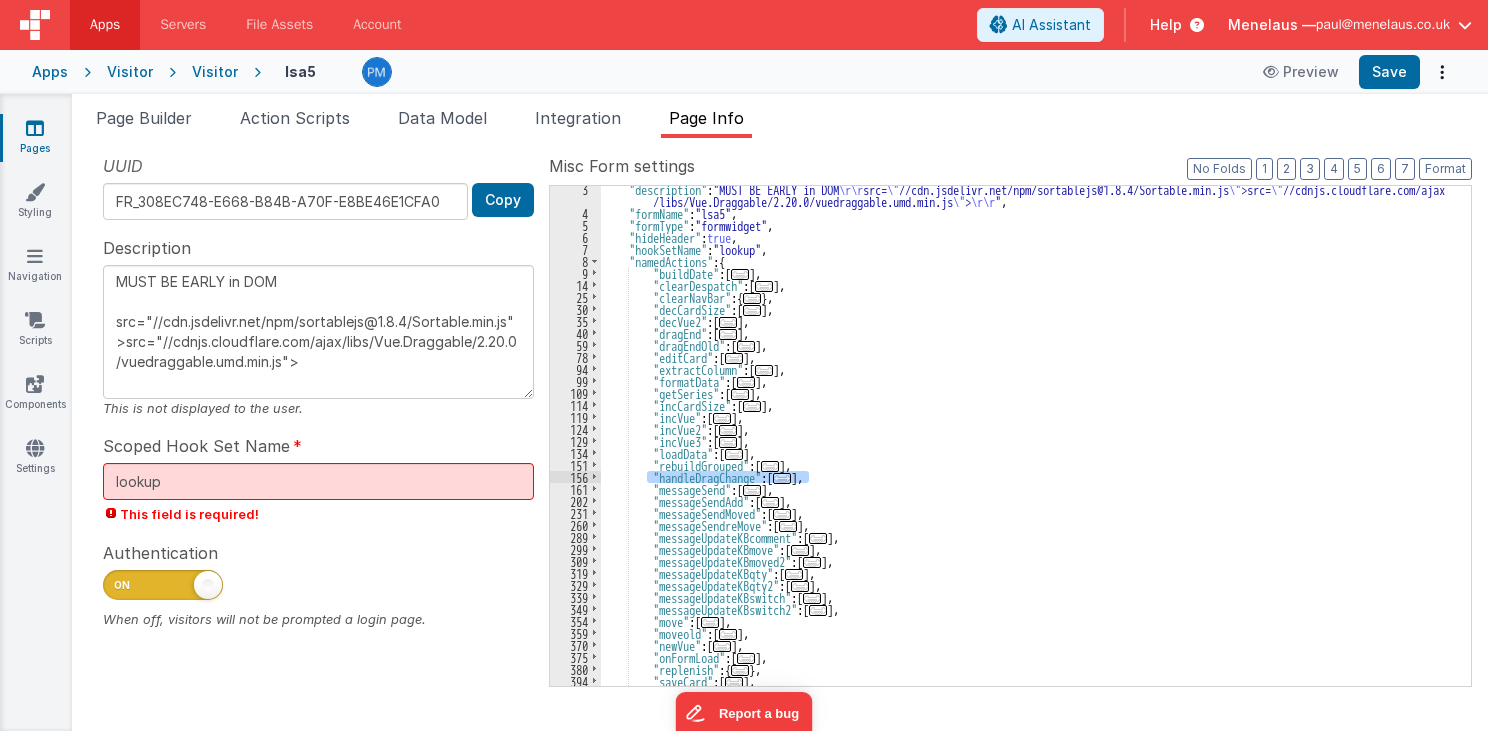 drag, startPoint x: 649, startPoint y: 475, endPoint x: 836, endPoint y: 476, distance: 187.00267 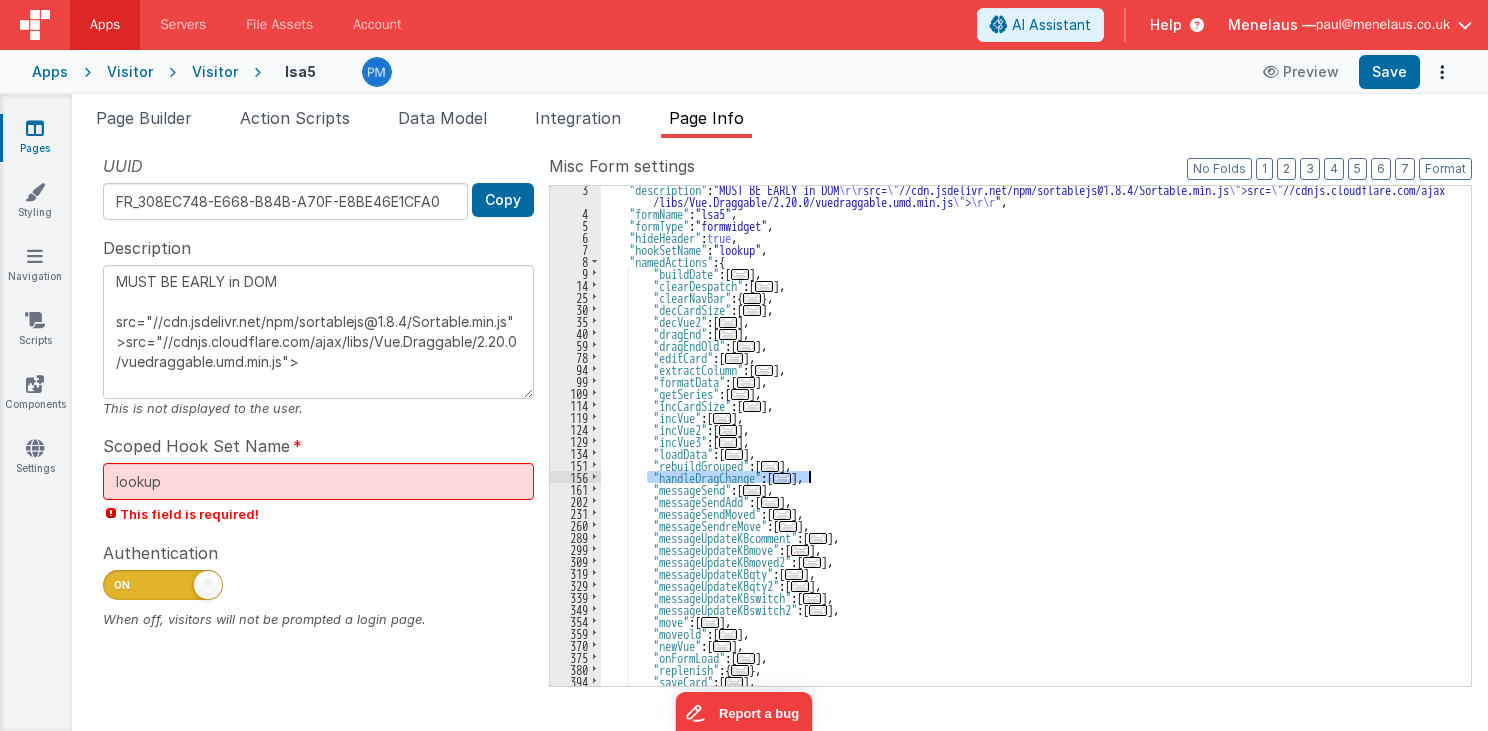click on ""description" :  "MUST BE EARLY in DOM \r\r src= \" //cdn.jsdelivr.net/npm/sortablejs@1.8.4/Sortable.min.js \" >src= \" //cdnjs.cloudflare.com/ajax          /libs/Vue.Draggable/2.20.0/vuedraggable.umd.min.js \" > \r\r " ,      "formName" :  "lsa5" ,      "formType" :  "formwidget" ,      "hideHeader" :  true ,      "hookSetName" :  "lookup" ,      "namedActions" :  {           "buildDate" :  [ ... ] ,           "clearDespatch" :  [ ... ] ,           "clearNavBar" :  { ... } ,           "decCardSize" :  [ ... ] ,           "decVue2" :  [ ... ] ,           "dragEnd" :  [ ... ] ,           "dragEndOld" :  [ ... ] ,           "editCard" :  [ ... ] ,           "extractColumn" :  [ ... ] ,           "formatData" :  [ ... ] ,           "getSeries" :  [ ... ] ,           "incCardSize" :  [ ... ] ,           "incVue" :  [ ... ] ,           "incVue2" :  [ ... ] ,           "incVue3" :  [ ... ] ,           "loadData" :  [ ... ] ,           "rebuildGrouped" :  [ ... ] ,           "handleDragChange" :  [ ..." at bounding box center (1030, 436) 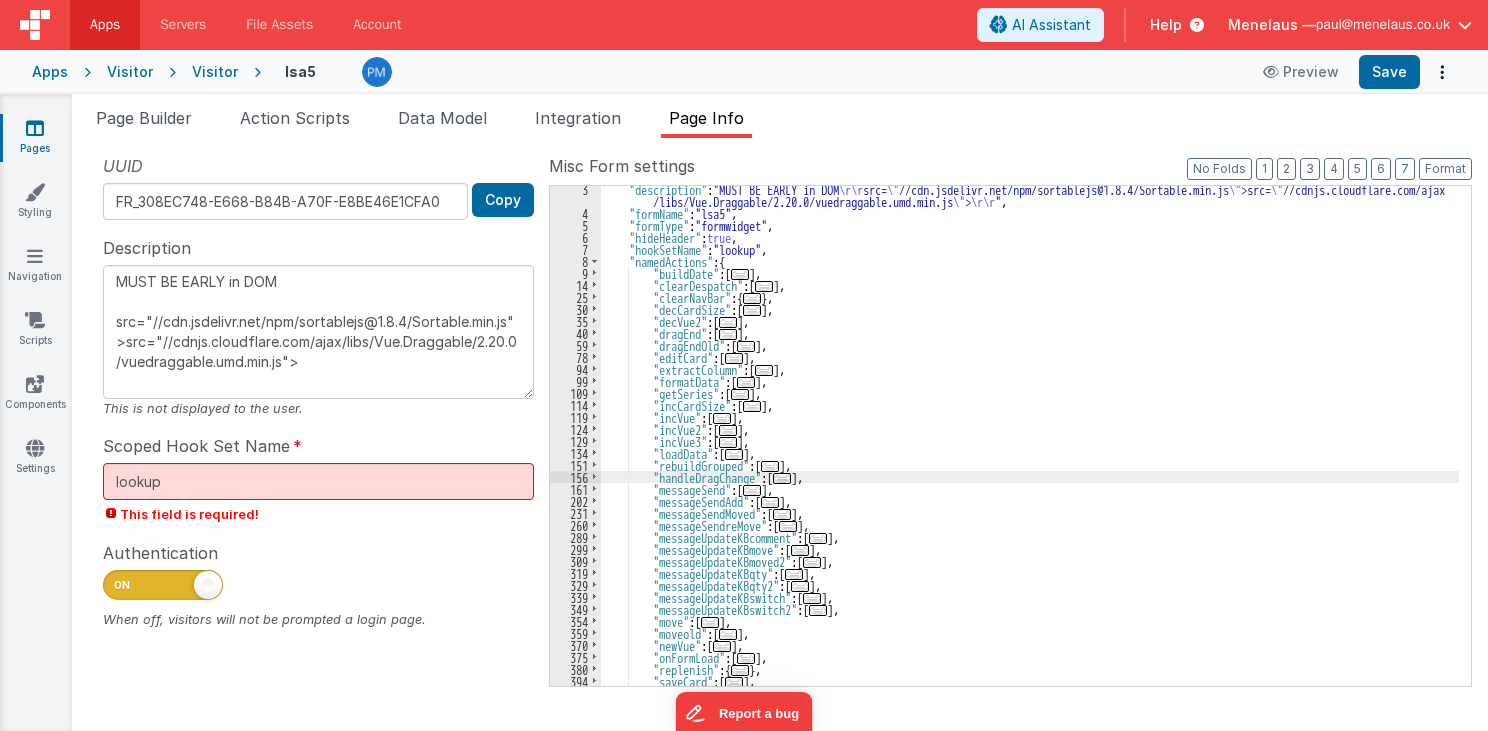 type on "MUST BE EARLY in DOM
src="//cdn.jsdelivr.net/npm/sortablejs@1.8.4/Sortable.min.js">src="//cdnjs.cloudflare.com/ajax/libs/Vue.Draggable/2.20.0/vuedraggable.umd.min.js">" 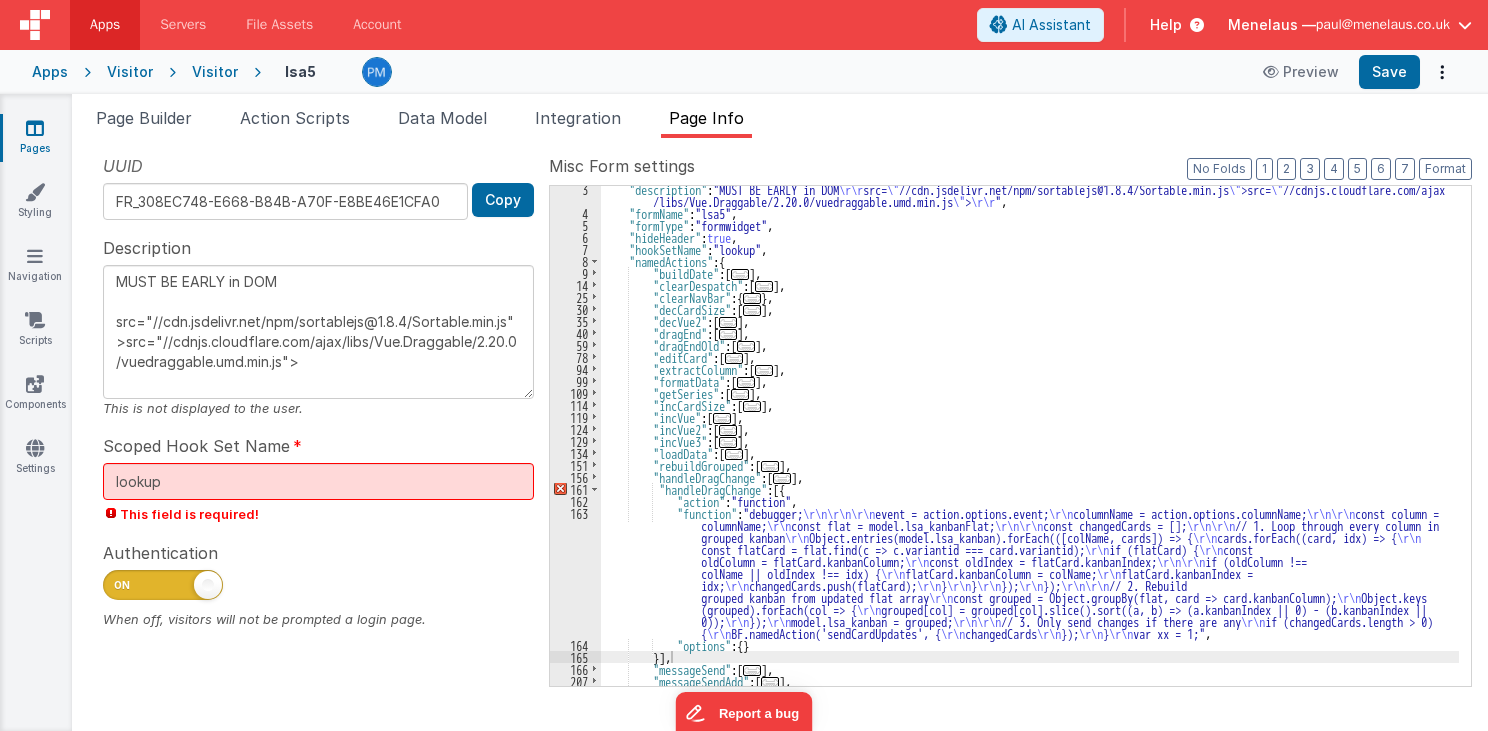 click on ""description" :  "MUST BE EARLY in DOM \r\r src= \" //cdn.jsdelivr.net/npm/sortablejs@1.8.4/Sortable.min.js \" >src= \" //cdnjs.cloudflare.com/ajax          /libs/Vue.Draggable/2.20.0/vuedraggable.umd.min.js \" > \r\r " ,      "formName" :  "lsa5" ,      "formType" :  "formwidget" ,      "hideHeader" :  true ,      "hookSetName" :  "lookup" ,      "namedActions" :  {           "buildDate" :  [ ... ] ,           "clearDespatch" :  [ ... ] ,           "clearNavBar" :  { ... } ,           "decCardSize" :  [ ... ] ,           "decVue2" :  [ ... ] ,           "dragEnd" :  [ ... ] ,           "dragEndOld" :  [ ... ] ,           "editCard" :  [ ... ] ,           "extractColumn" :  [ ... ] ,           "formatData" :  [ ... ] ,           "getSeries" :  [ ... ] ,           "incCardSize" :  [ ... ] ,           "incVue" :  [ ... ] ,           "incVue2" :  [ ... ] ,           "incVue3" :  [ ... ] ,           "loadData" :  [ ... ] ,           "rebuildGrouped" :  [ ... ] ,           "handleDragChange" :  [ ..." at bounding box center (1030, 451) 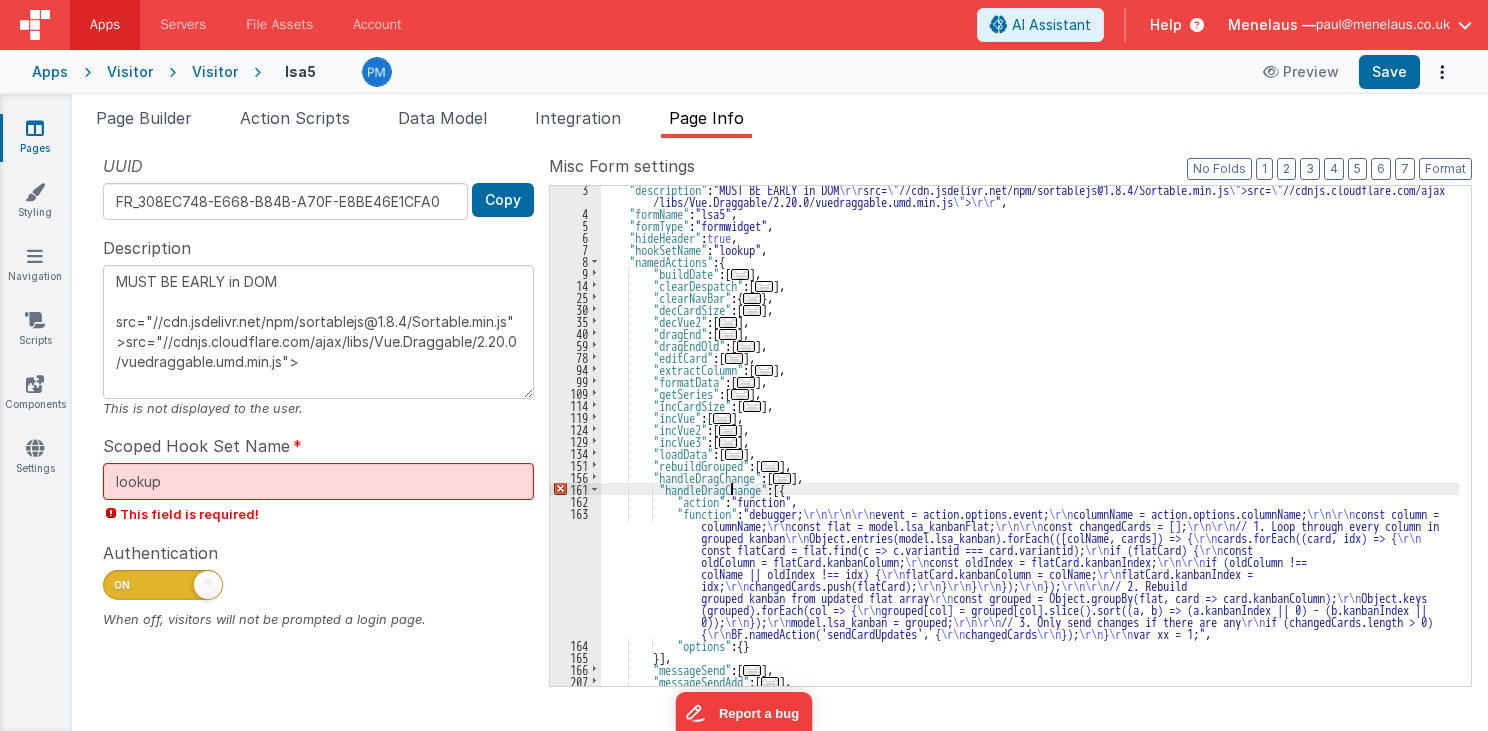 click on ""description" :  "MUST BE EARLY in DOM \r\r src= \" //cdn.jsdelivr.net/npm/sortablejs@1.8.4/Sortable.min.js \" >src= \" //cdnjs.cloudflare.com/ajax          /libs/Vue.Draggable/2.20.0/vuedraggable.umd.min.js \" > \r\r " ,      "formName" :  "lsa5" ,      "formType" :  "formwidget" ,      "hideHeader" :  true ,      "hookSetName" :  "lookup" ,      "namedActions" :  {           "buildDate" :  [ ... ] ,           "clearDespatch" :  [ ... ] ,           "clearNavBar" :  { ... } ,           "decCardSize" :  [ ... ] ,           "decVue2" :  [ ... ] ,           "dragEnd" :  [ ... ] ,           "dragEndOld" :  [ ... ] ,           "editCard" :  [ ... ] ,           "extractColumn" :  [ ... ] ,           "formatData" :  [ ... ] ,           "getSeries" :  [ ... ] ,           "incCardSize" :  [ ... ] ,           "incVue" :  [ ... ] ,           "incVue2" :  [ ... ] ,           "incVue3" :  [ ... ] ,           "loadData" :  [ ... ] ,           "rebuildGrouped" :  [ ... ] ,           "handleDragChange" :  [ ..." at bounding box center (1030, 451) 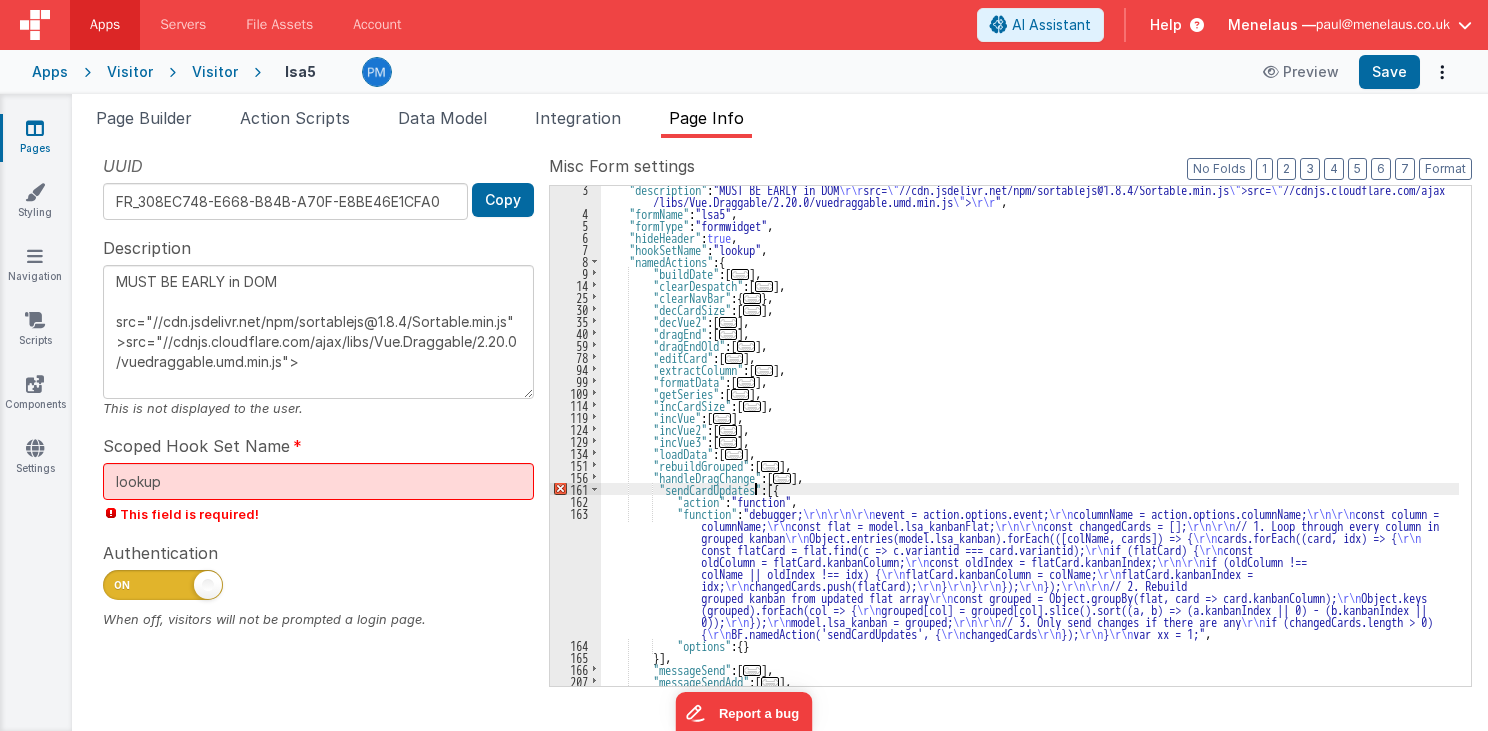 type on "MUST BE EARLY in DOM
src="//cdn.jsdelivr.net/npm/sortablejs@1.8.4/Sortable.min.js">src="//cdnjs.cloudflare.com/ajax/libs/Vue.Draggable/2.20.0/vuedraggable.umd.min.js">" 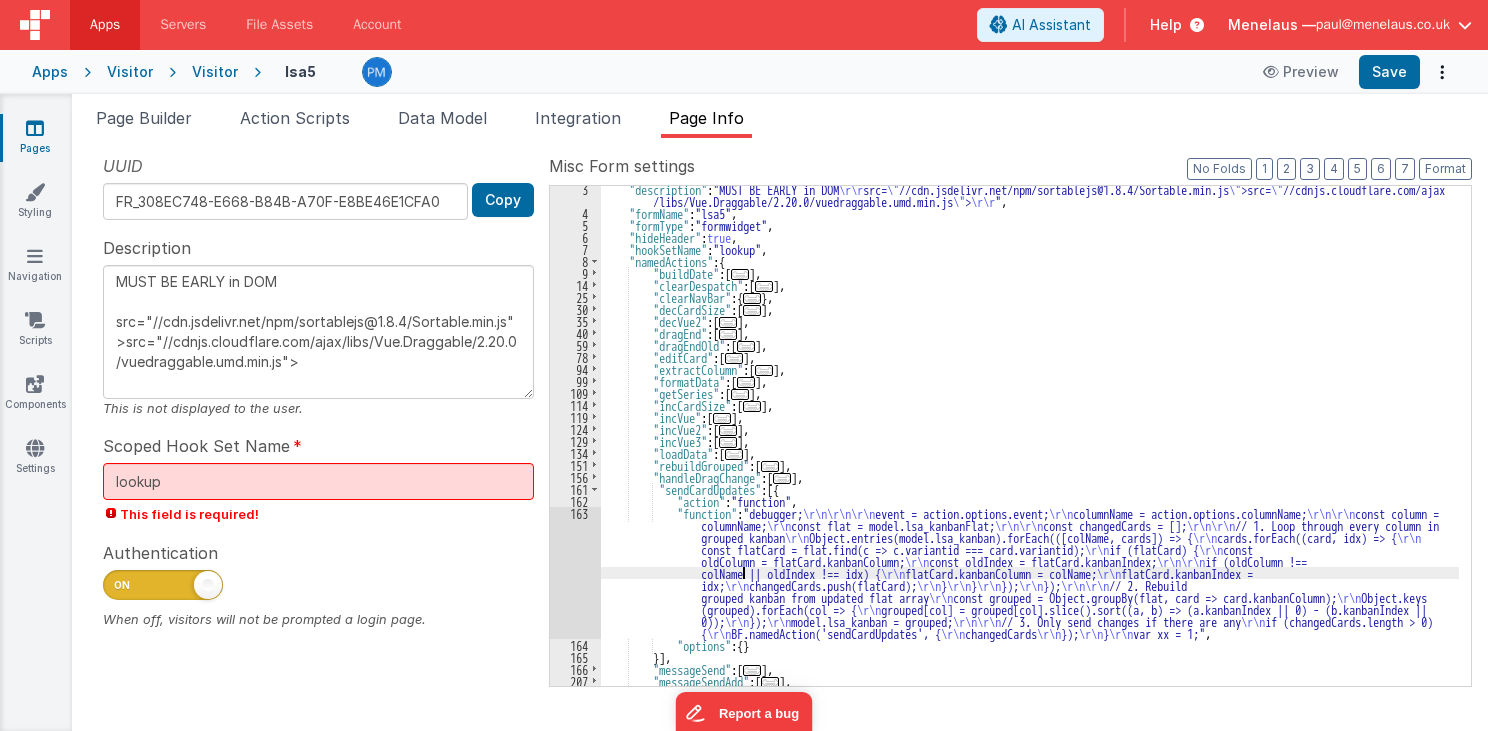 drag, startPoint x: 745, startPoint y: 574, endPoint x: 678, endPoint y: 586, distance: 68.06615 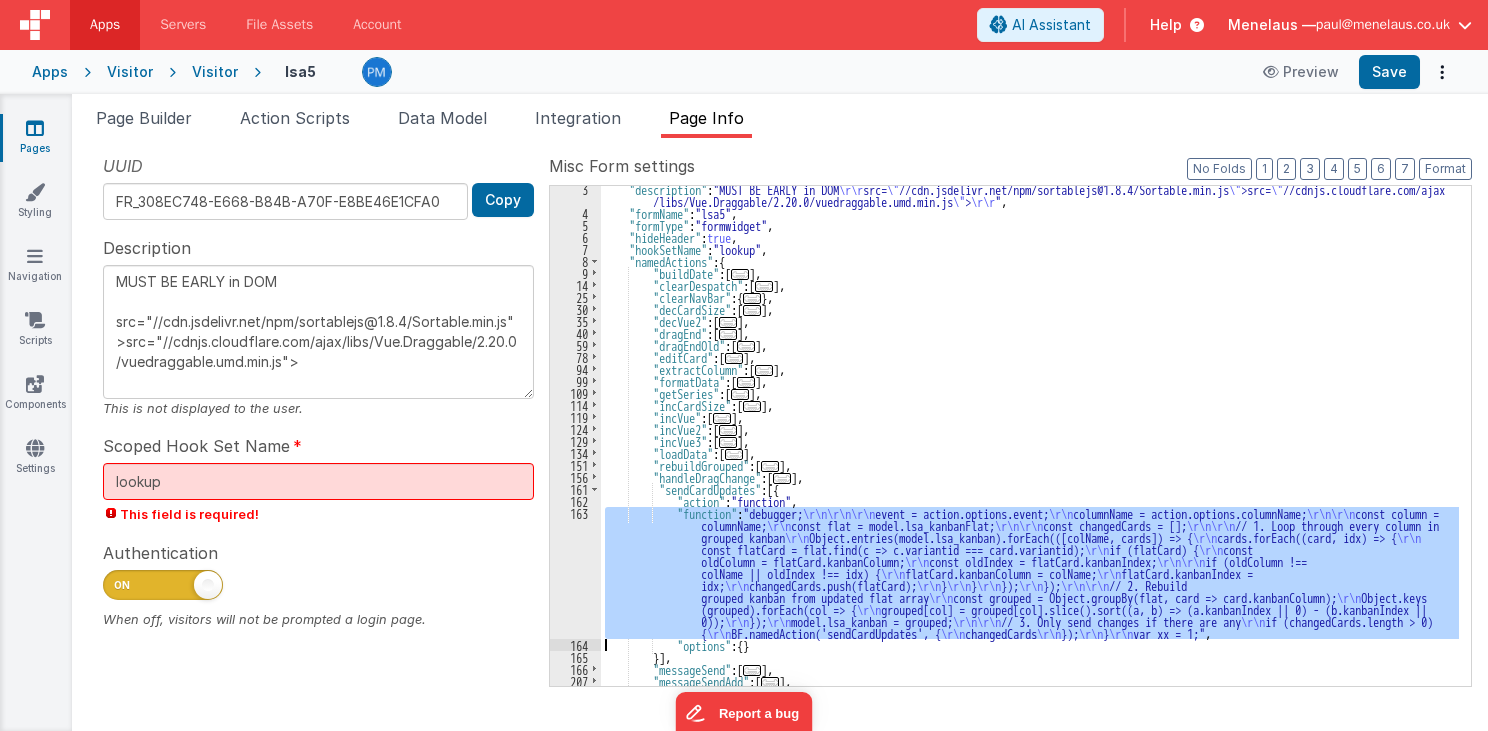 click on "163" at bounding box center (575, 573) 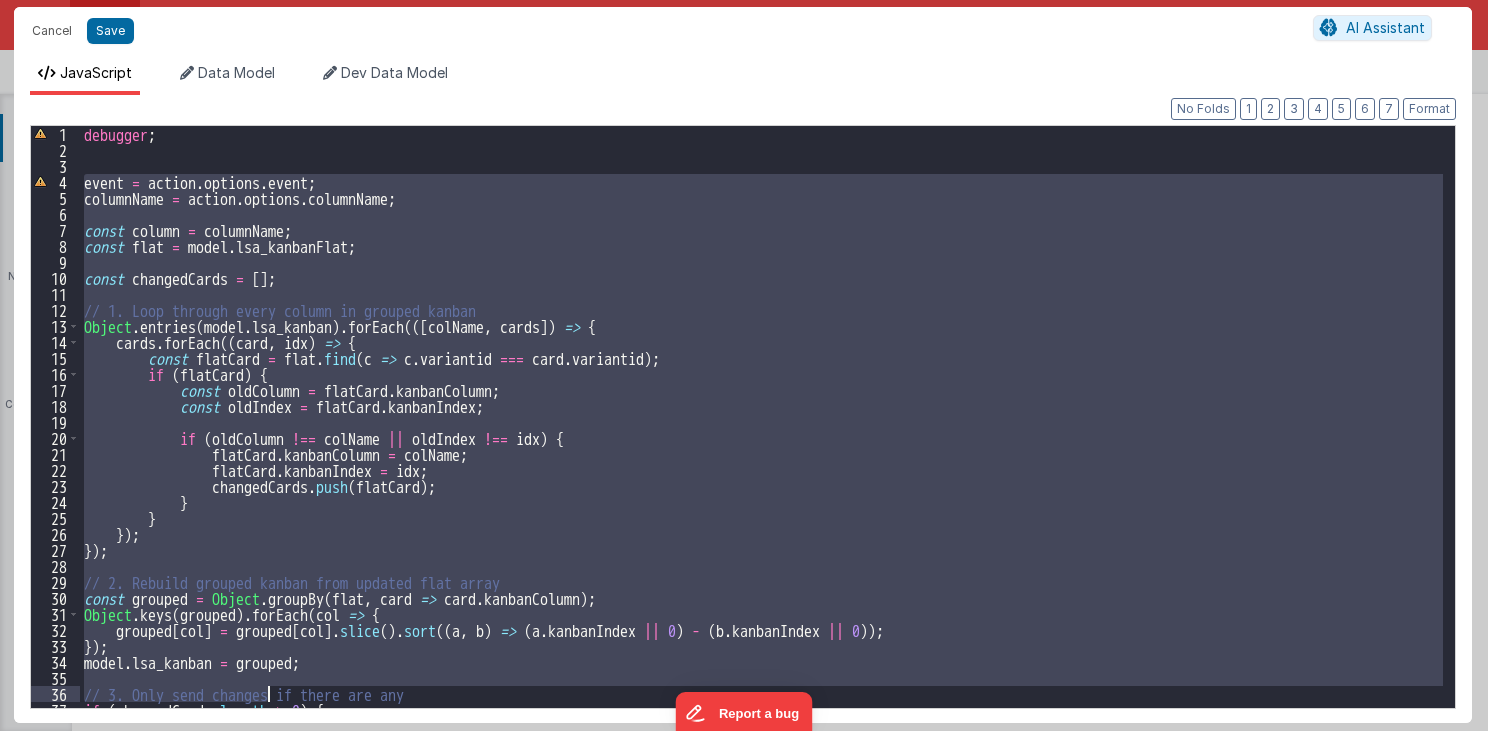 scroll, scrollTop: 88, scrollLeft: 0, axis: vertical 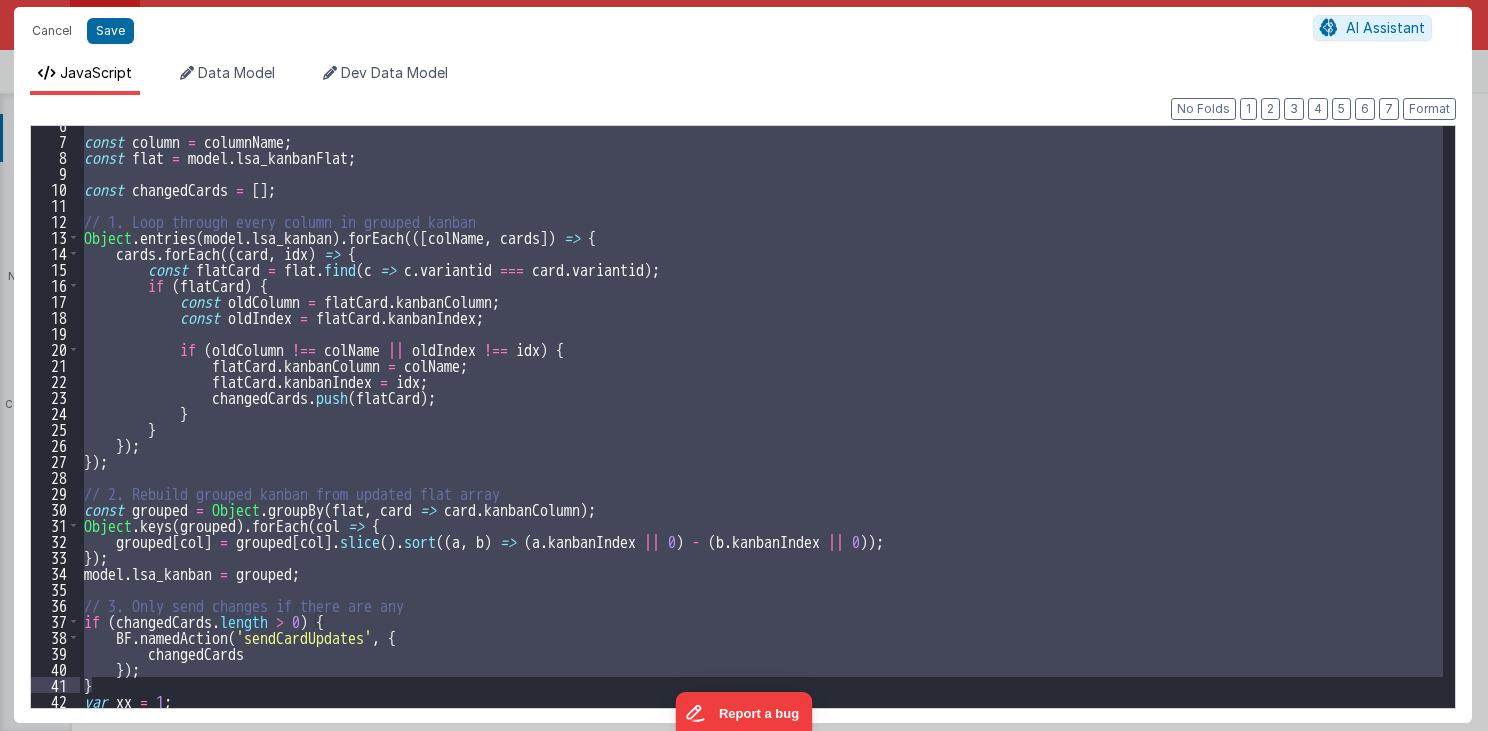 drag, startPoint x: 82, startPoint y: 175, endPoint x: 248, endPoint y: 680, distance: 531.5835 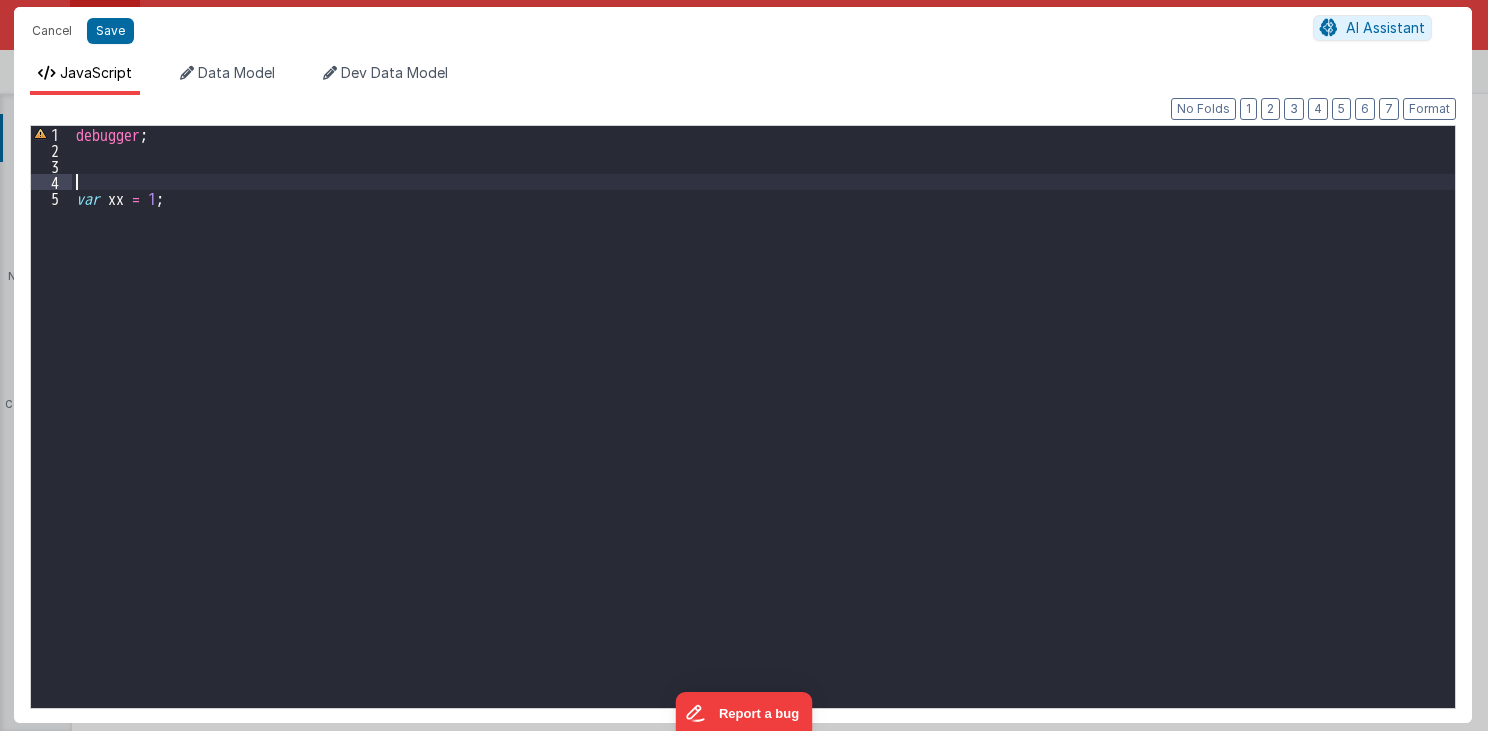 click on "debugger ; var   xx   =   1 ;" at bounding box center (764, 433) 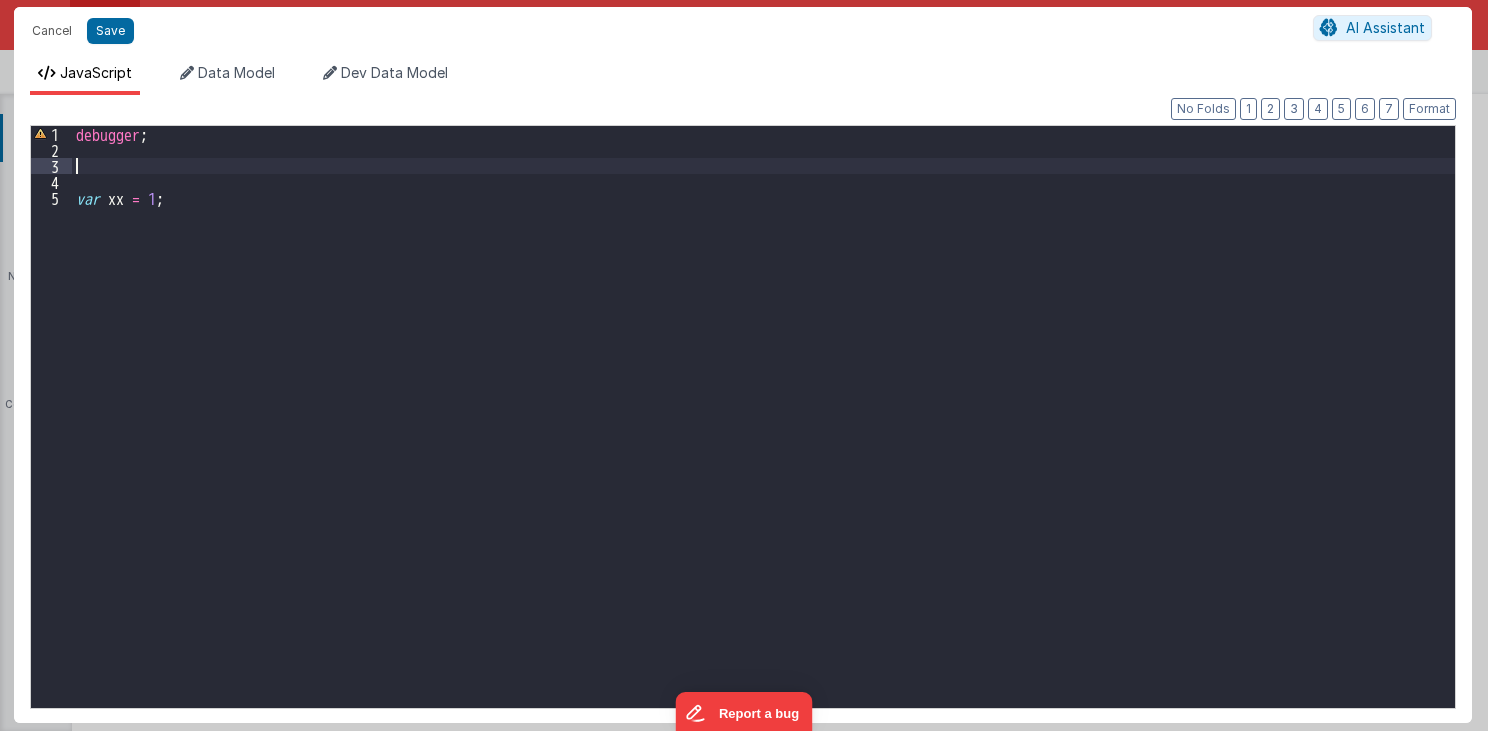 click on "debugger ; var   xx   =   1 ;" at bounding box center [764, 433] 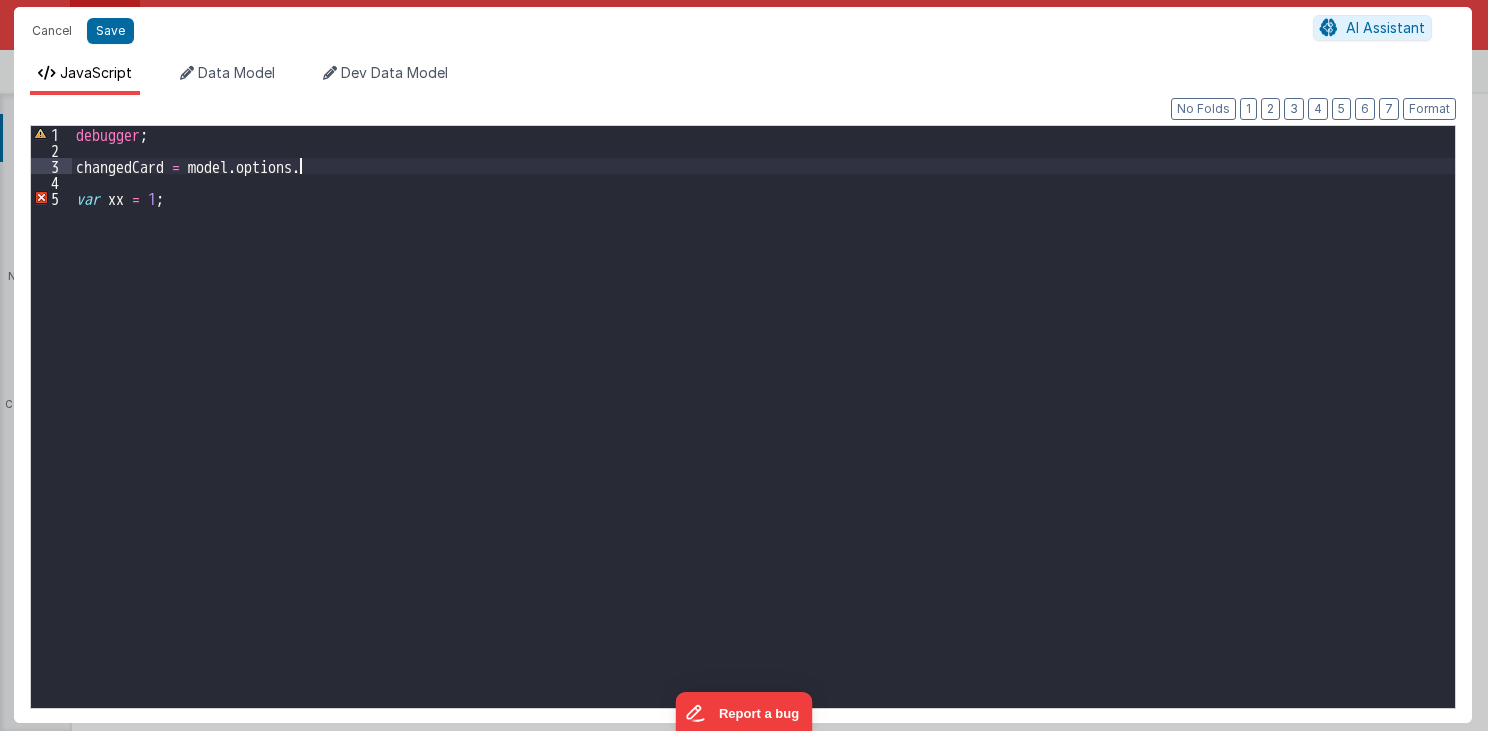 click on "debugger ; changedCard   =   model . options . var   xx   =   1 ;" at bounding box center [764, 433] 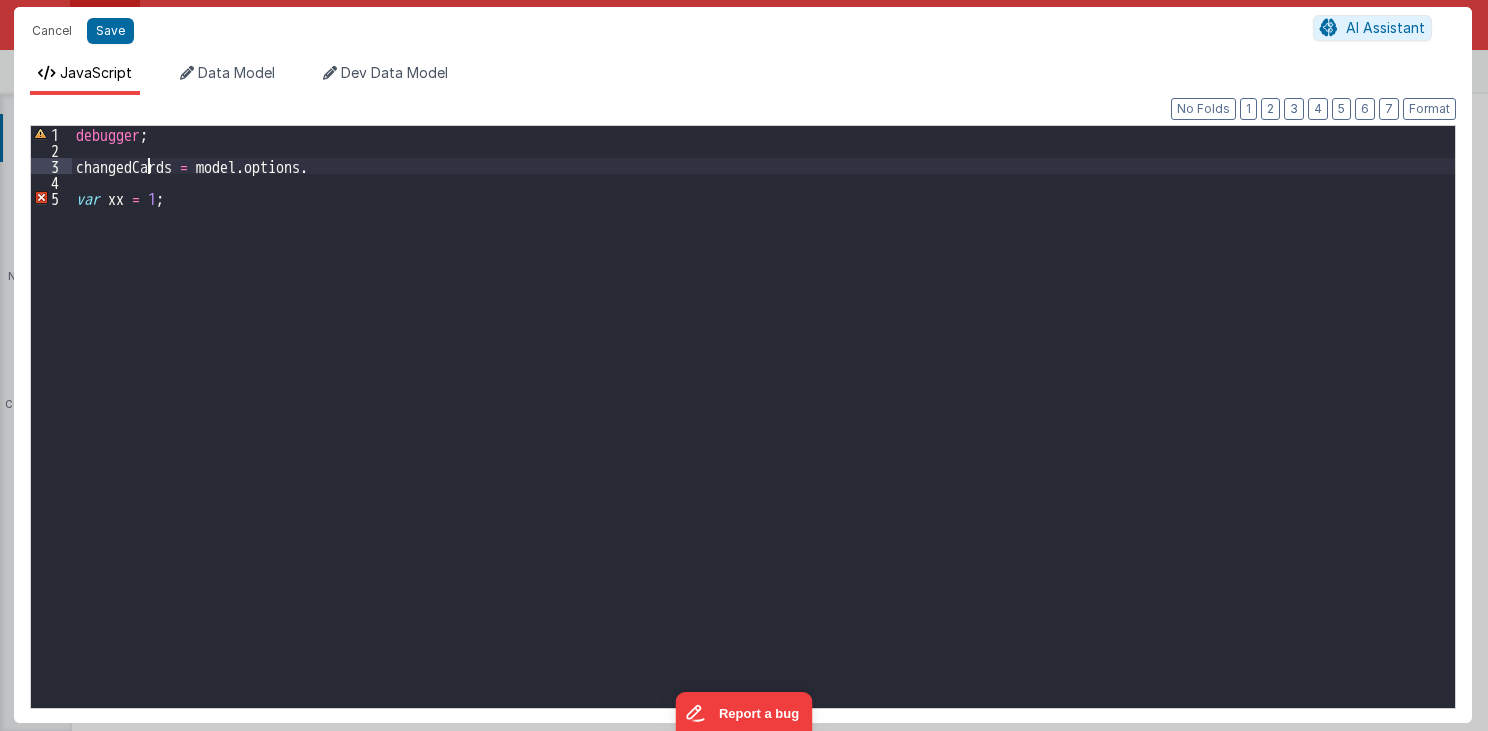 click on "debugger ; changedCards   =   model . options . var   xx   =   1 ;" at bounding box center (764, 433) 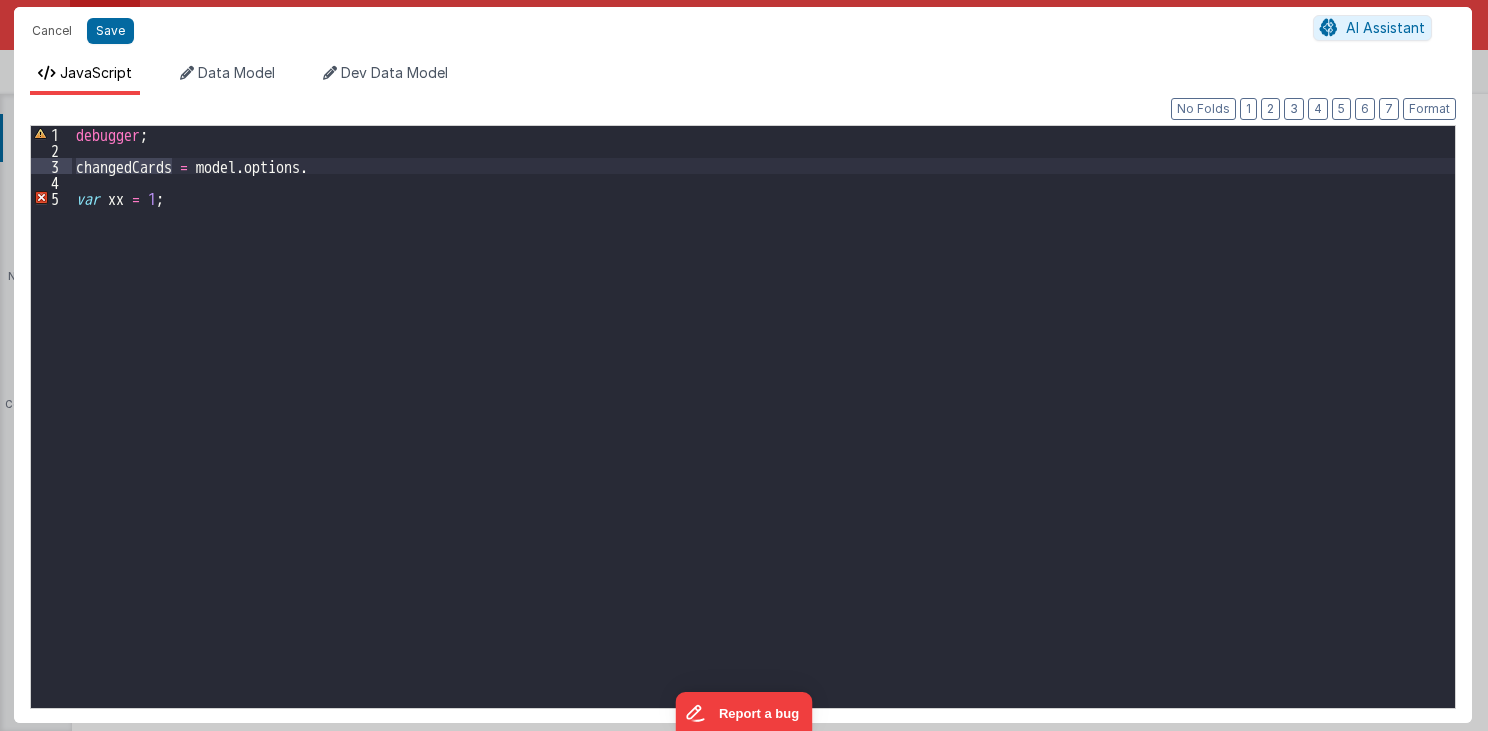 click on "debugger ; changedCards   =   model . options . var   xx   =   1 ;" at bounding box center (764, 433) 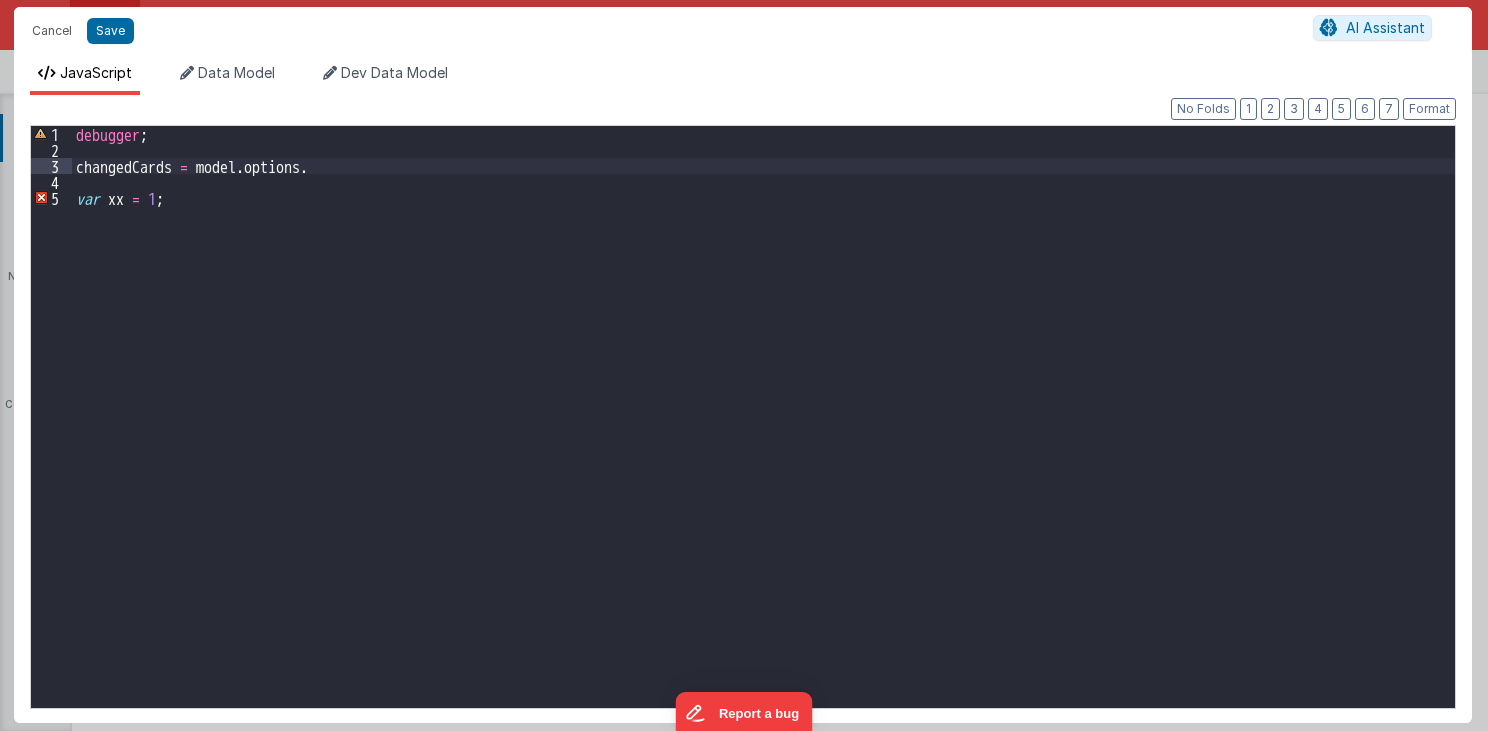 paste 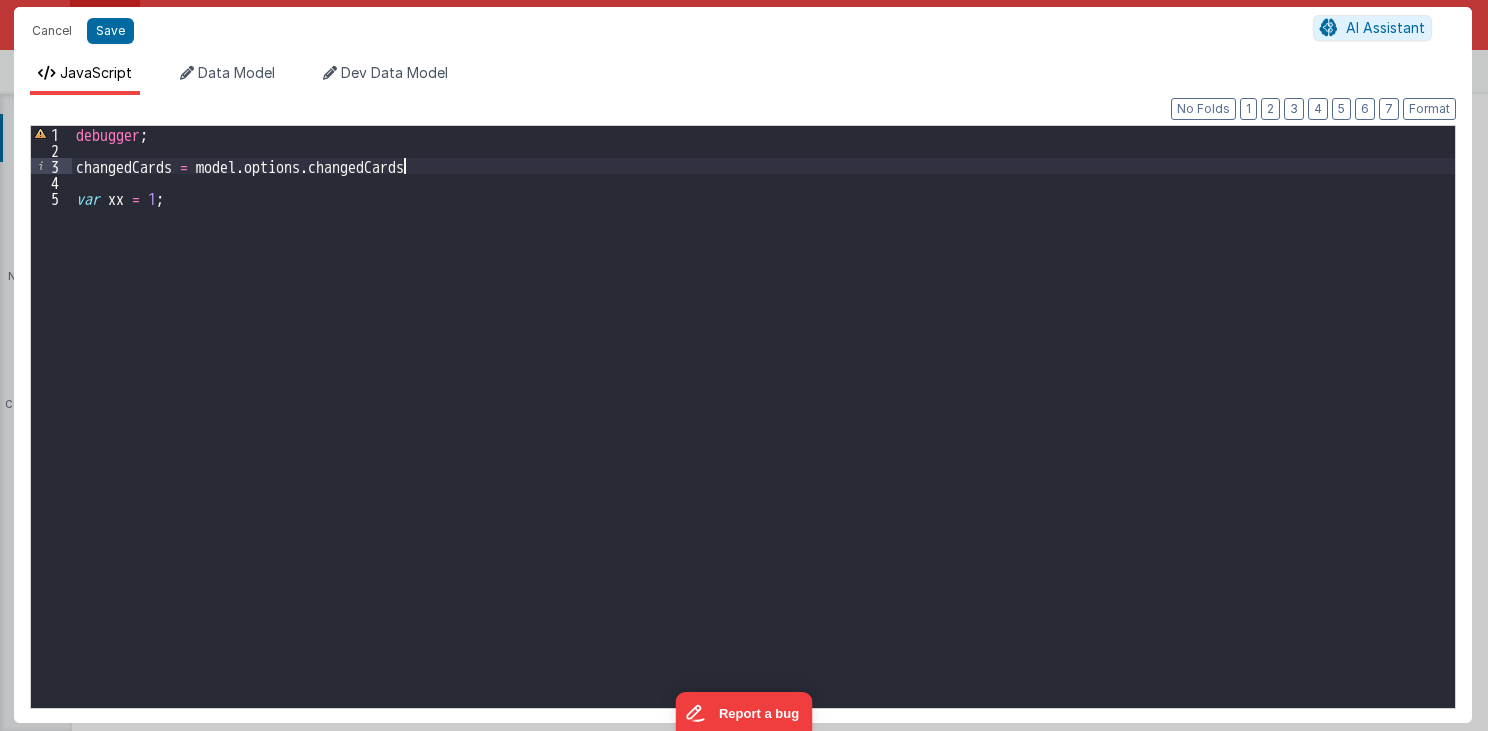 type 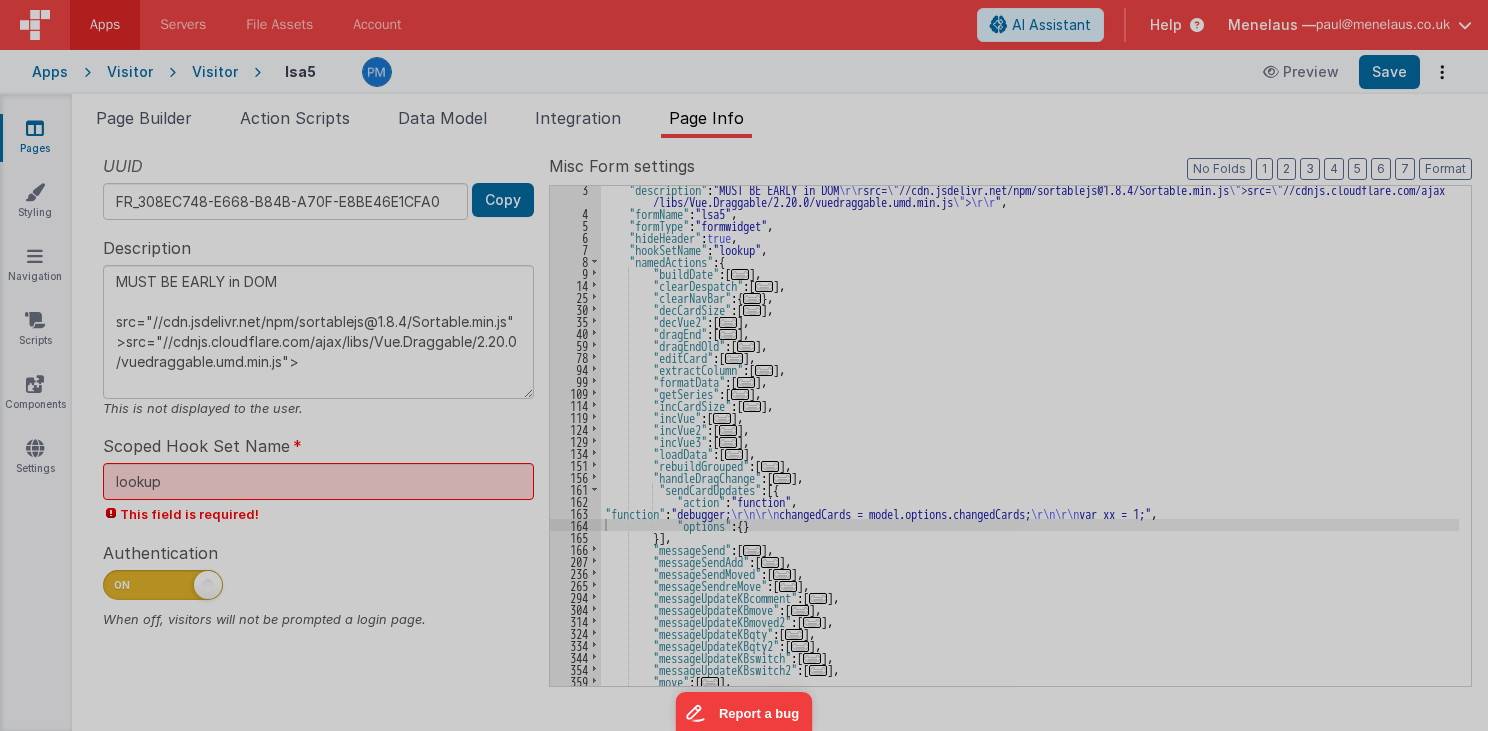 type on "MUST BE EARLY in DOM
src="//cdn.jsdelivr.net/npm/sortablejs@1.8.4/Sortable.min.js">src="//cdnjs.cloudflare.com/ajax/libs/Vue.Draggable/2.20.0/vuedraggable.umd.min.js">" 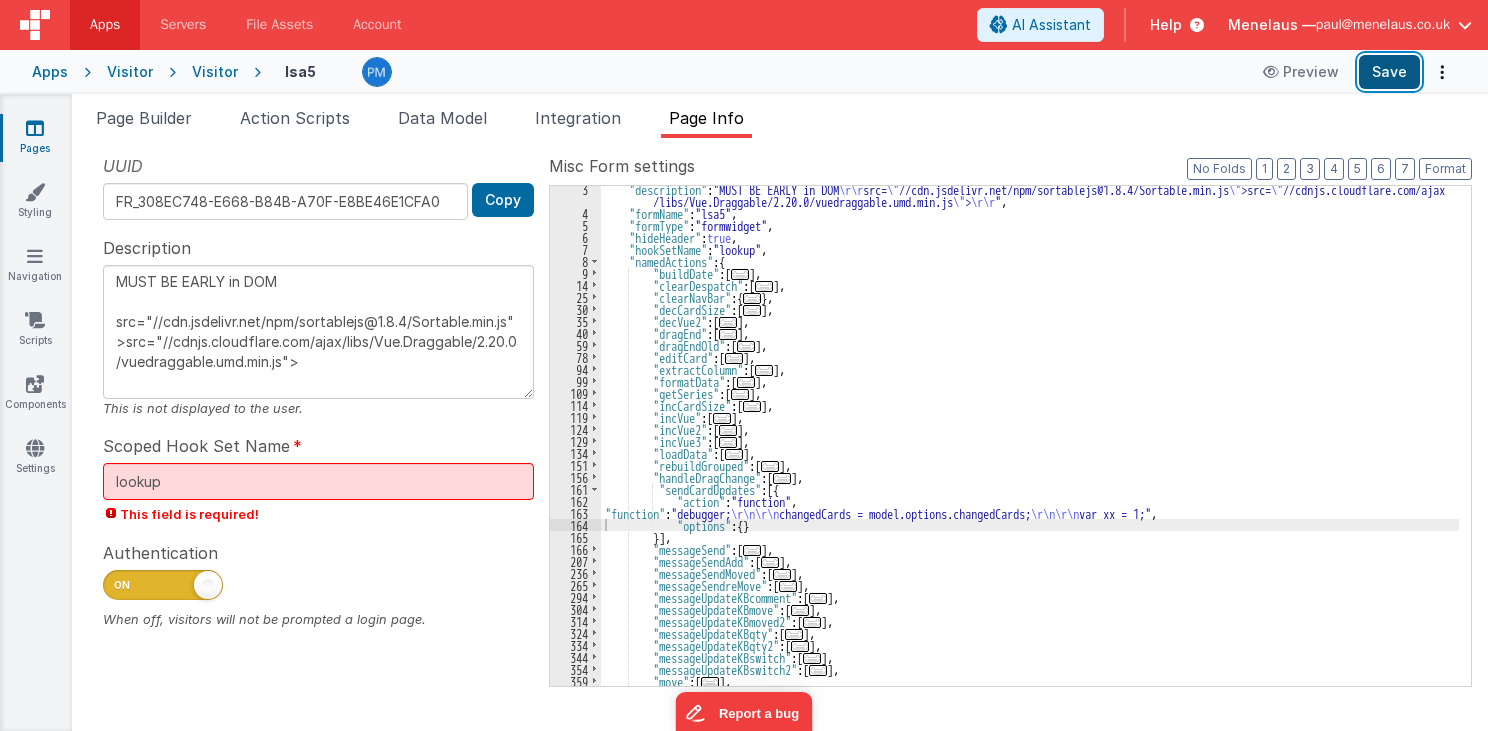 click on "Save" at bounding box center [1389, 72] 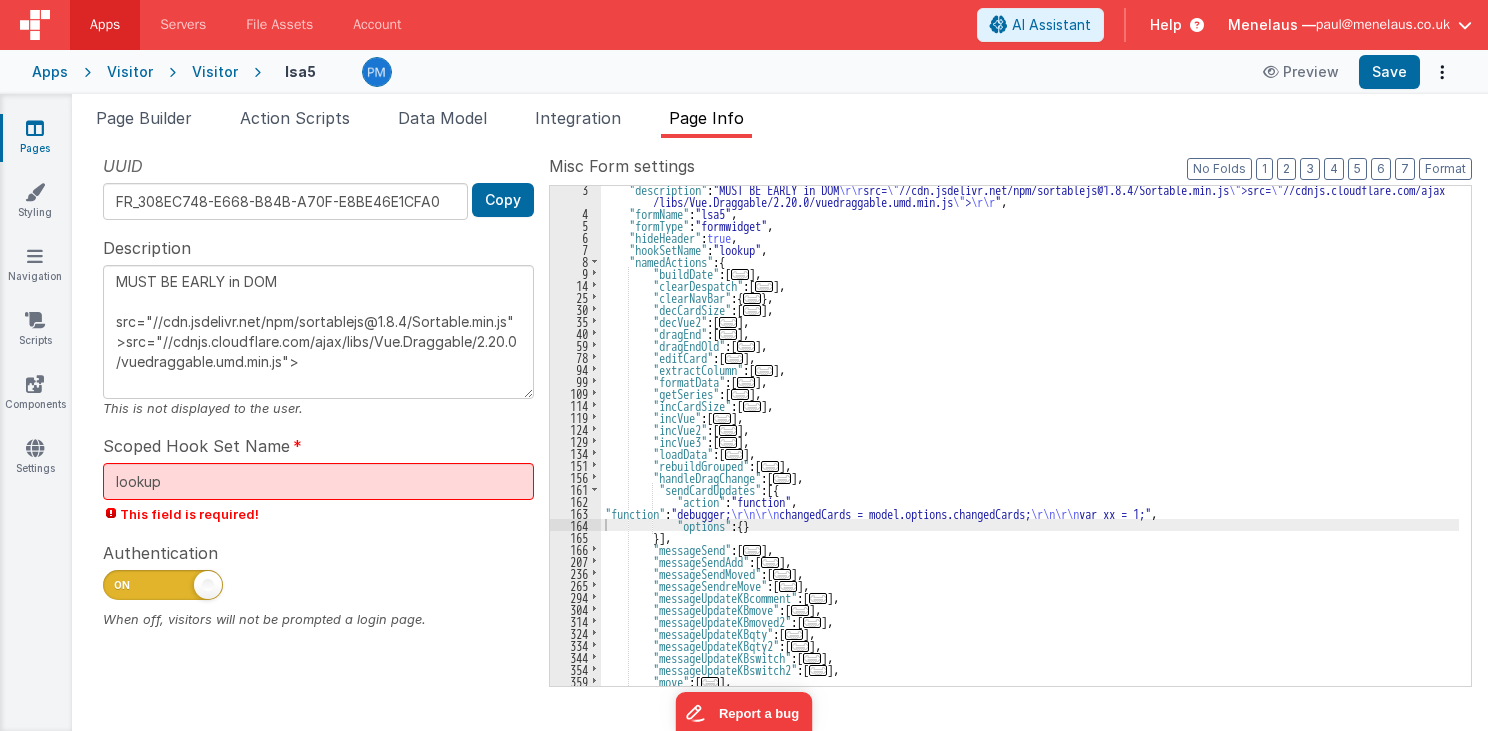 click on ""description" :  "MUST BE EARLY in DOM \r\r src= \" //cdn.jsdelivr.net/npm/sortablejs@1.8.4/Sortable.min.js \" >src= \" //cdnjs.cloudflare.com/ajax          /libs/Vue.Draggable/2.20.0/vuedraggable.umd.min.js \" > \r\r " ,      "formName" :  "lsa5" ,      "formType" :  "formwidget" ,      "hideHeader" :  true ,      "hookSetName" :  "lookup" ,      "namedActions" :  {           "buildDate" :  [ ... ] ,           "clearDespatch" :  [ ... ] ,           "clearNavBar" :  { ... } ,           "decCardSize" :  [ ... ] ,           "decVue2" :  [ ... ] ,           "dragEnd" :  [ ... ] ,           "dragEndOld" :  [ ... ] ,           "editCard" :  [ ... ] ,           "extractColumn" :  [ ... ] ,           "formatData" :  [ ... ] ,           "getSeries" :  [ ... ] ,           "incCardSize" :  [ ... ] ,           "incVue" :  [ ... ] ,           "incVue2" :  [ ... ] ,           "incVue3" :  [ ... ] ,           "loadData" :  [ ... ] ,           "rebuildGrouped" :  [ ... ] ,           "handleDragChange" :  [ ..." at bounding box center (1030, 451) 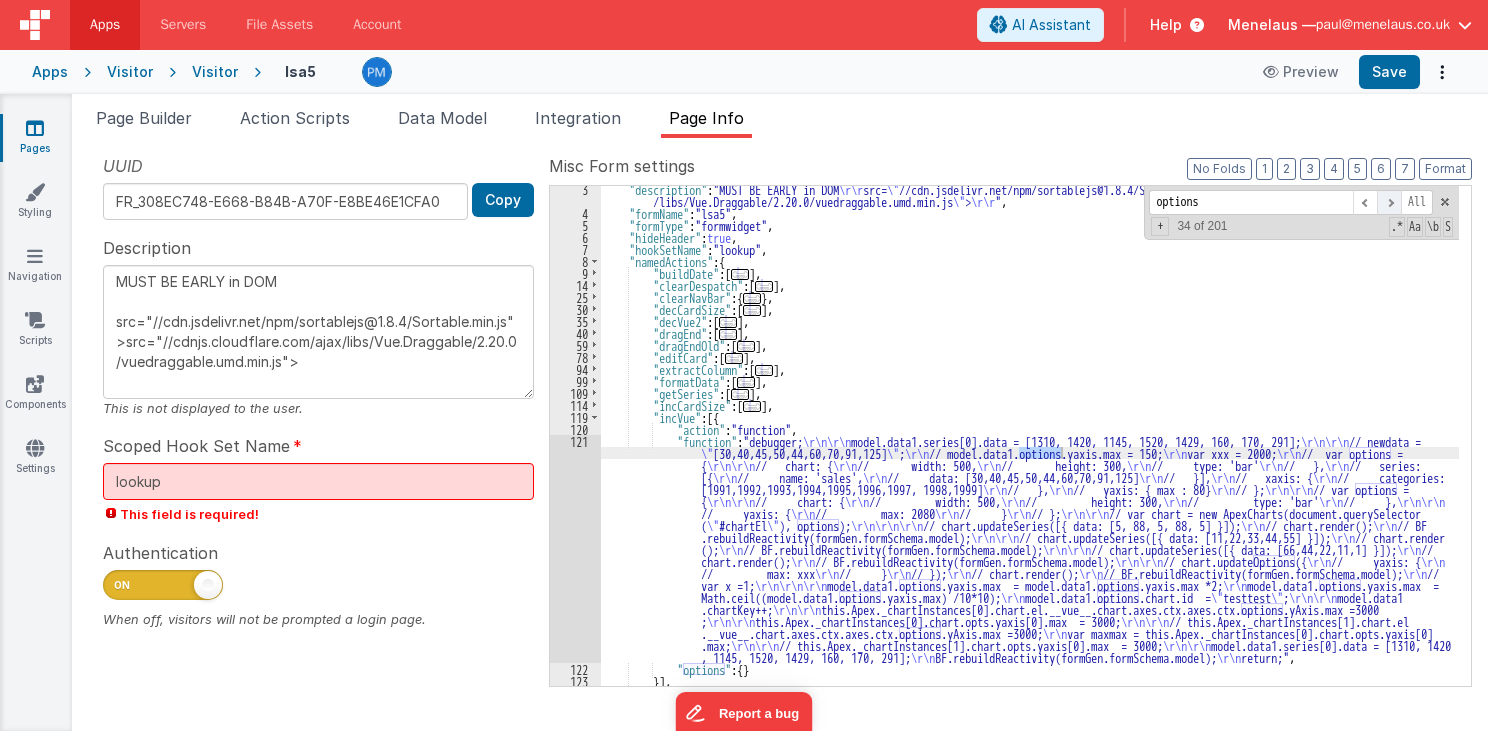 type on "options" 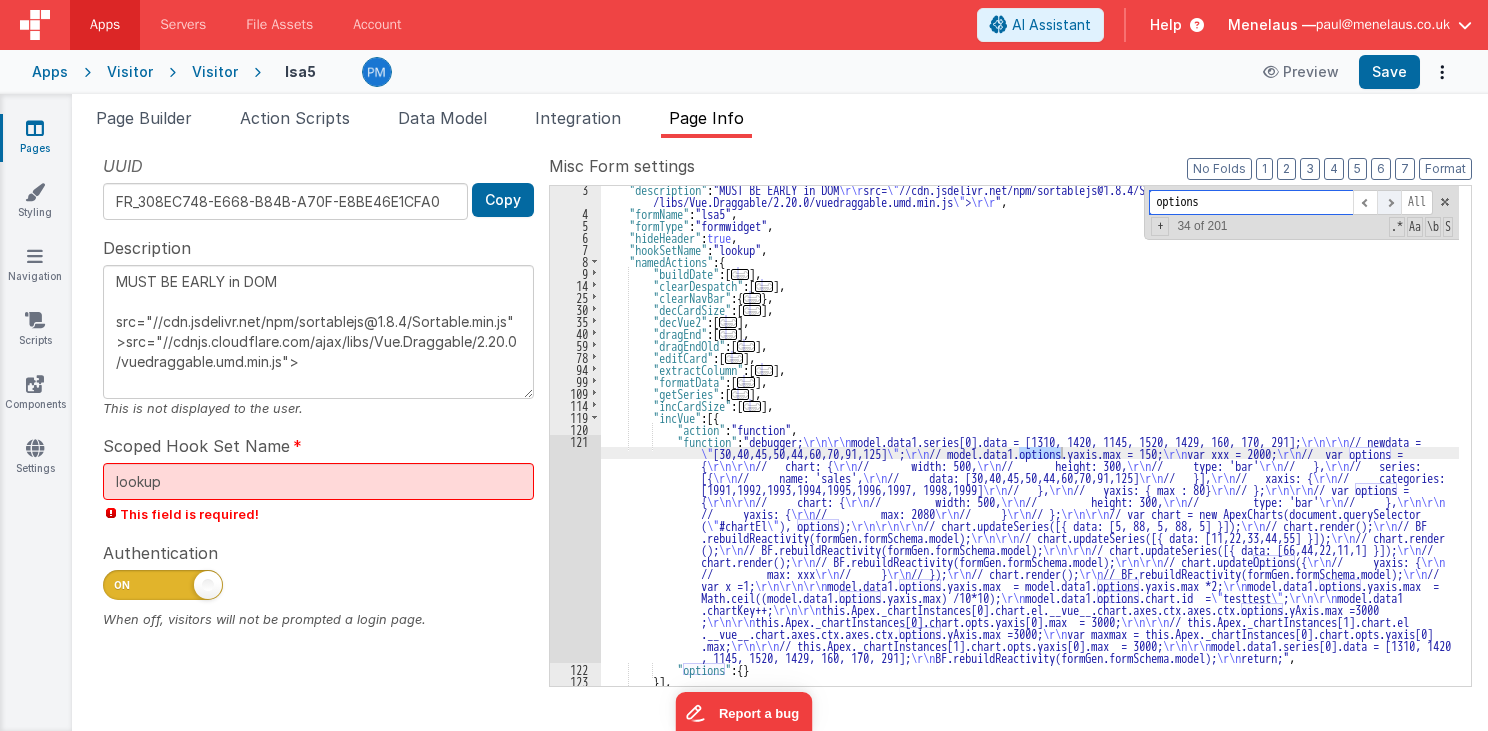 click at bounding box center (1389, 202) 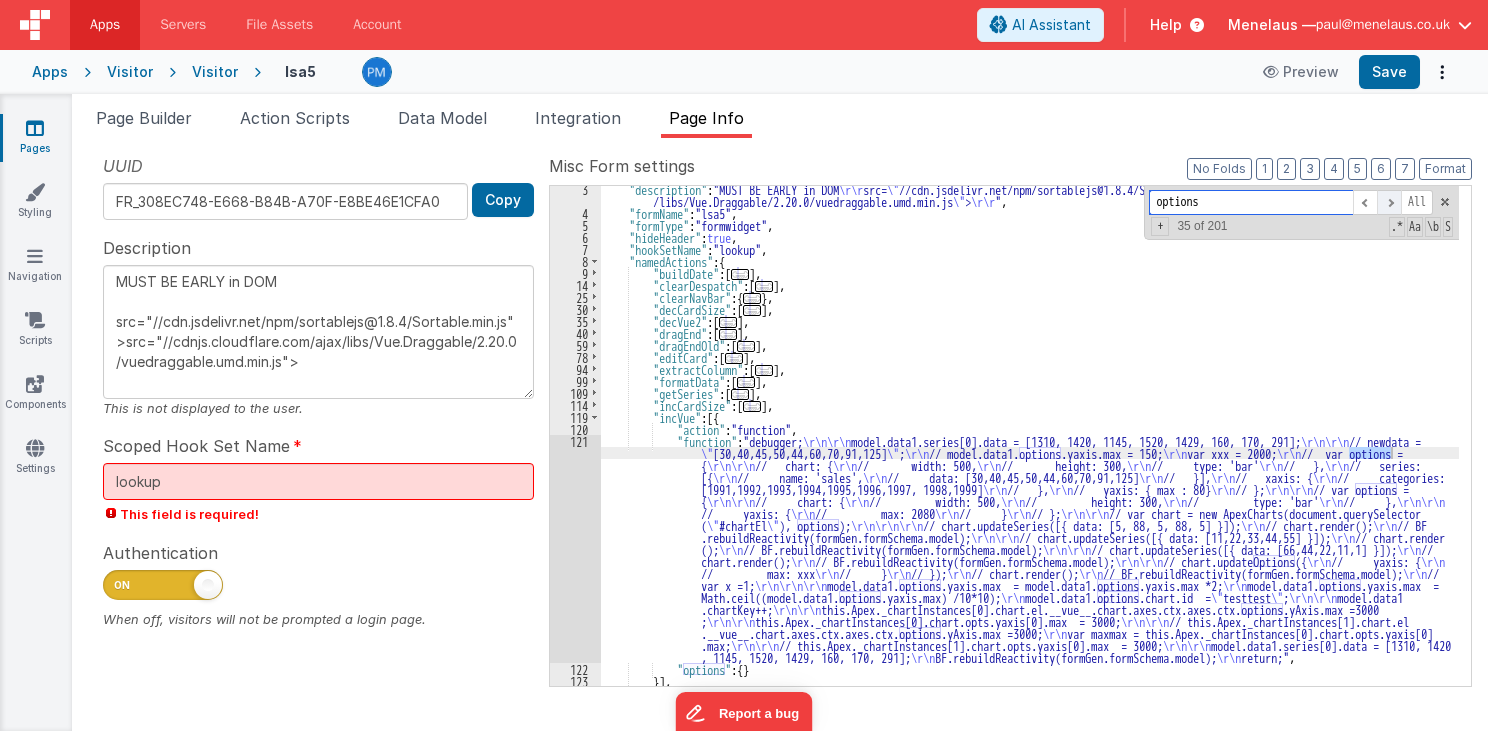 click at bounding box center (1389, 202) 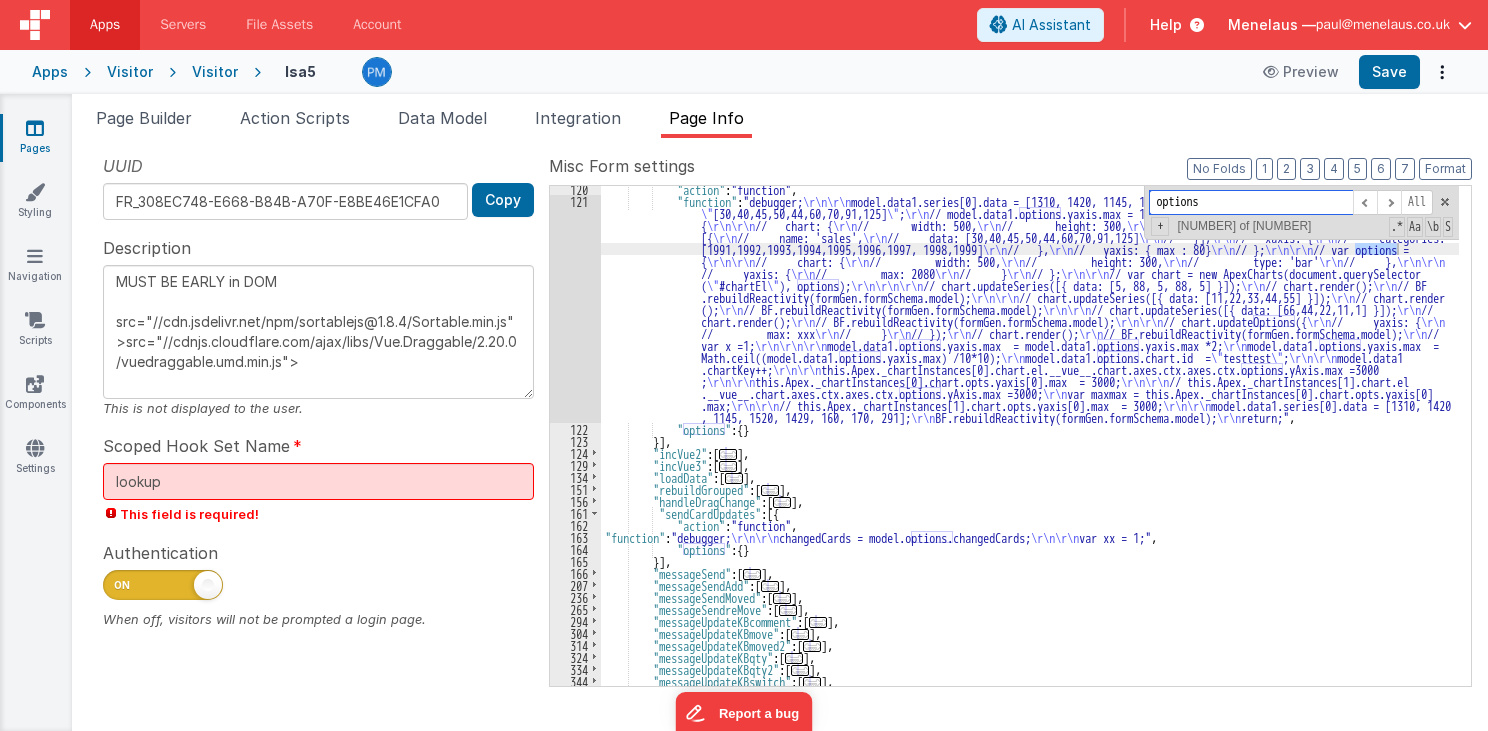 scroll, scrollTop: 315, scrollLeft: 0, axis: vertical 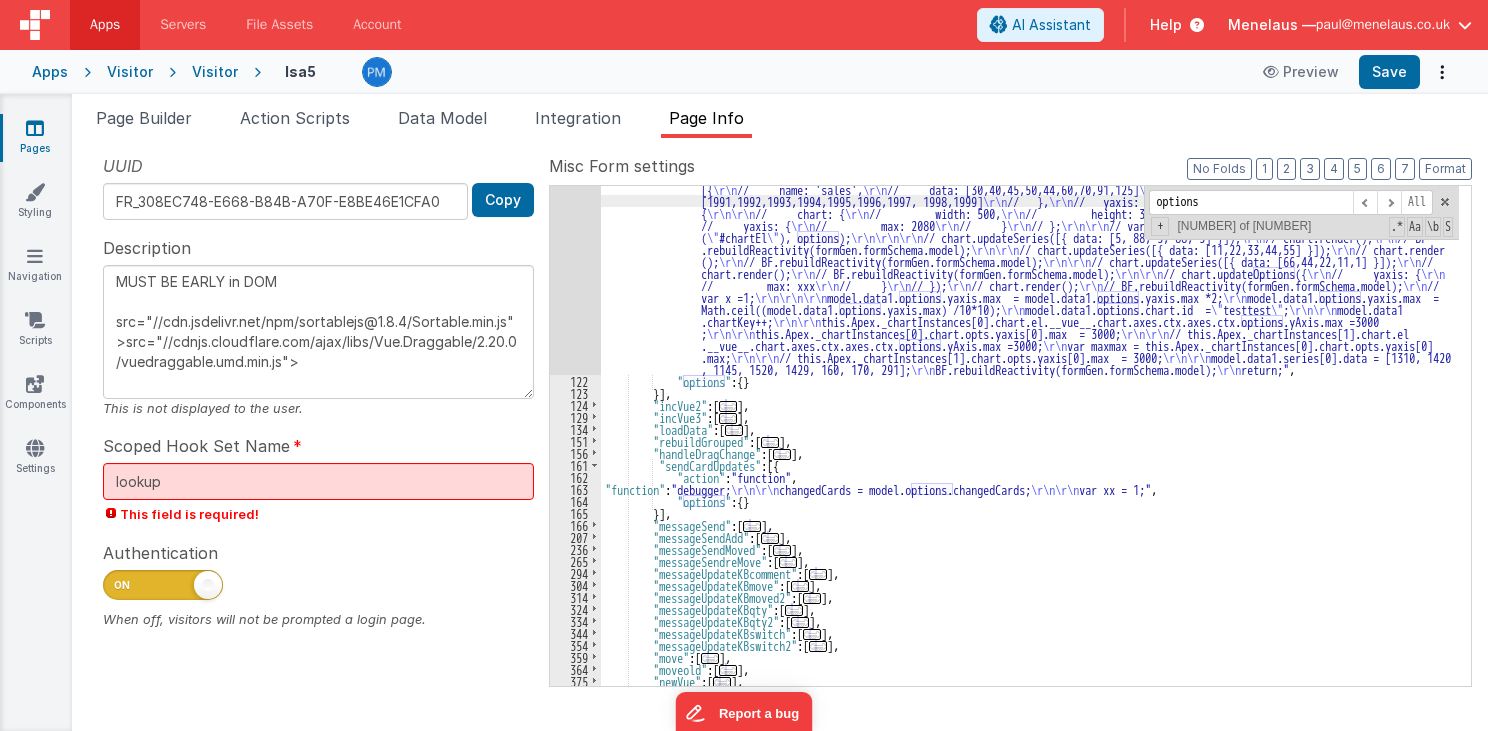 click on ""function" :  "debugger; \r\n\r\n model.data1.series[0].data = [1310, 1420, 1145, 1520, 1429, 160, 170, 291]; \r\n\r\n // newdata =                   \" [30,40,45,50,44,60,70,91,125] \" ; \r\n // model.data1.options.yaxis.max = 150; \r\n var xxx = 2000; \r\n //  var options =                   { \r\n\r\n //   chart: { \r\n //       width: 500, \r\n //       height: 300, \r\n //     type: 'bar' \r\n //   }, \r\n //   series:                   [{ \r\n //     name: 'sales', \r\n //     data: [30,40,45,50,44,60,70,91,125] \r\n //   }], \r\n //   xaxis: { \r\n //     categories:                   [1991,1992,1993,1994,1995,1996,1997, 1998,1999] \r\n //   }, \r\n //   yaxis: { max : 80} \r\n // }; \r\n\r\n // var options =                   { \r\n\r\n //     chart: { \r\n //         width: 500, \r\n //         height: 300, \r\n //         type: 'bar' \r\n //     }, \r\n\r\n                  //     yaxis: {" at bounding box center [1030, 517] 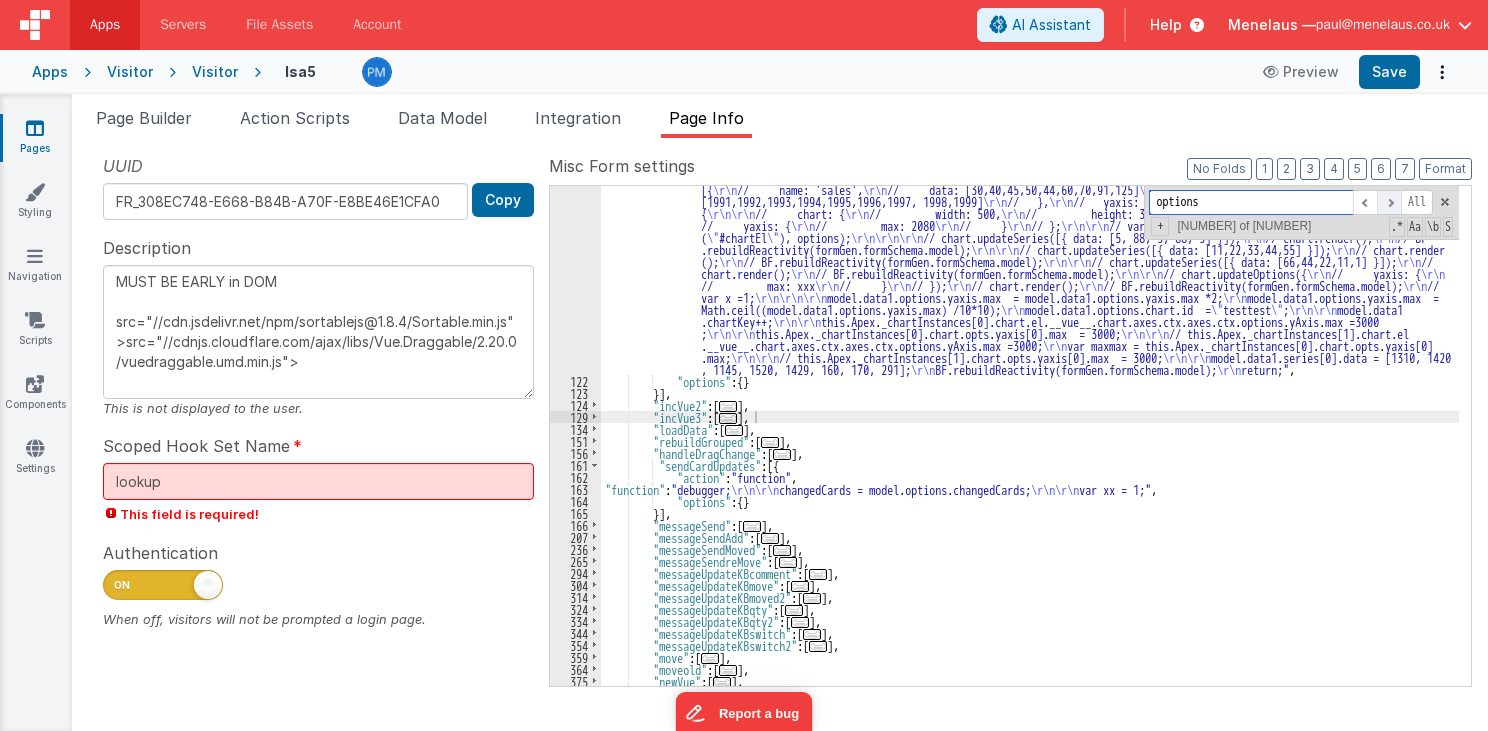 click at bounding box center [1389, 202] 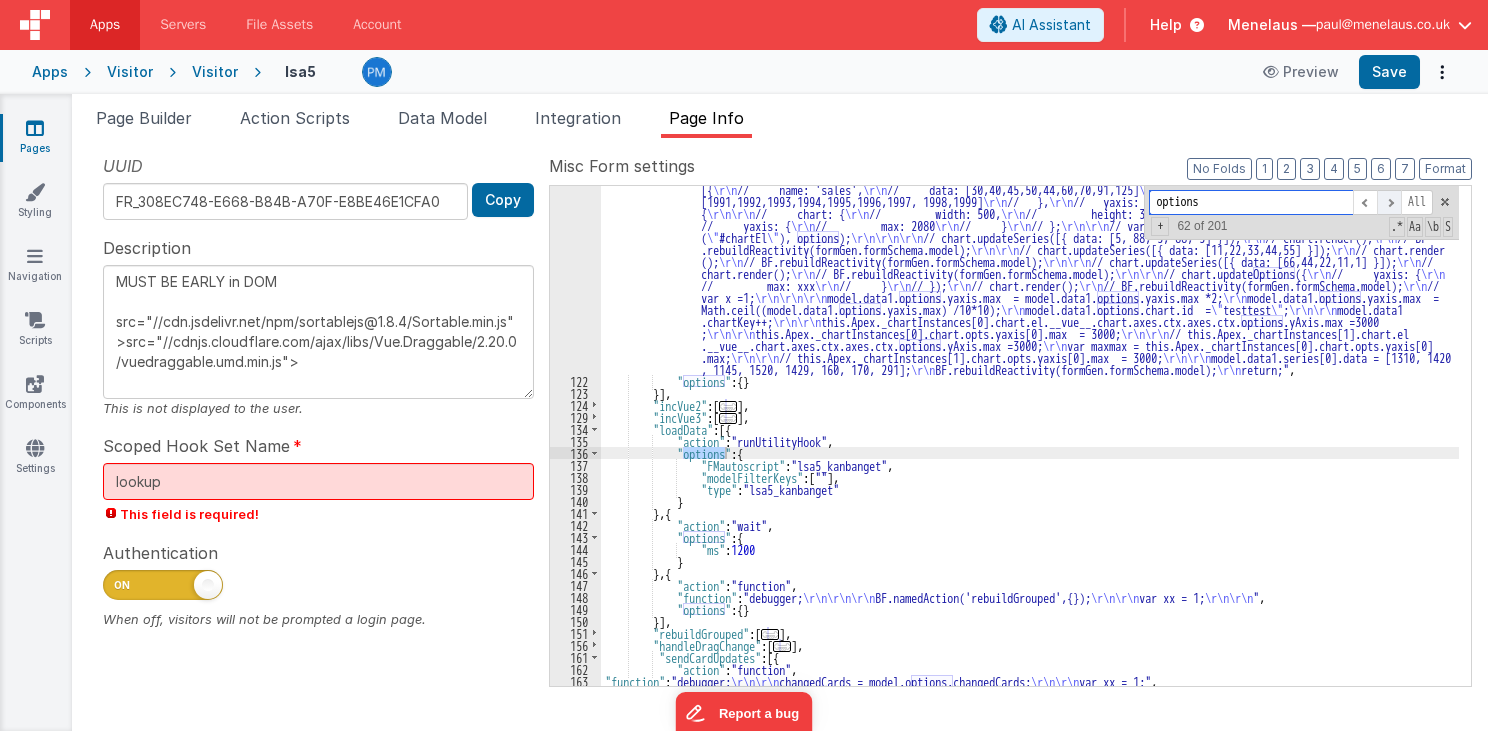 click at bounding box center [1389, 202] 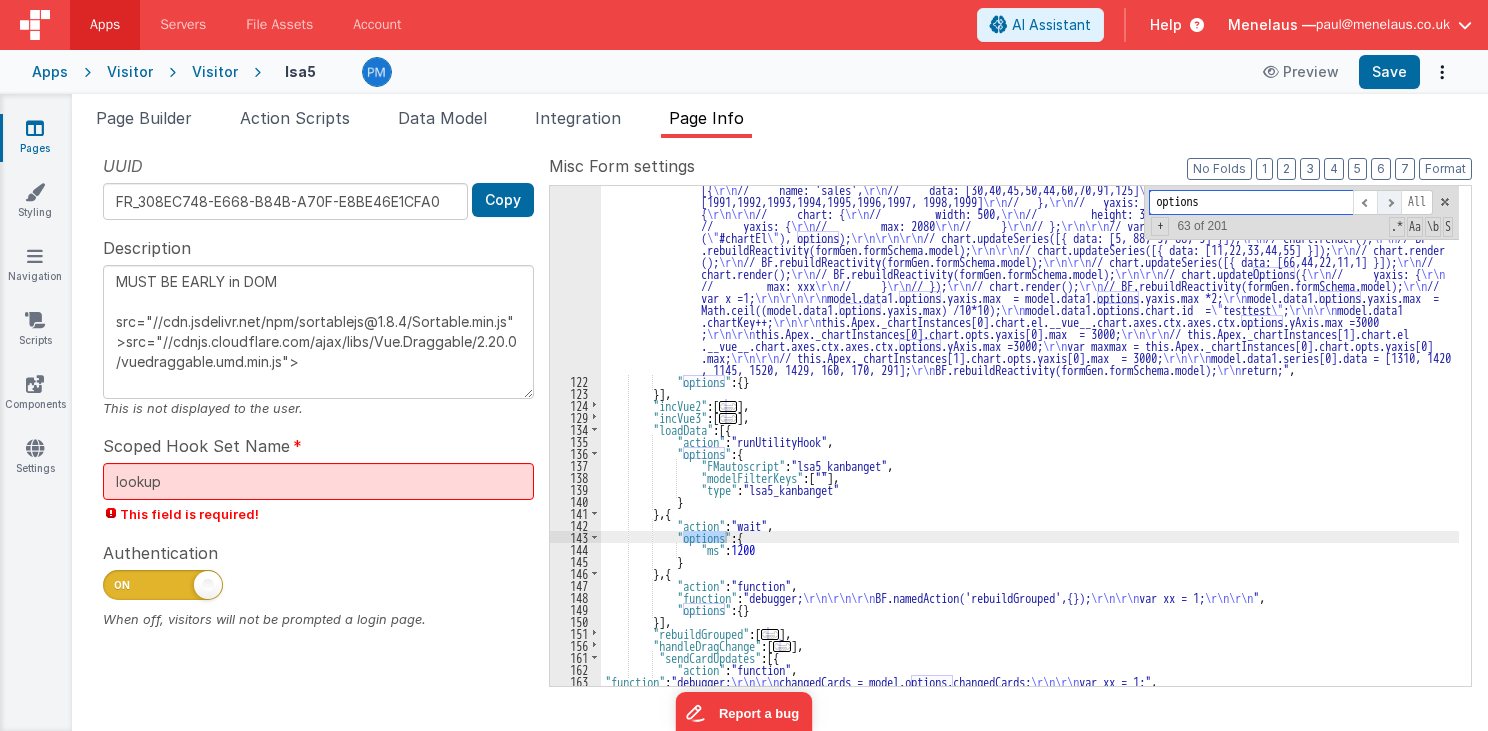 click at bounding box center (1389, 202) 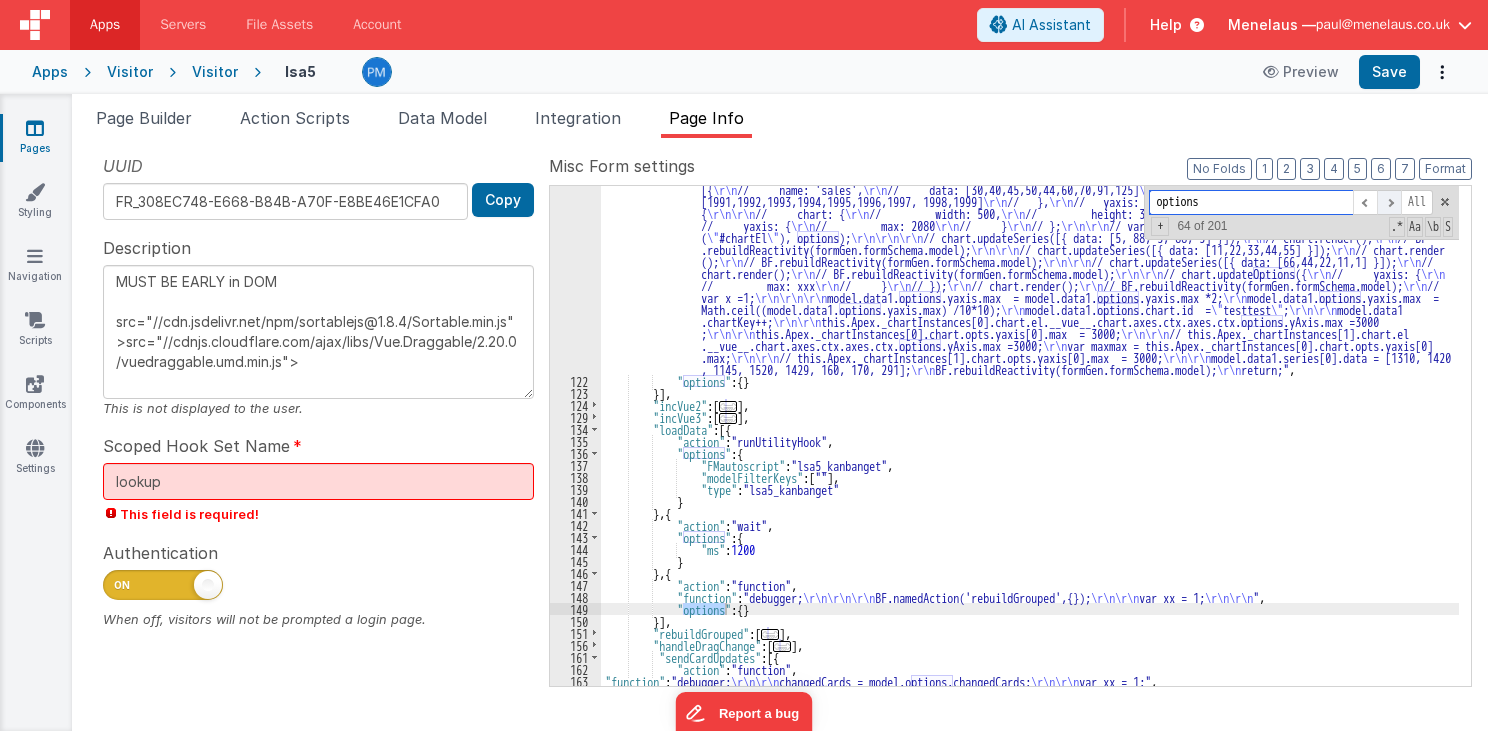click at bounding box center [1389, 202] 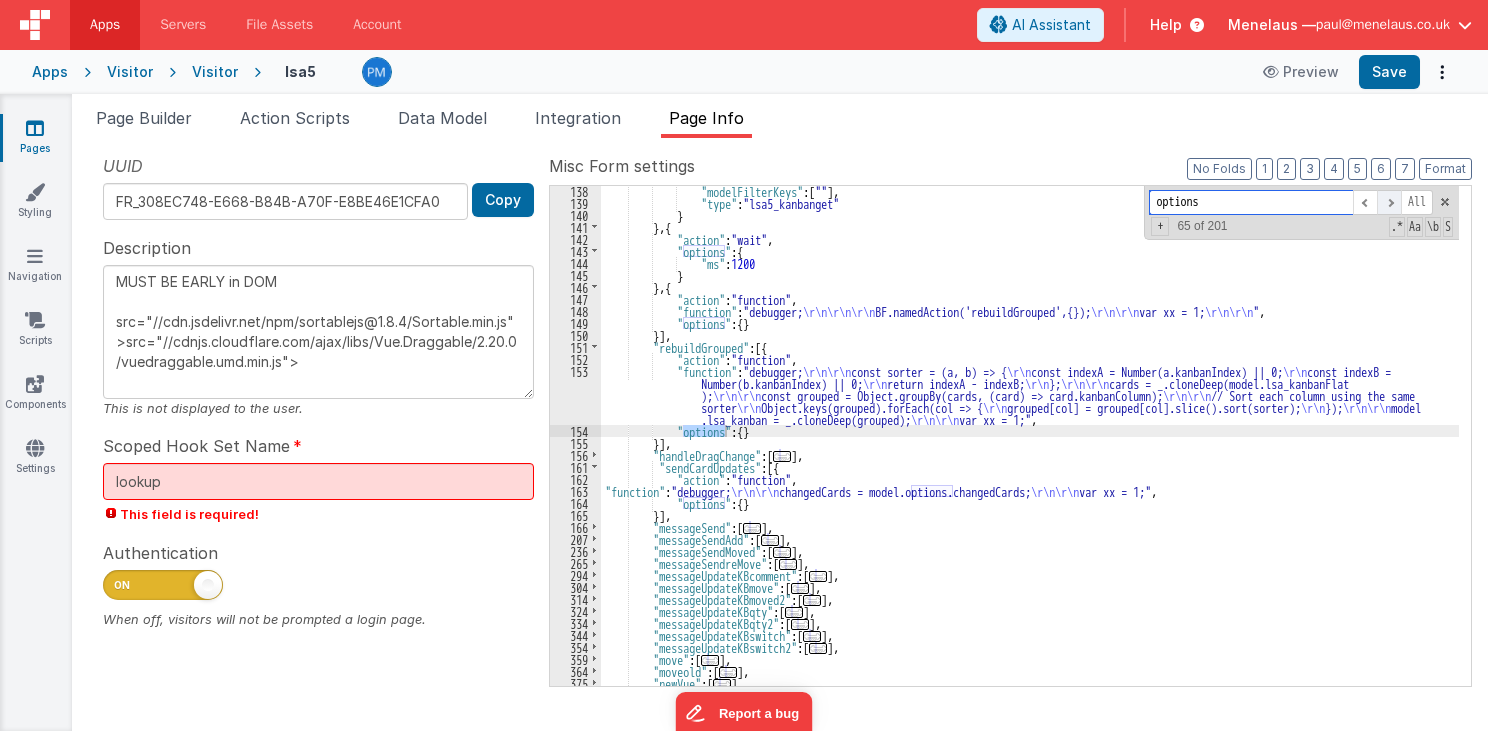 click at bounding box center (1389, 202) 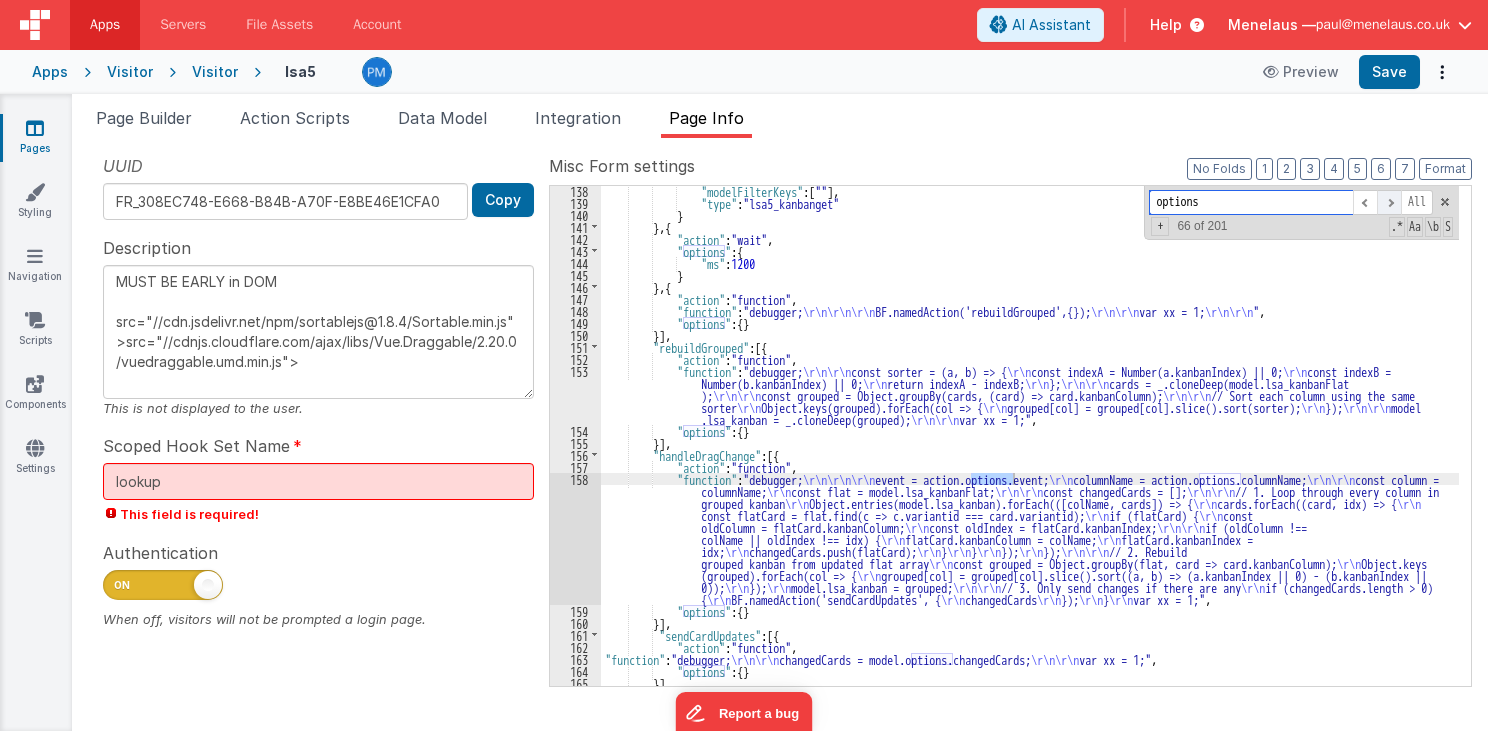 click at bounding box center (1389, 202) 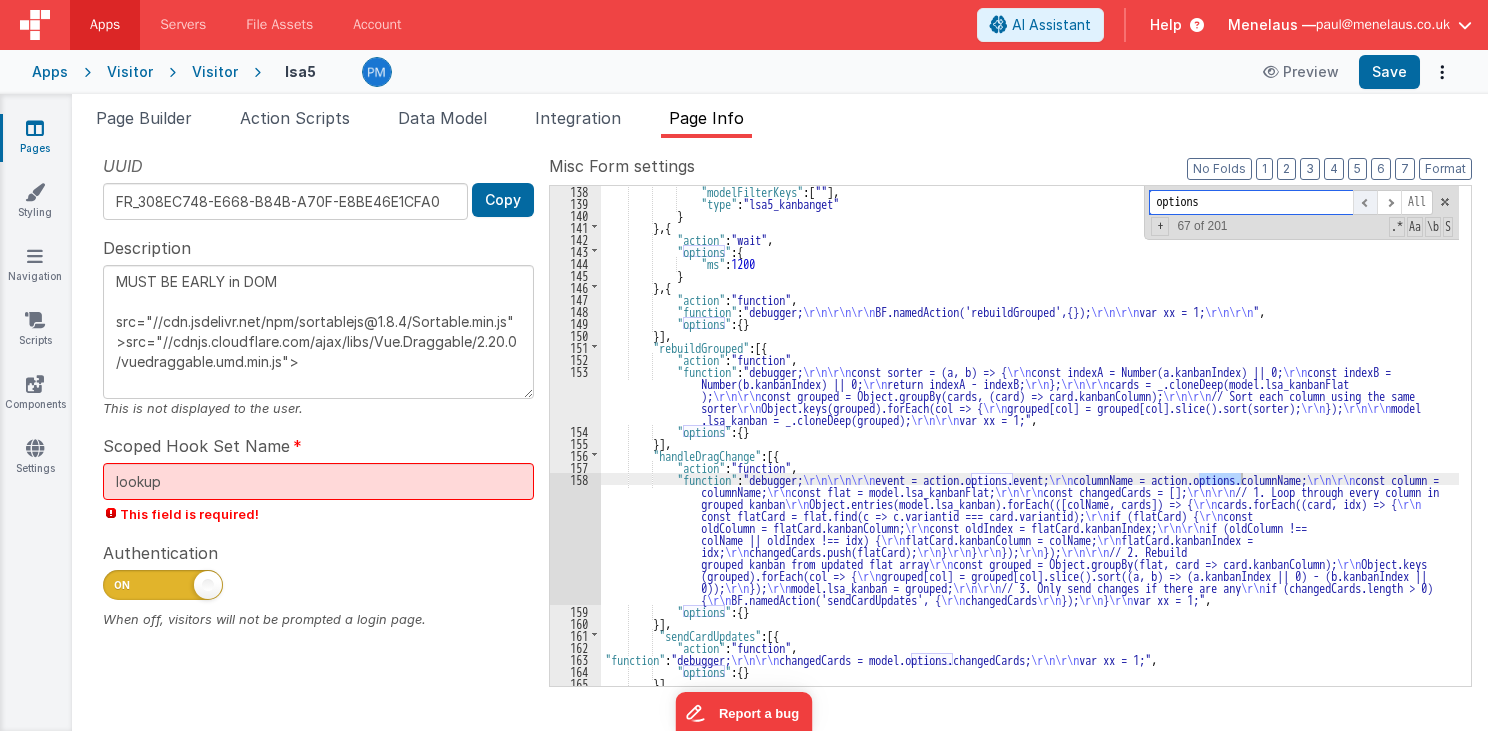 click at bounding box center (1365, 202) 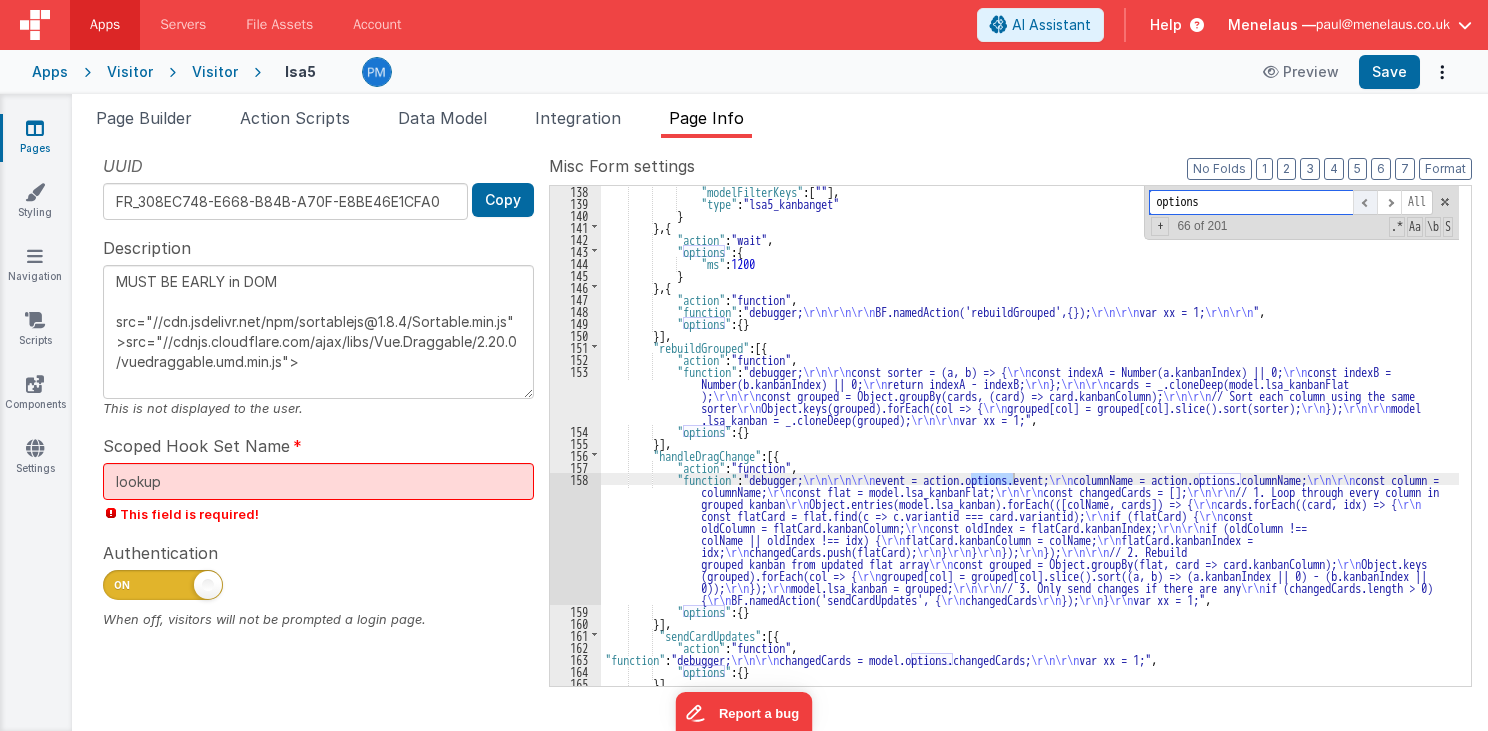 click at bounding box center [1365, 202] 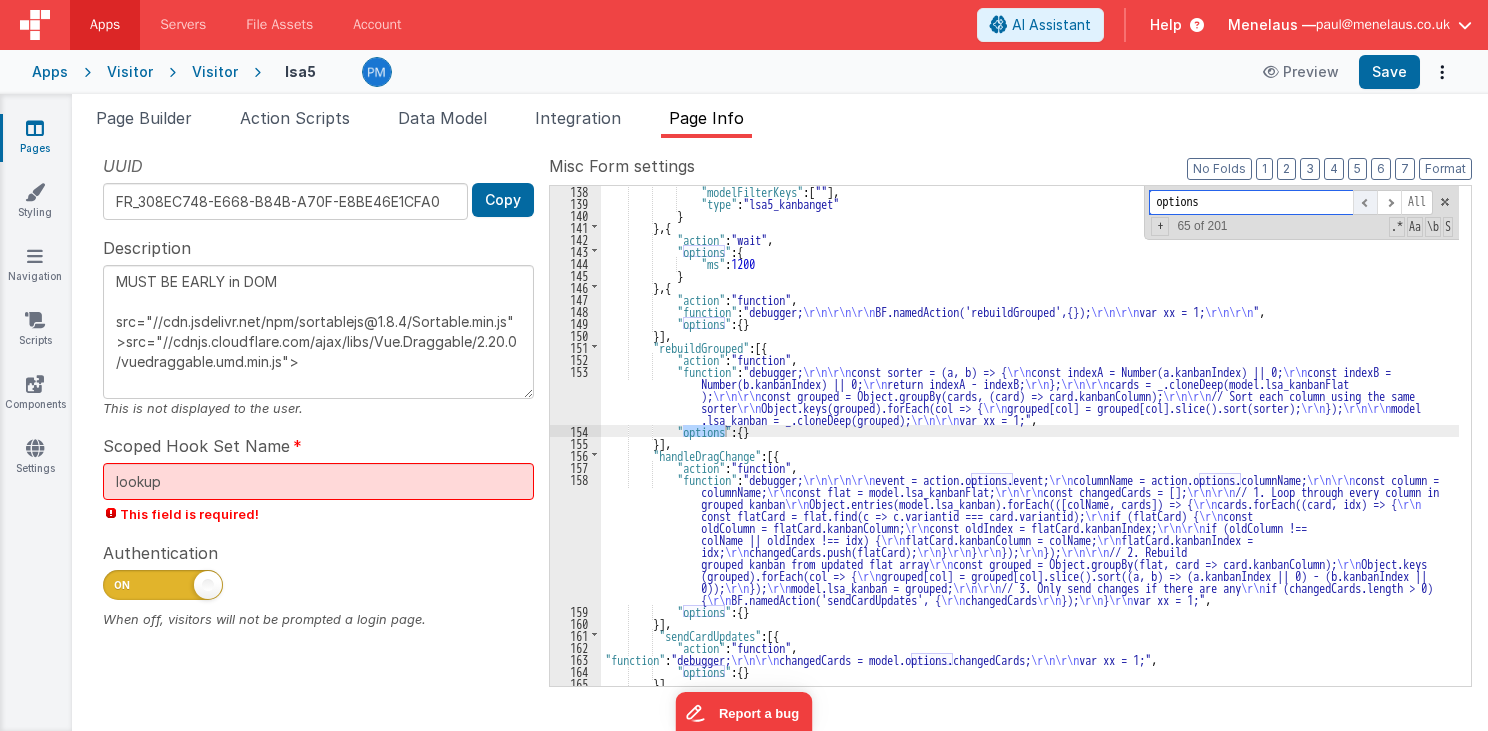click at bounding box center (1365, 202) 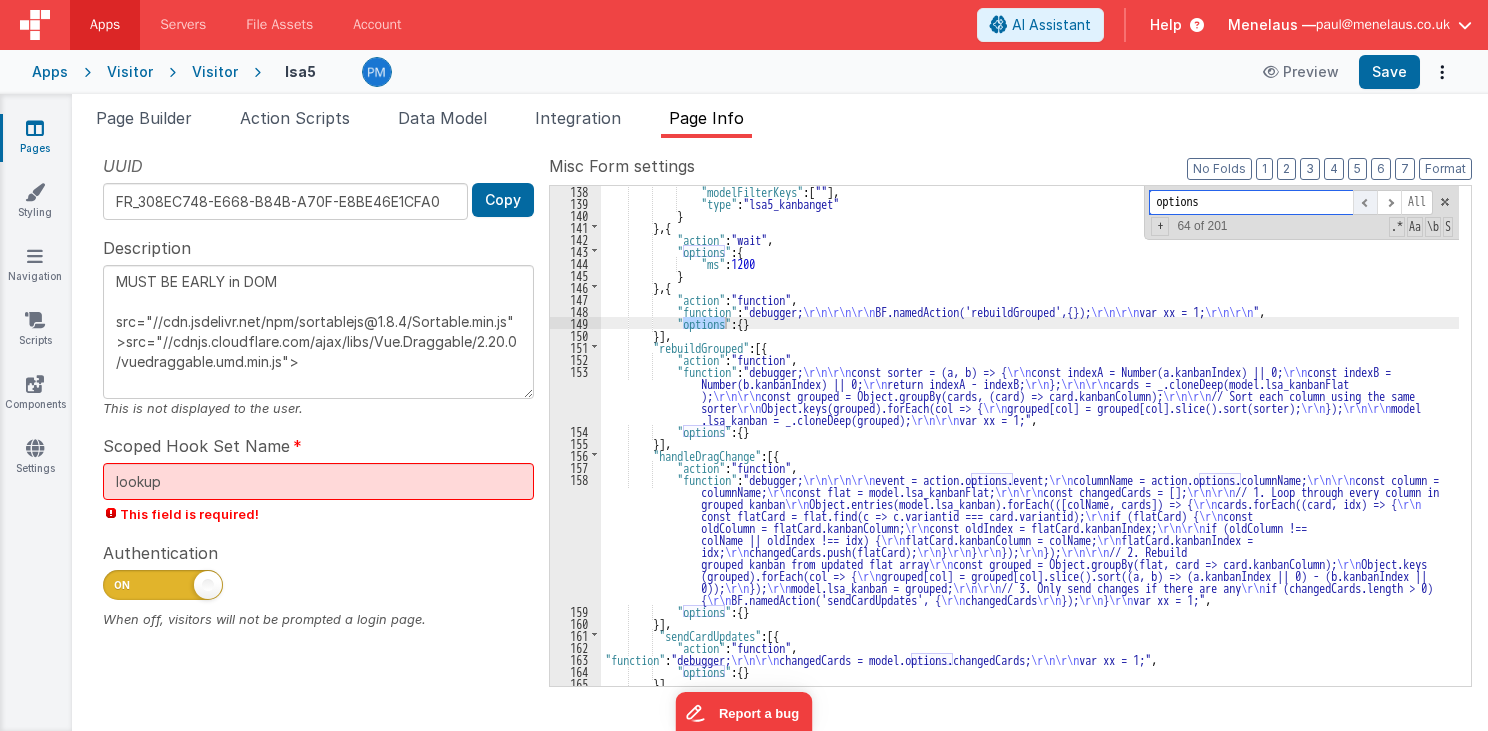 click at bounding box center [1365, 202] 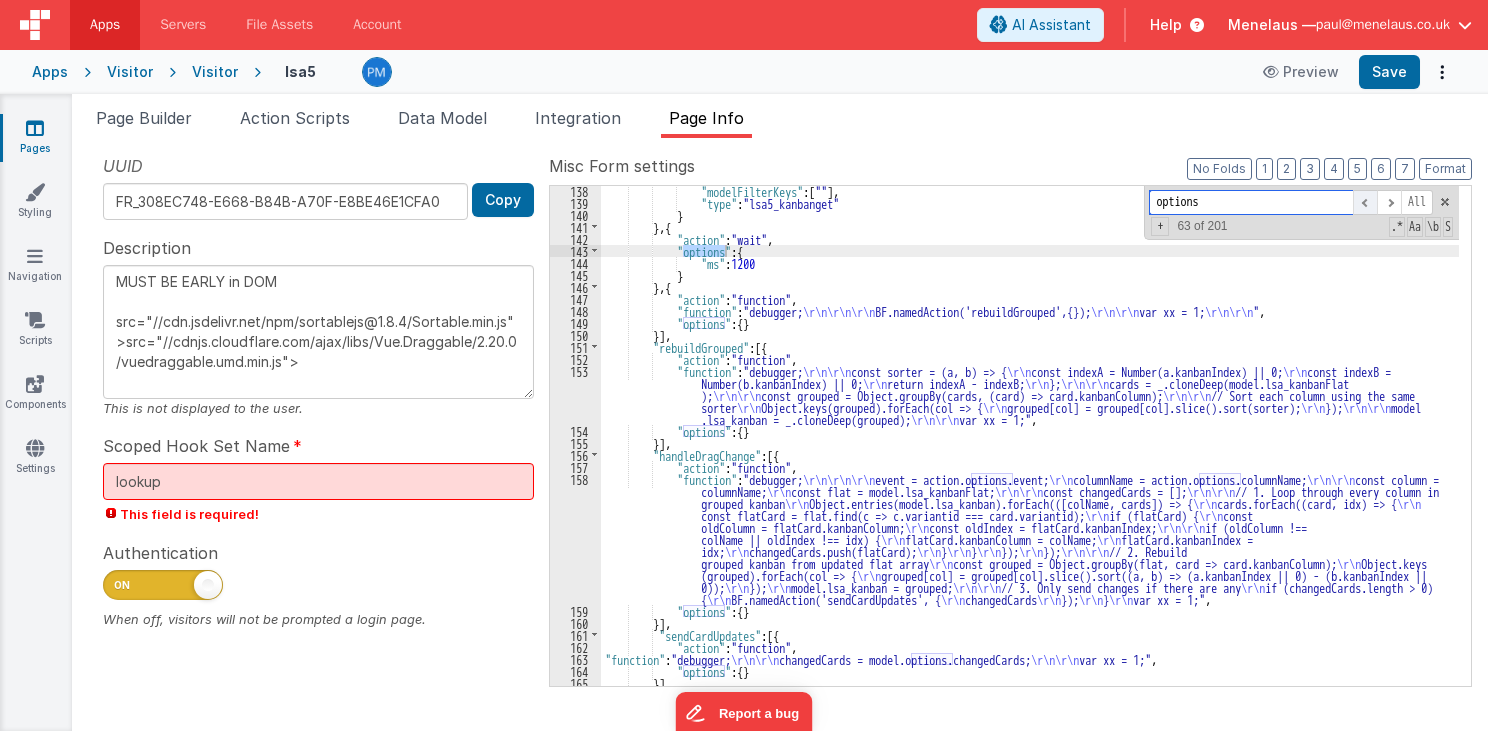 click at bounding box center [1365, 202] 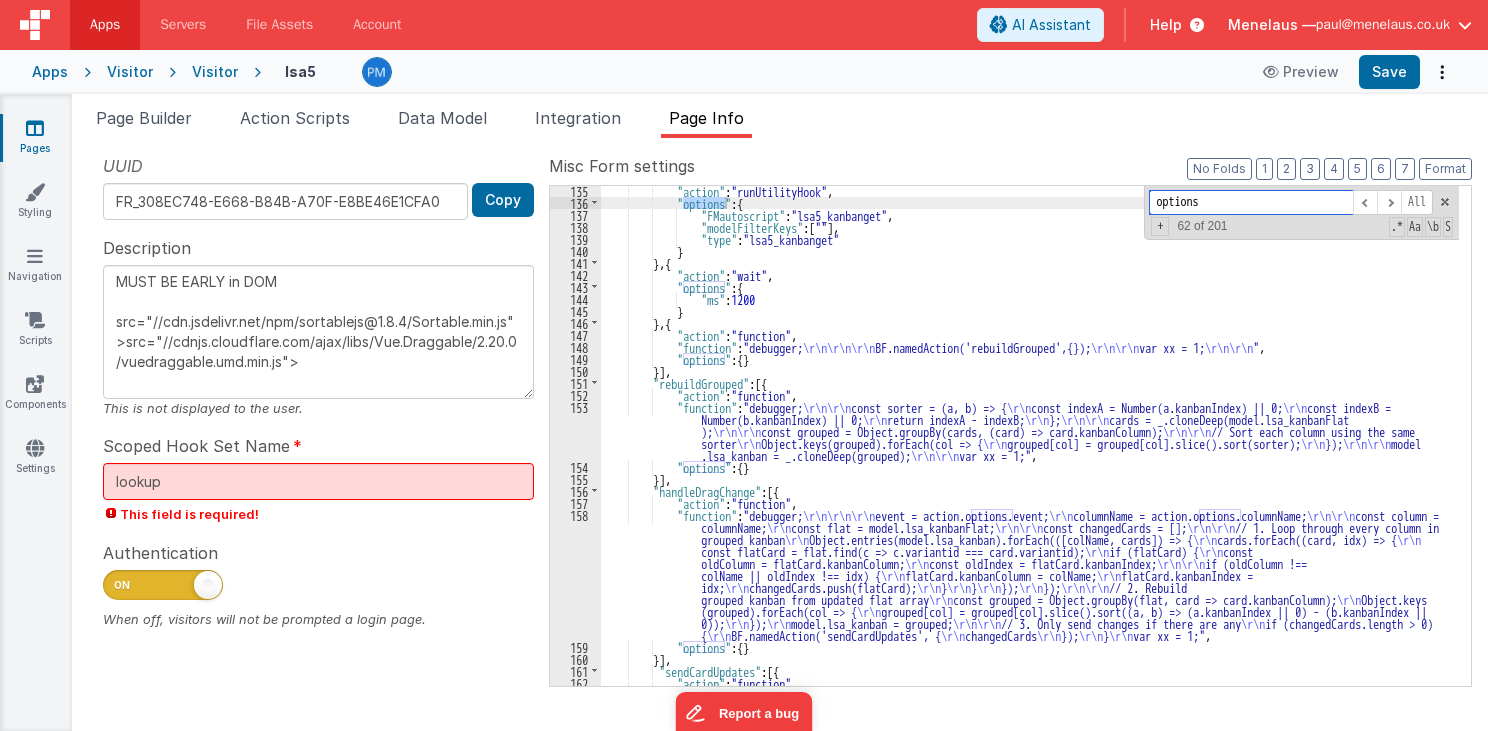 scroll, scrollTop: 661, scrollLeft: 0, axis: vertical 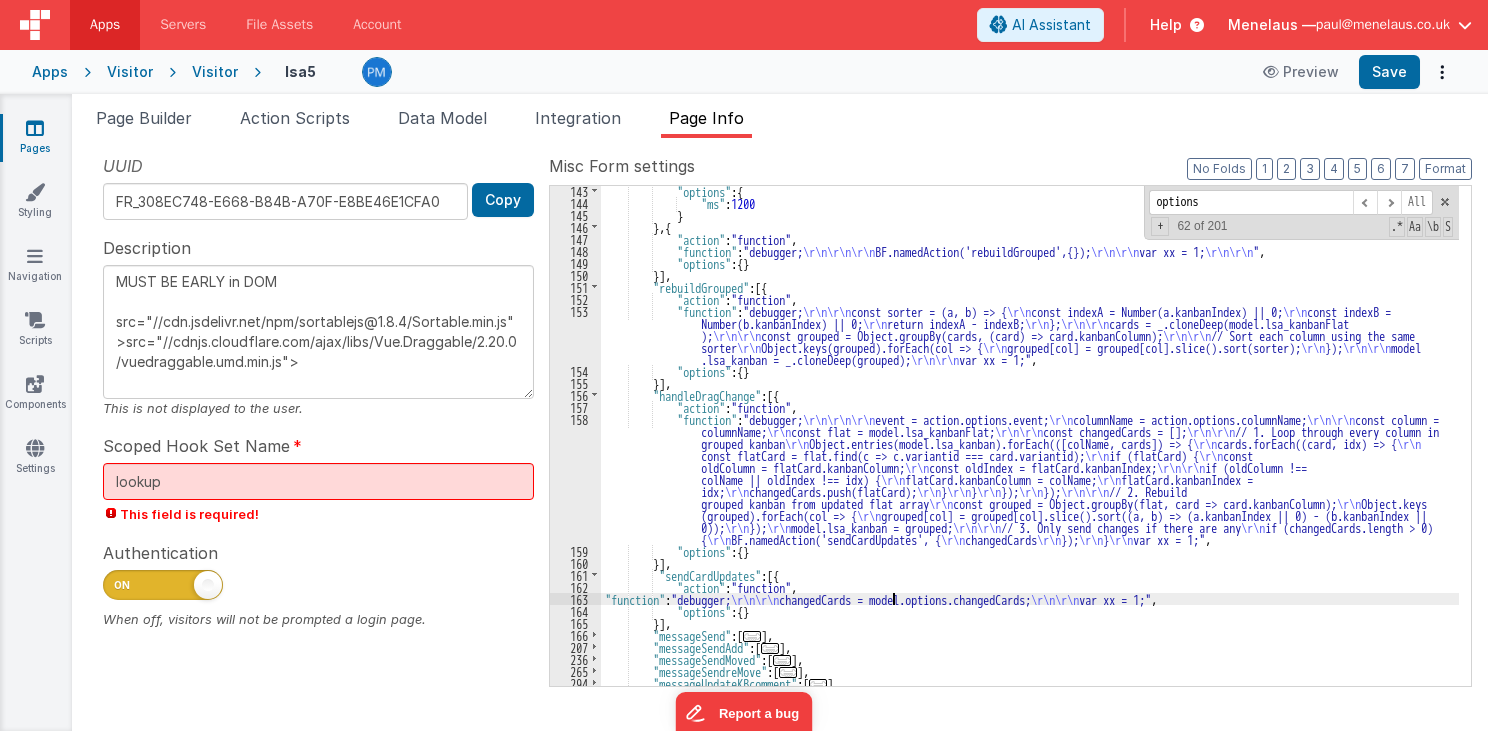 click on ""options" :  {                     "ms" :  1200                }           } ,  {                "action" :  "function" ,                "function" :  "debugger; \r\n\r\n\r\n BF.namedAction('rebuildGrouped',{}); \r\n\r\n var xx = 1; \r\n\r\n " ,                "options" :  { }           }] ,           "rebuildGrouped" :  [{                "action" :  "function" ,                "function" :  "debugger; \r\n\r\n const sorter = (a, b) => { \r\n     const indexA = Number(a.kanbanIndex) || 0; \r\n     const indexB =                   Number(b.kanbanIndex) || 0; \r\n     return indexA - indexB; \r\n }; \r\n\r\n cards = _.cloneDeep(model.lsa_kanbanFlat                  ); \r\n\r\n const grouped = Object.groupBy(cards, (card) => card.kanbanColumn); \r\n\r\n // Sort each column using the same                   sorter \r\n Object.keys(grouped).forEach(col => { \r\n     grouped[col] = grouped[col].slice().sort(sorter); \r\n }); \r\n\r\n model \r\n\r\n , :" at bounding box center [1030, 447] 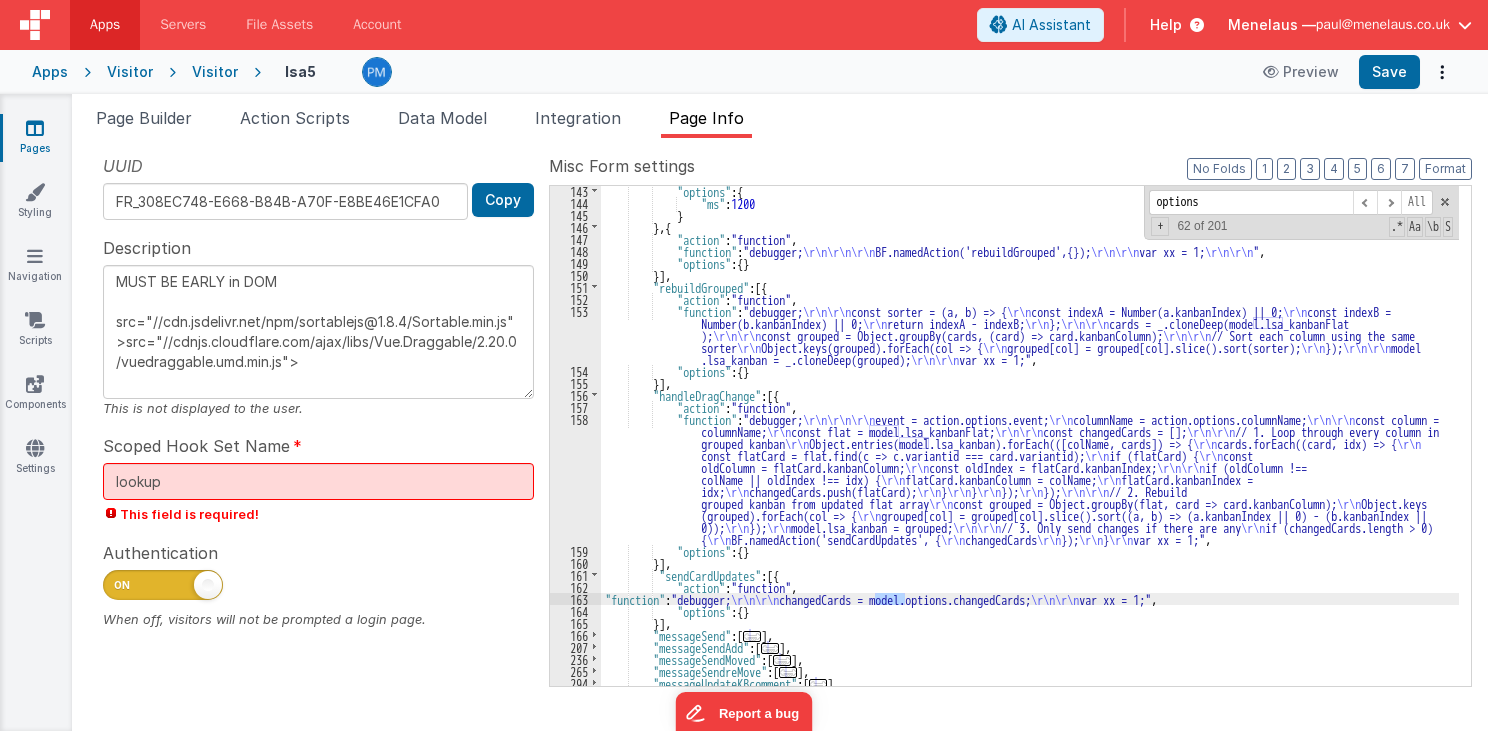 type on "MUST BE EARLY in DOM
src="//cdn.jsdelivr.net/npm/sortablejs@1.8.4/Sortable.min.js">src="//cdnjs.cloudflare.com/ajax/libs/Vue.Draggable/2.20.0/vuedraggable.umd.min.js">" 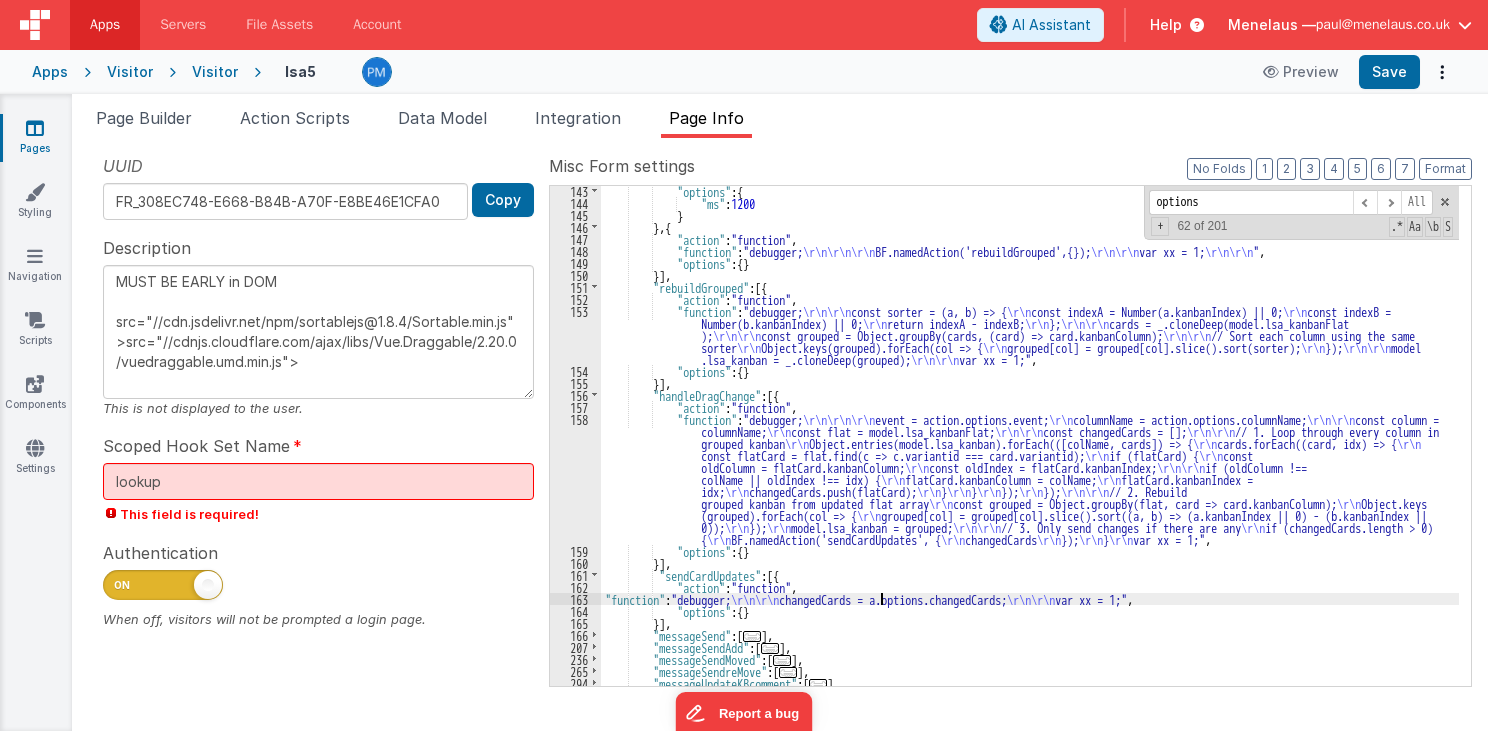 type on "MUST BE EARLY in DOM
src="//cdn.jsdelivr.net/npm/sortablejs@1.8.4/Sortable.min.js">src="//cdnjs.cloudflare.com/ajax/libs/Vue.Draggable/2.20.0/vuedraggable.umd.min.js">" 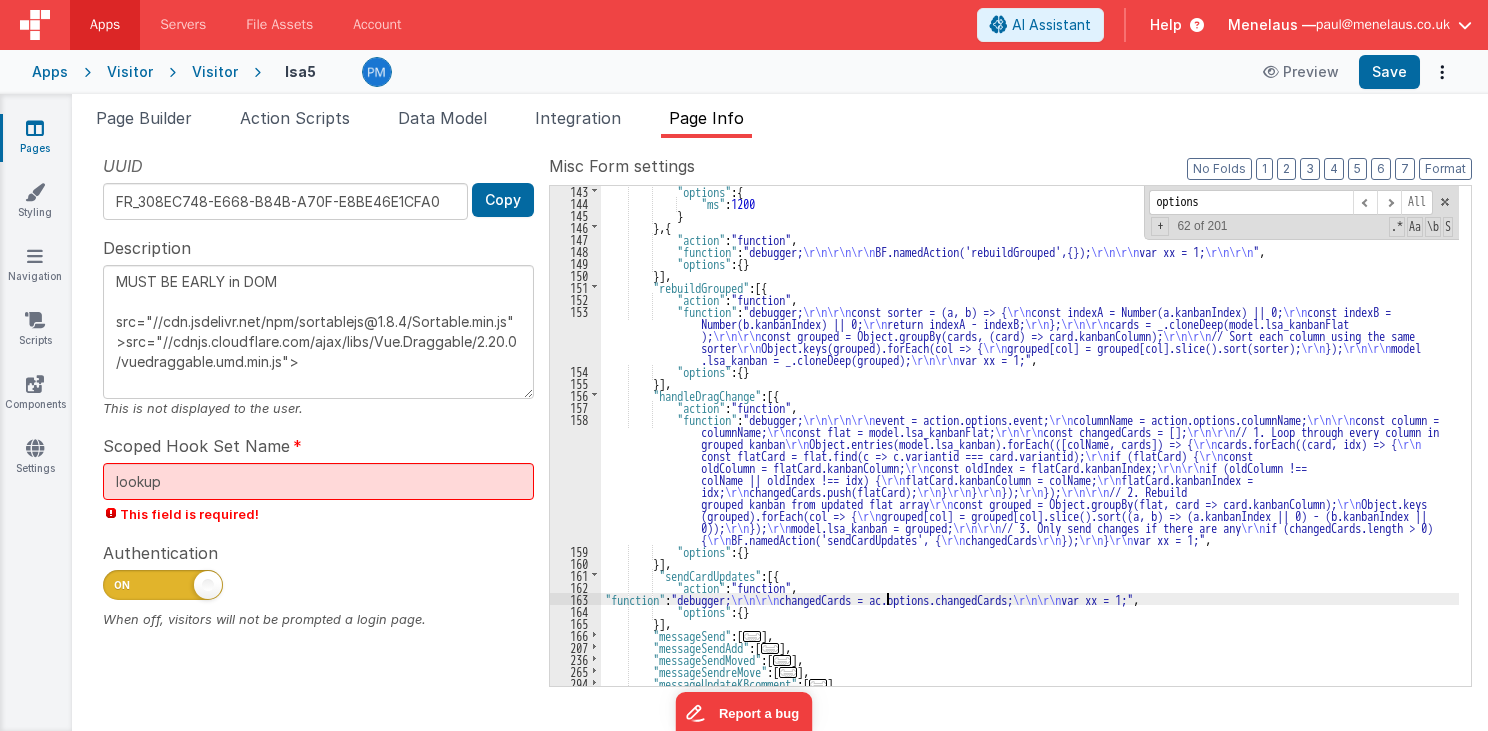 type on "MUST BE EARLY in DOM
src="//cdn.jsdelivr.net/npm/sortablejs@1.8.4/Sortable.min.js">src="//cdnjs.cloudflare.com/ajax/libs/Vue.Draggable/2.20.0/vuedraggable.umd.min.js">" 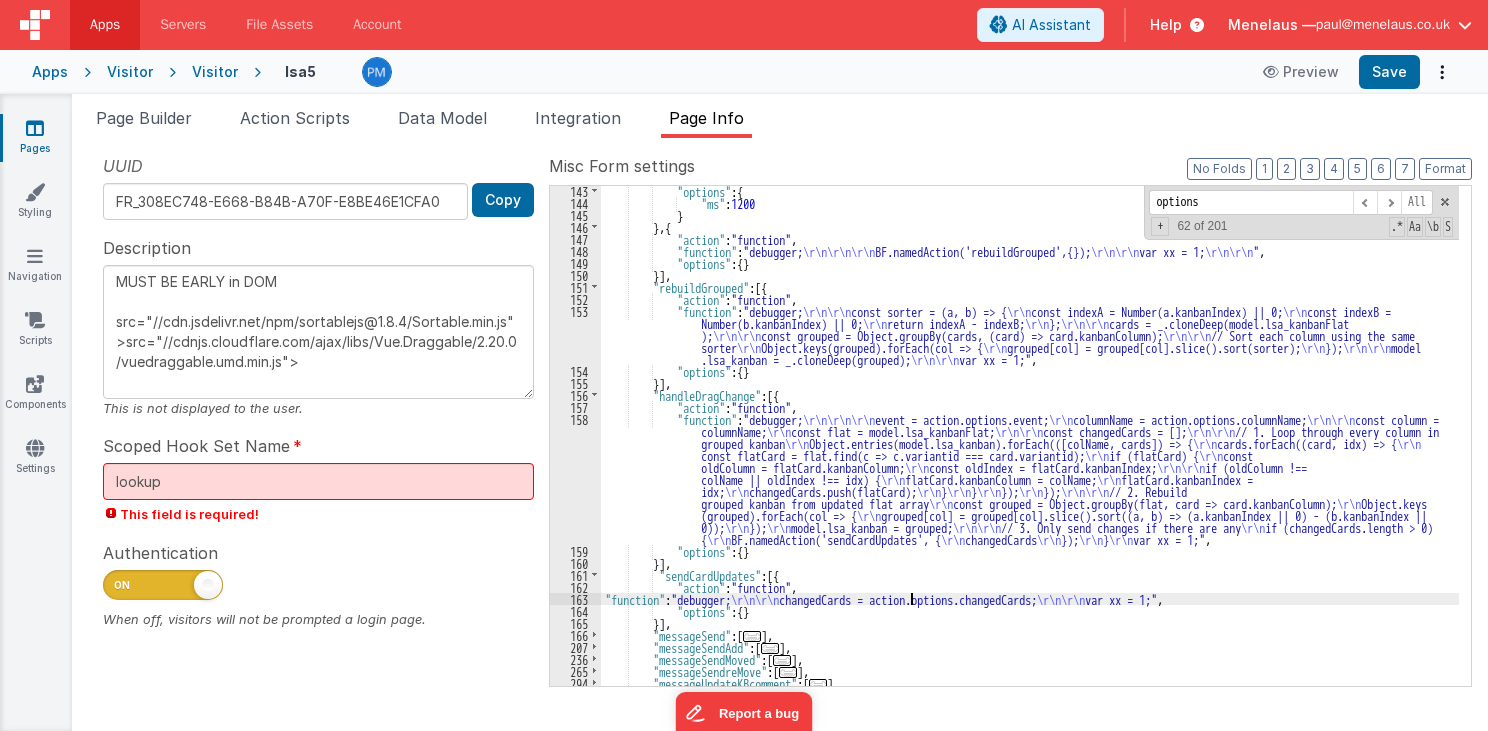 type on "MUST BE EARLY in DOM
src="//cdn.jsdelivr.net/npm/sortablejs@1.8.4/Sortable.min.js">src="//cdnjs.cloudflare.com/ajax/libs/Vue.Draggable/2.20.0/vuedraggable.umd.min.js">" 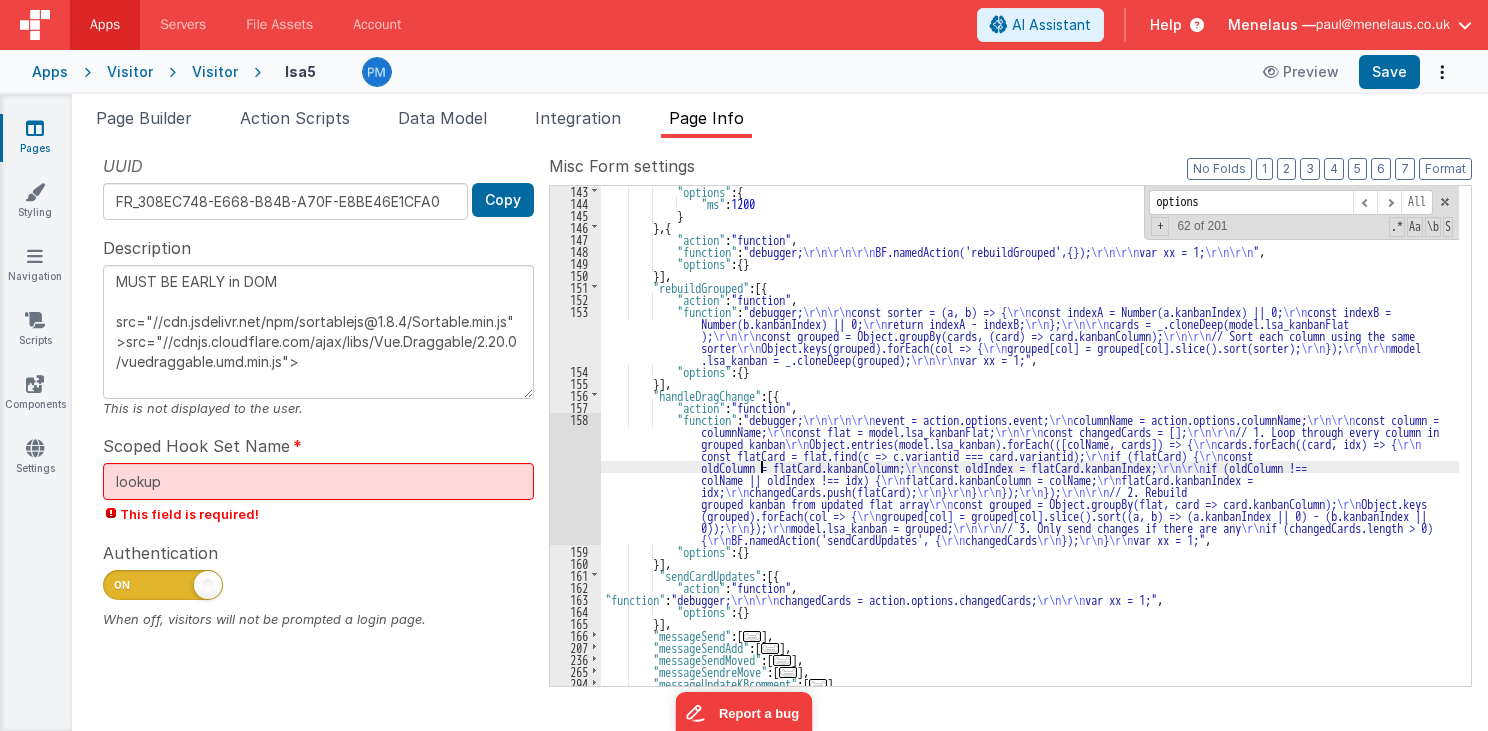 click on ""options" :  {                     "ms" :  1200                }           } ,  {                "action" :  "function" ,                "function" :  "debugger; \r\n\r\n\r\n BF.namedAction('rebuildGrouped',{}); \r\n\r\n var xx = 1; \r\n\r\n " ,                "options" :  { }           }] ,           "rebuildGrouped" :  [{                "action" :  "function" ,                "function" :  "debugger; \r\n\r\n const sorter = (a, b) => { \r\n     const indexA = Number(a.kanbanIndex) || 0; \r\n     const indexB =                   Number(b.kanbanIndex) || 0; \r\n     return indexA - indexB; \r\n }; \r\n\r\n cards = _.cloneDeep(model.lsa_kanbanFlat                  ); \r\n\r\n const grouped = Object.groupBy(cards, (card) => card.kanbanColumn); \r\n\r\n // Sort each column using the same                   sorter \r\n Object.keys(grouped).forEach(col => { \r\n     grouped[col] = grouped[col].slice().sort(sorter); \r\n }); \r\n\r\n model \r\n\r\n , :" at bounding box center [1030, 447] 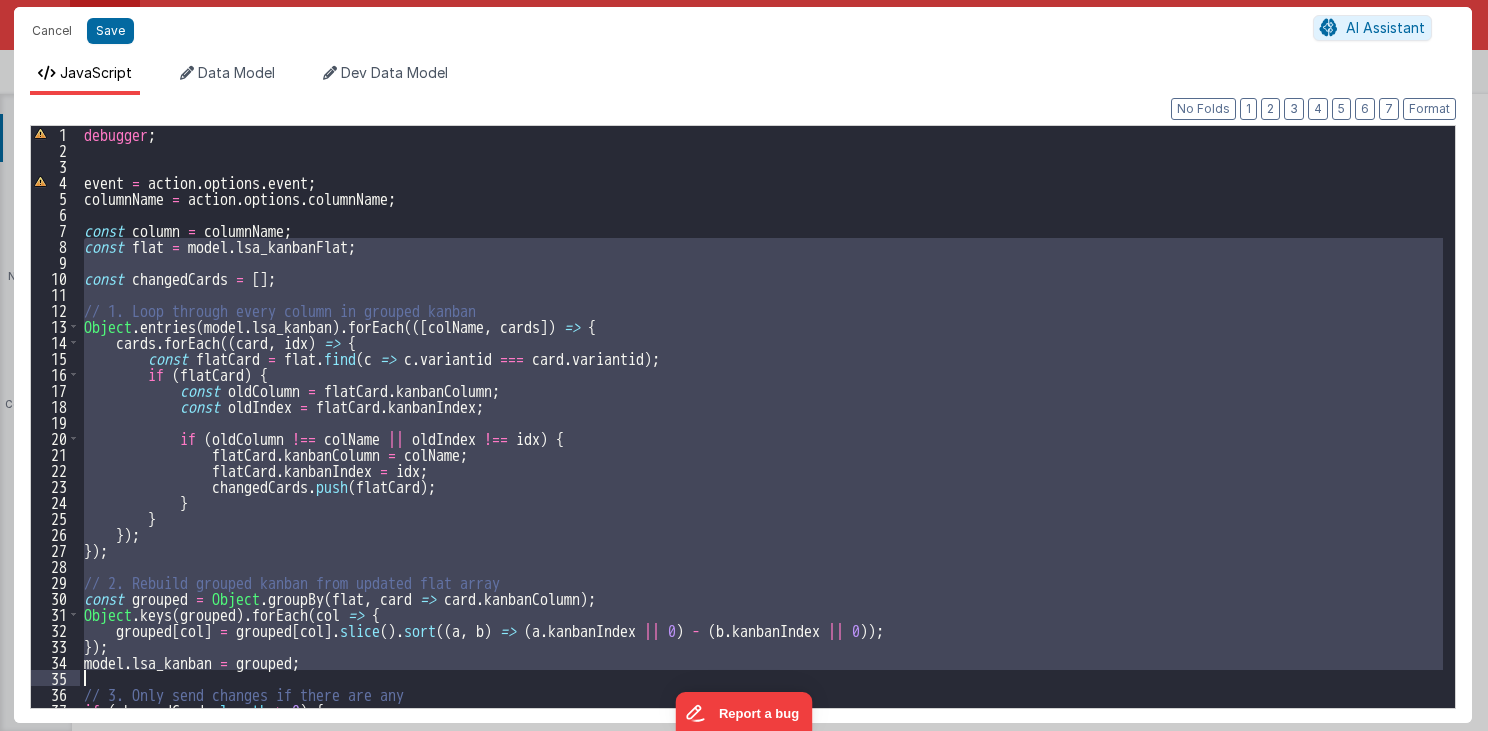 scroll, scrollTop: 88, scrollLeft: 0, axis: vertical 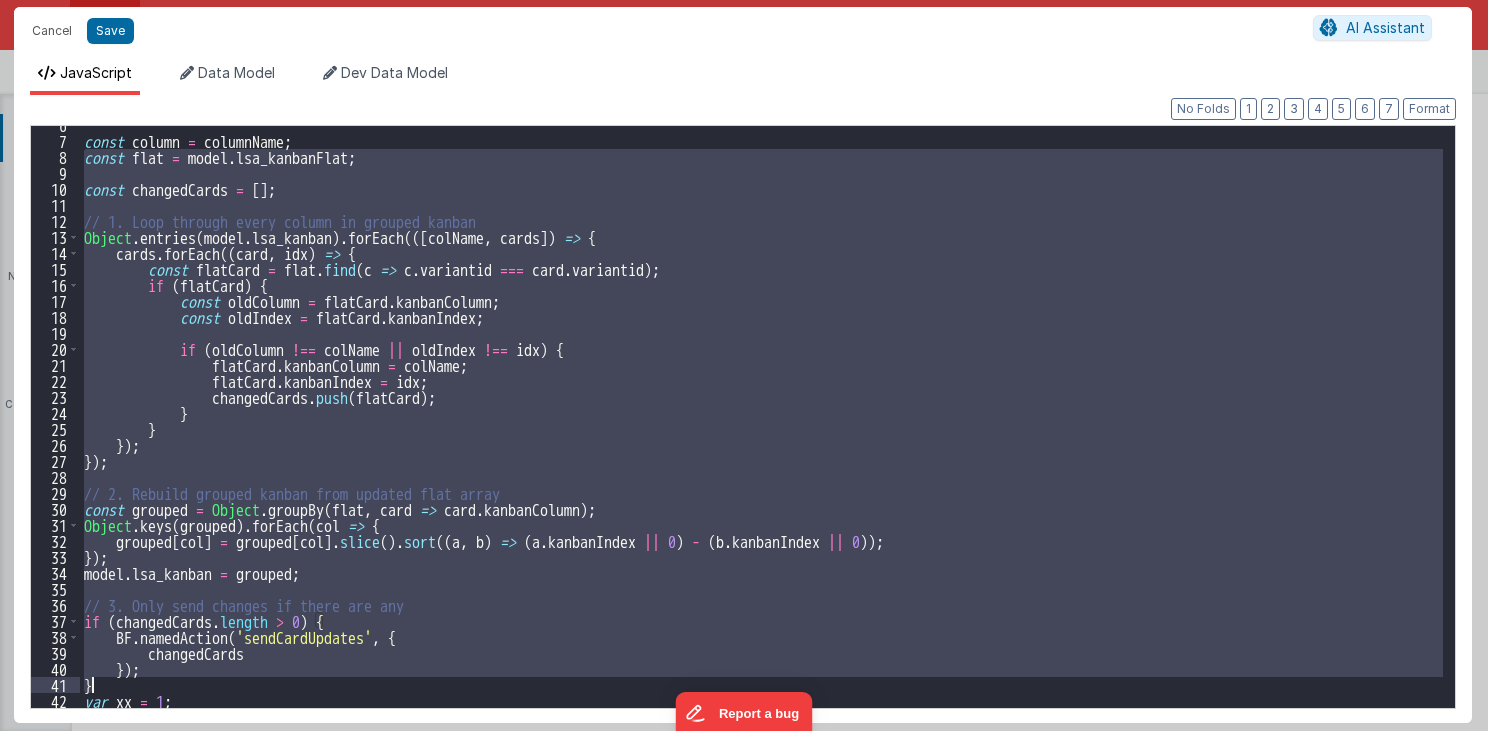 drag, startPoint x: 85, startPoint y: 246, endPoint x: 326, endPoint y: 692, distance: 506.94873 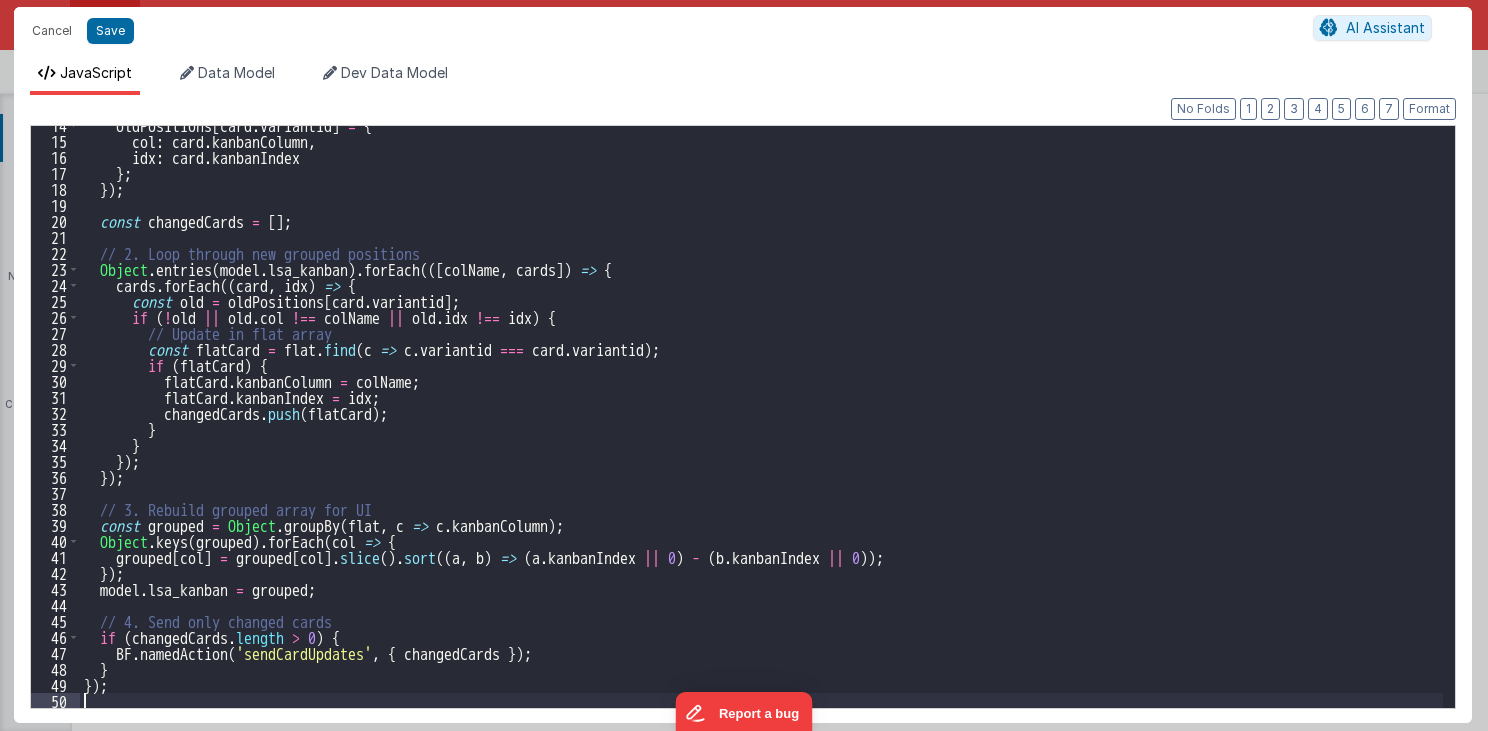 type 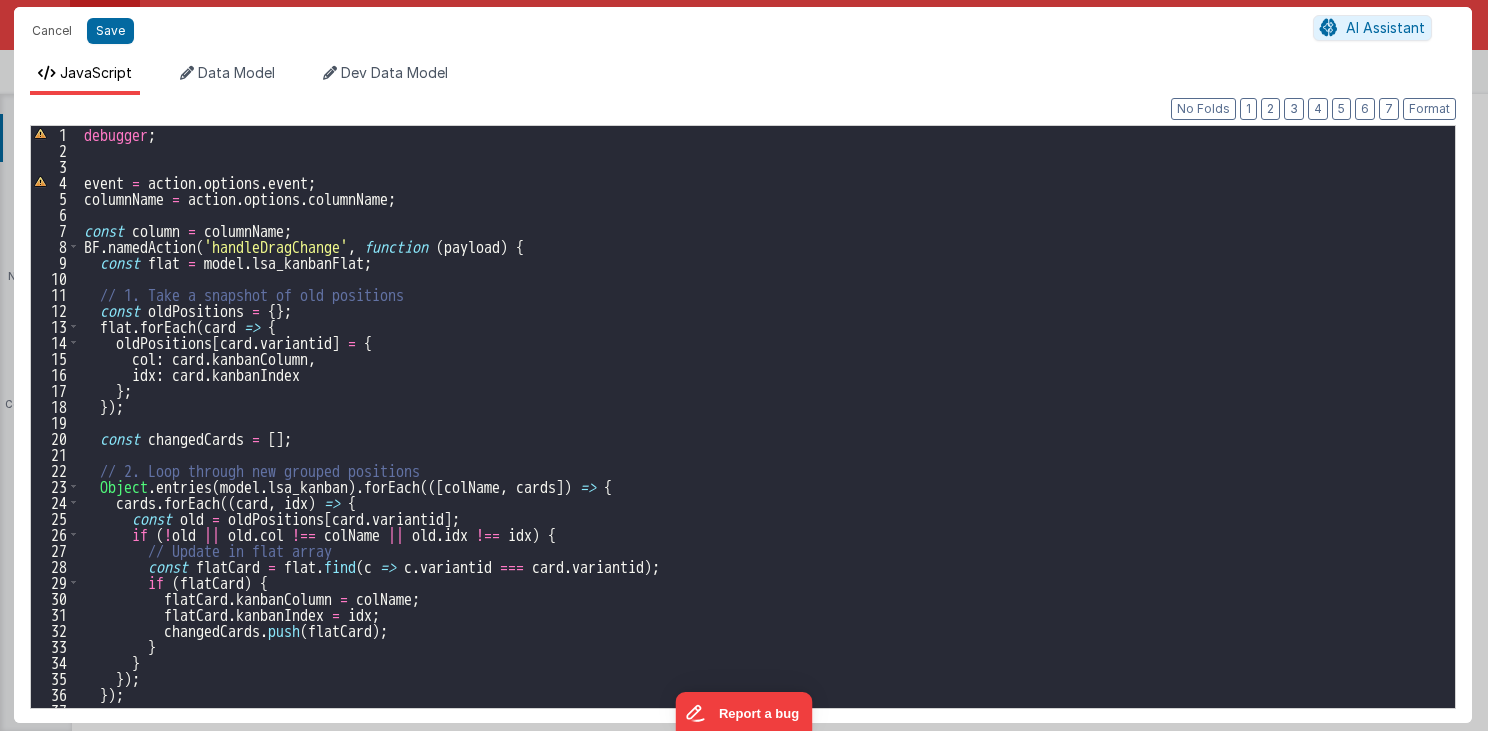 scroll, scrollTop: 0, scrollLeft: 0, axis: both 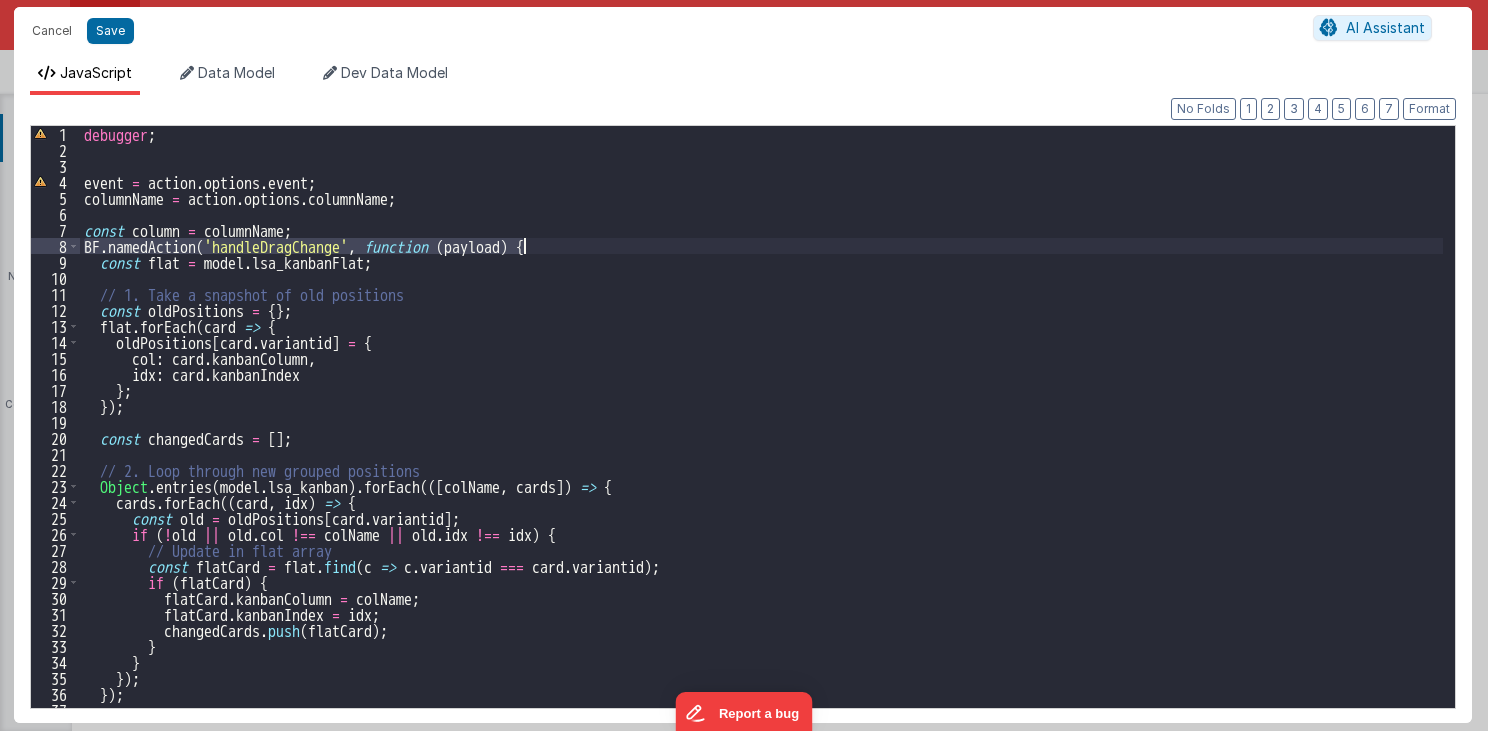 drag, startPoint x: 81, startPoint y: 247, endPoint x: 572, endPoint y: 249, distance: 491.00406 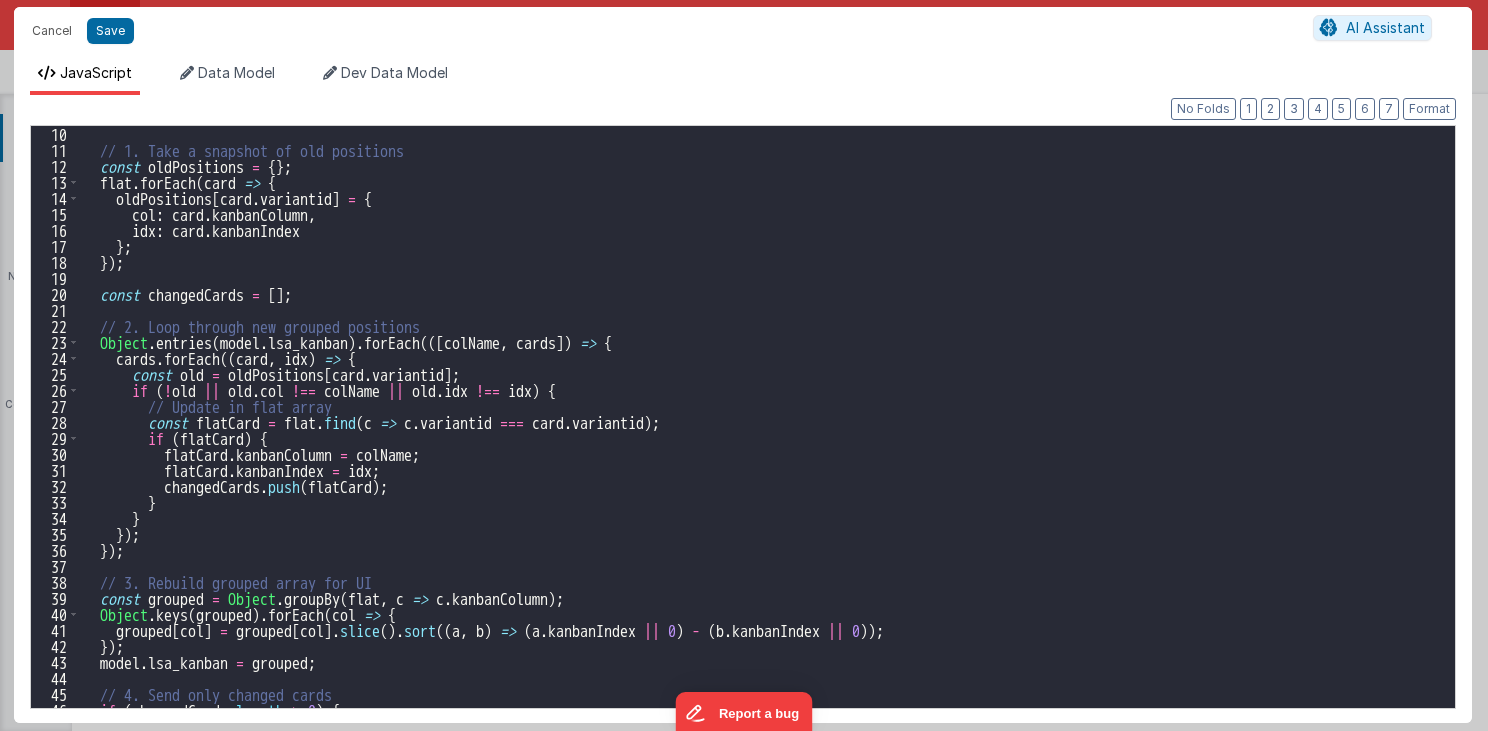 scroll, scrollTop: 248, scrollLeft: 0, axis: vertical 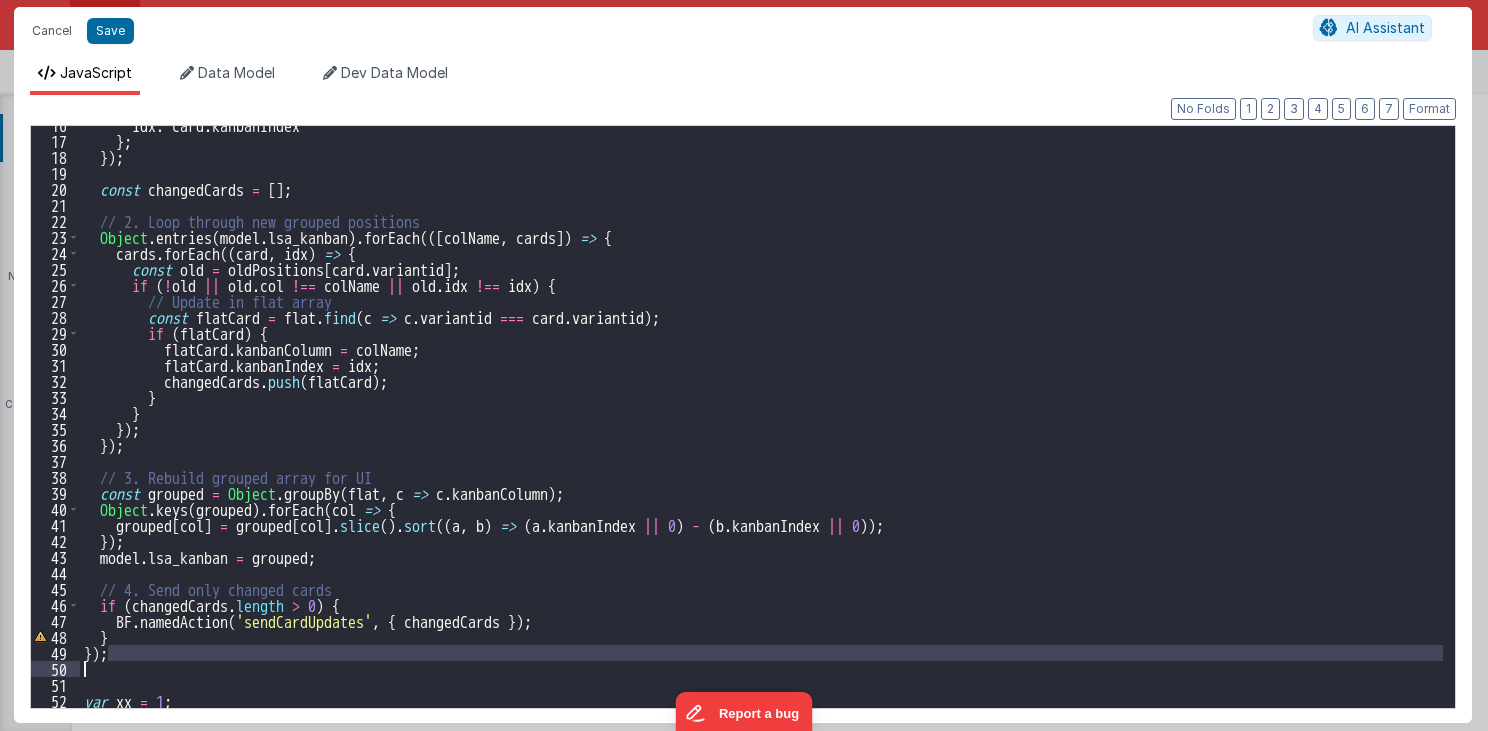 drag, startPoint x: 116, startPoint y: 659, endPoint x: 51, endPoint y: 662, distance: 65.06919 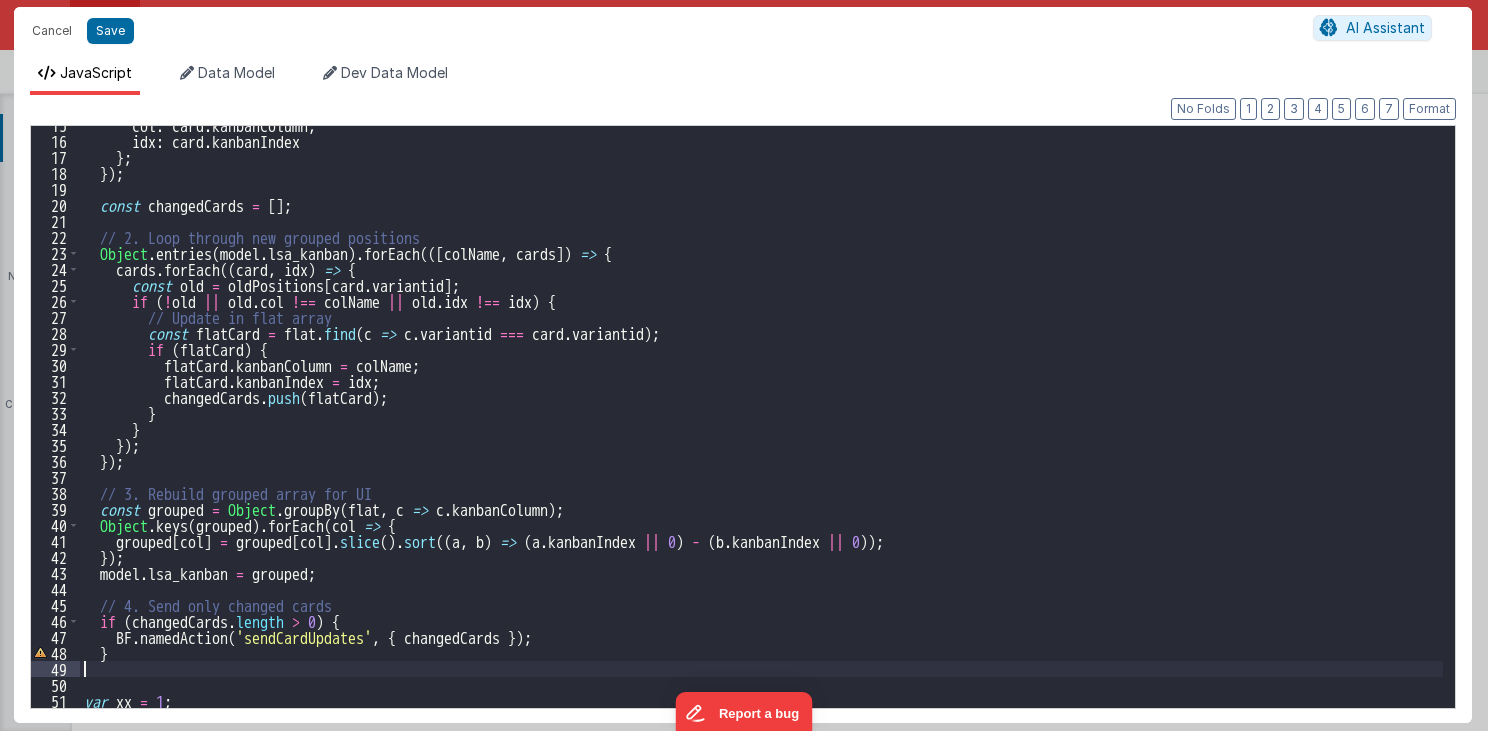 scroll, scrollTop: 216, scrollLeft: 0, axis: vertical 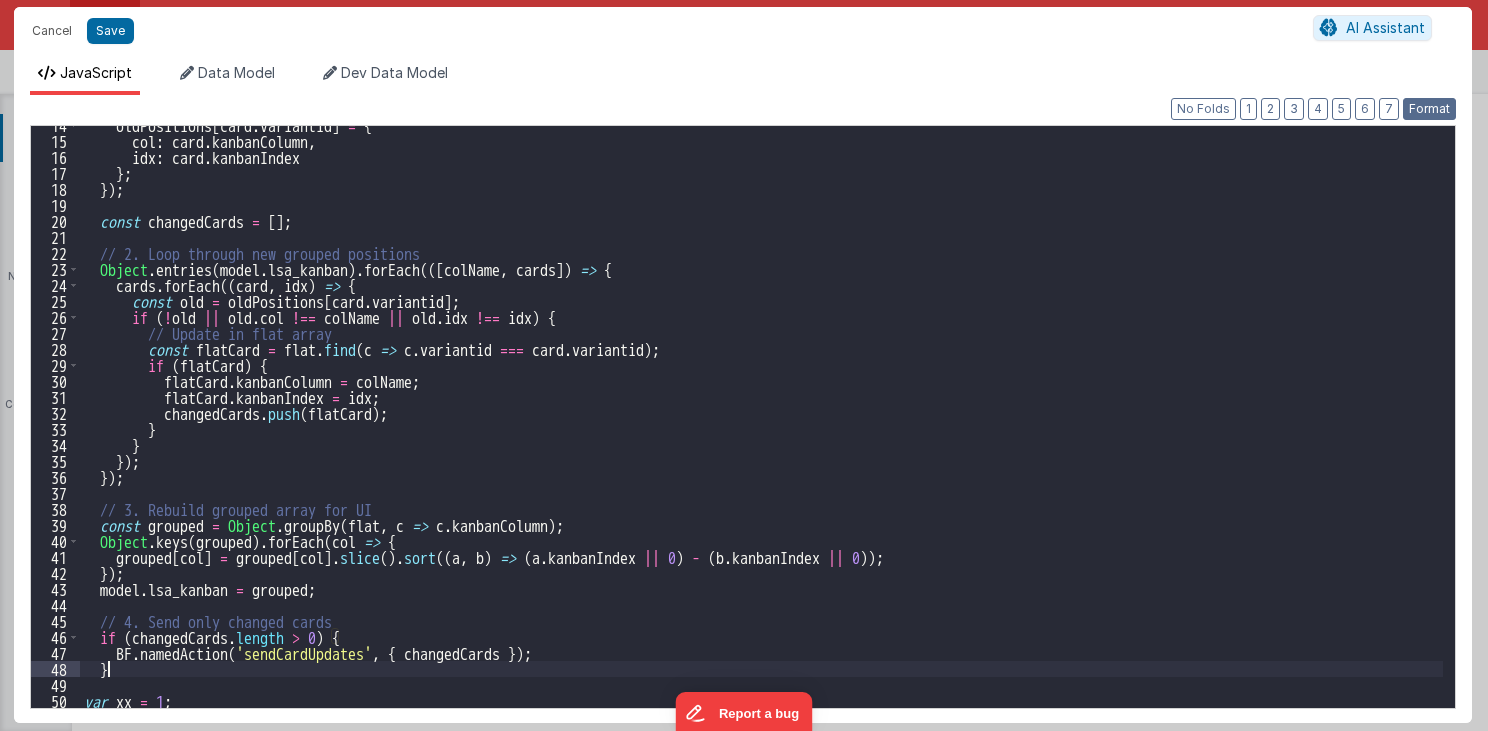 click on "Format" at bounding box center [1429, 109] 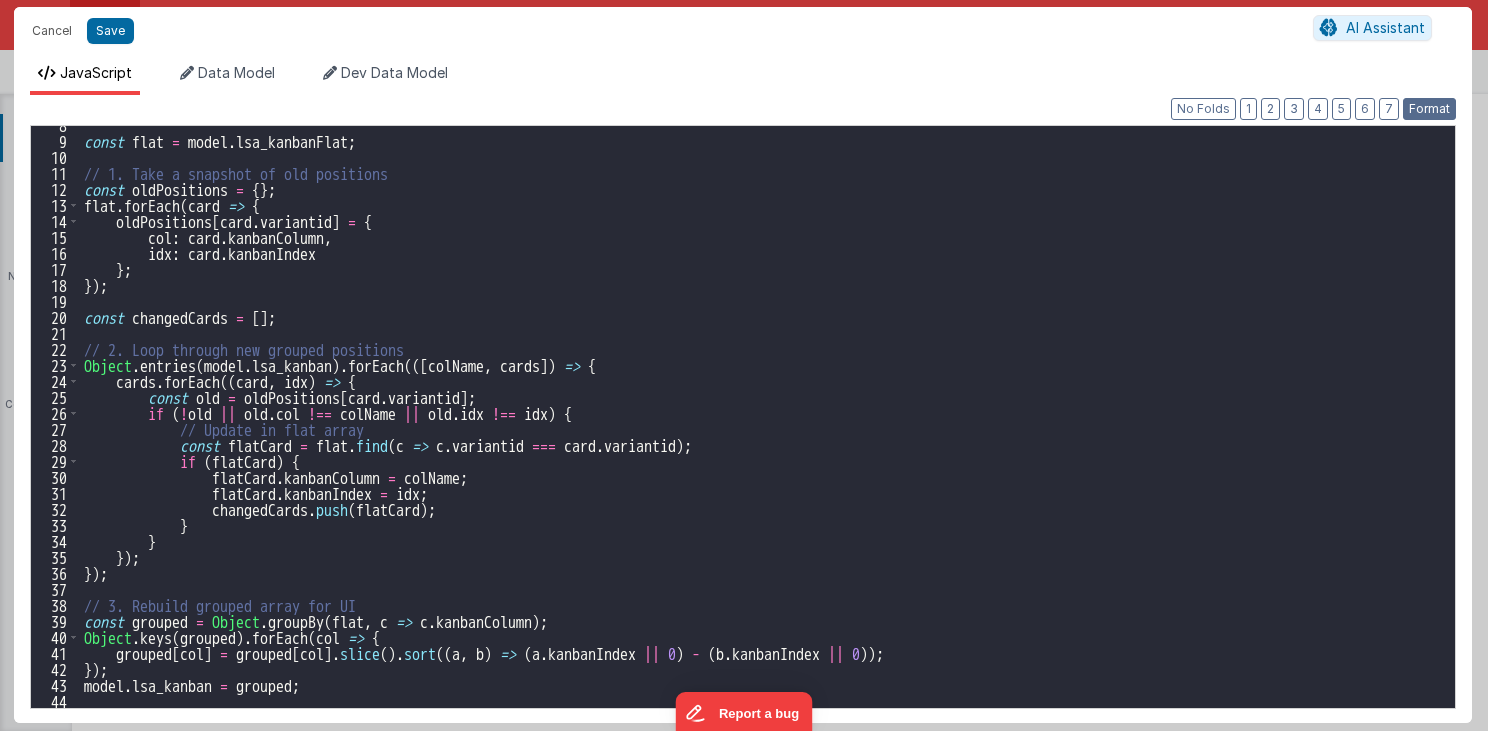 scroll, scrollTop: 72, scrollLeft: 0, axis: vertical 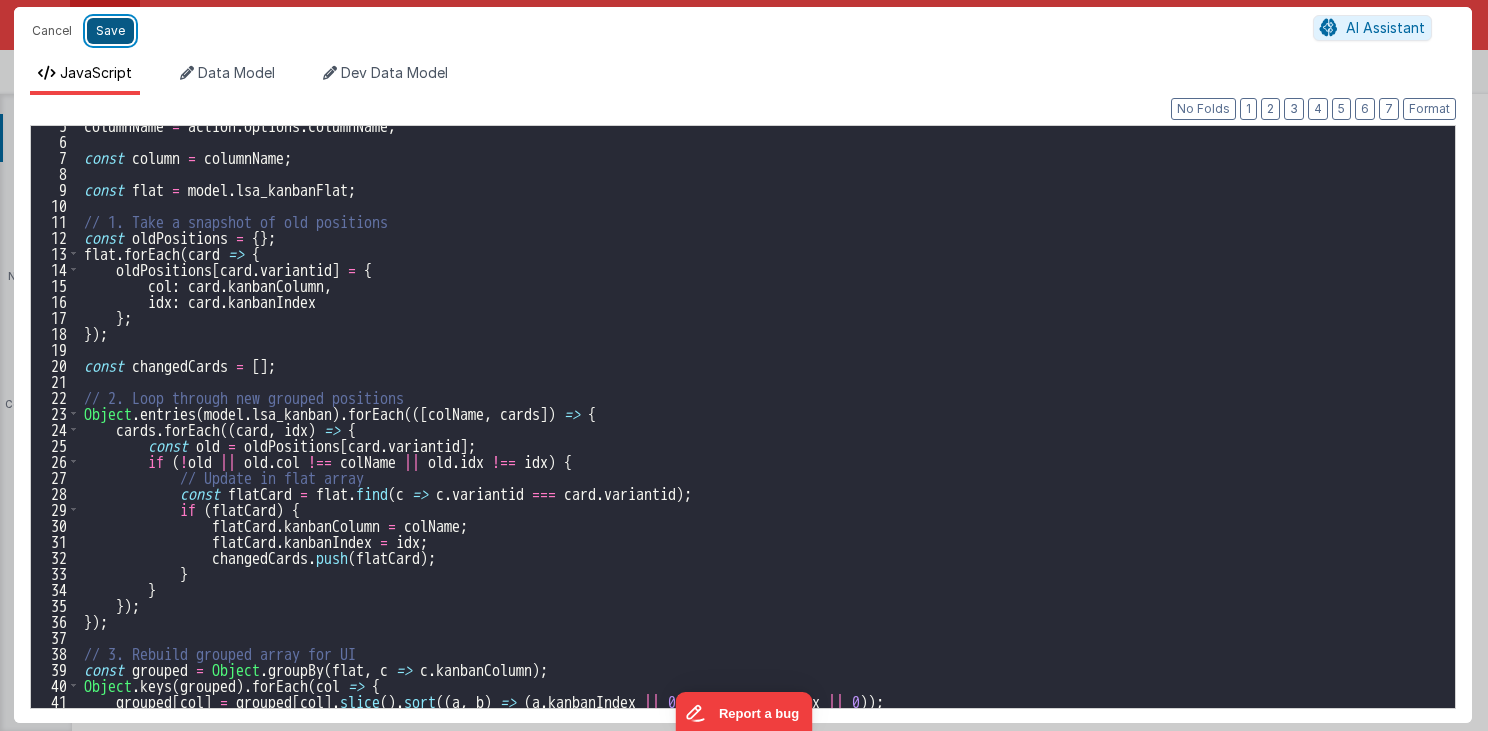 click on "Save" at bounding box center [110, 31] 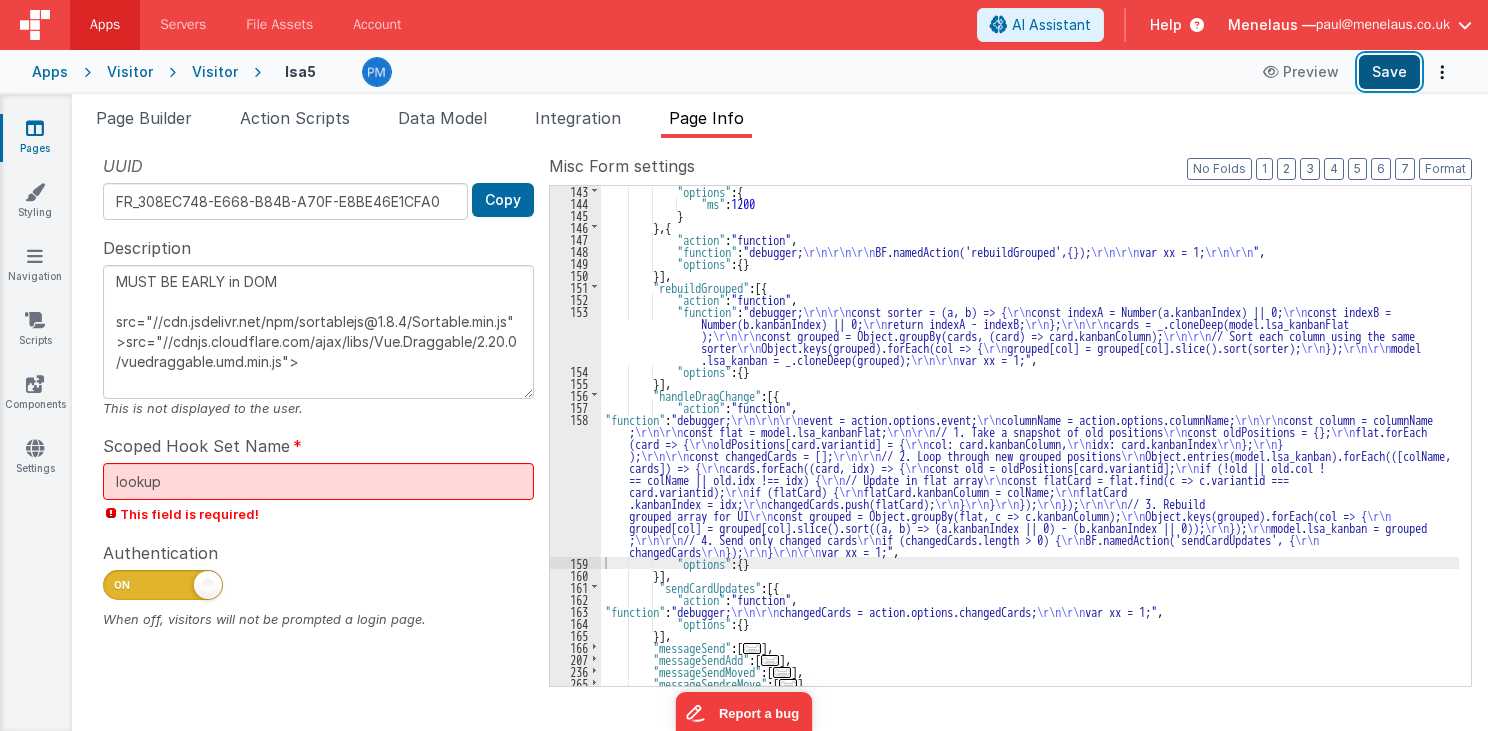 click on "Save" at bounding box center [1389, 72] 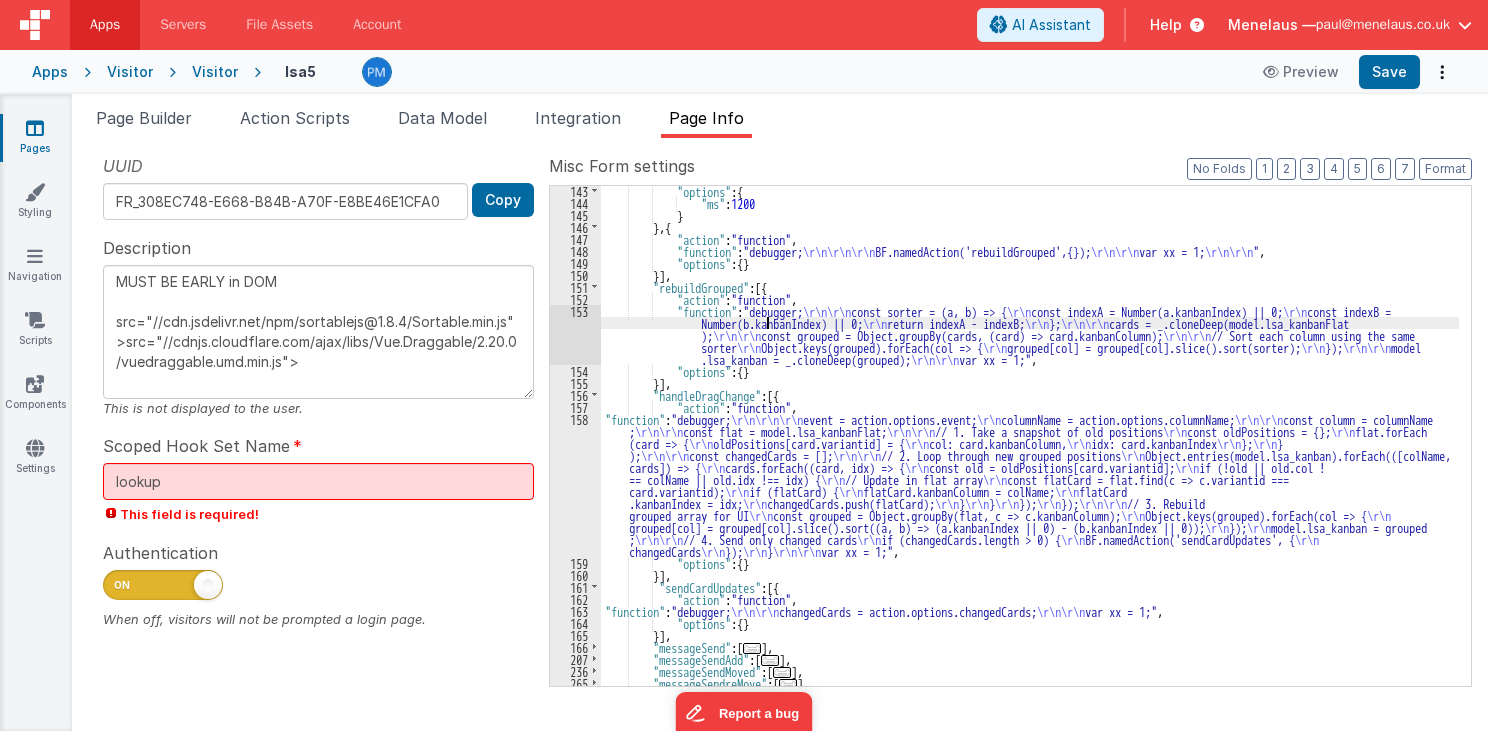 click on ""options" :  {                     "ms" :  1200                }           } ,  {                "action" :  "function" ,                "function" :  "debugger; \r\n\r\n\r\n BF.namedAction('rebuildGrouped',{}); \r\n\r\n var xx = 1; \r\n\r\n " ,                "options" :  { }           }] ,           "rebuildGrouped" :  [{                "action" :  "function" ,                "function" :  "debugger; \r\n\r\n const sorter = (a, b) => { \r\n     const indexA = Number(a.kanbanIndex) || 0; \r\n     const indexB =                   Number(b.kanbanIndex) || 0; \r\n     return indexA - indexB; \r\n }; \r\n\r\n cards = _.cloneDeep(model.lsa_kanbanFlat                  ); \r\n\r\n const grouped = Object.groupBy(cards, (card) => card.kanbanColumn); \r\n\r\n // Sort each column using the same                   sorter \r\n Object.keys(grouped).forEach(col => { \r\n     grouped[col] = grouped[col].slice().sort(sorter); \r\n }); \r\n\r\n model \r\n\r\n , :" at bounding box center (1030, 447) 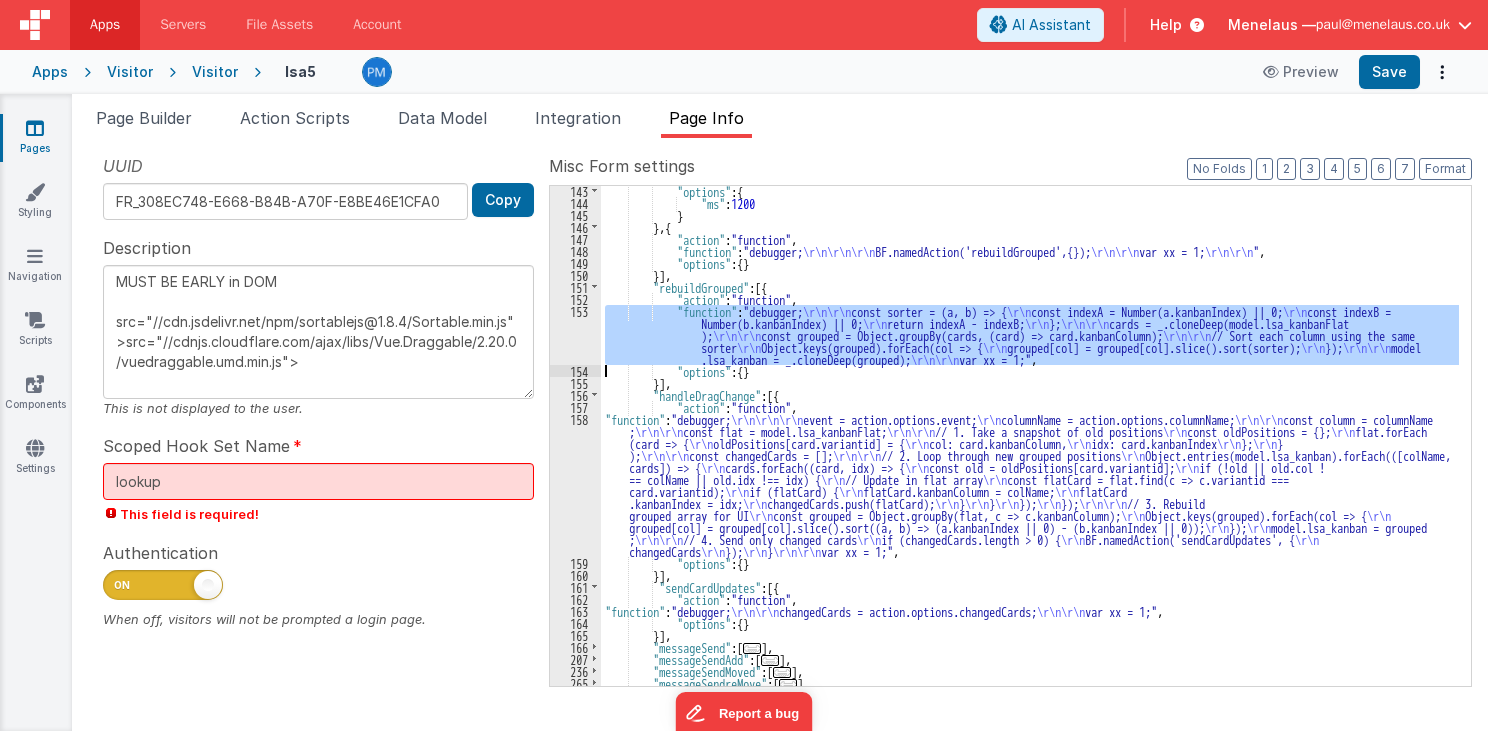 click on "153" at bounding box center (575, 335) 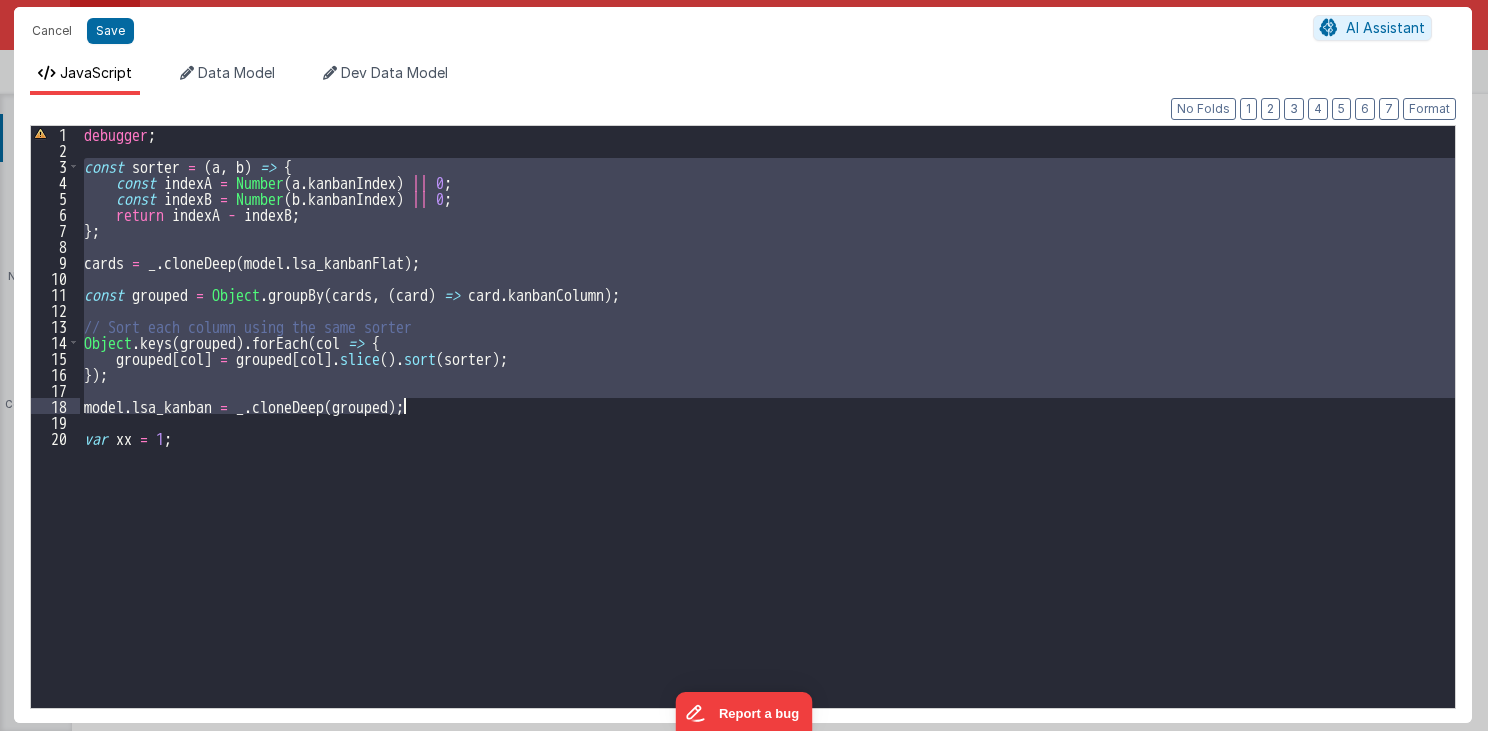 drag, startPoint x: 84, startPoint y: 167, endPoint x: 436, endPoint y: 404, distance: 424.3501 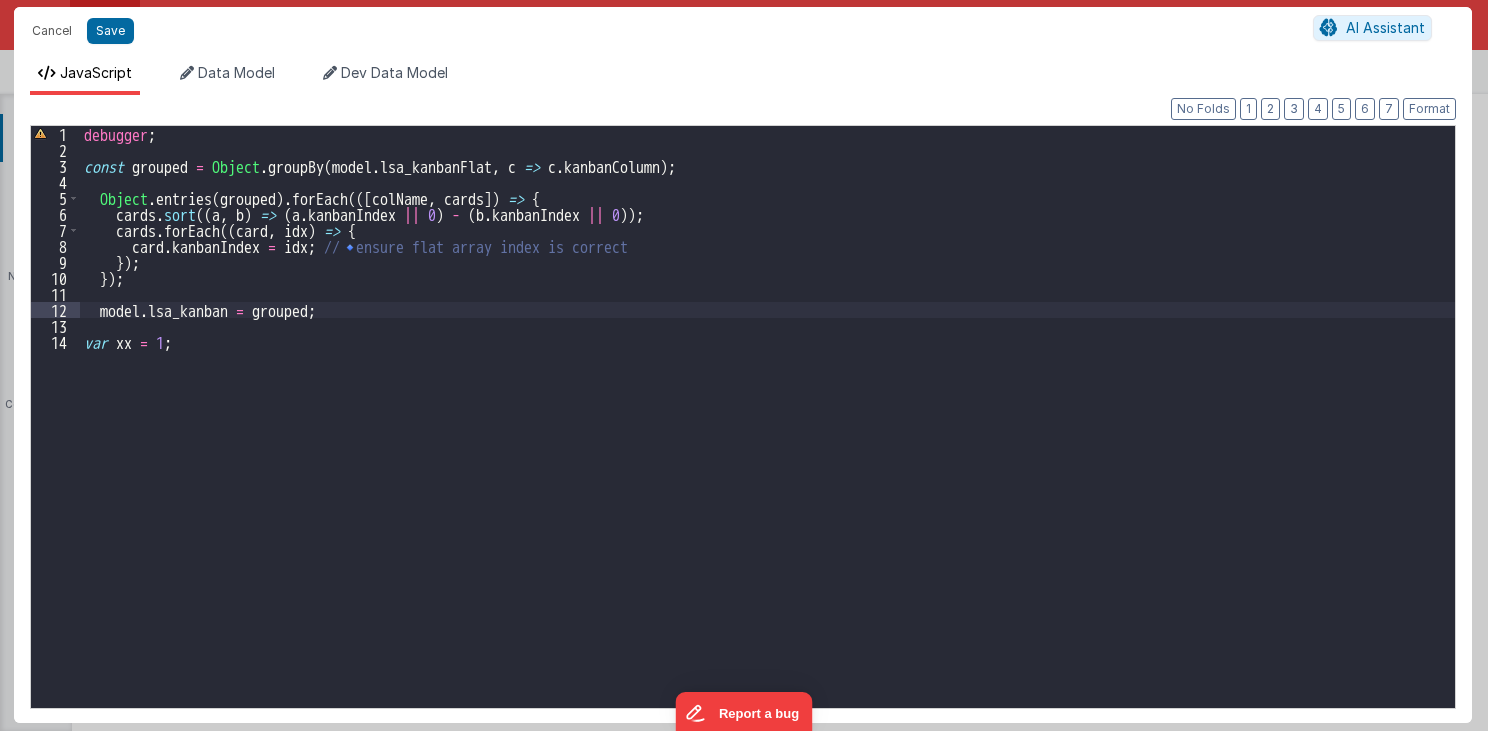 type on "MUST BE EARLY in DOM
src="//cdn.jsdelivr.net/npm/sortablejs@1.8.4/Sortable.min.js">src="//cdnjs.cloudflare.com/ajax/libs/Vue.Draggable/2.20.0/vuedraggable.umd.min.js">" 